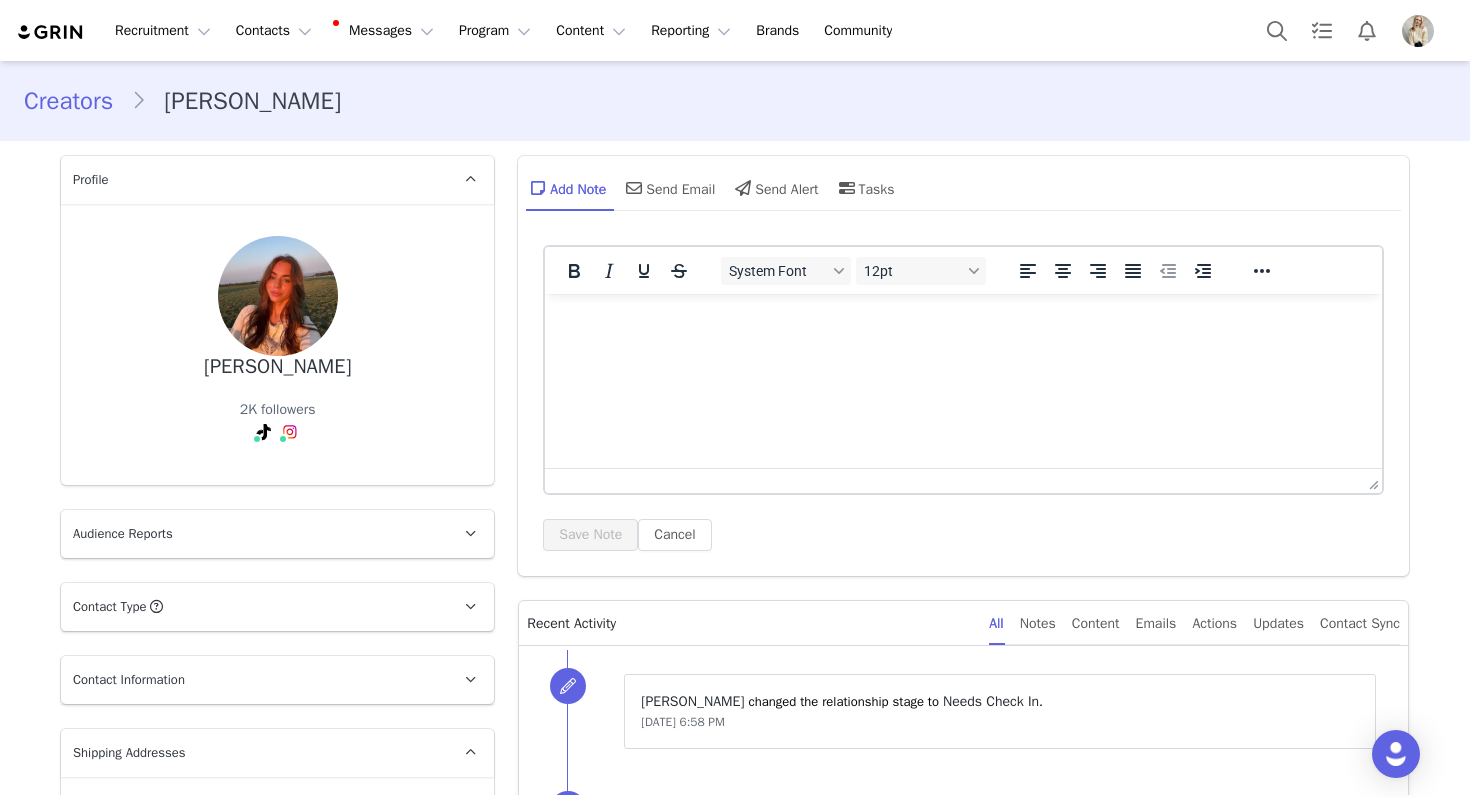 scroll, scrollTop: 0, scrollLeft: 0, axis: both 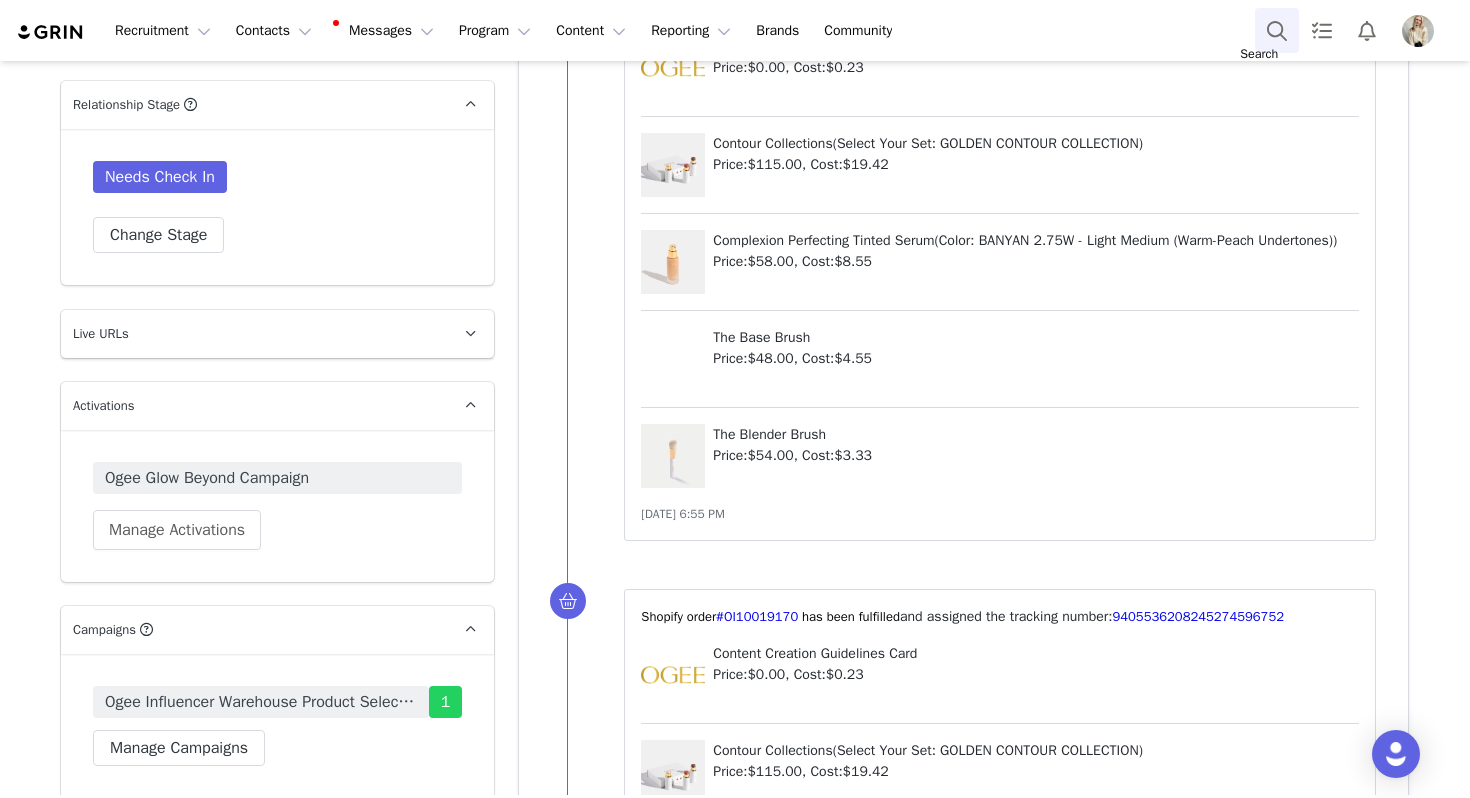 click at bounding box center (1277, 30) 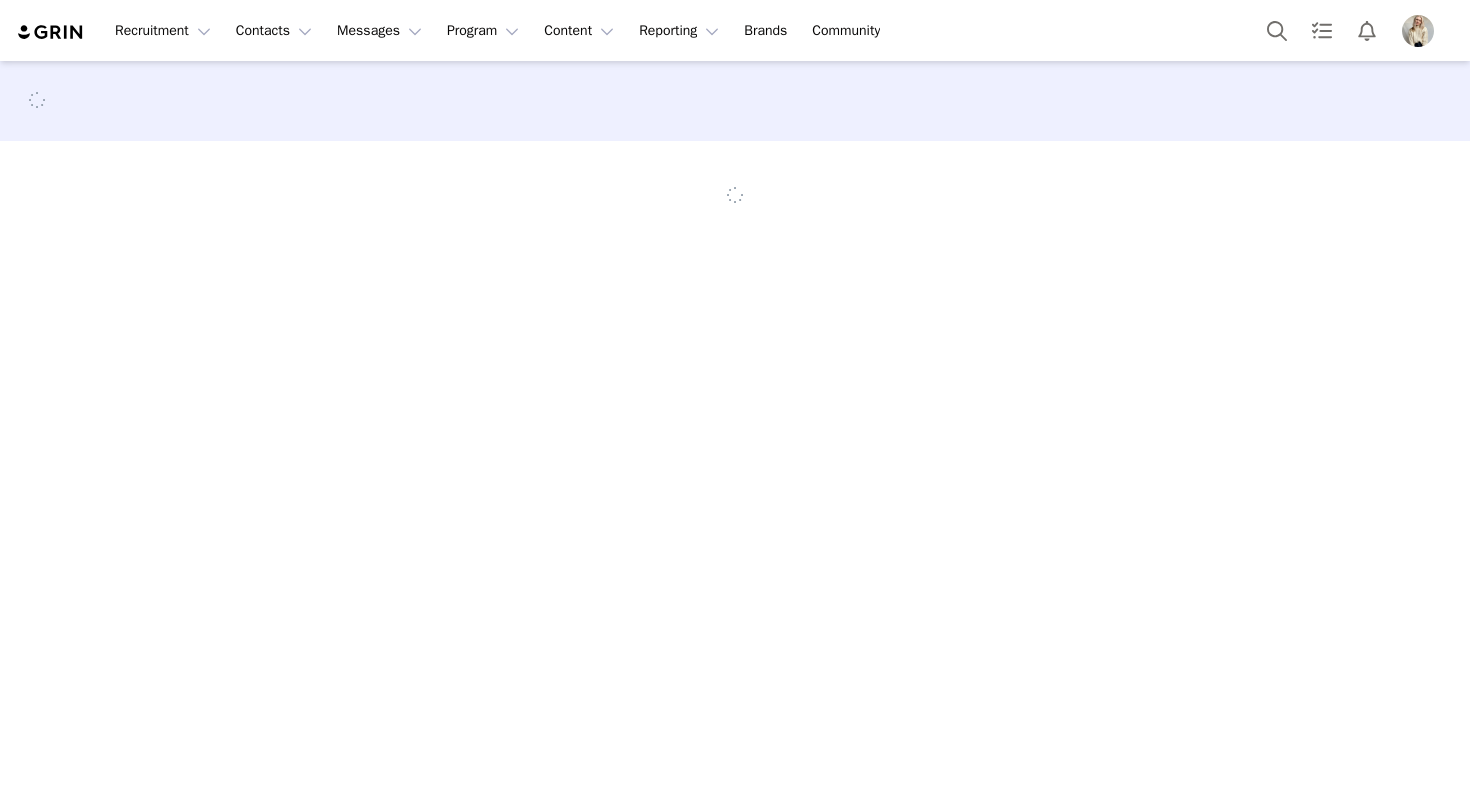 scroll, scrollTop: 0, scrollLeft: 0, axis: both 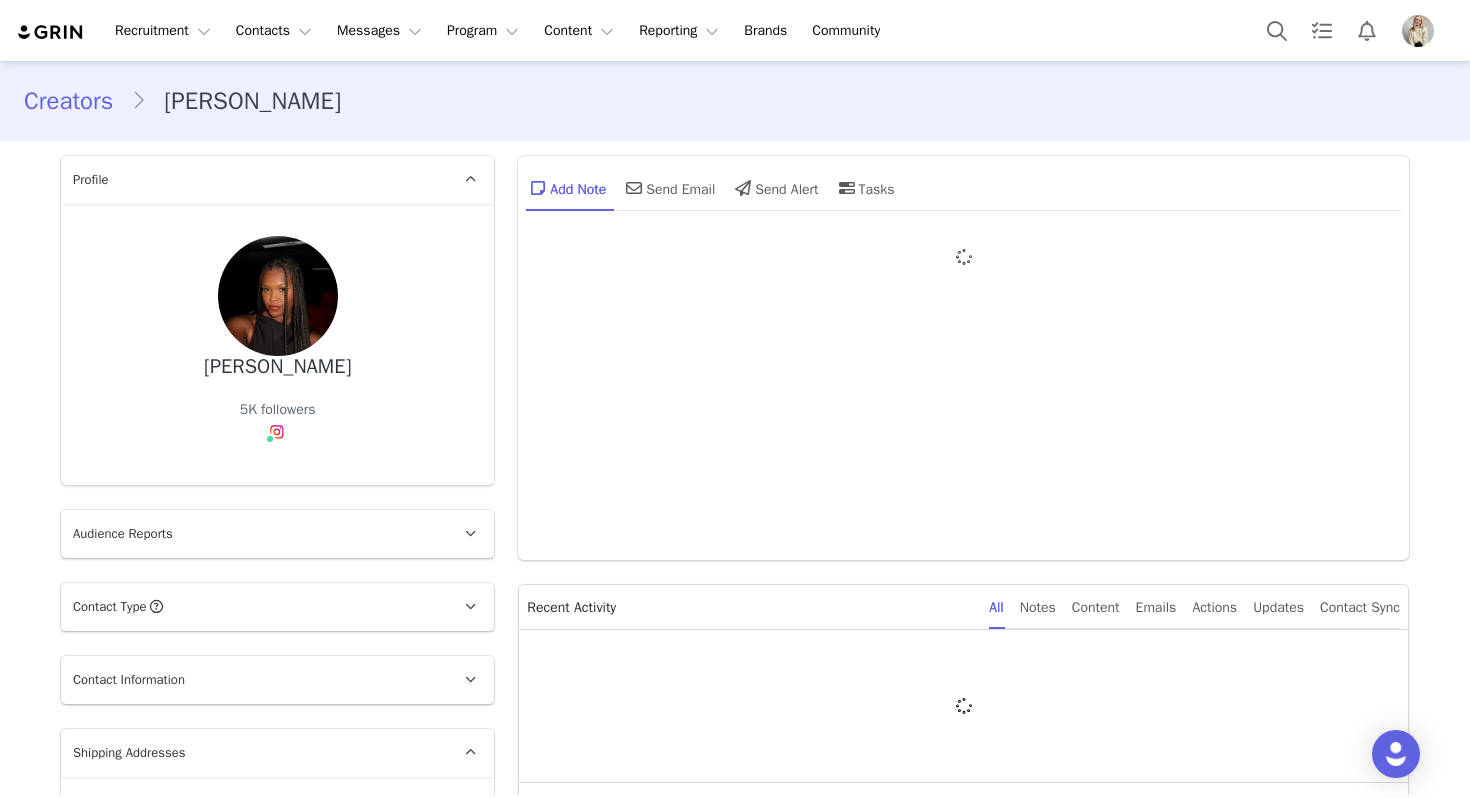 drag, startPoint x: 384, startPoint y: 381, endPoint x: 168, endPoint y: 363, distance: 216.7487 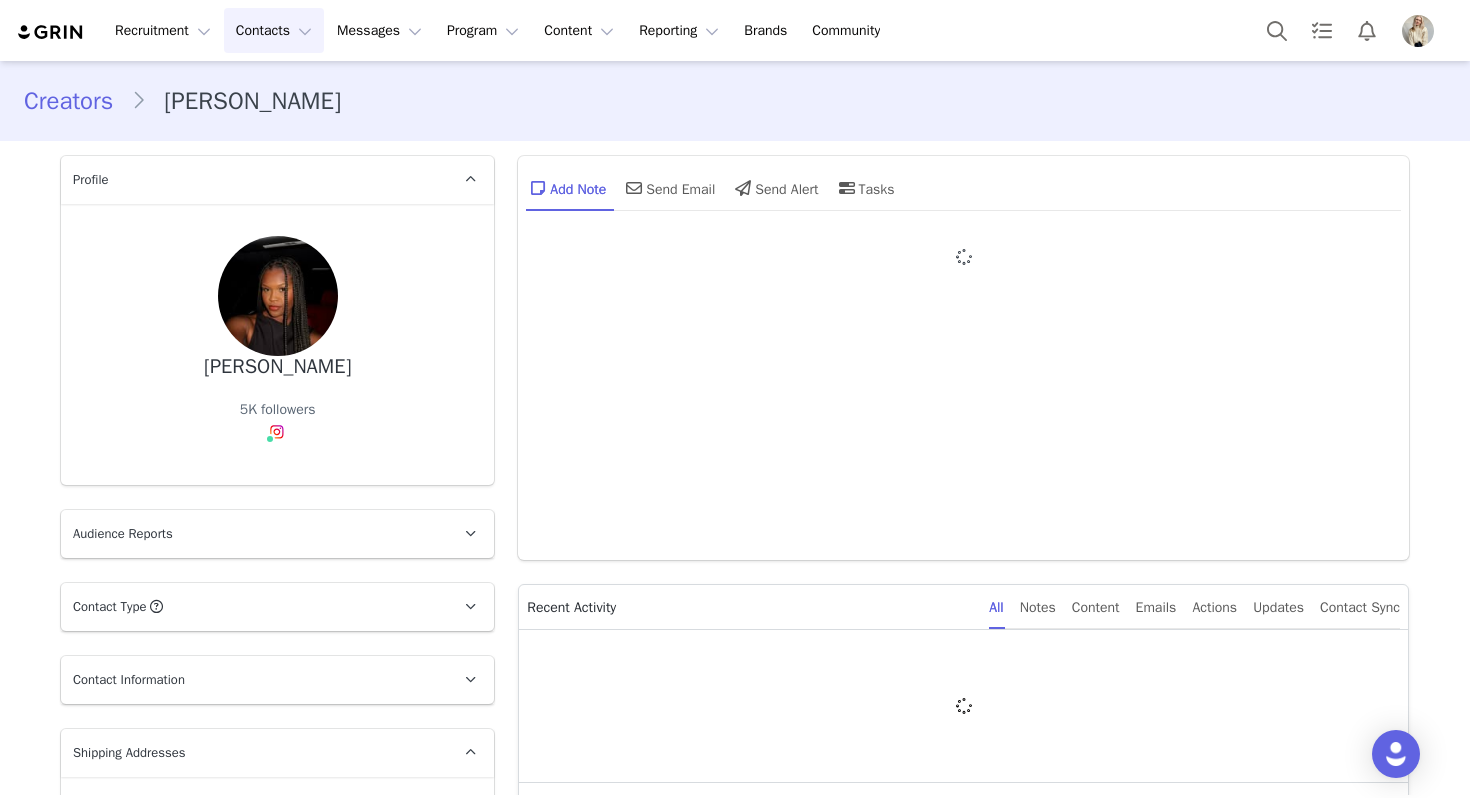 copy on "Asmara Montgomery" 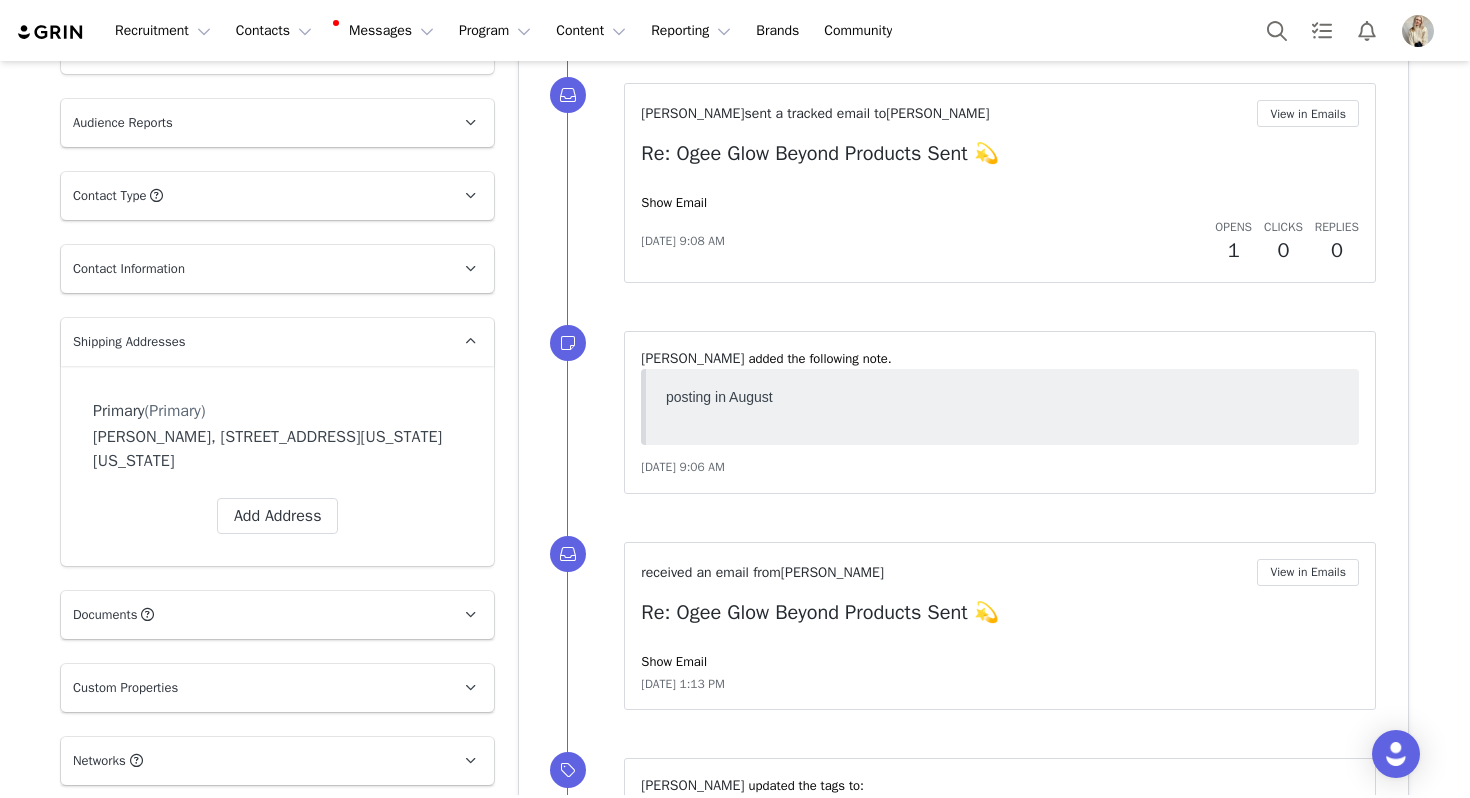 scroll, scrollTop: 0, scrollLeft: 0, axis: both 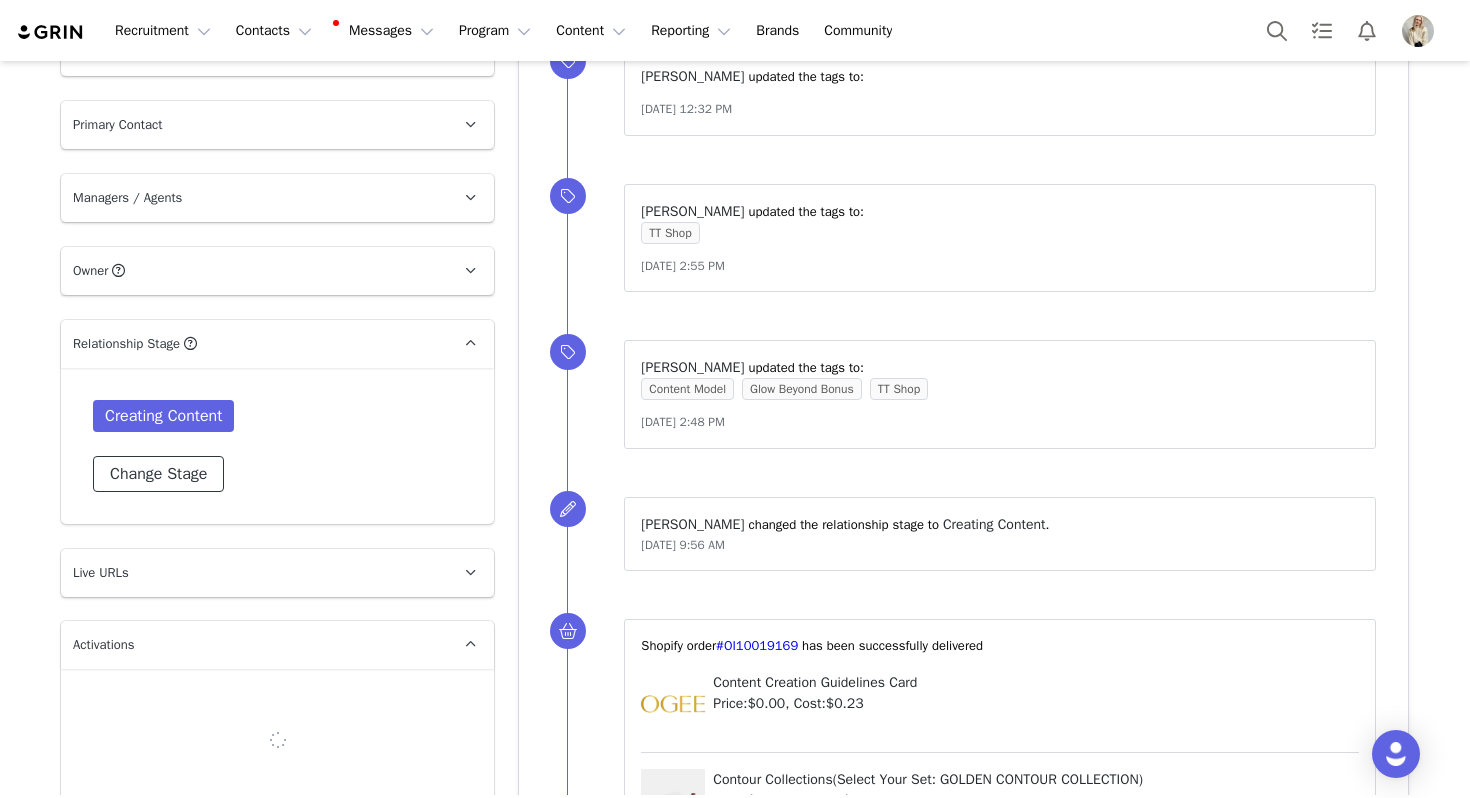 click on "Change Stage" at bounding box center [158, 474] 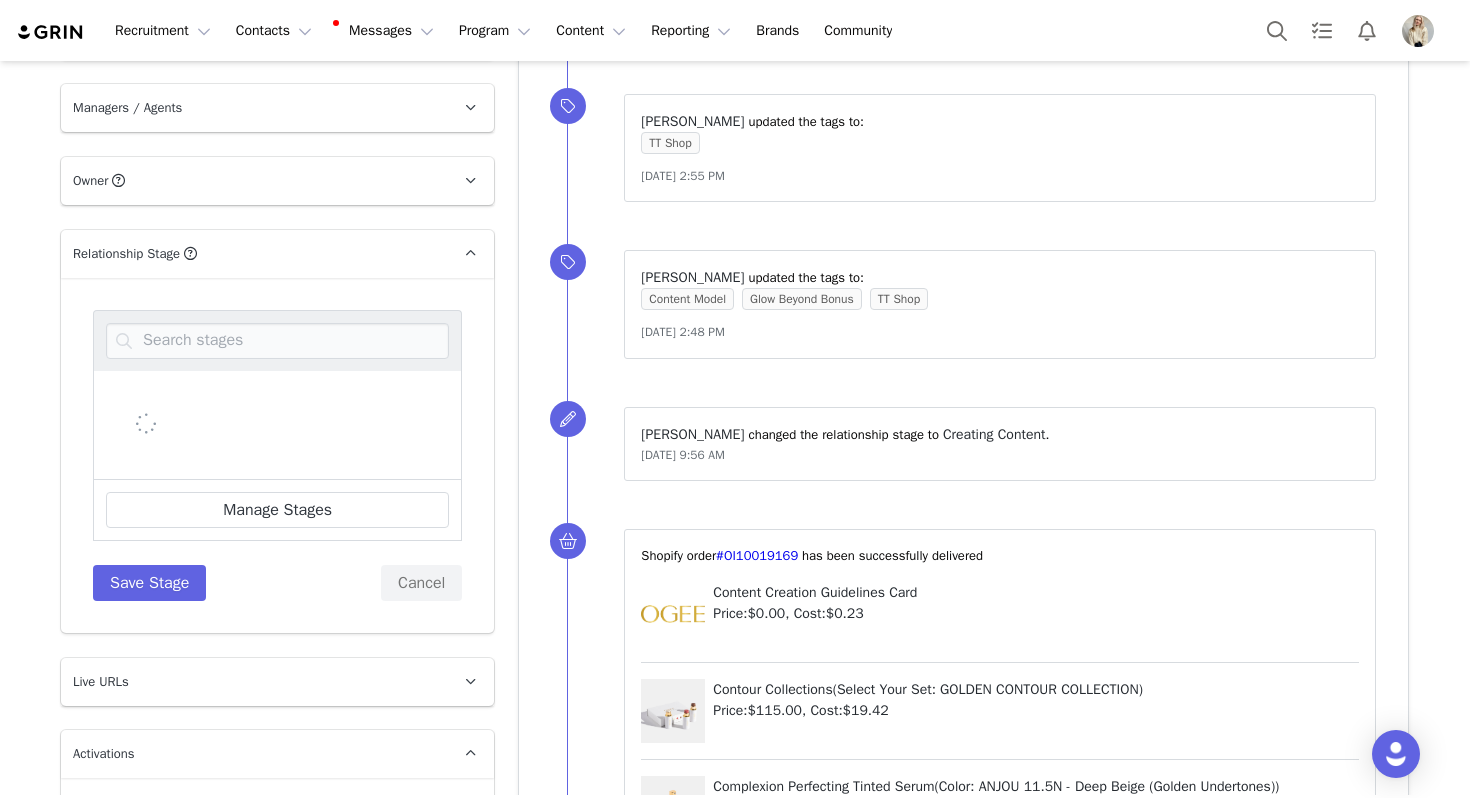 scroll, scrollTop: 1247, scrollLeft: 0, axis: vertical 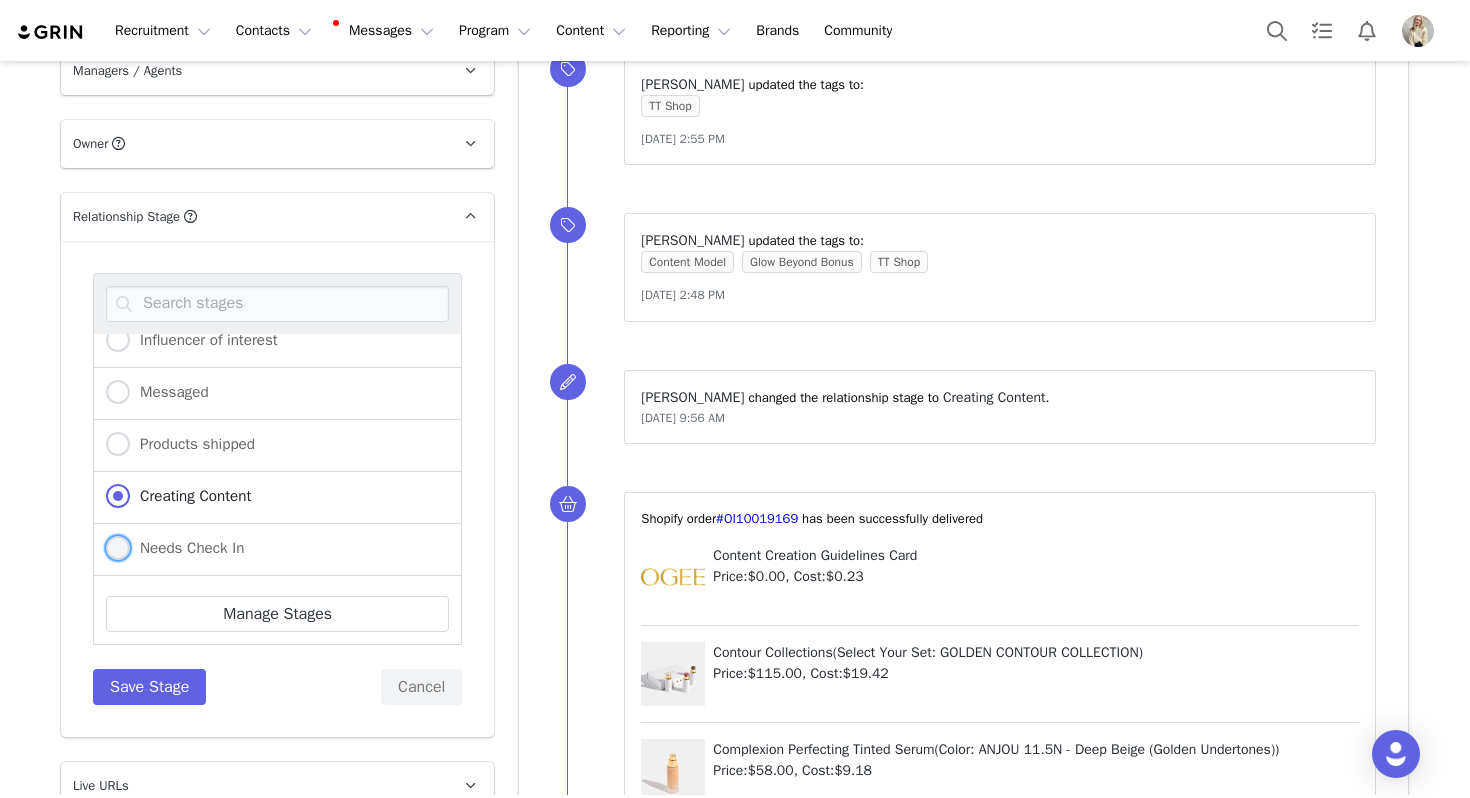 click on "Needs Check In" at bounding box center (187, 548) 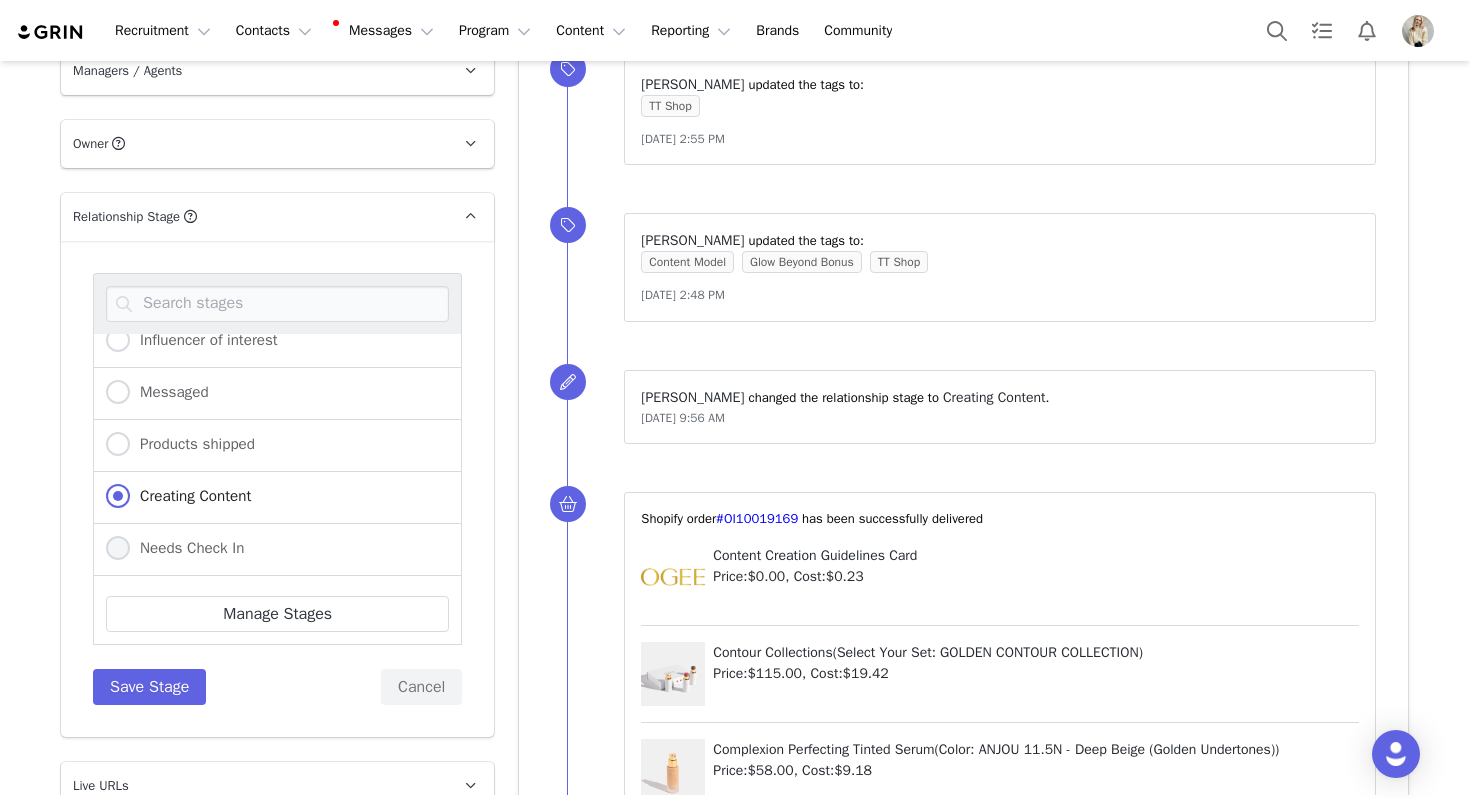click on "Needs Check In" at bounding box center [118, 549] 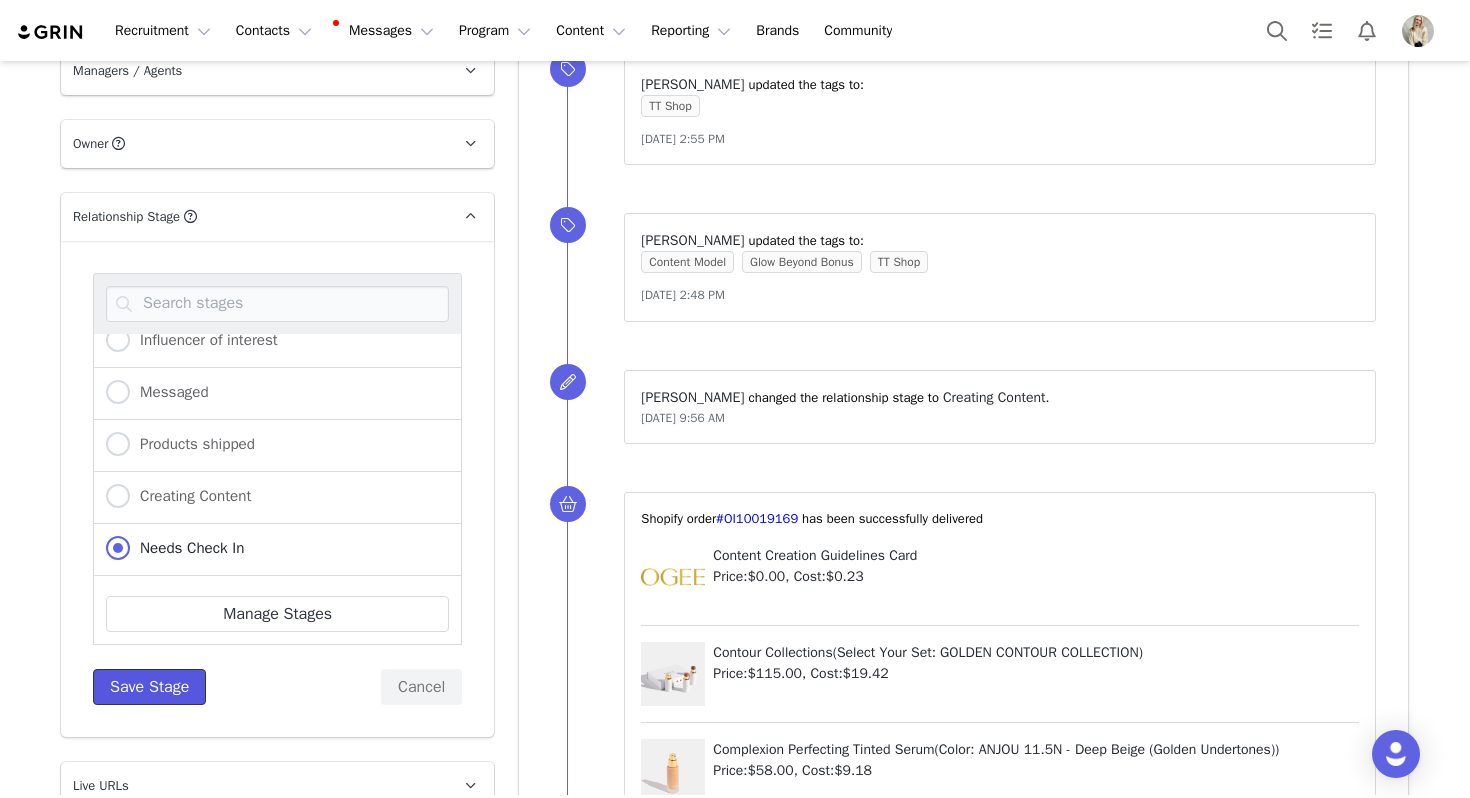 click on "Save Stage" at bounding box center [149, 687] 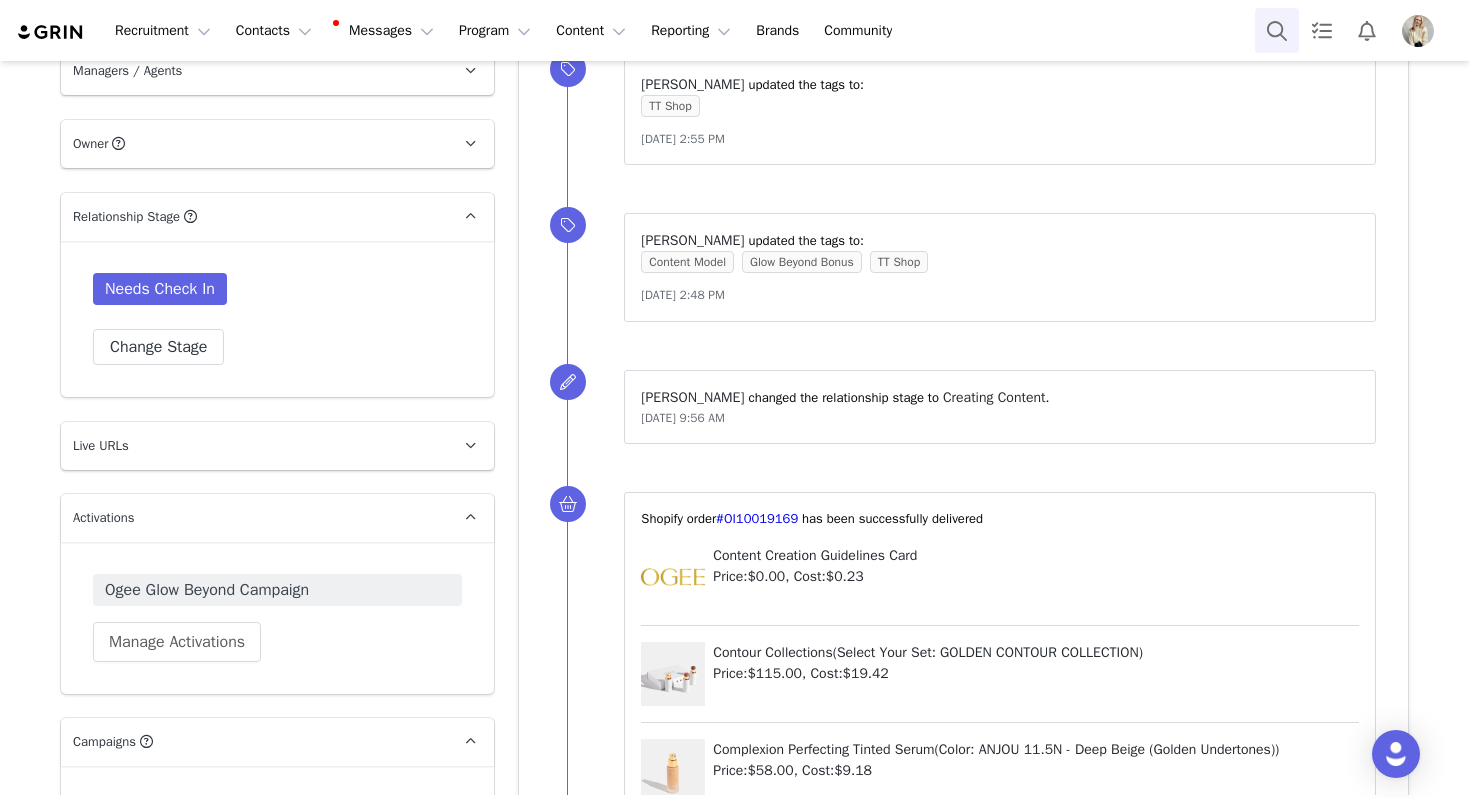 click at bounding box center [1277, 30] 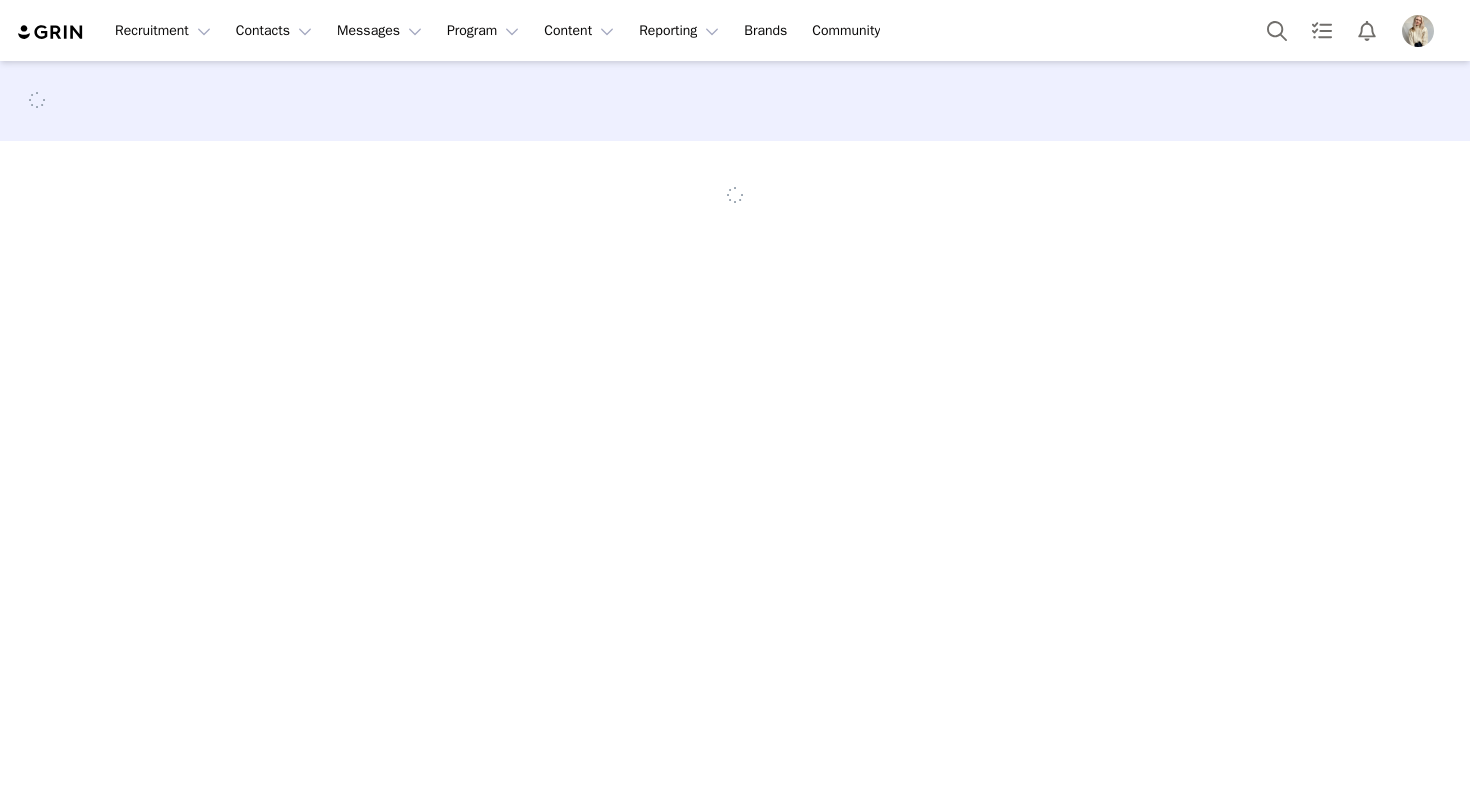 scroll, scrollTop: 0, scrollLeft: 0, axis: both 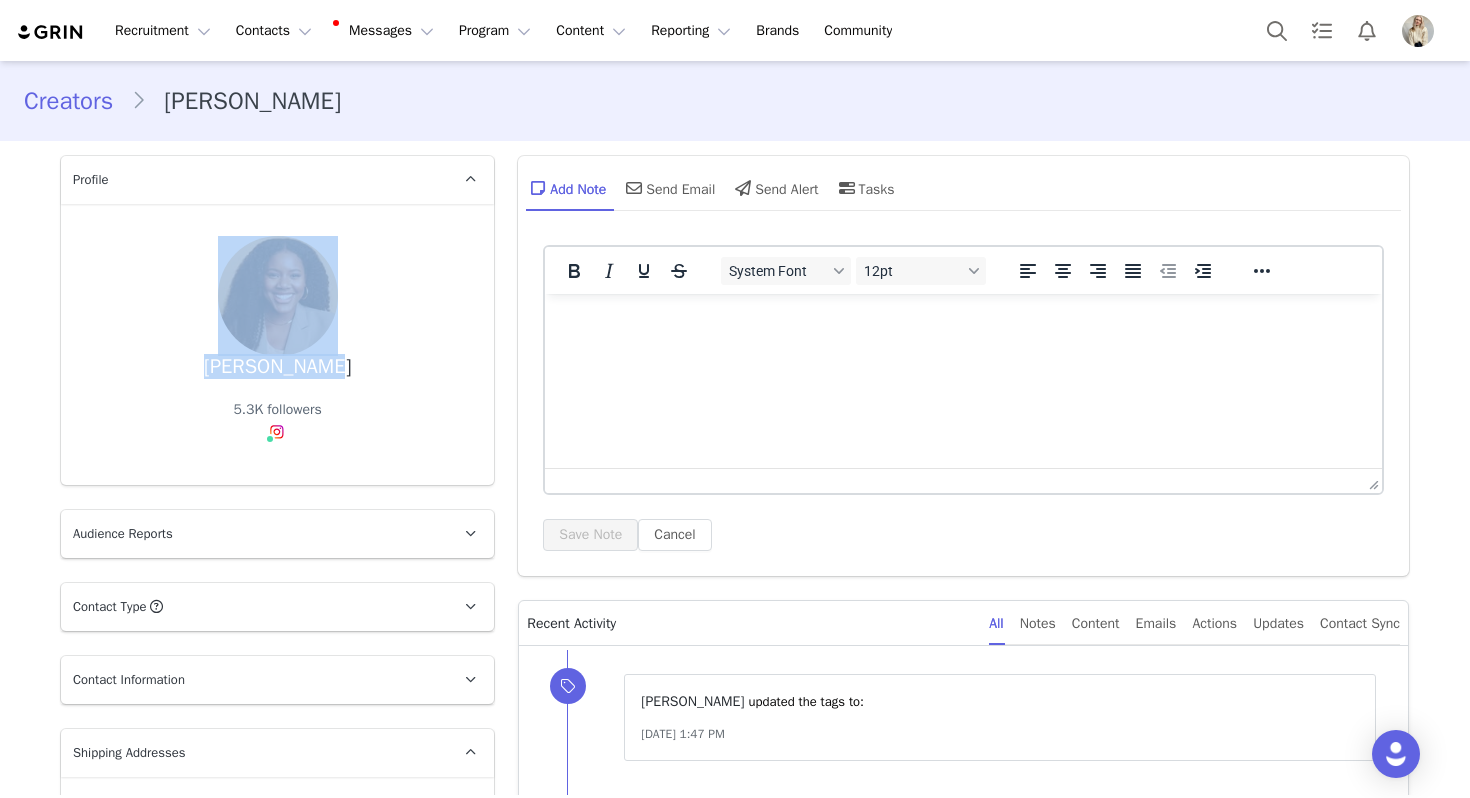 drag, startPoint x: 341, startPoint y: 370, endPoint x: 171, endPoint y: 366, distance: 170.04706 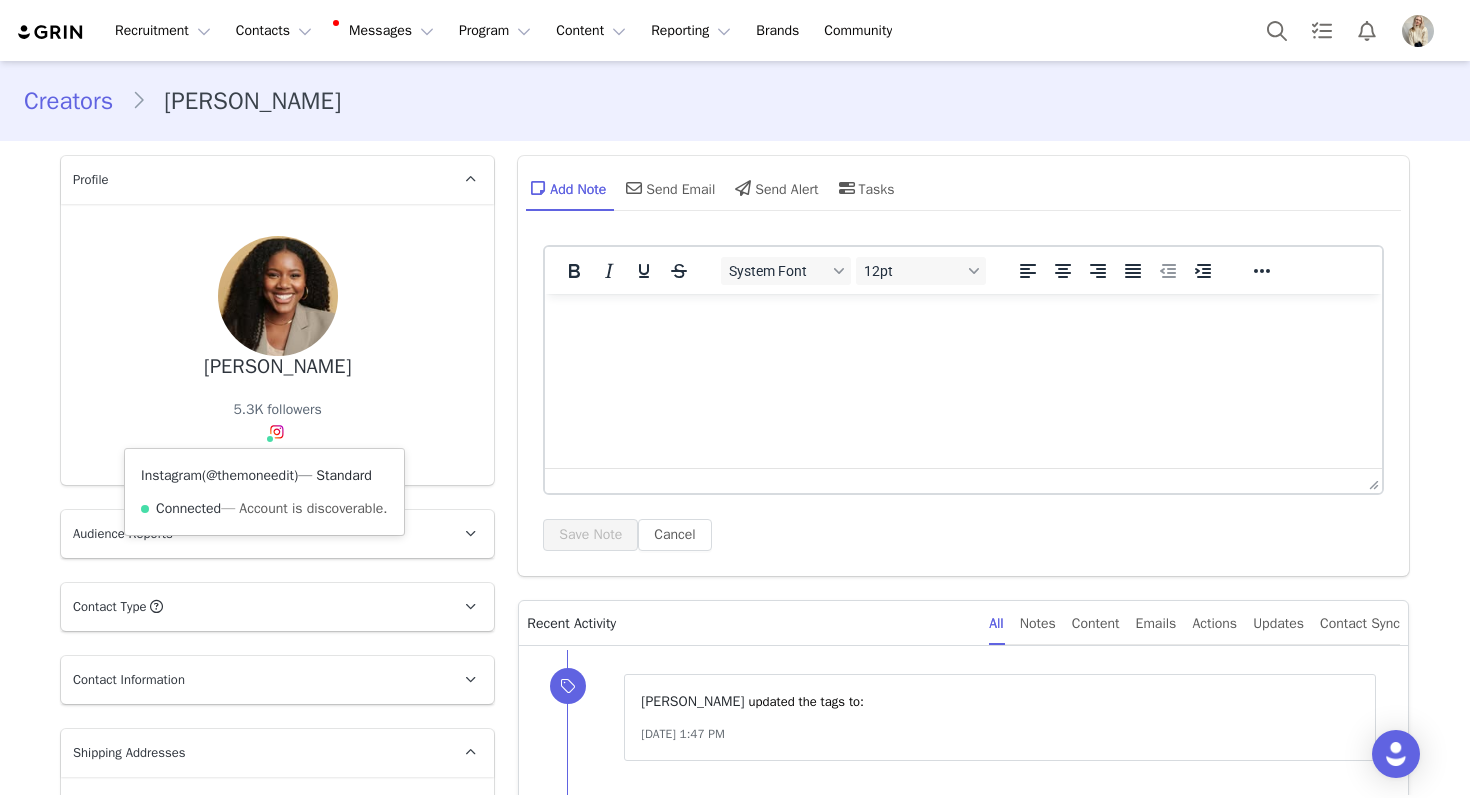 click on "@themoneedit" at bounding box center [250, 475] 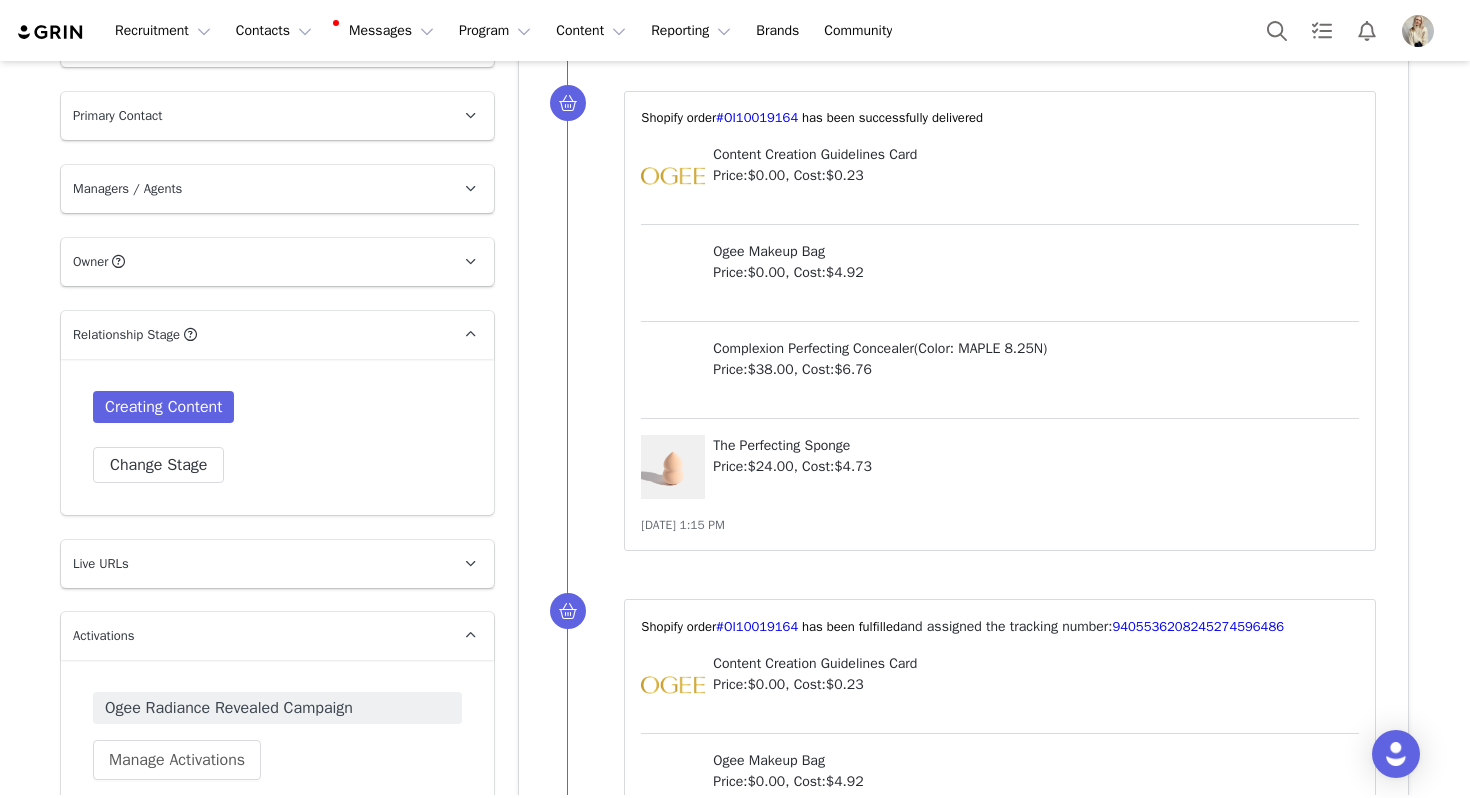 scroll, scrollTop: 1257, scrollLeft: 0, axis: vertical 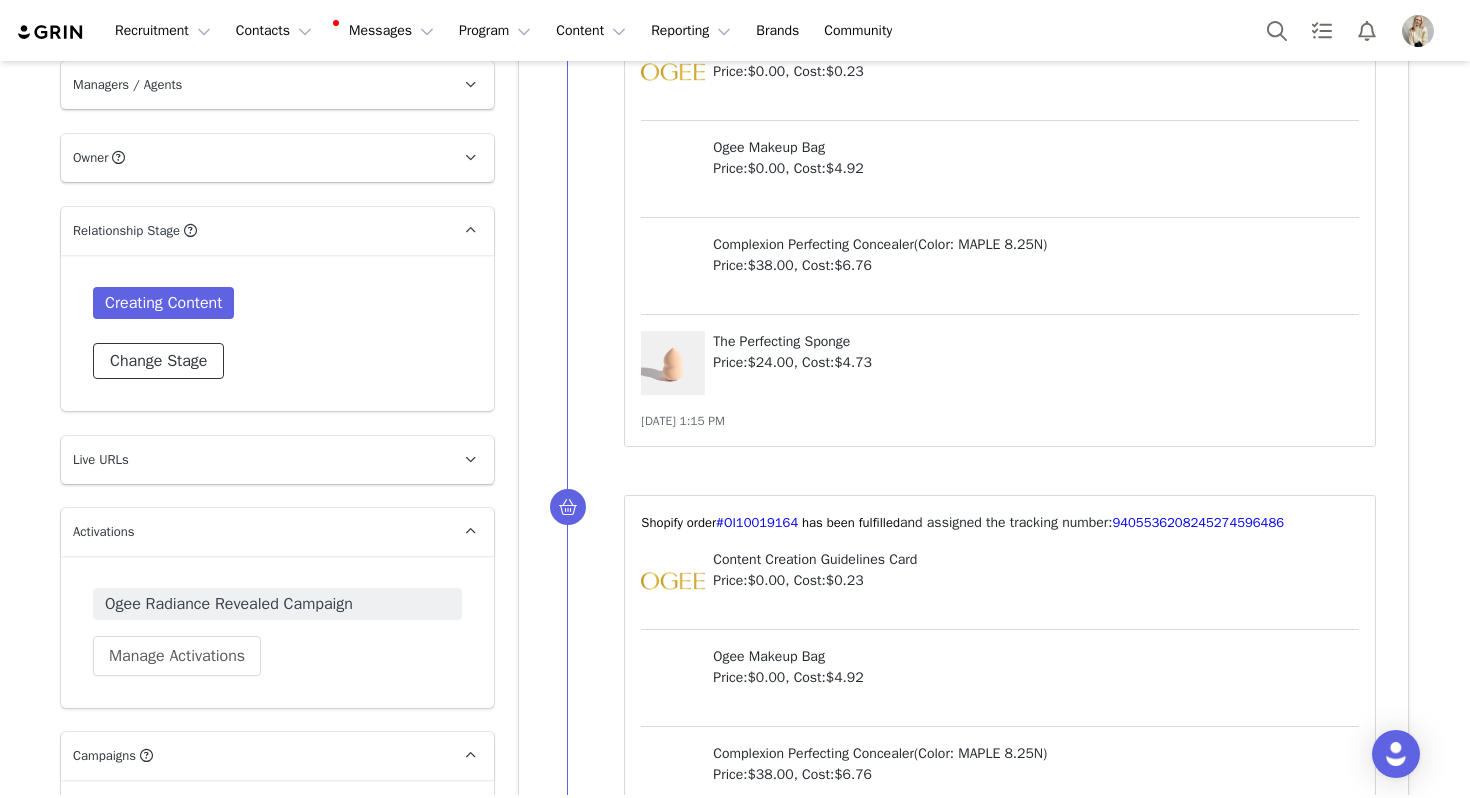click on "Change Stage" at bounding box center [158, 361] 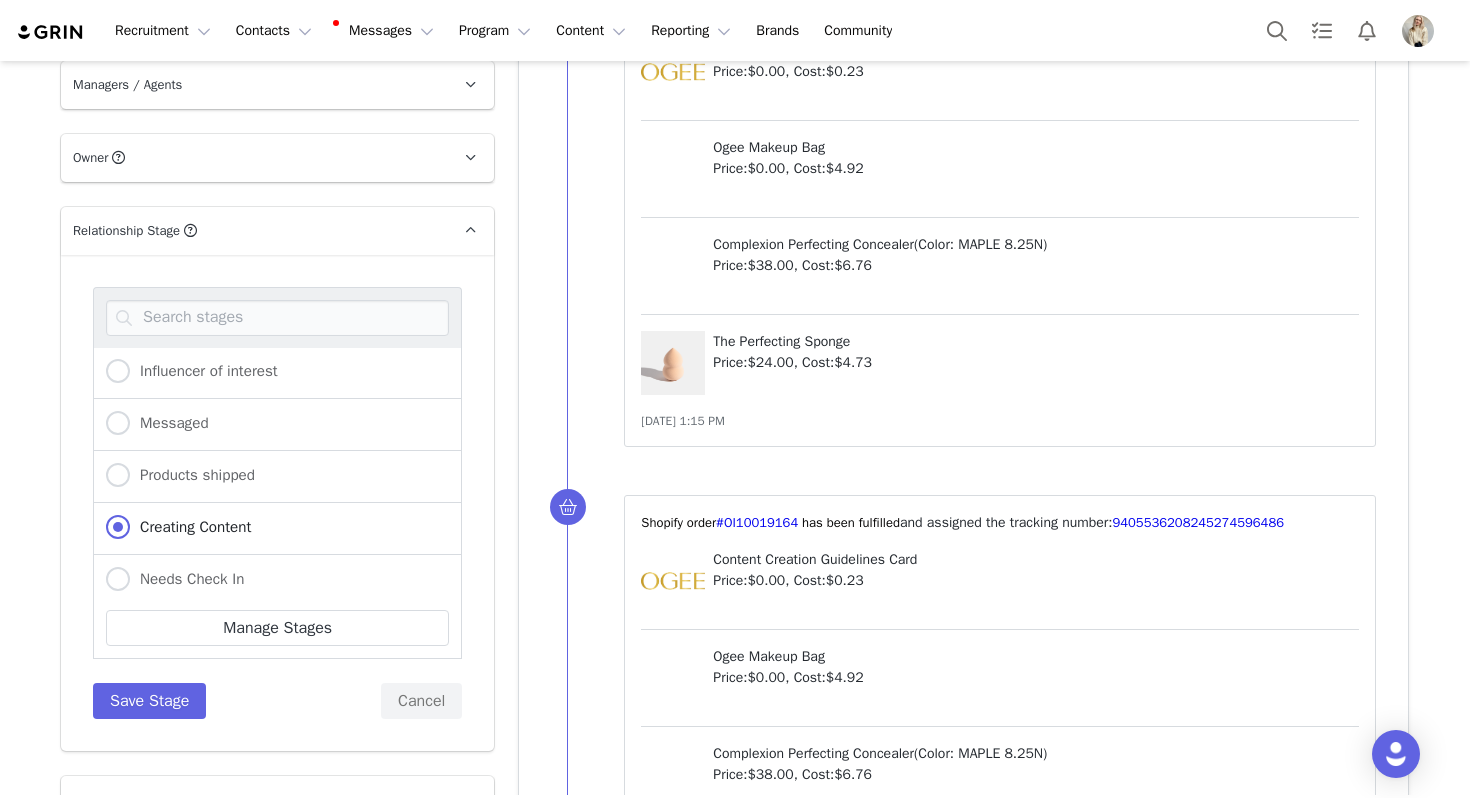 scroll, scrollTop: 83, scrollLeft: 0, axis: vertical 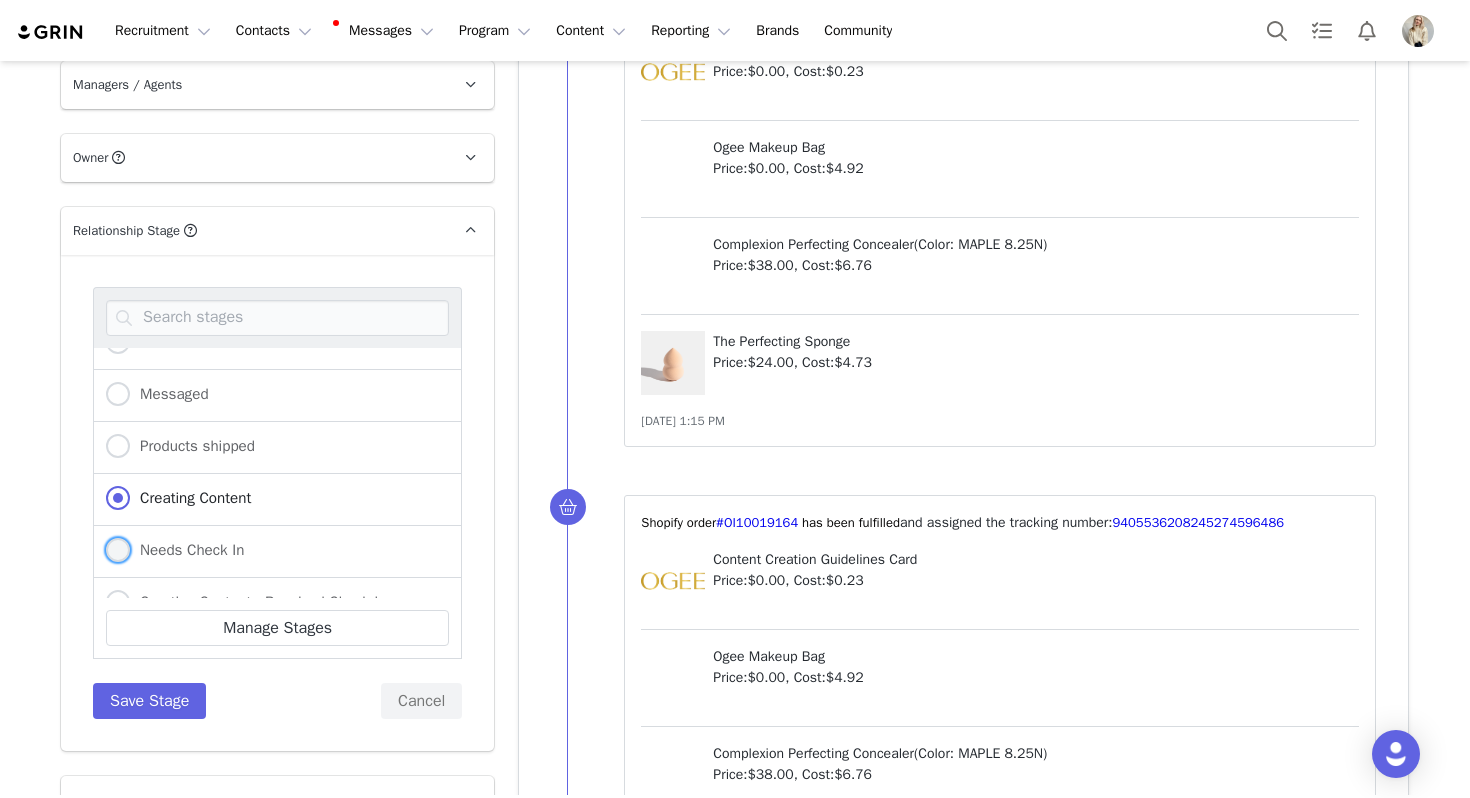 click on "Needs Check In" at bounding box center [187, 550] 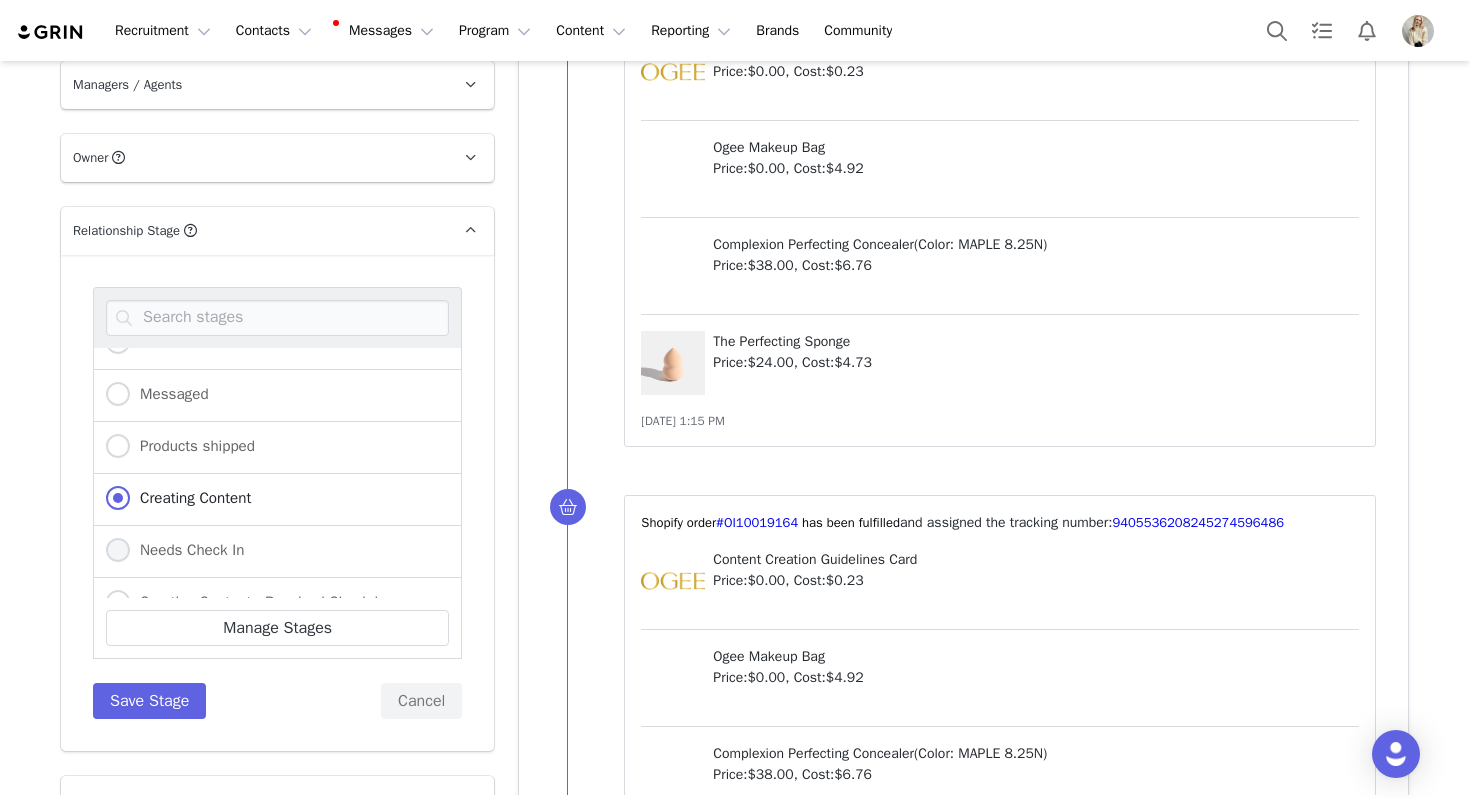 click on "Needs Check In" at bounding box center [118, 551] 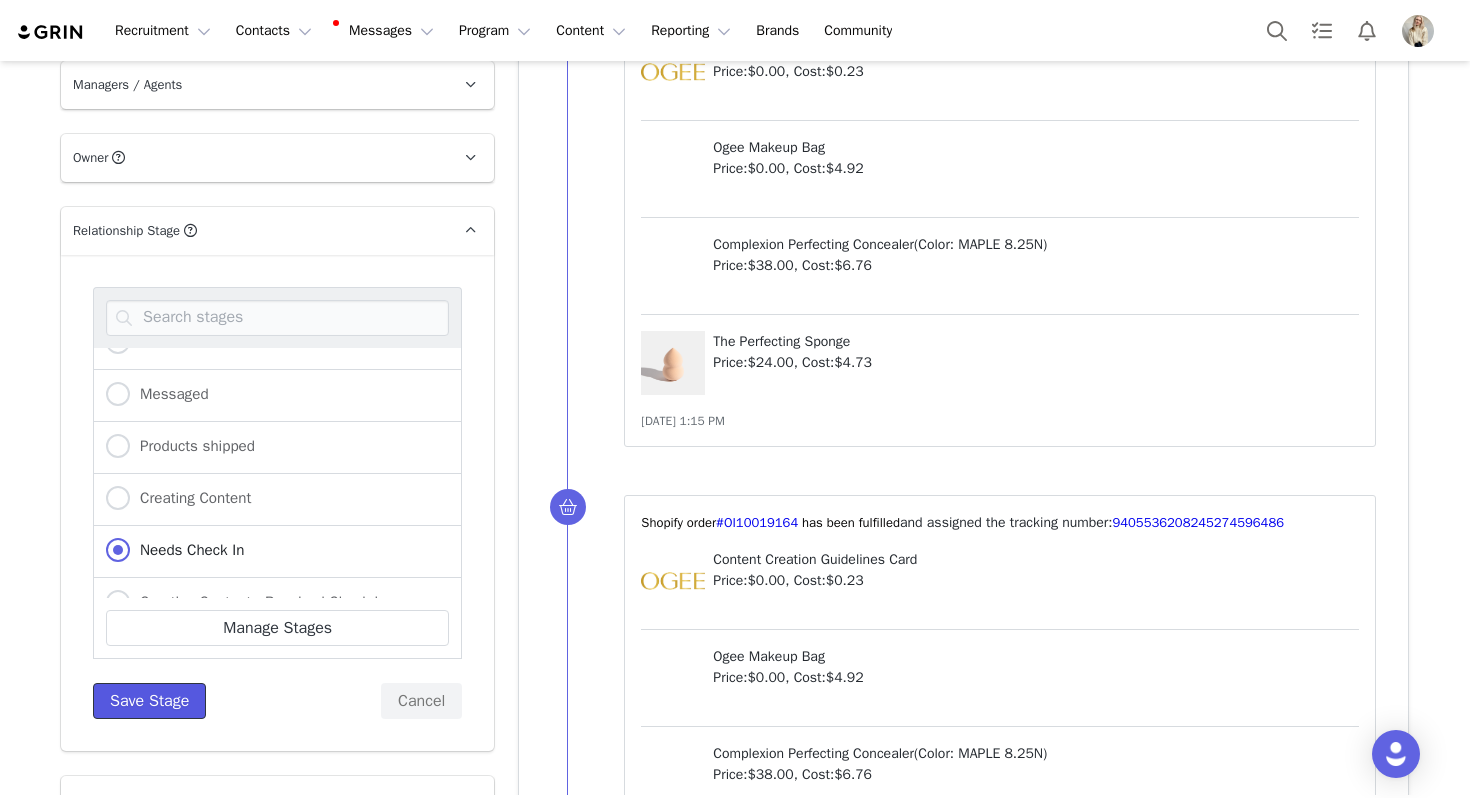 click on "Save Stage" at bounding box center (149, 701) 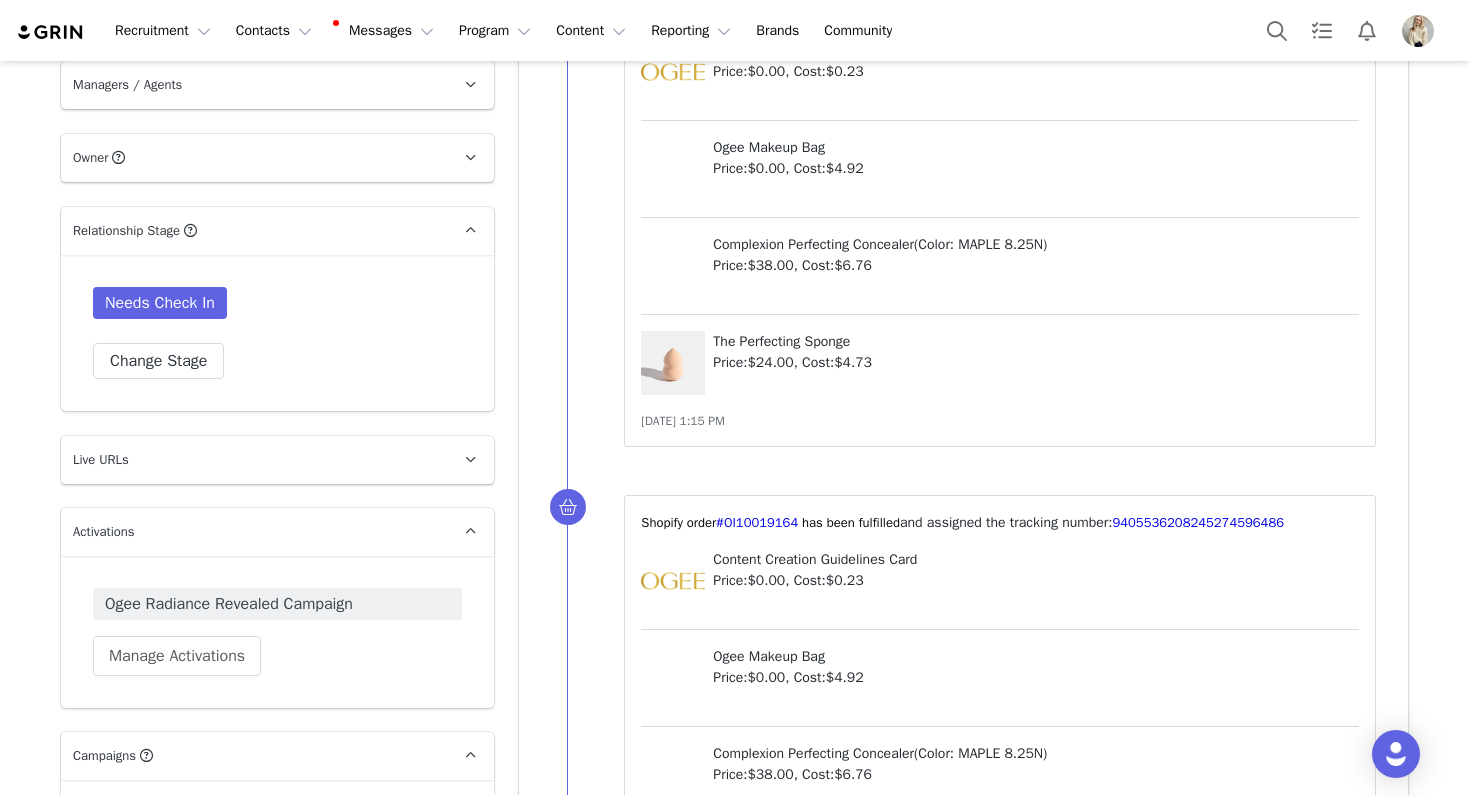 click on "Recruitment Recruitment Creator Search Curated Lists Landing Pages Web Extension AI Creator Search Beta Contacts Contacts Creators Prospects Applicants Messages Messages Dashboard Inbox 4 Templates Sequences Program Program Activations Campaigns Partnerships Payments Affiliates Content Content Creator Content Media Library Social Listening Reporting Reporting Dashboard Report Builder Brands Brands Community Community" at bounding box center (735, 30) 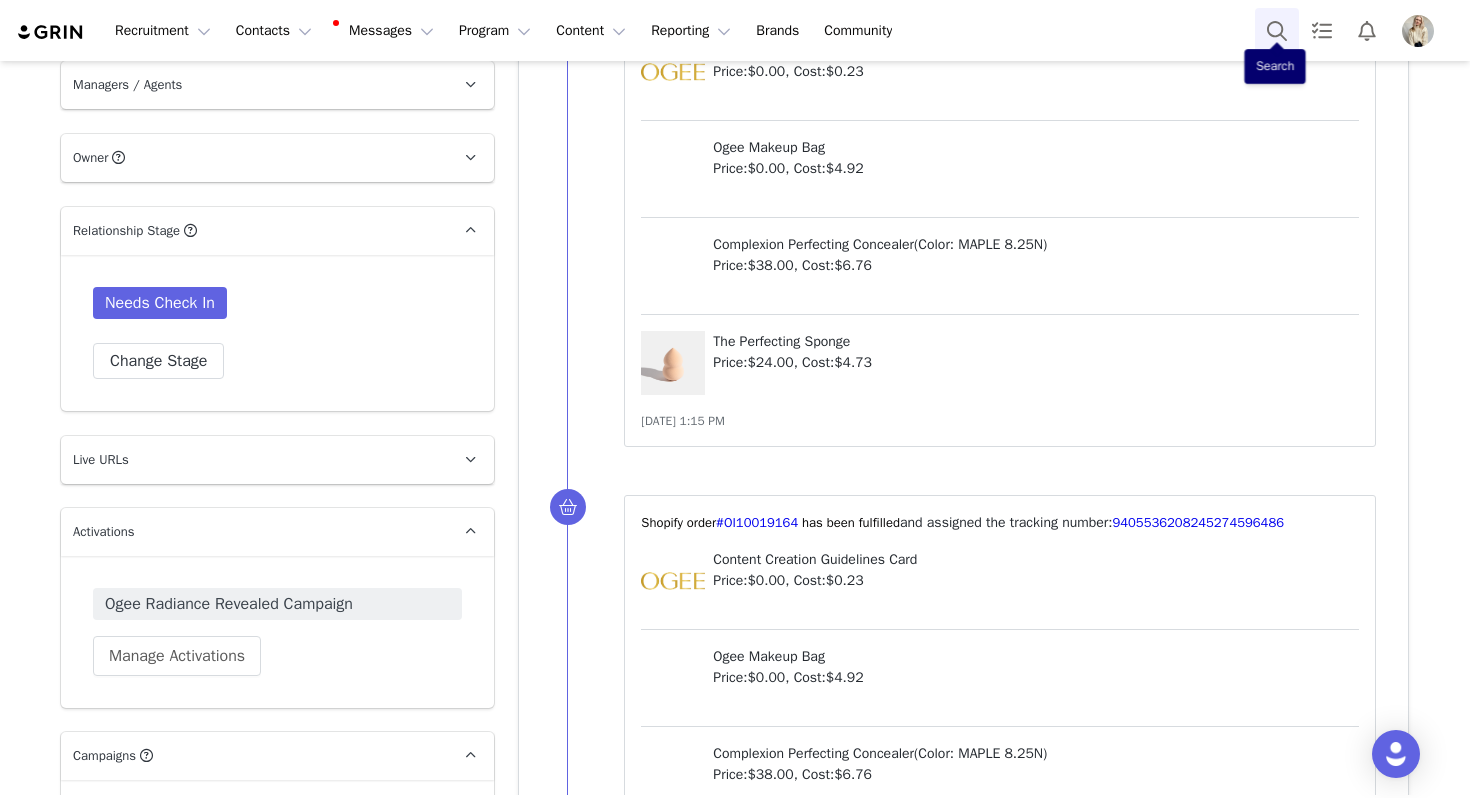 click at bounding box center [1277, 30] 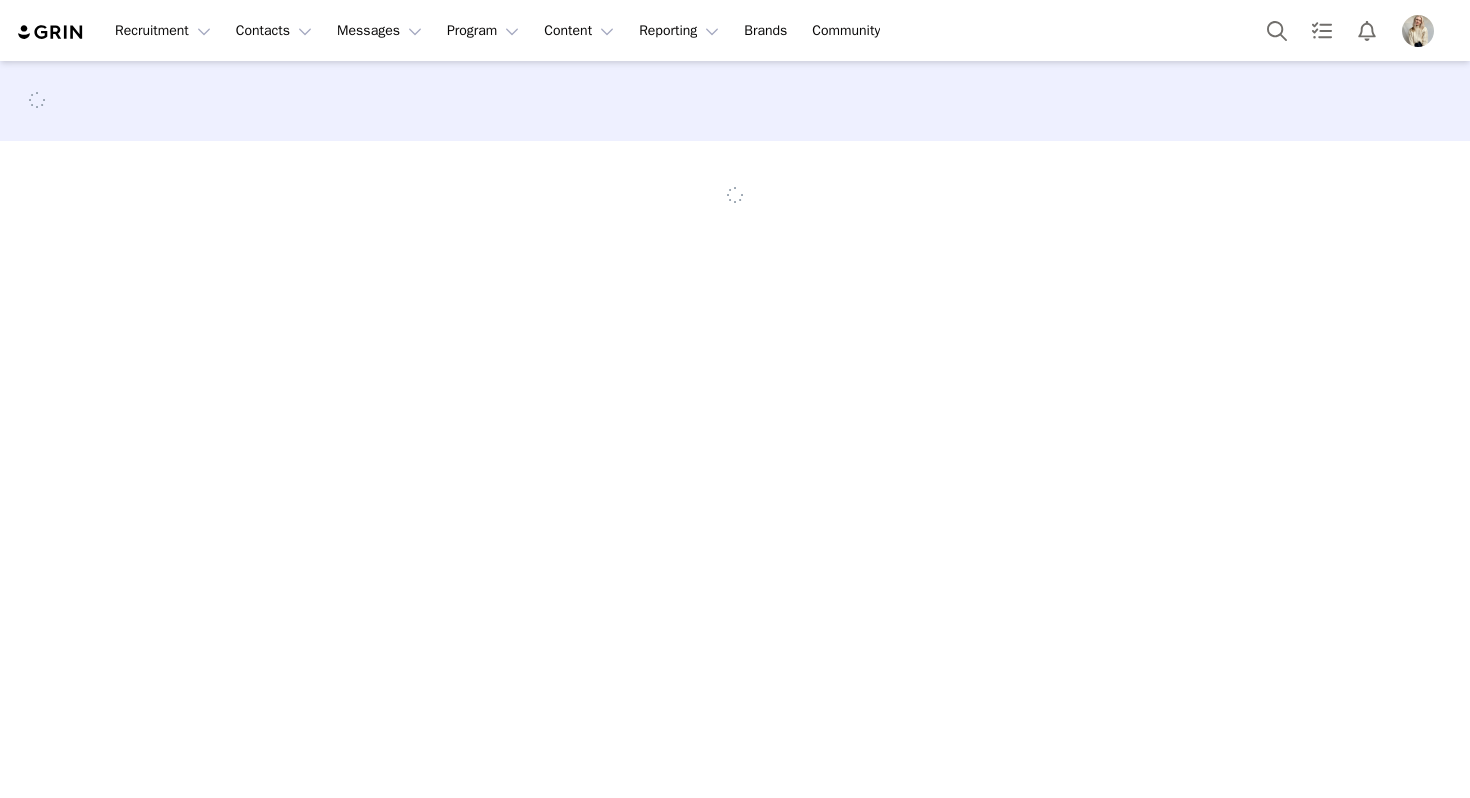 scroll, scrollTop: 0, scrollLeft: 0, axis: both 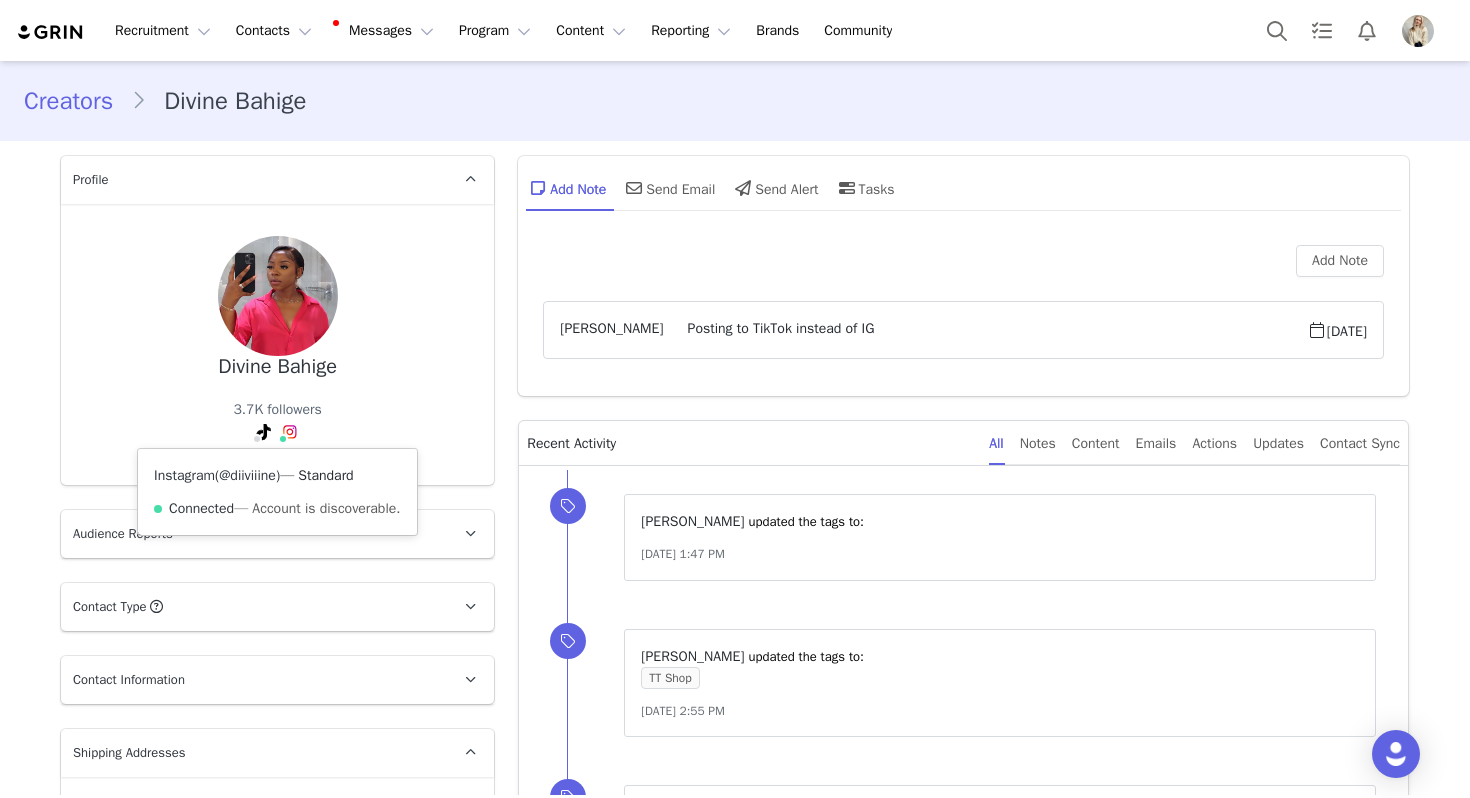 click on "@diiviiine" at bounding box center [247, 475] 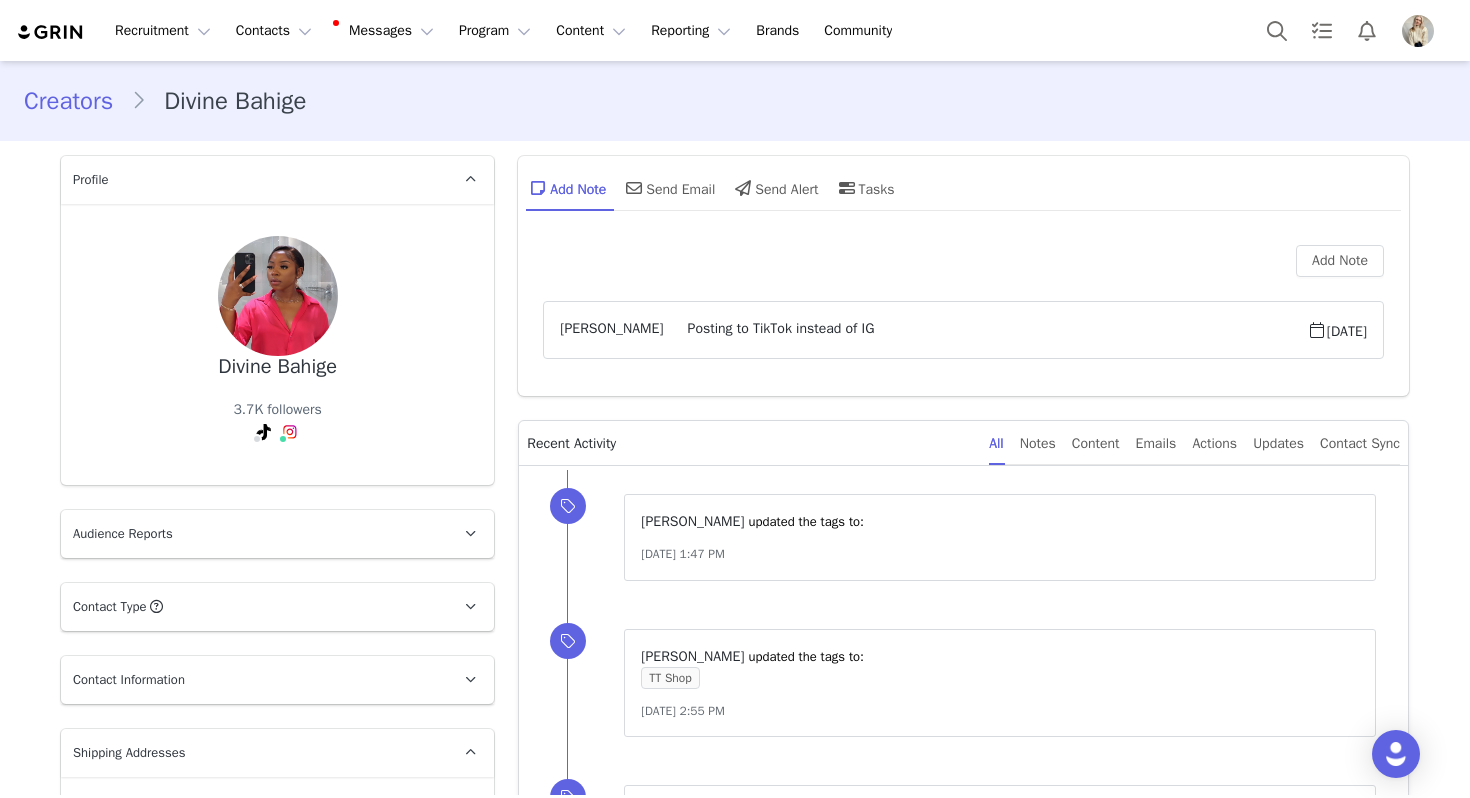 scroll, scrollTop: 1292, scrollLeft: 0, axis: vertical 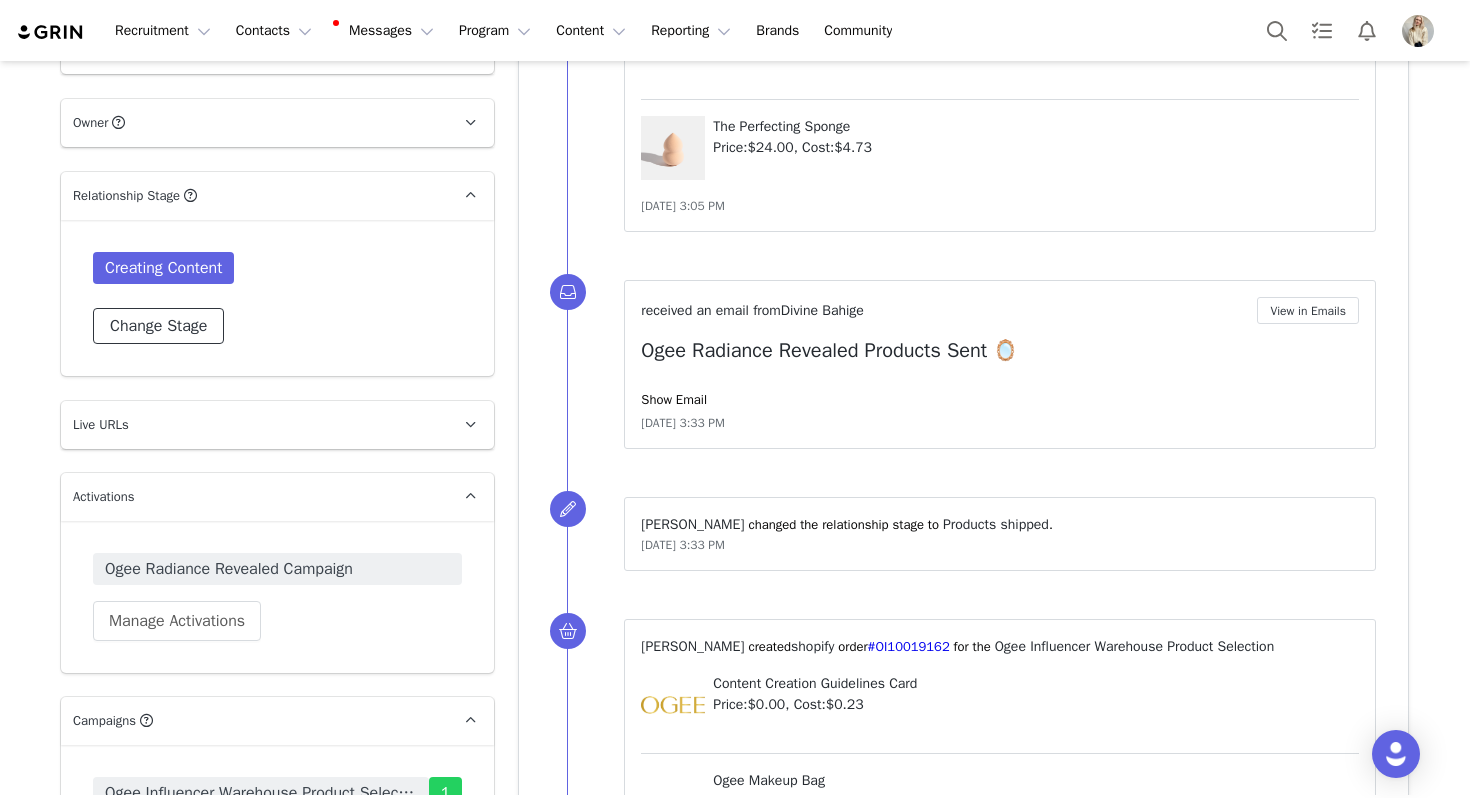 click on "Change Stage" at bounding box center [158, 326] 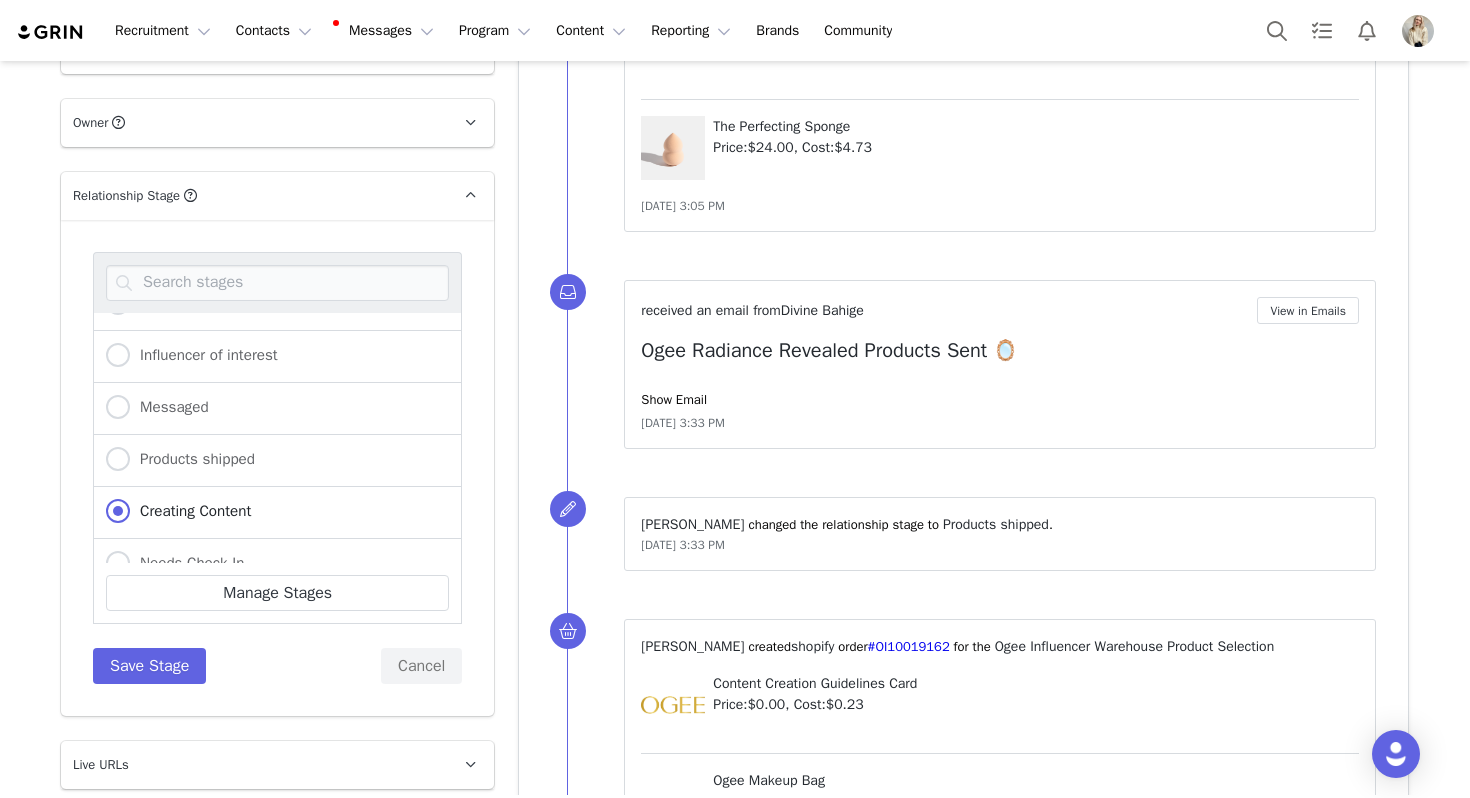 scroll, scrollTop: 45, scrollLeft: 0, axis: vertical 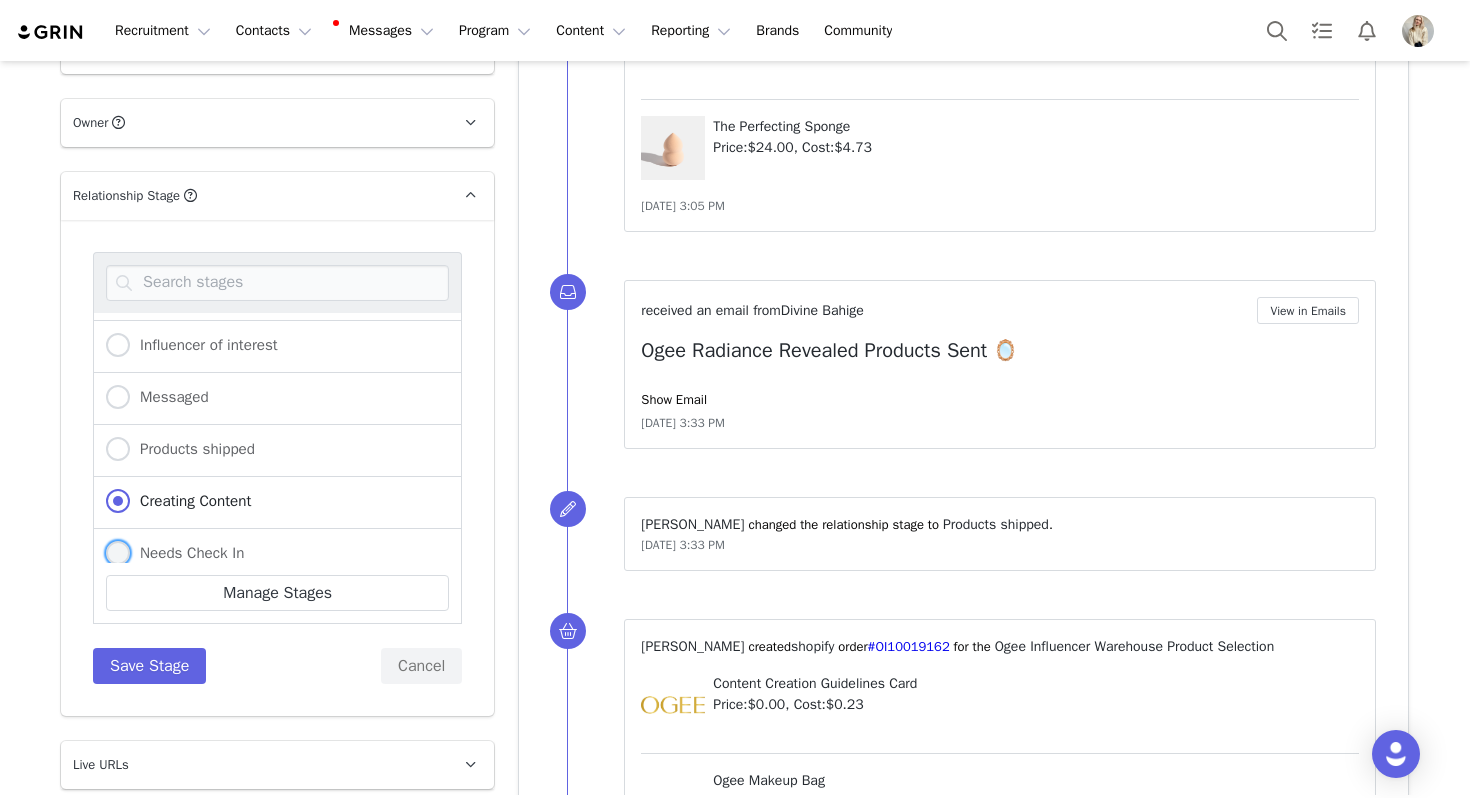 click on "Needs Check In" at bounding box center [187, 553] 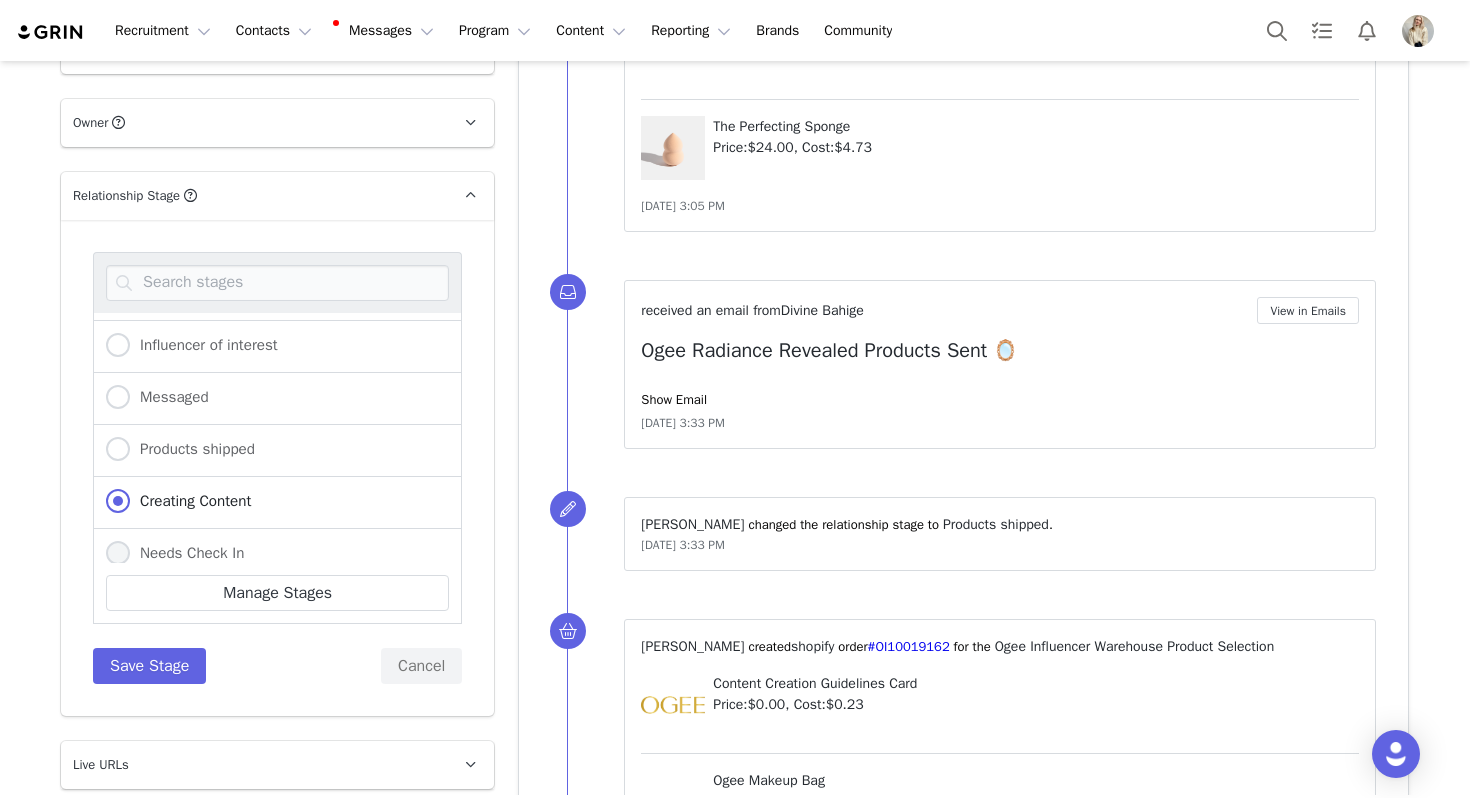 click on "Needs Check In" at bounding box center (118, 554) 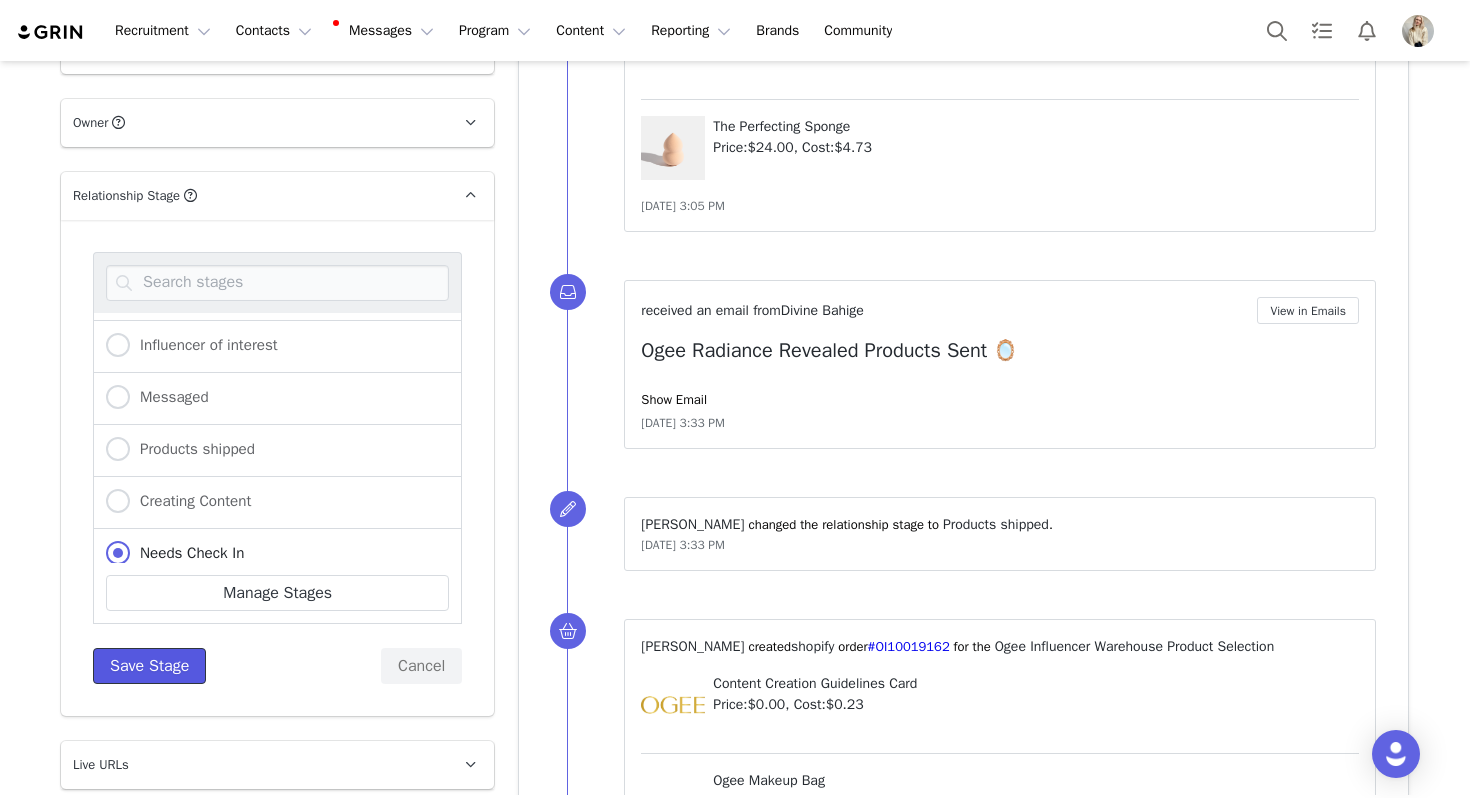 click on "Save Stage" at bounding box center (149, 666) 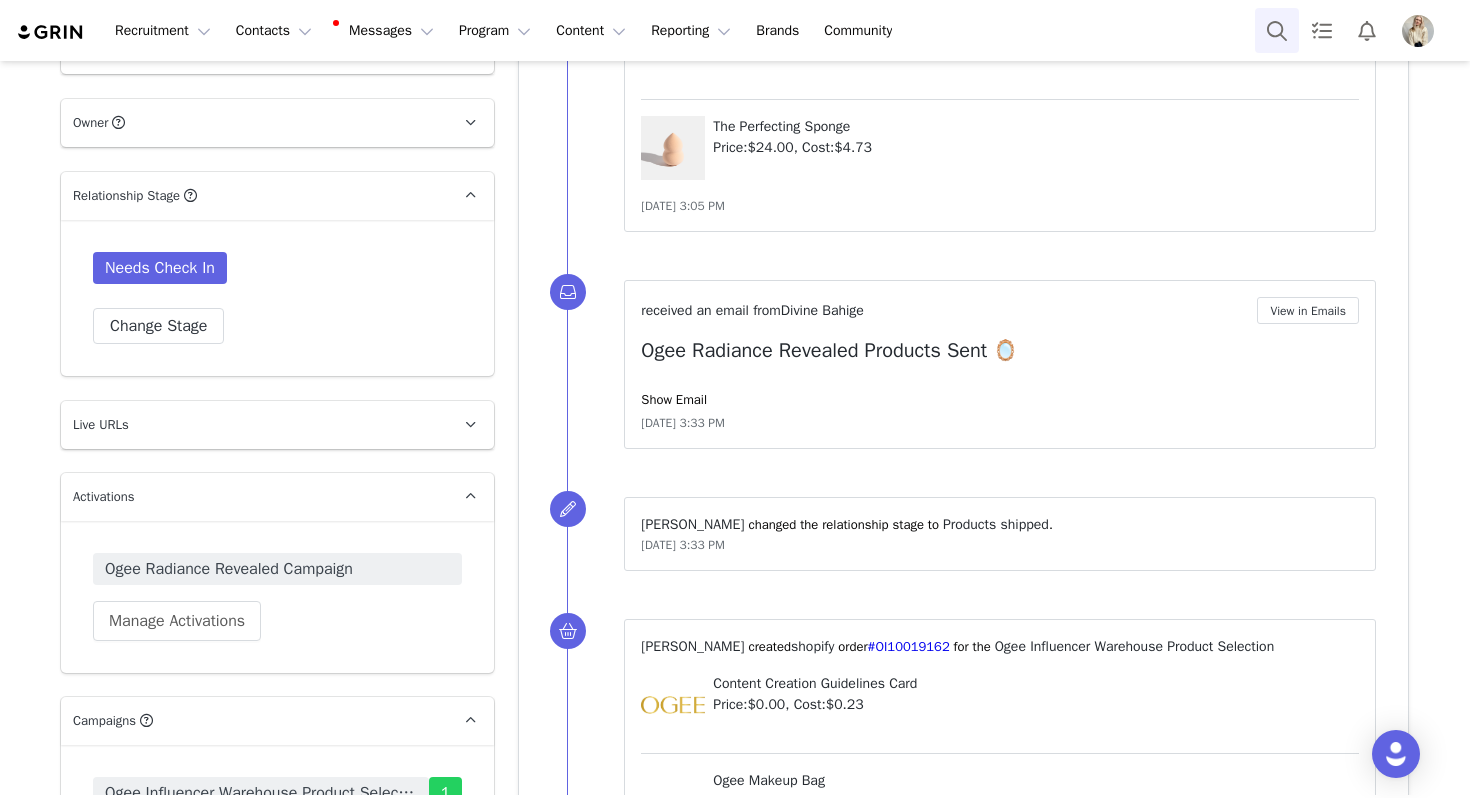 click at bounding box center (1277, 30) 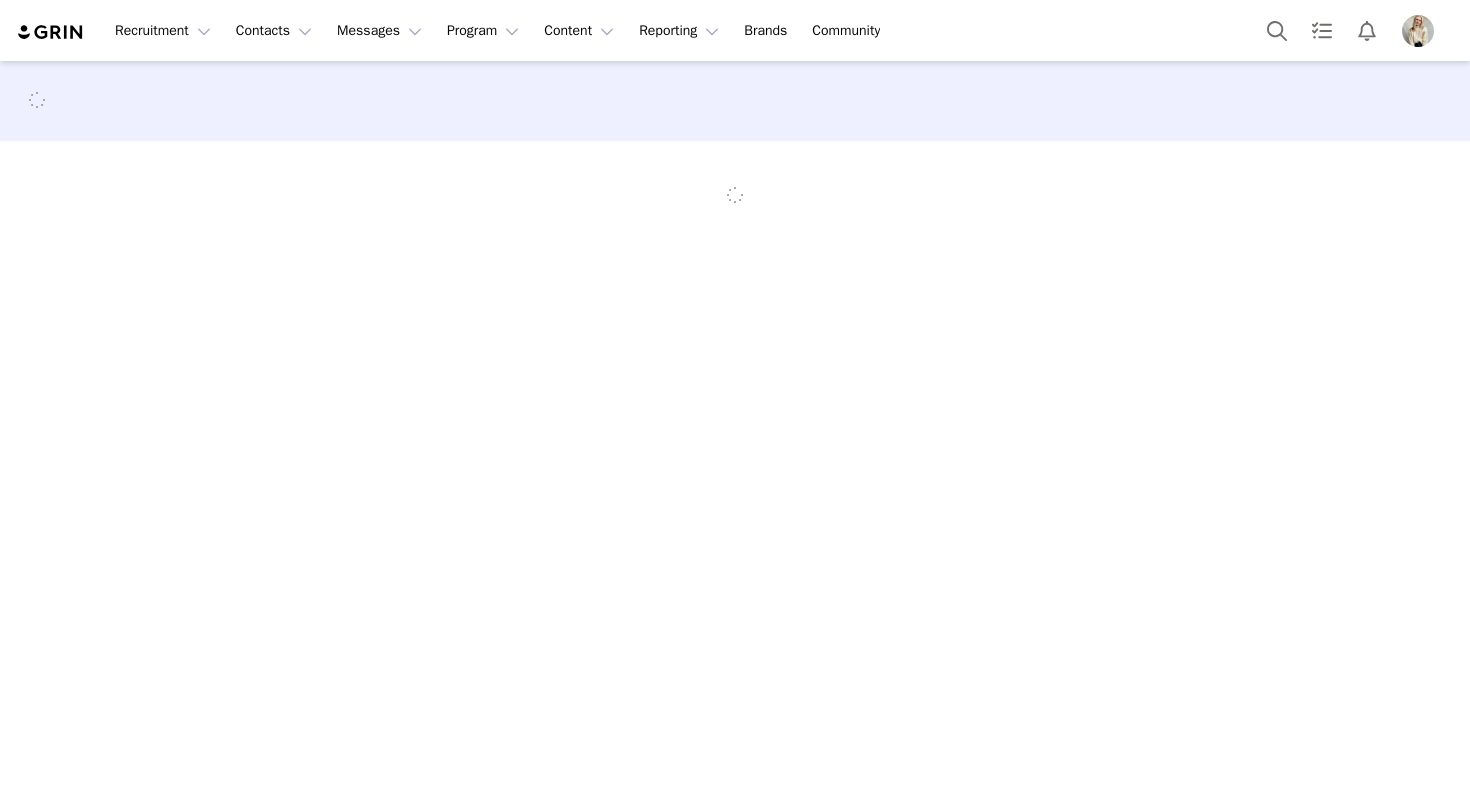 scroll, scrollTop: 0, scrollLeft: 0, axis: both 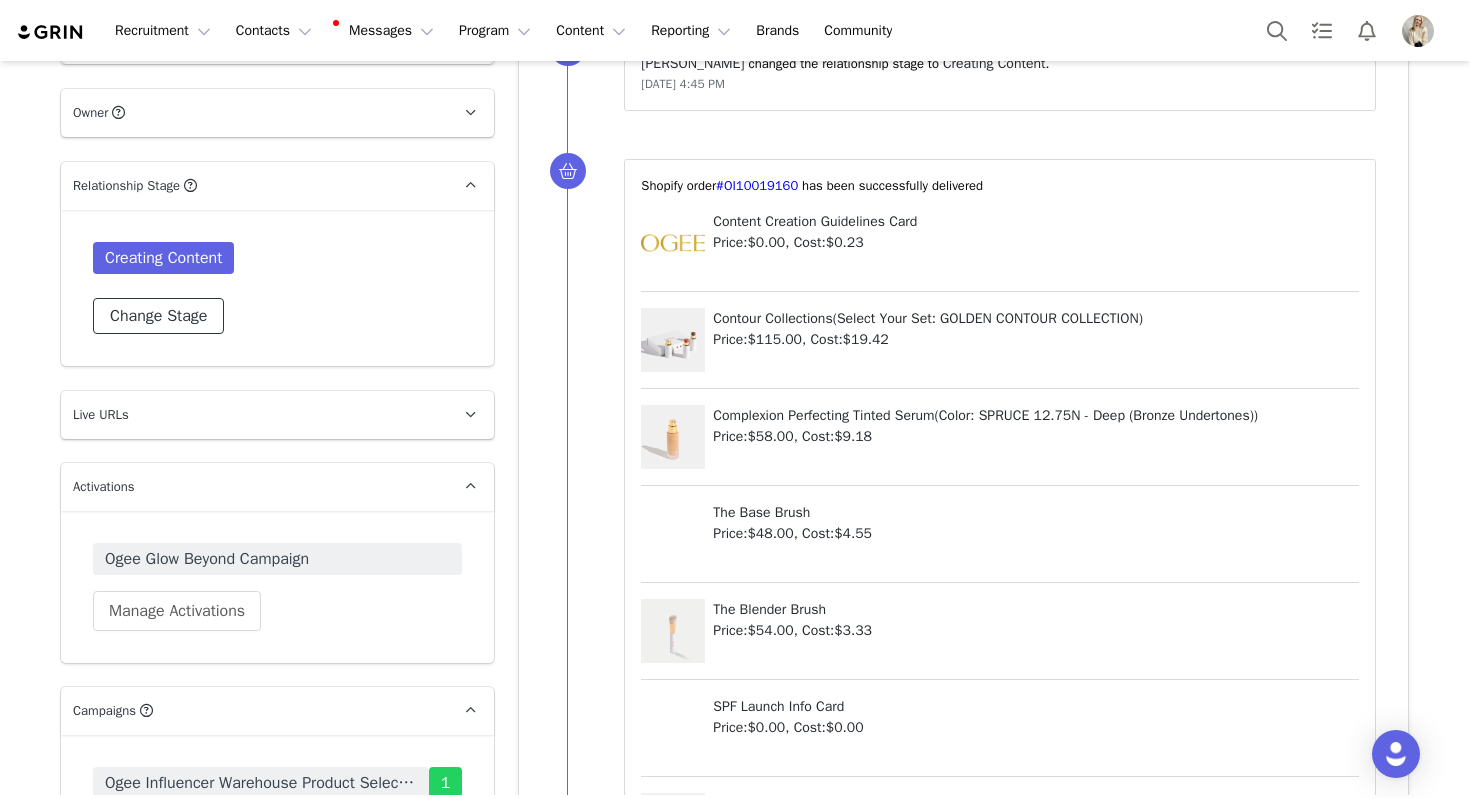 click on "Change Stage" at bounding box center (158, 316) 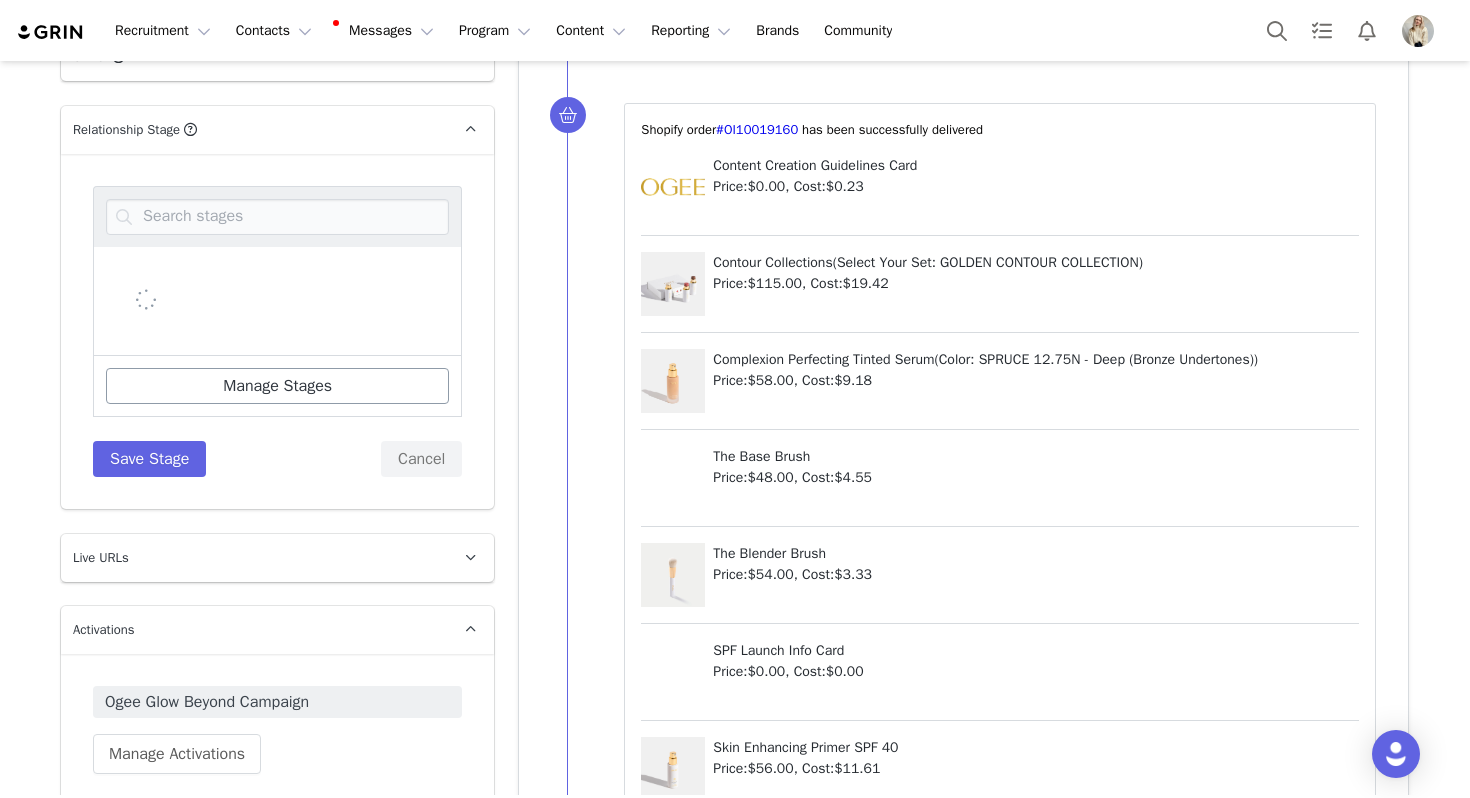 scroll, scrollTop: 1377, scrollLeft: 0, axis: vertical 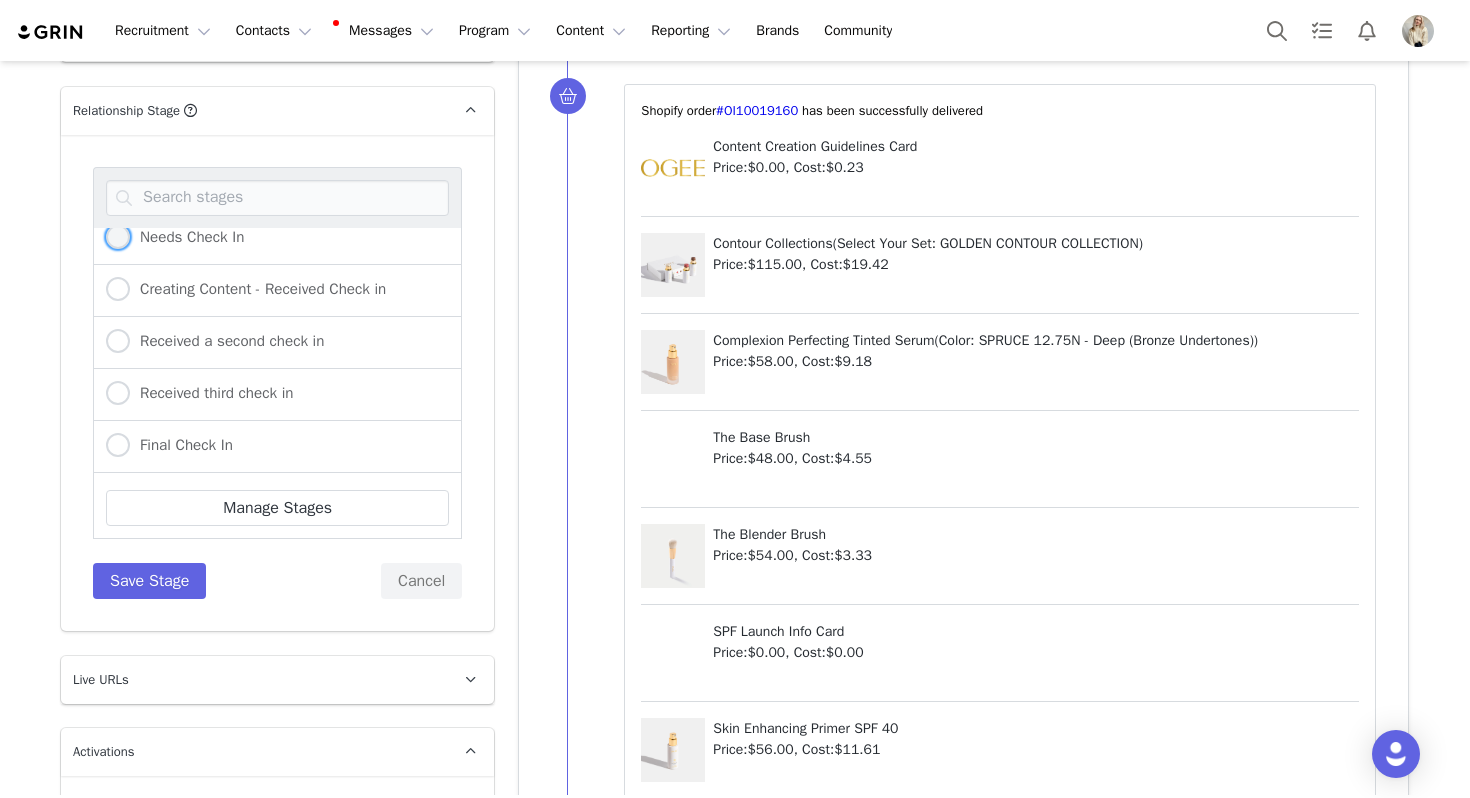 click on "Needs Check In" at bounding box center [175, 238] 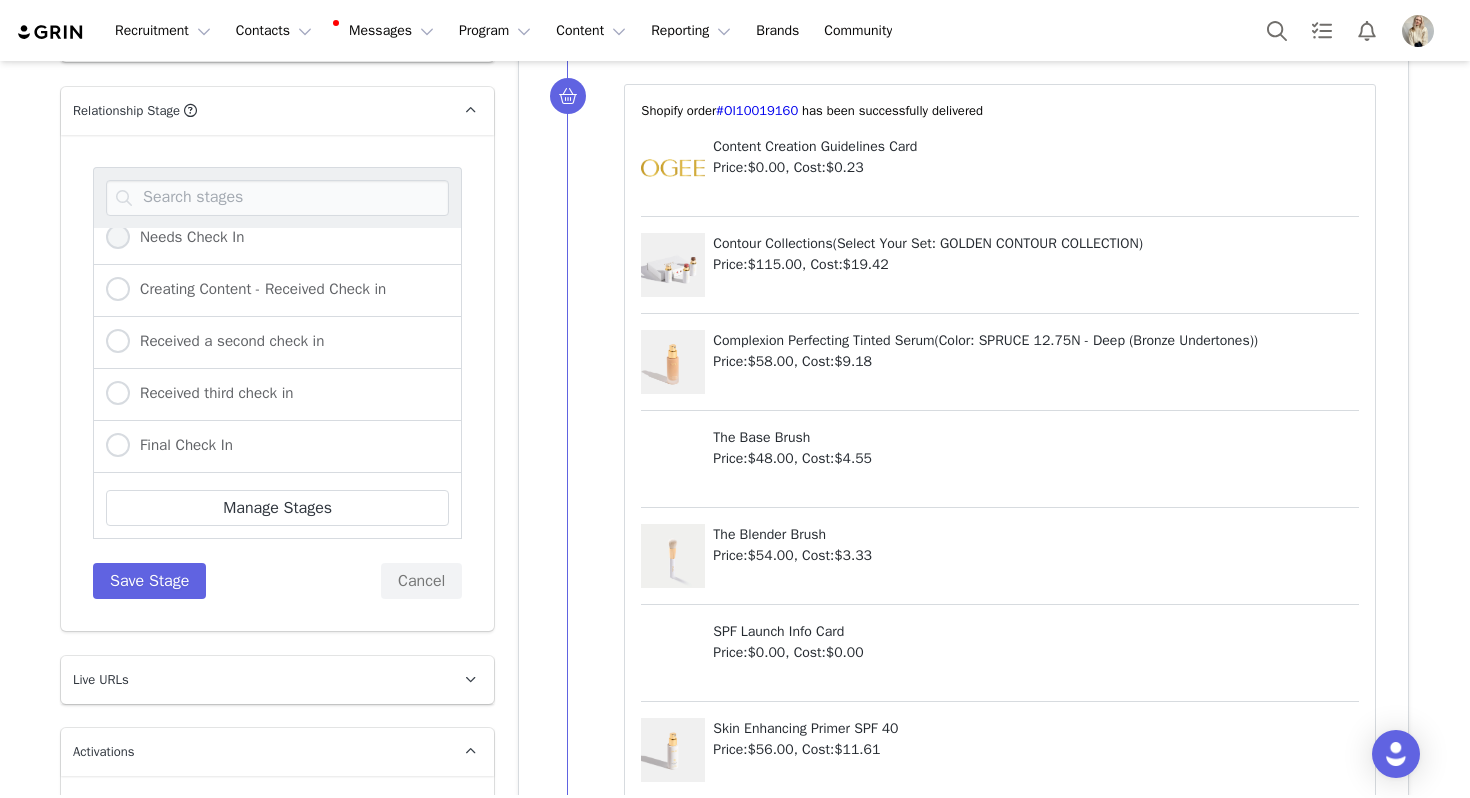 click on "Needs Check In" at bounding box center [118, 238] 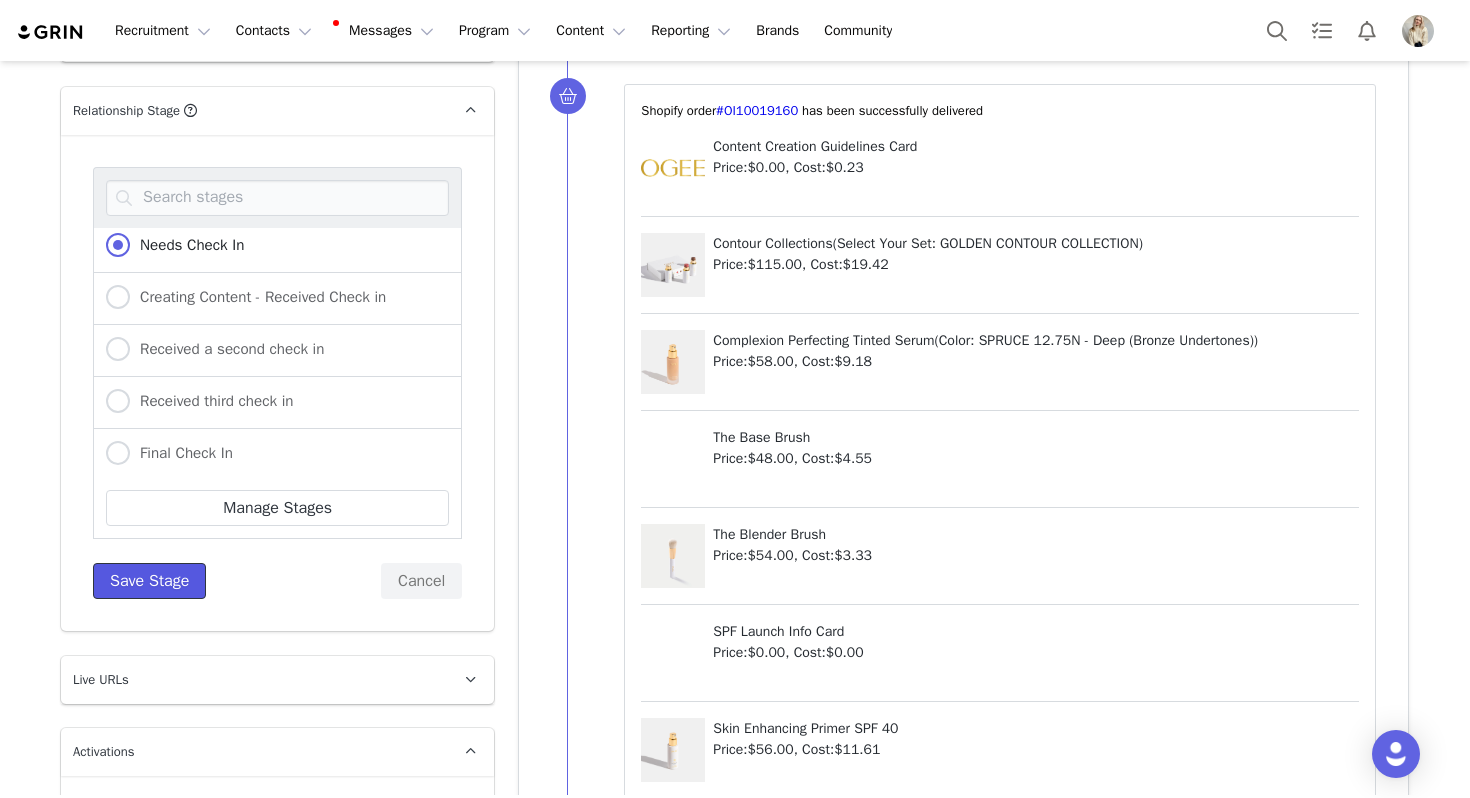 click on "Save Stage" at bounding box center (149, 581) 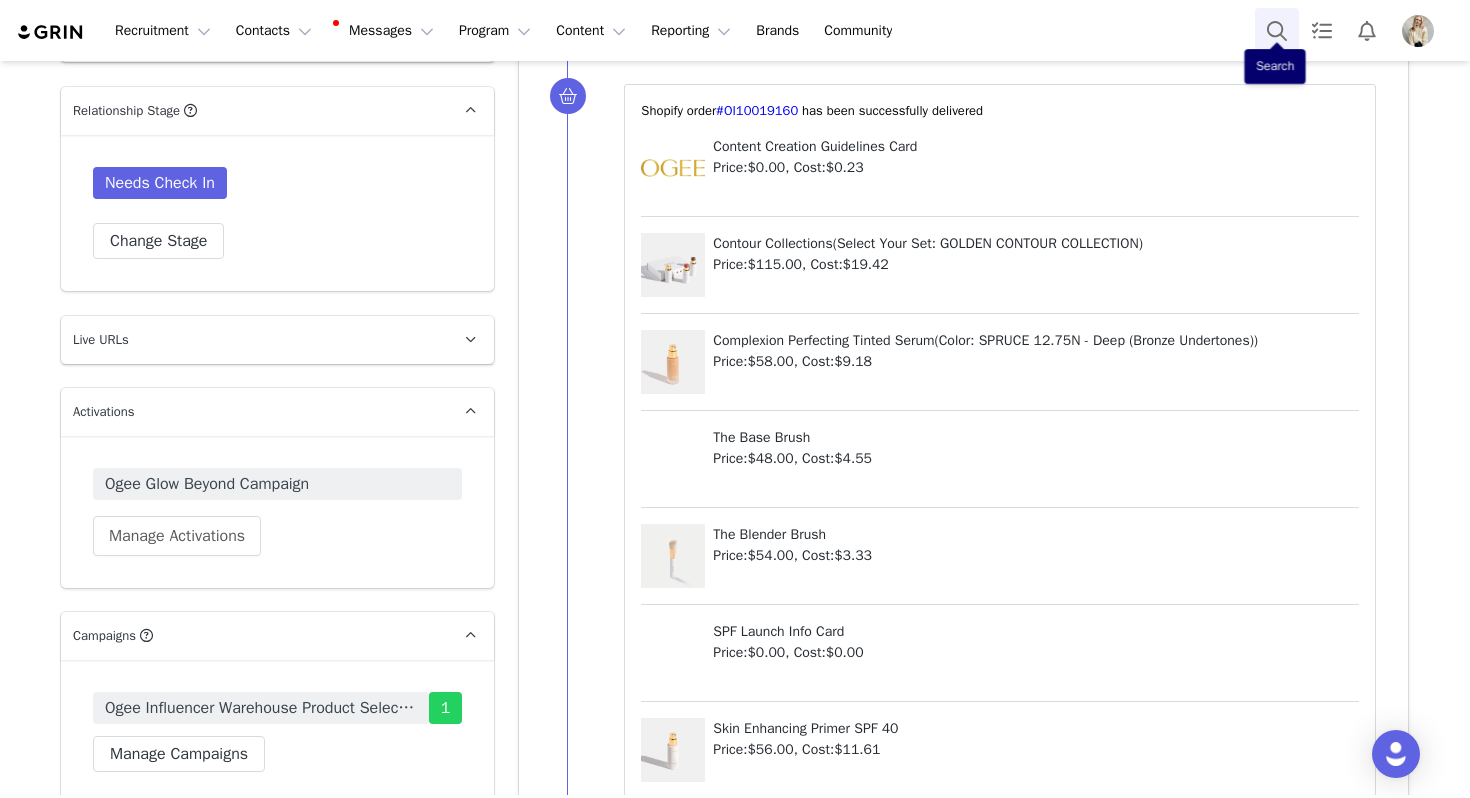 click at bounding box center (1277, 30) 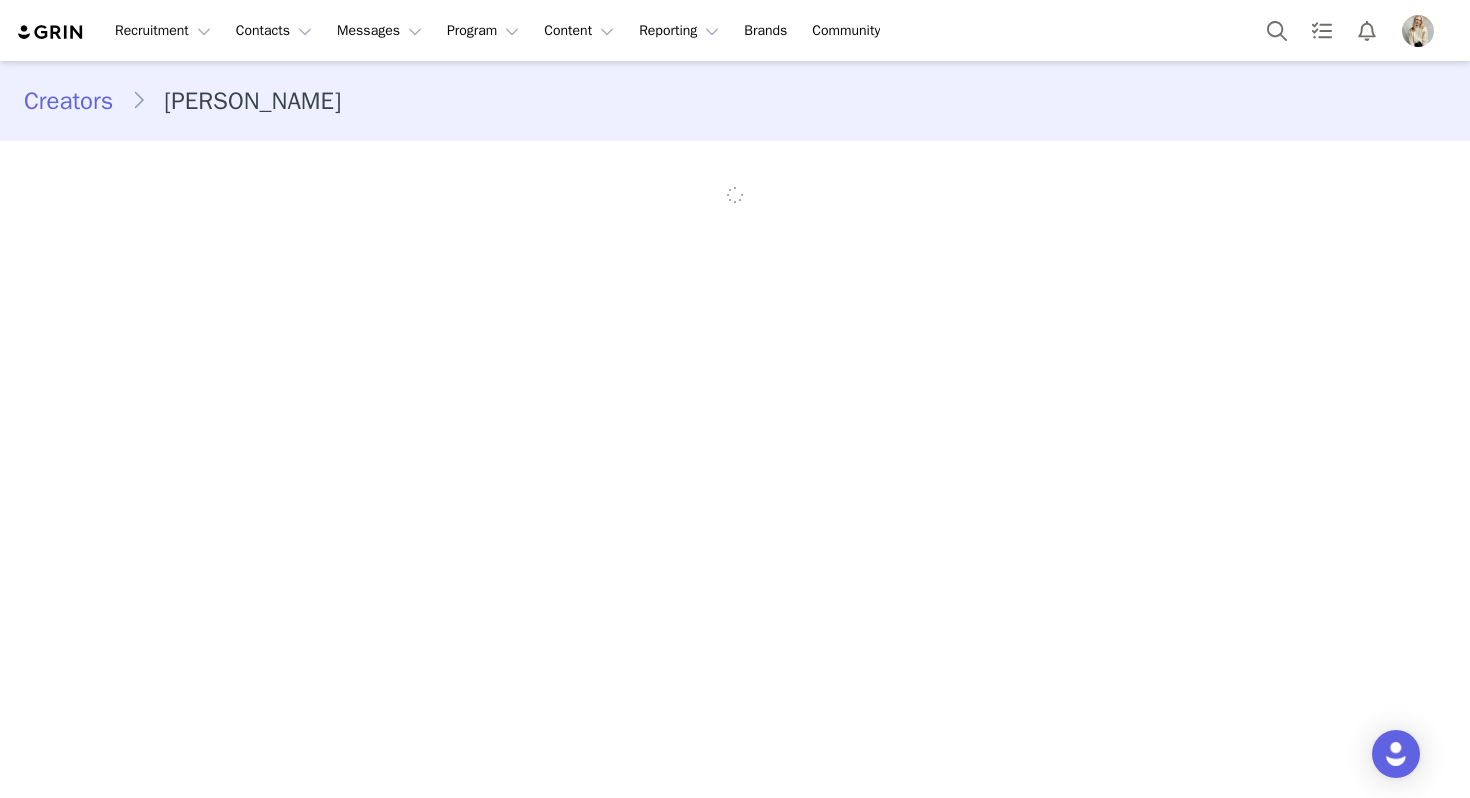 scroll, scrollTop: 0, scrollLeft: 0, axis: both 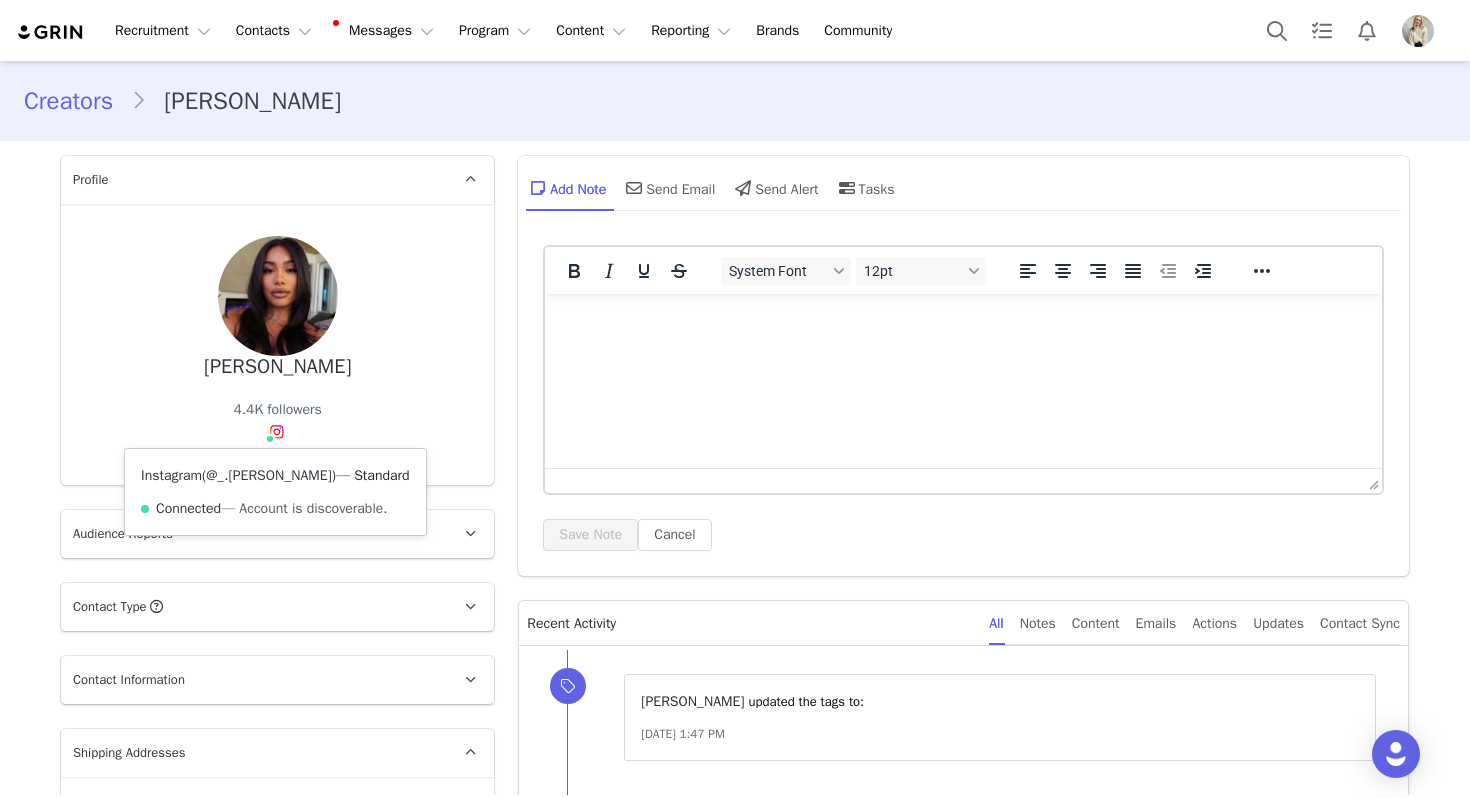 click on "@_.linmarie" at bounding box center (269, 475) 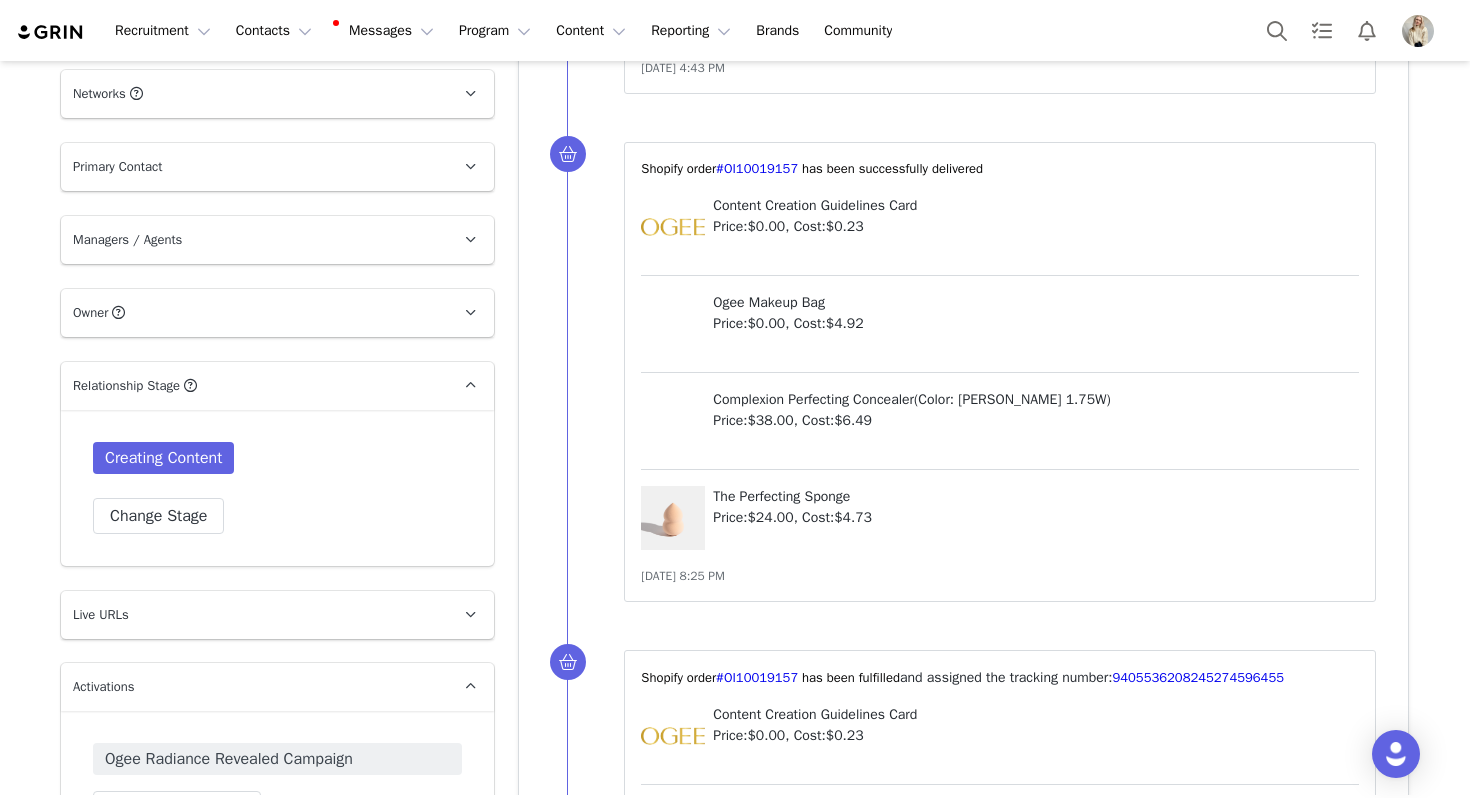 scroll, scrollTop: 1191, scrollLeft: 0, axis: vertical 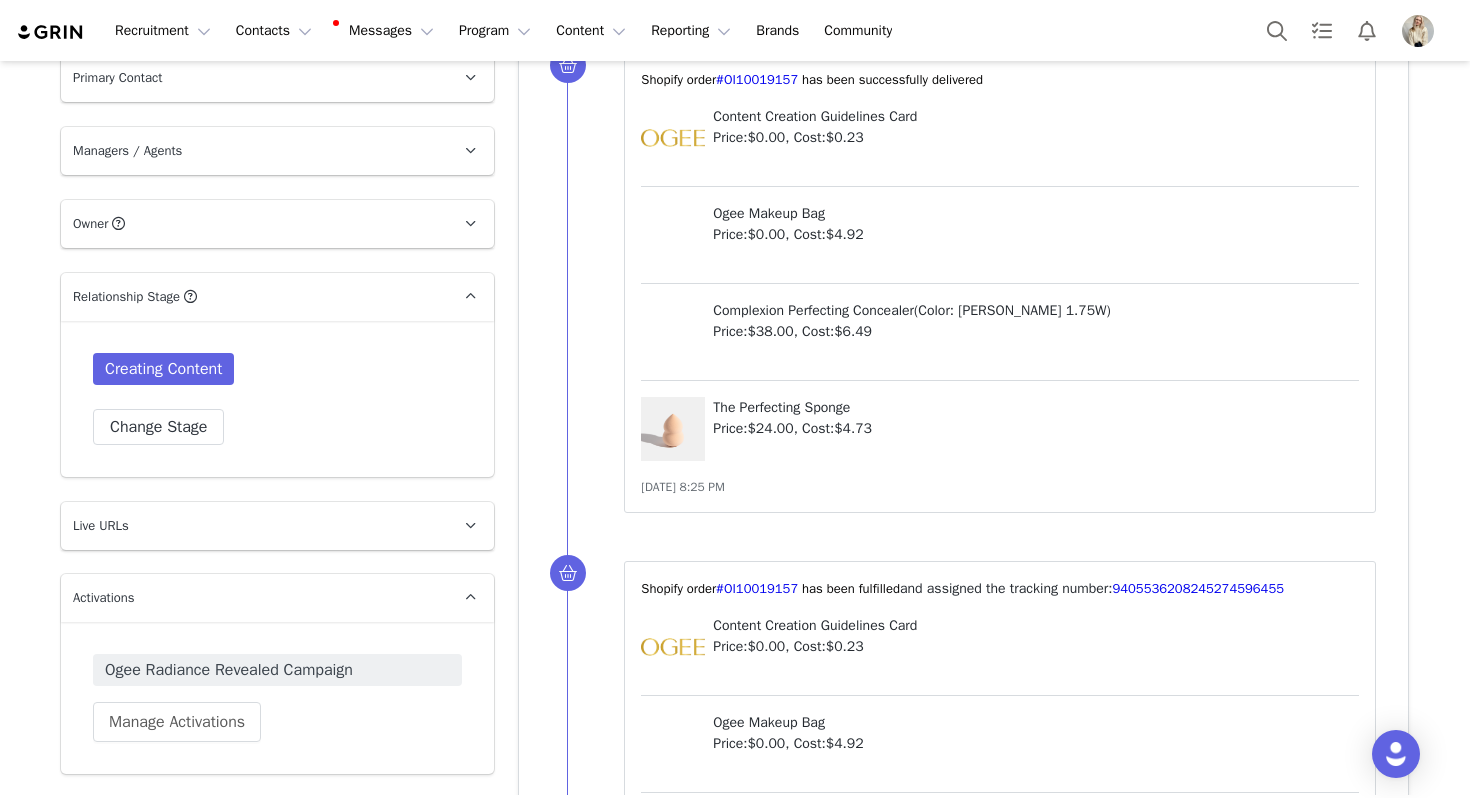 click on "Creating Content  Change Stage" at bounding box center [277, 399] 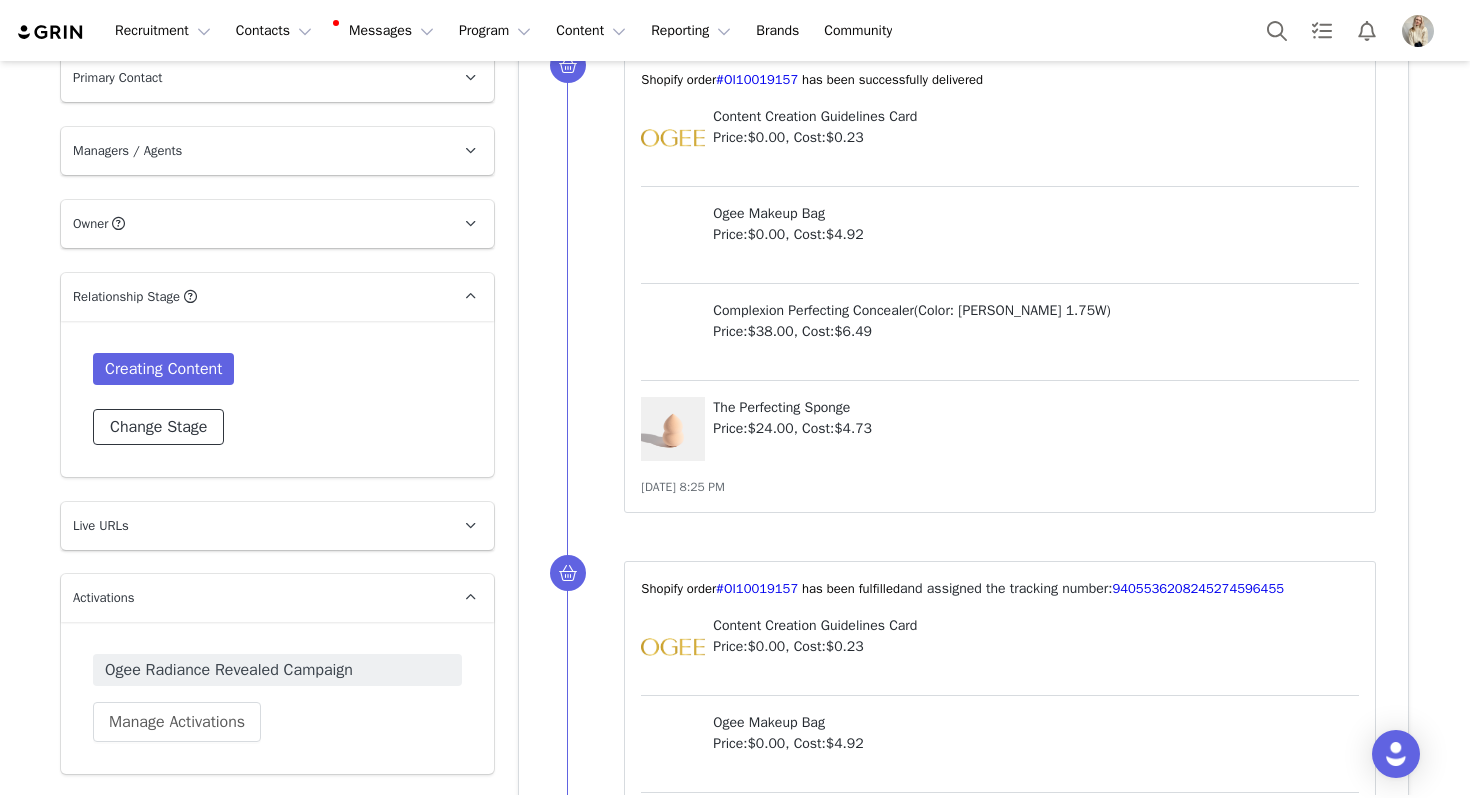 click on "Change Stage" at bounding box center (158, 427) 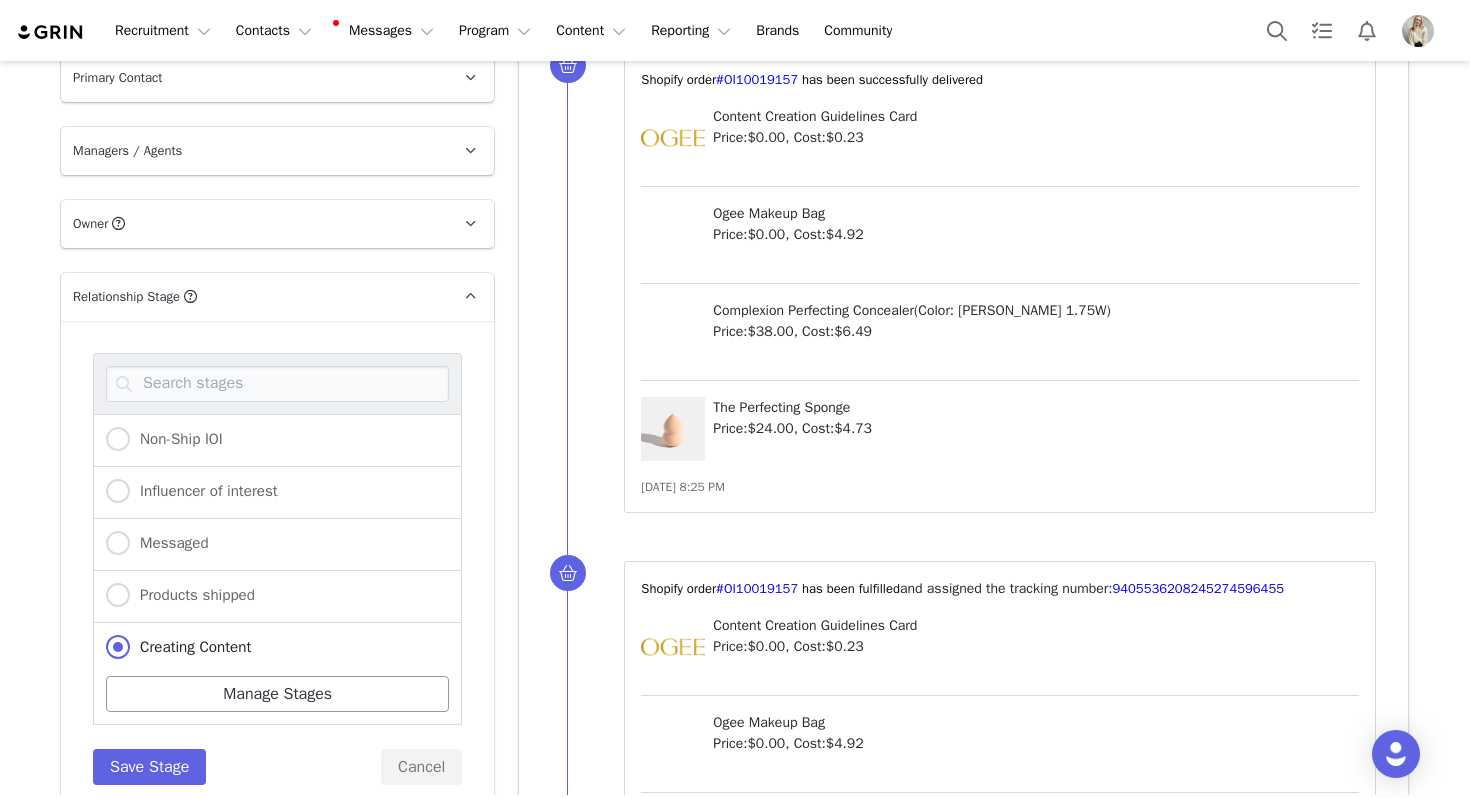 scroll, scrollTop: 1297, scrollLeft: 0, axis: vertical 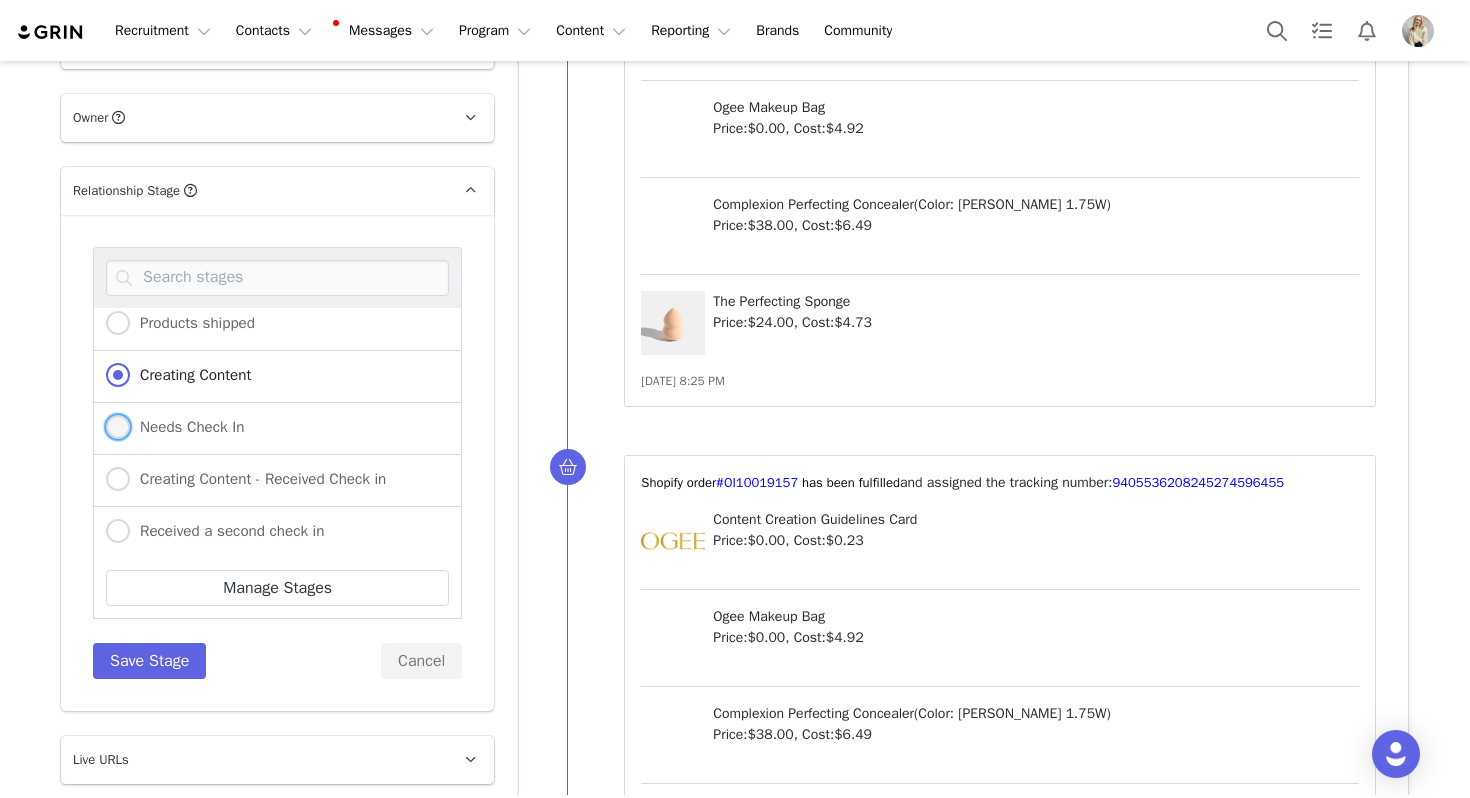 click on "Needs Check In" at bounding box center [187, 427] 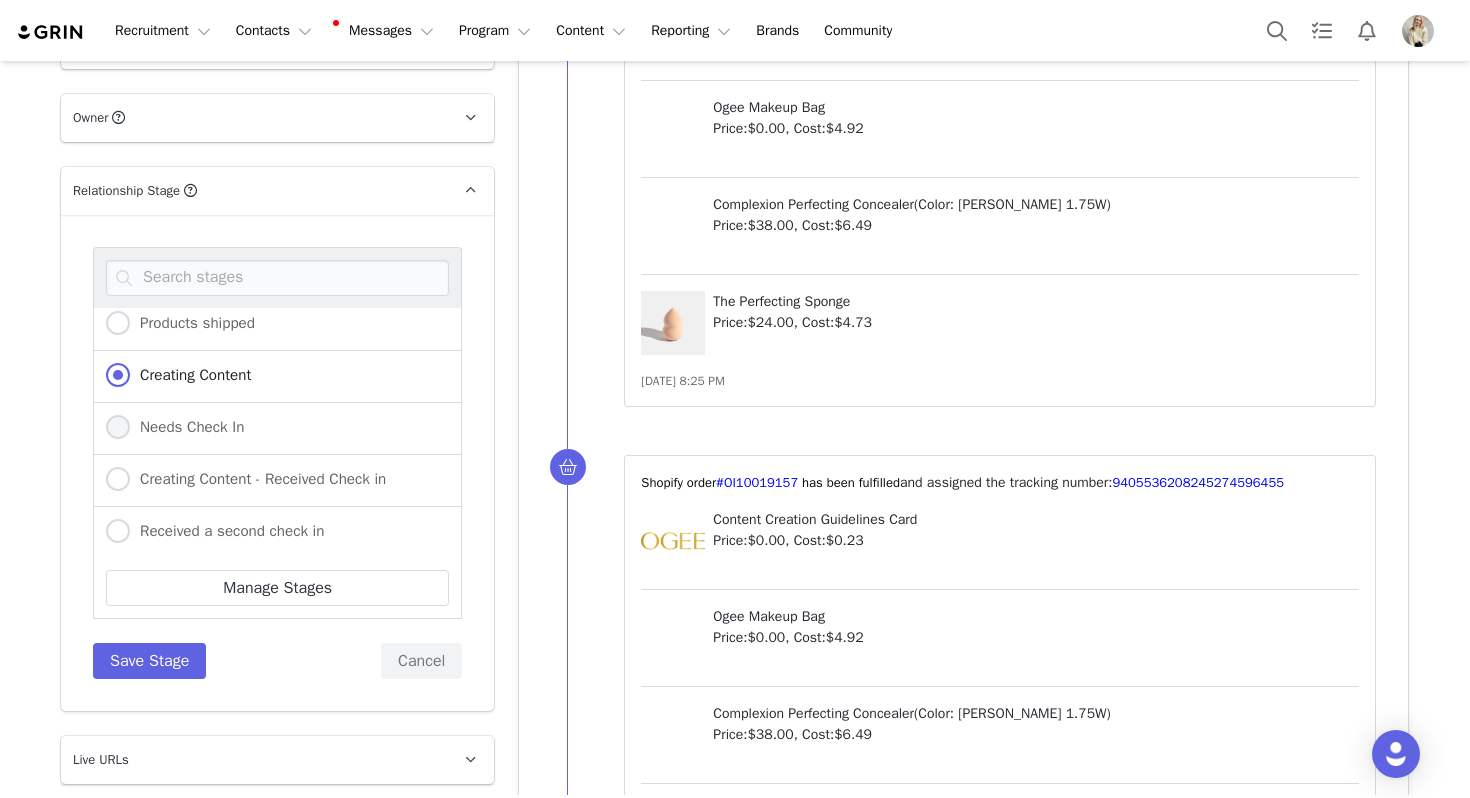 click on "Needs Check In" at bounding box center [118, 428] 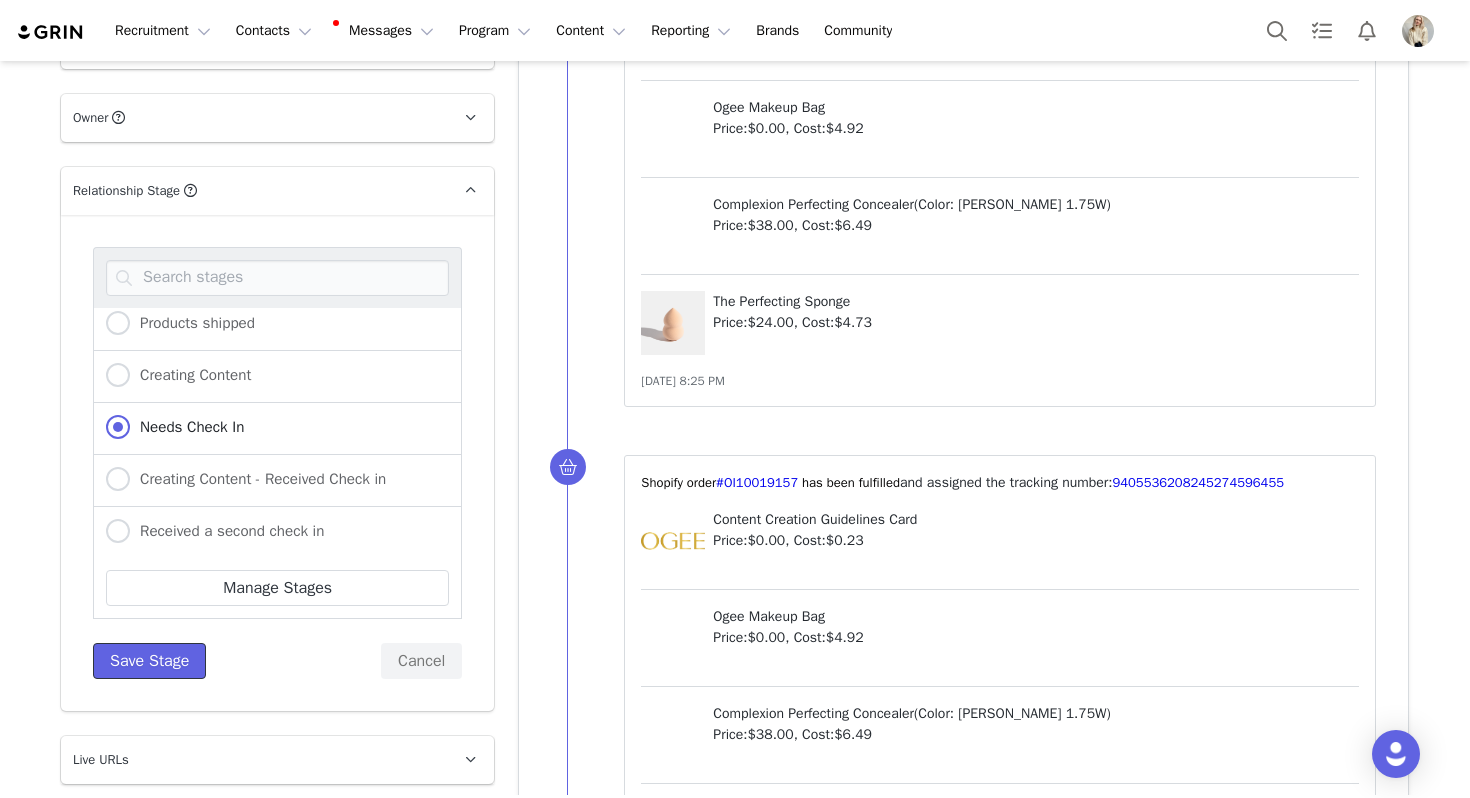 click on "Save Stage" at bounding box center [149, 661] 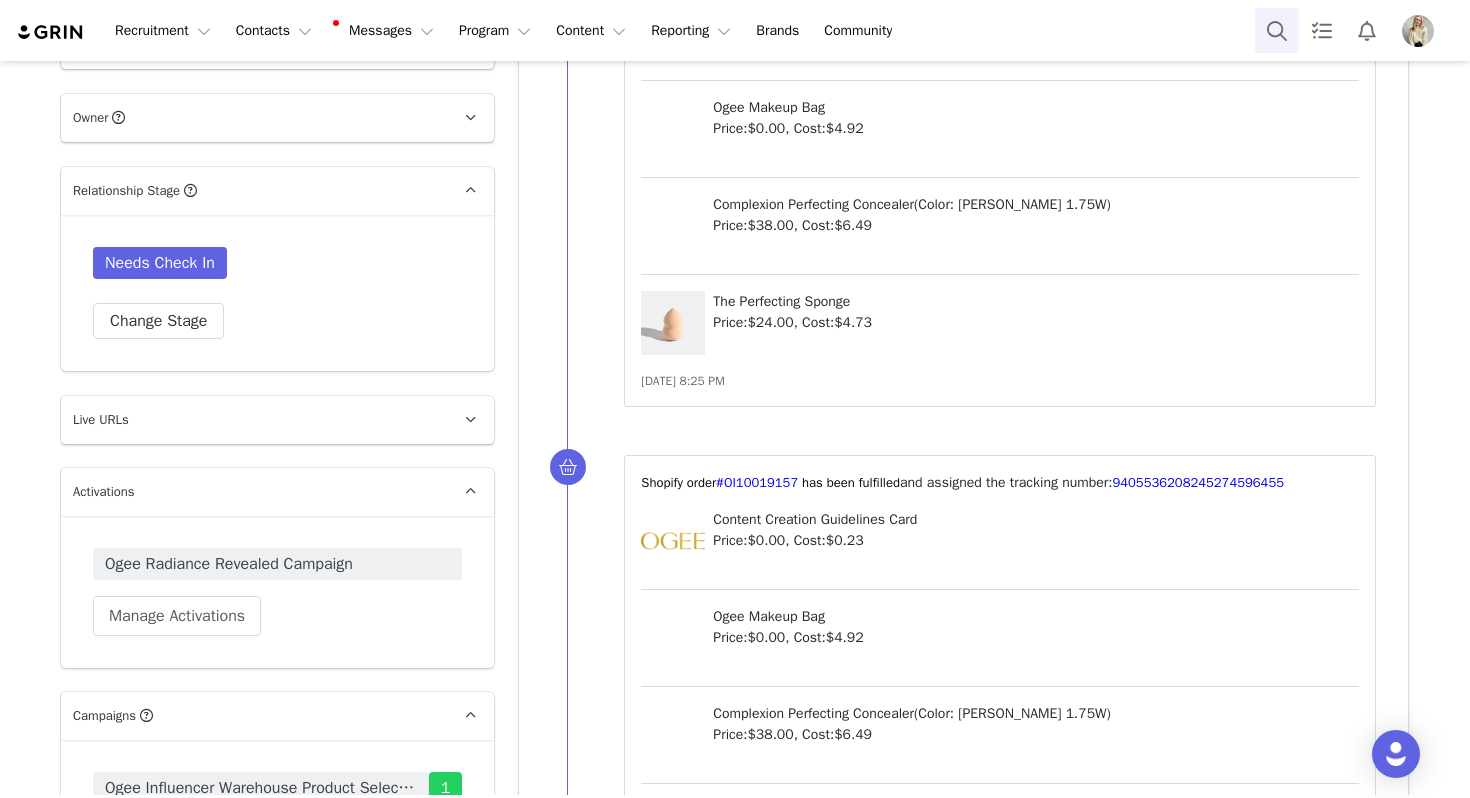 click at bounding box center [1277, 30] 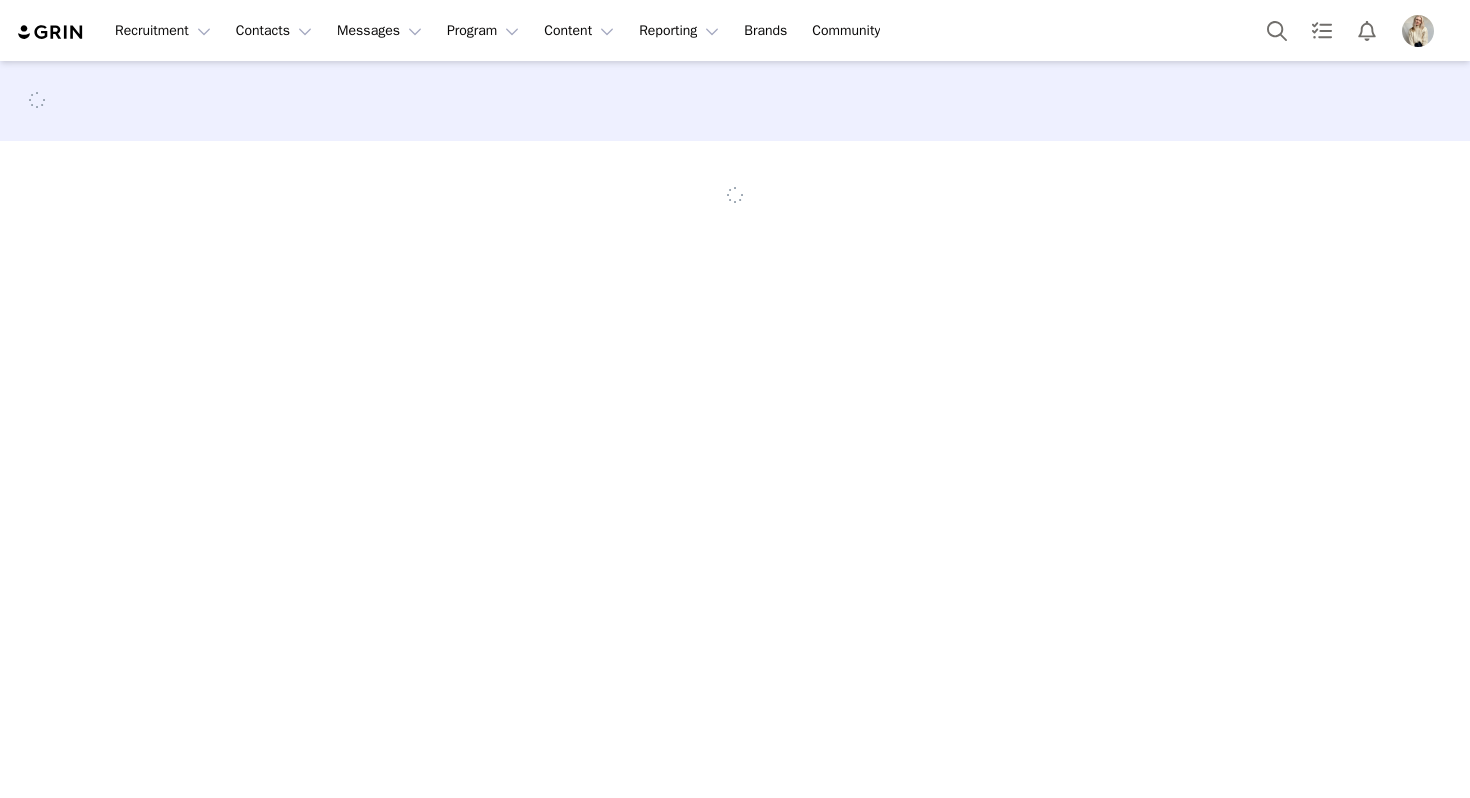 scroll, scrollTop: 0, scrollLeft: 0, axis: both 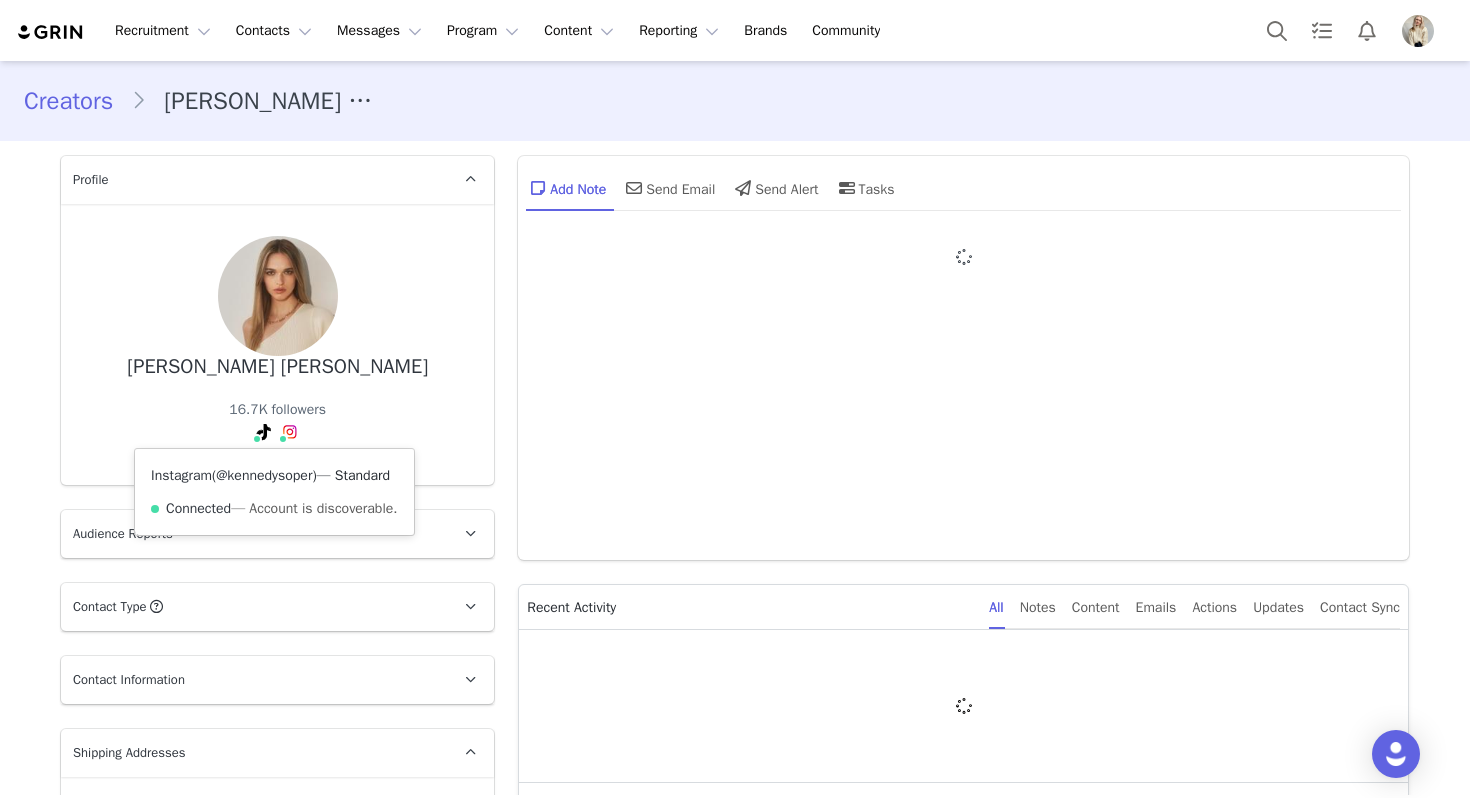 click on "@kennedysoper" at bounding box center [264, 475] 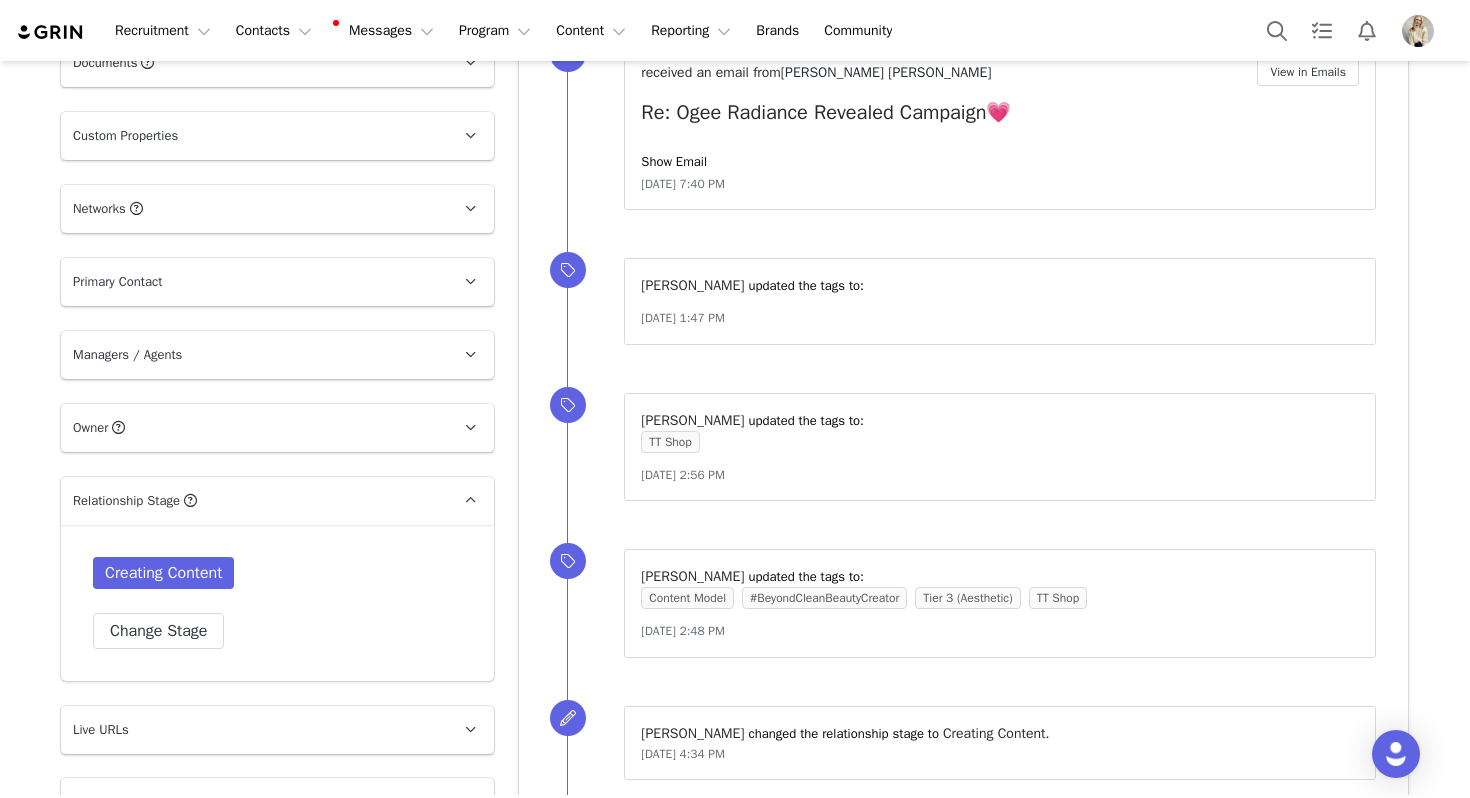 scroll, scrollTop: 1172, scrollLeft: 0, axis: vertical 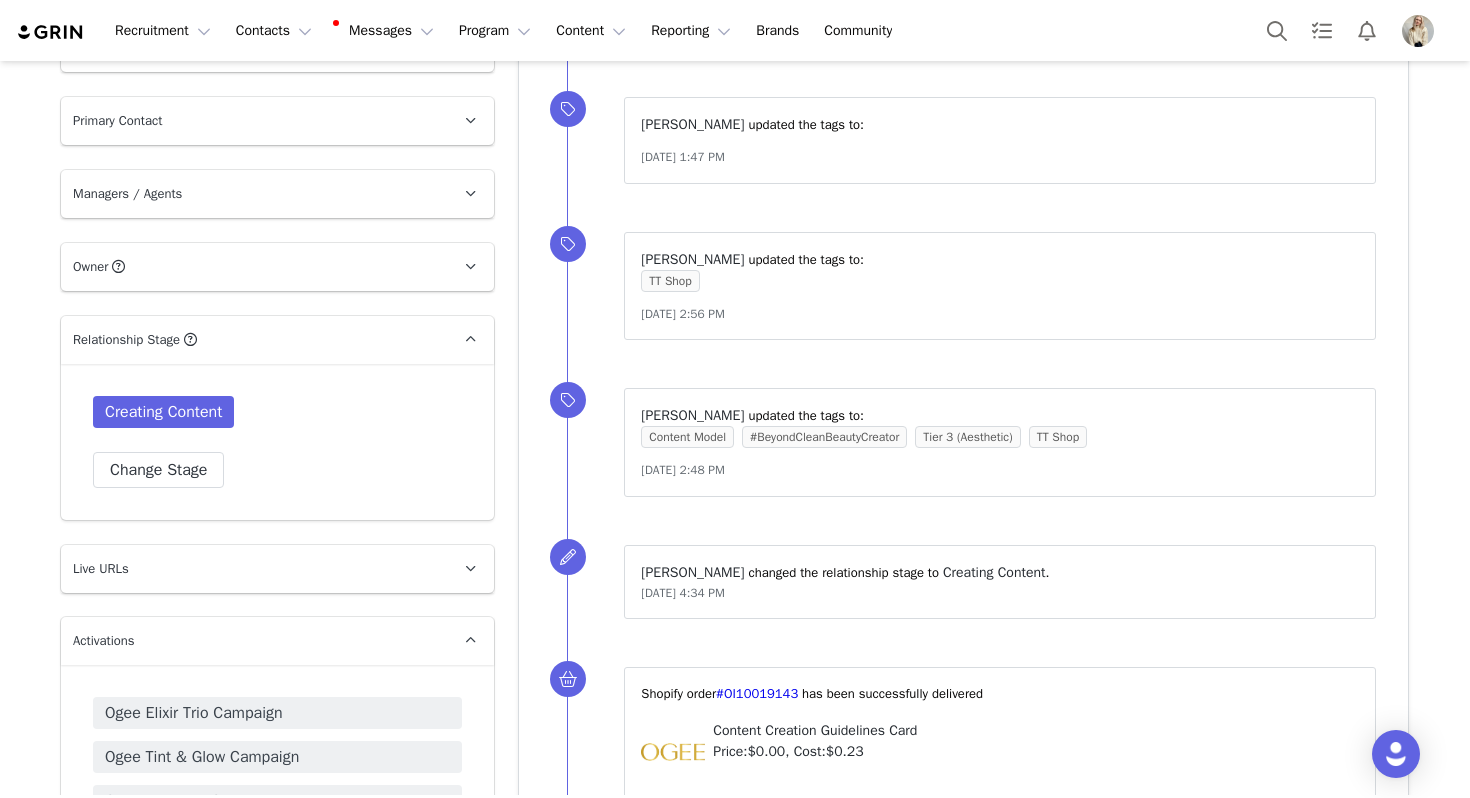 click on "Creating Content  Change Stage" at bounding box center [277, 442] 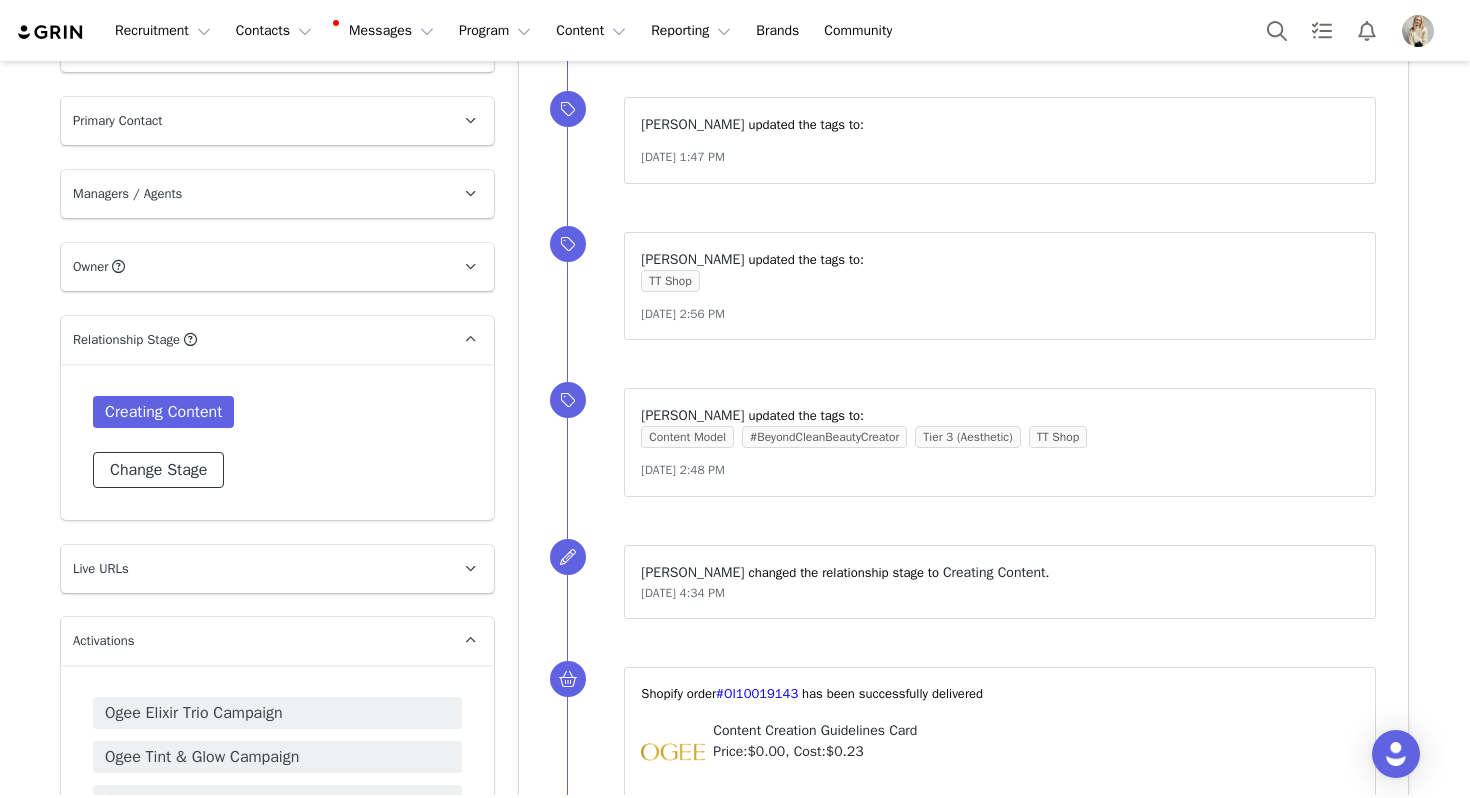 click on "Change Stage" at bounding box center [158, 470] 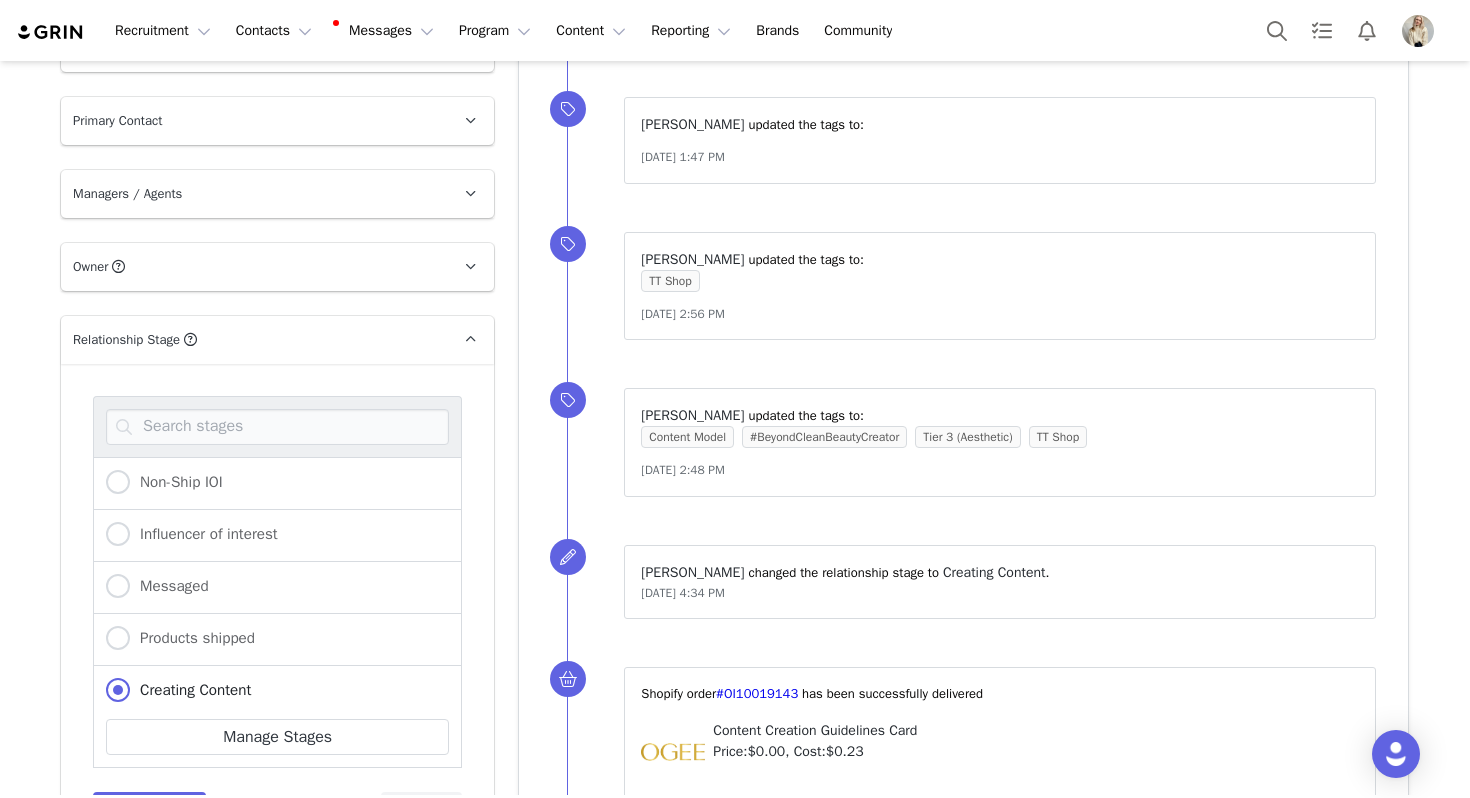 scroll, scrollTop: 102, scrollLeft: 0, axis: vertical 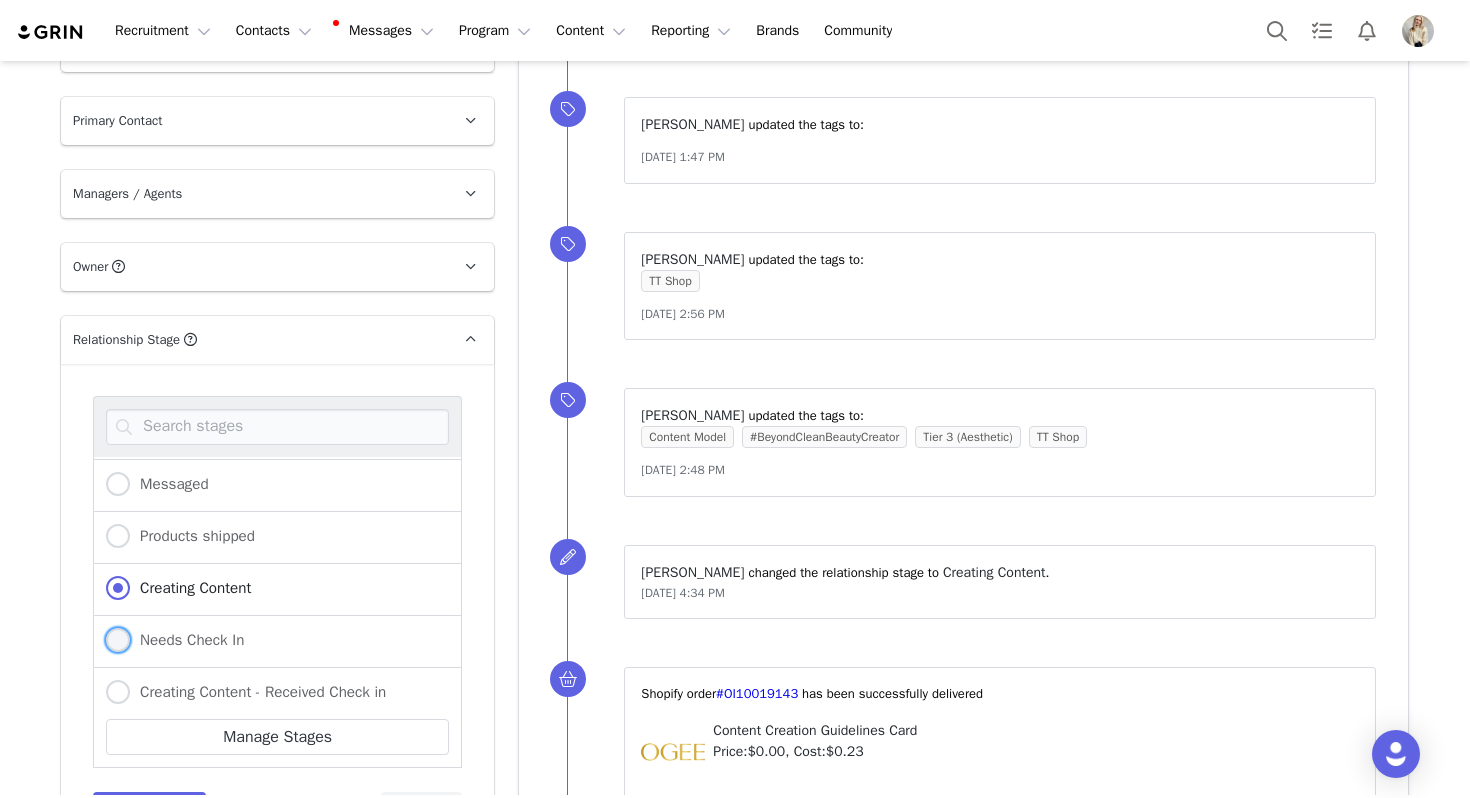 click on "Needs Check In" at bounding box center (187, 640) 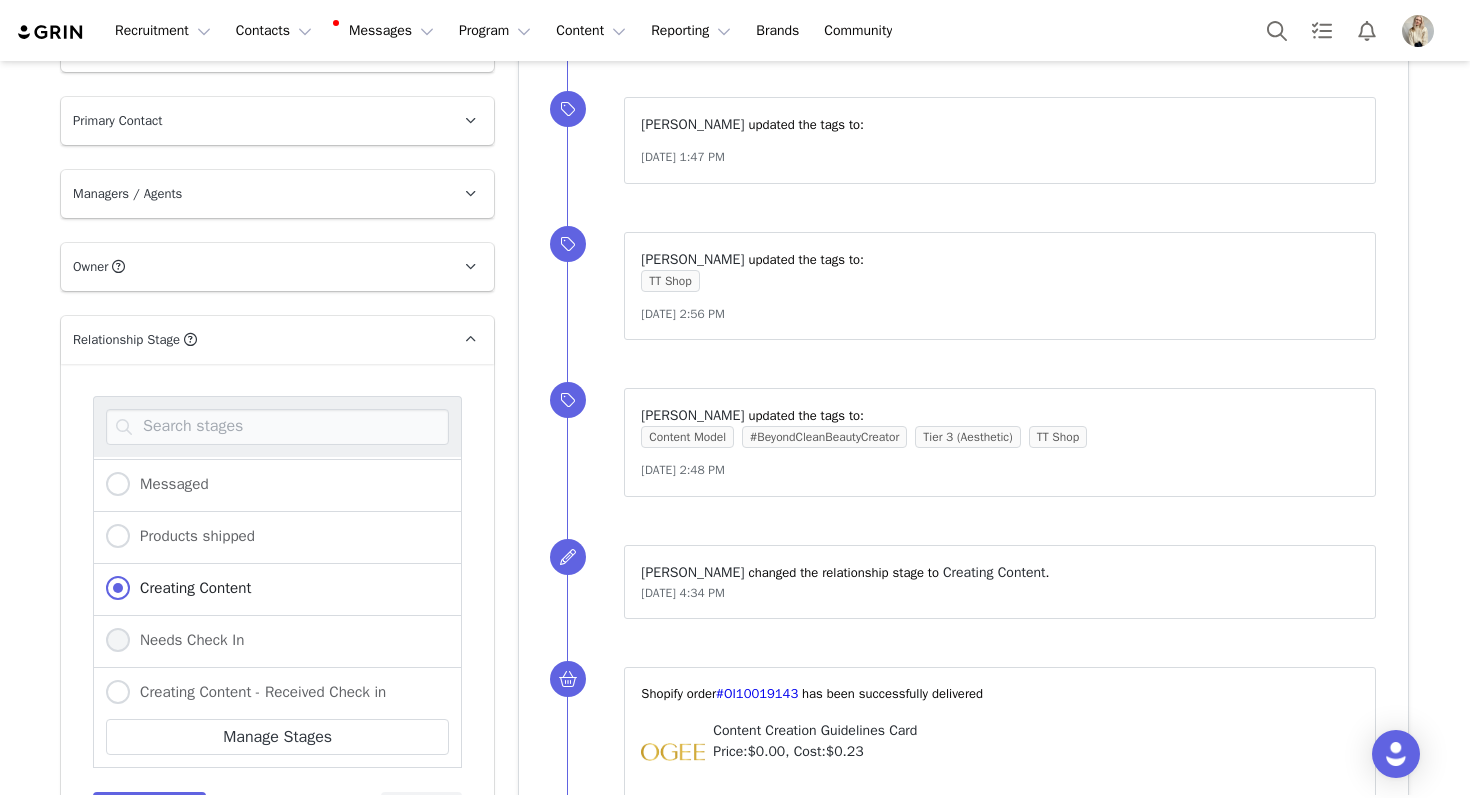click on "Needs Check In" at bounding box center [118, 641] 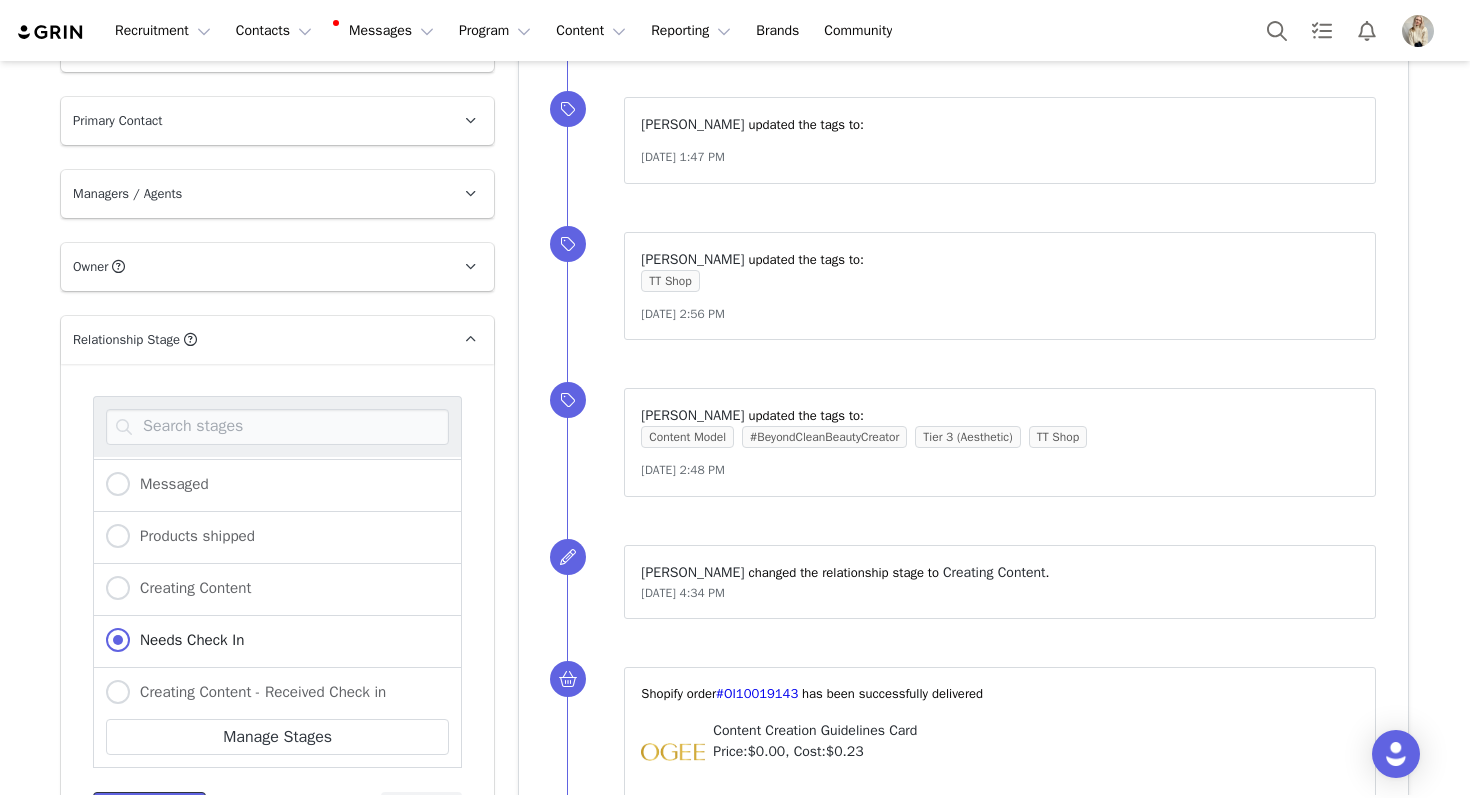 click on "Save Stage" at bounding box center (149, 810) 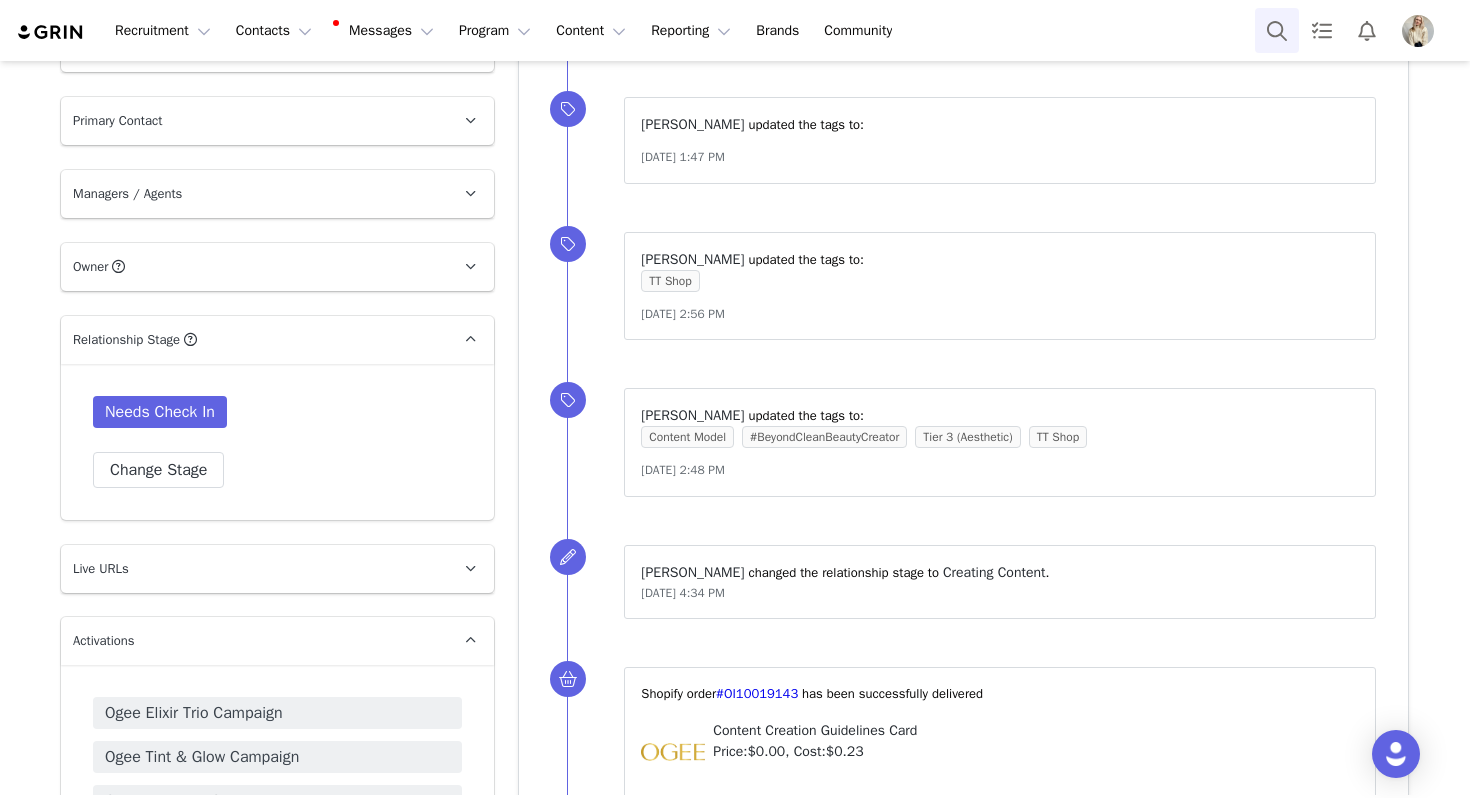 click at bounding box center (1277, 30) 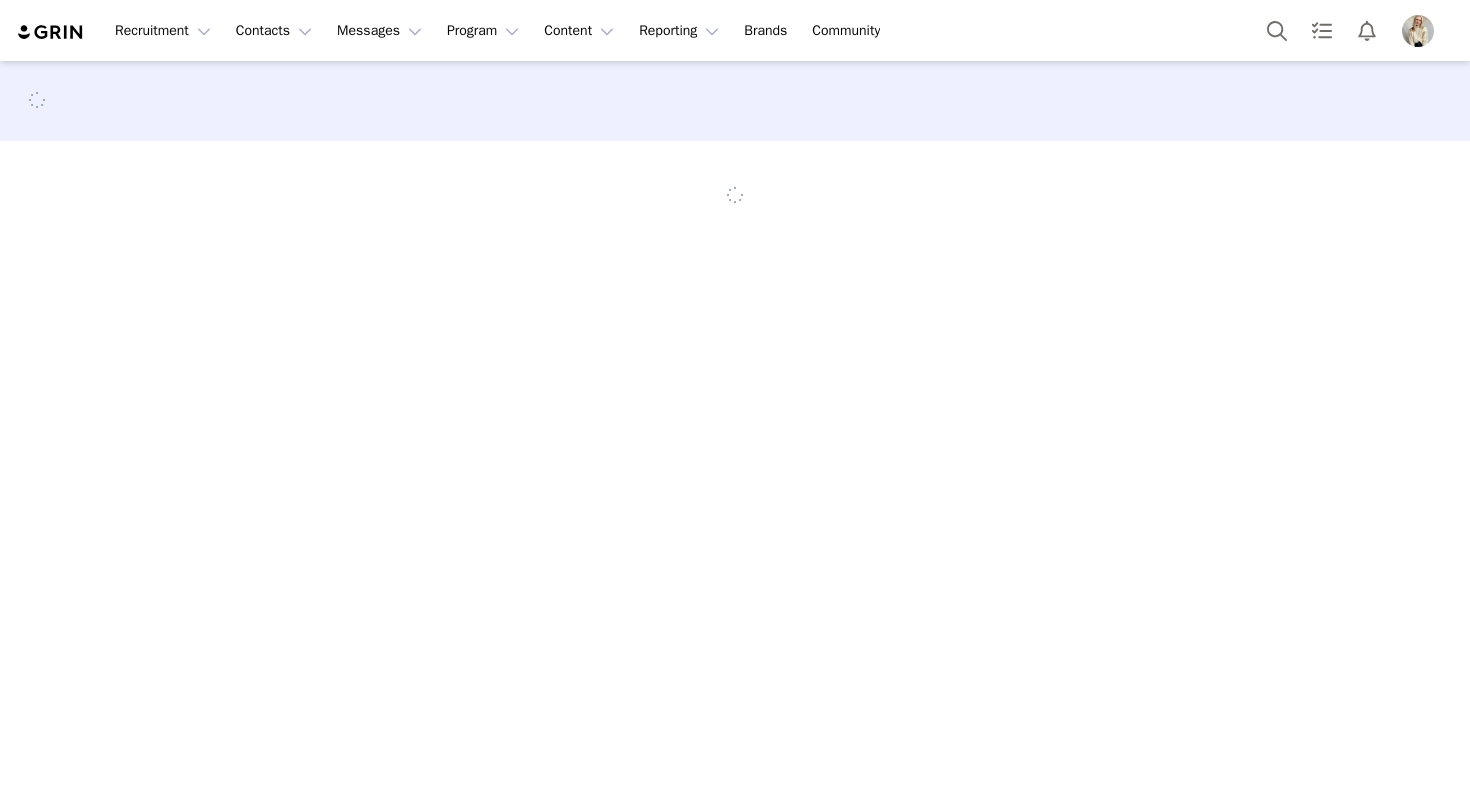 scroll, scrollTop: 0, scrollLeft: 0, axis: both 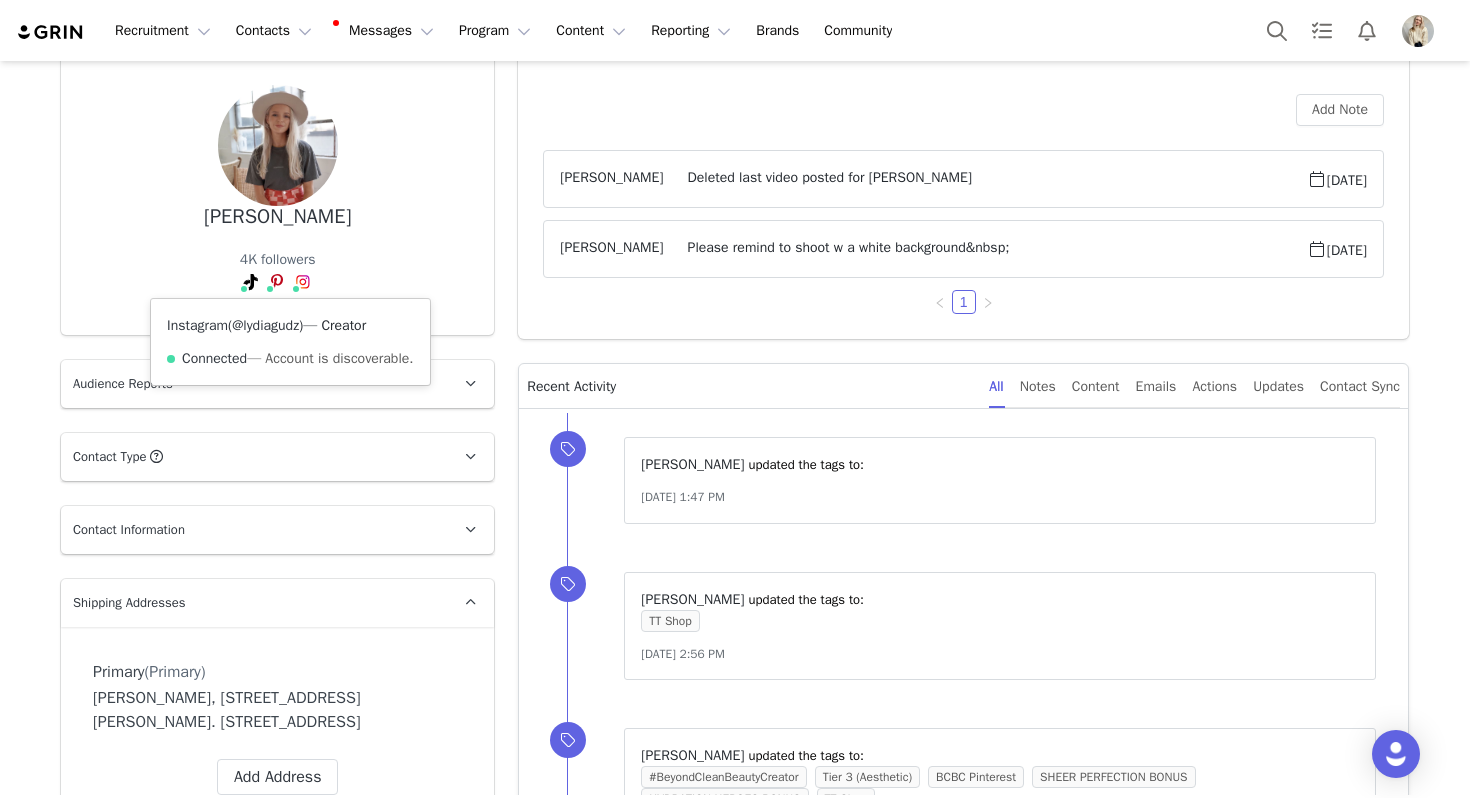 click on "@lydiagudz" at bounding box center (265, 325) 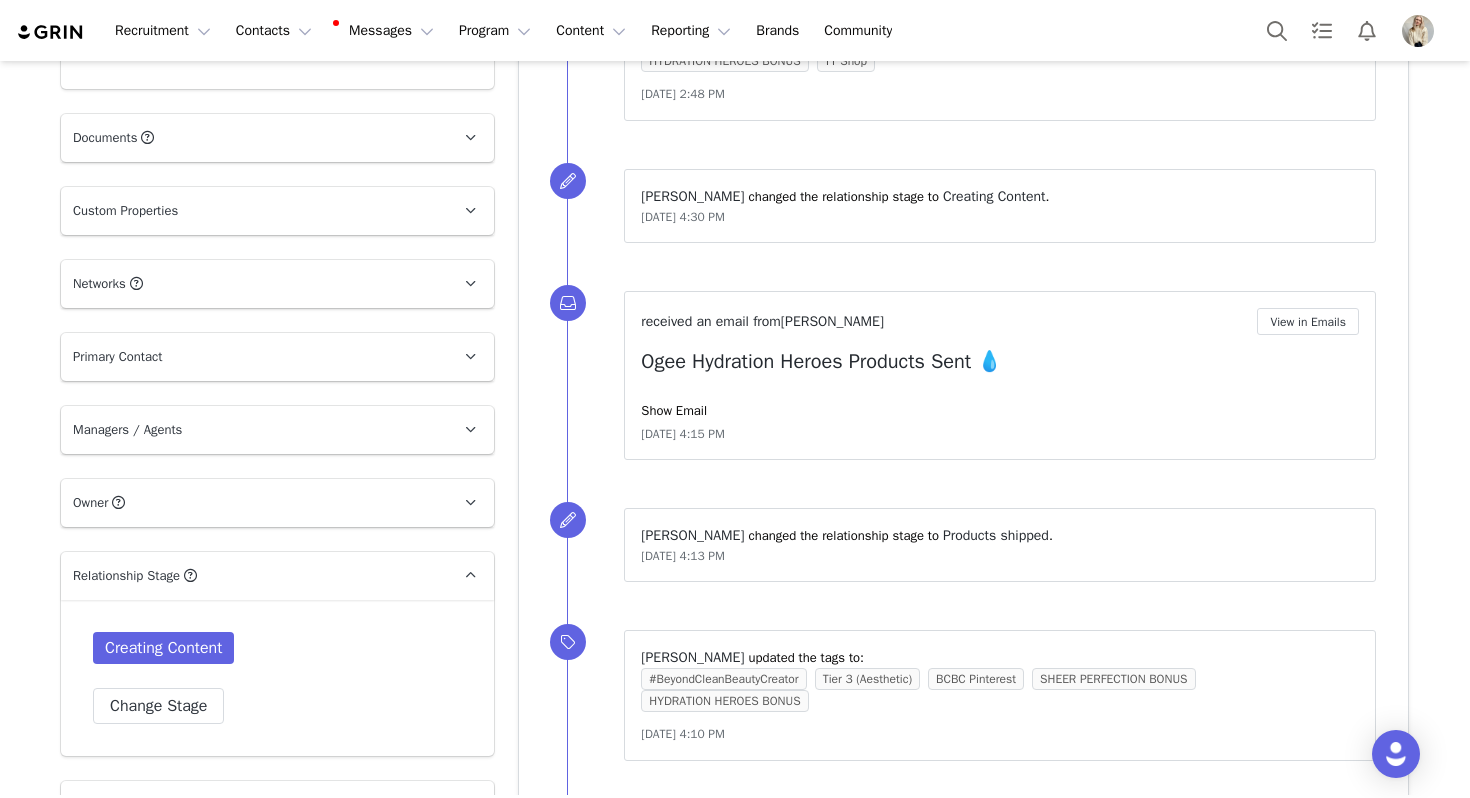 scroll, scrollTop: 1202, scrollLeft: 0, axis: vertical 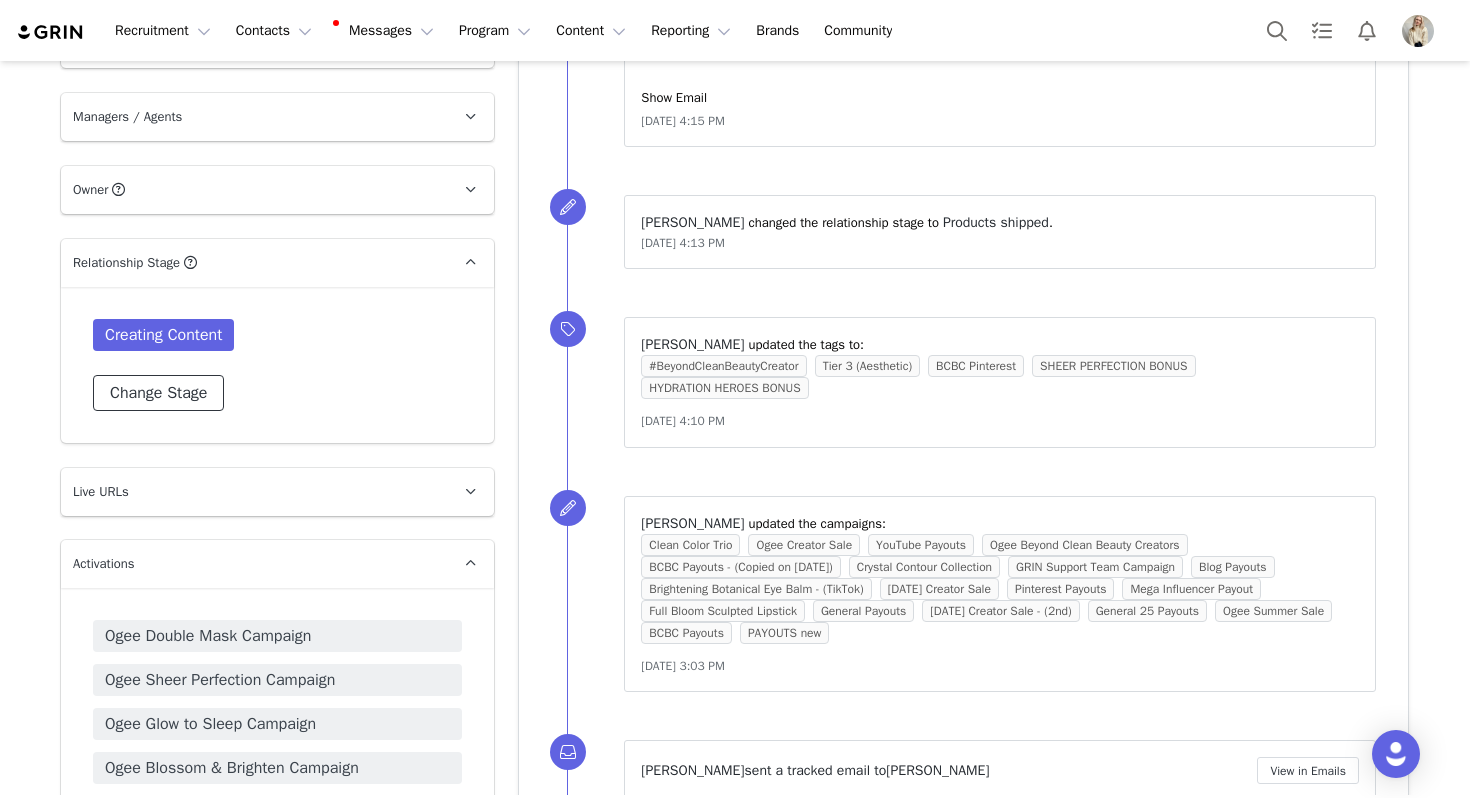 click on "Change Stage" at bounding box center [158, 393] 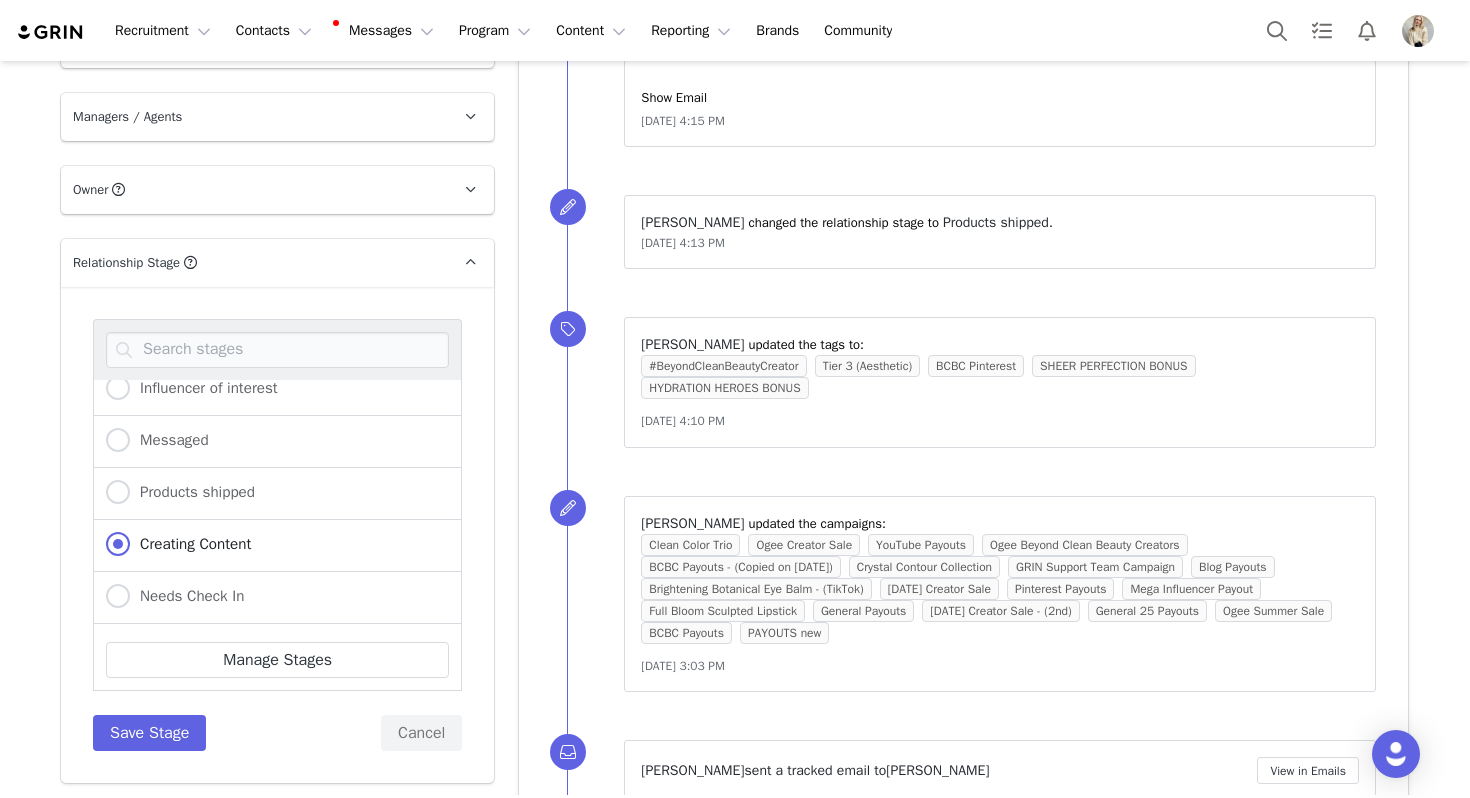 scroll, scrollTop: 95, scrollLeft: 0, axis: vertical 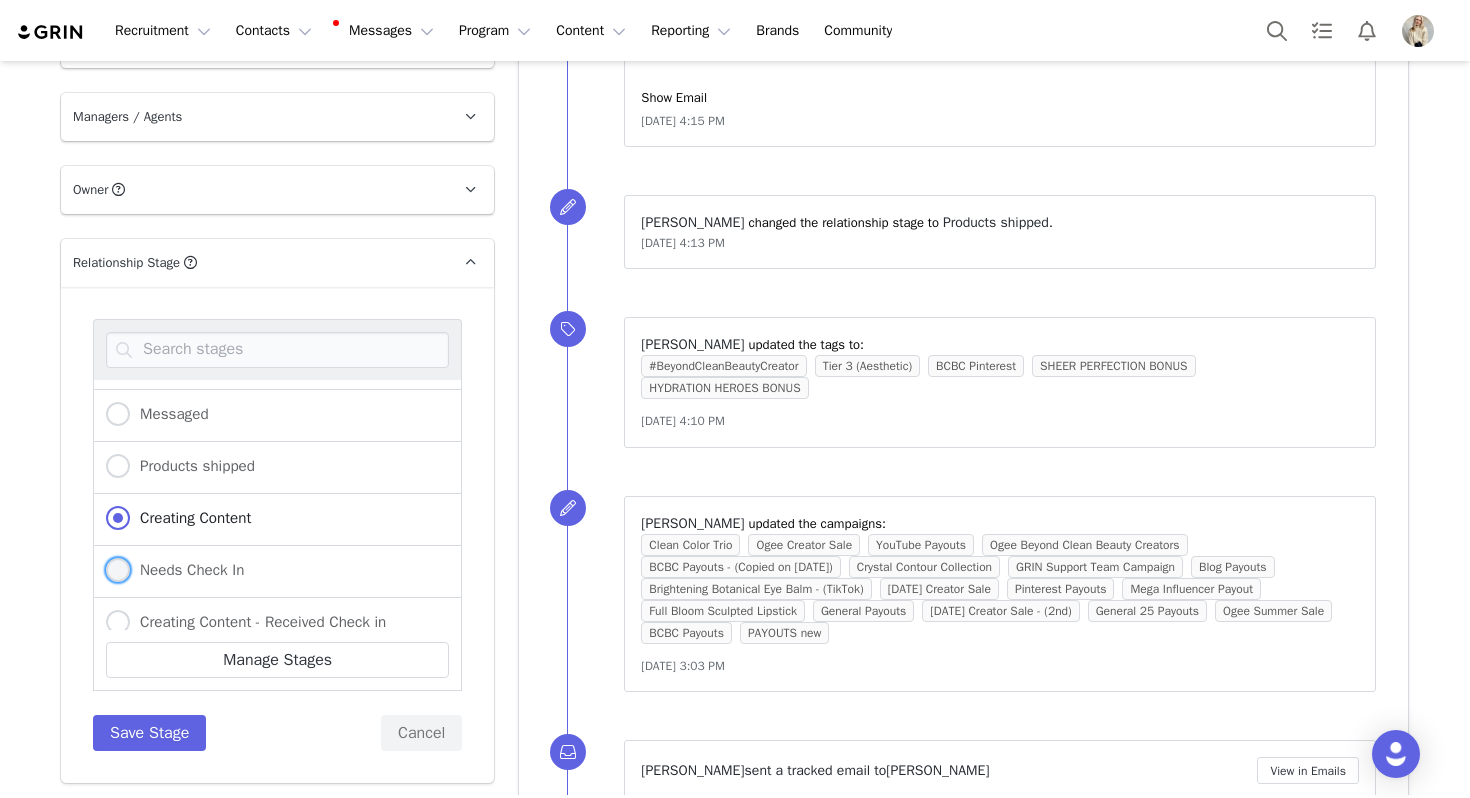 click on "Needs Check In" at bounding box center (187, 570) 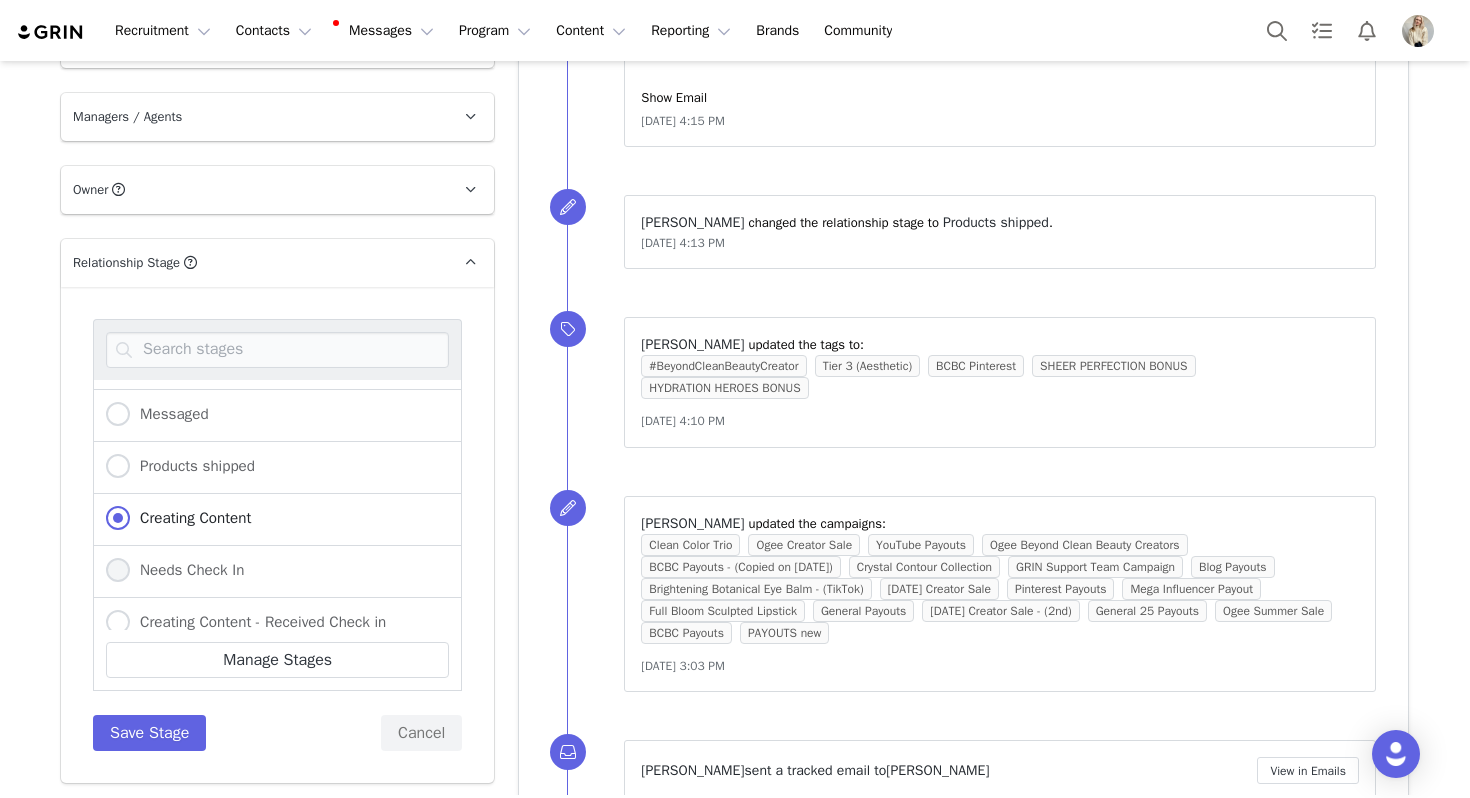 click on "Needs Check In" at bounding box center [118, 571] 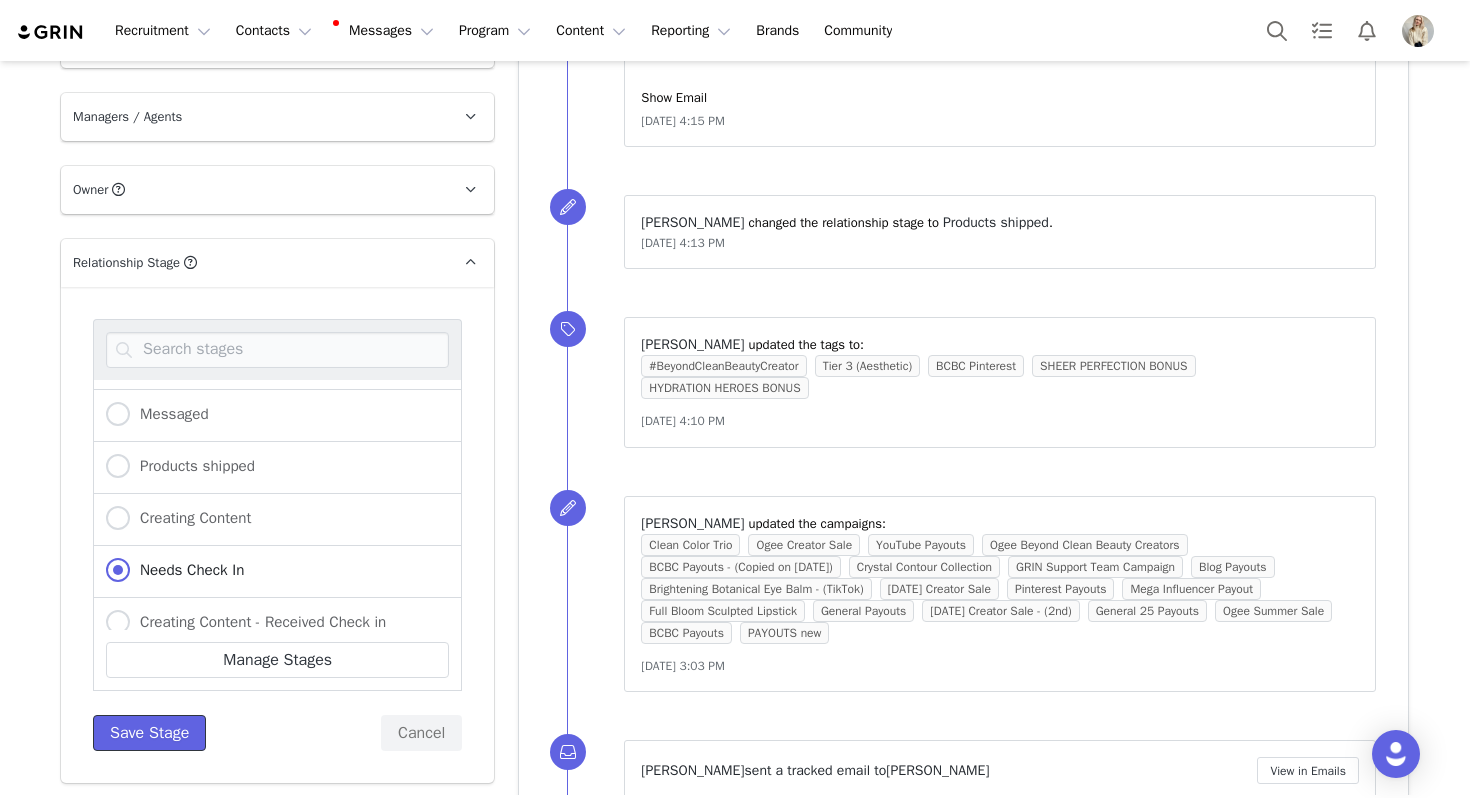 click on "Save Stage" at bounding box center (149, 733) 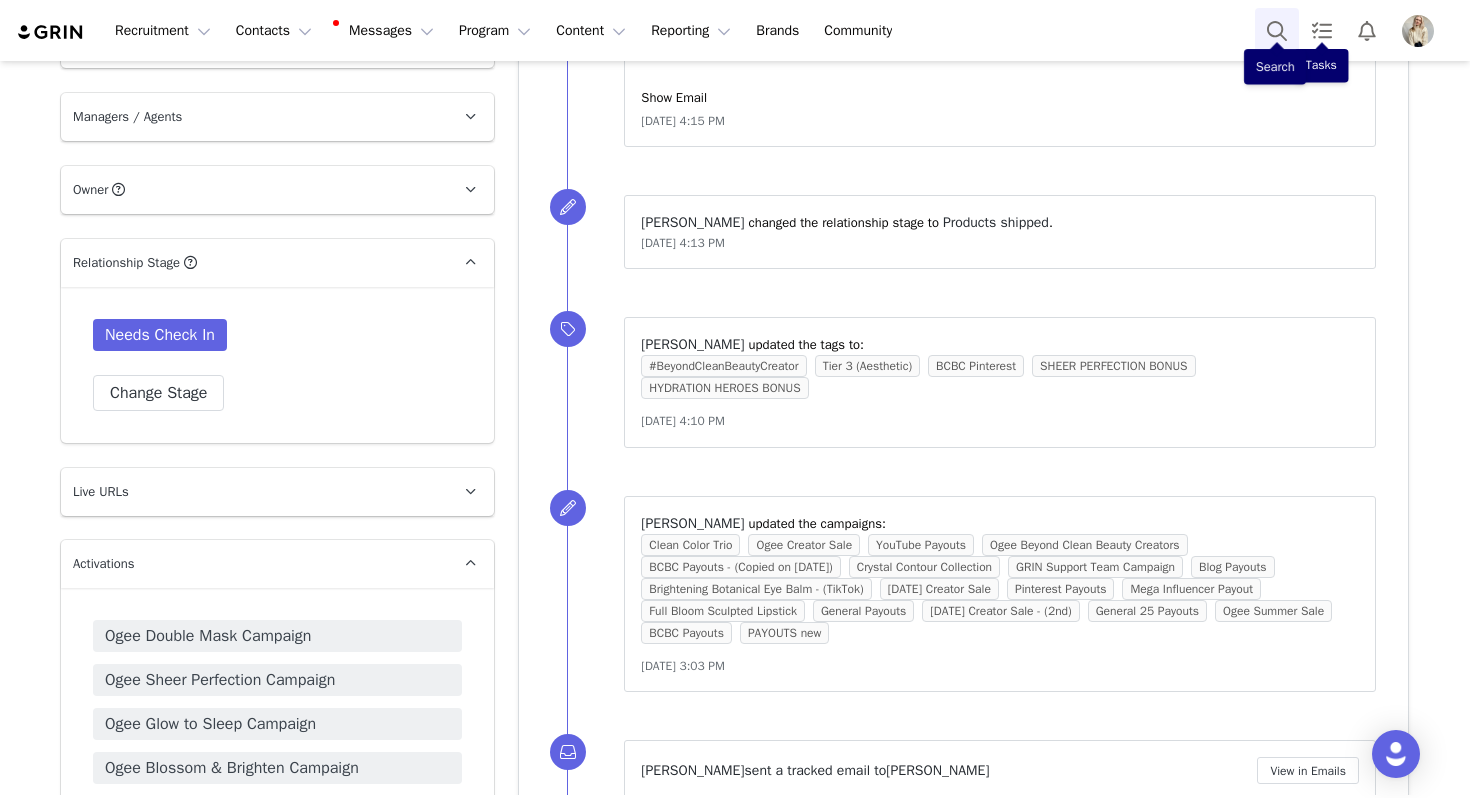 click at bounding box center (1277, 30) 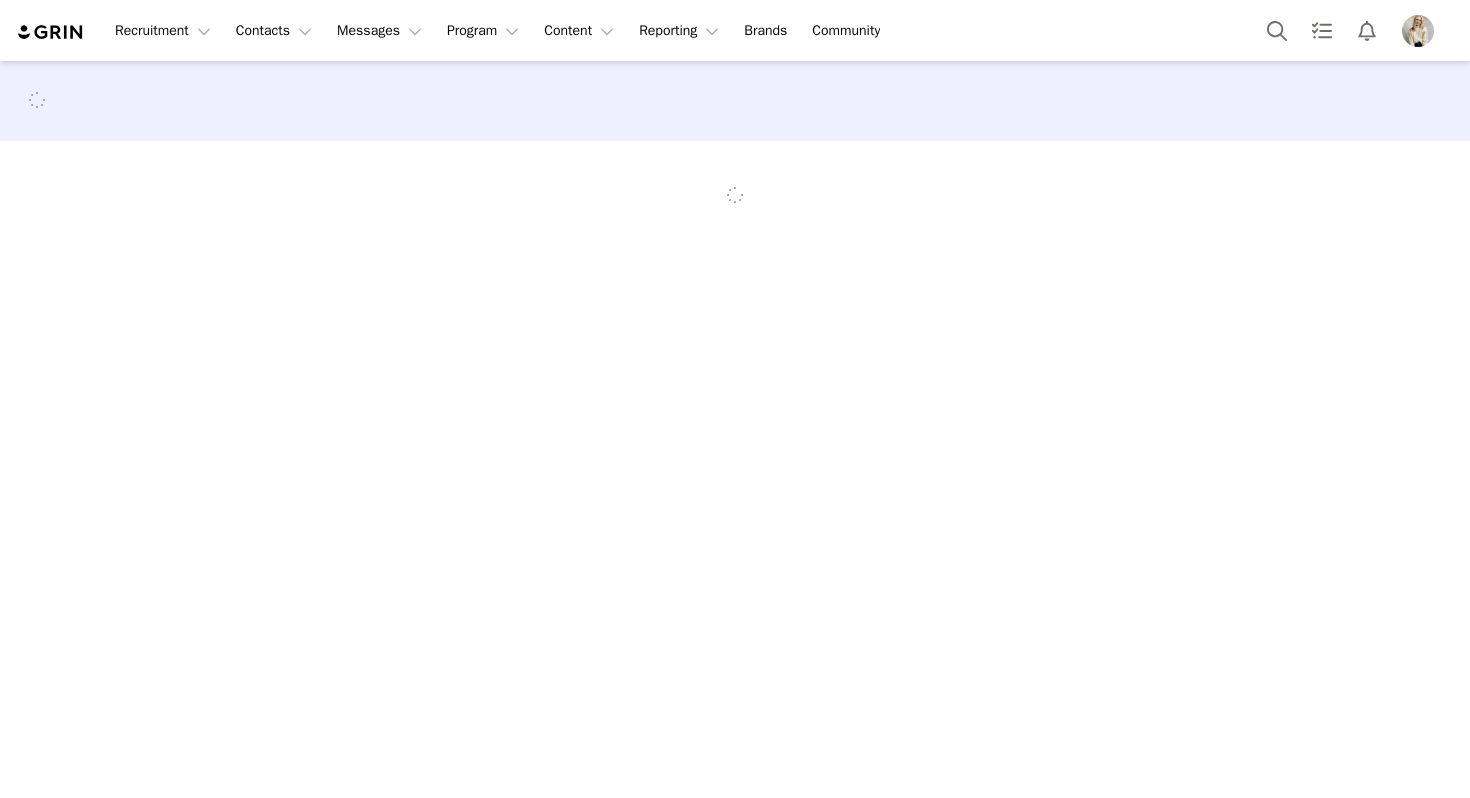 scroll, scrollTop: 0, scrollLeft: 0, axis: both 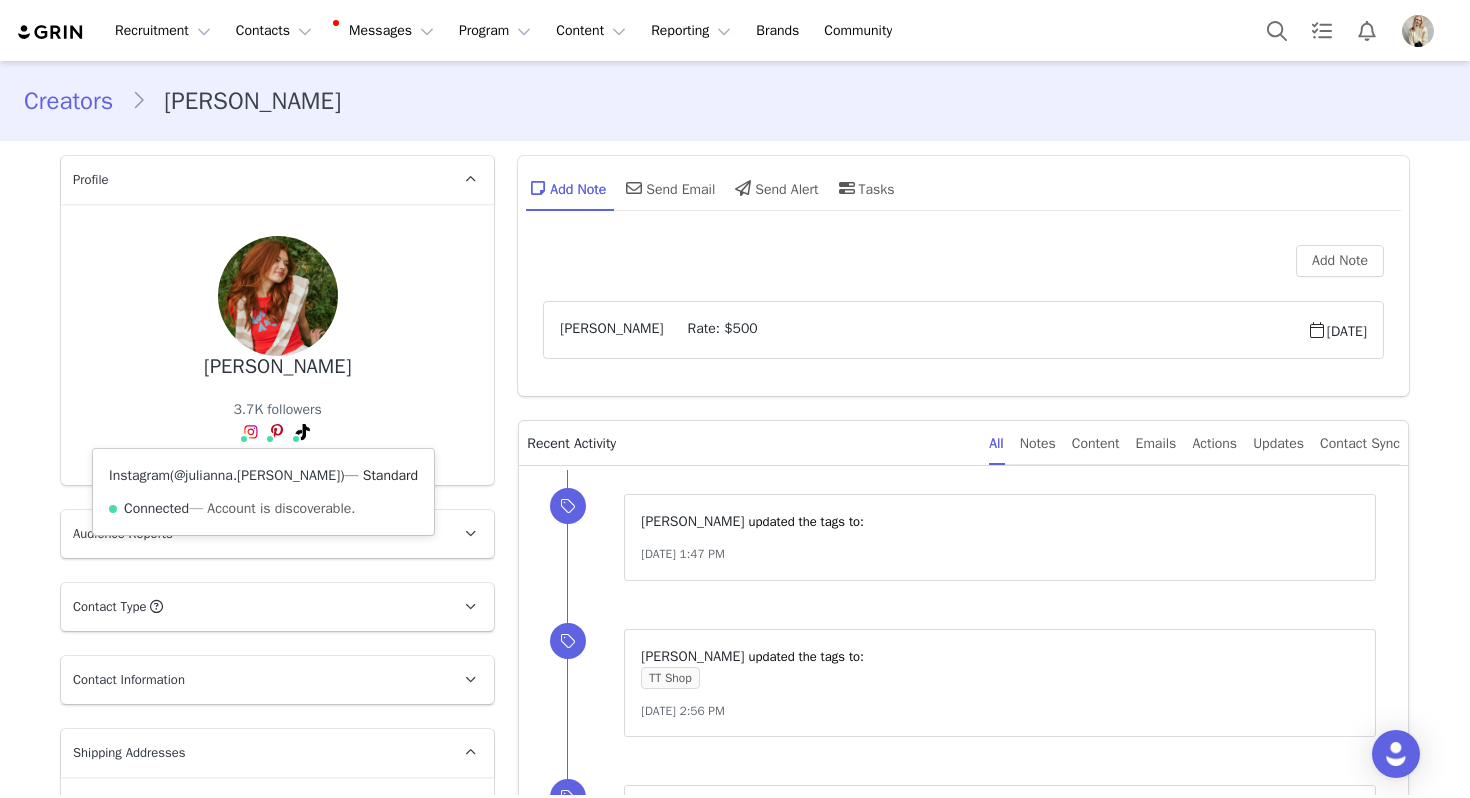 click on "@julianna.[PERSON_NAME]" at bounding box center [257, 475] 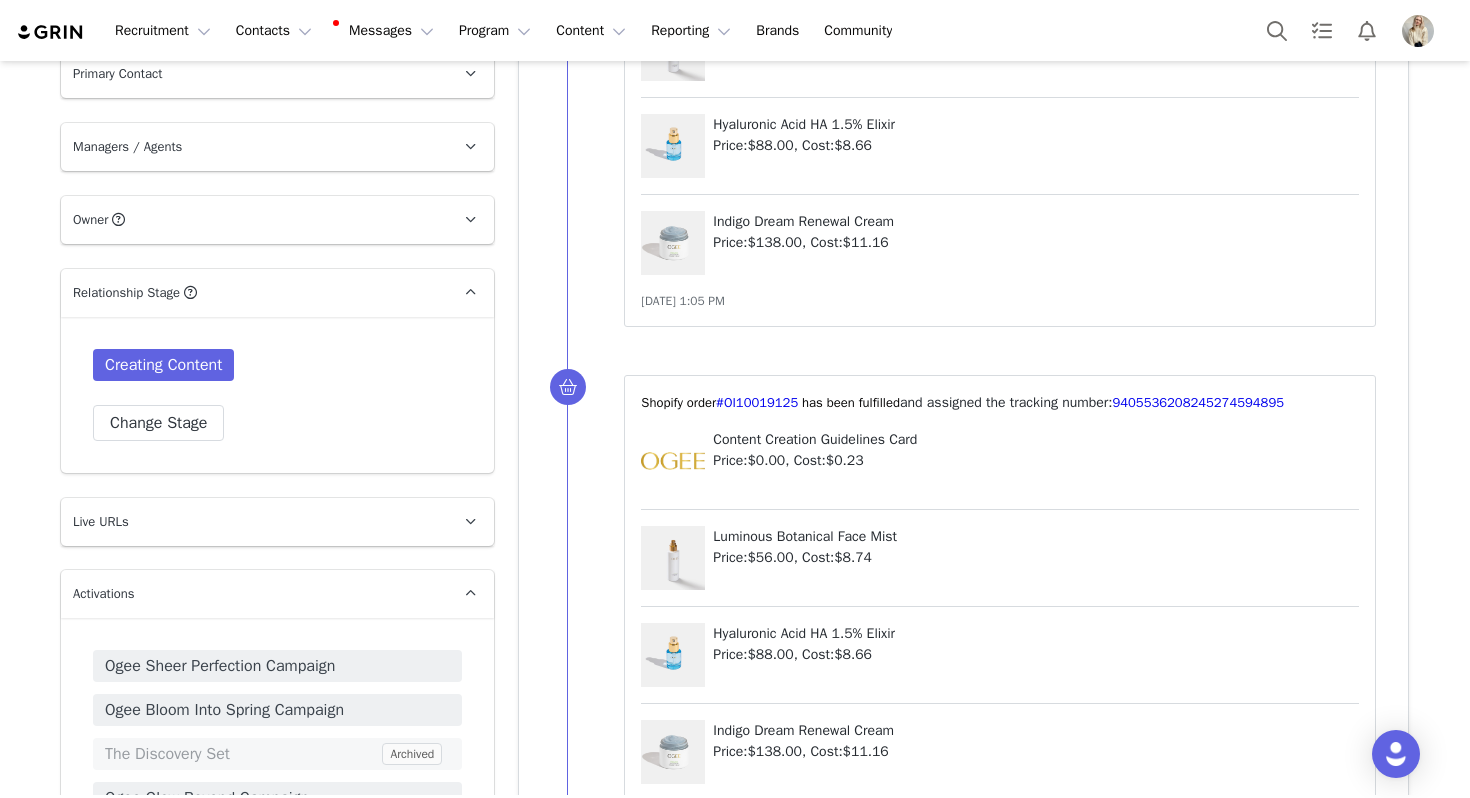 scroll, scrollTop: 1370, scrollLeft: 0, axis: vertical 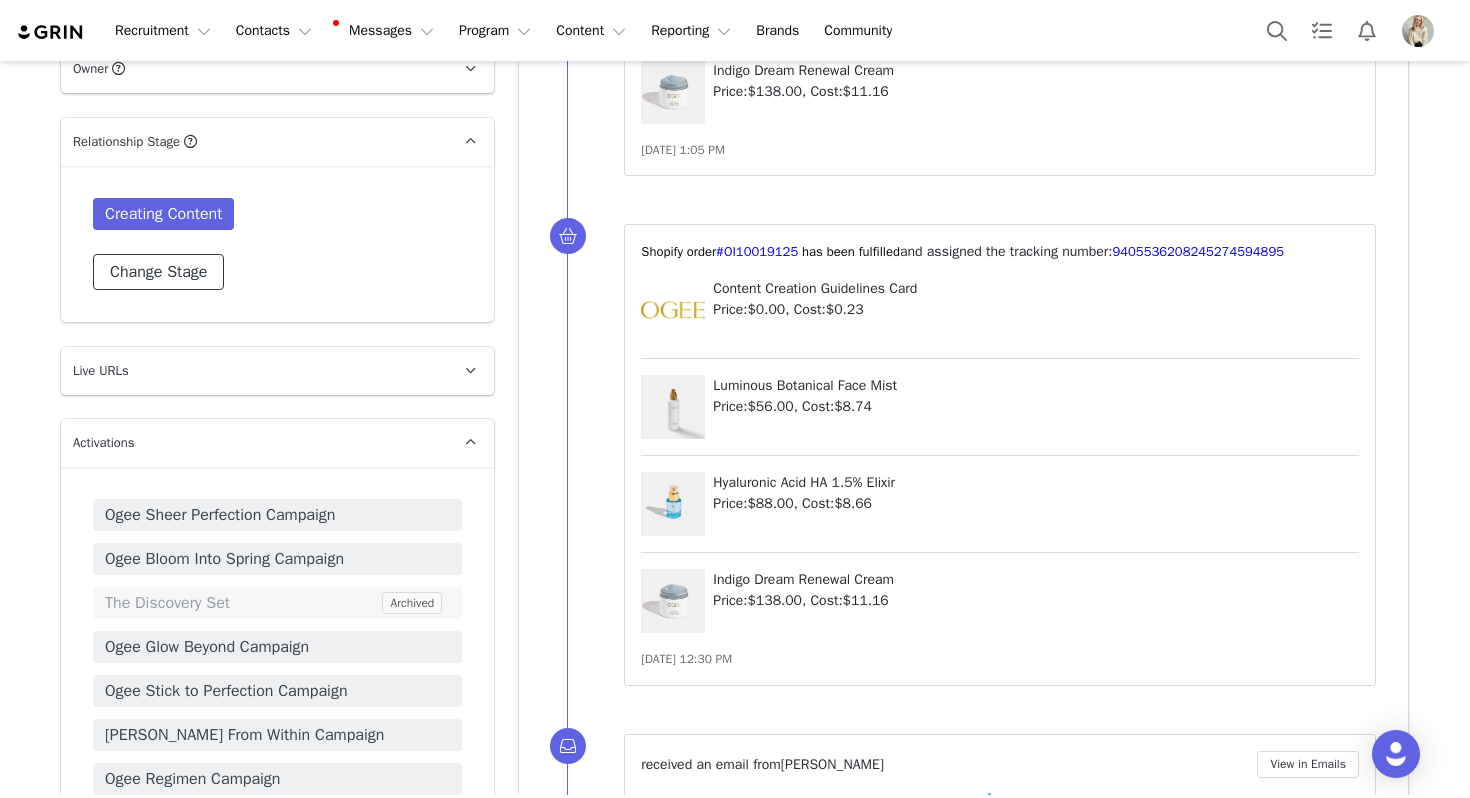 click on "Change Stage" at bounding box center (158, 272) 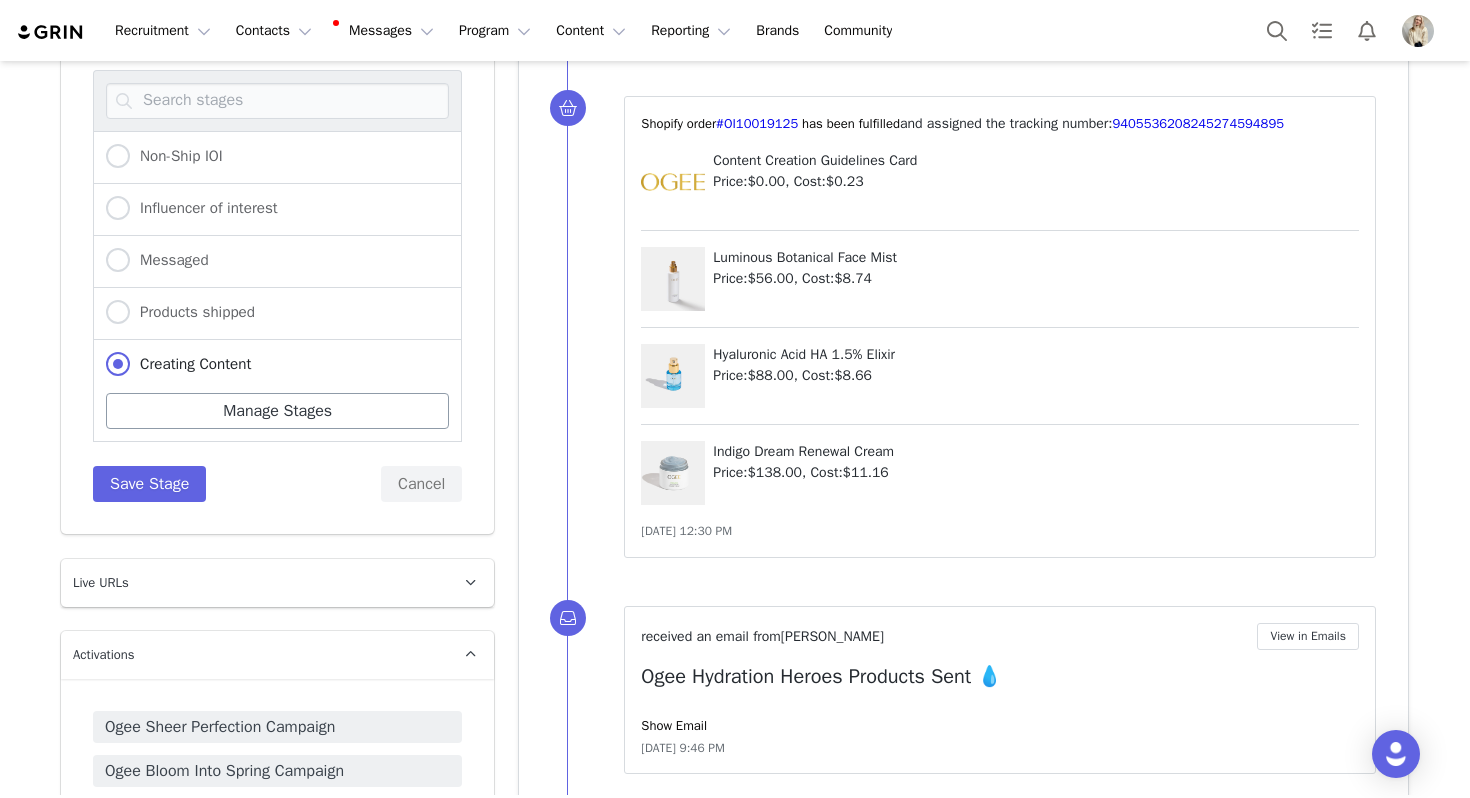 scroll, scrollTop: 1540, scrollLeft: 0, axis: vertical 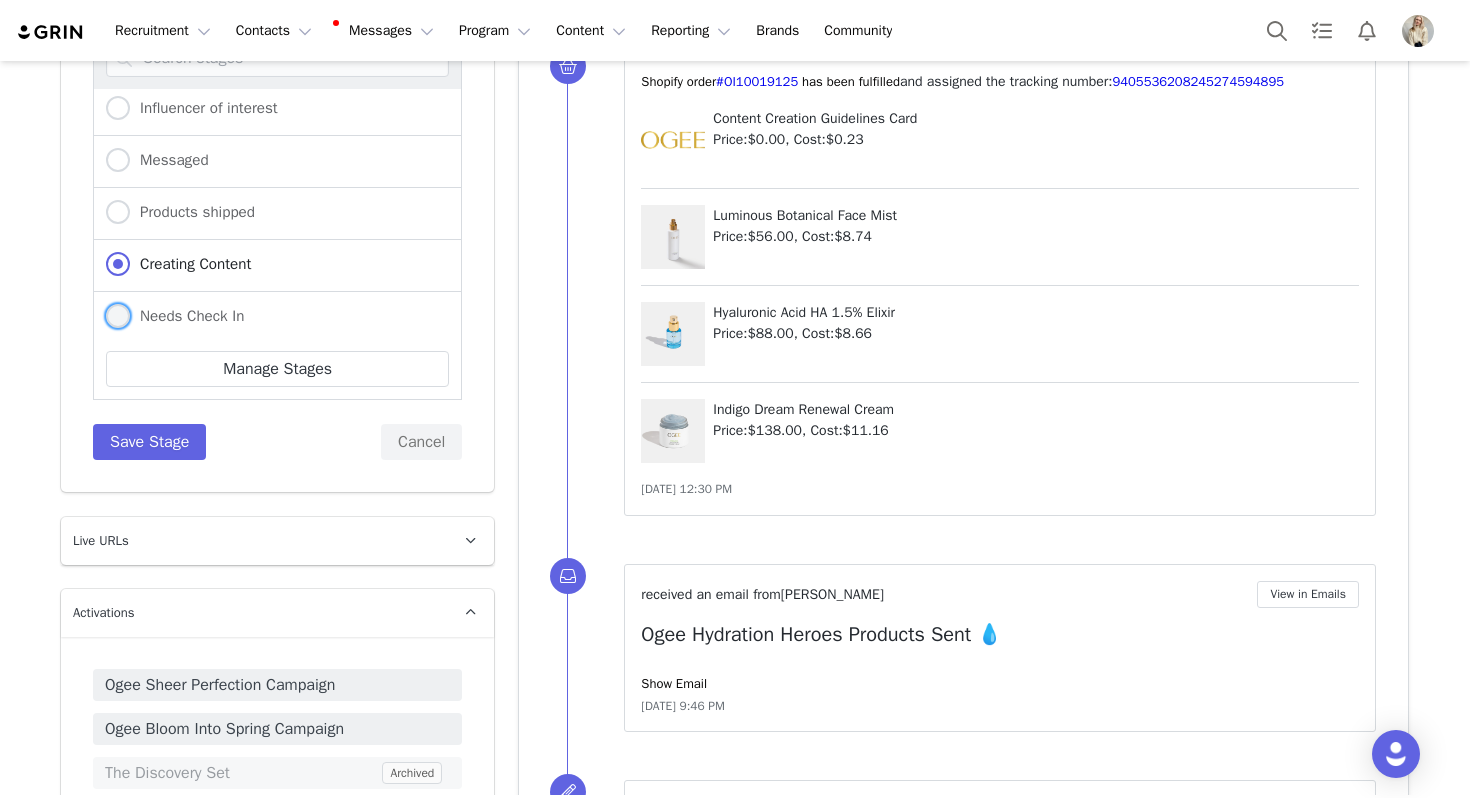 click on "Needs Check In" at bounding box center (187, 316) 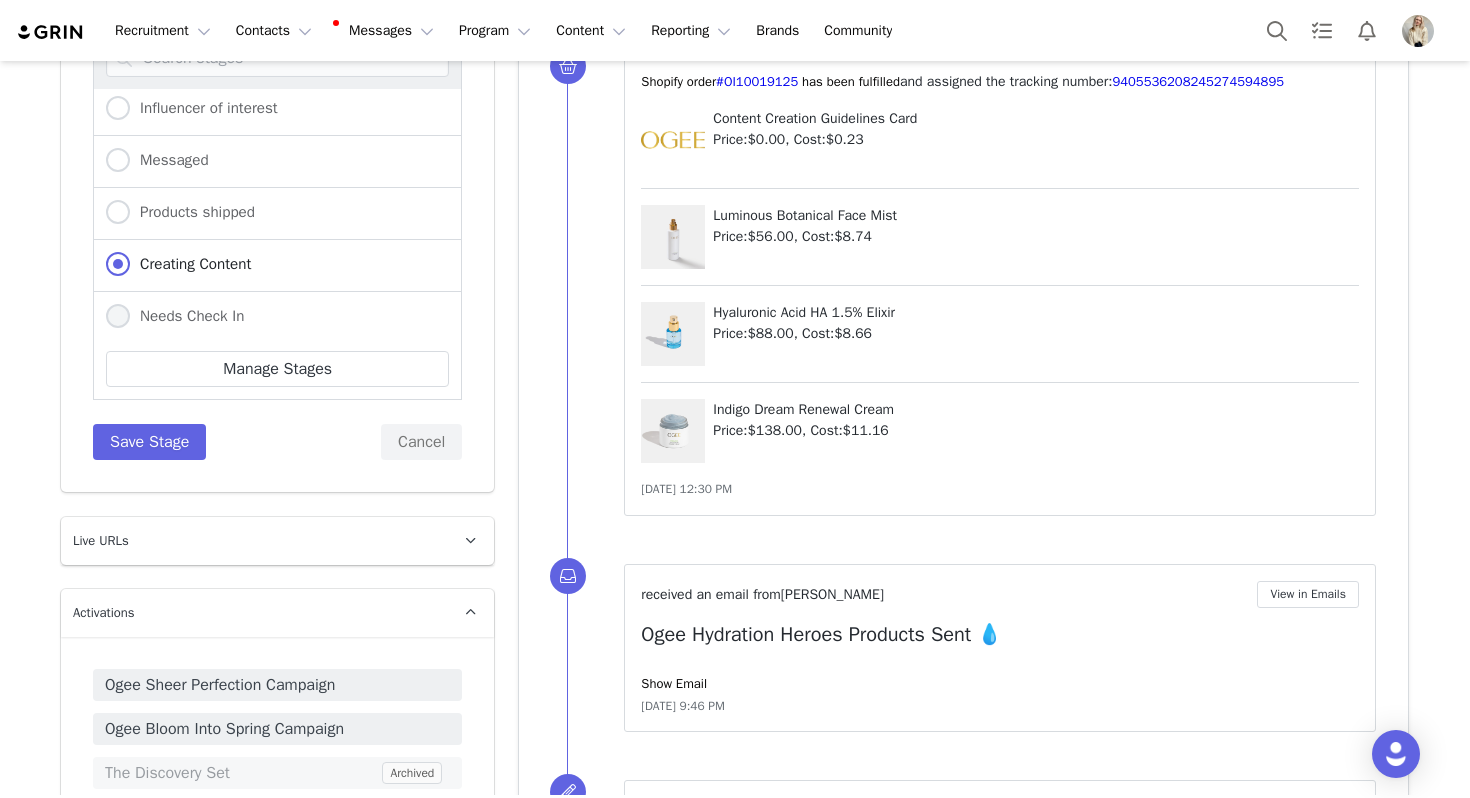 click on "Needs Check In" at bounding box center [118, 317] 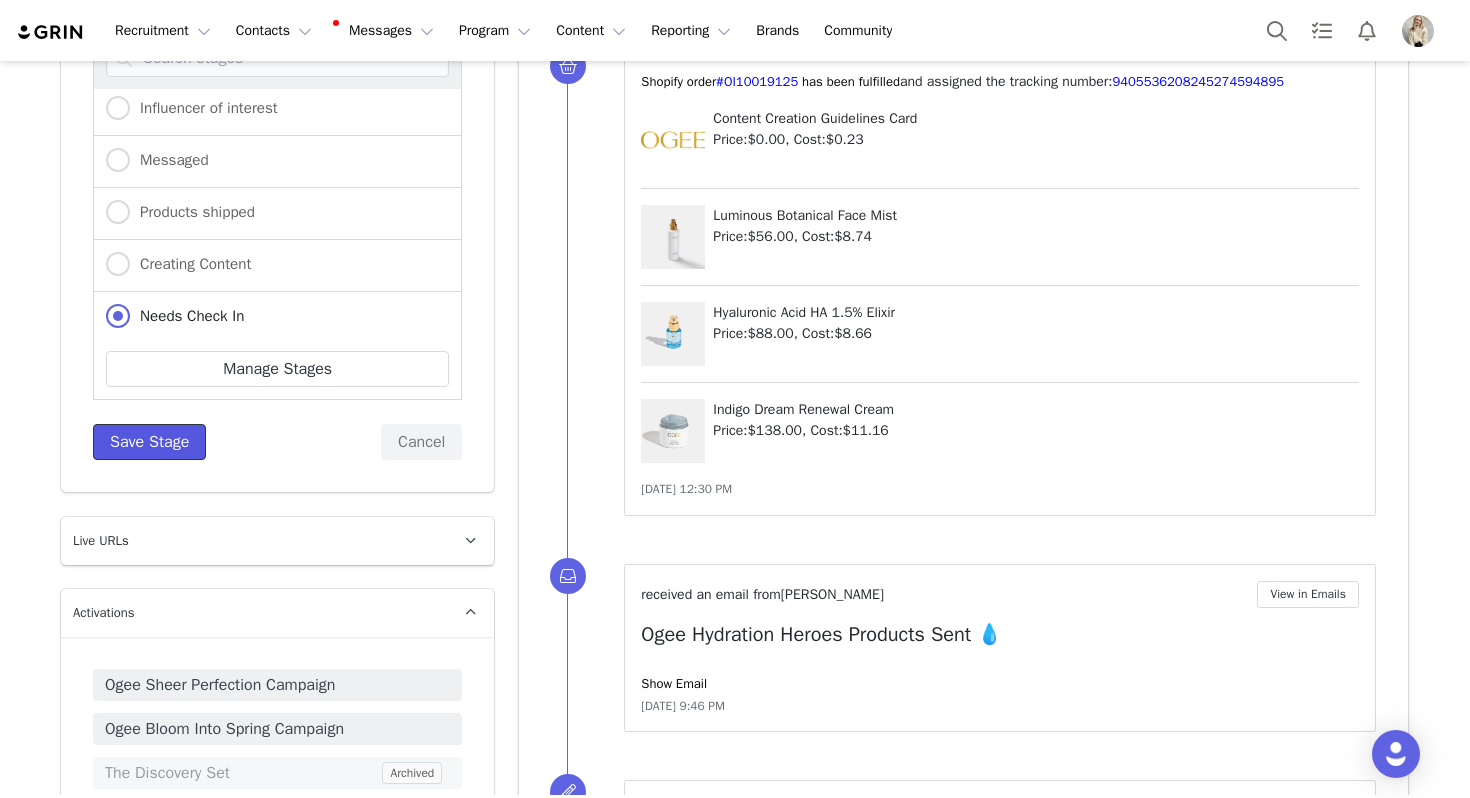 click on "Save Stage" at bounding box center (149, 442) 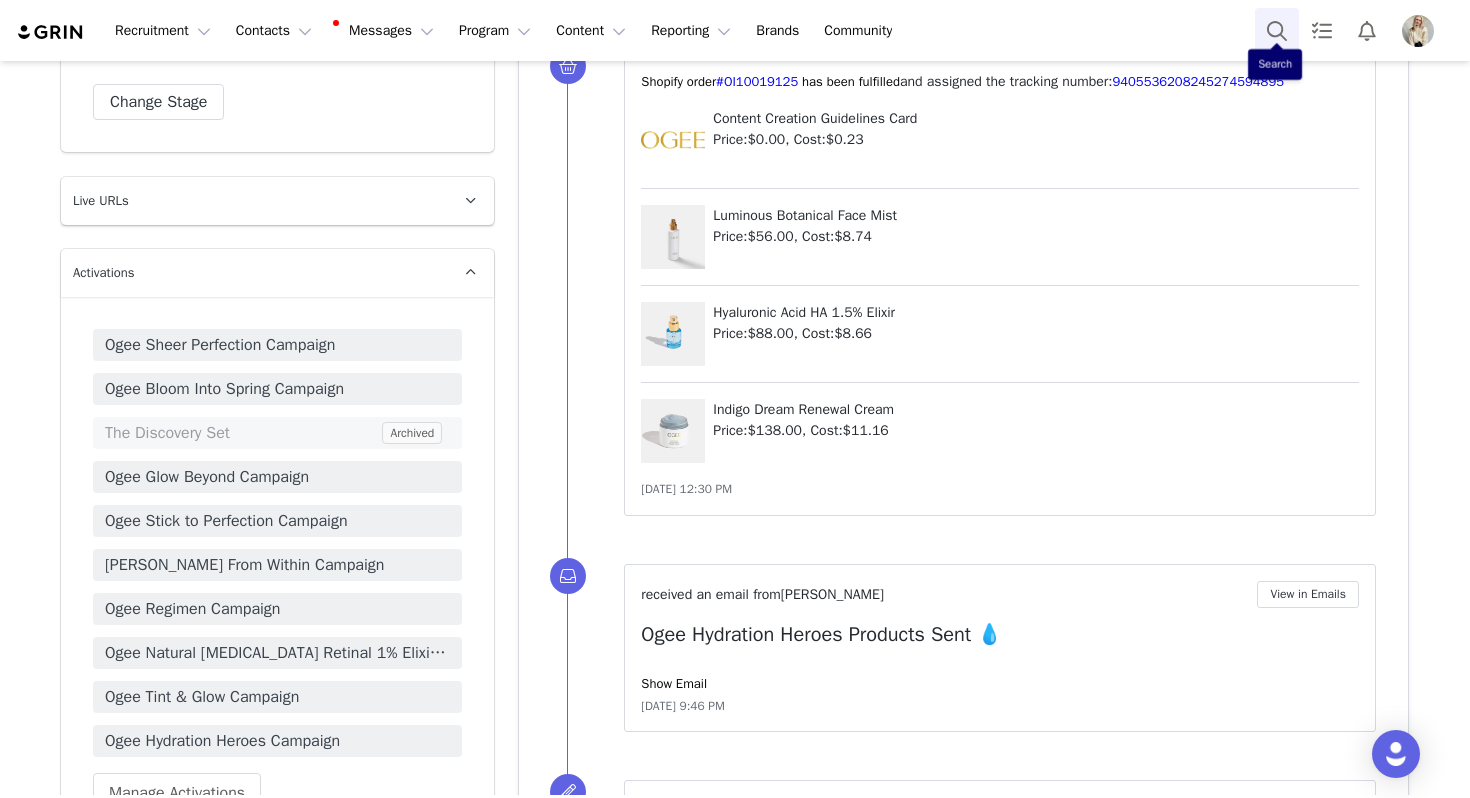 click at bounding box center [1277, 30] 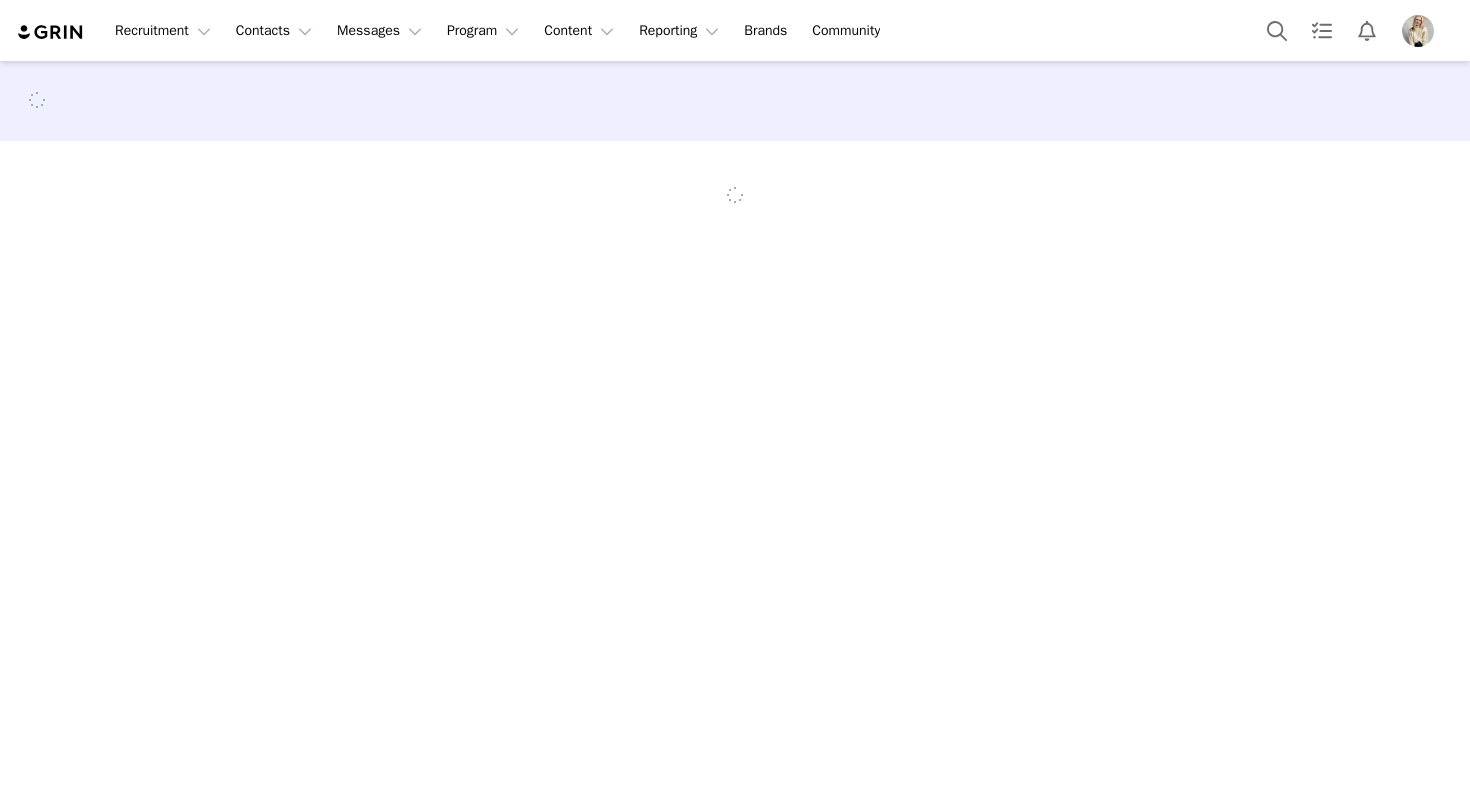 scroll, scrollTop: 0, scrollLeft: 0, axis: both 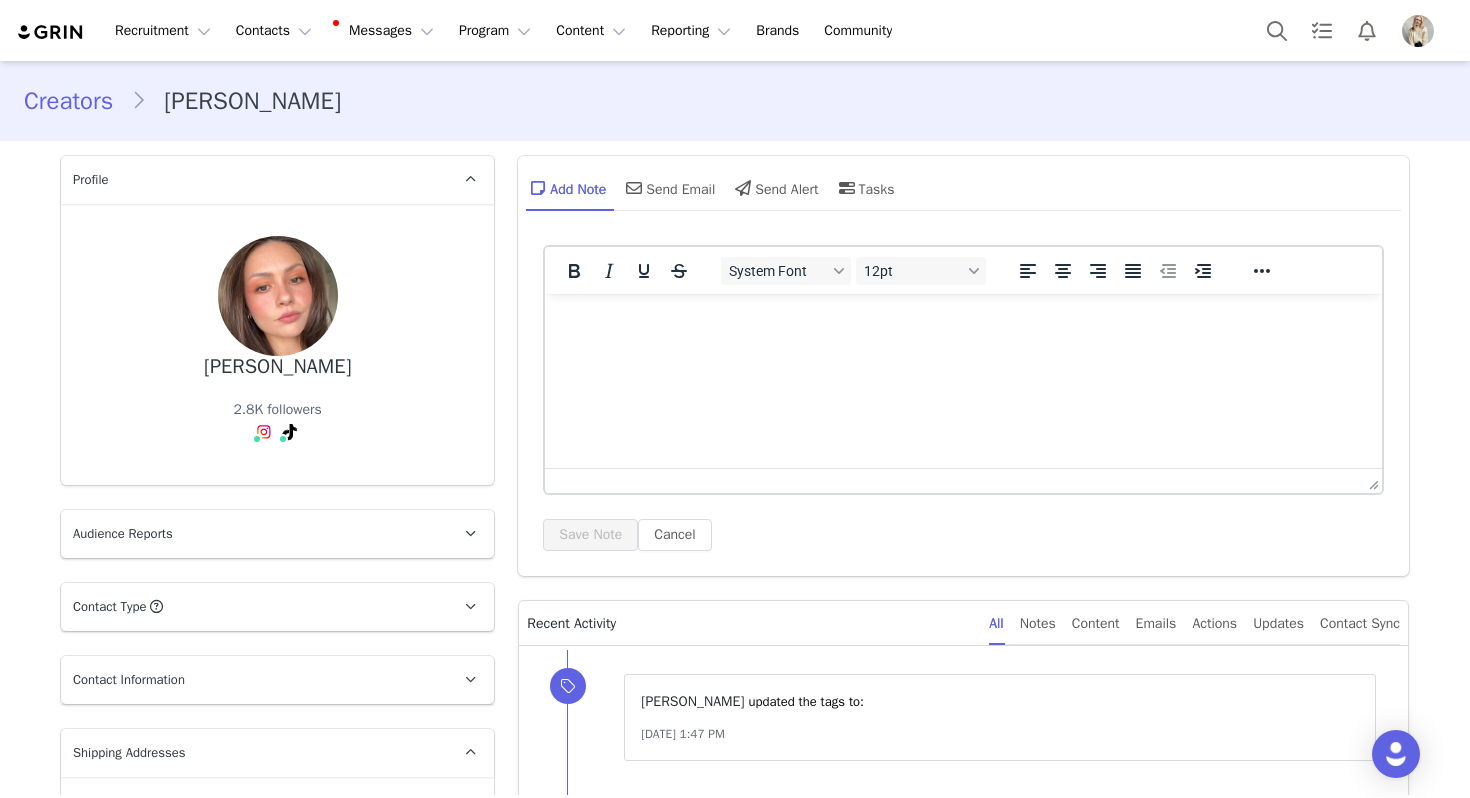 click on "Christina Collings      2.8K followers  Instagram  (   @christiinalynn   )   — Standard  Connected  — Account is discoverable. TikTok  (   @christiinalynn   )   — Personal/Creator  Connected  — Videos and Insights." at bounding box center (277, 344) 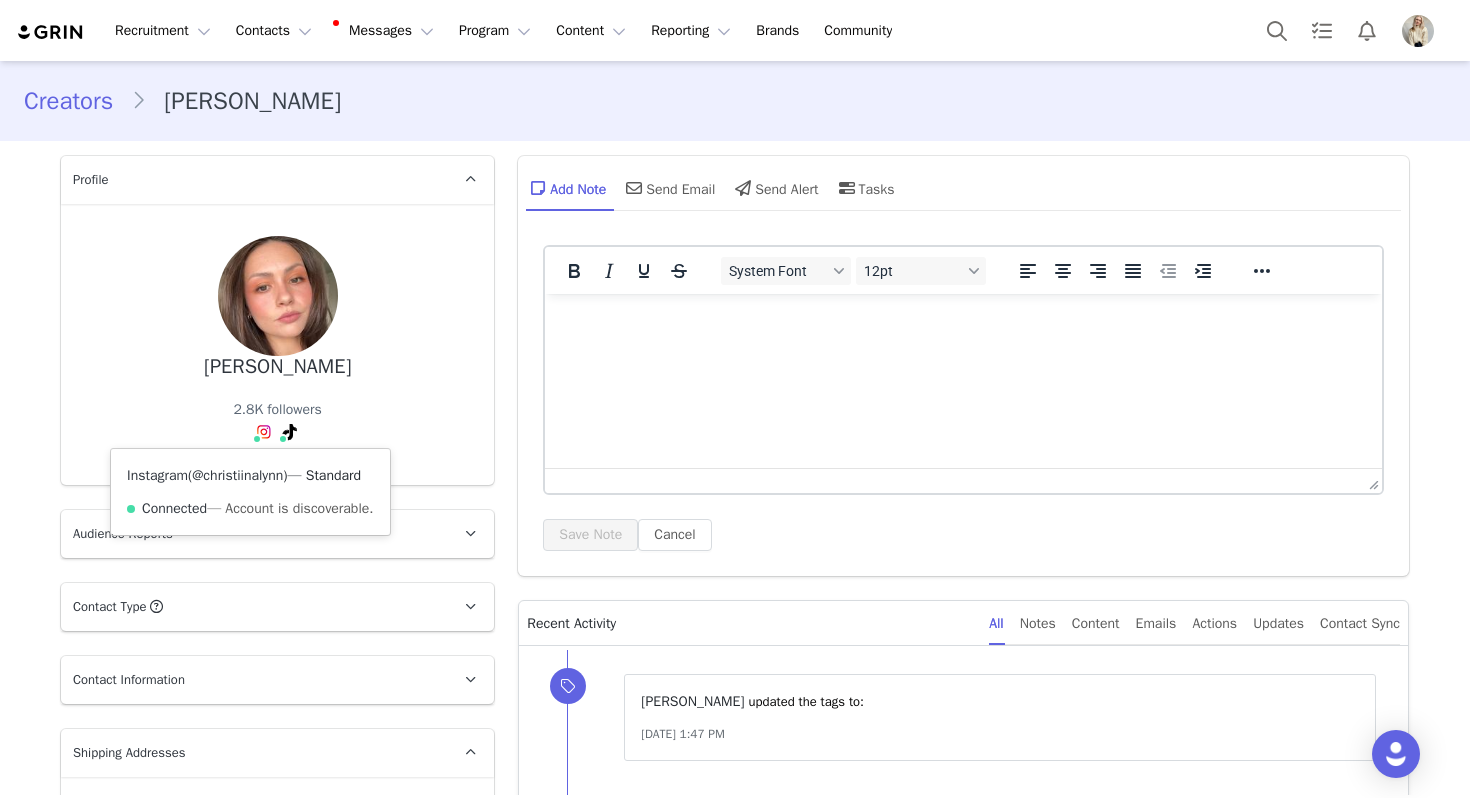 click on "@christiinalynn" at bounding box center [237, 475] 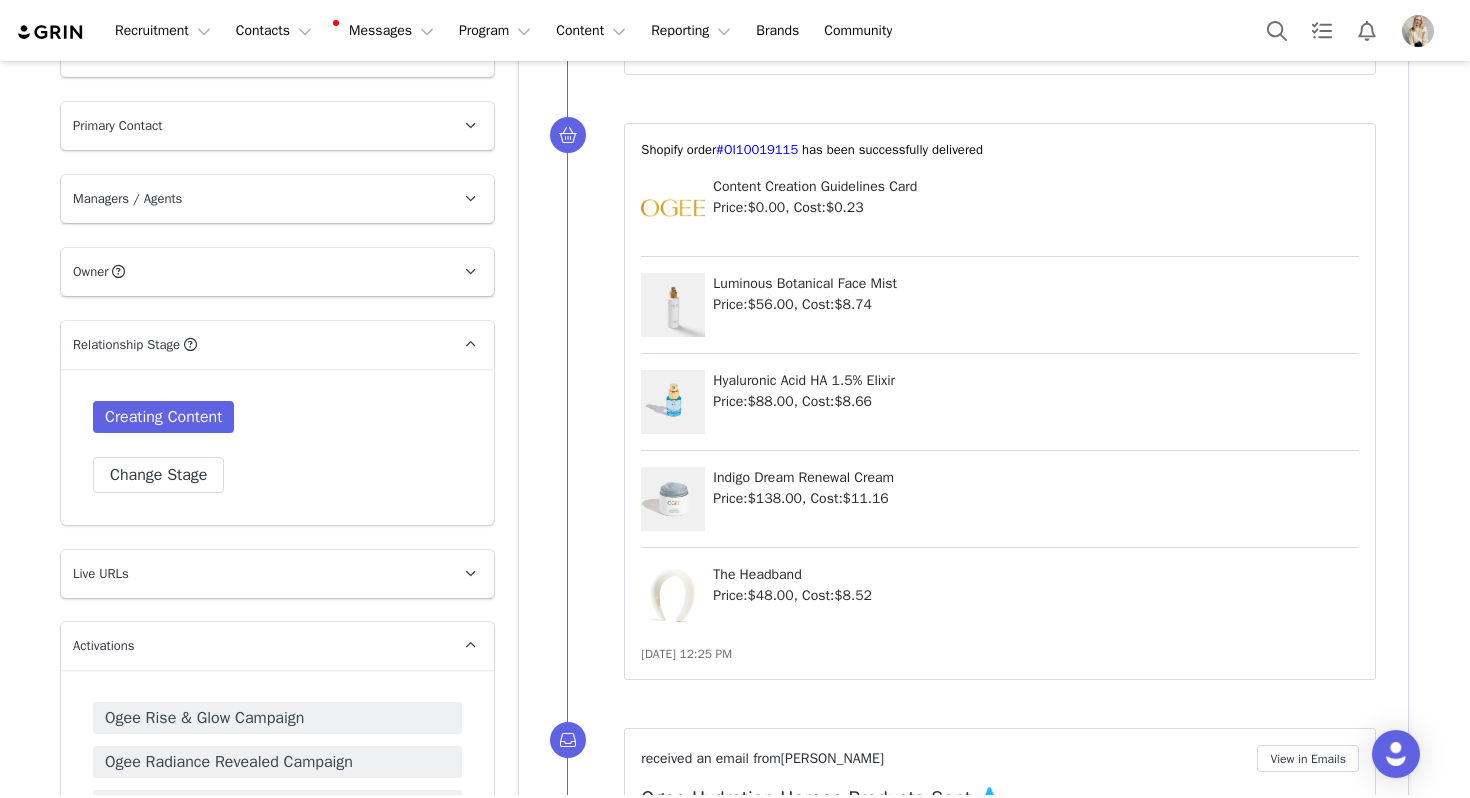 scroll, scrollTop: 1147, scrollLeft: 0, axis: vertical 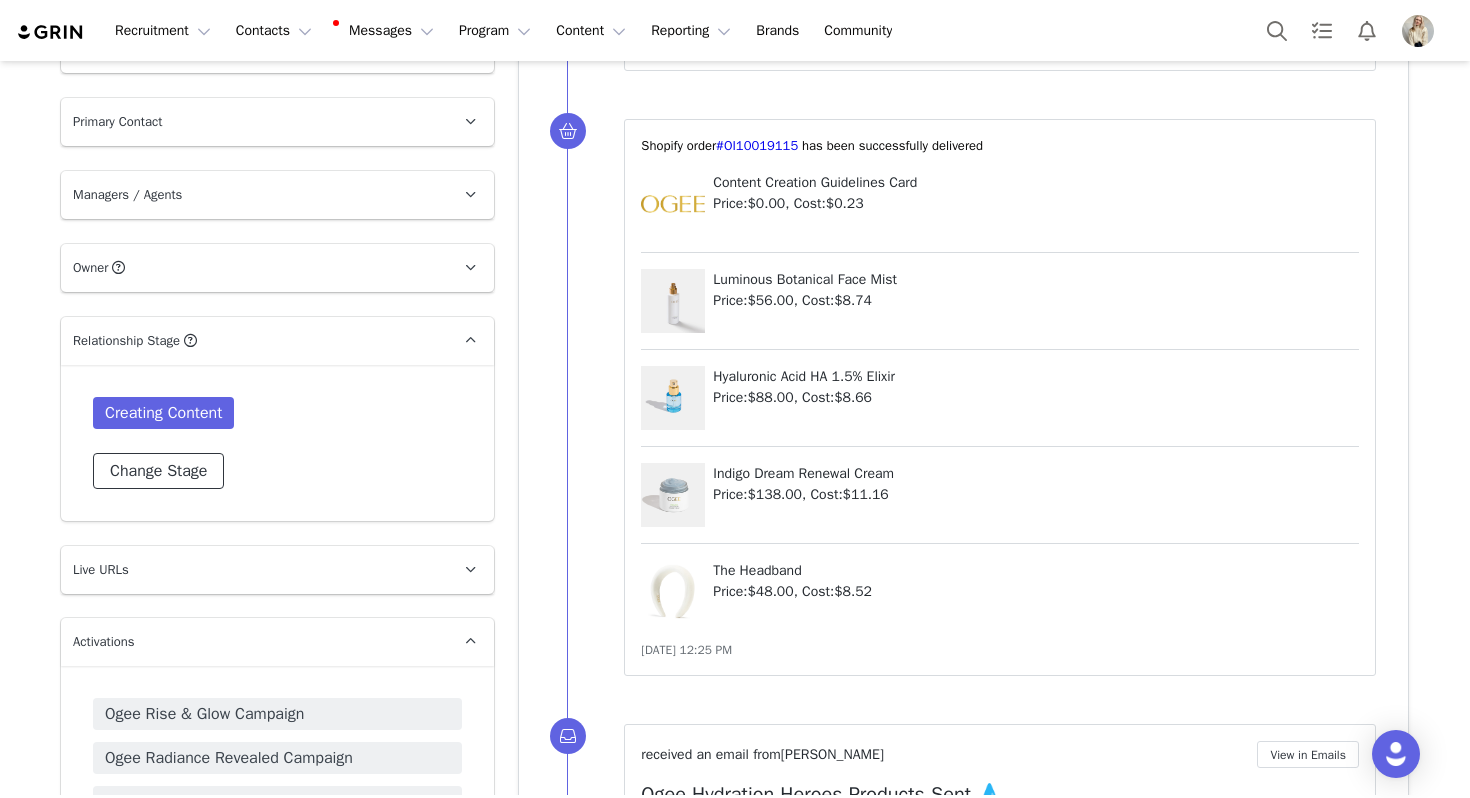 click on "Change Stage" at bounding box center [158, 471] 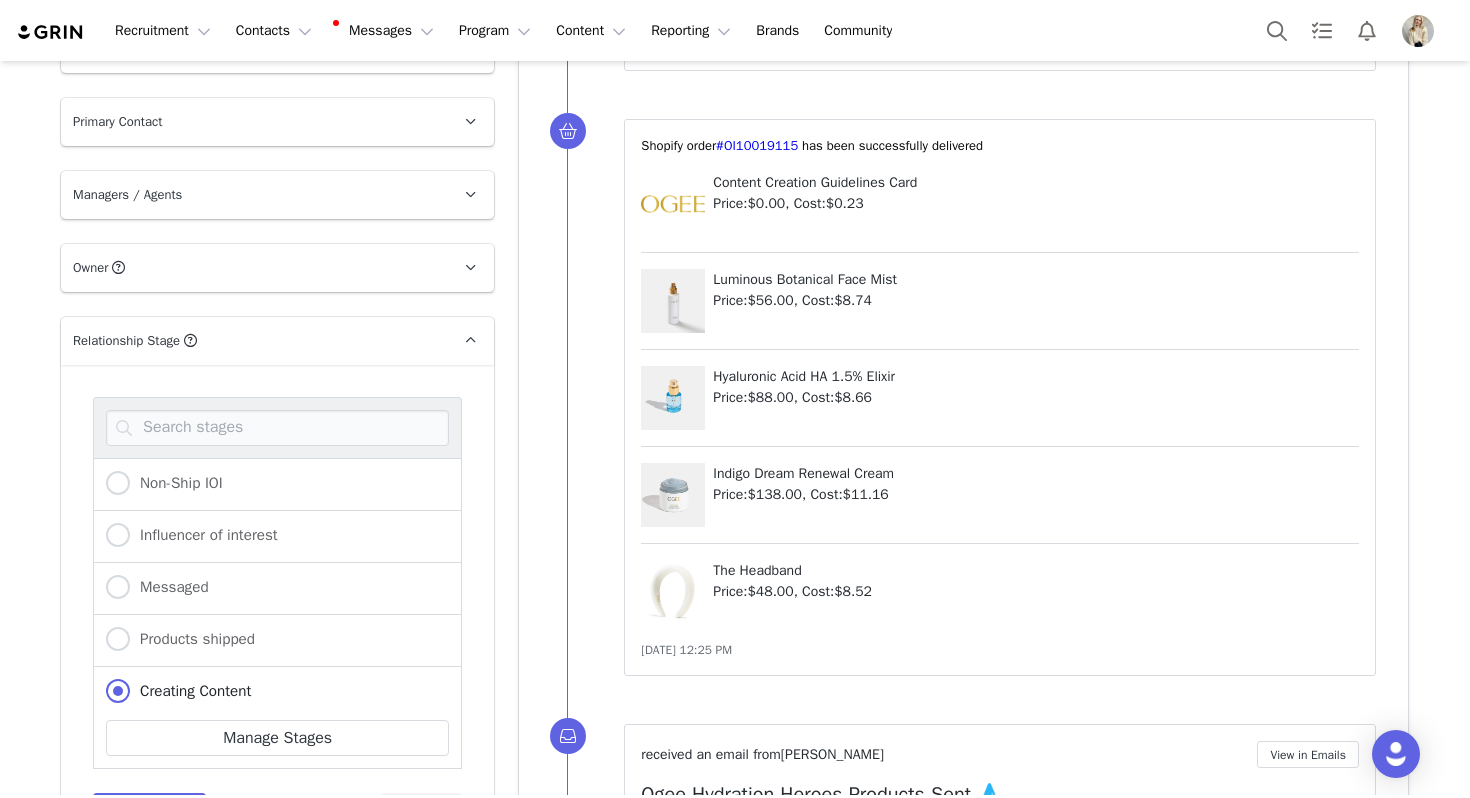 scroll, scrollTop: 70, scrollLeft: 0, axis: vertical 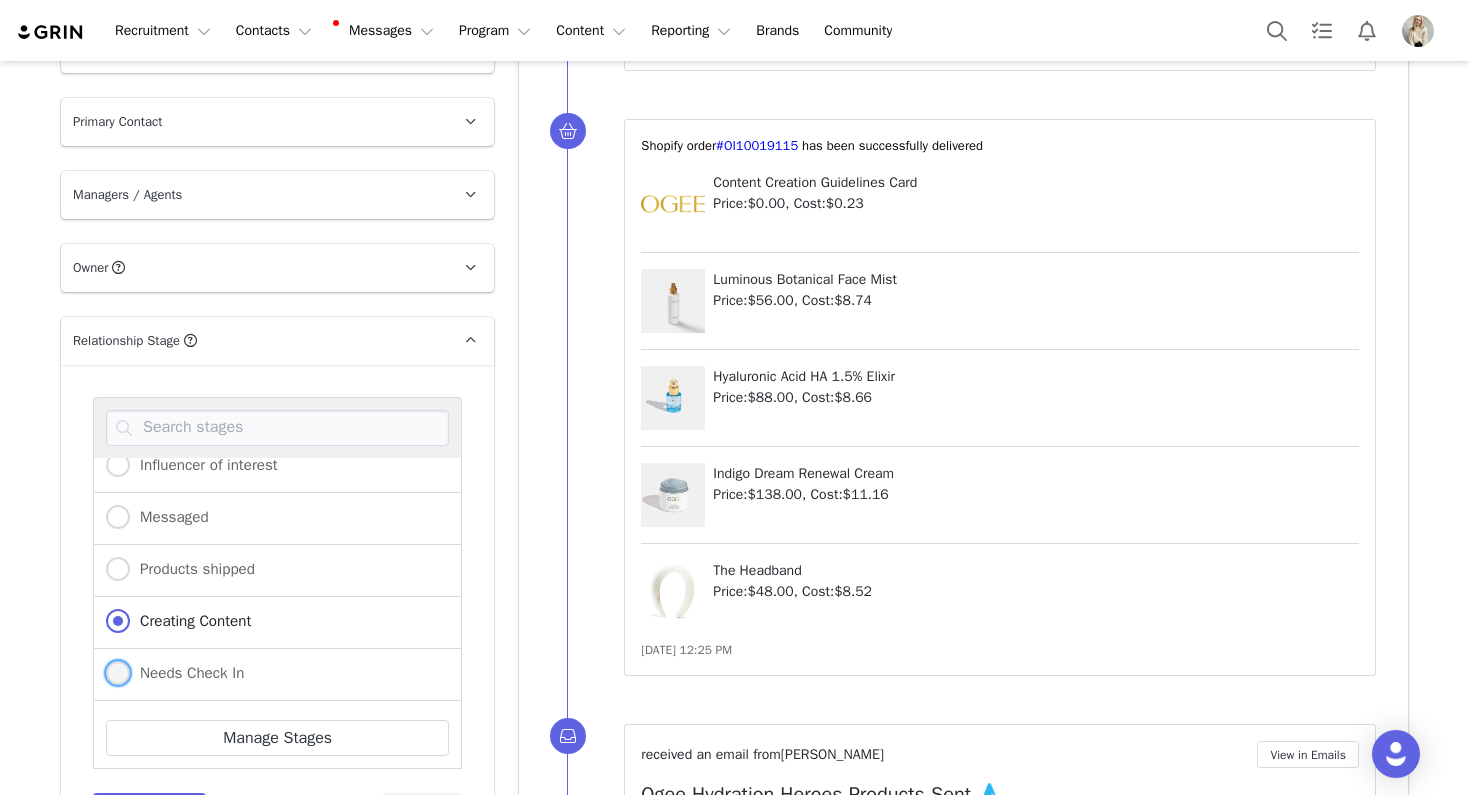 click on "Needs Check In" at bounding box center [187, 673] 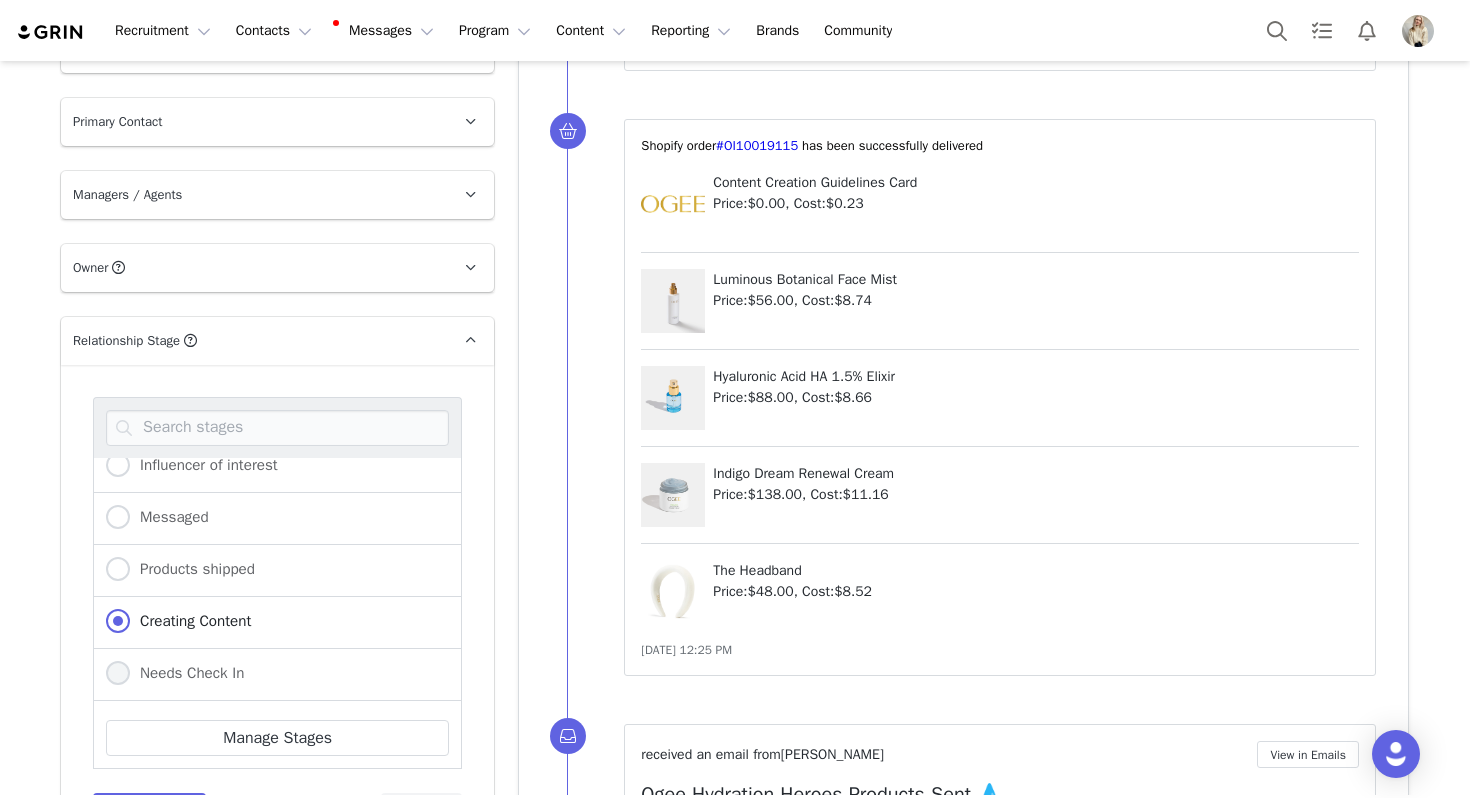 click on "Needs Check In" at bounding box center (118, 674) 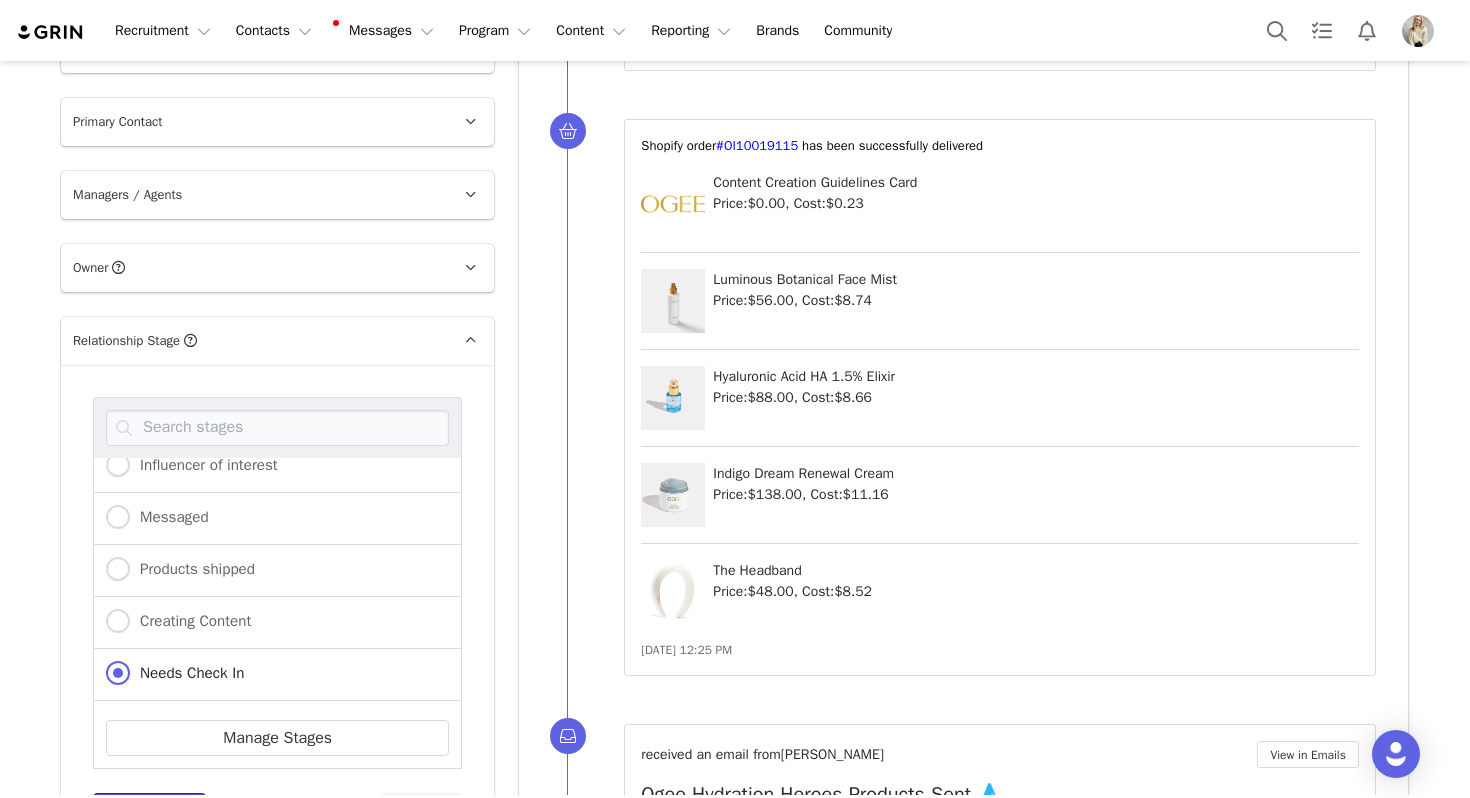 click on "Save Stage" at bounding box center (149, 811) 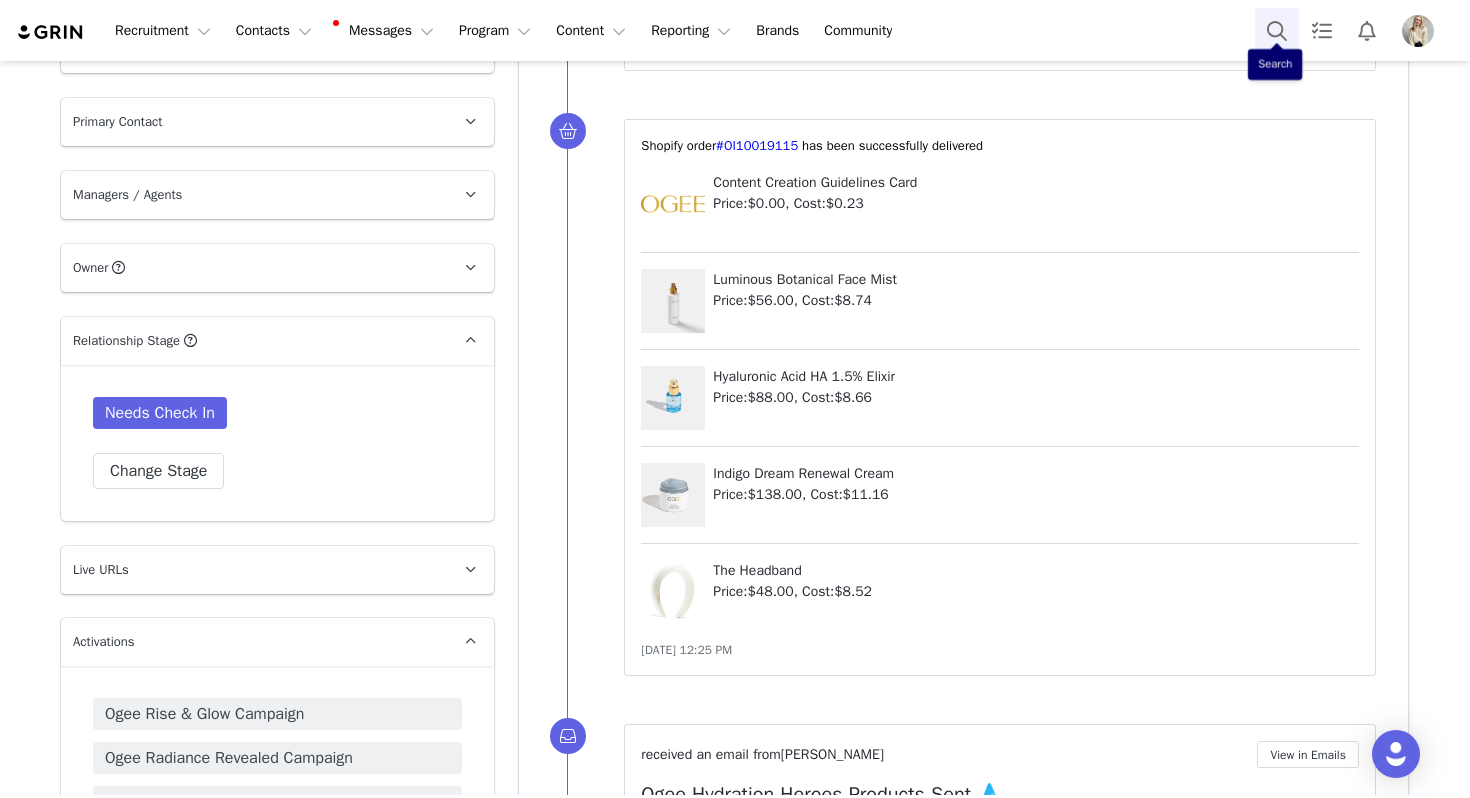 click at bounding box center (1277, 30) 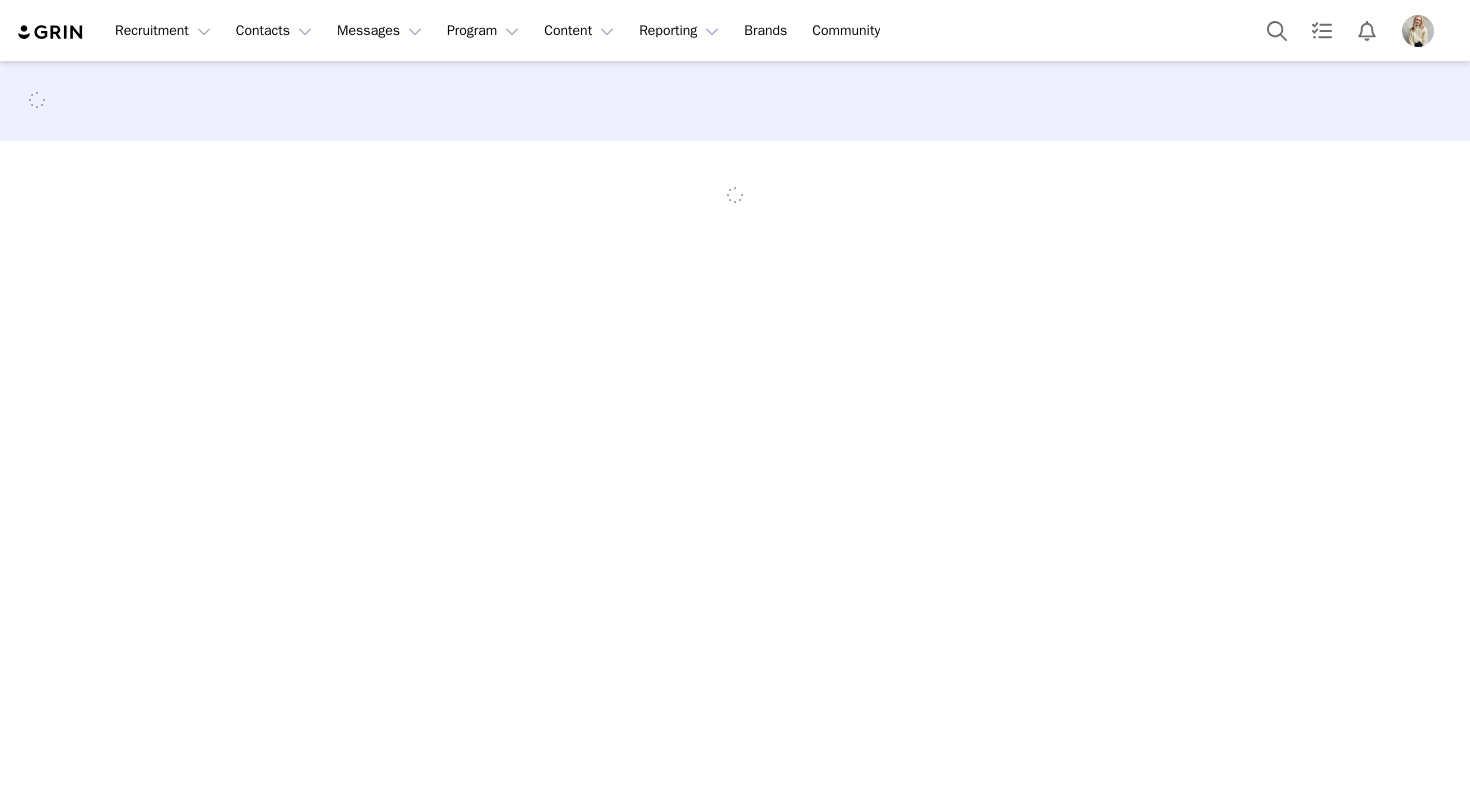 scroll, scrollTop: 0, scrollLeft: 0, axis: both 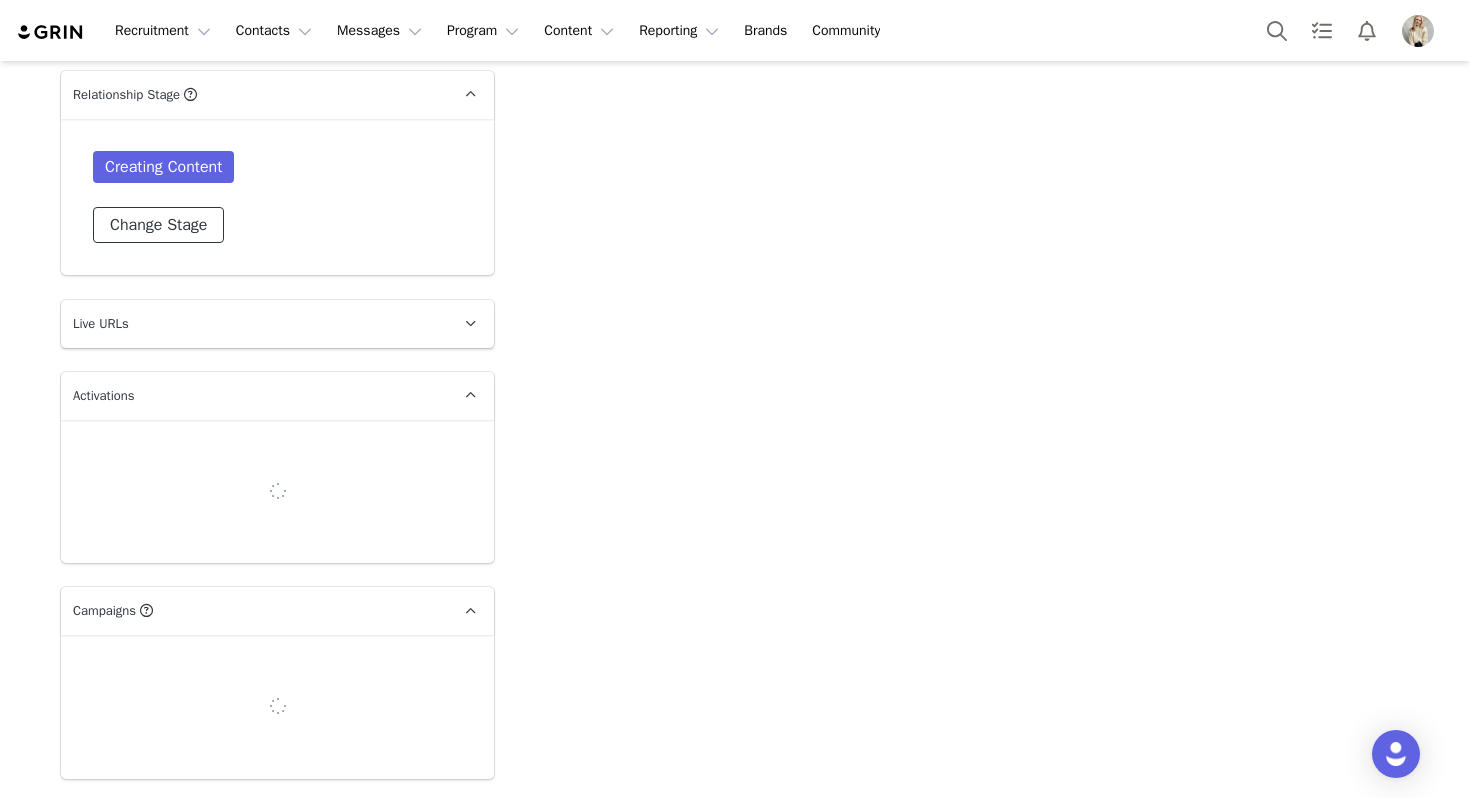 click on "Change Stage" at bounding box center (158, 225) 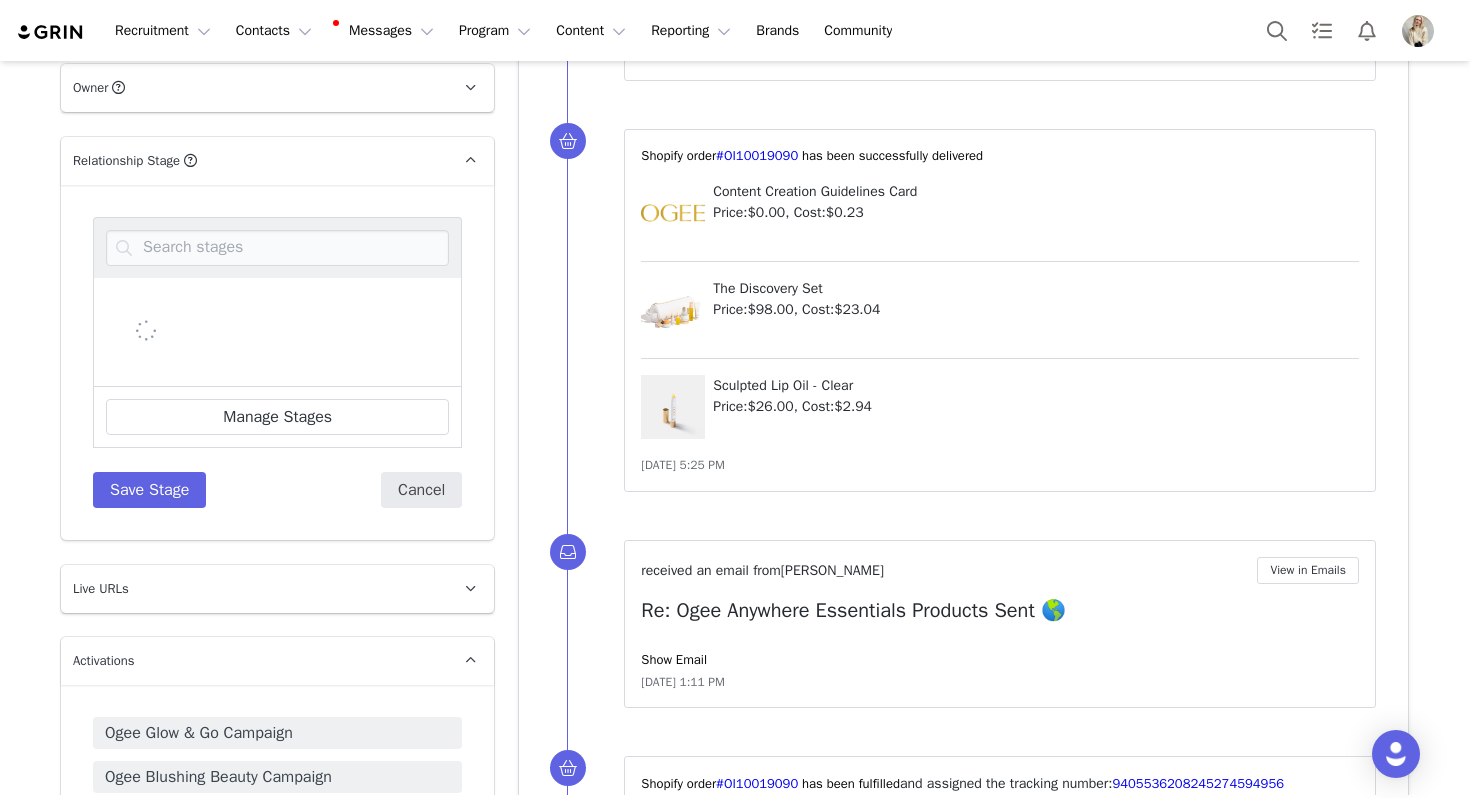 scroll, scrollTop: 1388, scrollLeft: 0, axis: vertical 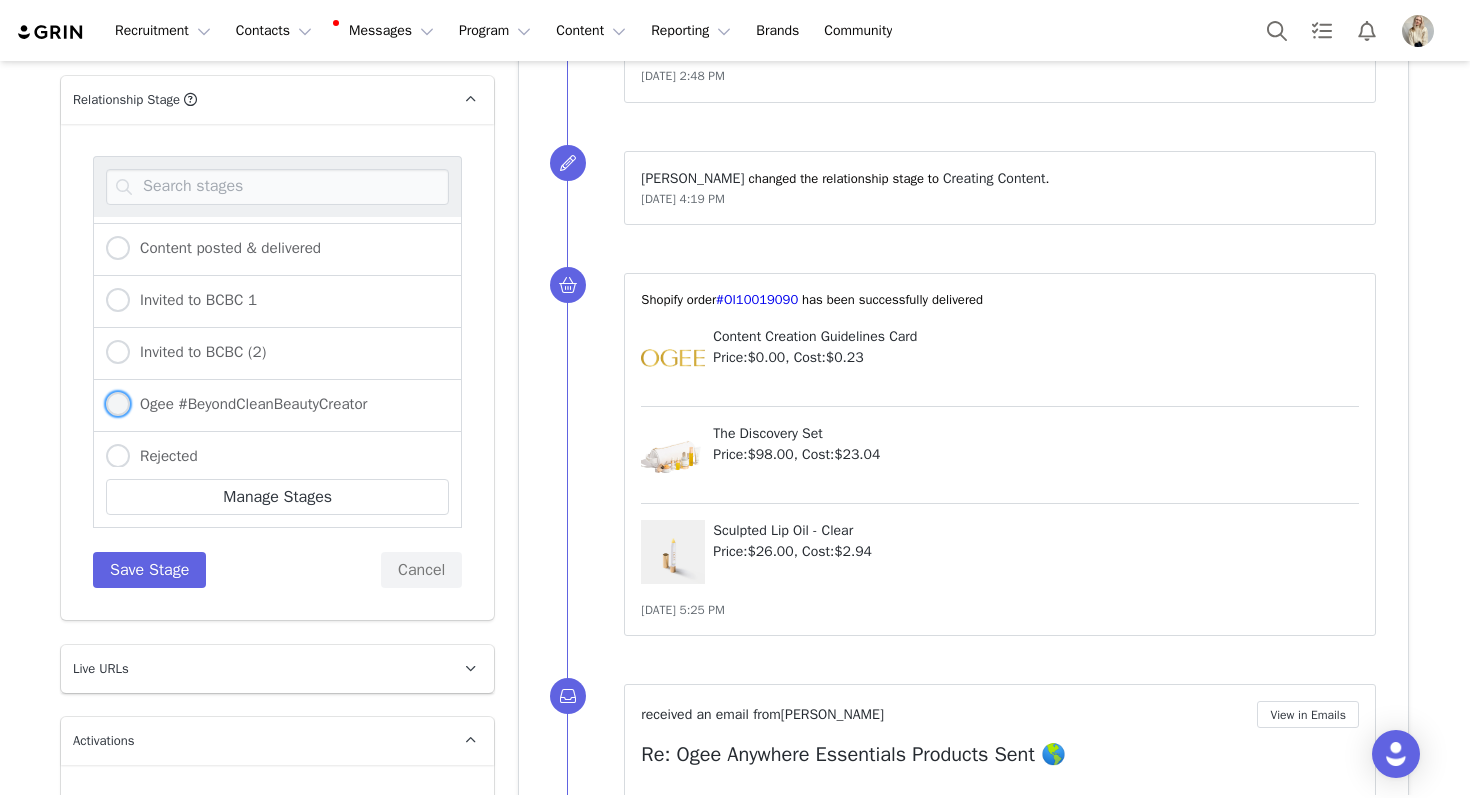 click on "Ogee #BeyondCleanBeautyCreator" at bounding box center (236, 405) 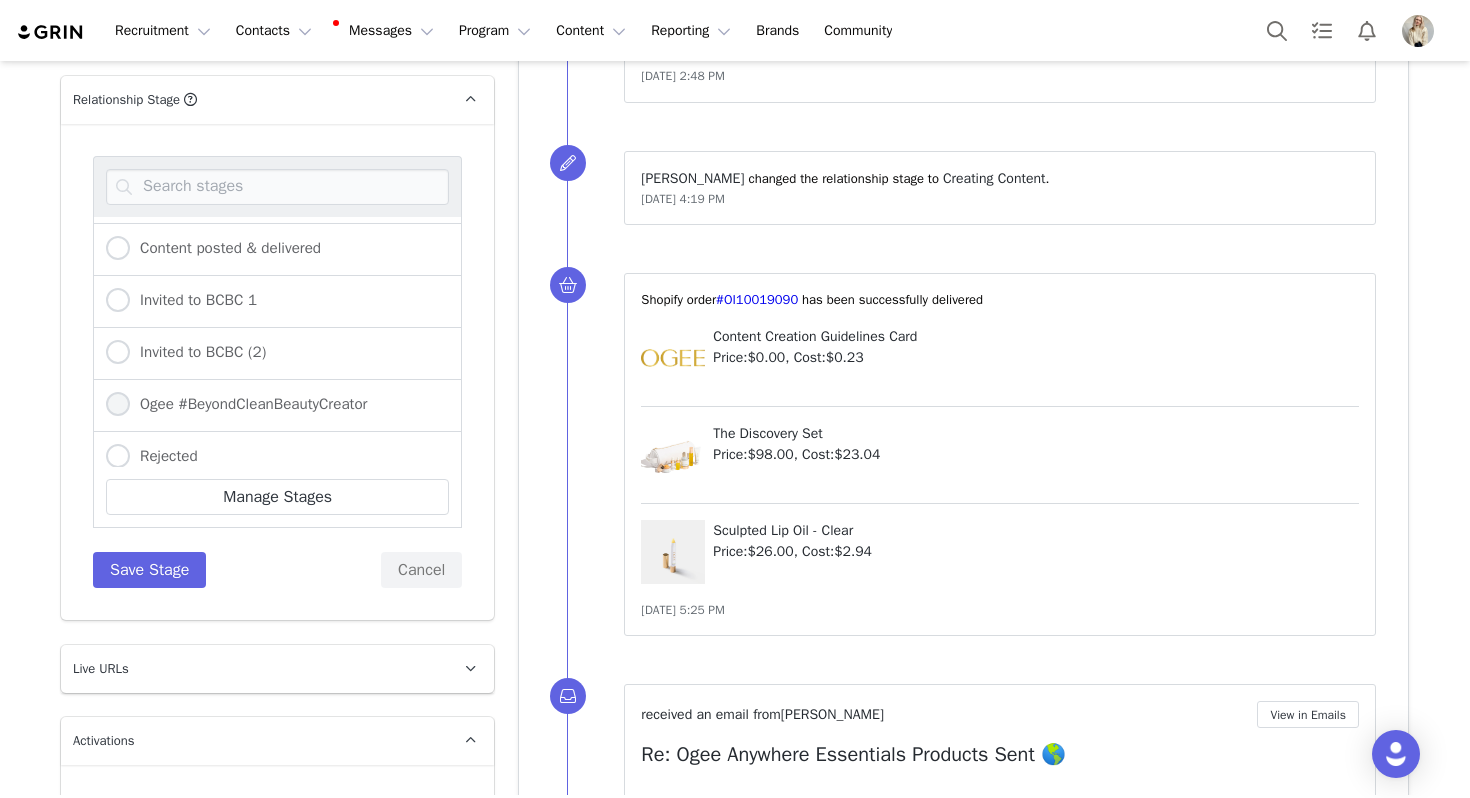 click on "Ogee #BeyondCleanBeautyCreator" at bounding box center (118, 405) 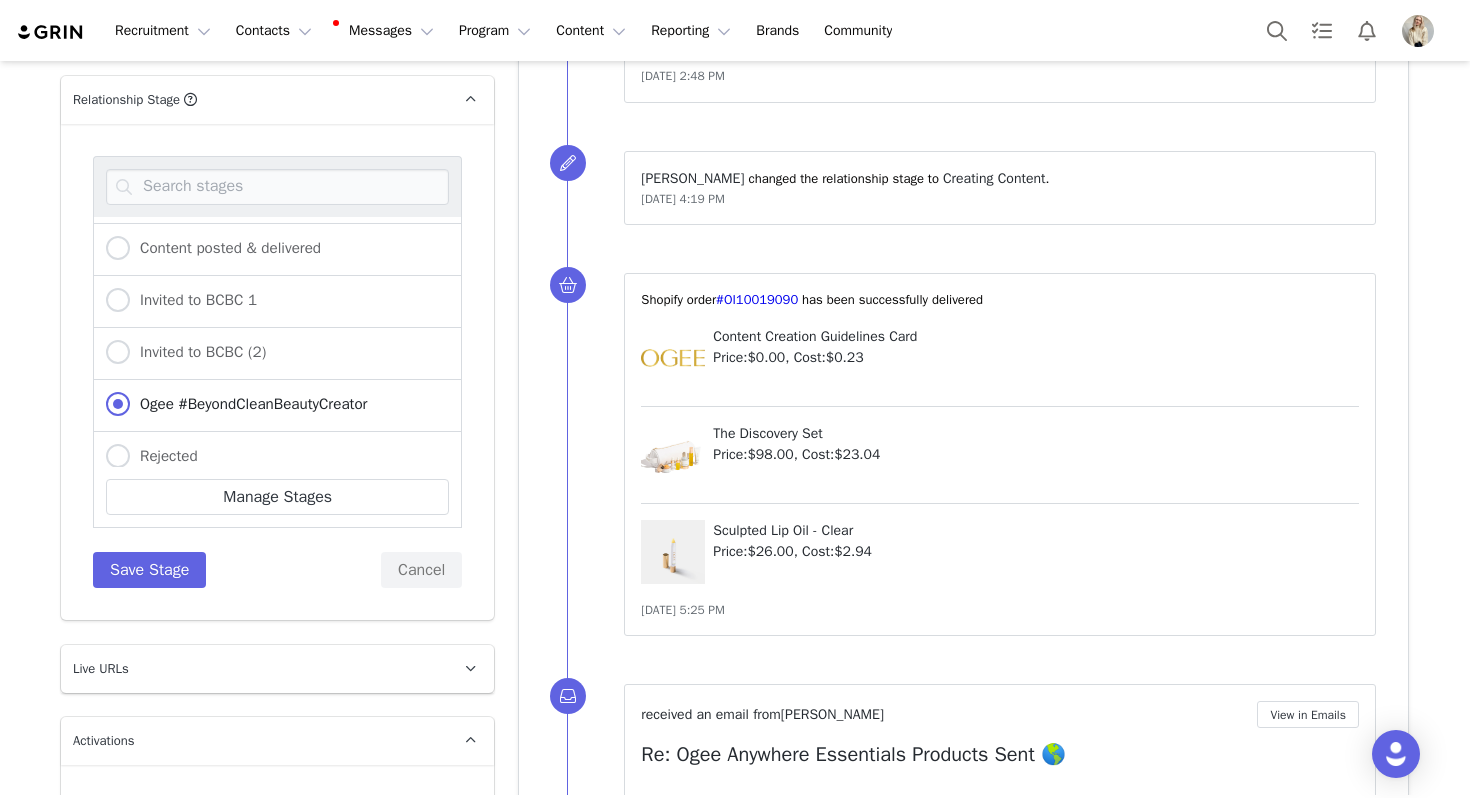 click on "Non-Ship IOI   Influencer of interest   Messaged   Products shipped   Creating Content   Needs Check In   Creating Content - Received Check in   Received a second check in   Received third check in   Final Check In   Needs Payment   Content posted & delivered   Invited to BCBC 1   Invited to BCBC (2)   Ogee #BeyondCleanBeautyCreator   Rejected   ADS COLLAB   Gifting Sent   [PERSON_NAME] Pinterest   [PERSON_NAME] Pinterest - Messaged   [PERSON_NAME] Pinterest - Products Shipped   [PERSON_NAME] Pinterest - Content Creation   [PERSON_NAME]   [PERSON_NAME] Mega- Messaged   [PERSON_NAME] YouTube - Messaged   [PERSON_NAME] YouTube - Products shipped   [PERSON_NAME] YouTube - Content Created   Manage Stages   Save Stage  Cancel" at bounding box center [277, 372] 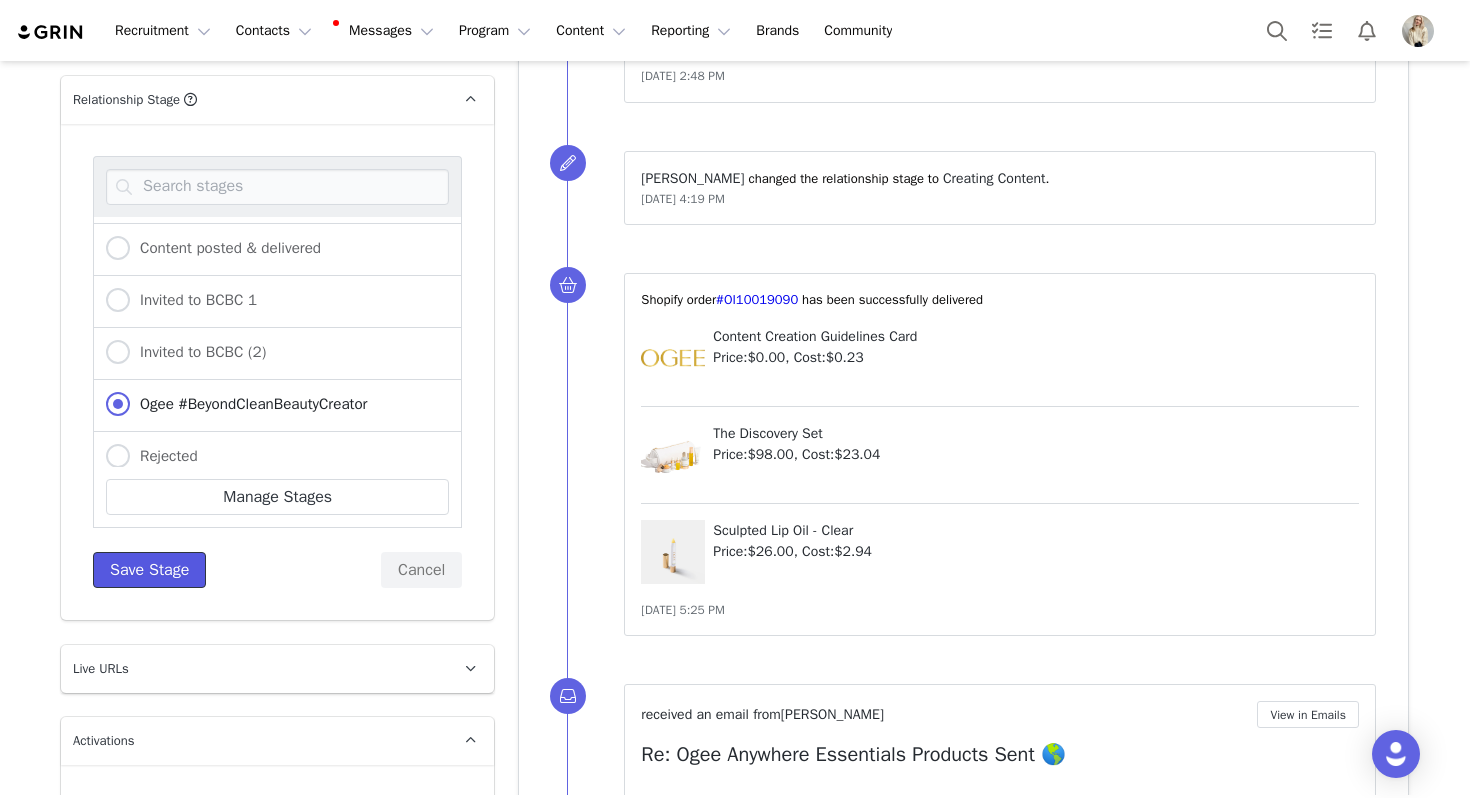 click on "Save Stage" at bounding box center (149, 570) 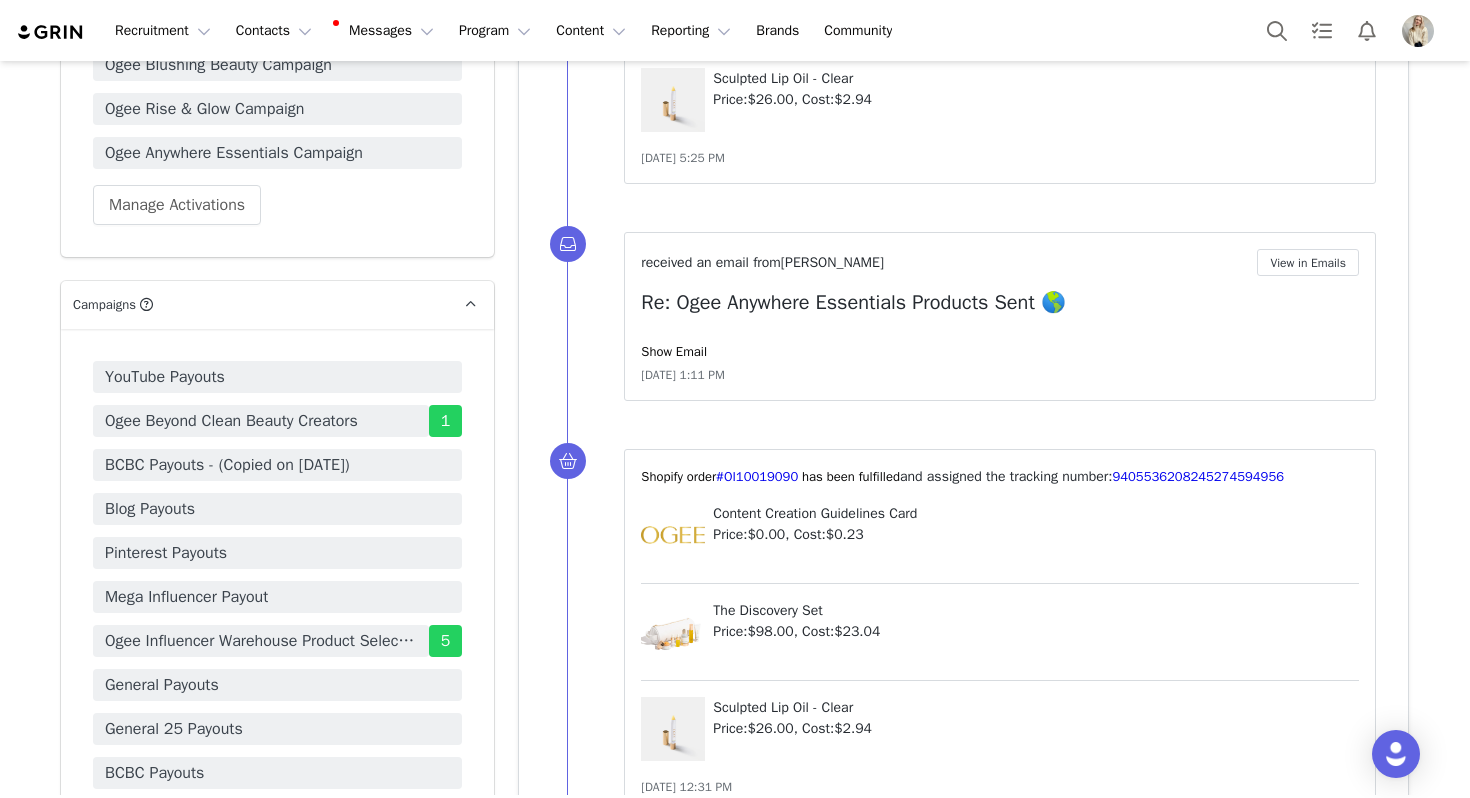 scroll, scrollTop: 0, scrollLeft: 0, axis: both 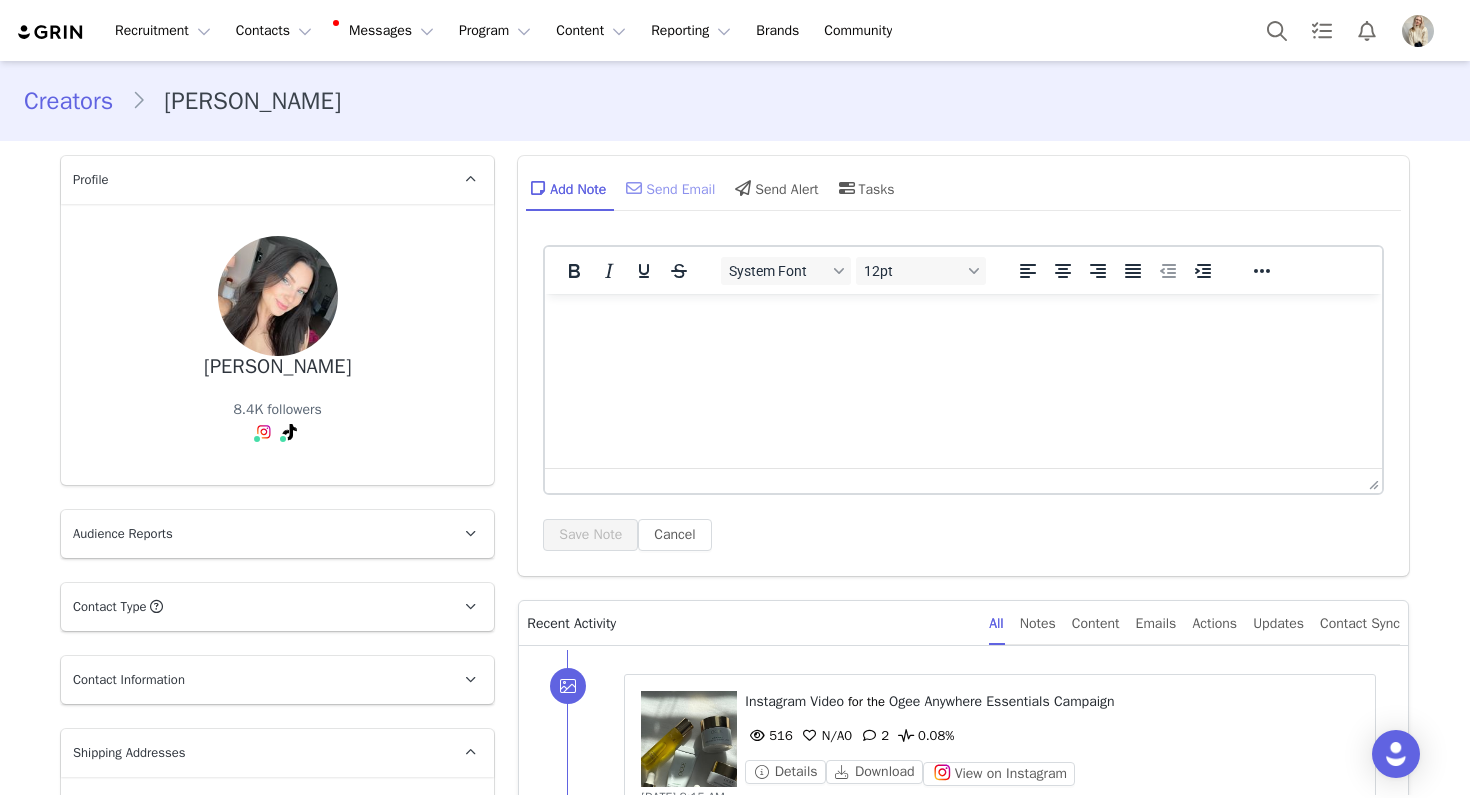 click on "Send Email" at bounding box center [668, 188] 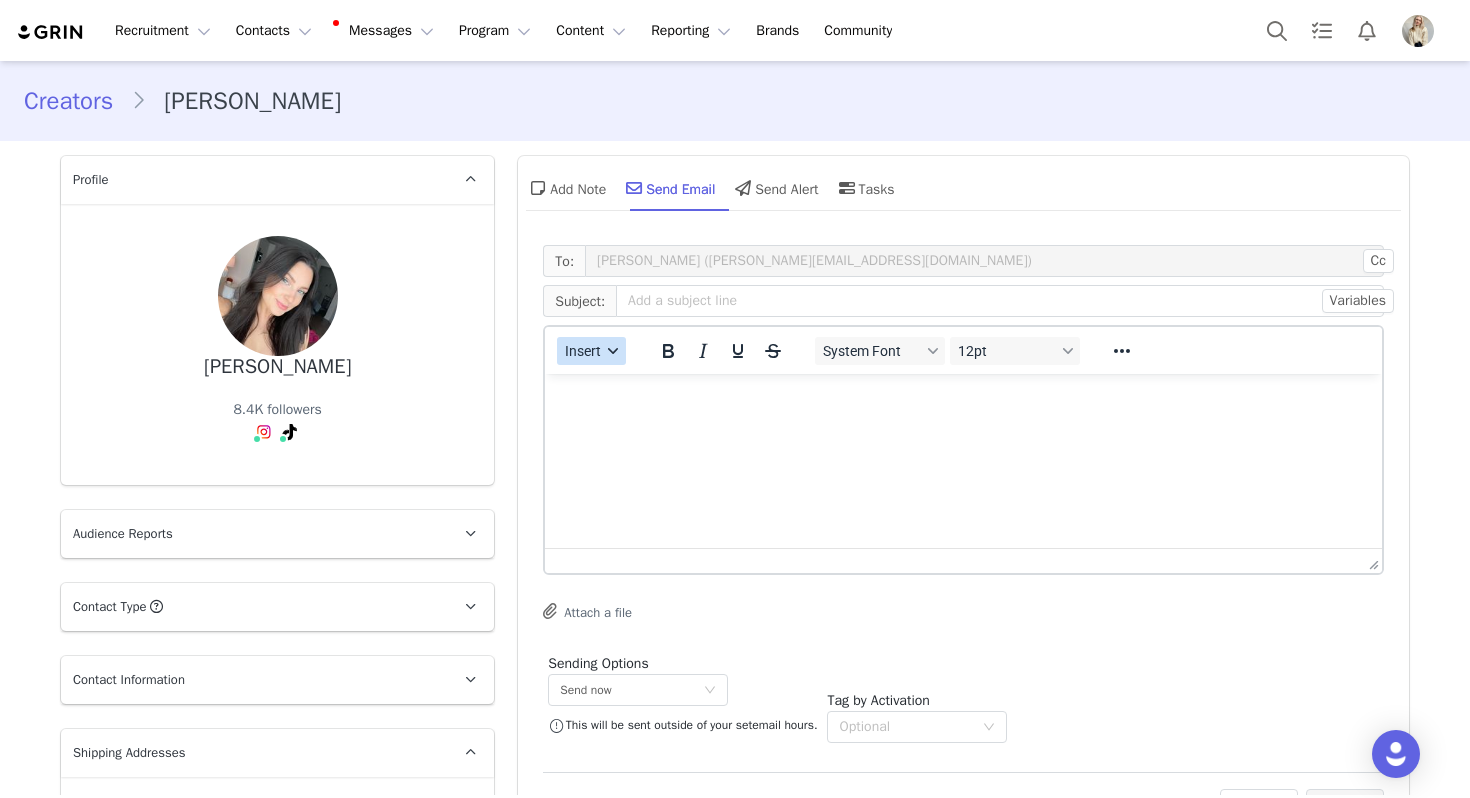 scroll, scrollTop: 0, scrollLeft: 0, axis: both 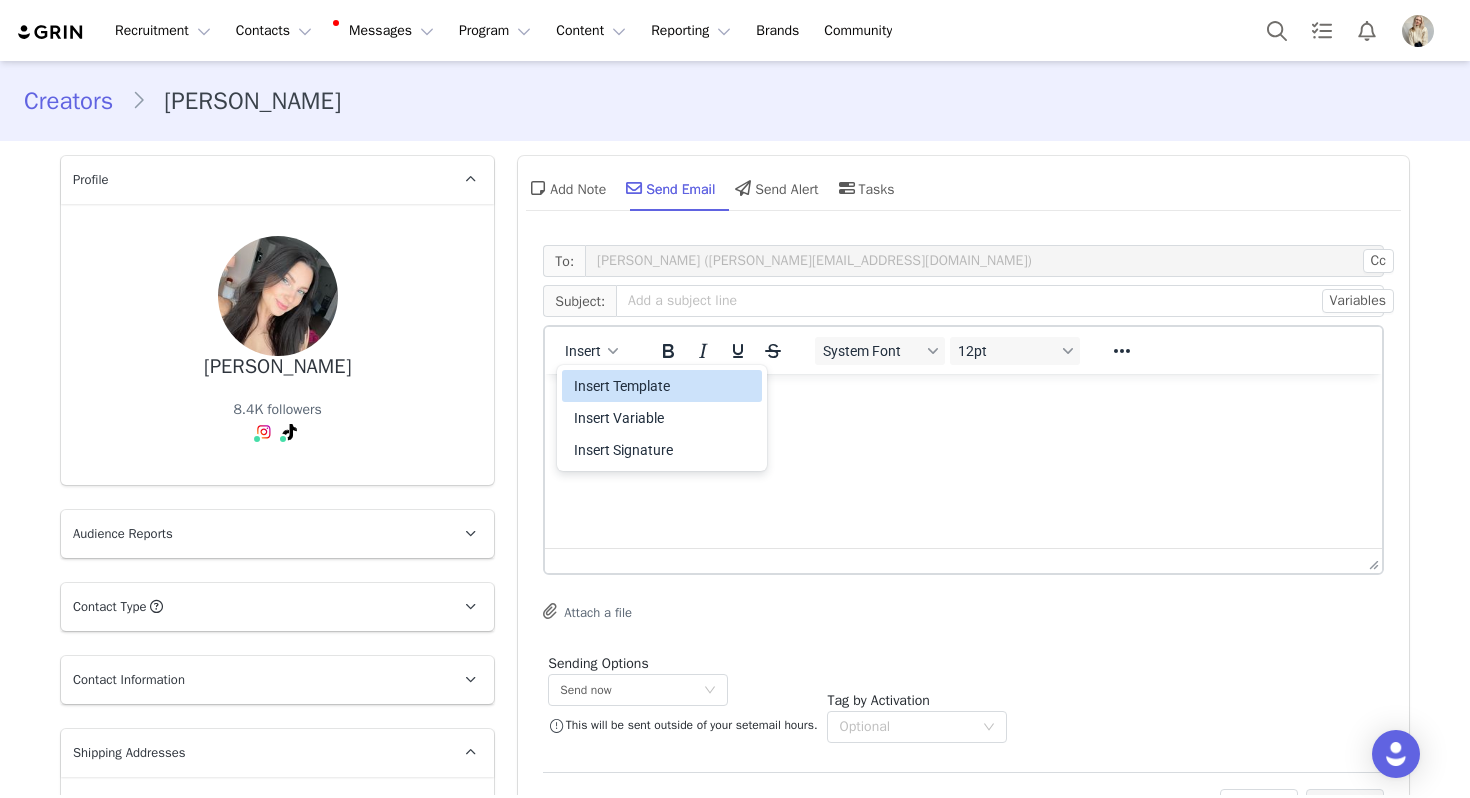 click on "Insert Template" at bounding box center [664, 386] 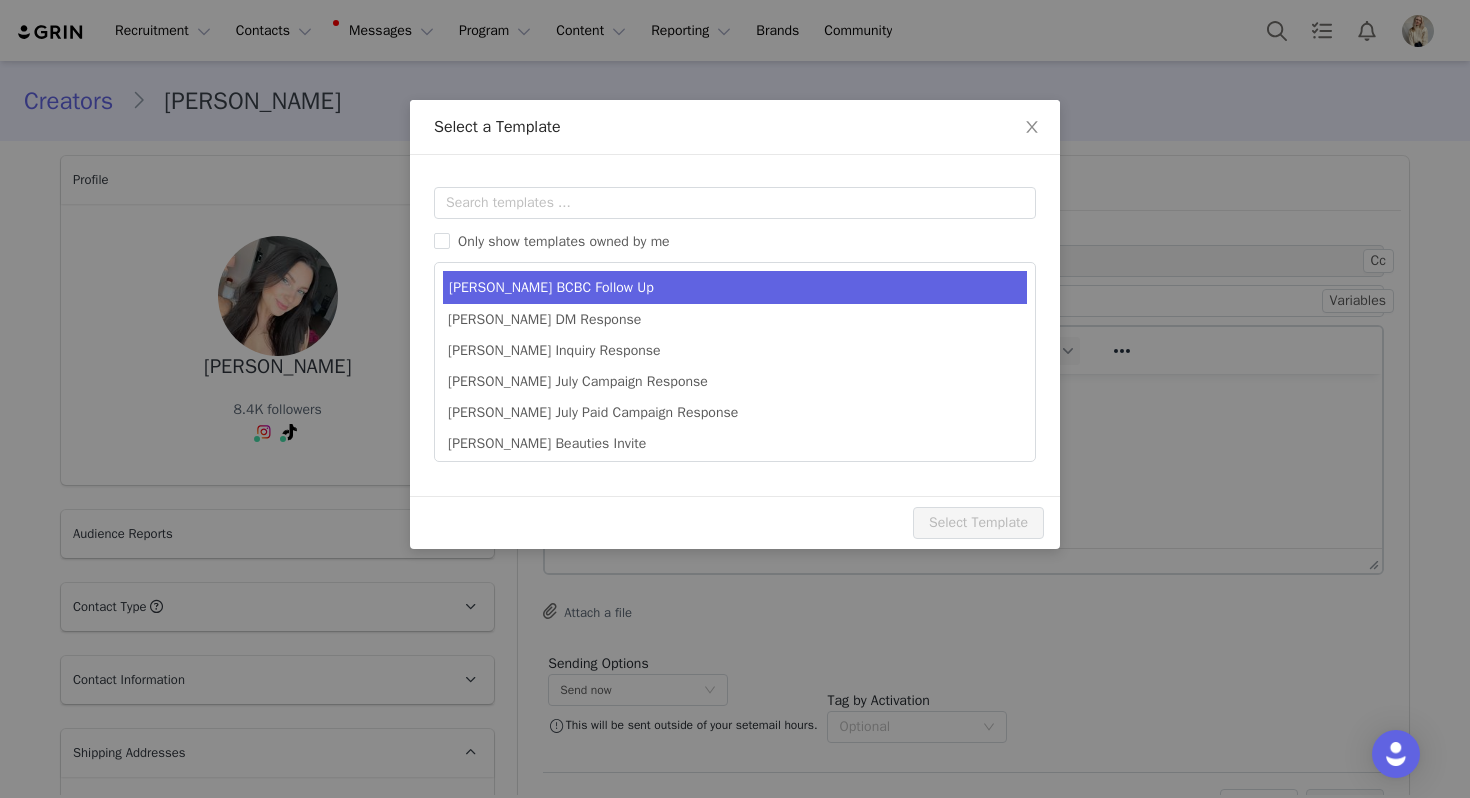 scroll, scrollTop: 0, scrollLeft: 0, axis: both 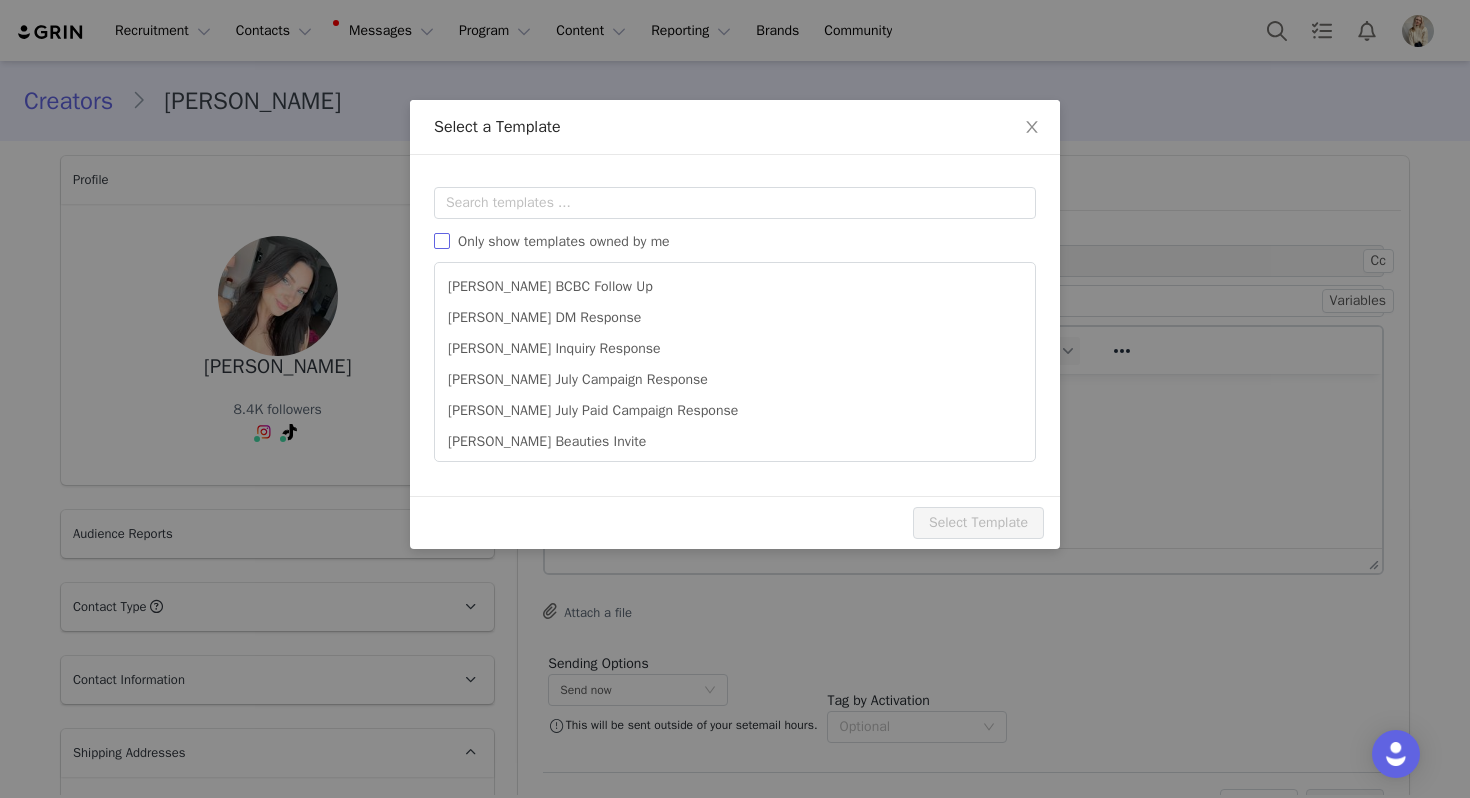 click on "Only show templates owned by me" at bounding box center (564, 241) 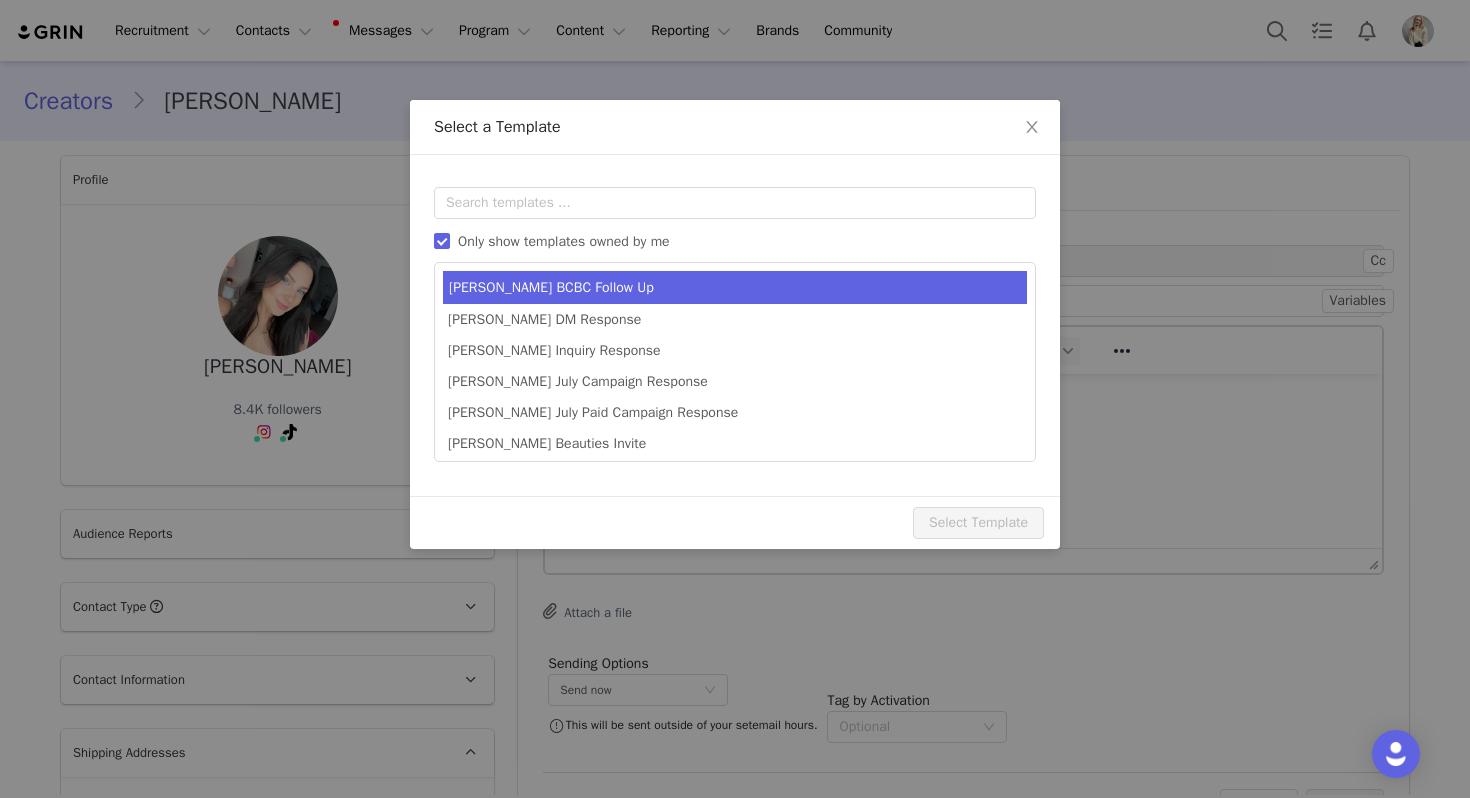click on "Amanda BCBC Follow Up" at bounding box center (735, 287) 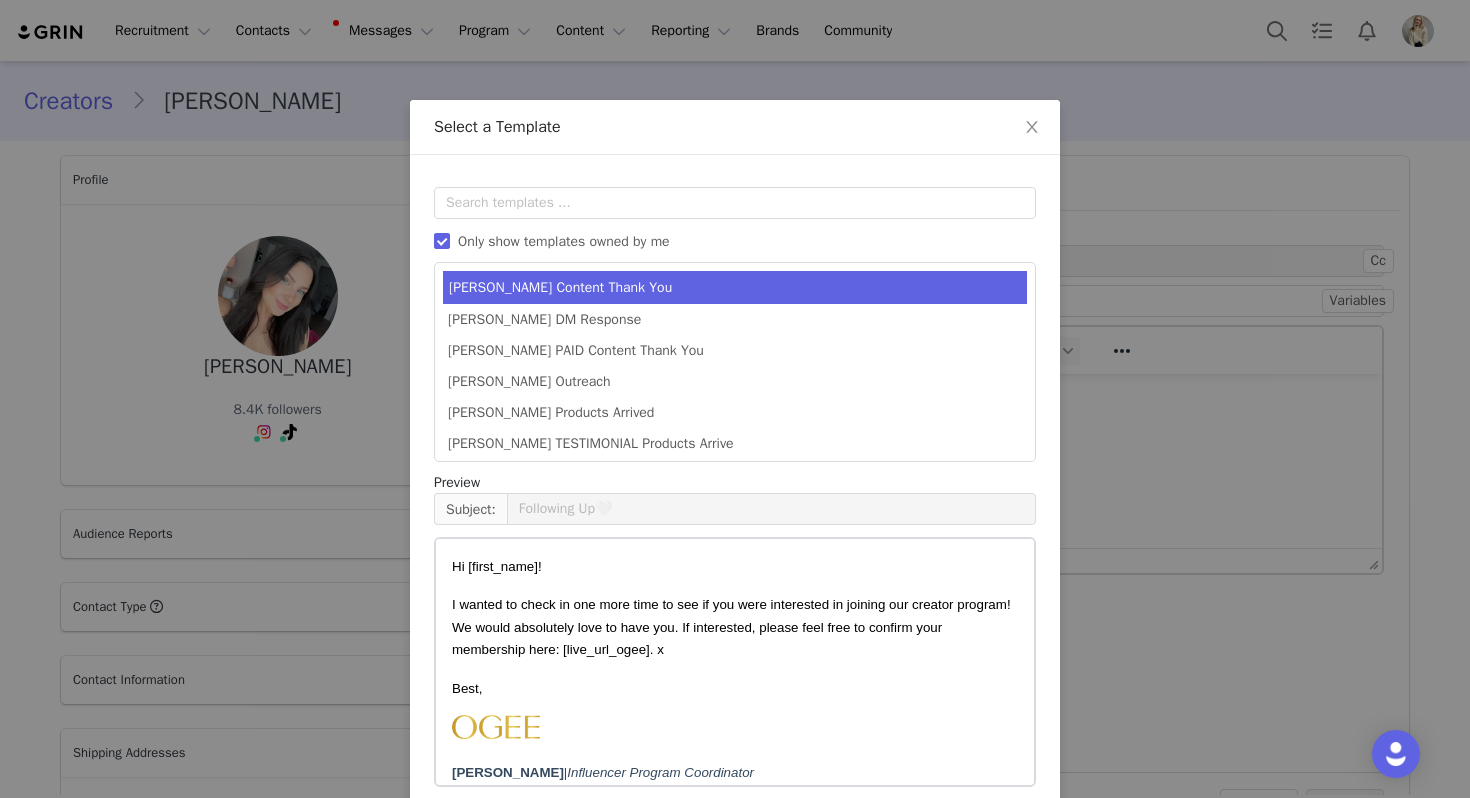 click on "Julia Content Thank You" at bounding box center (735, 287) 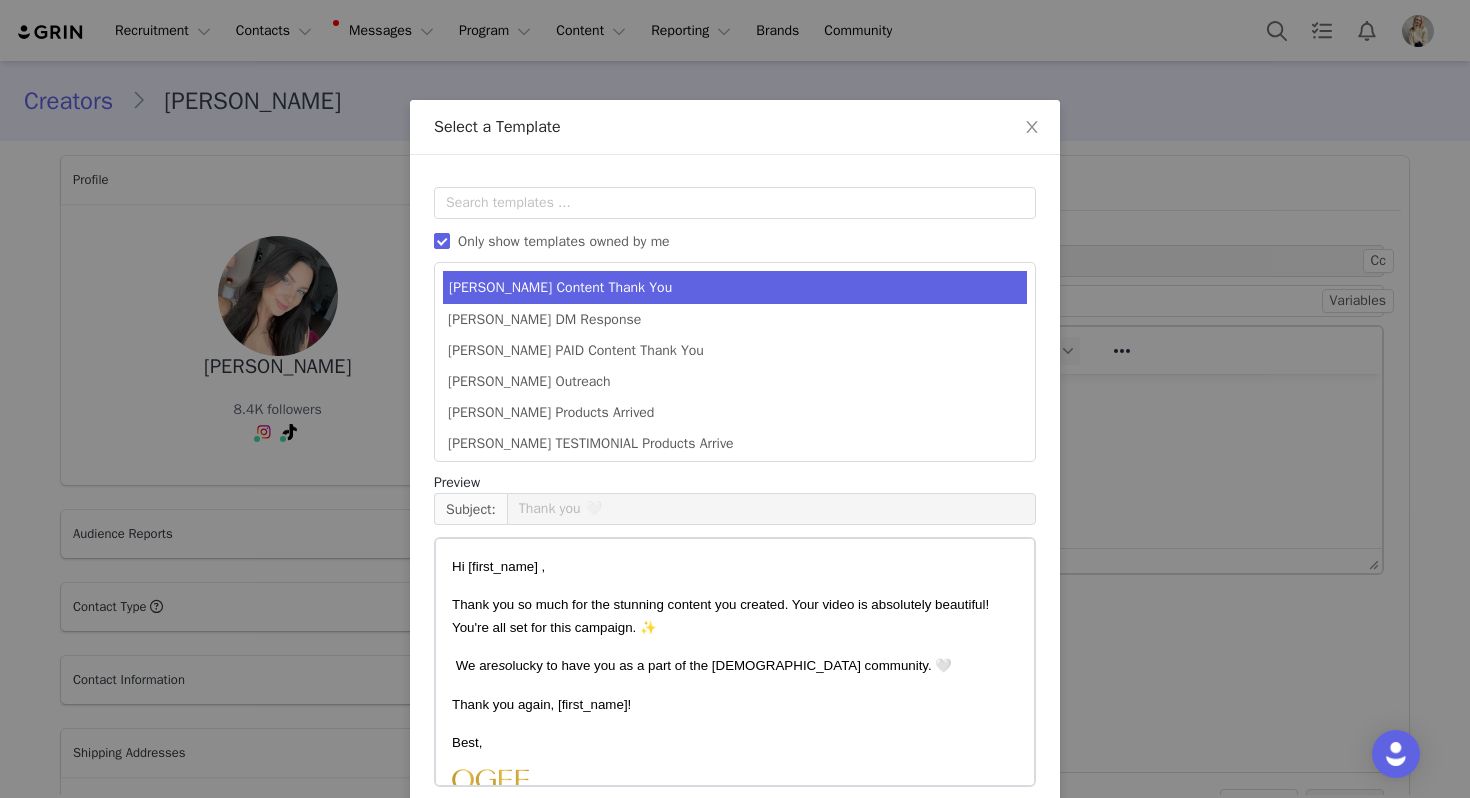scroll, scrollTop: 90, scrollLeft: 0, axis: vertical 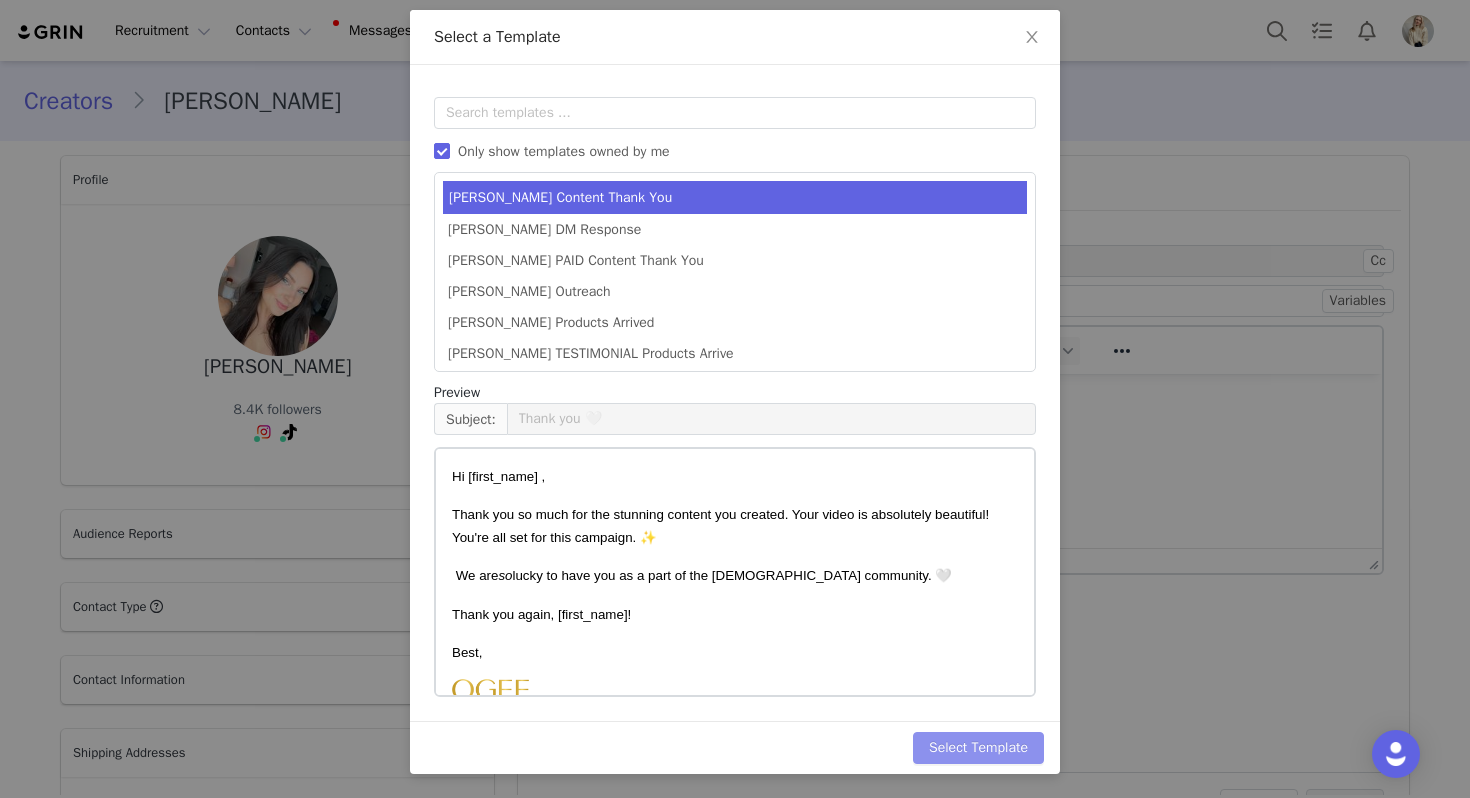 click on "Select Template" at bounding box center [978, 748] 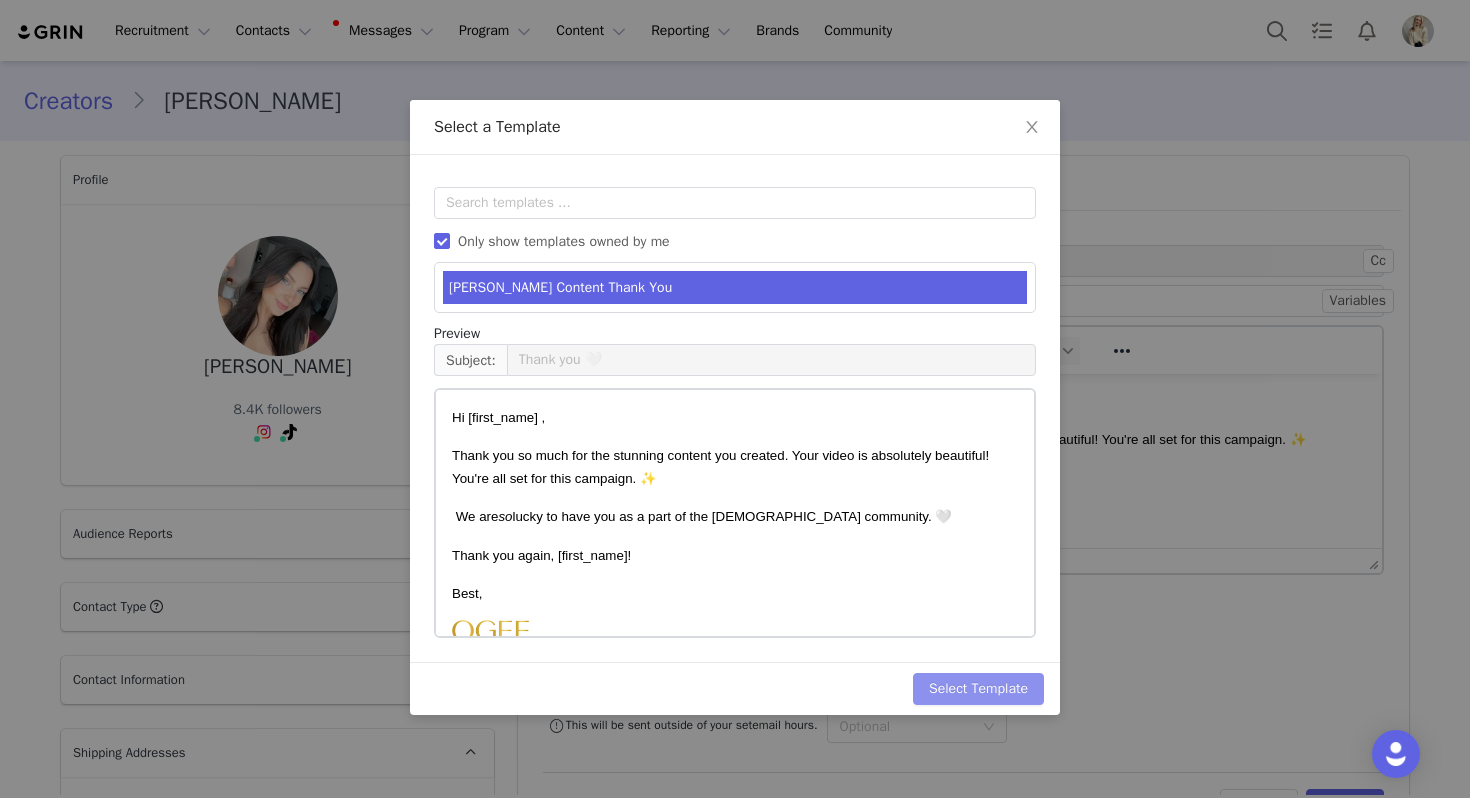 scroll, scrollTop: 0, scrollLeft: 0, axis: both 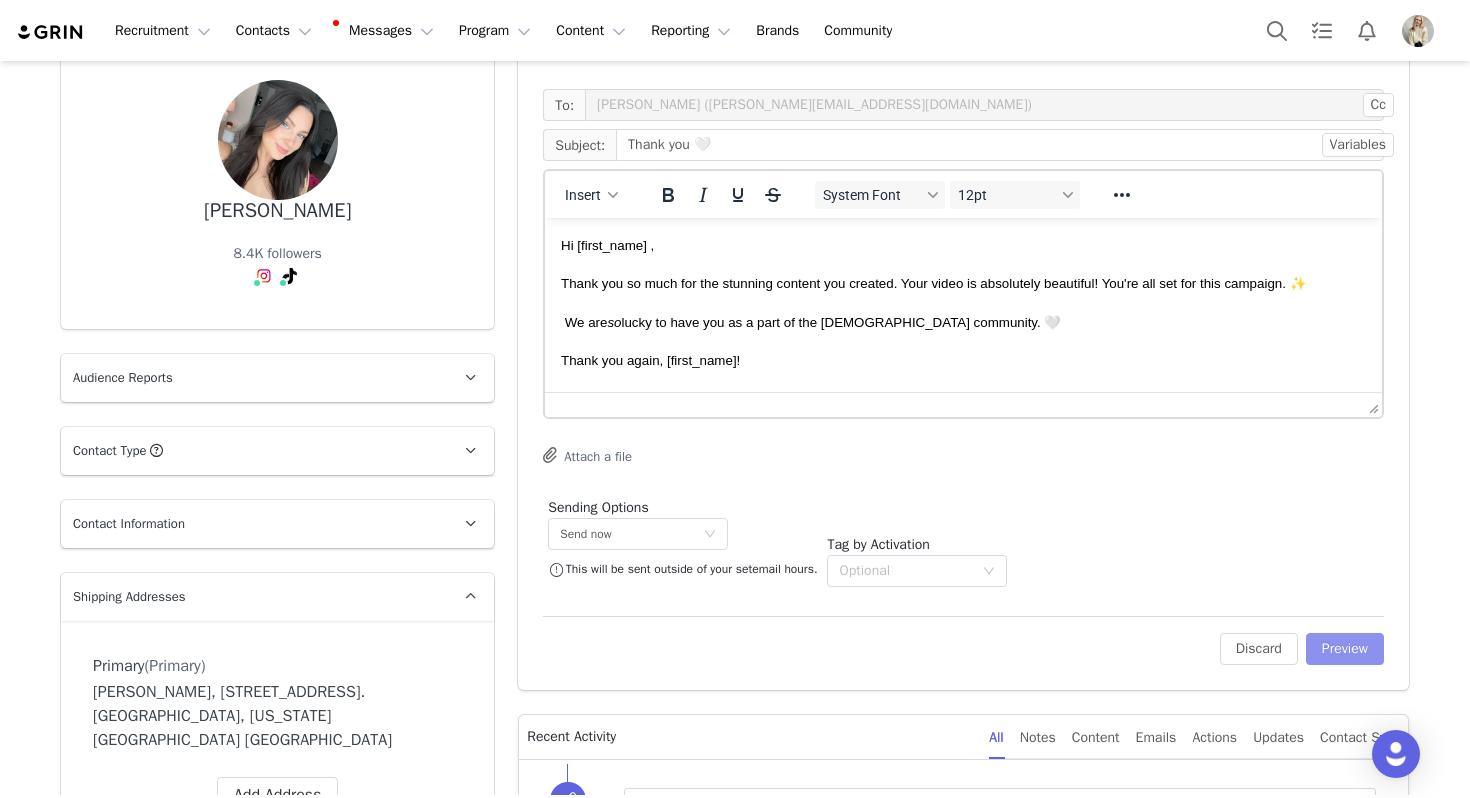 click on "Preview" at bounding box center (1345, 649) 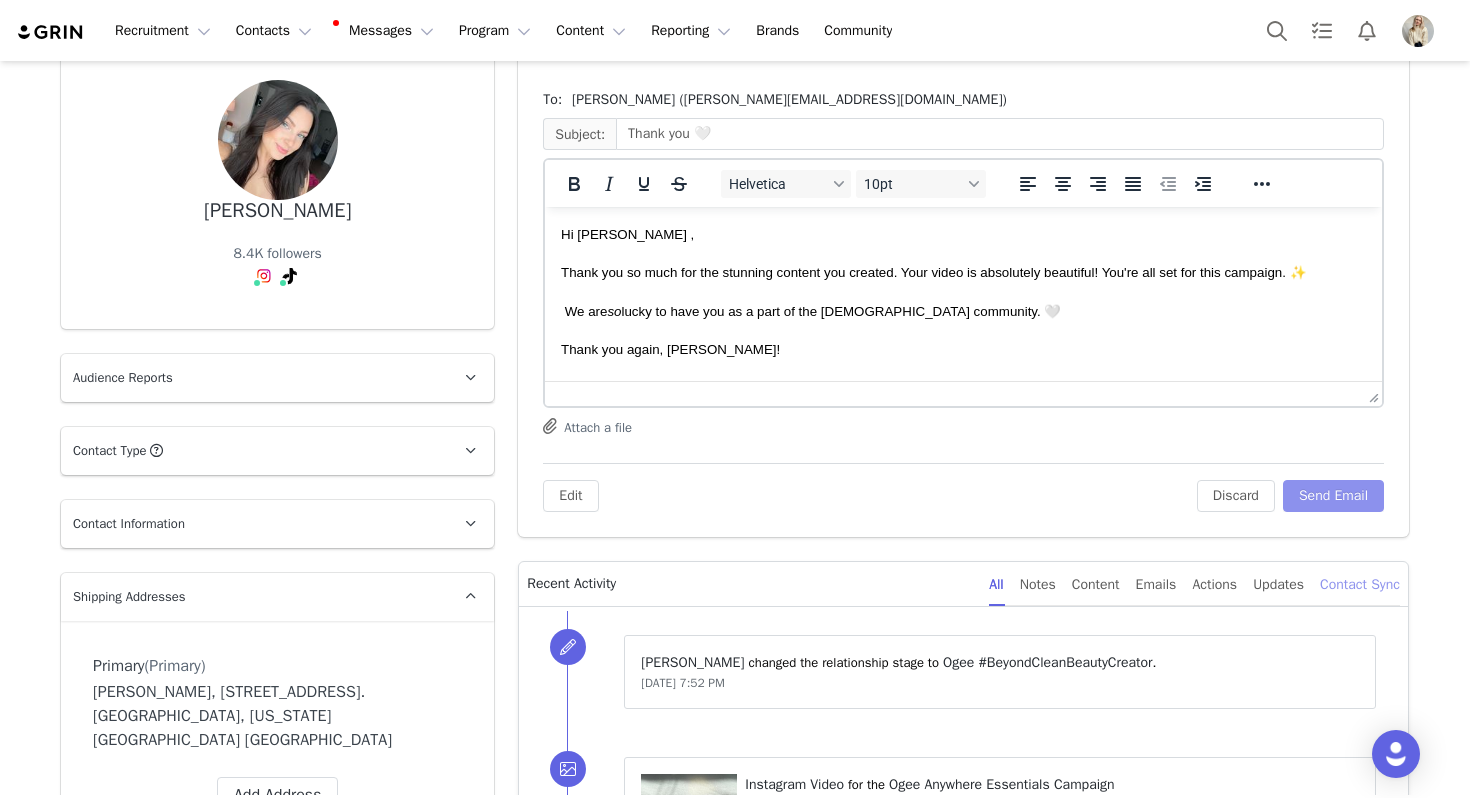 scroll, scrollTop: 0, scrollLeft: 0, axis: both 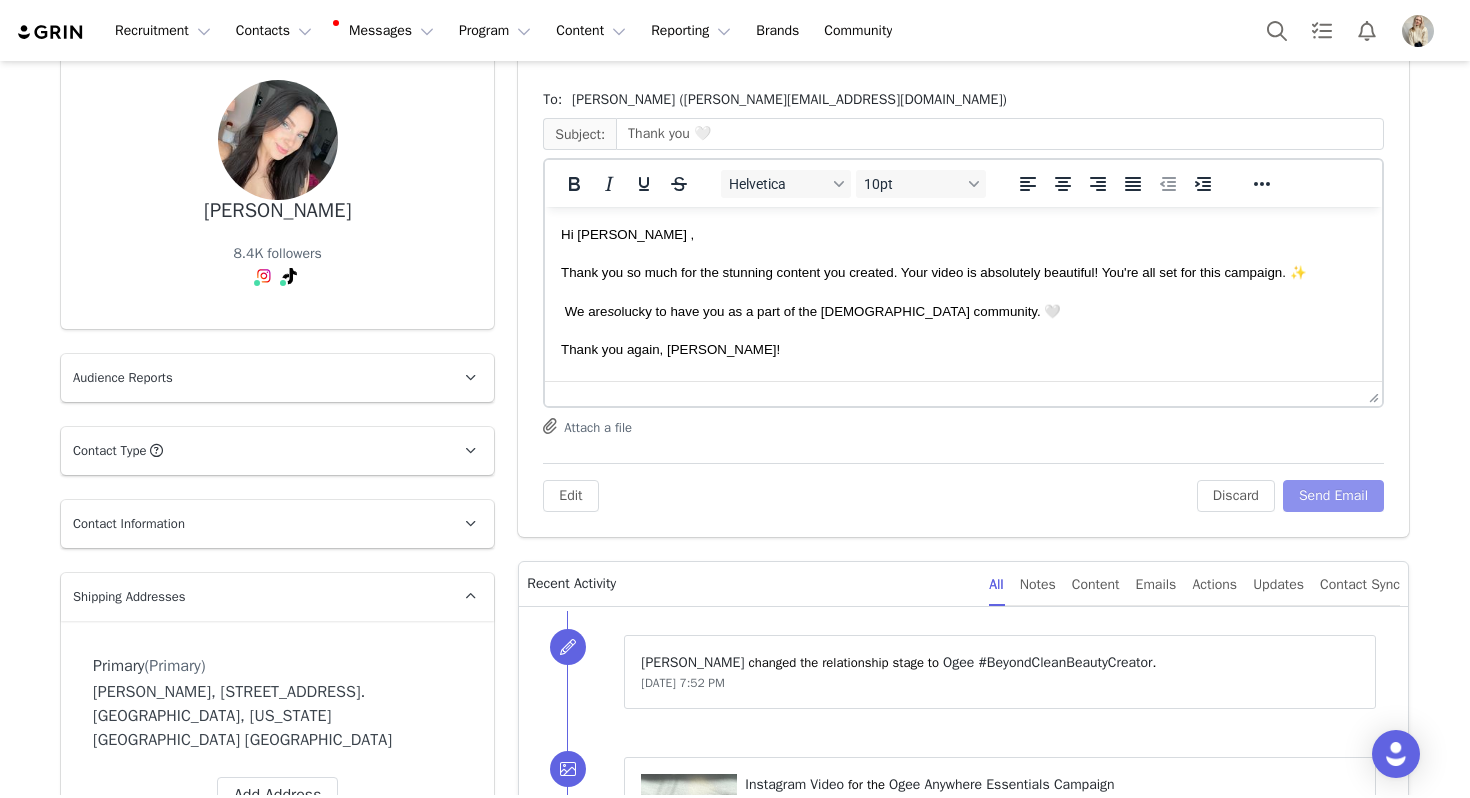 click on "Send Email" at bounding box center (1333, 496) 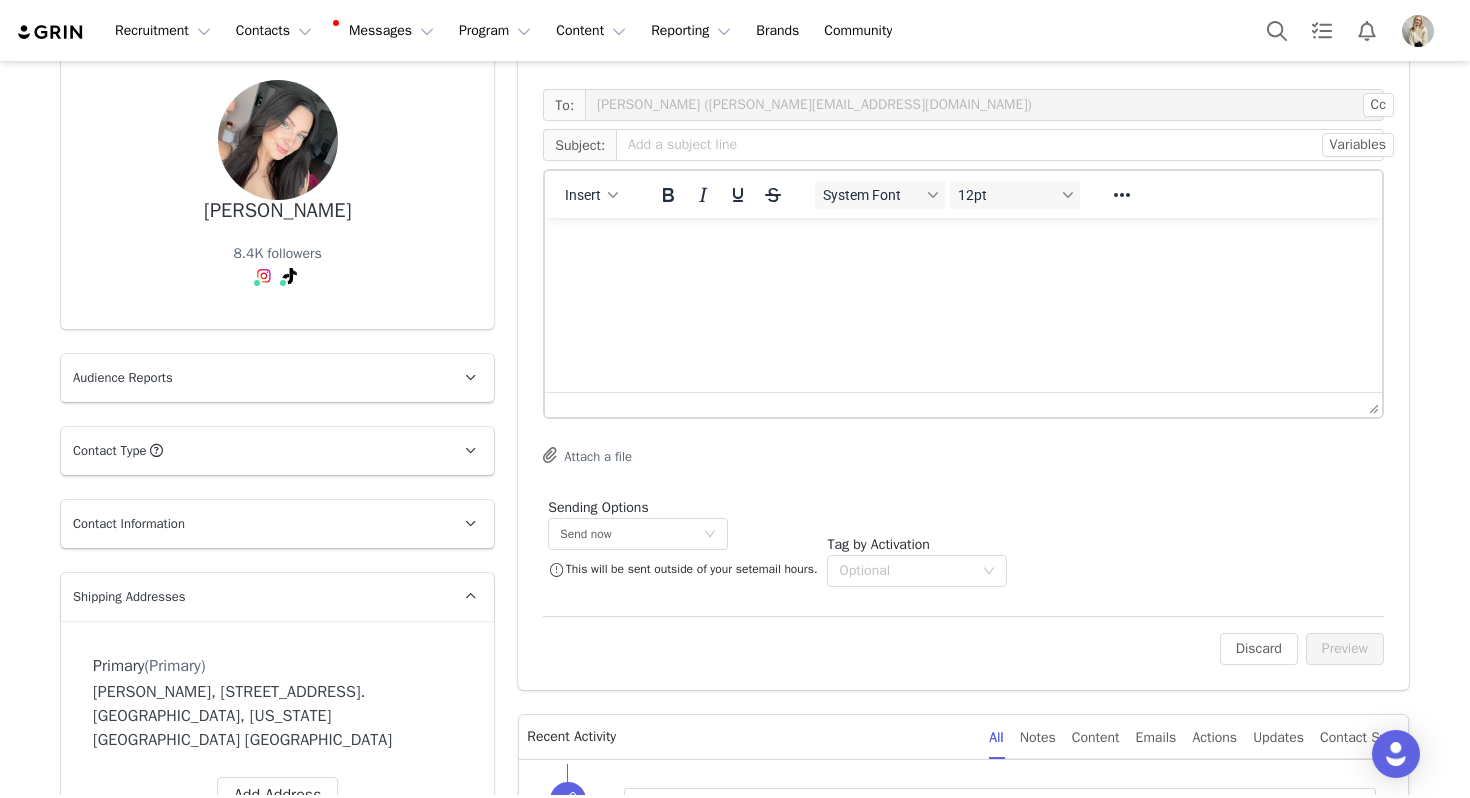 scroll, scrollTop: 0, scrollLeft: 0, axis: both 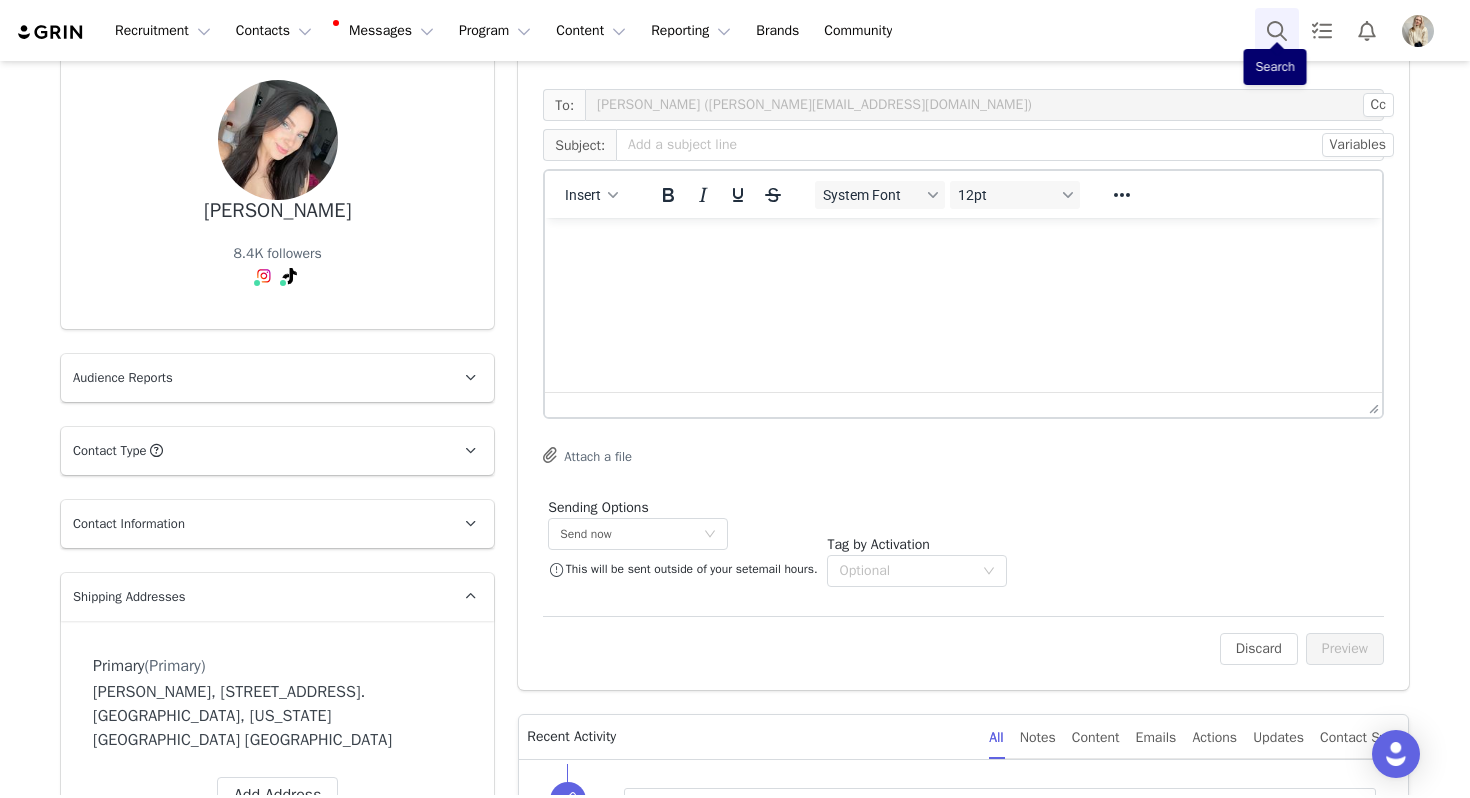 click at bounding box center (1277, 30) 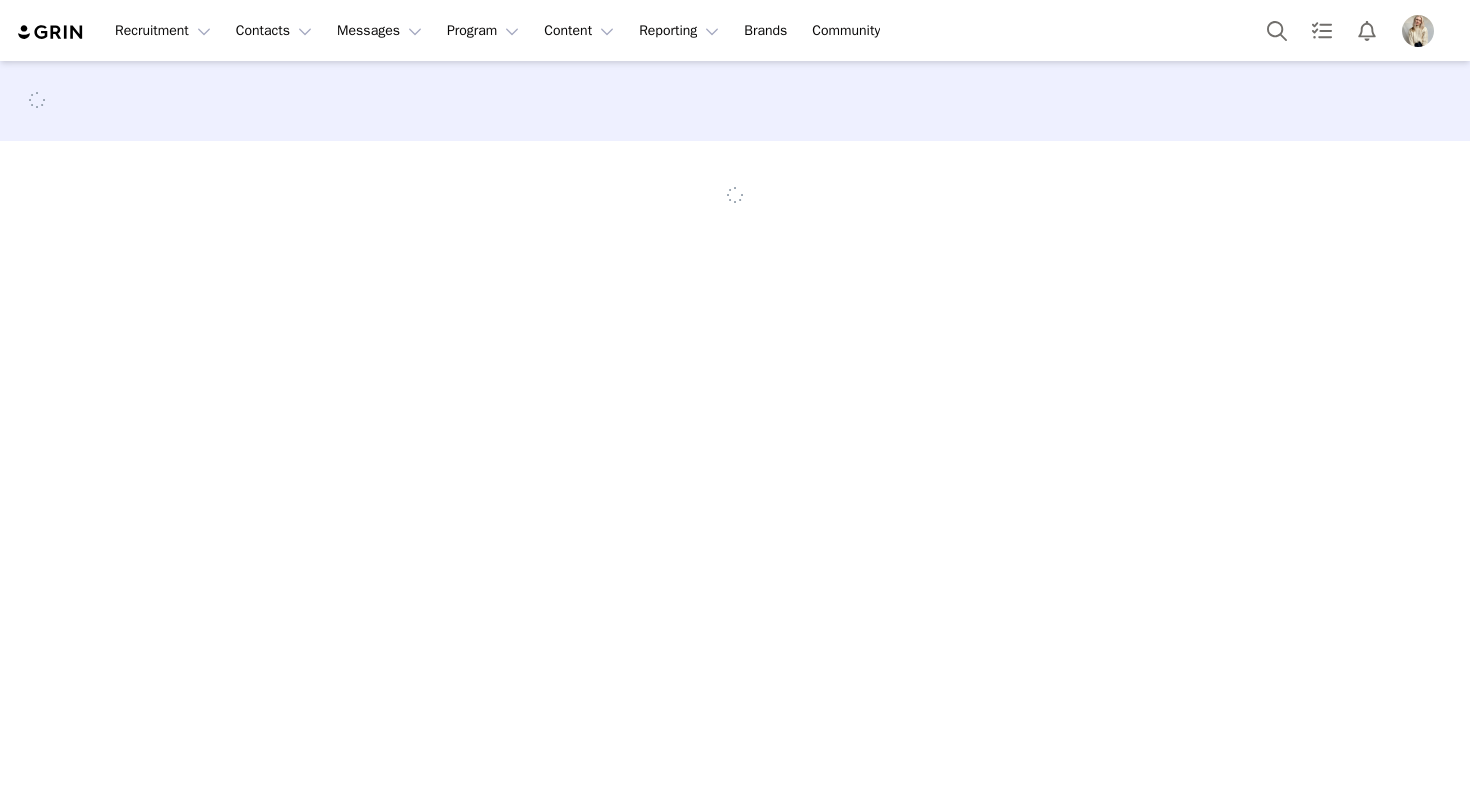 scroll, scrollTop: 0, scrollLeft: 0, axis: both 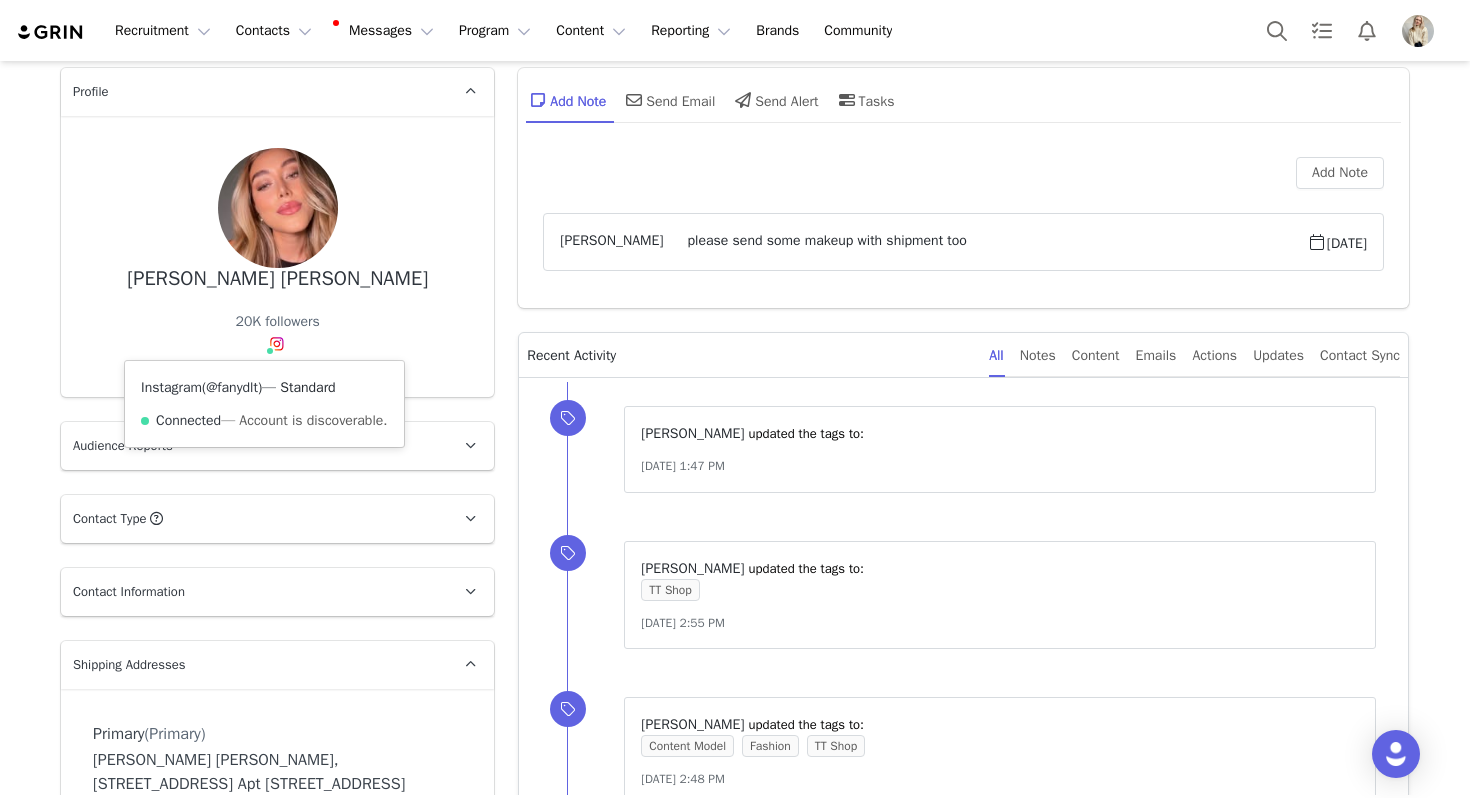 click on "@fanydlt" at bounding box center (232, 387) 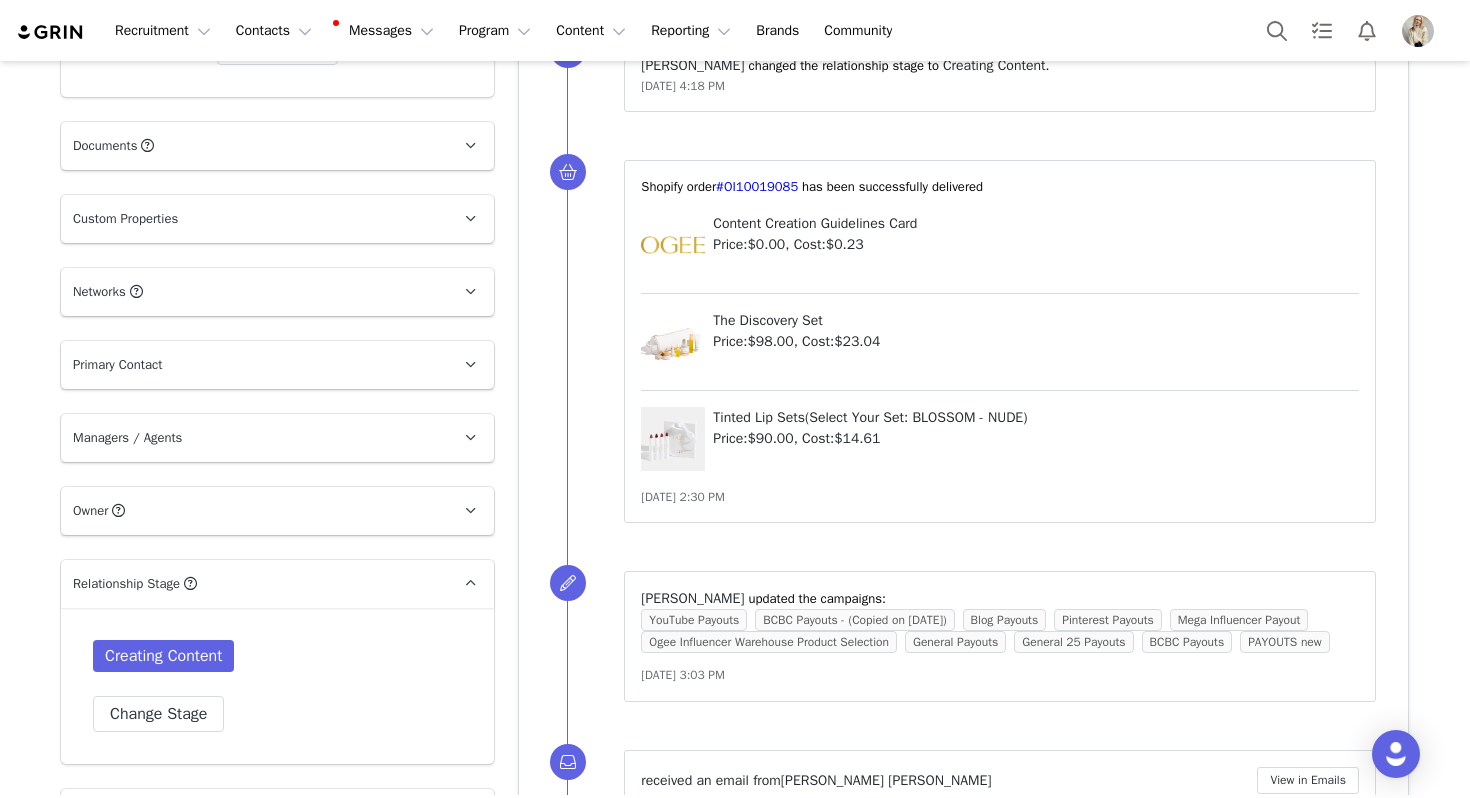 scroll, scrollTop: 1138, scrollLeft: 0, axis: vertical 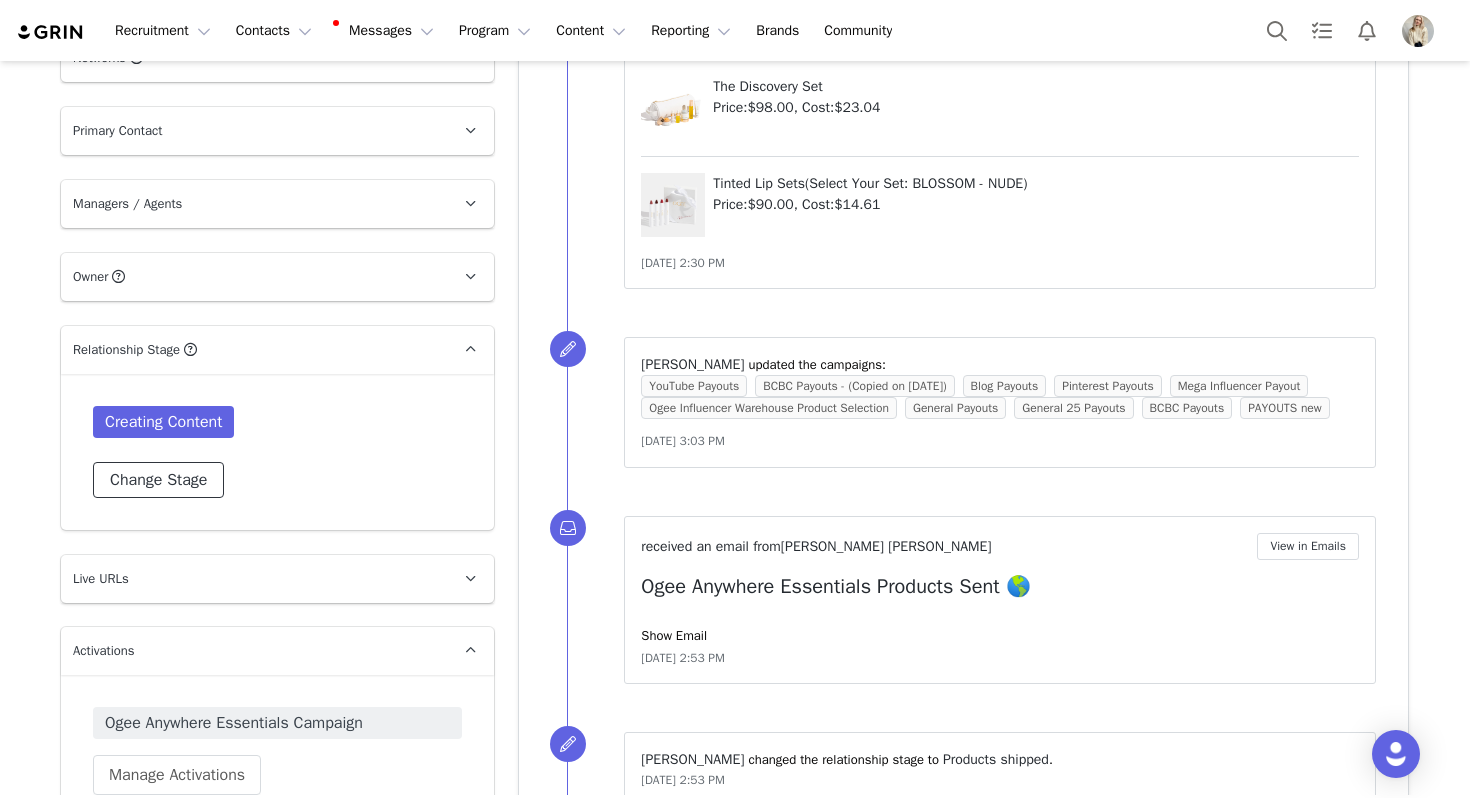 click on "Change Stage" at bounding box center [158, 480] 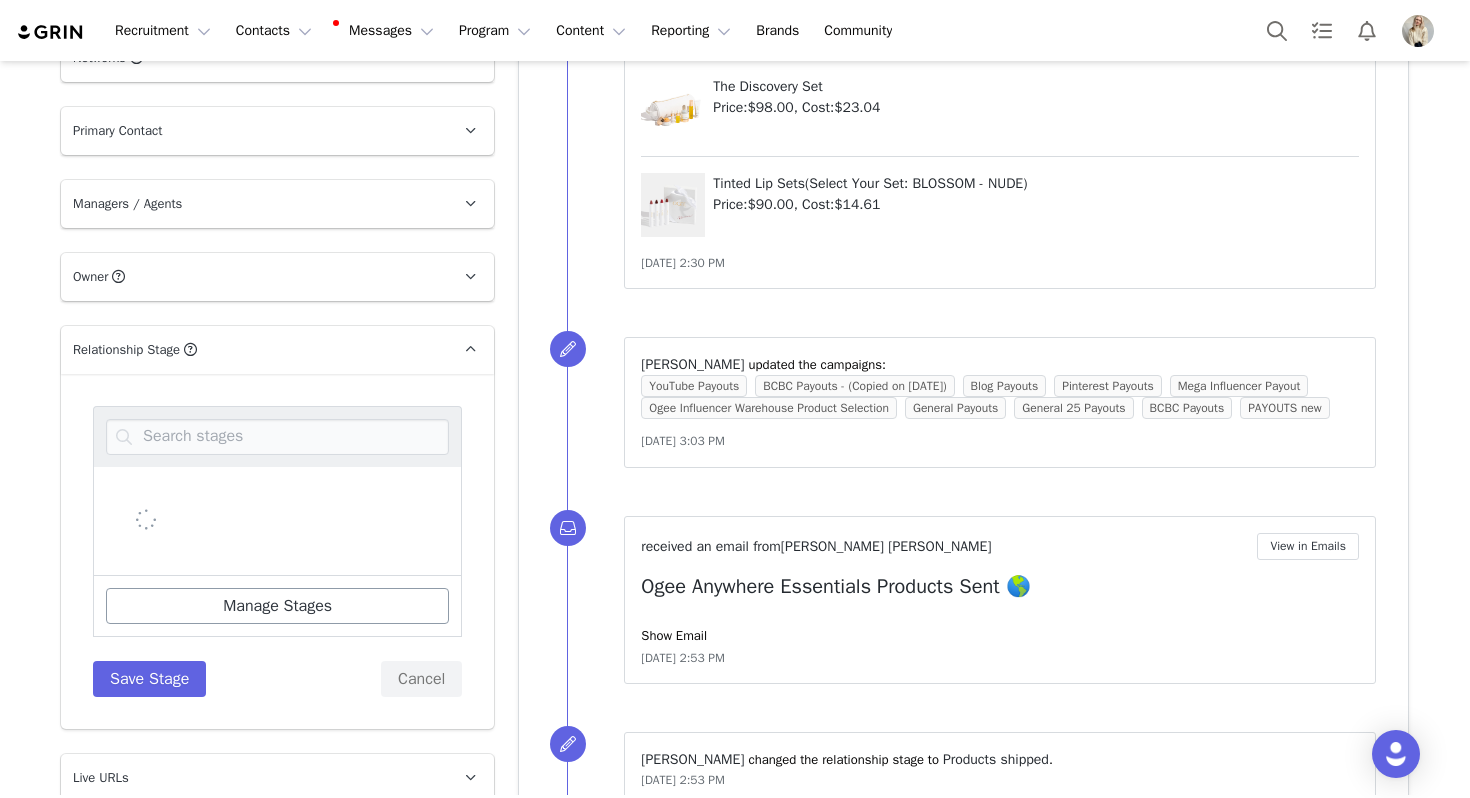 scroll, scrollTop: 1230, scrollLeft: 0, axis: vertical 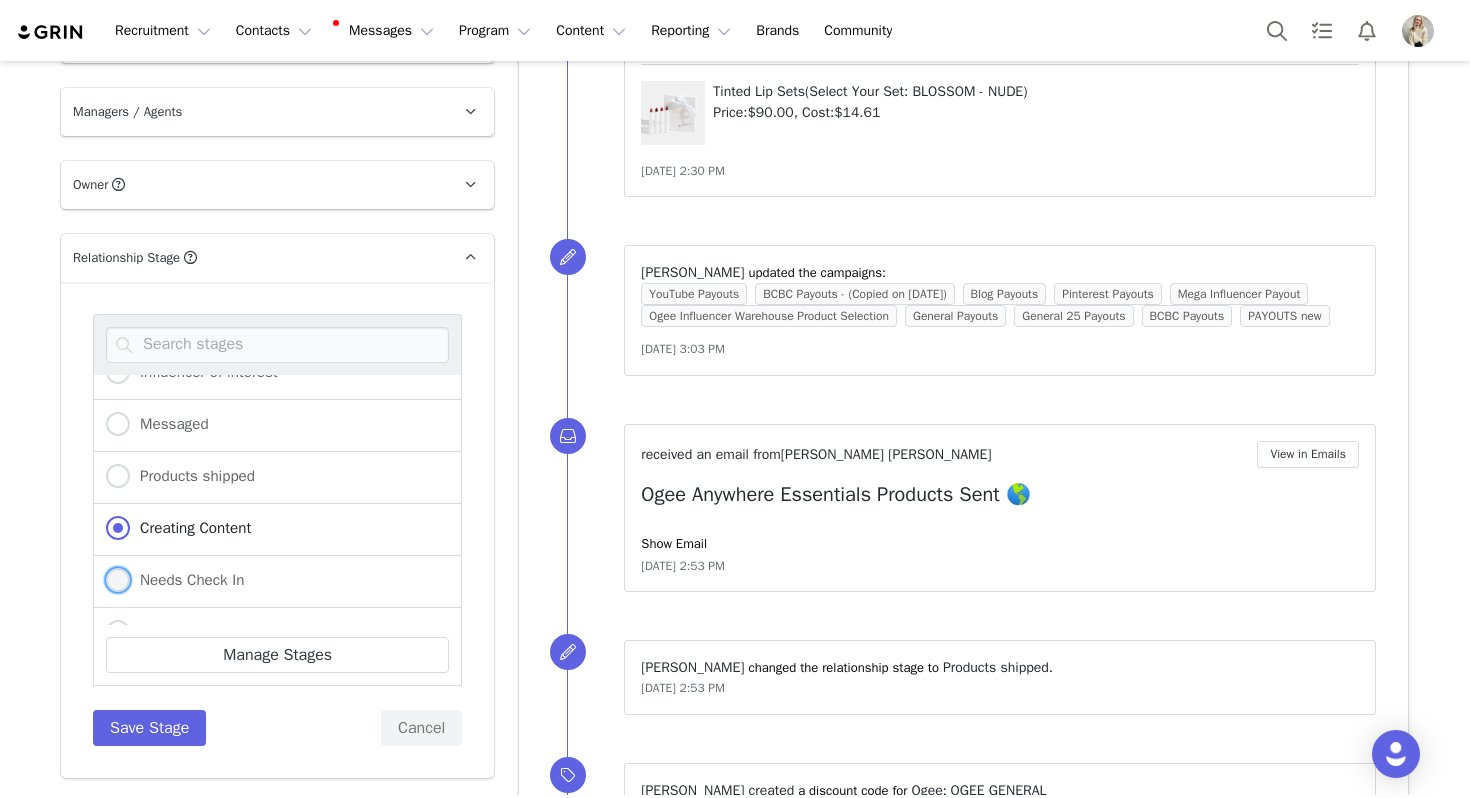 click on "Needs Check In" at bounding box center [187, 580] 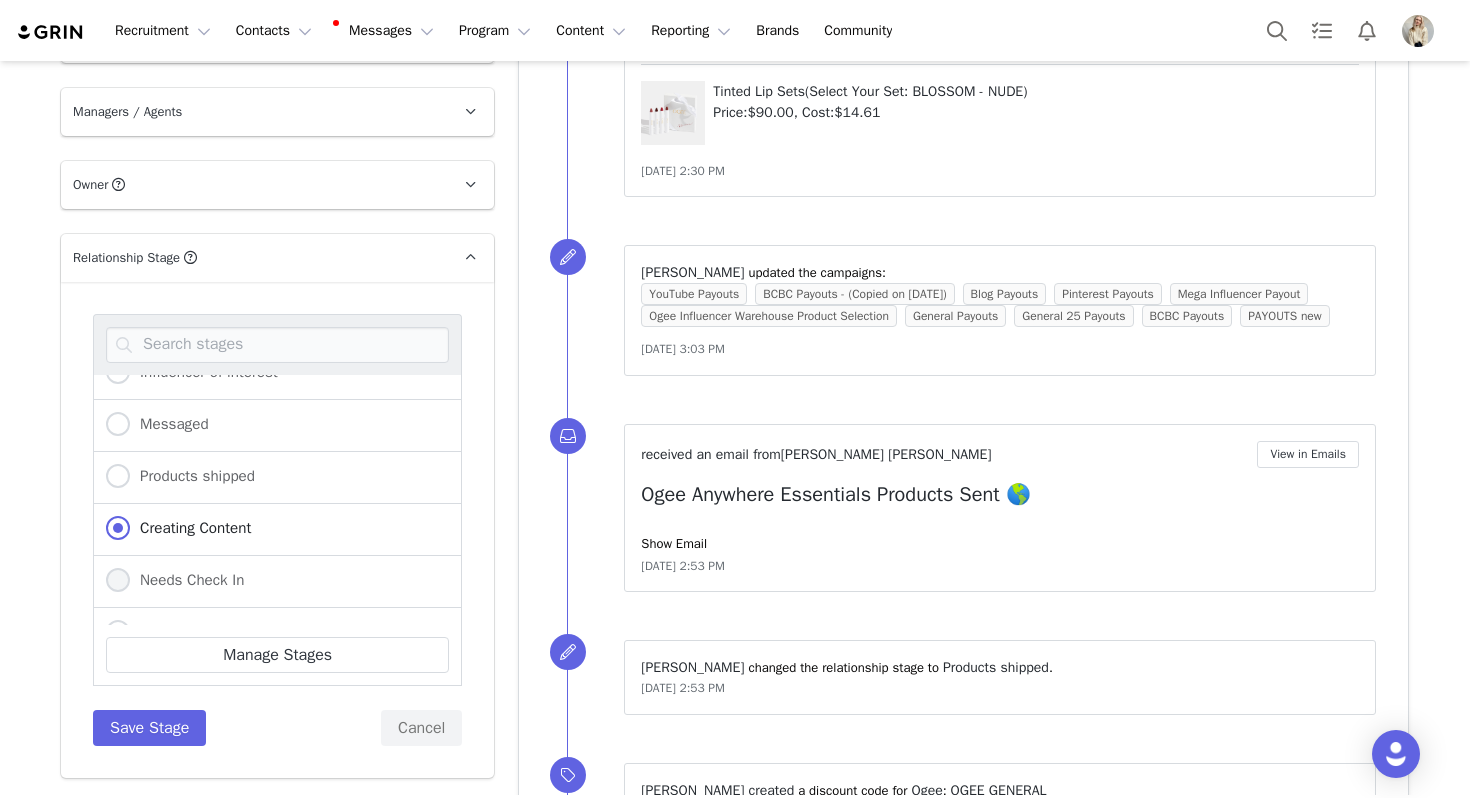 click on "Needs Check In" at bounding box center (118, 581) 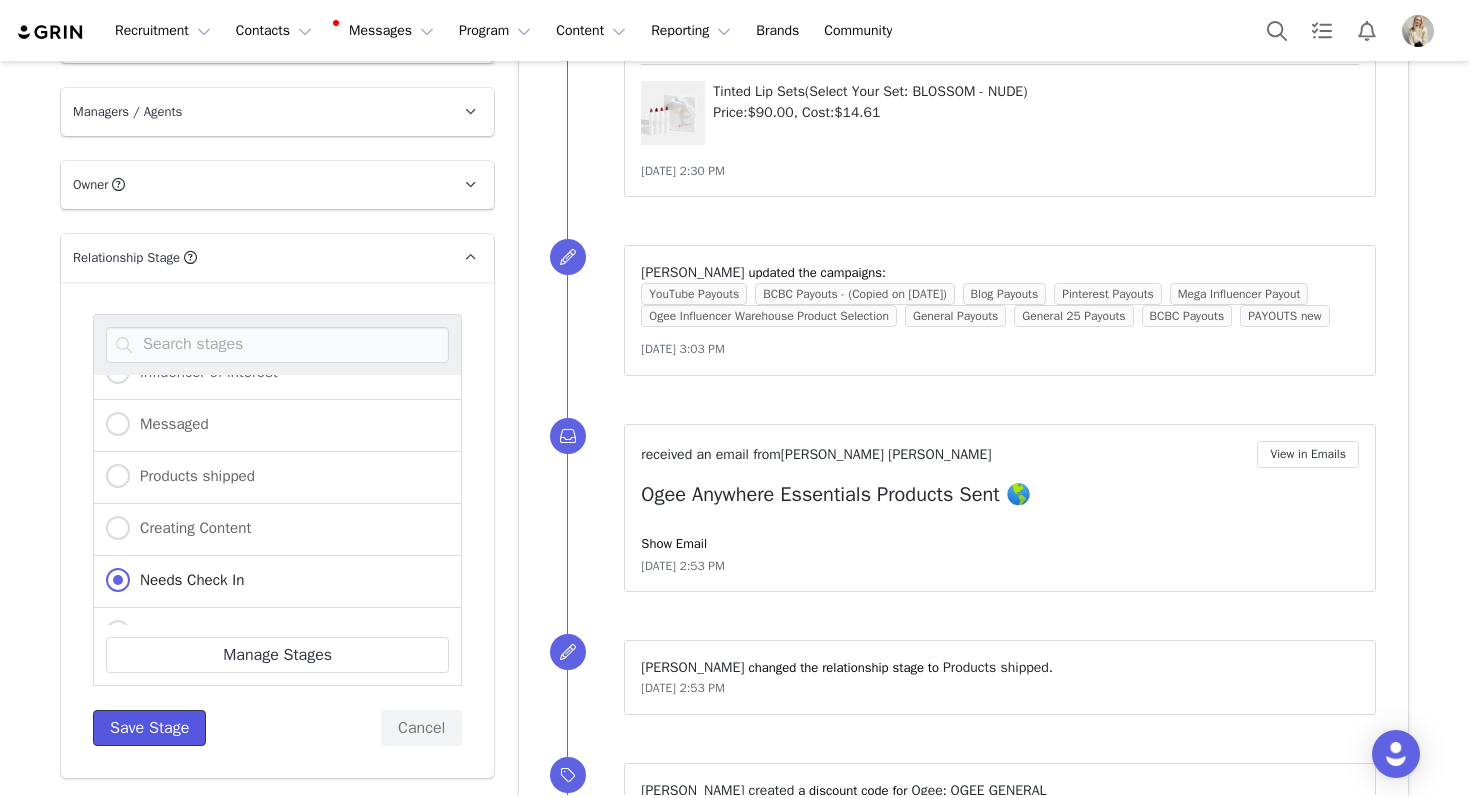 click on "Save Stage" at bounding box center (149, 728) 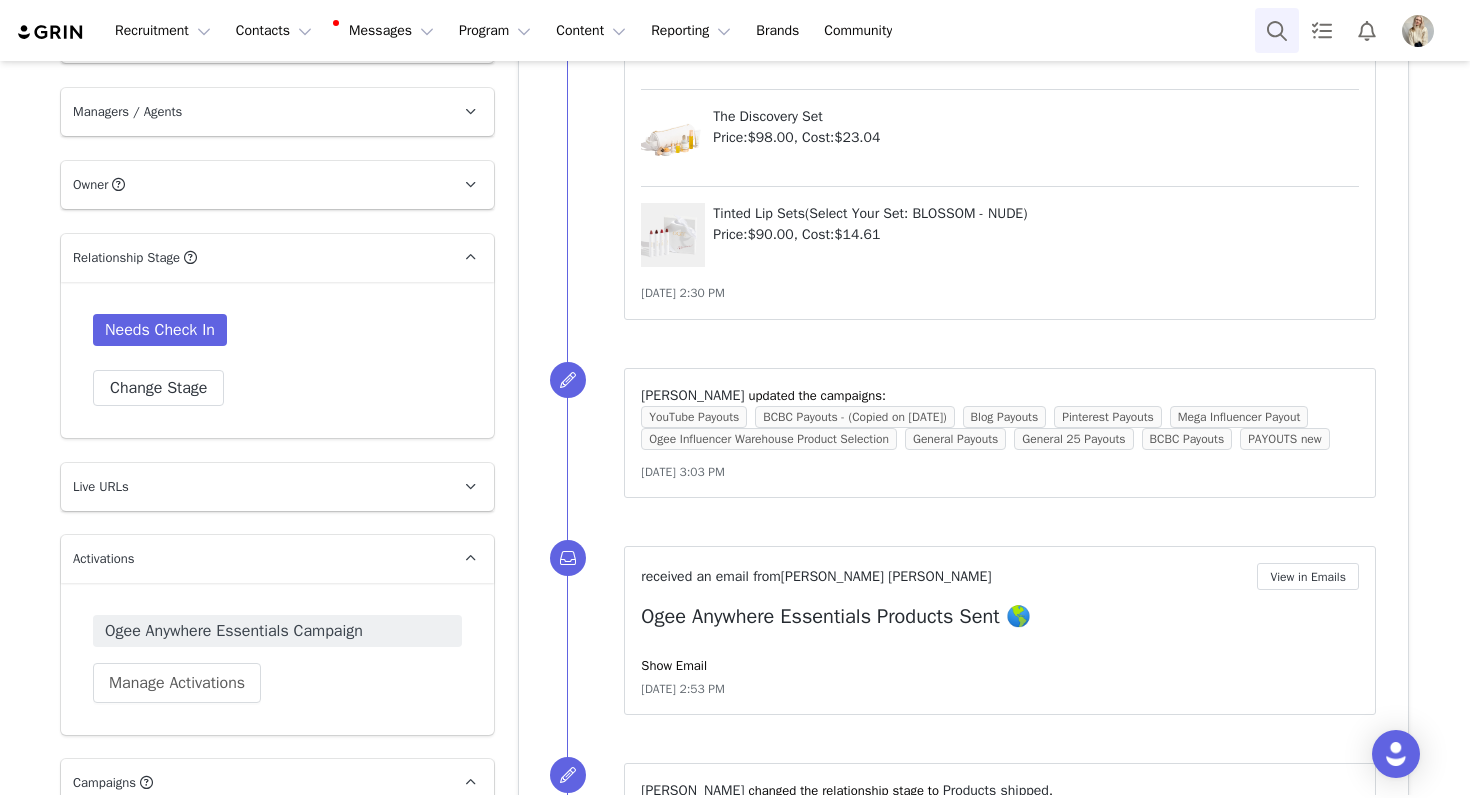 click at bounding box center [1277, 30] 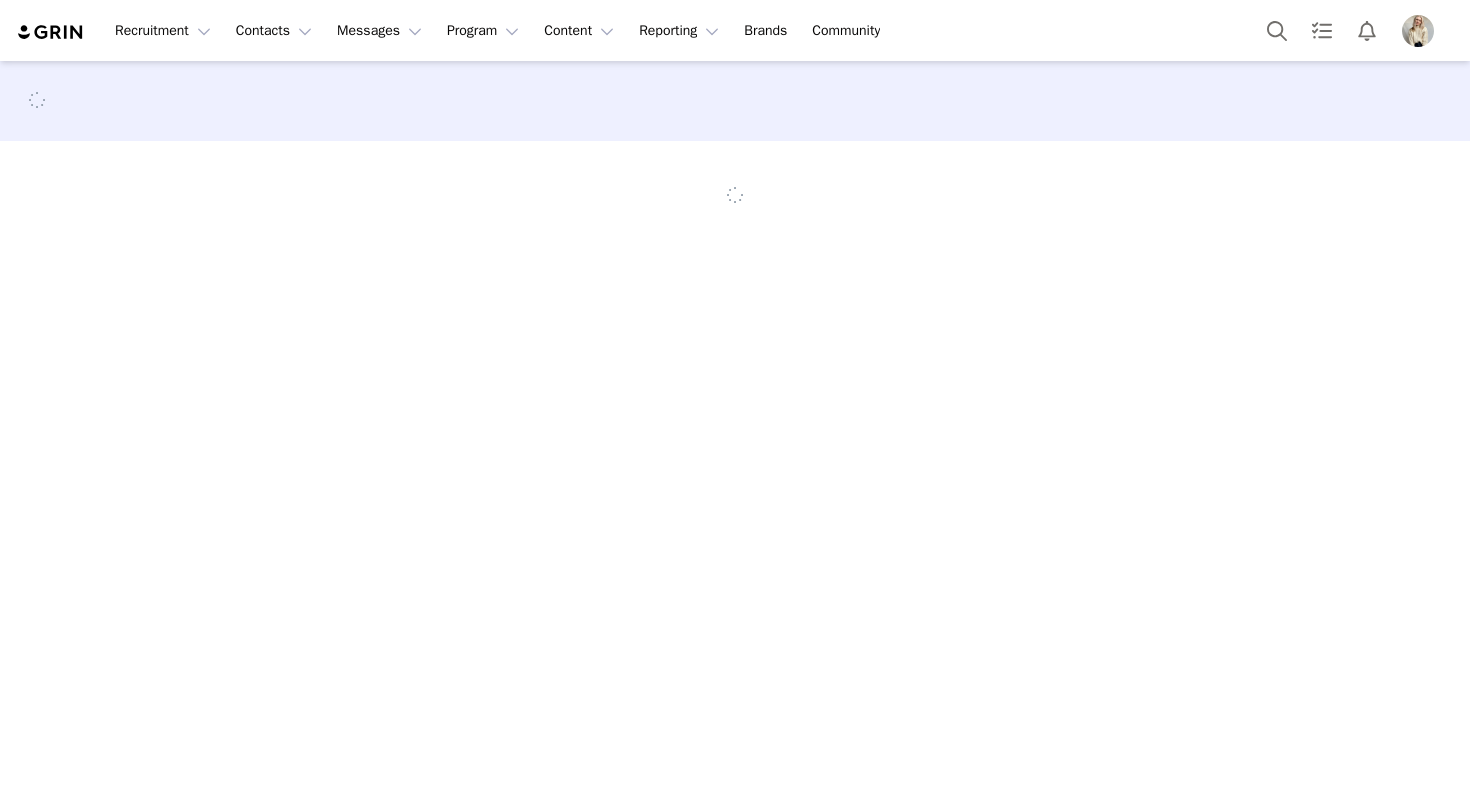 scroll, scrollTop: 0, scrollLeft: 0, axis: both 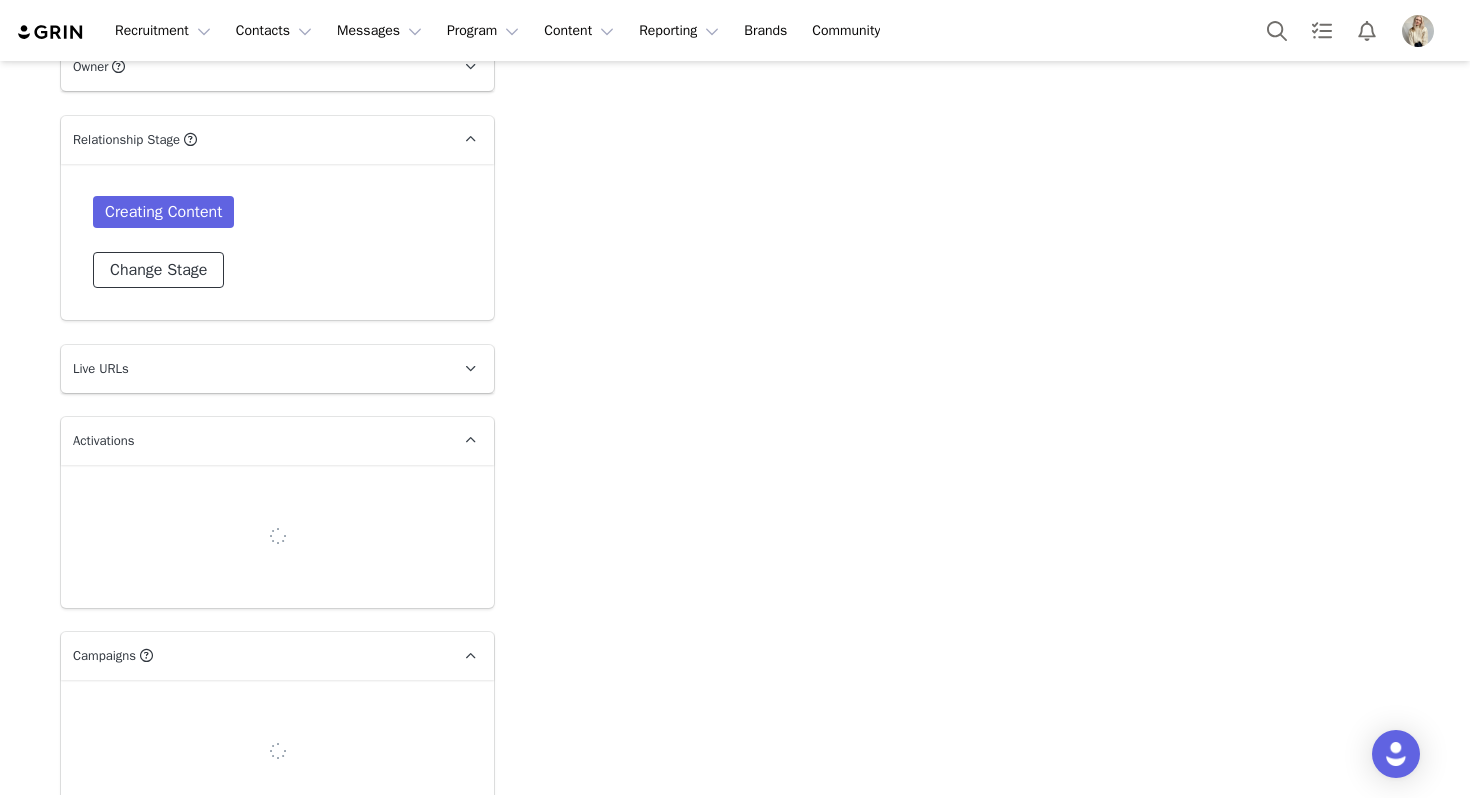 click on "Change Stage" at bounding box center (158, 270) 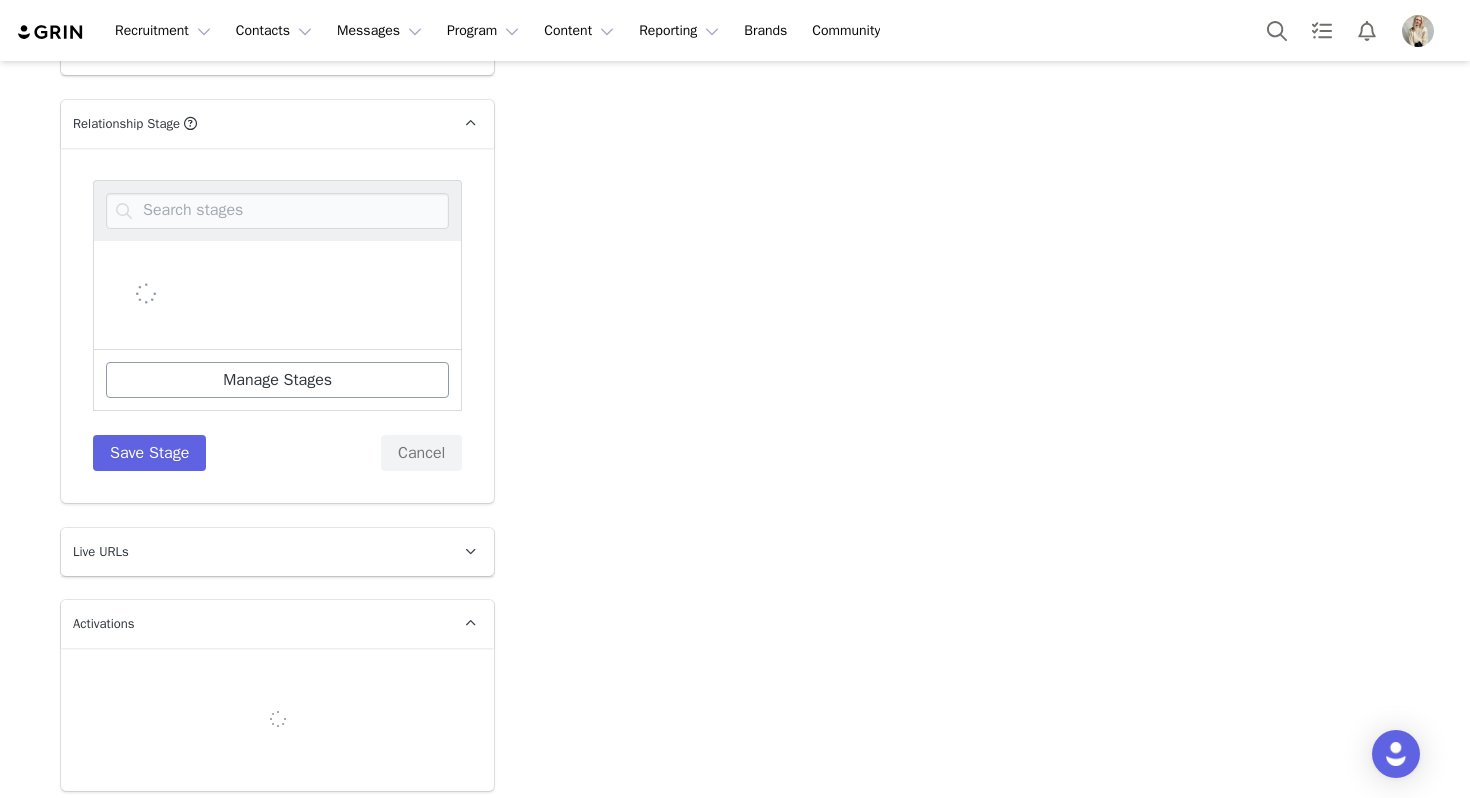 scroll, scrollTop: 1278, scrollLeft: 0, axis: vertical 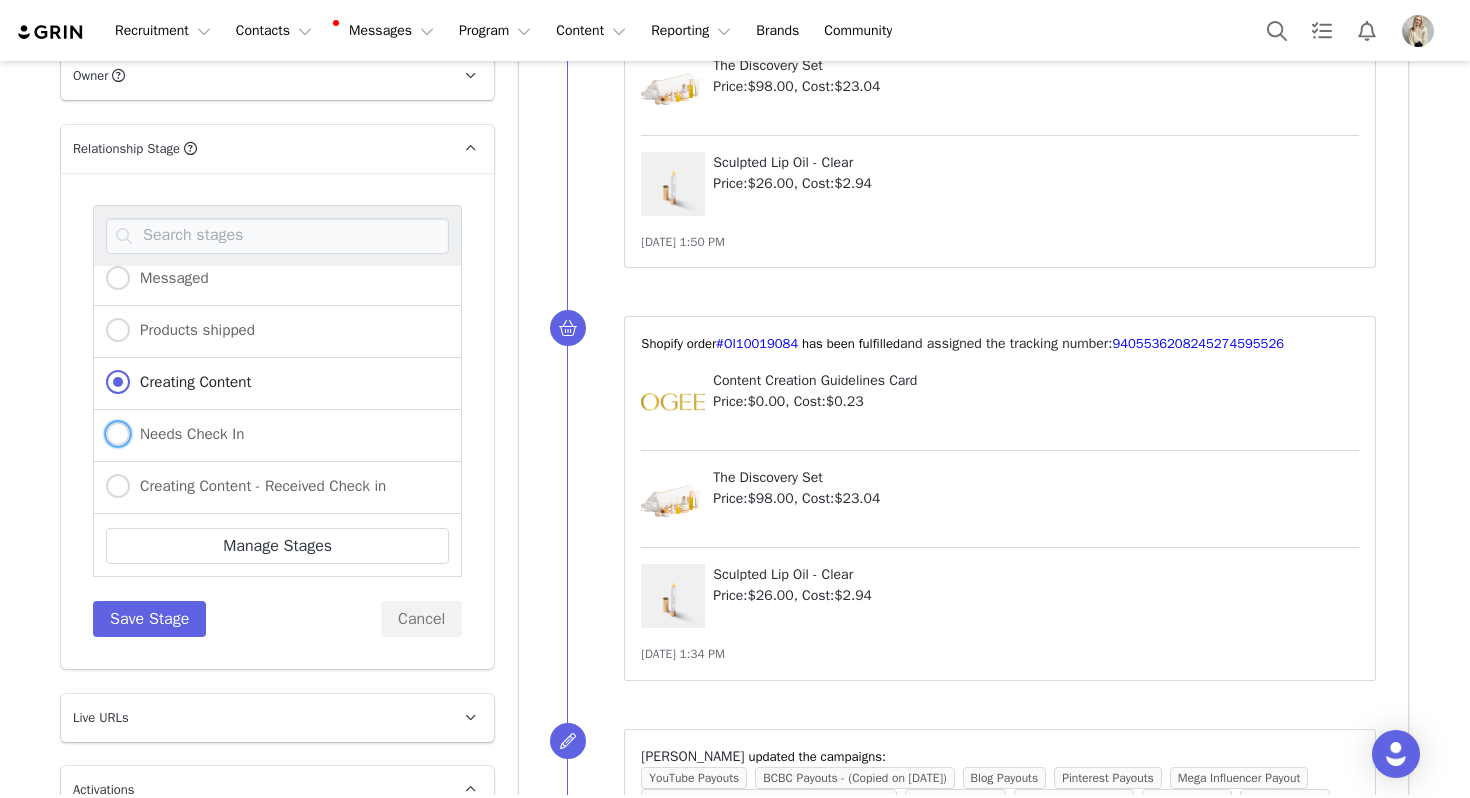 click on "Needs Check In" at bounding box center (187, 434) 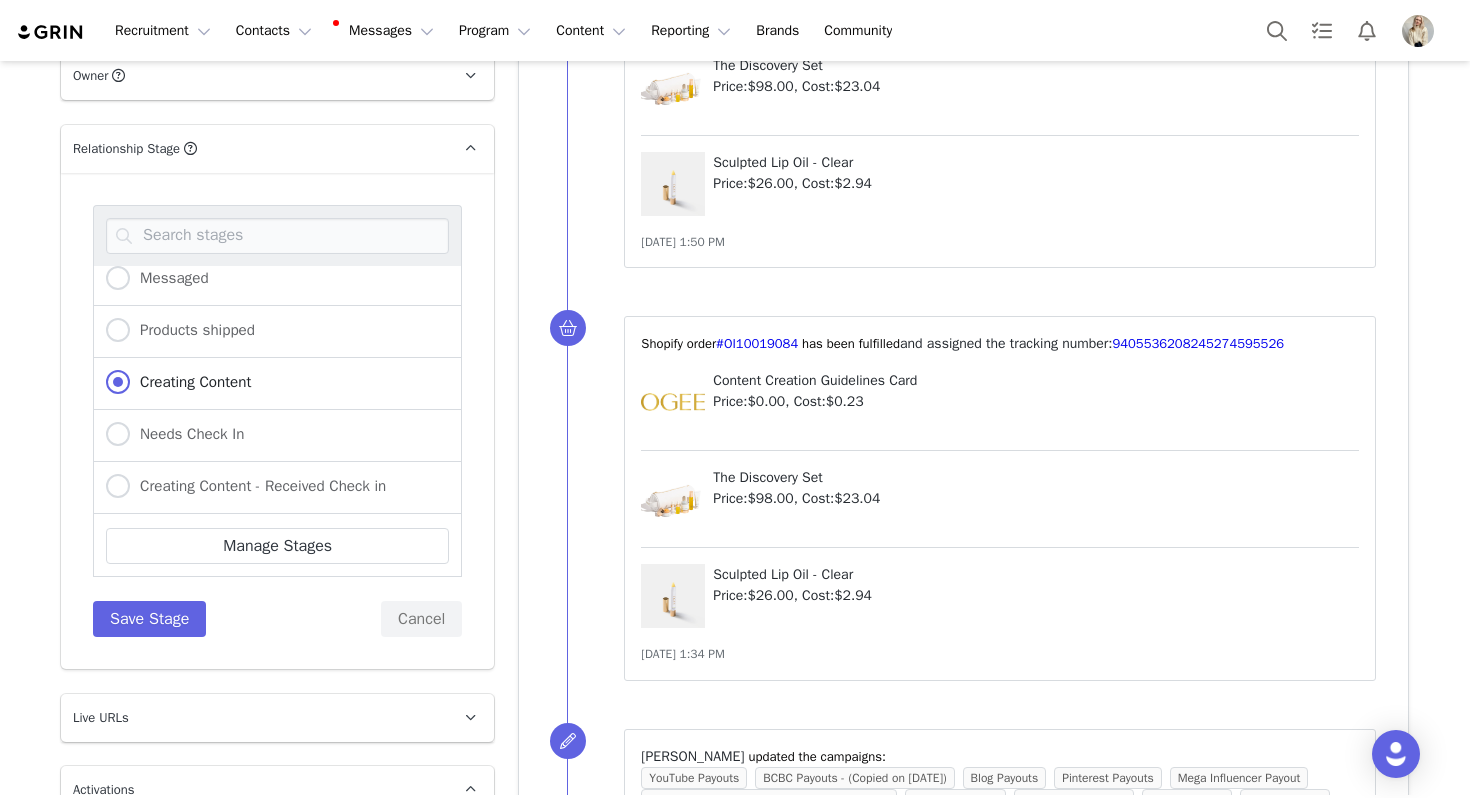 click on "Needs Check In" at bounding box center (118, 435) 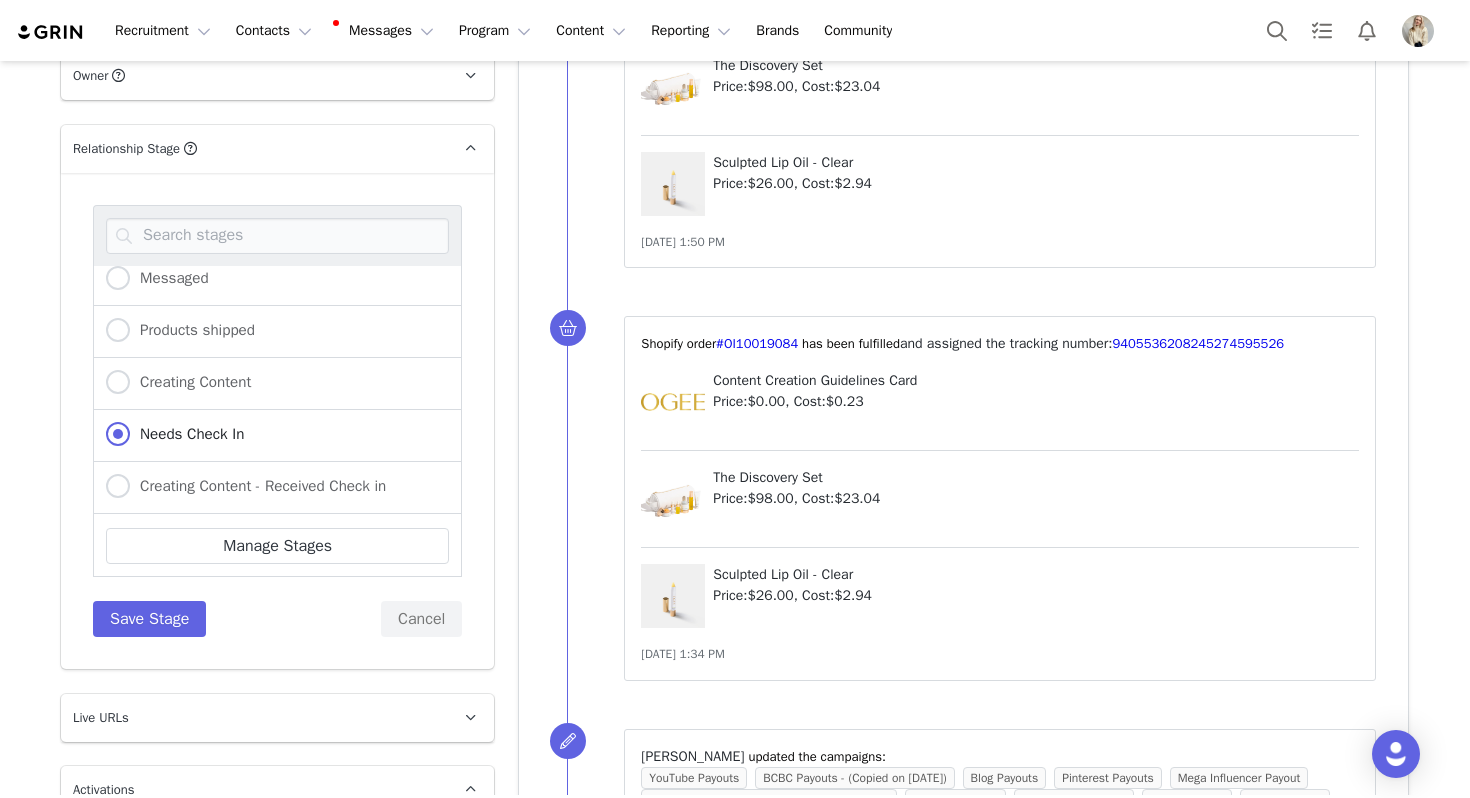click on "Non-Ship IOI   Influencer of interest   Messaged   Products shipped   Creating Content   Needs Check In   Creating Content - Received Check in   Received a second check in   Received third check in   Final Check In   Needs Payment   Content posted & delivered   Invited to BCBC 1   Invited to BCBC (2)   Ogee #BeyondCleanBeautyCreator   Rejected   ADS COLLAB   Gifting Sent   Julia Pinterest   Julia Pinterest - Messaged   Julia Pinterest - Products Shipped   Julia Pinterest - Content Creation   Chloe Mega   Chloe Mega- Messaged   Amanda YouTube - Messaged   Amanda YouTube - Products shipped   Amanda YouTube - Content Created   Manage Stages   Save Stage  Cancel" at bounding box center (277, 421) 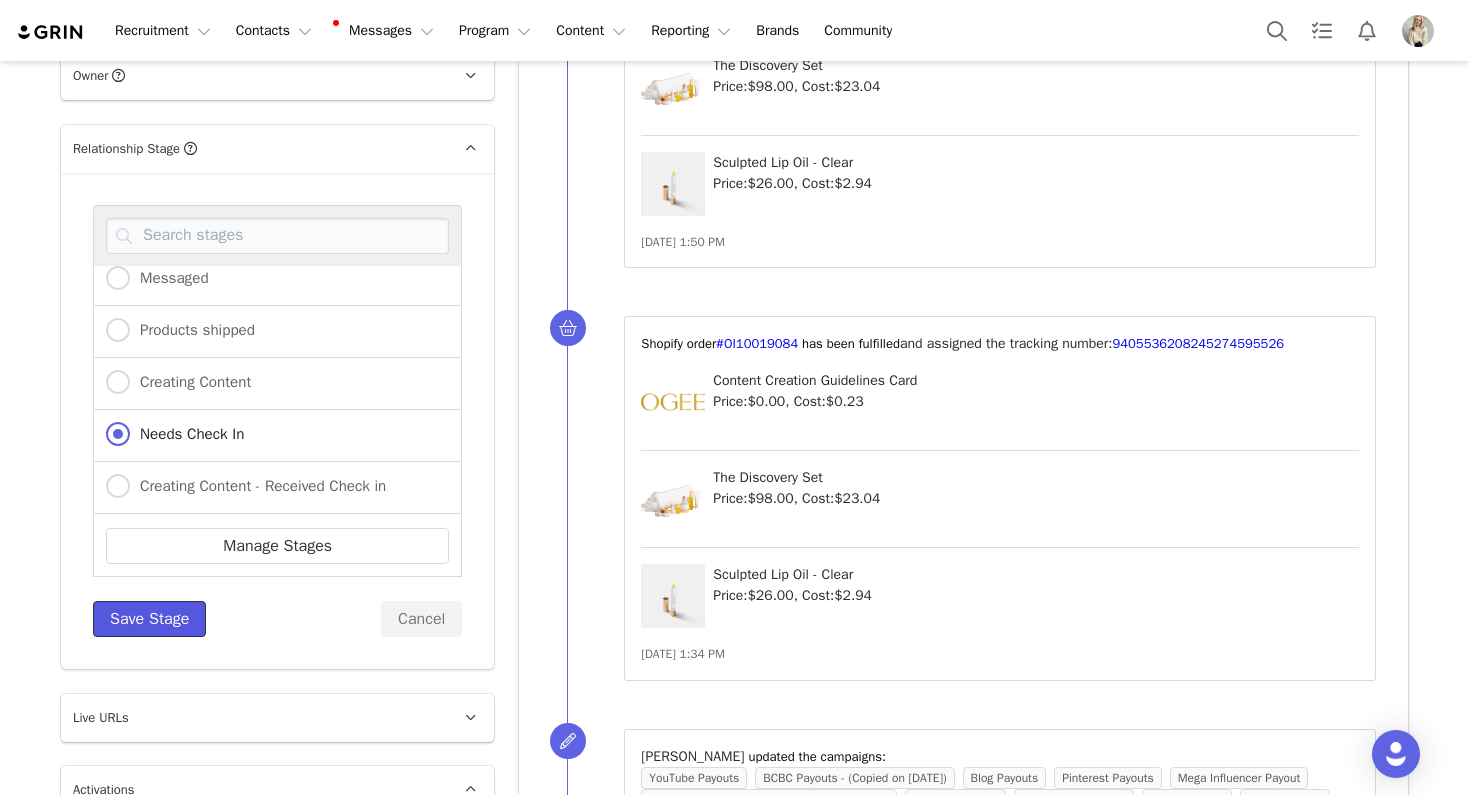 click on "Save Stage" at bounding box center [149, 619] 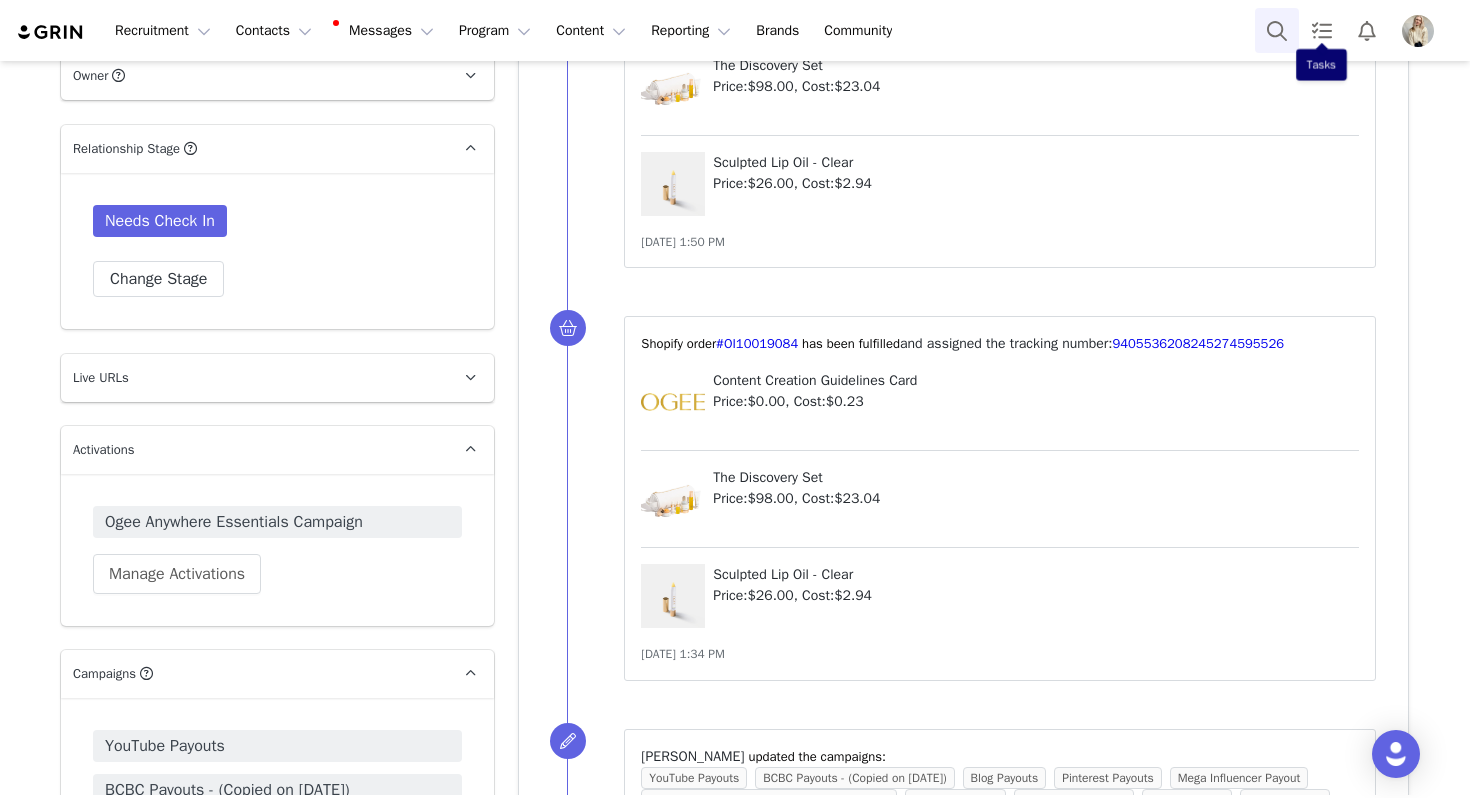click at bounding box center [1277, 30] 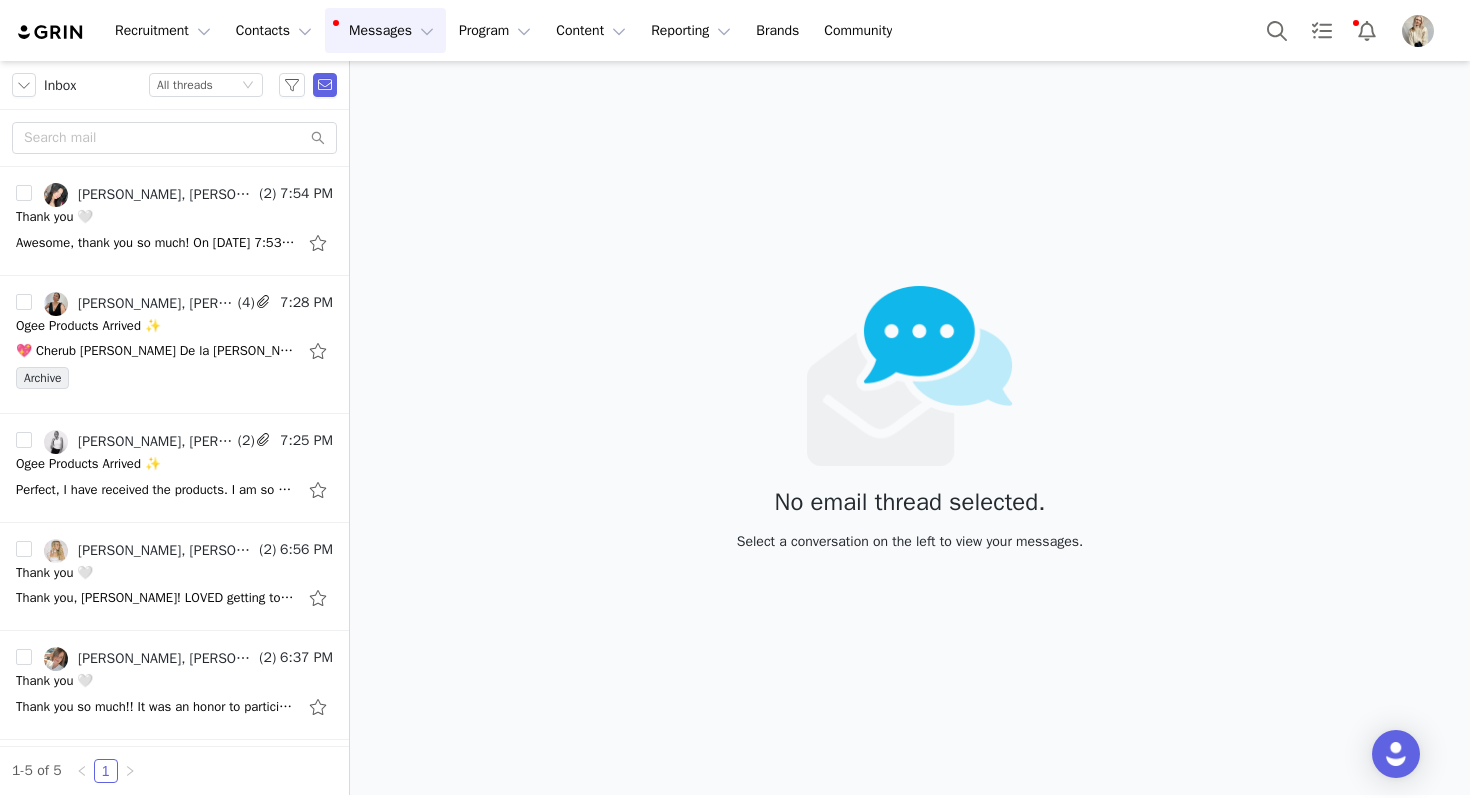 scroll, scrollTop: 0, scrollLeft: 0, axis: both 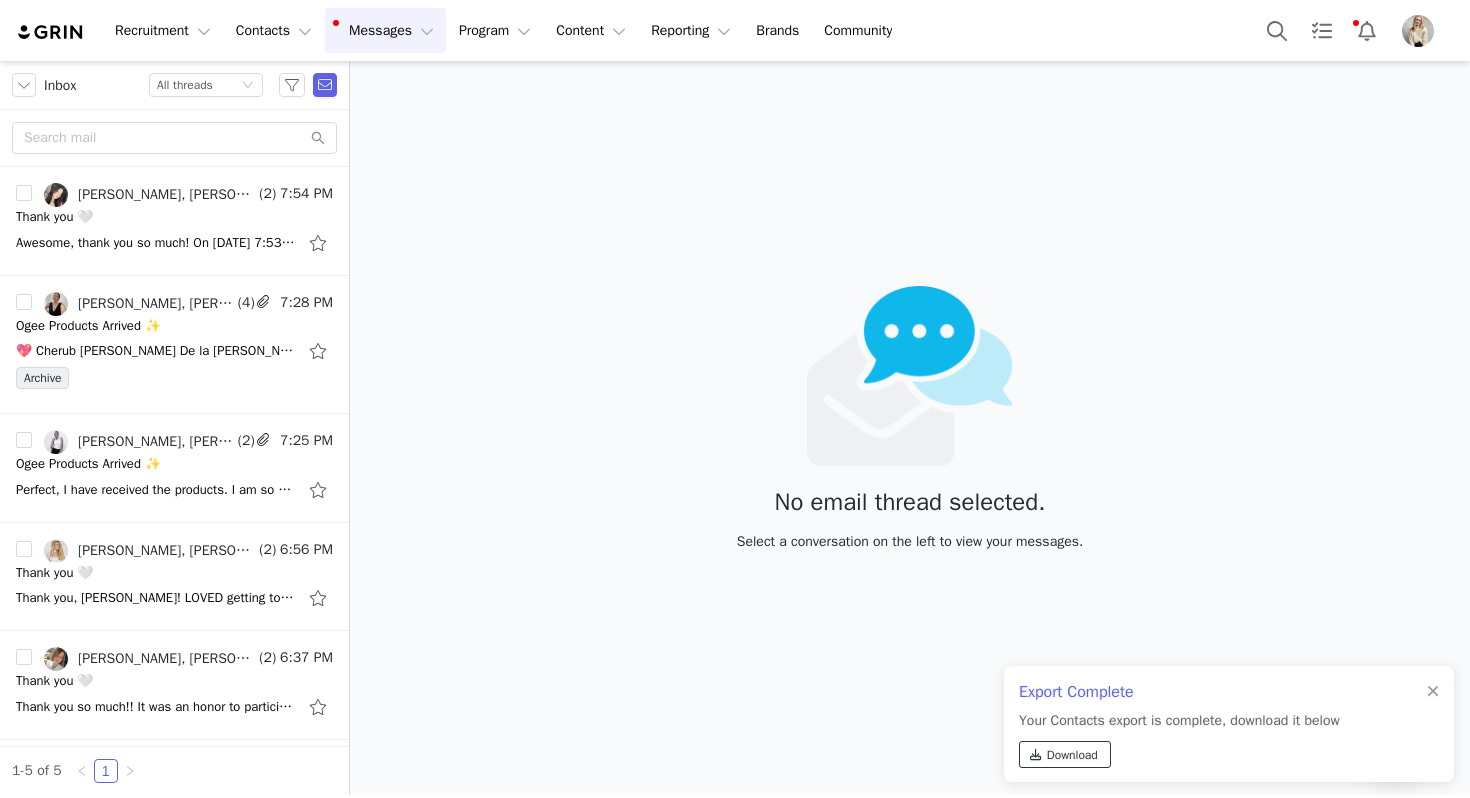 click on "Download" at bounding box center [1065, 754] 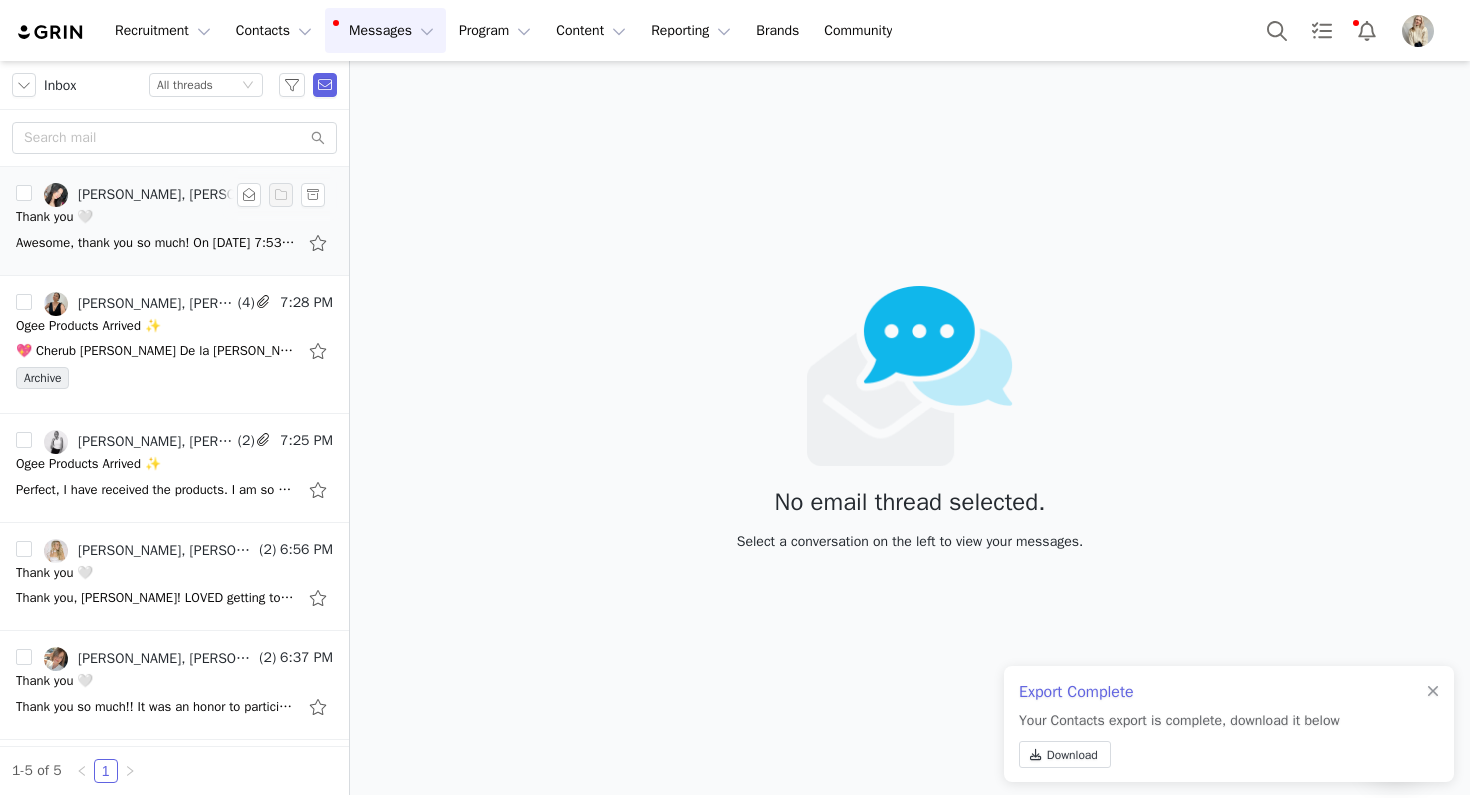 click on "Thank you 🤍" at bounding box center [174, 217] 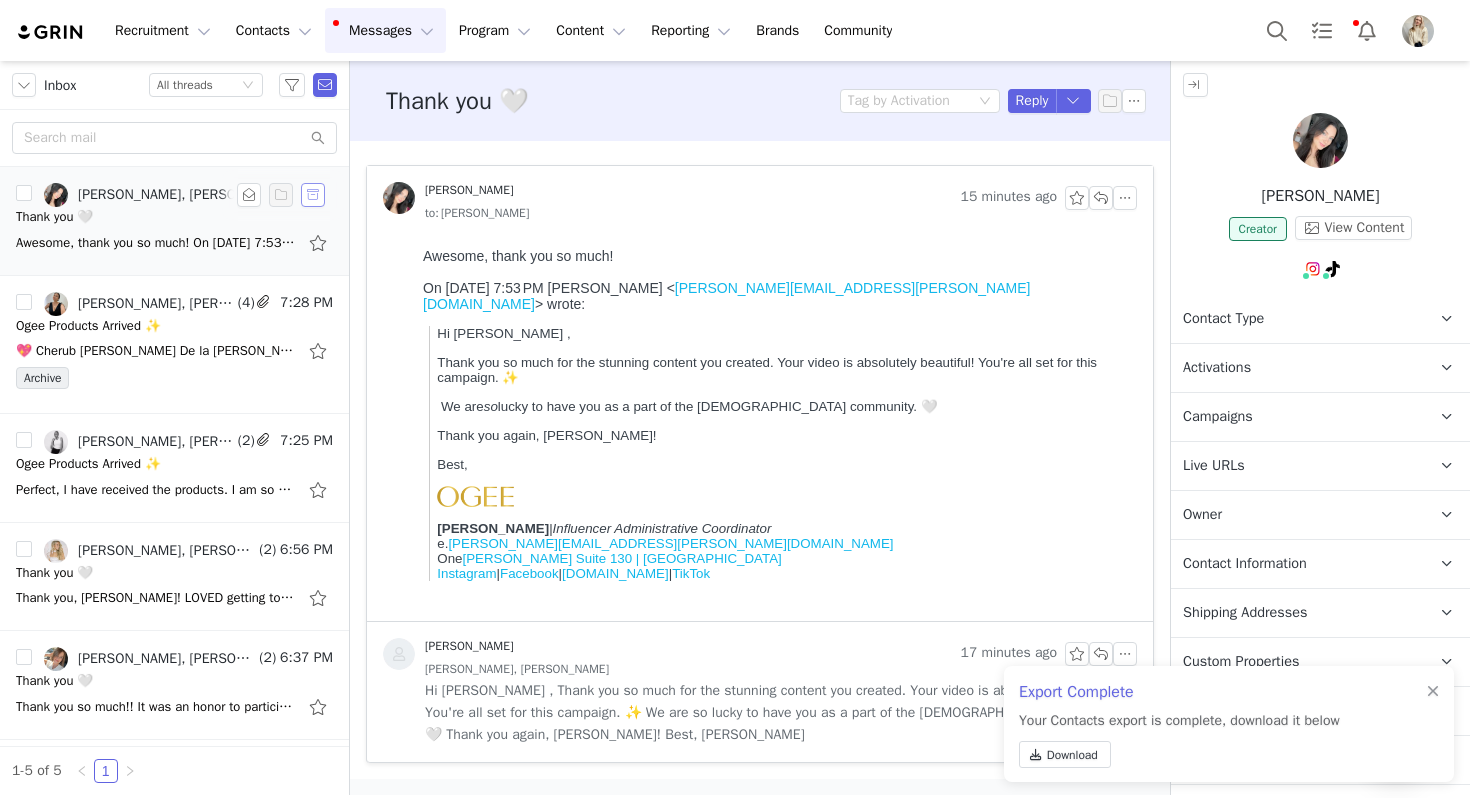 scroll, scrollTop: 0, scrollLeft: 0, axis: both 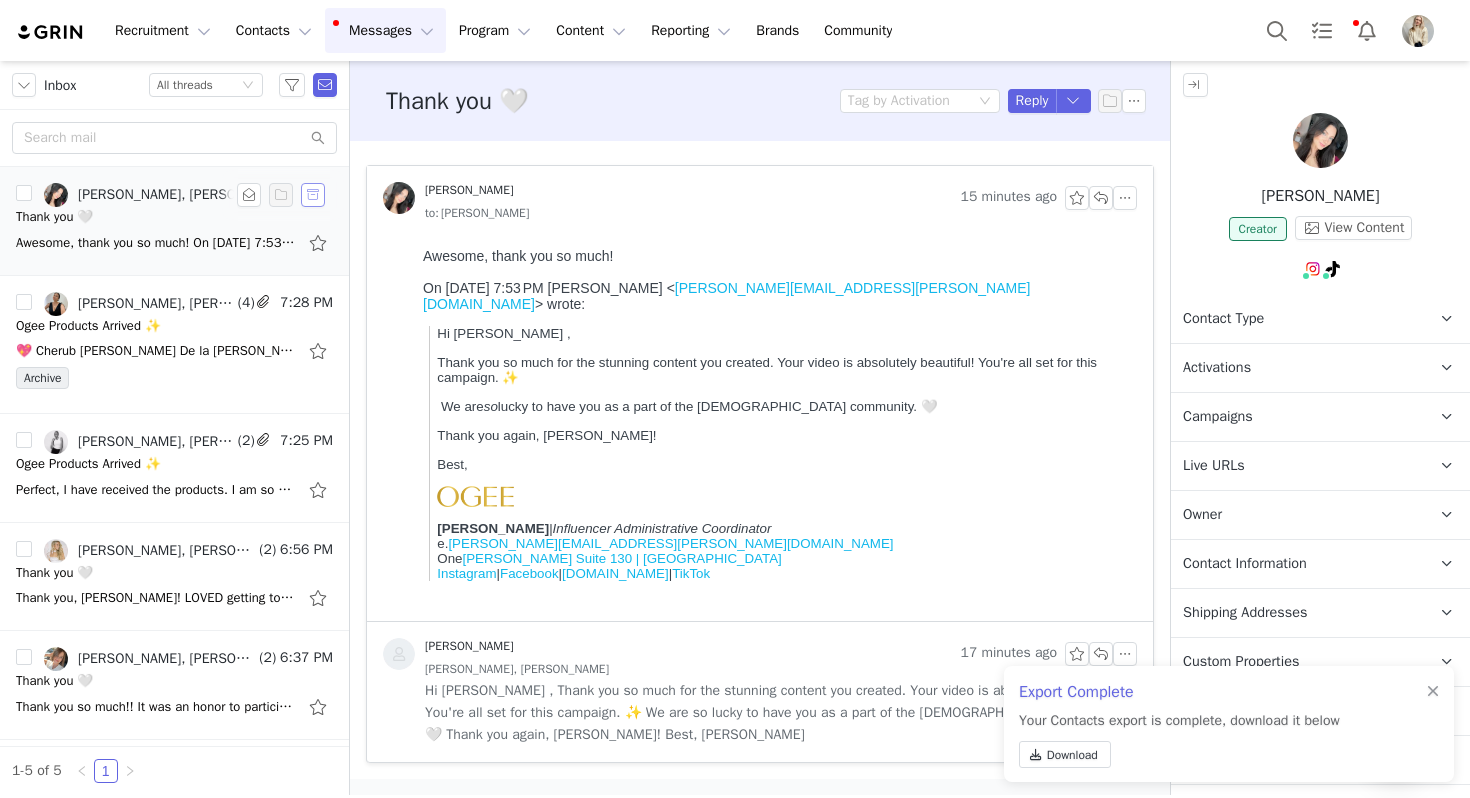 click at bounding box center [313, 195] 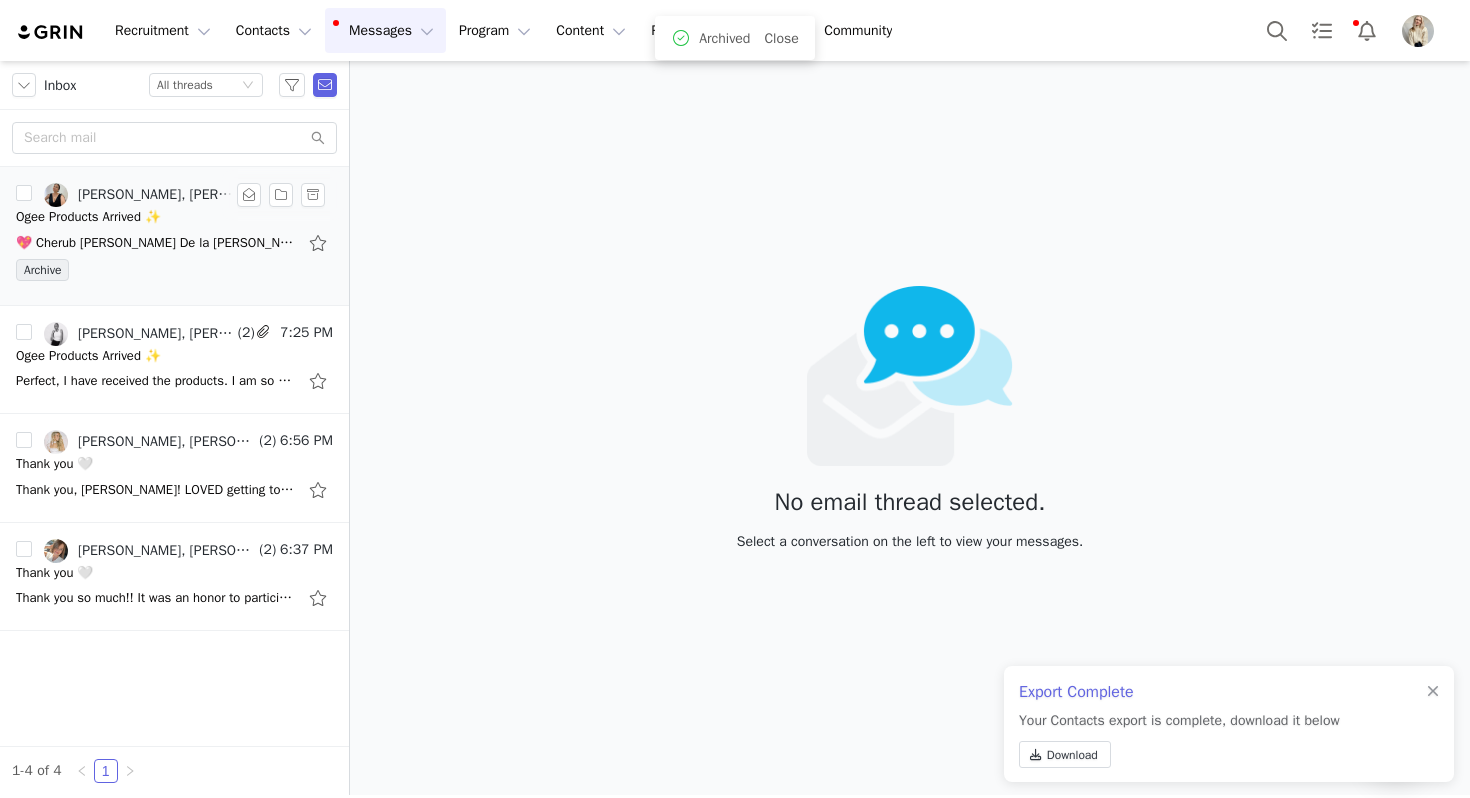 click on "💖
Cherub [PERSON_NAME] De la [PERSON_NAME] reacted via Gmail" at bounding box center (156, 243) 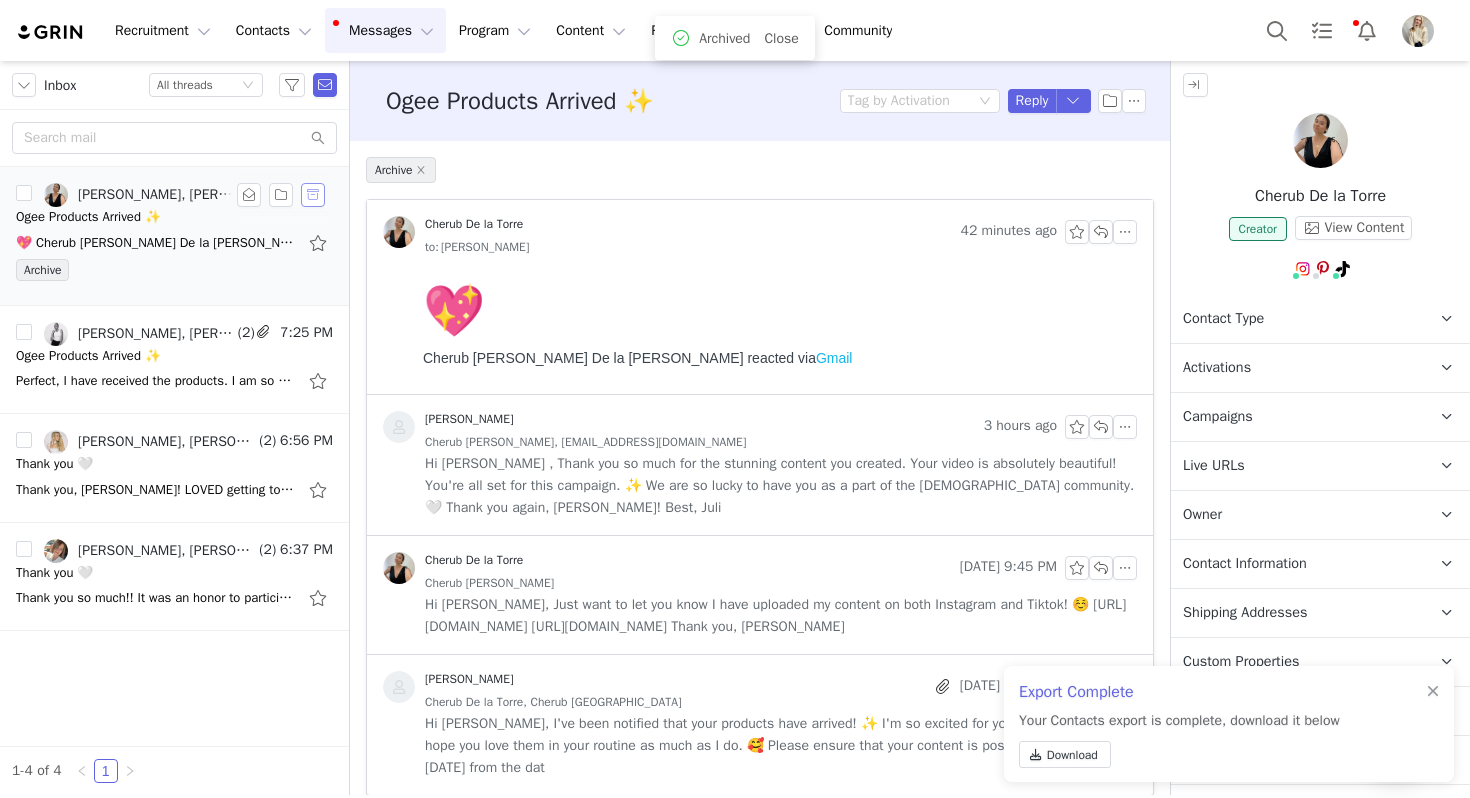 scroll, scrollTop: 0, scrollLeft: 0, axis: both 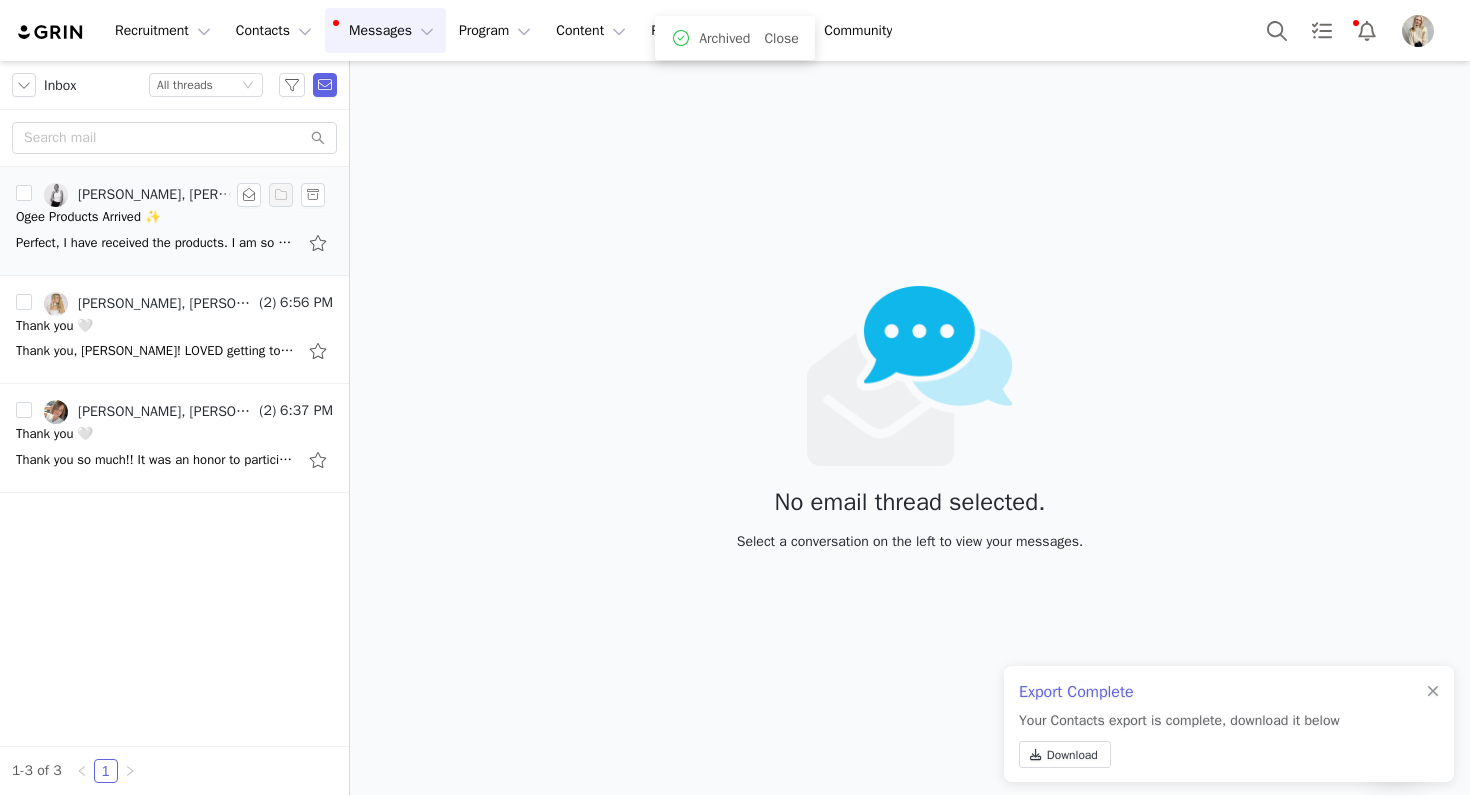 click on "Julia Michael, Alexandria Fuller  (2)      7:25 PM   Ogee Products Arrived ✨       Perfect,
I have received the products. I am so excited to be working with you in efforts to create high quality content for Ogee!
Thank you again for reaching out and for sending over the guidelines for posting content. Content will be shared on my" at bounding box center [174, 221] 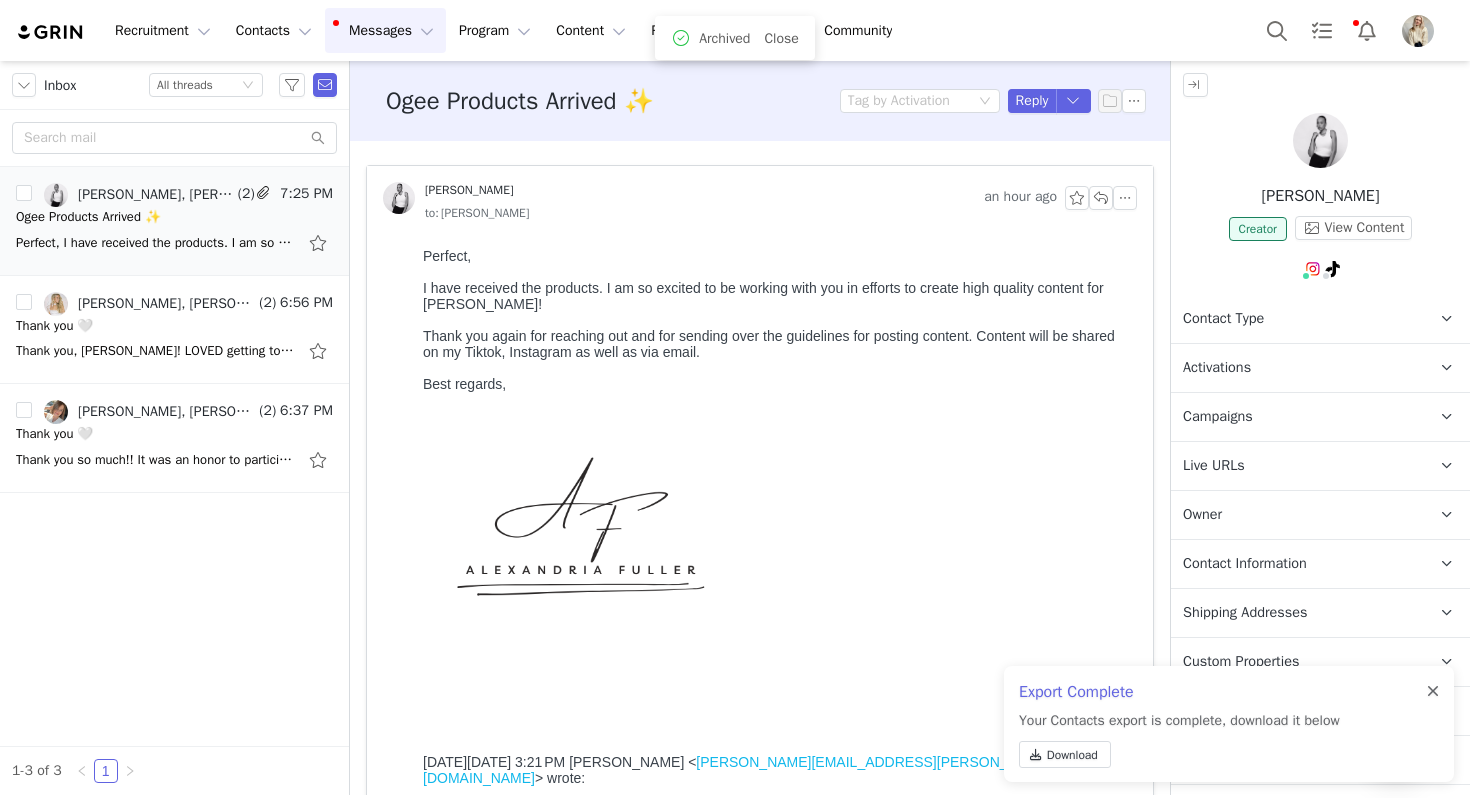 scroll, scrollTop: 0, scrollLeft: 0, axis: both 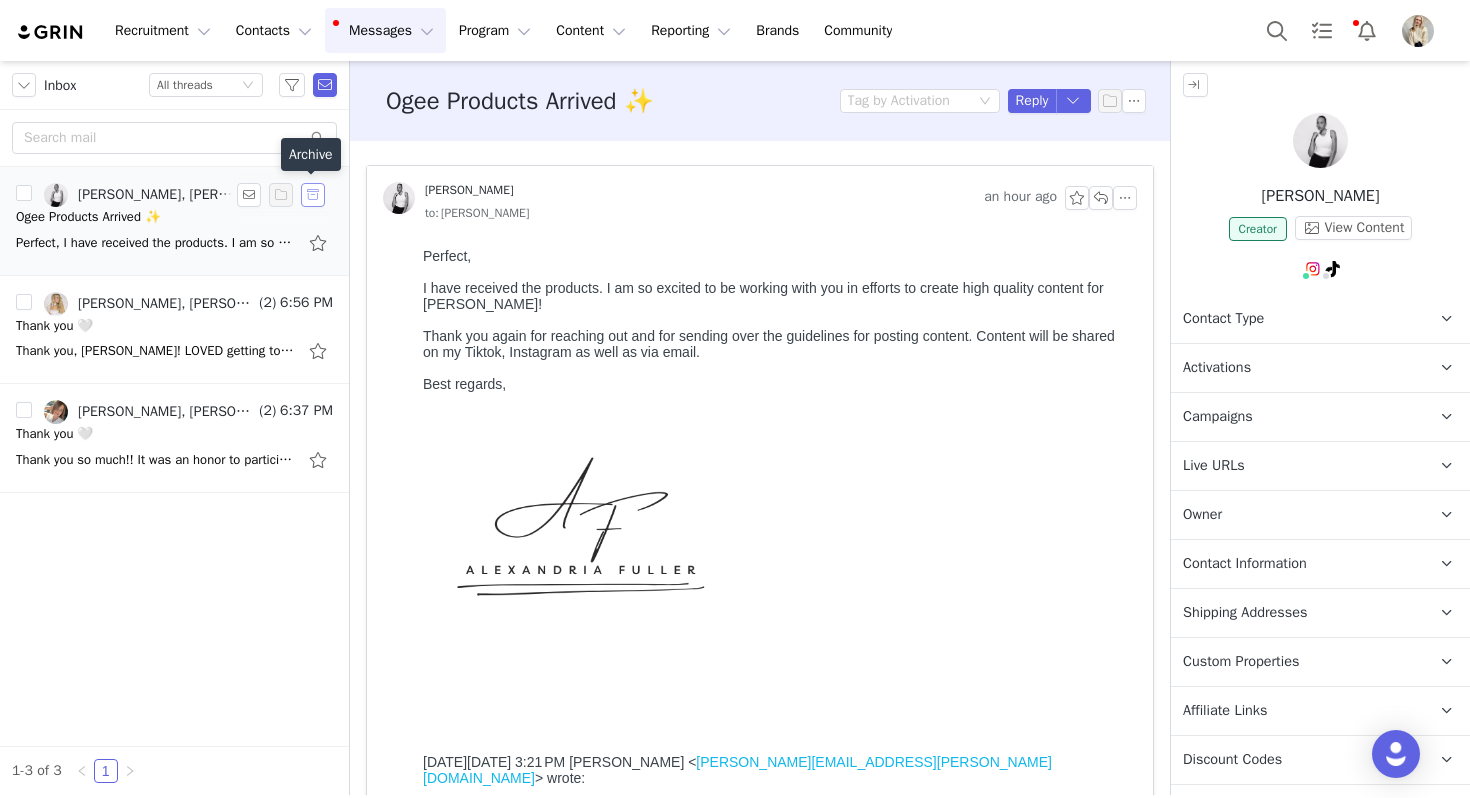 click at bounding box center (313, 195) 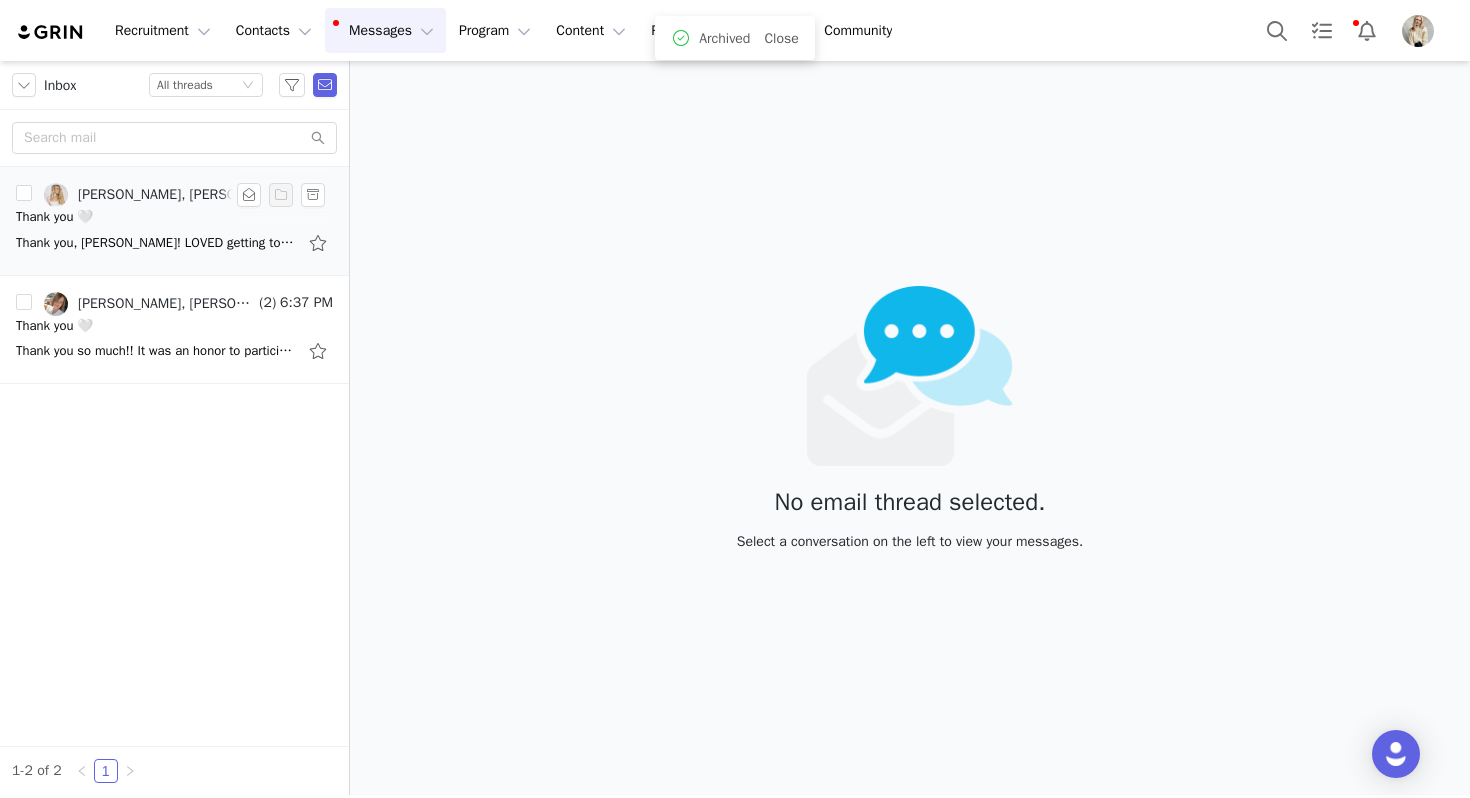 click on "Thank you, Julia!
LOVED getting to collaborate with Ogee!! All the best!!
With gratitude,
Julia Holmes
On Sun, Jul 13, 2025 at 4:50 PM Julia Michael <Julia.michael@ogee.com> wrote:
Hi Julia ,
Thank you so much for the stunning content yo" at bounding box center [156, 243] 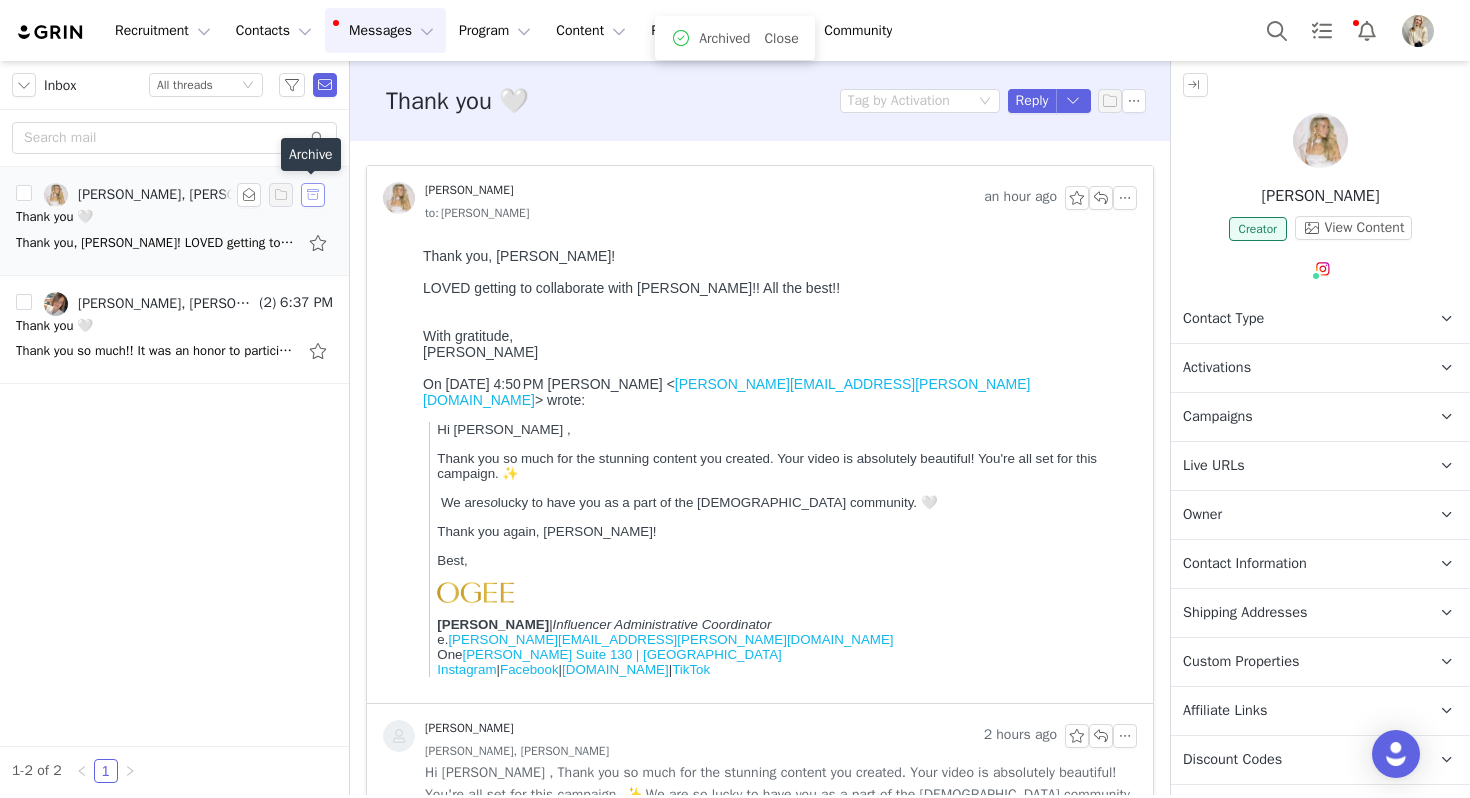 scroll, scrollTop: 0, scrollLeft: 0, axis: both 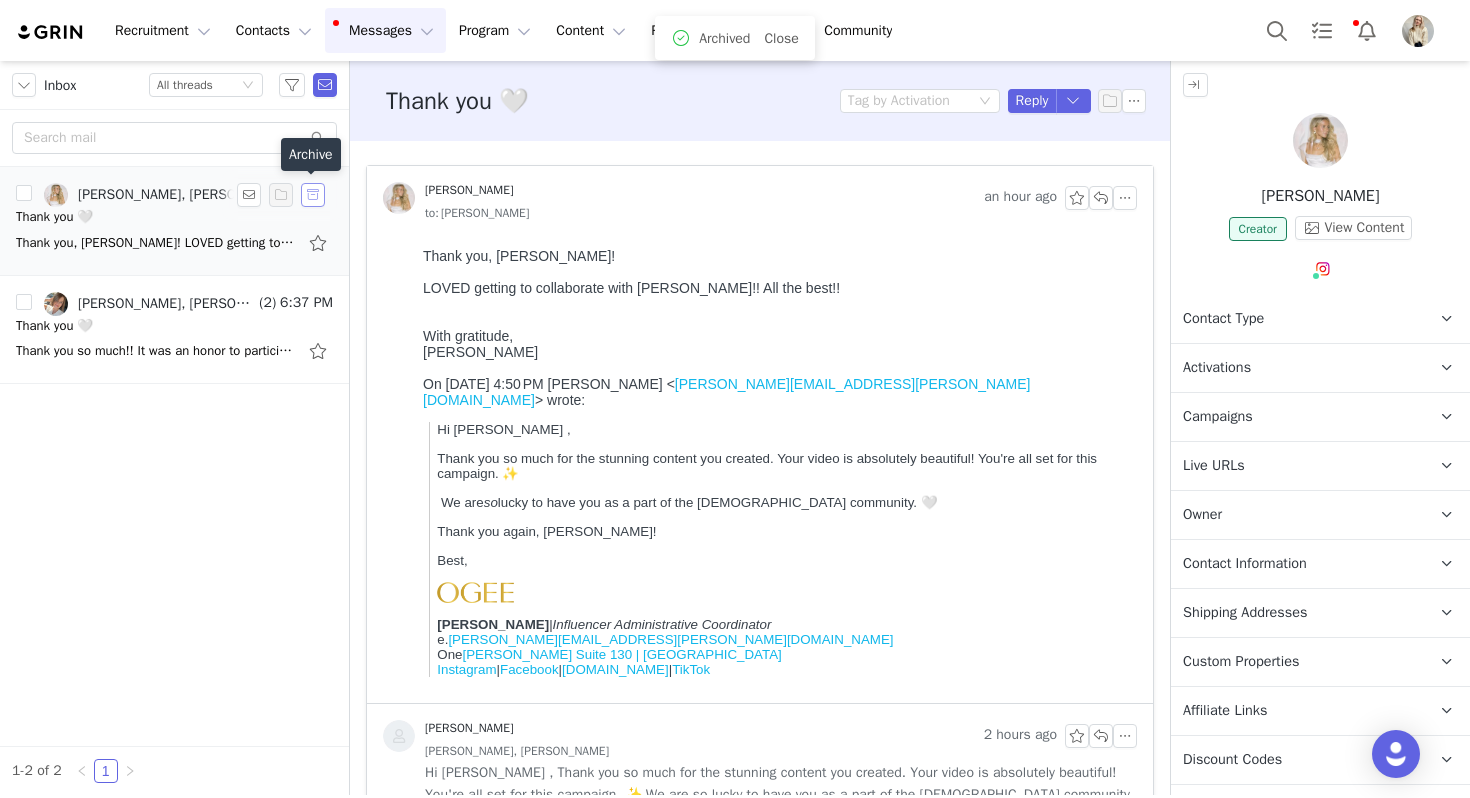 click at bounding box center [313, 195] 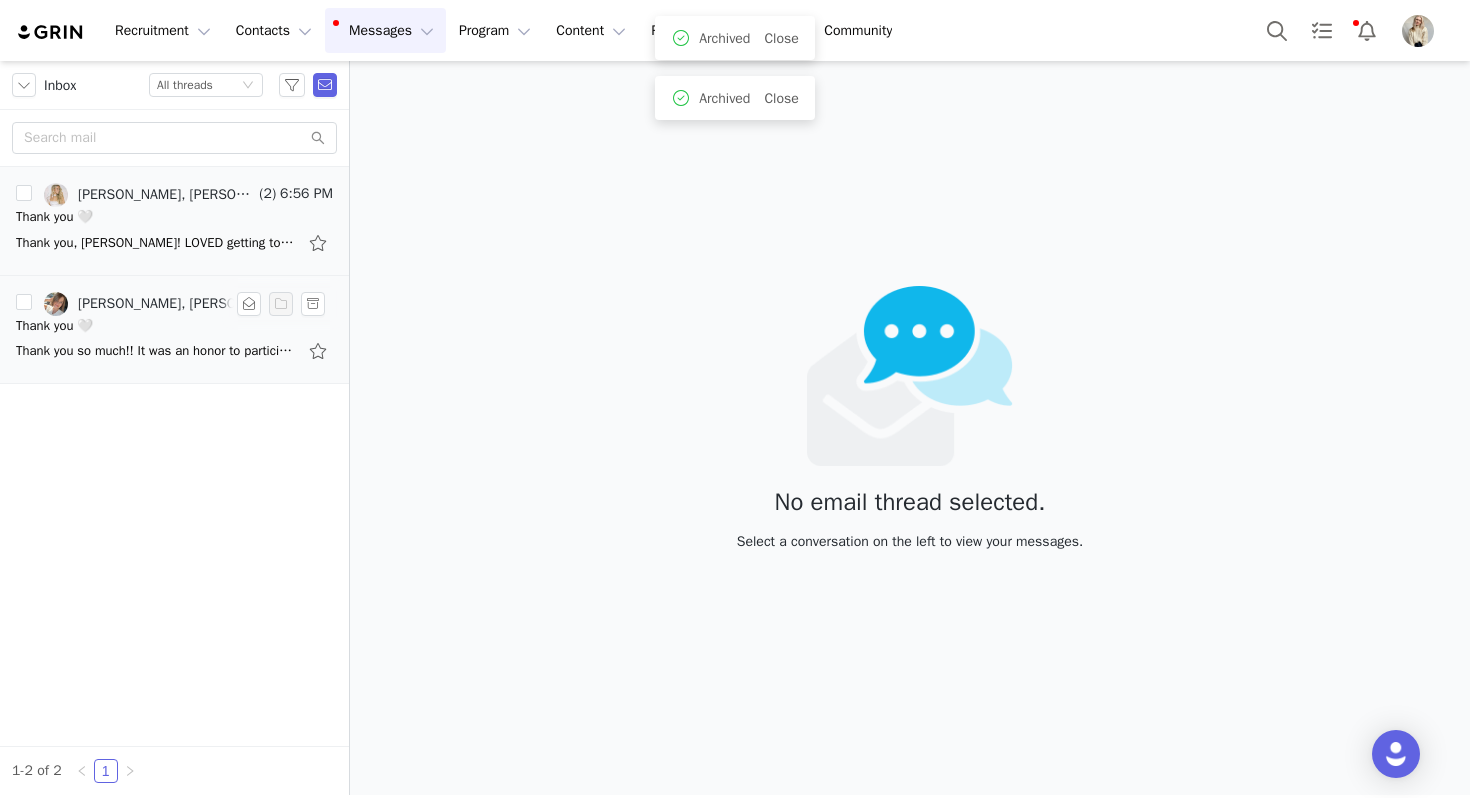 click on "Thank you 🤍" at bounding box center (174, 326) 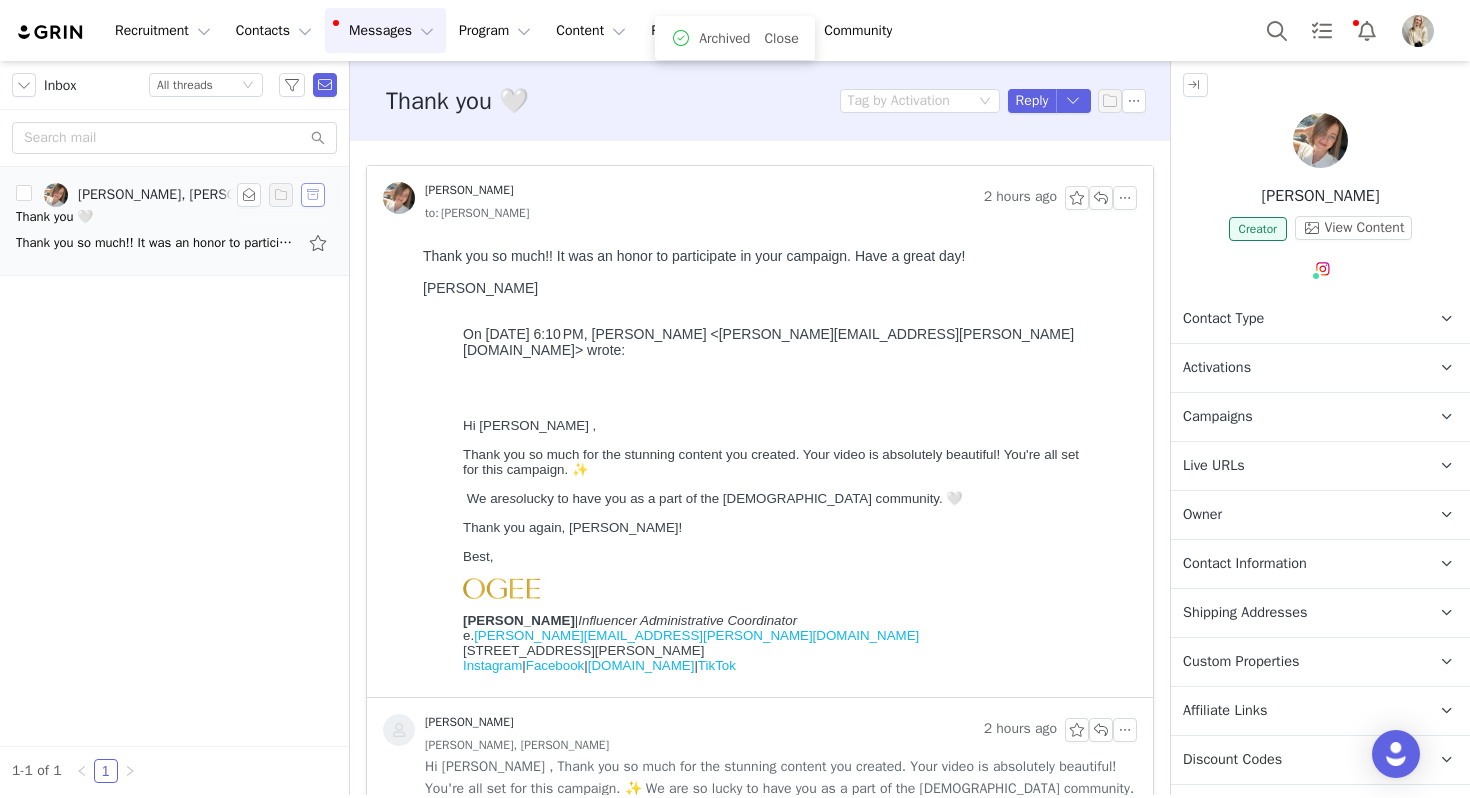 scroll, scrollTop: 0, scrollLeft: 0, axis: both 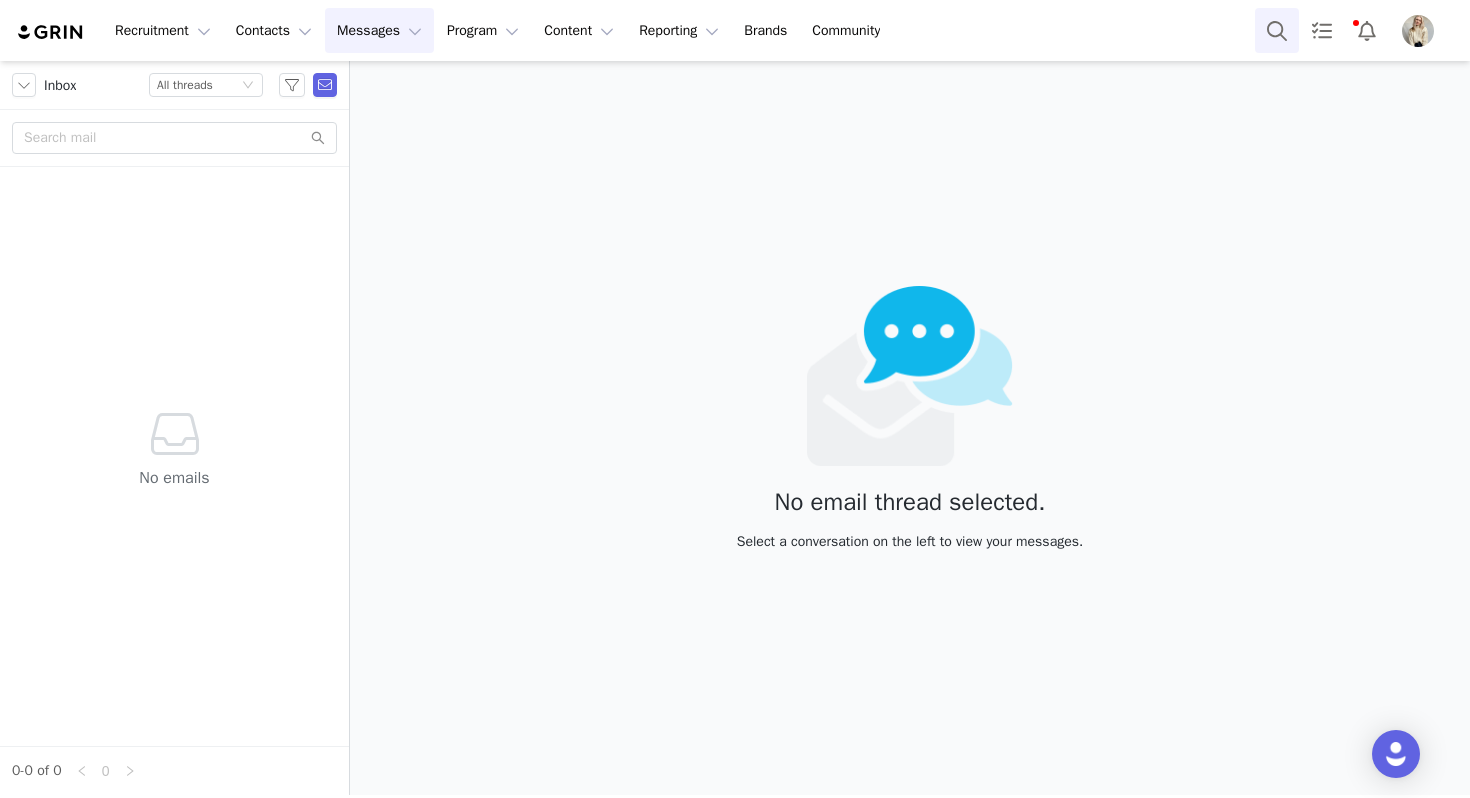 click at bounding box center (1277, 30) 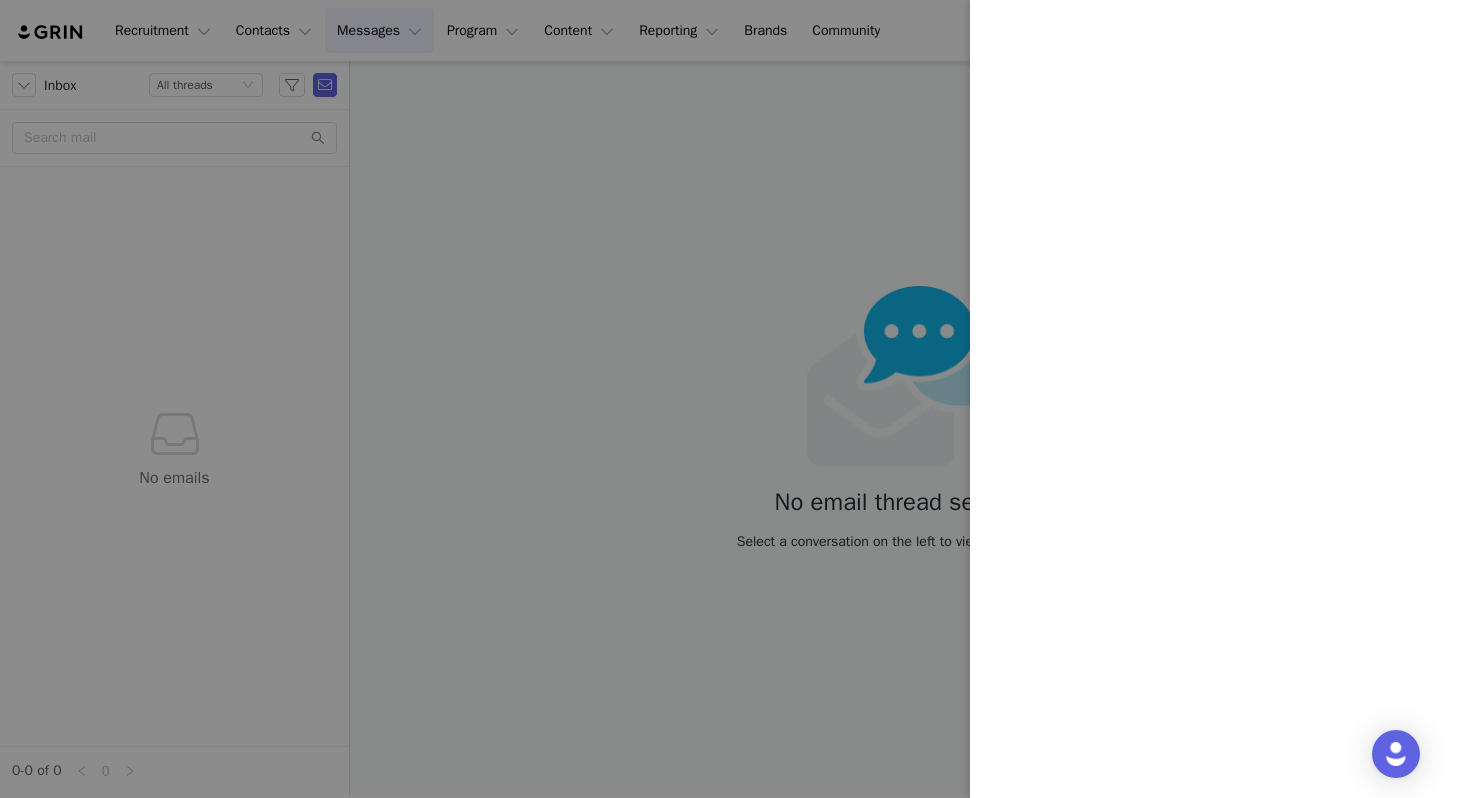 click at bounding box center (735, 399) 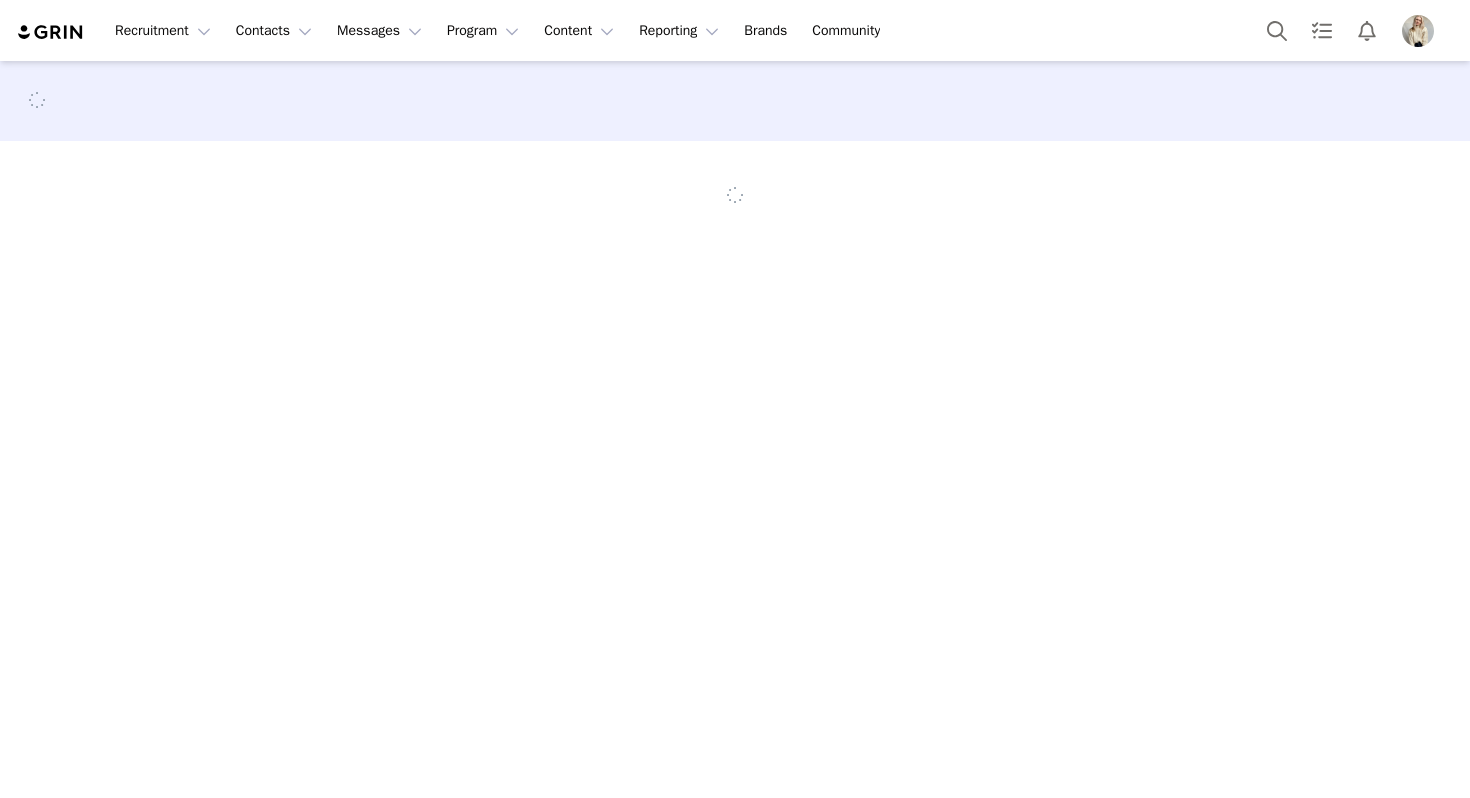 scroll, scrollTop: 0, scrollLeft: 0, axis: both 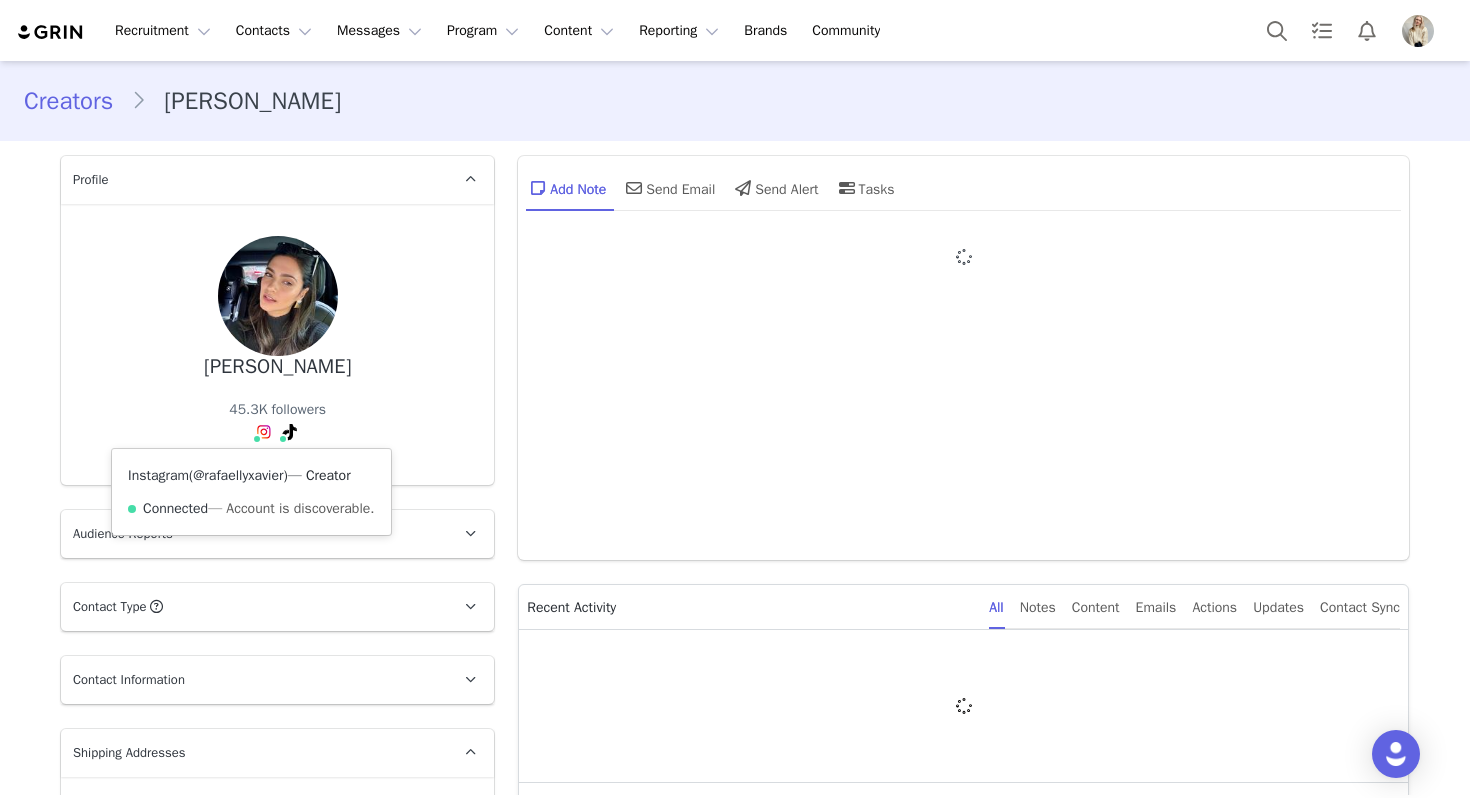 click on "@rafaellyxavier" at bounding box center [238, 475] 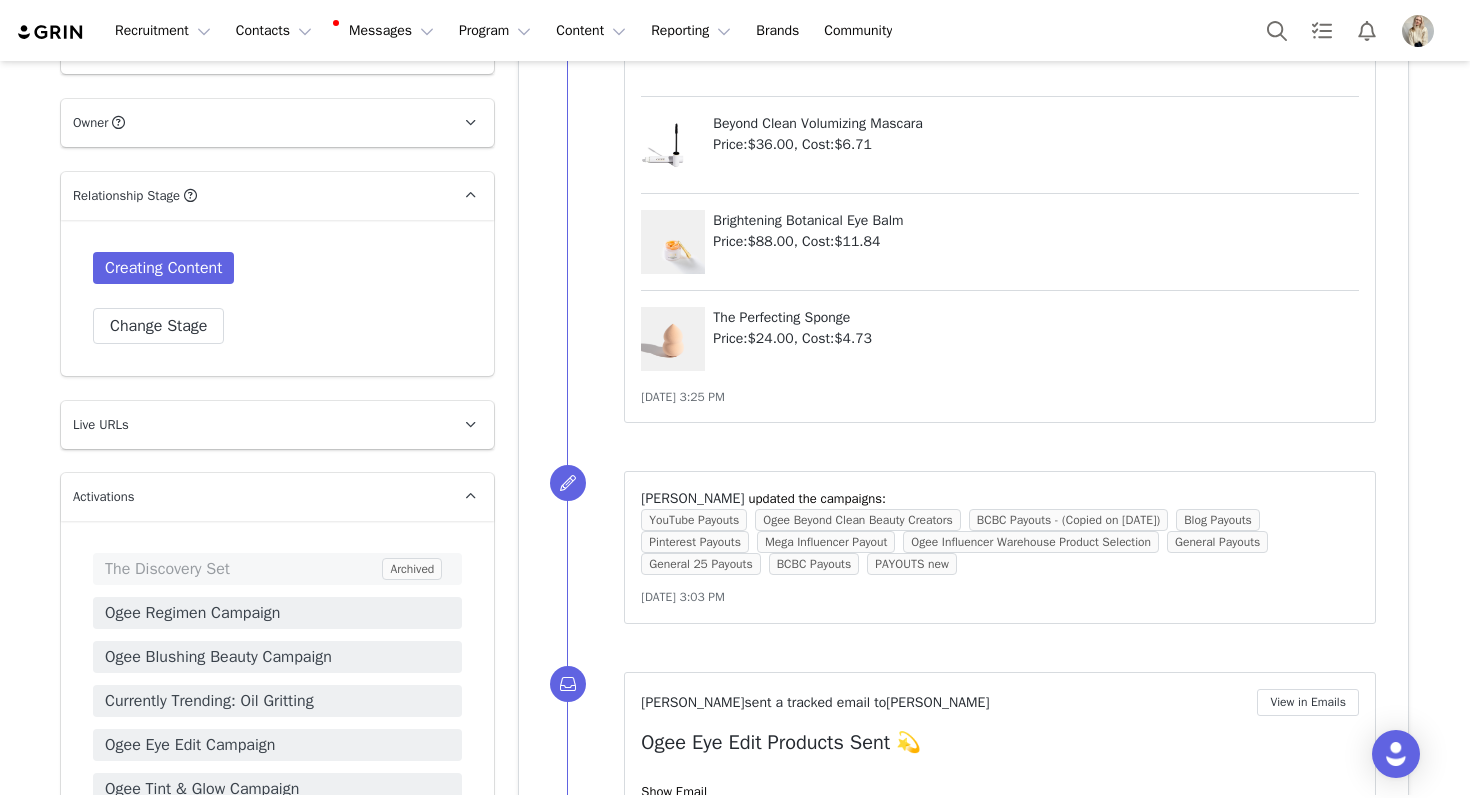 scroll, scrollTop: 1330, scrollLeft: 0, axis: vertical 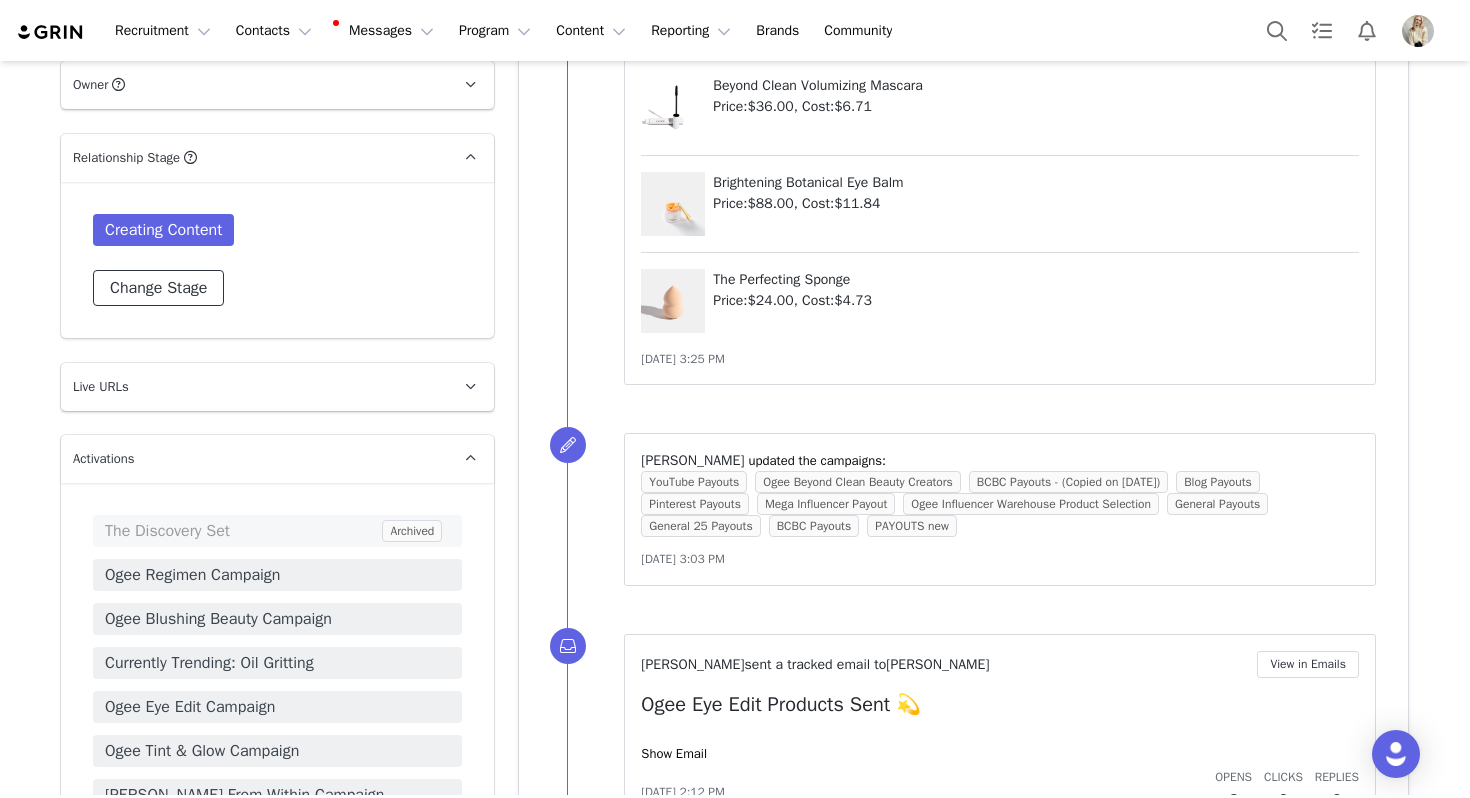 click on "Change Stage" at bounding box center (158, 288) 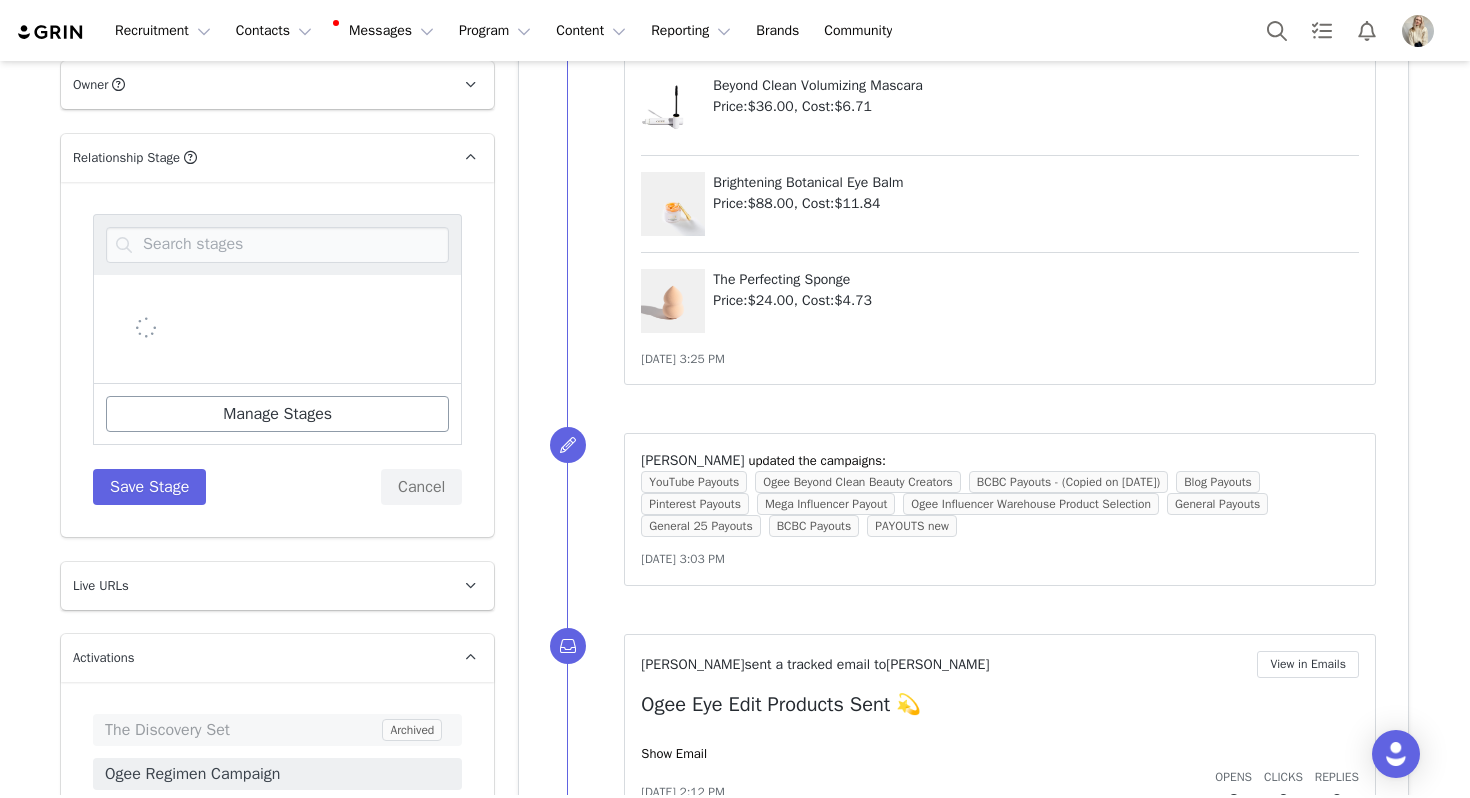 scroll, scrollTop: 1400, scrollLeft: 0, axis: vertical 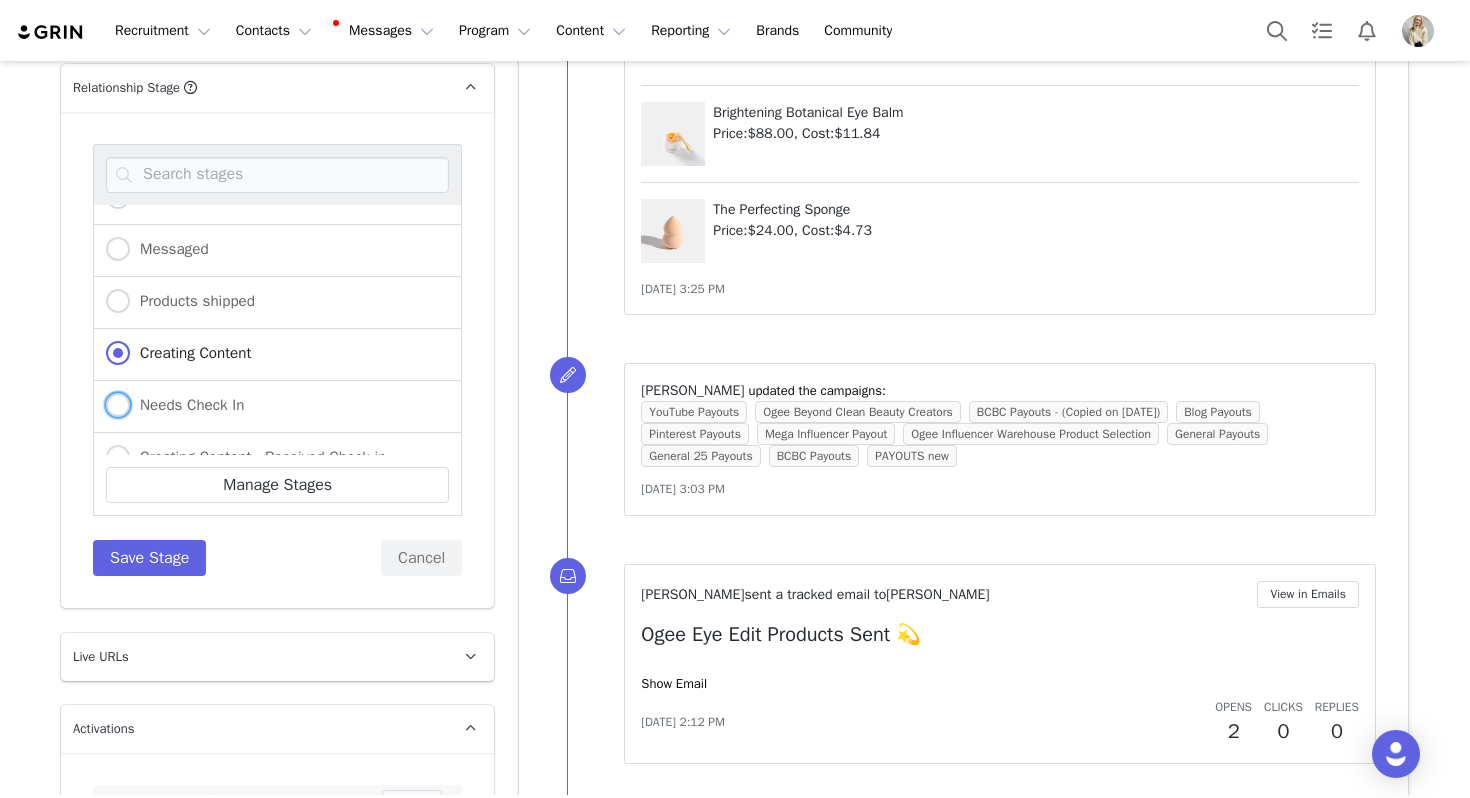 click on "Needs Check In" at bounding box center (175, 406) 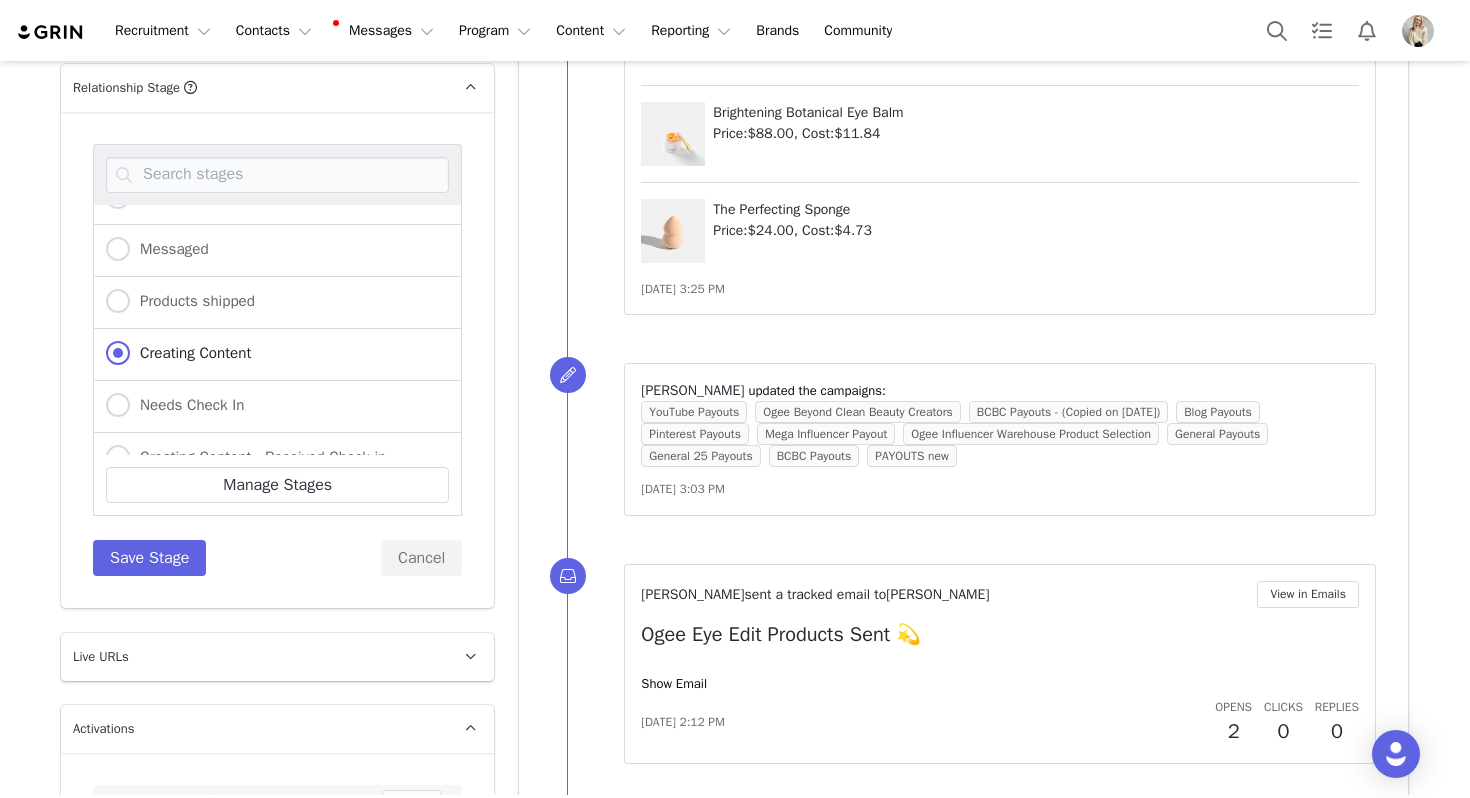 click on "Needs Check In" at bounding box center (118, 406) 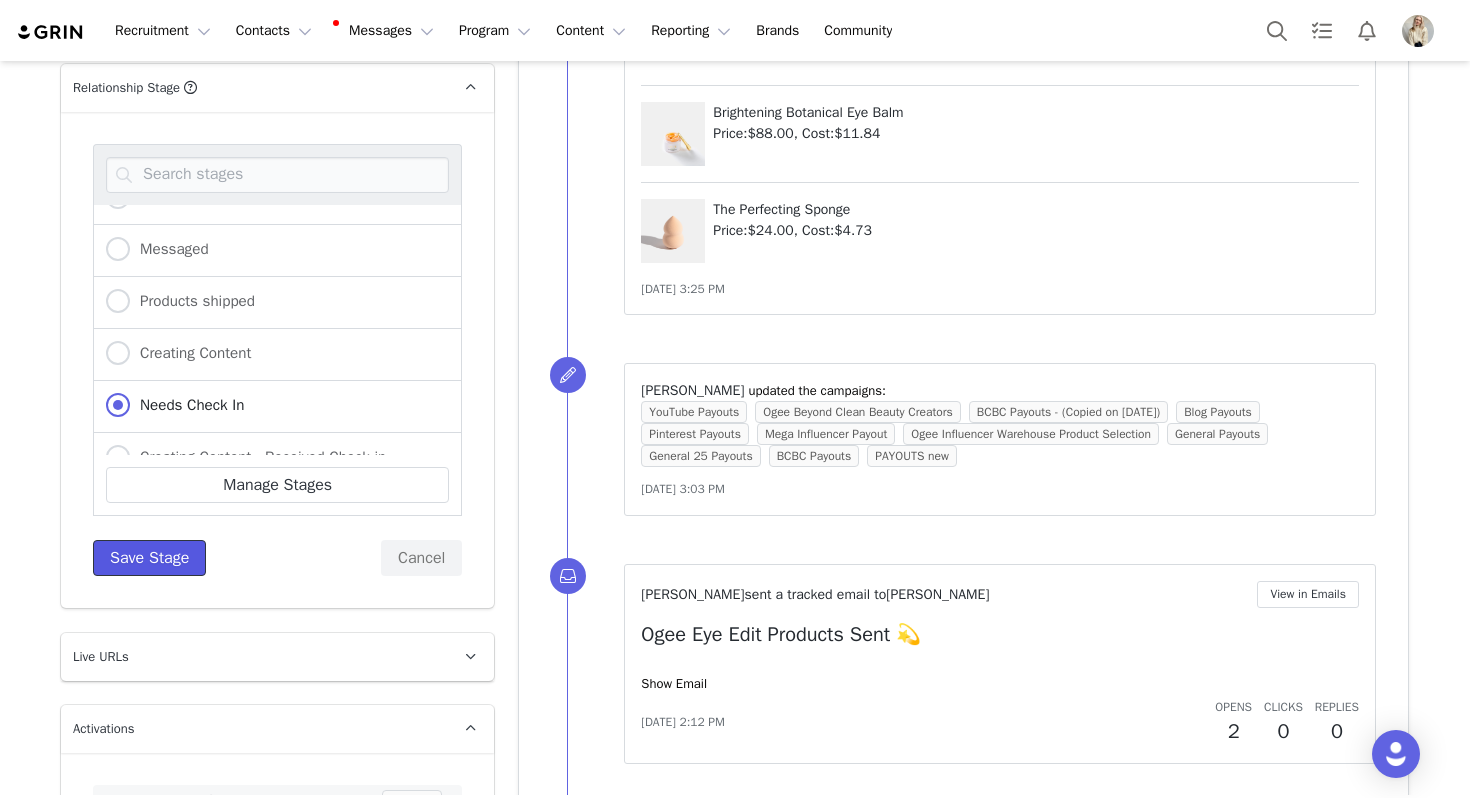 click on "Save Stage" at bounding box center (149, 558) 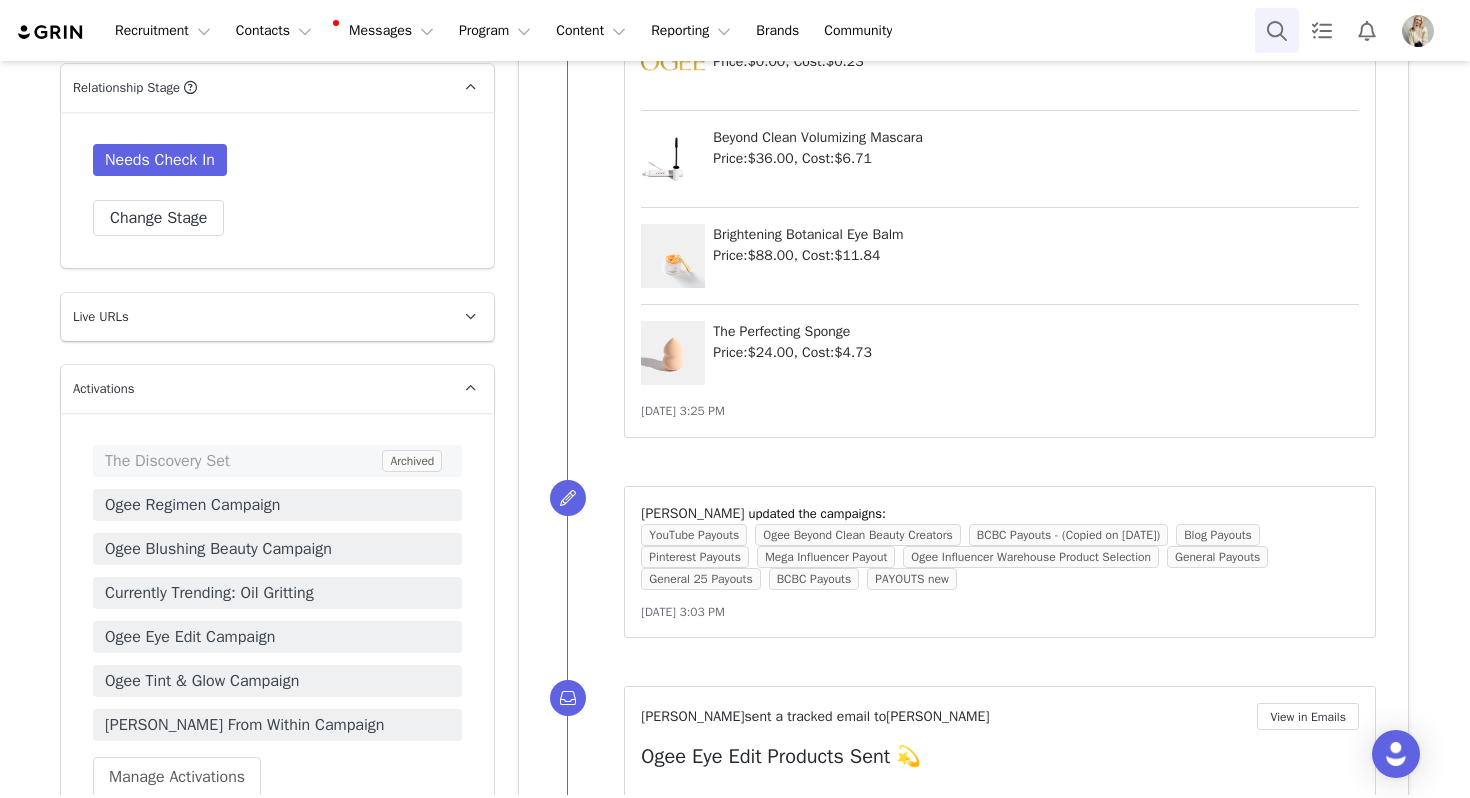 click at bounding box center (1277, 30) 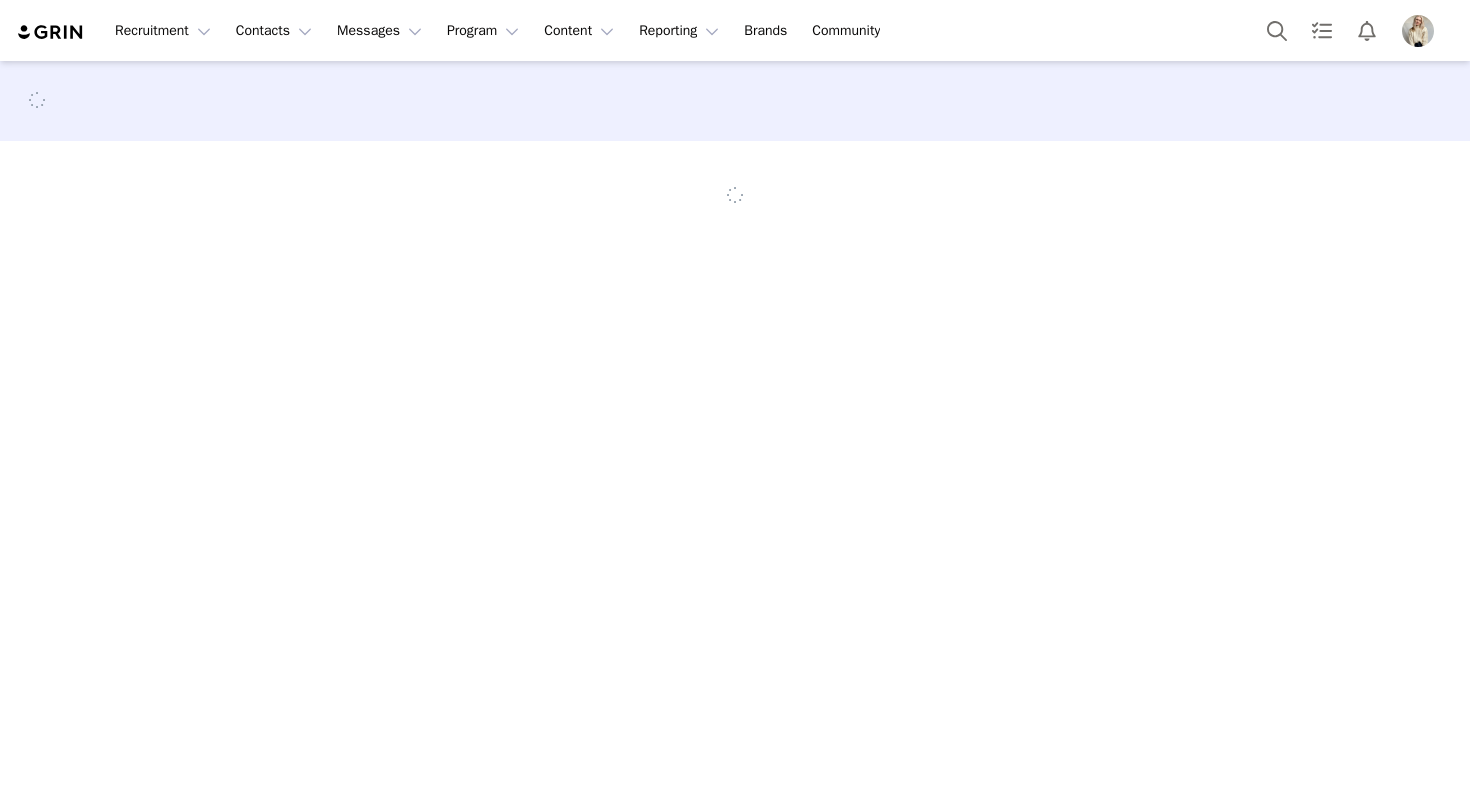 scroll, scrollTop: 0, scrollLeft: 0, axis: both 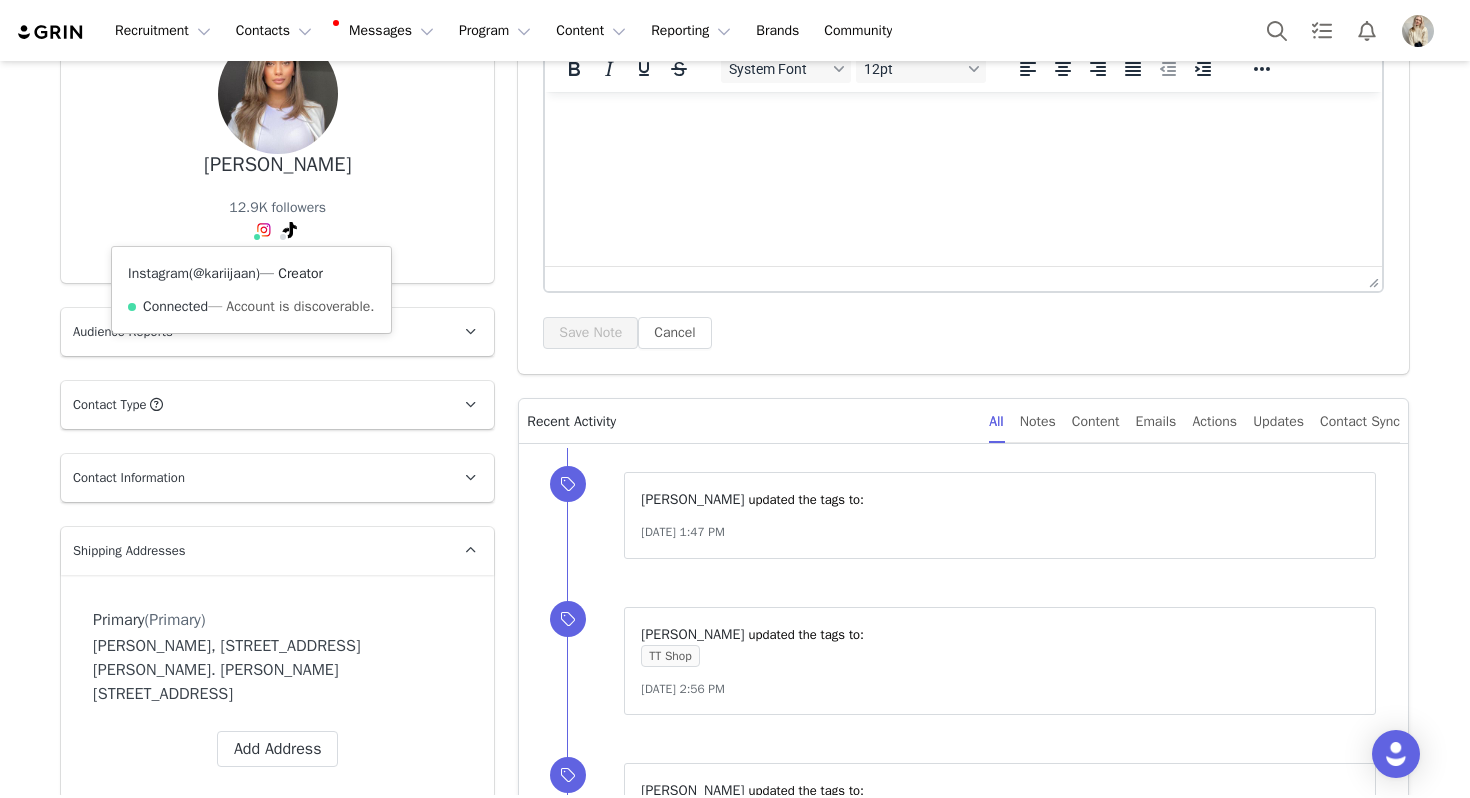click on "@kariijaan" at bounding box center [224, 273] 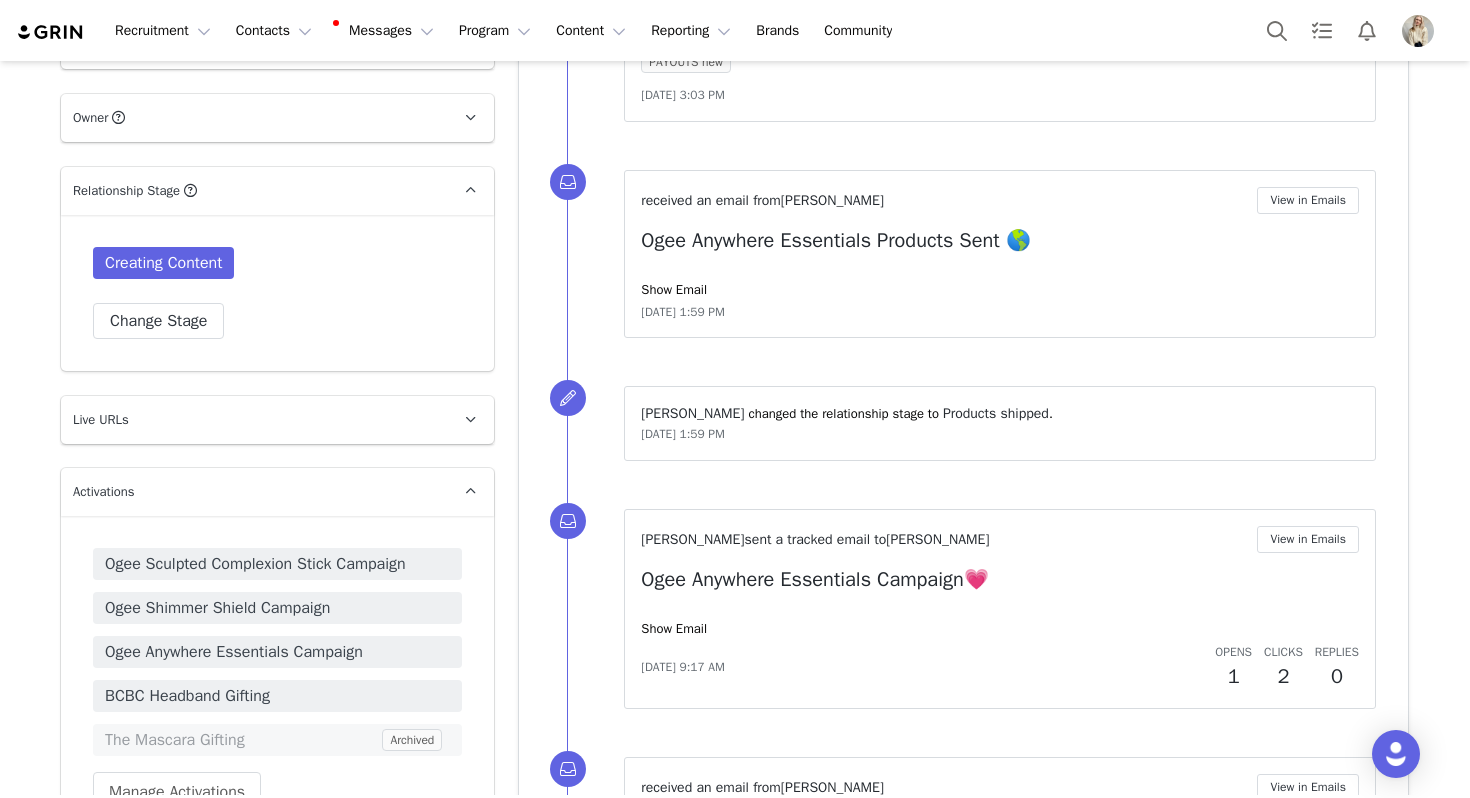 scroll, scrollTop: 1331, scrollLeft: 0, axis: vertical 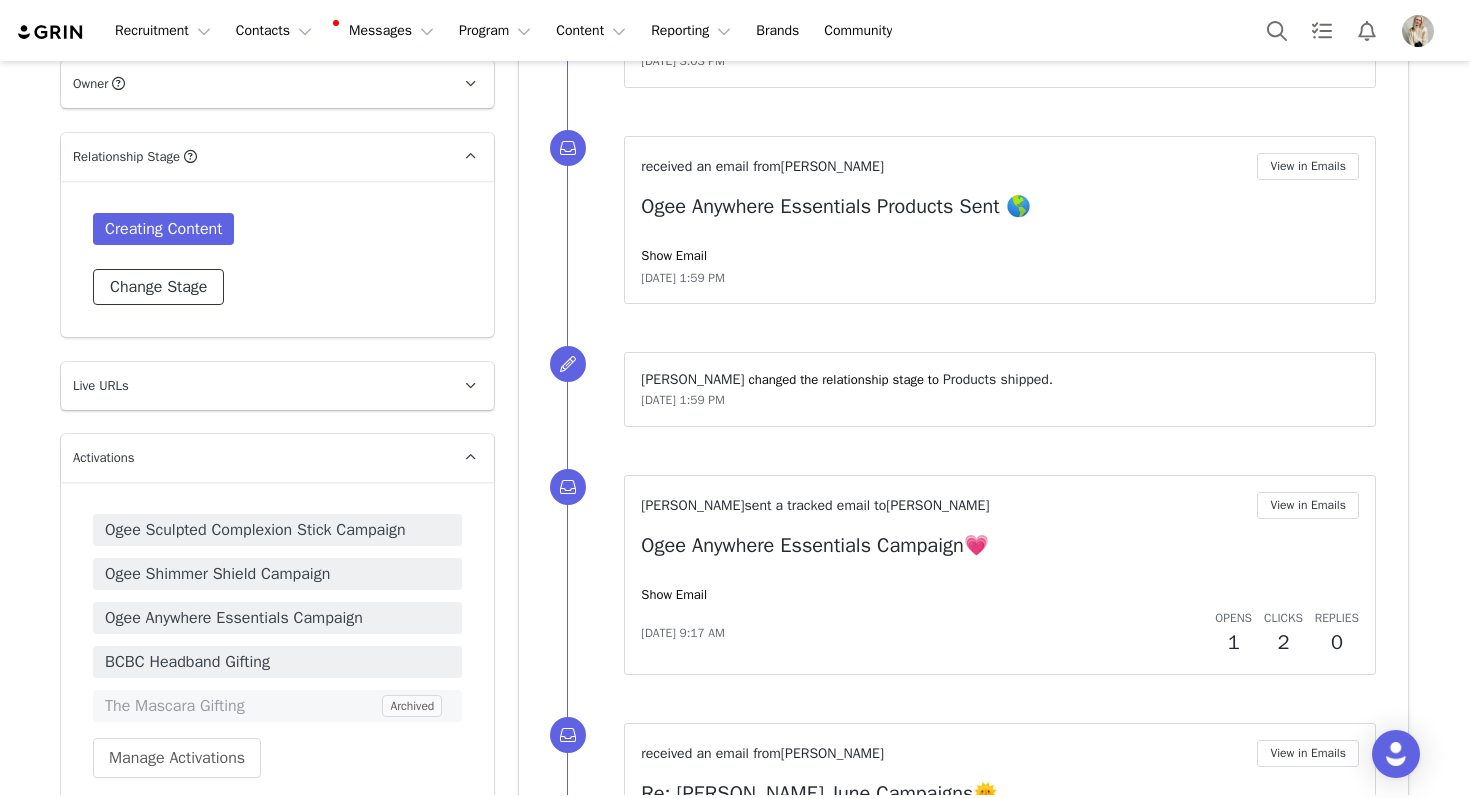 click on "Change Stage" at bounding box center (158, 287) 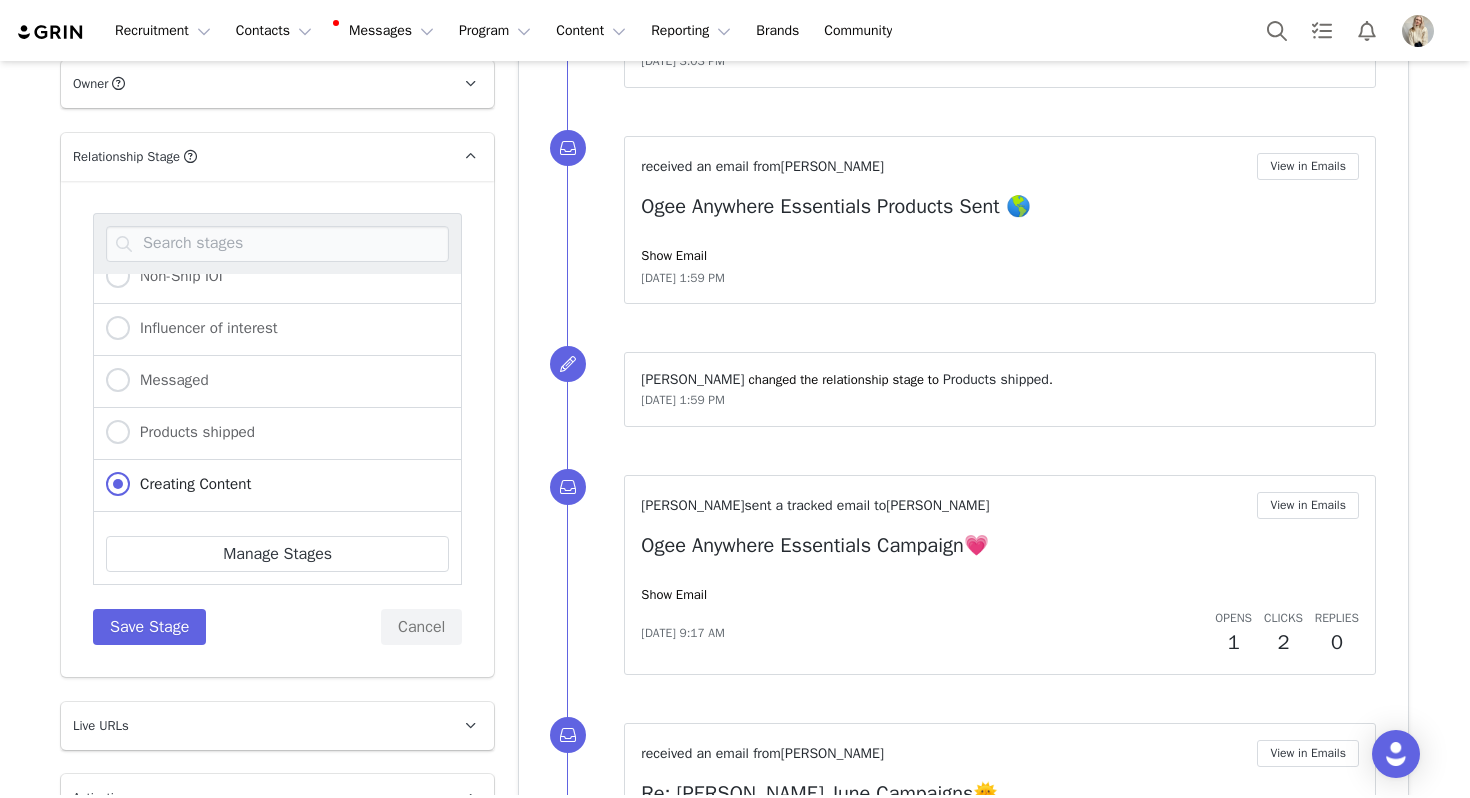 scroll, scrollTop: 26, scrollLeft: 0, axis: vertical 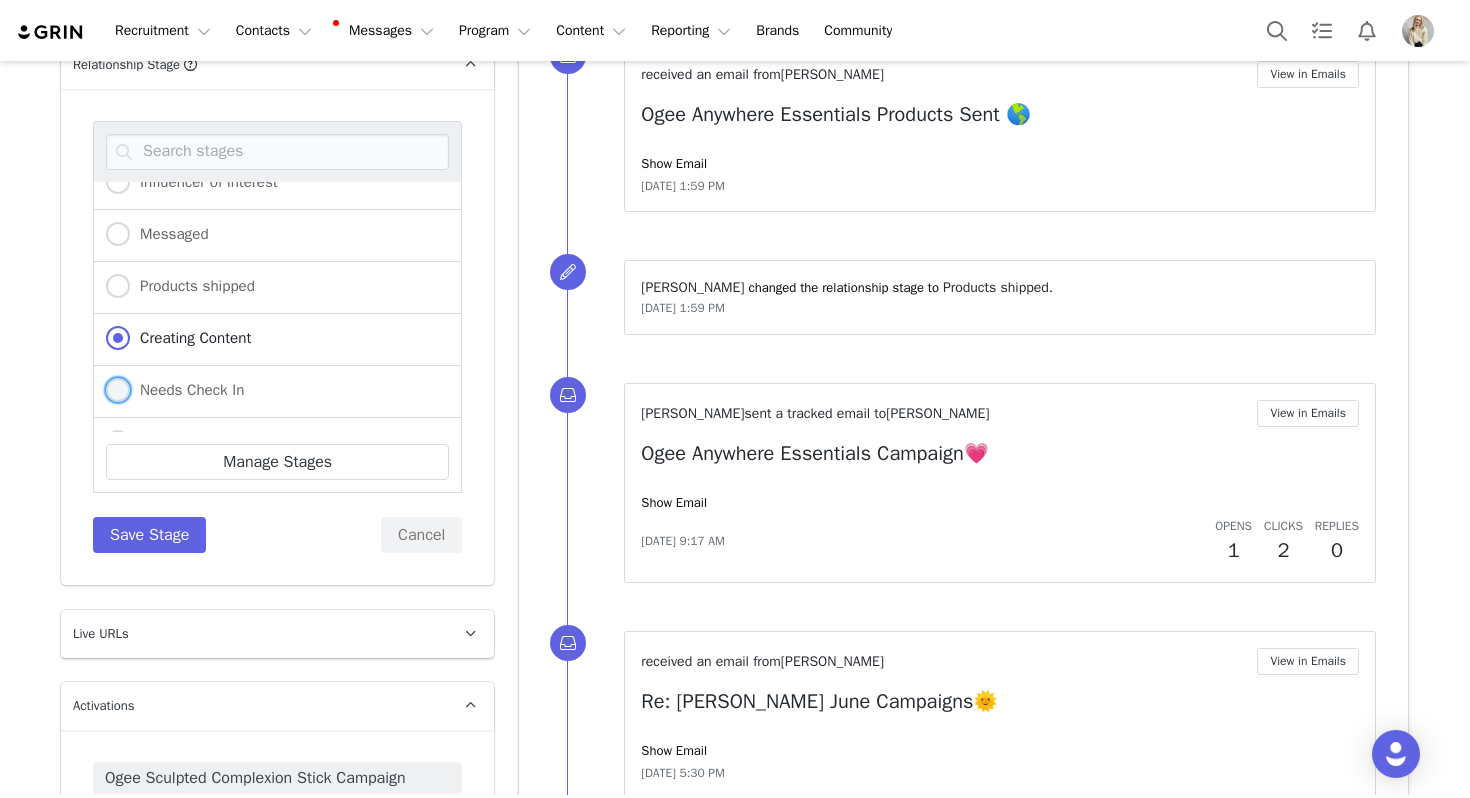 click on "Needs Check In" at bounding box center (187, 390) 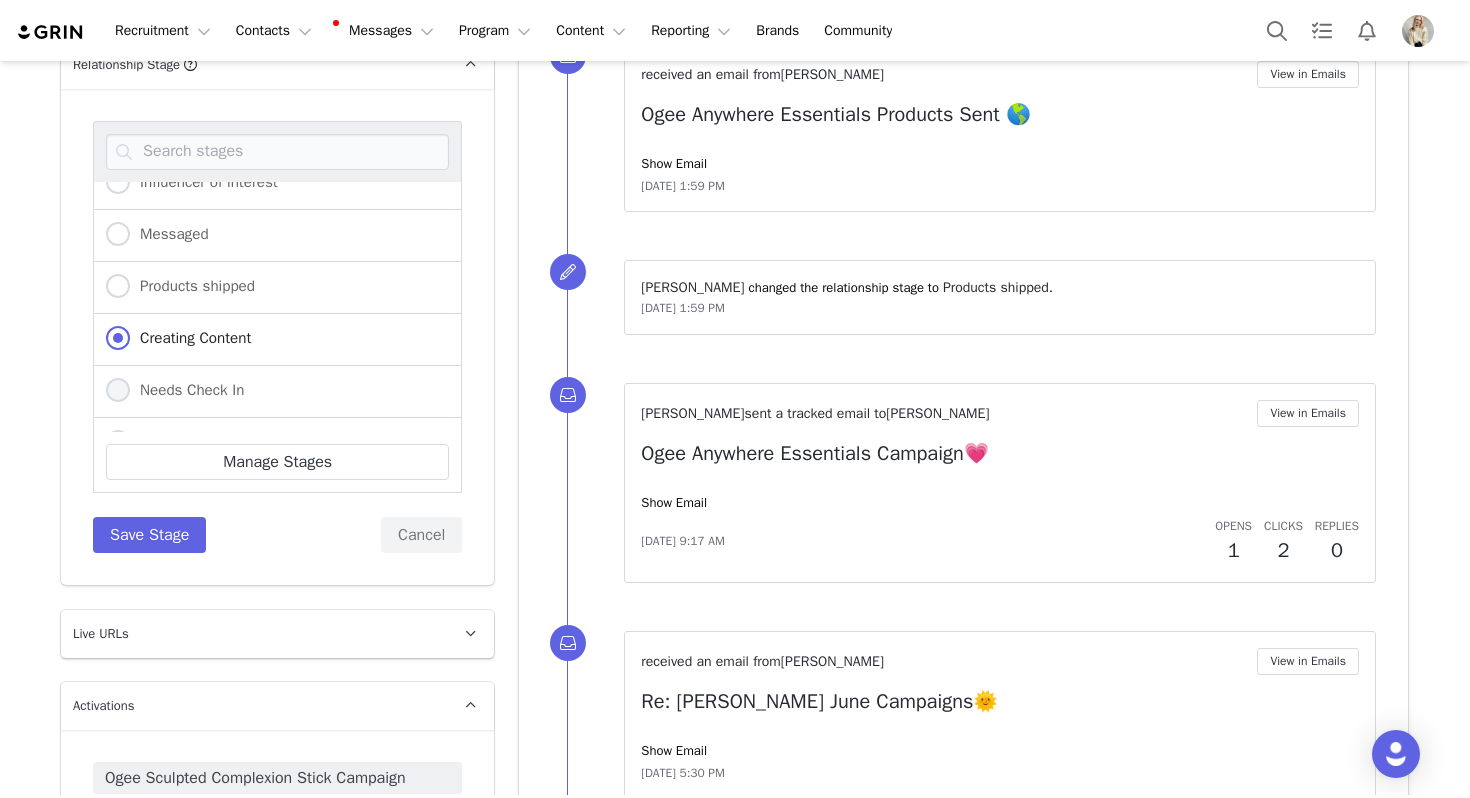 click on "Needs Check In" at bounding box center (118, 391) 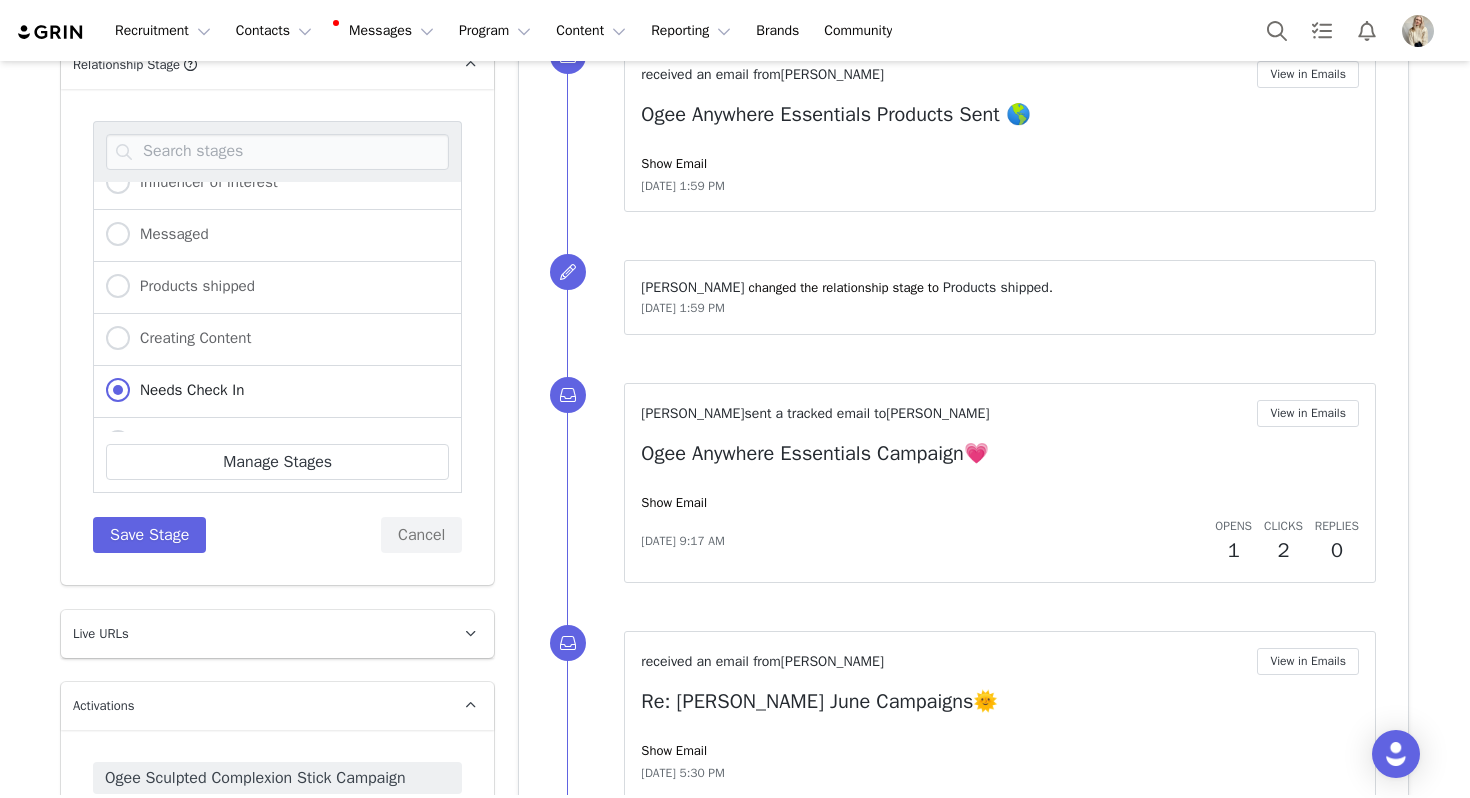click on "Non-Ship IOI   Influencer of interest   Messaged   Products shipped   Creating Content   Needs Check In   Creating Content - Received Check in   Received a second check in   Received third check in   Final Check In   Needs Payment   Content posted & delivered   Invited to BCBC 1   Invited to BCBC (2)   Ogee #BeyondCleanBeautyCreator   Rejected   ADS COLLAB   Gifting Sent   Julia Pinterest   Julia Pinterest - Messaged   Julia Pinterest - Products Shipped   Julia Pinterest - Content Creation   Chloe Mega   Chloe Mega- Messaged   Amanda YouTube - Messaged   Amanda YouTube - Products shipped   Amanda YouTube - Content Created   Manage Stages   Save Stage  Cancel" at bounding box center [277, 337] 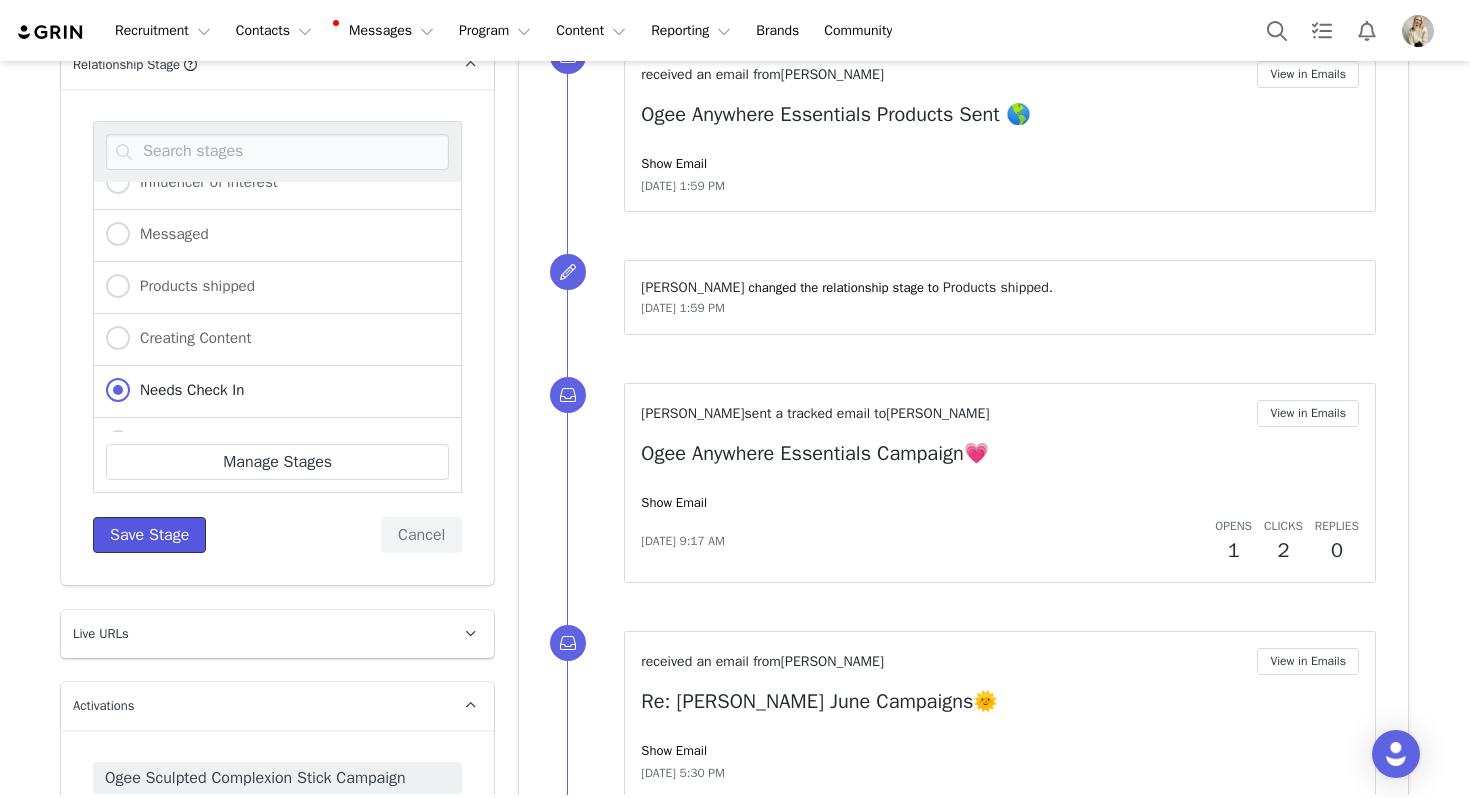 click on "Save Stage" at bounding box center [149, 535] 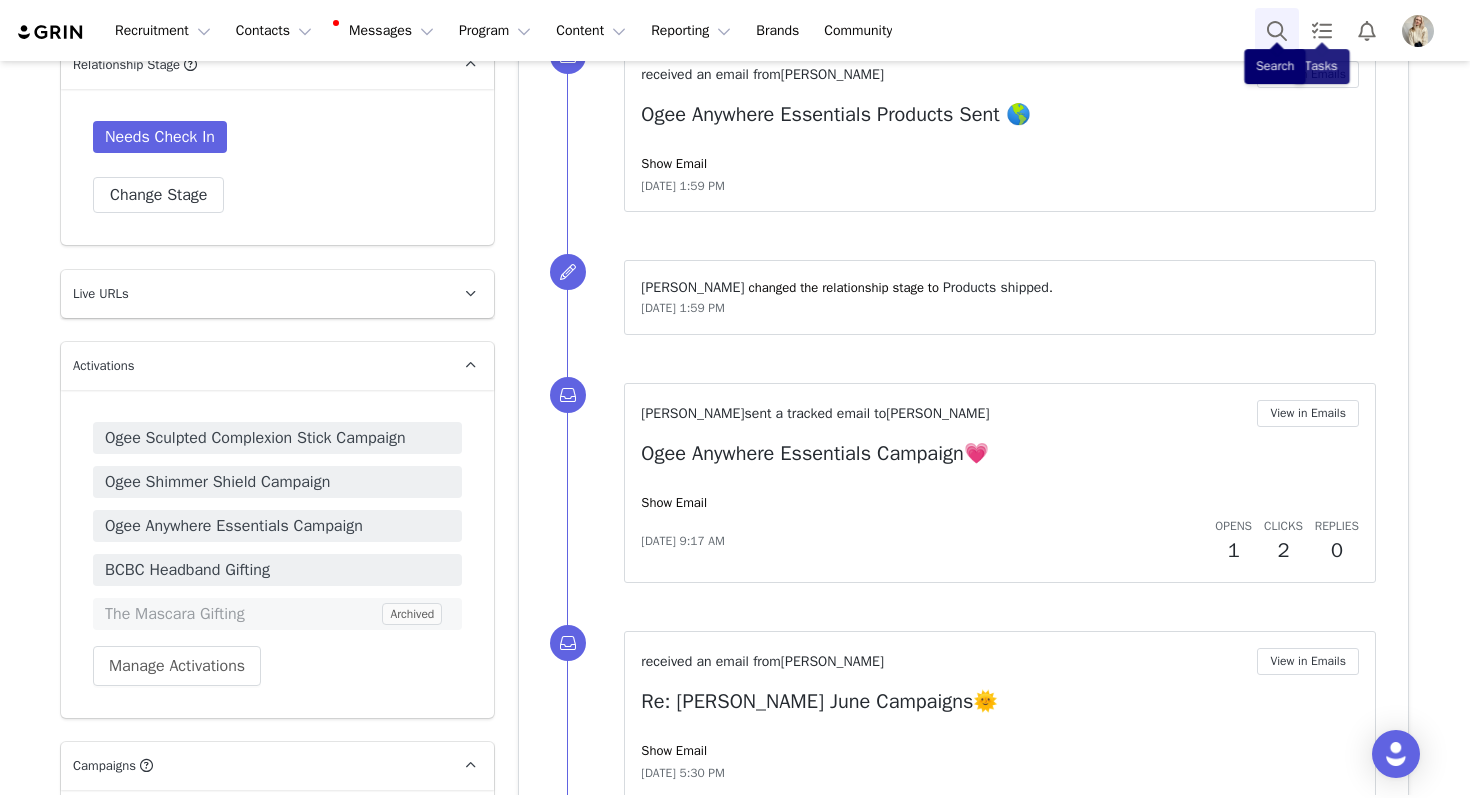 click at bounding box center (1277, 30) 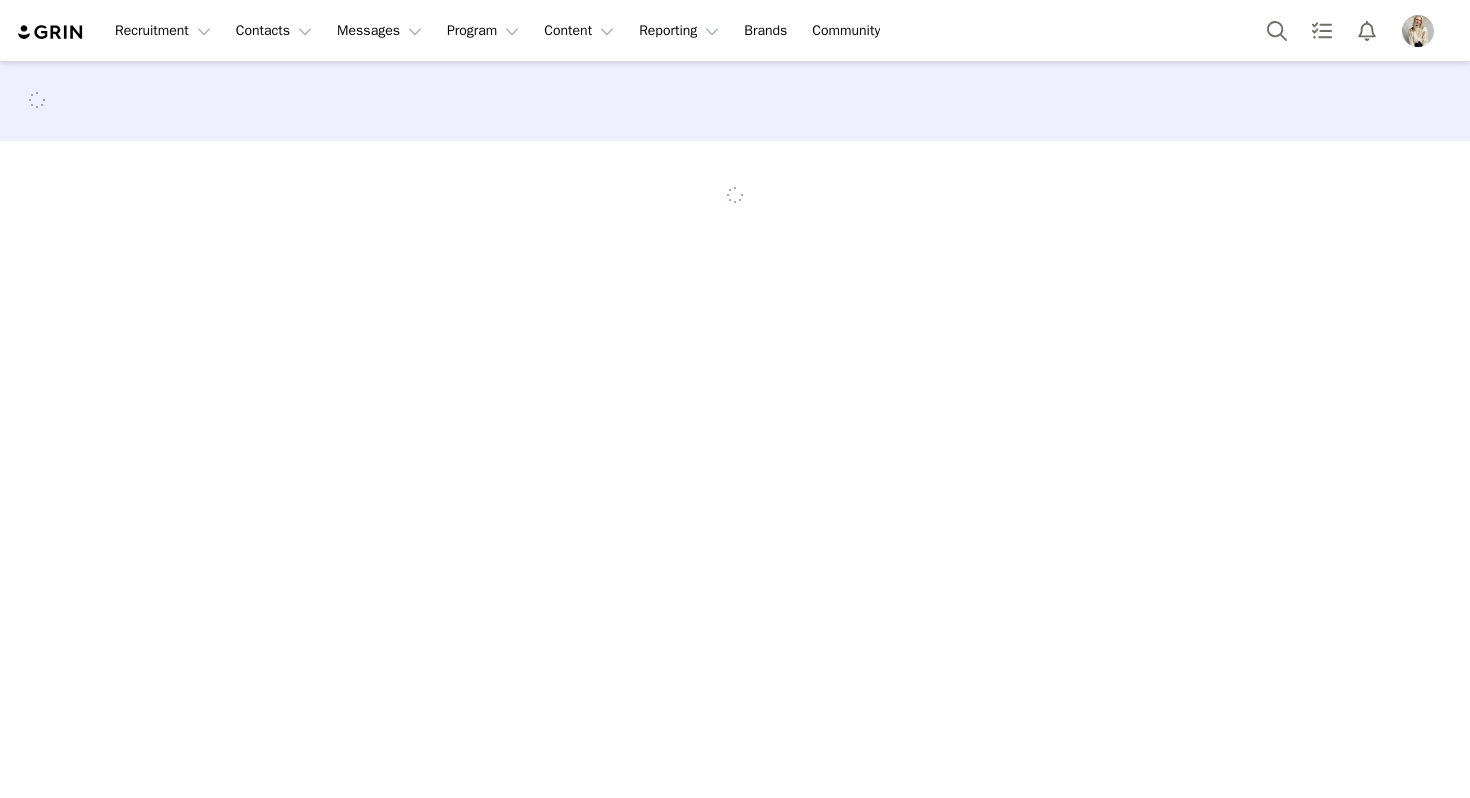 scroll, scrollTop: 0, scrollLeft: 0, axis: both 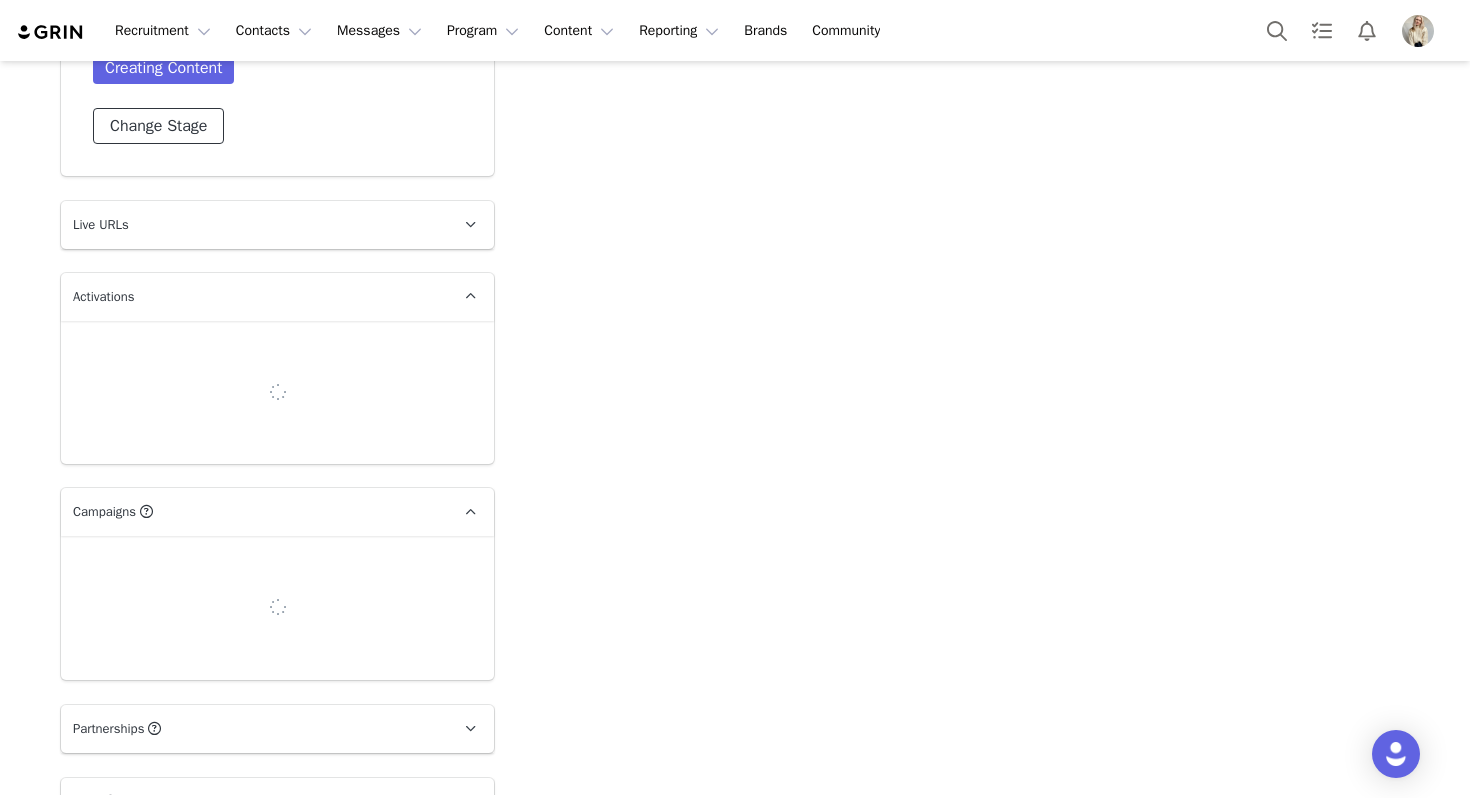 click on "Change Stage" at bounding box center (158, 126) 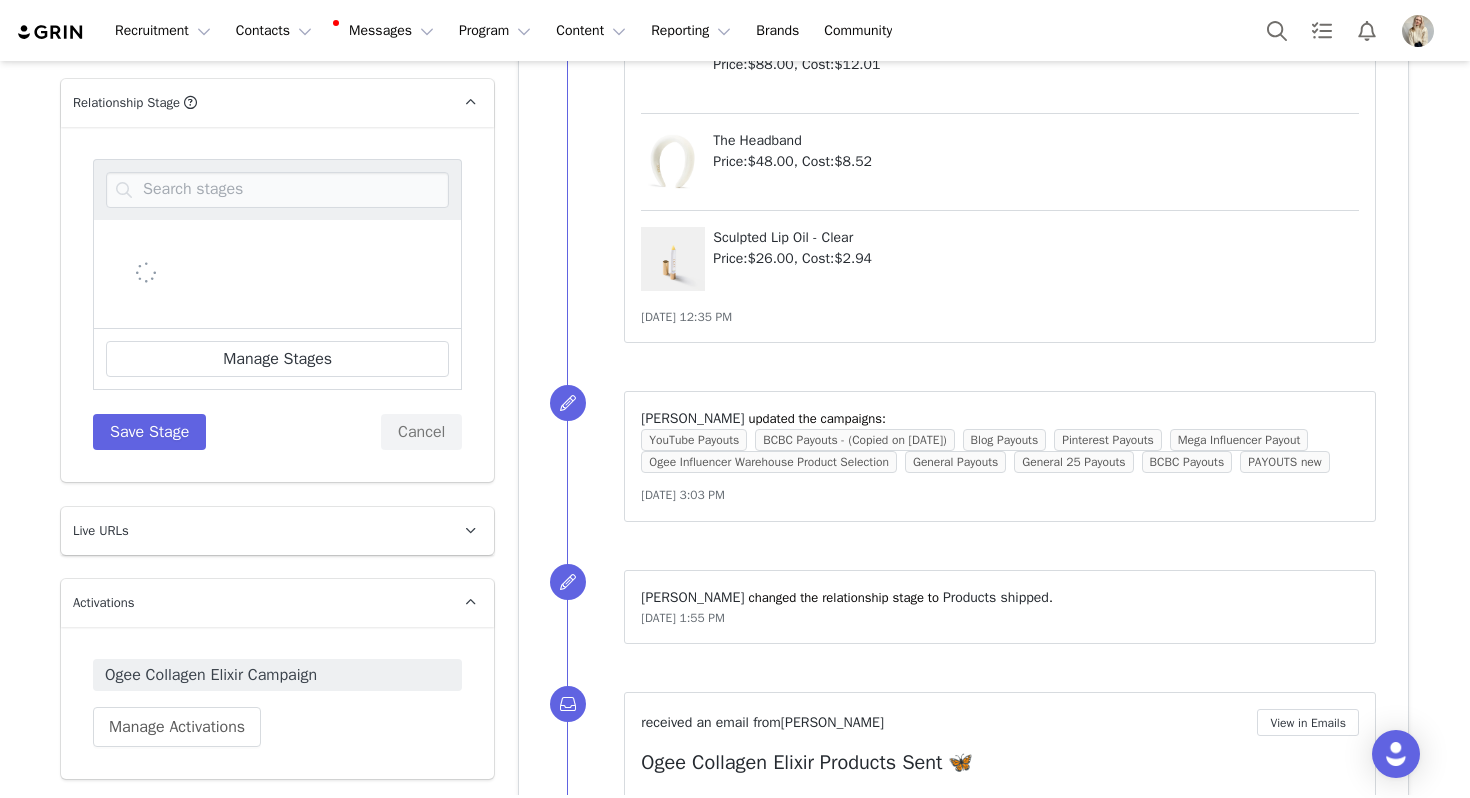 scroll, scrollTop: 1422, scrollLeft: 0, axis: vertical 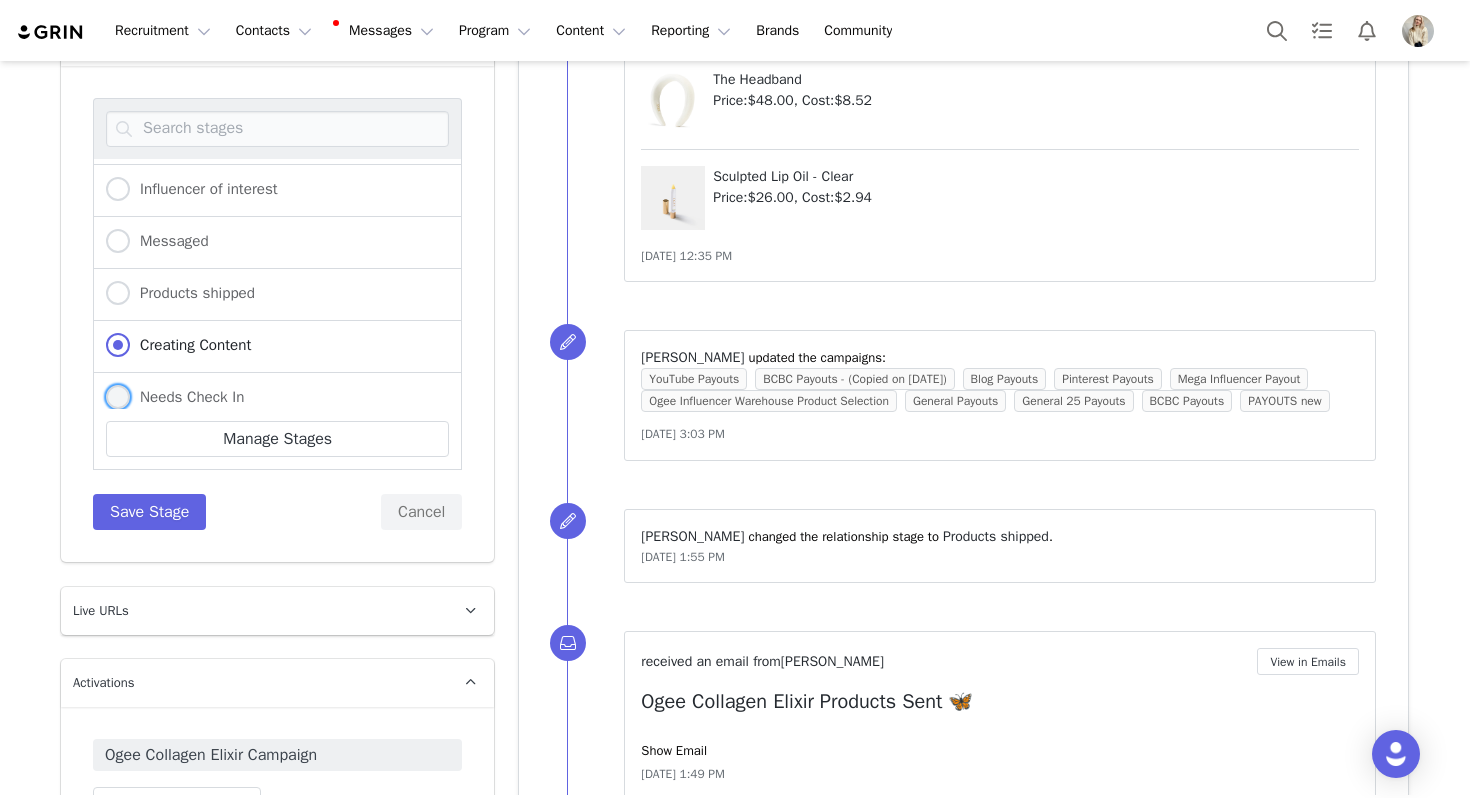 click on "Needs Check In" at bounding box center (187, 397) 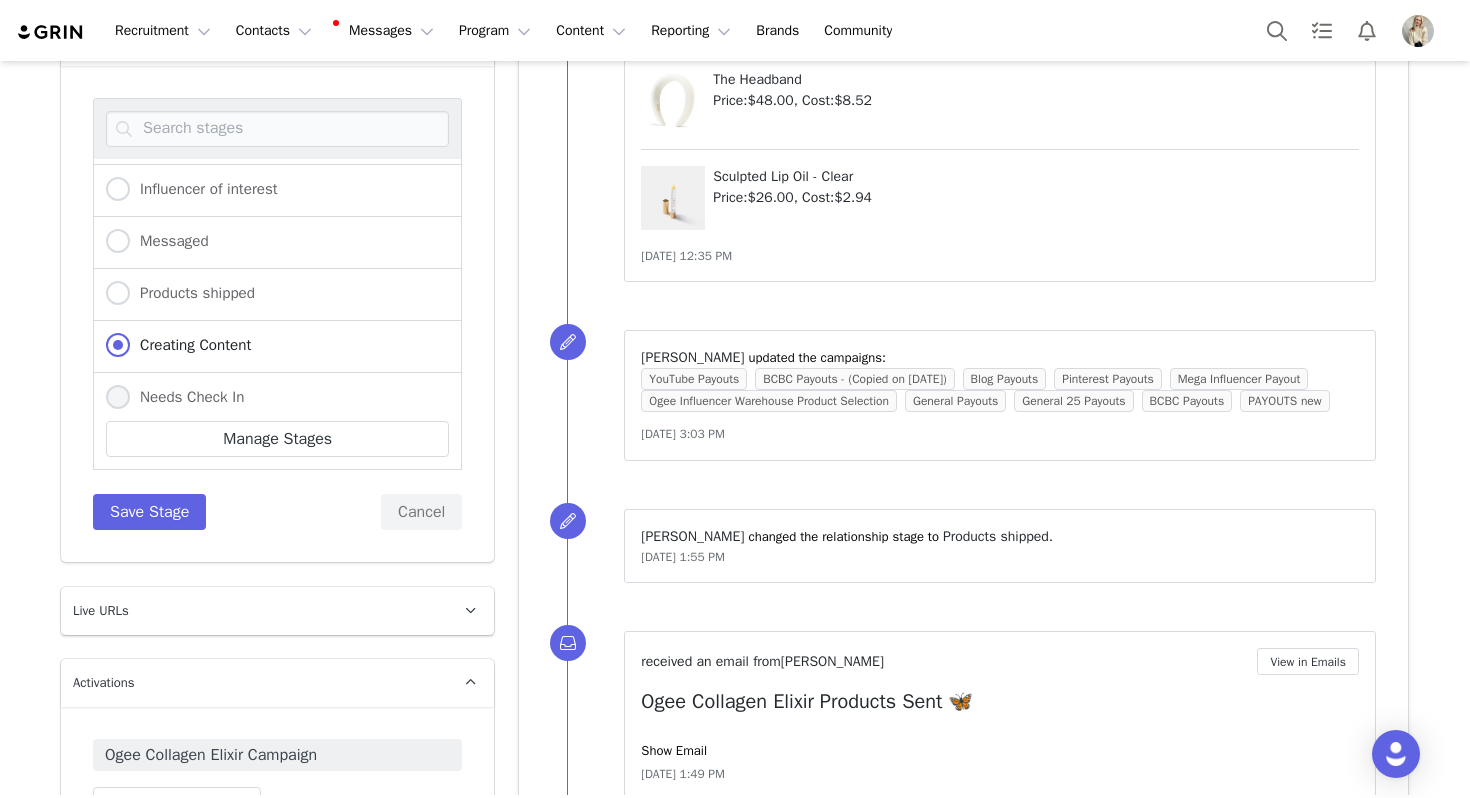 click on "Needs Check In" at bounding box center (118, 398) 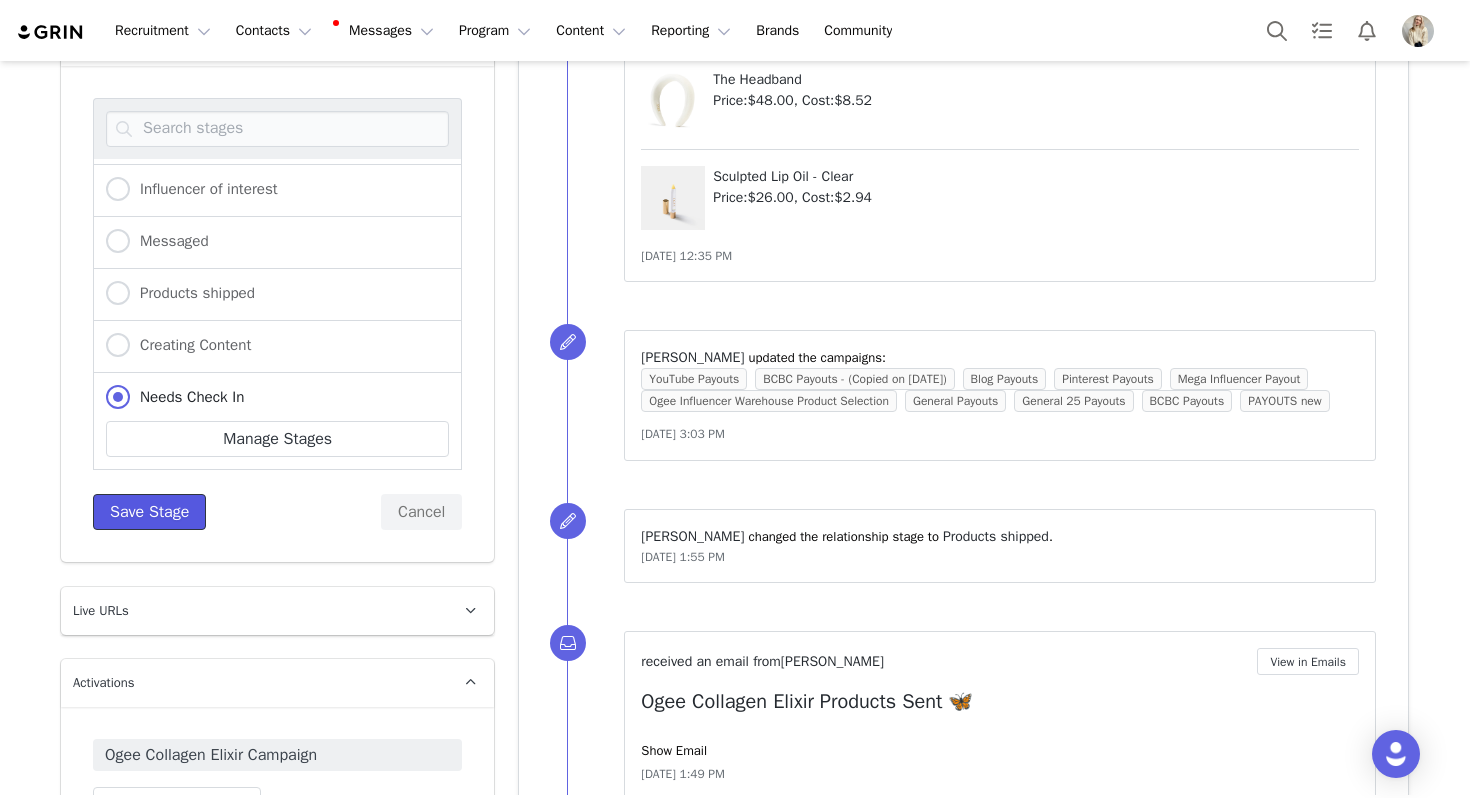click on "Save Stage" at bounding box center [149, 512] 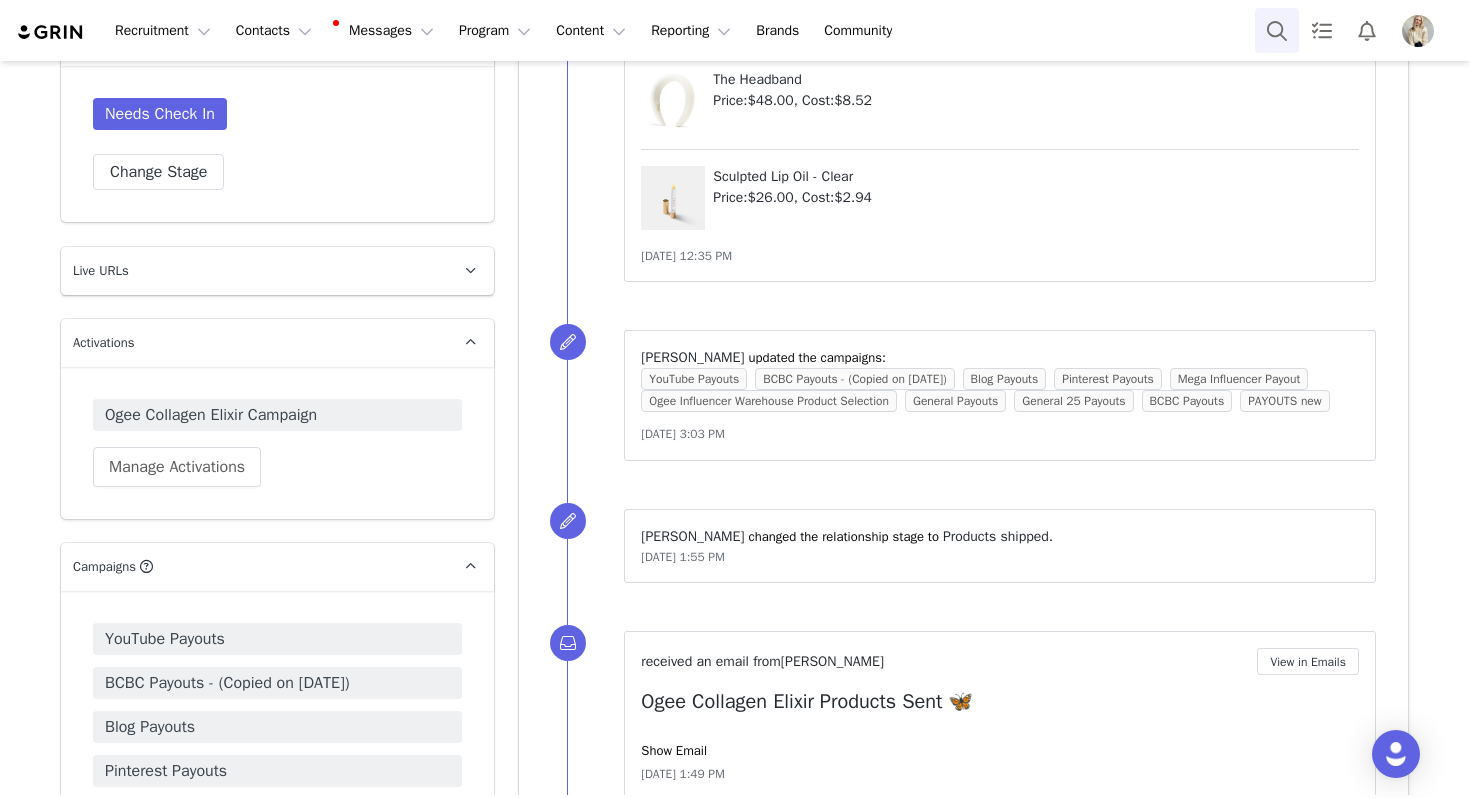click at bounding box center [1277, 30] 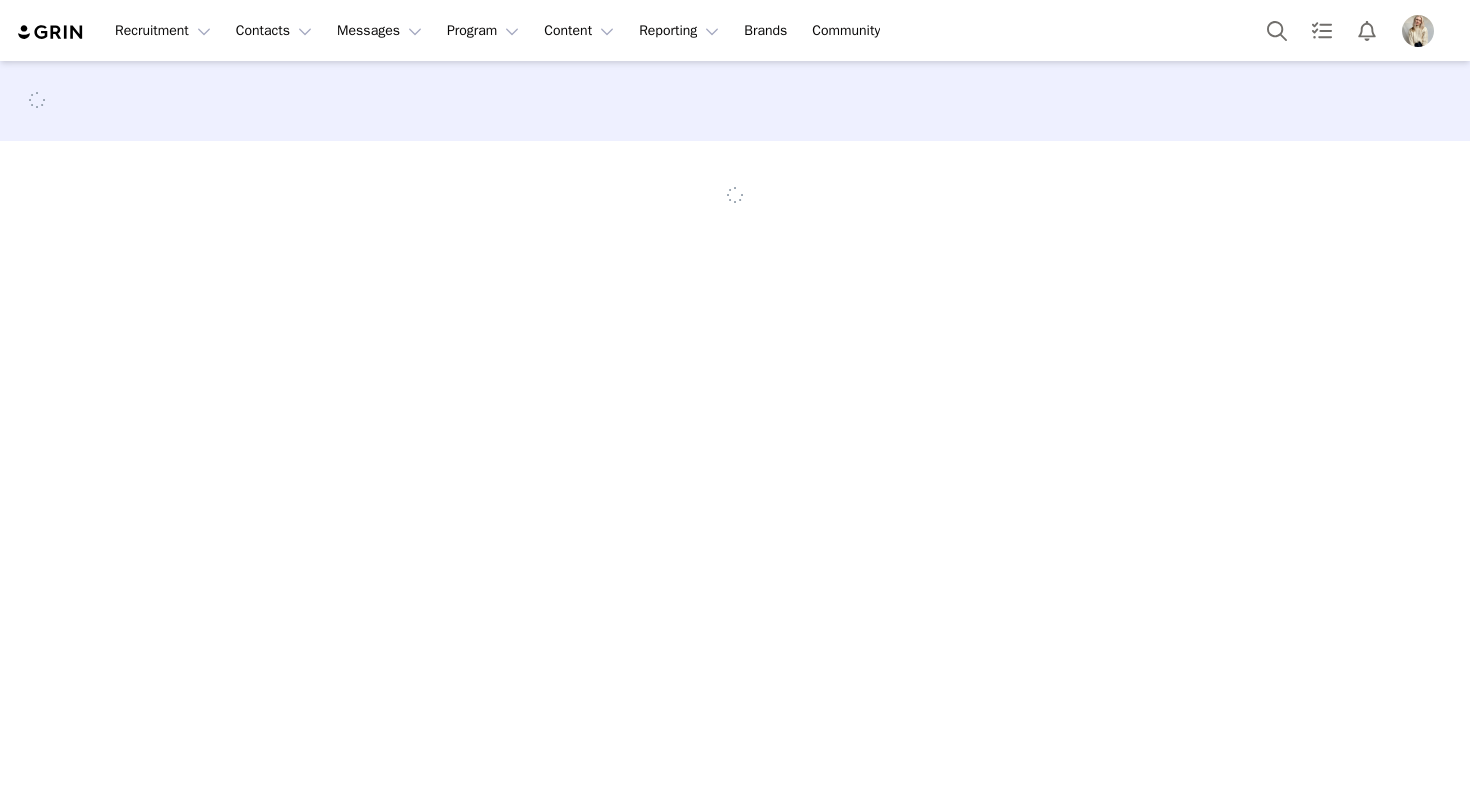 scroll, scrollTop: 0, scrollLeft: 0, axis: both 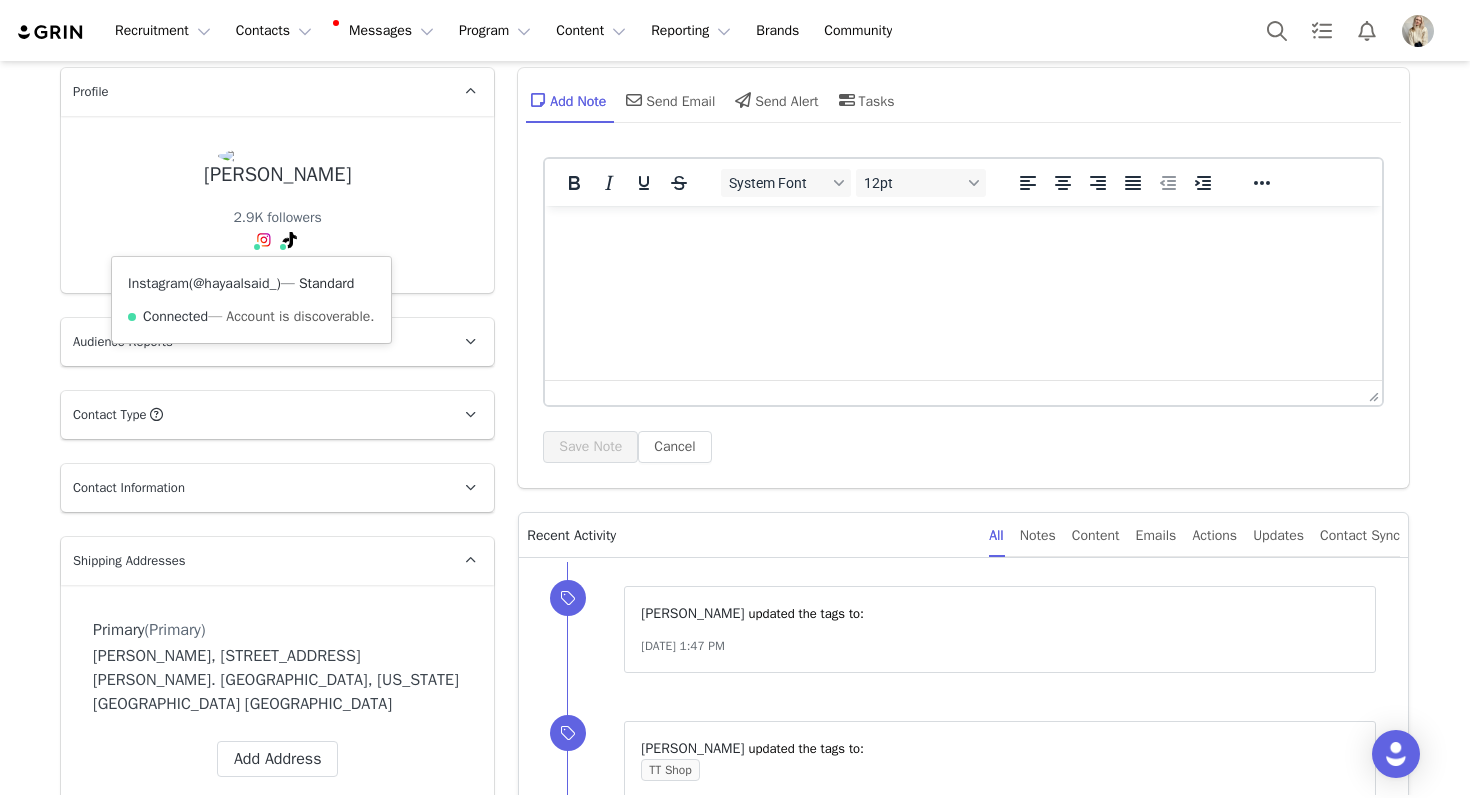 click on "@hayaalsaid_" at bounding box center [234, 283] 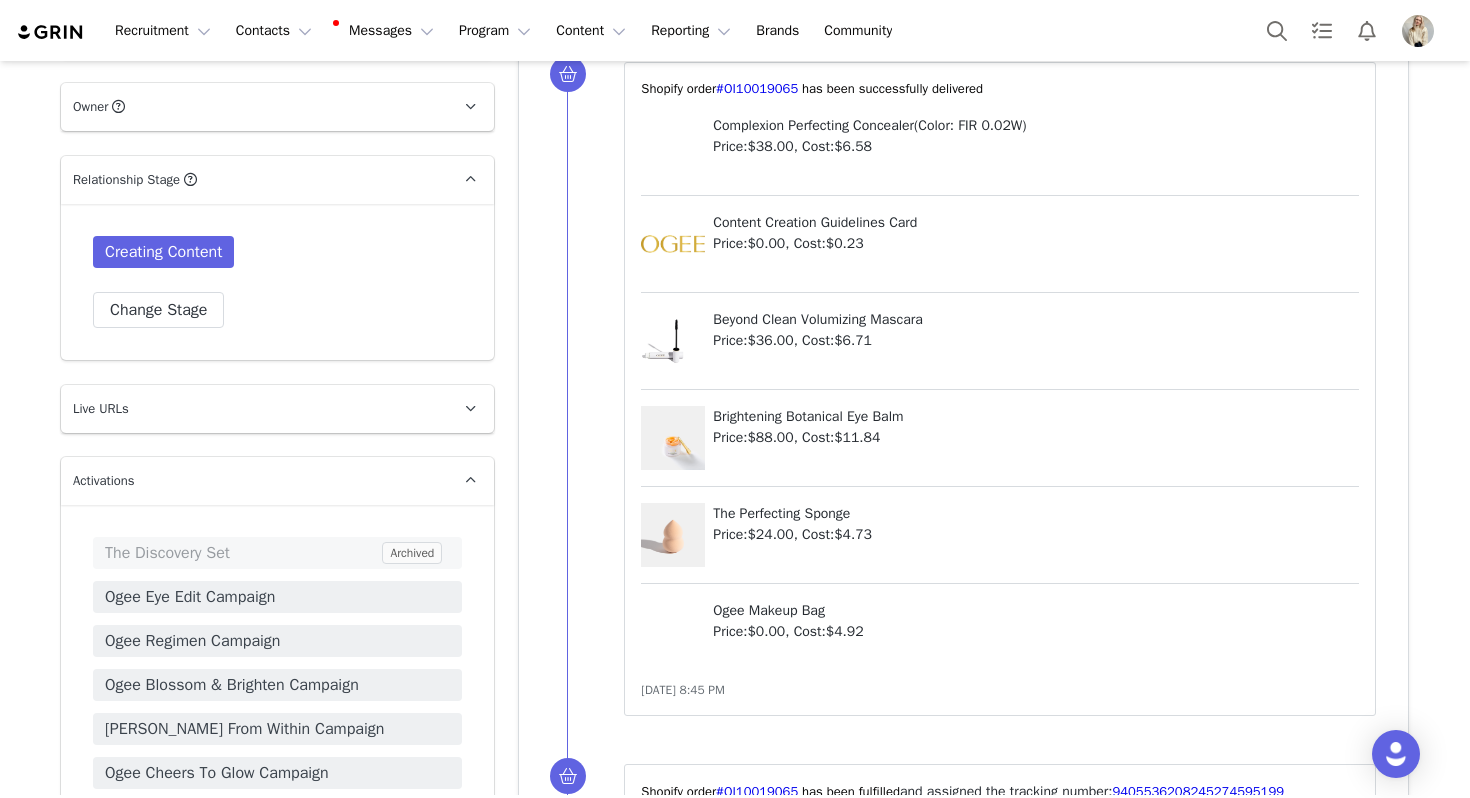 scroll, scrollTop: 1243, scrollLeft: 0, axis: vertical 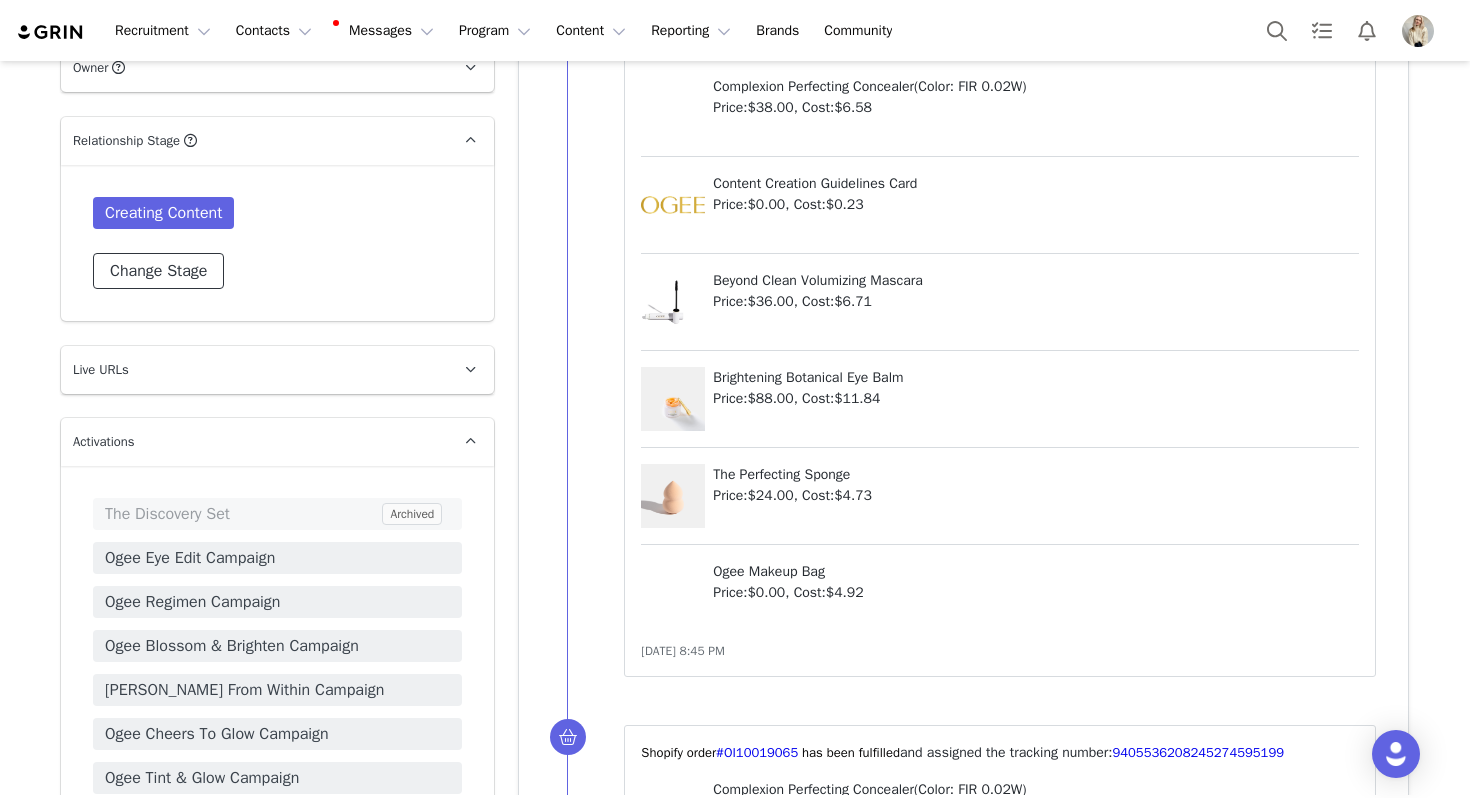click on "Change Stage" at bounding box center (158, 271) 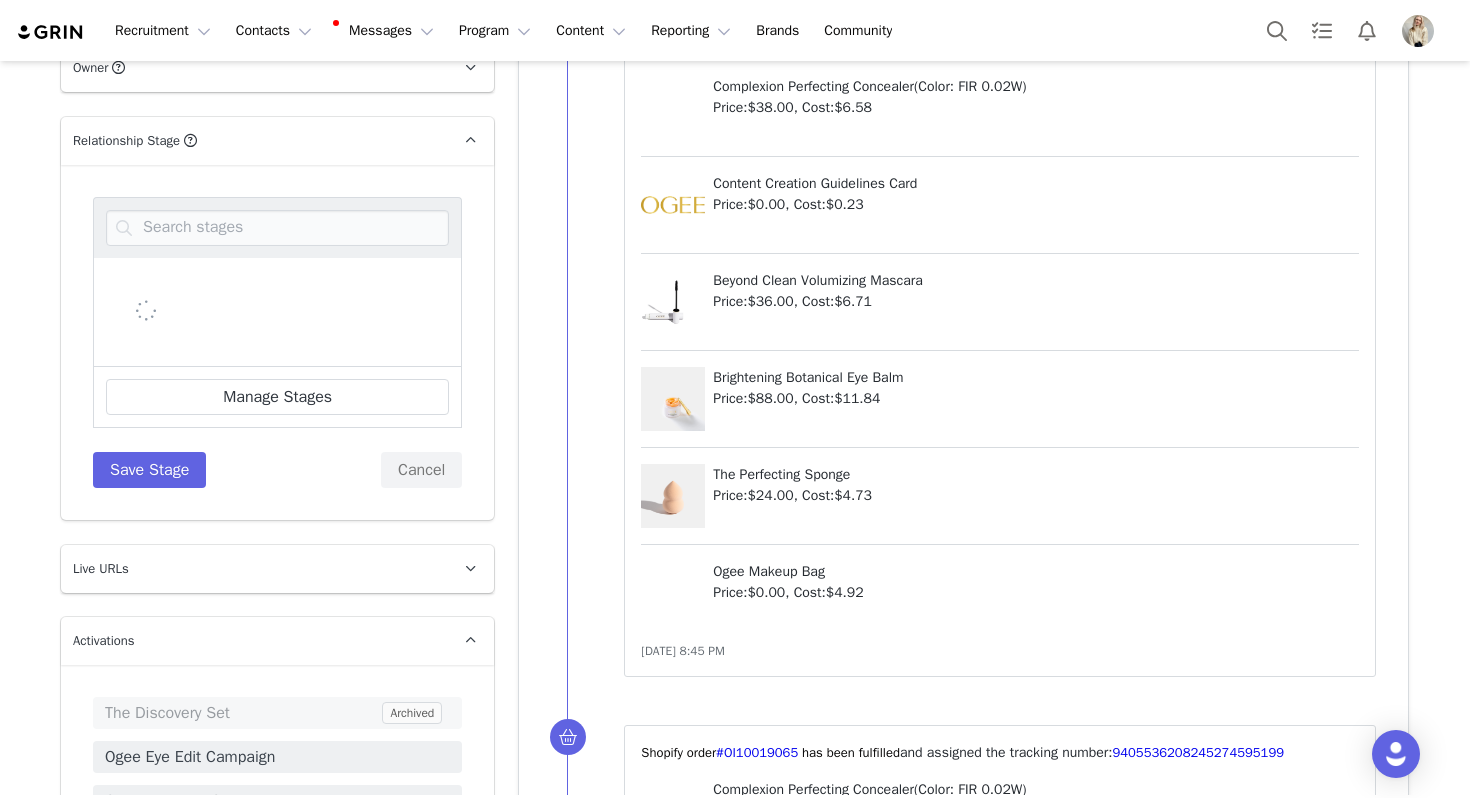 scroll, scrollTop: 1336, scrollLeft: 0, axis: vertical 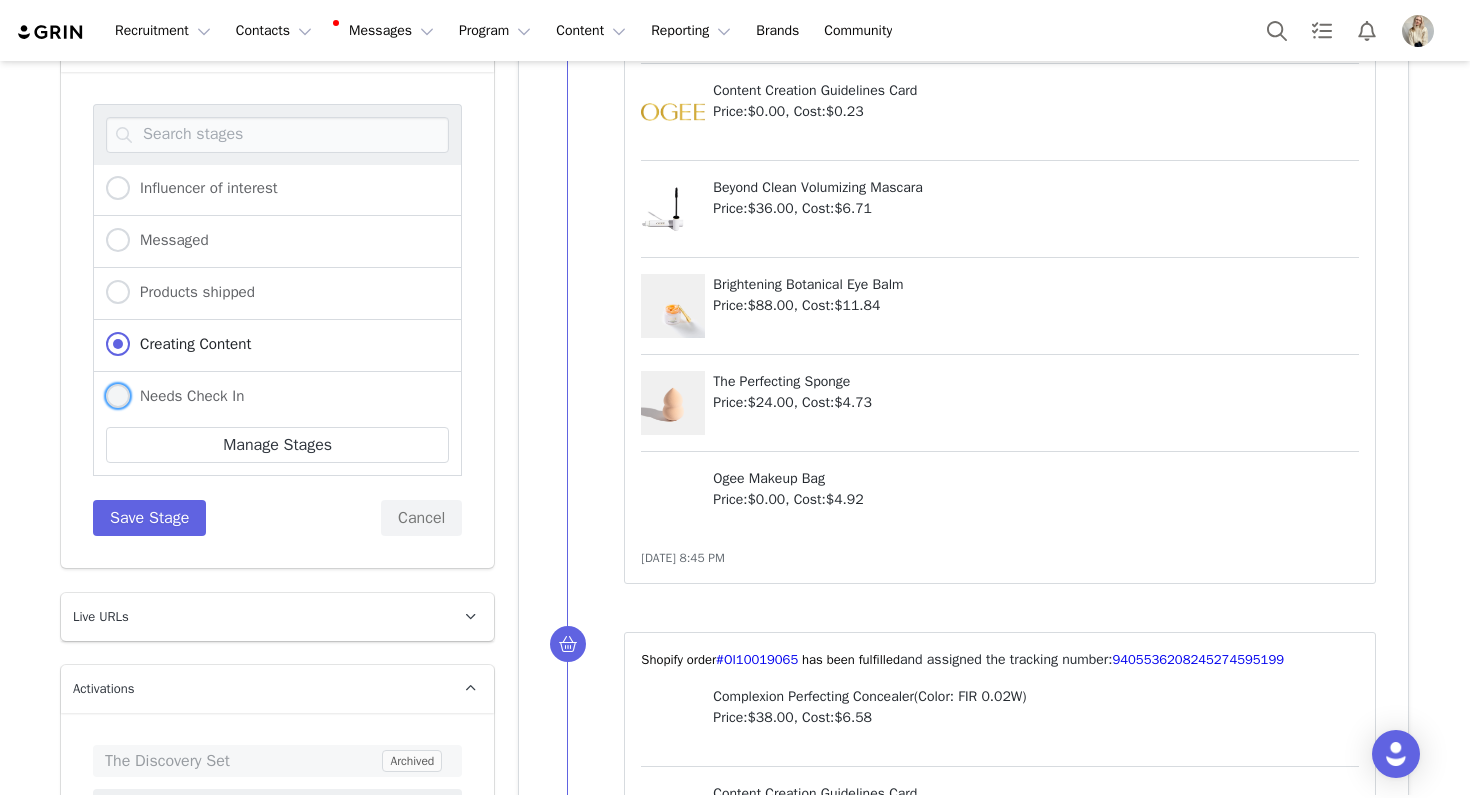 click on "Needs Check In" at bounding box center (175, 397) 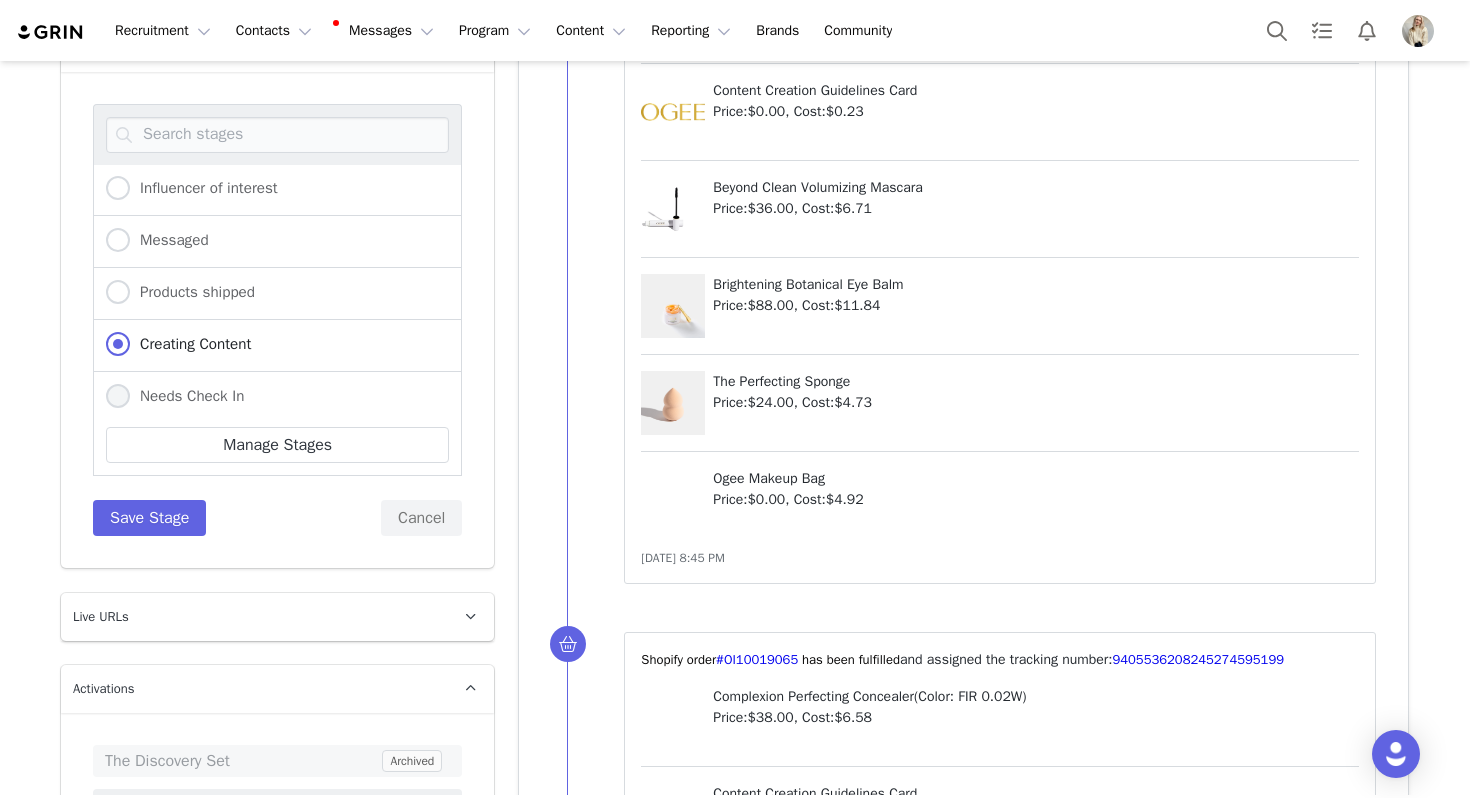 click on "Needs Check In" at bounding box center (118, 397) 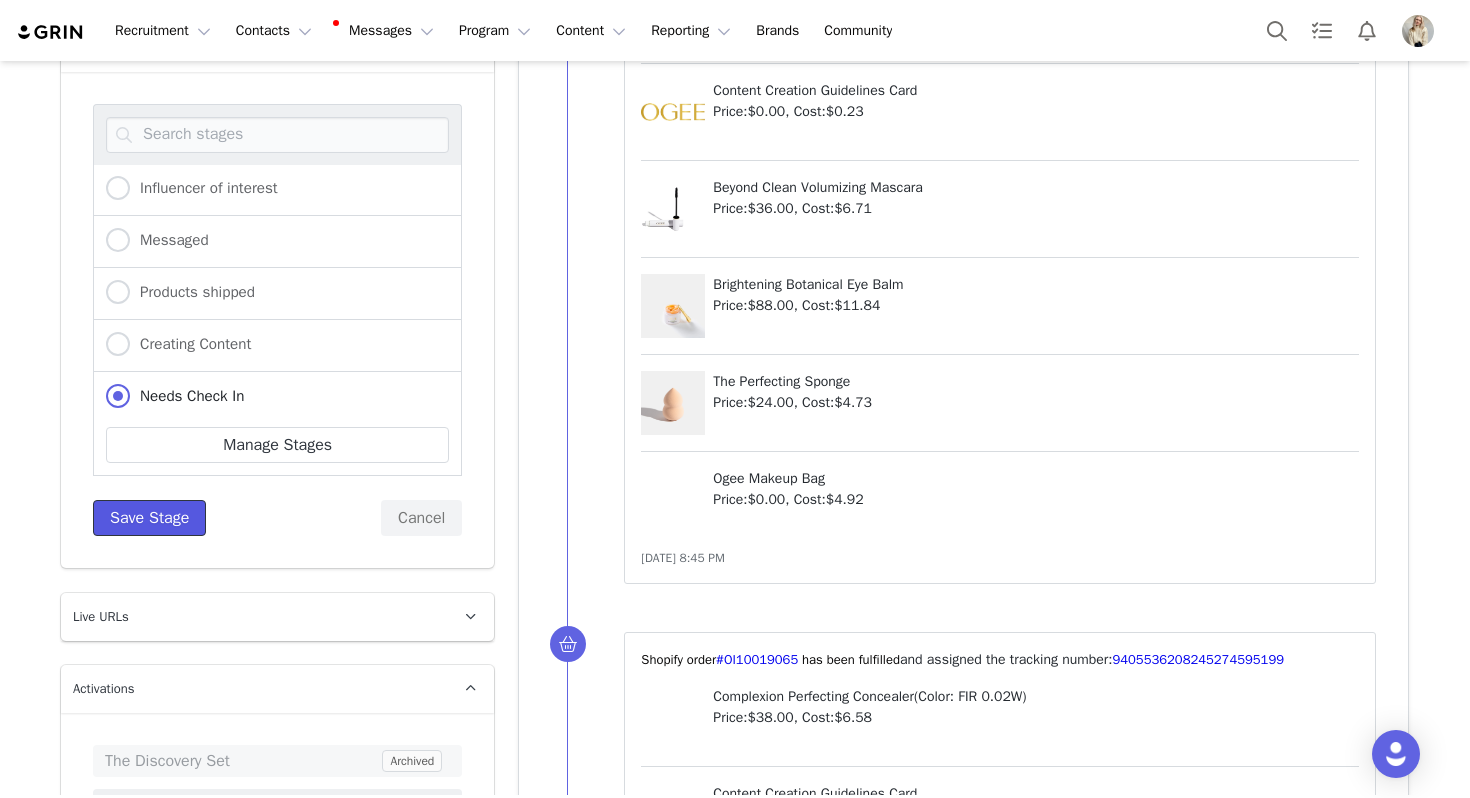 click on "Save Stage" at bounding box center (149, 518) 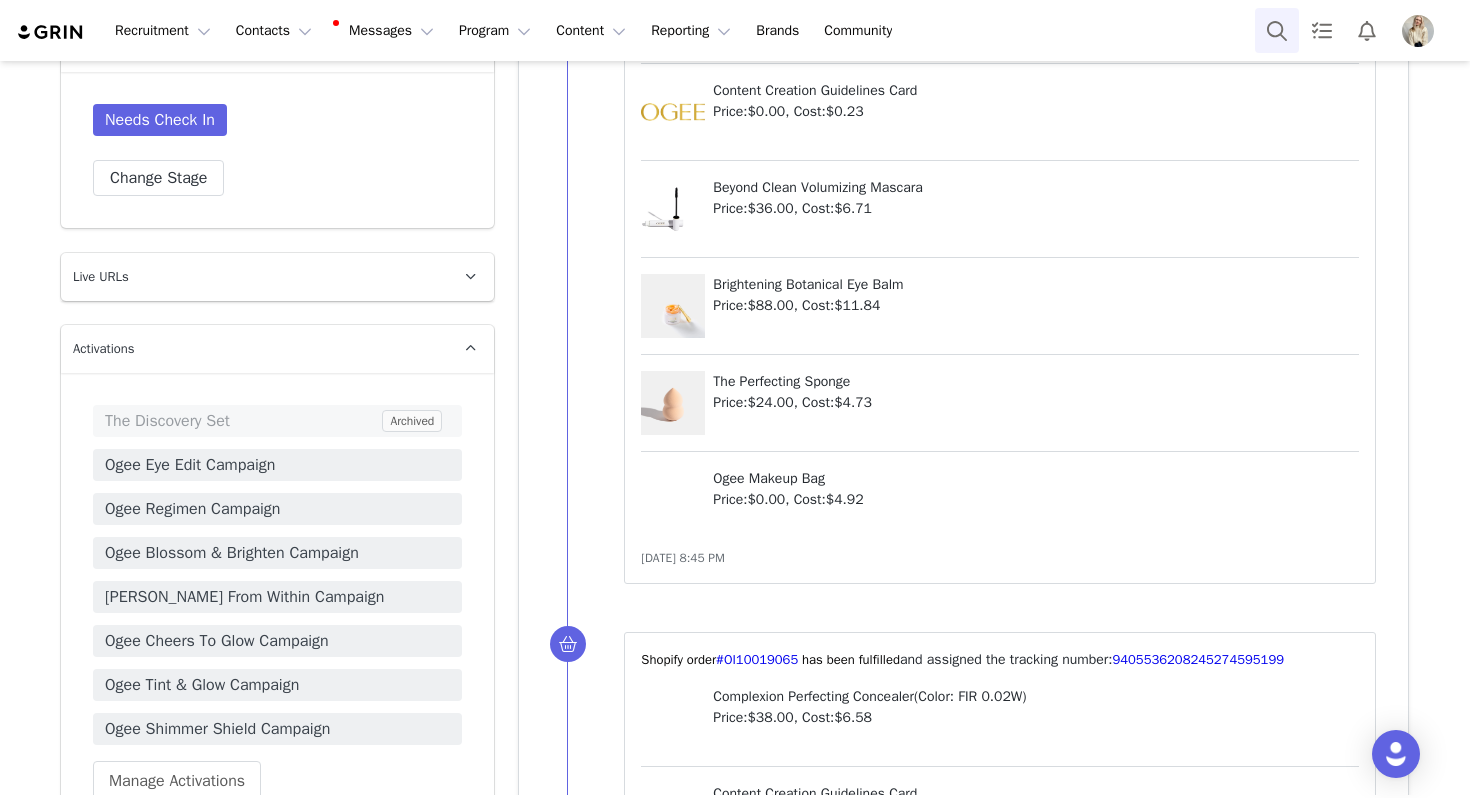 click at bounding box center [1277, 30] 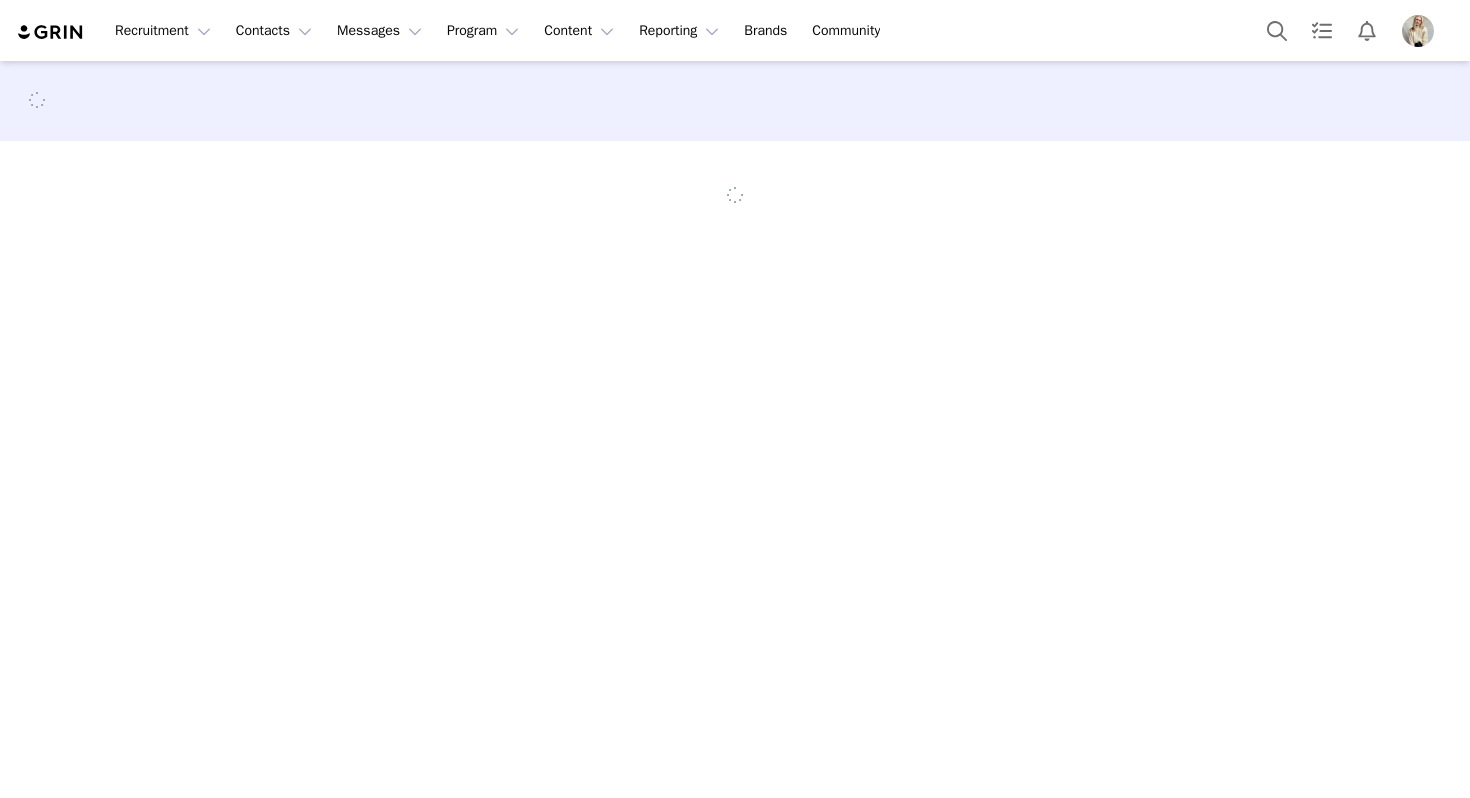 scroll, scrollTop: 0, scrollLeft: 0, axis: both 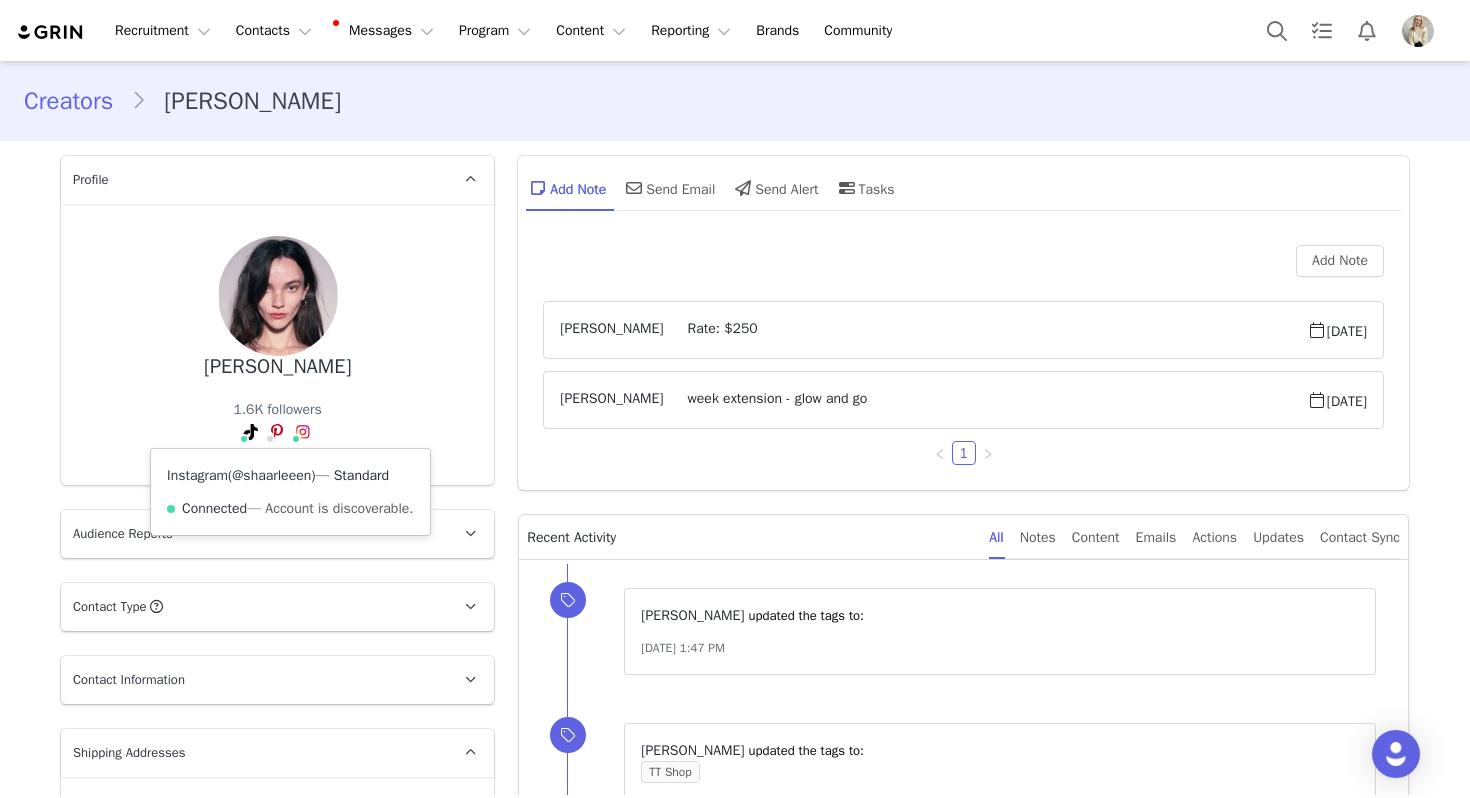 click on "@shaarleeen" at bounding box center [271, 475] 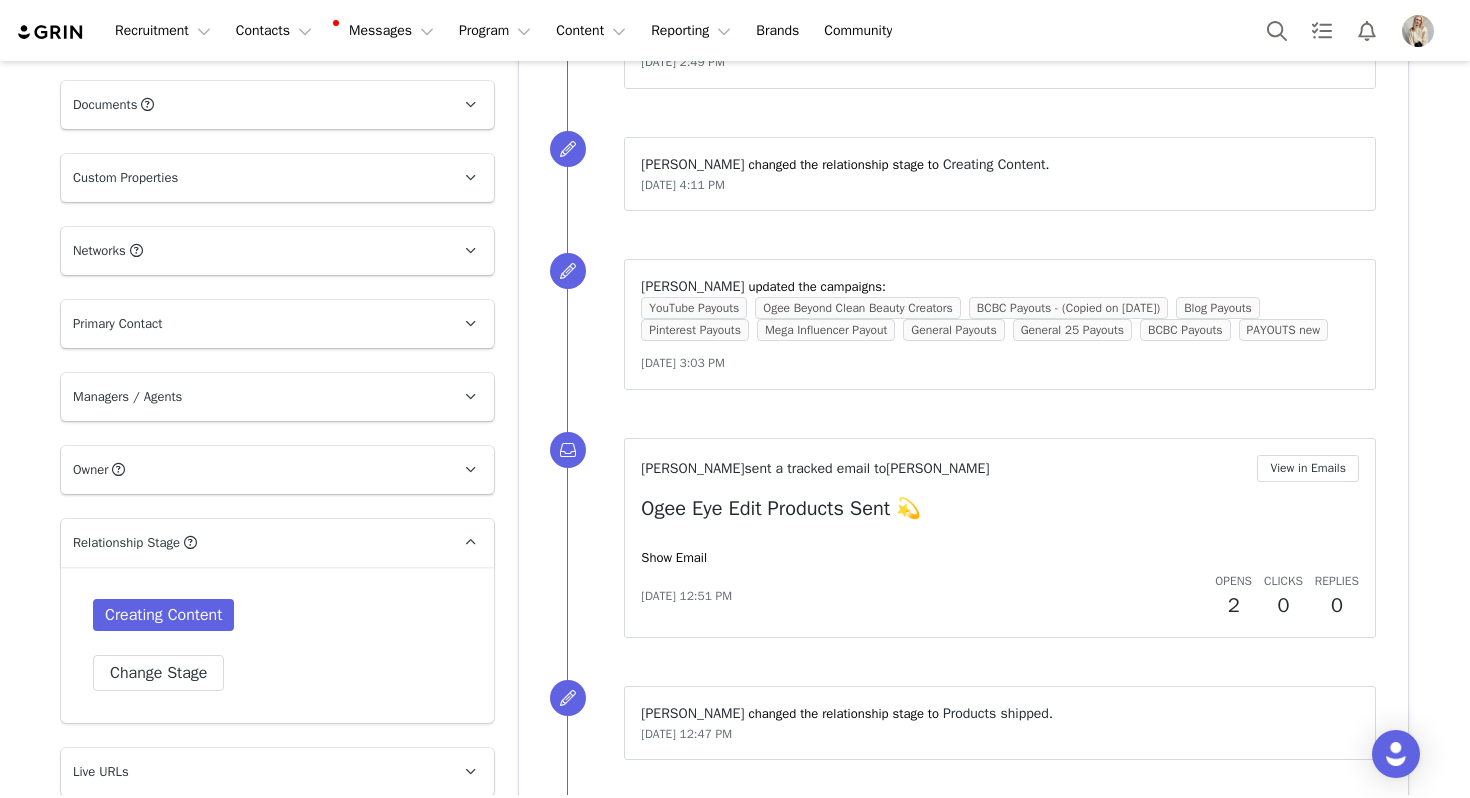 scroll, scrollTop: 1332, scrollLeft: 0, axis: vertical 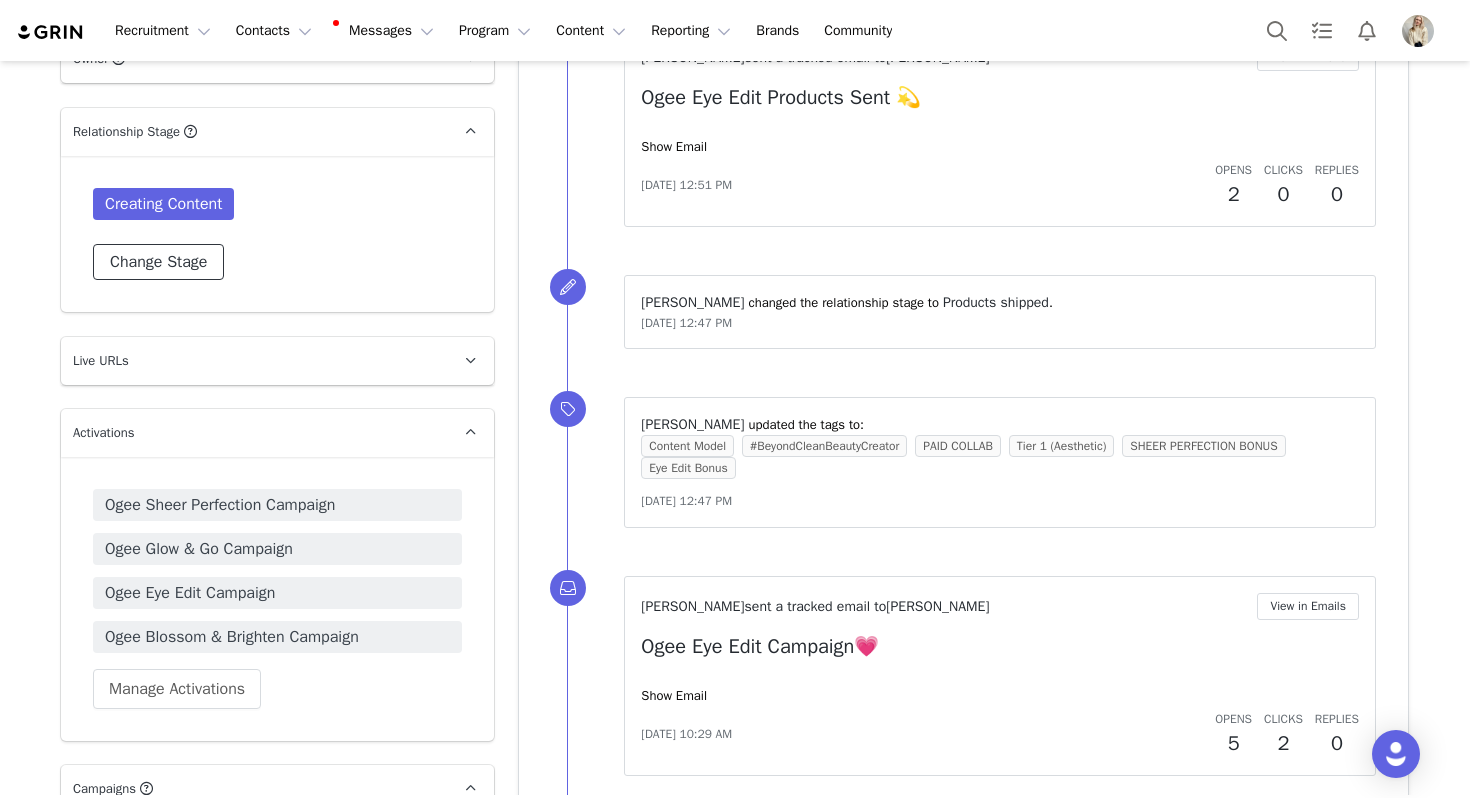 click on "Change Stage" at bounding box center [158, 262] 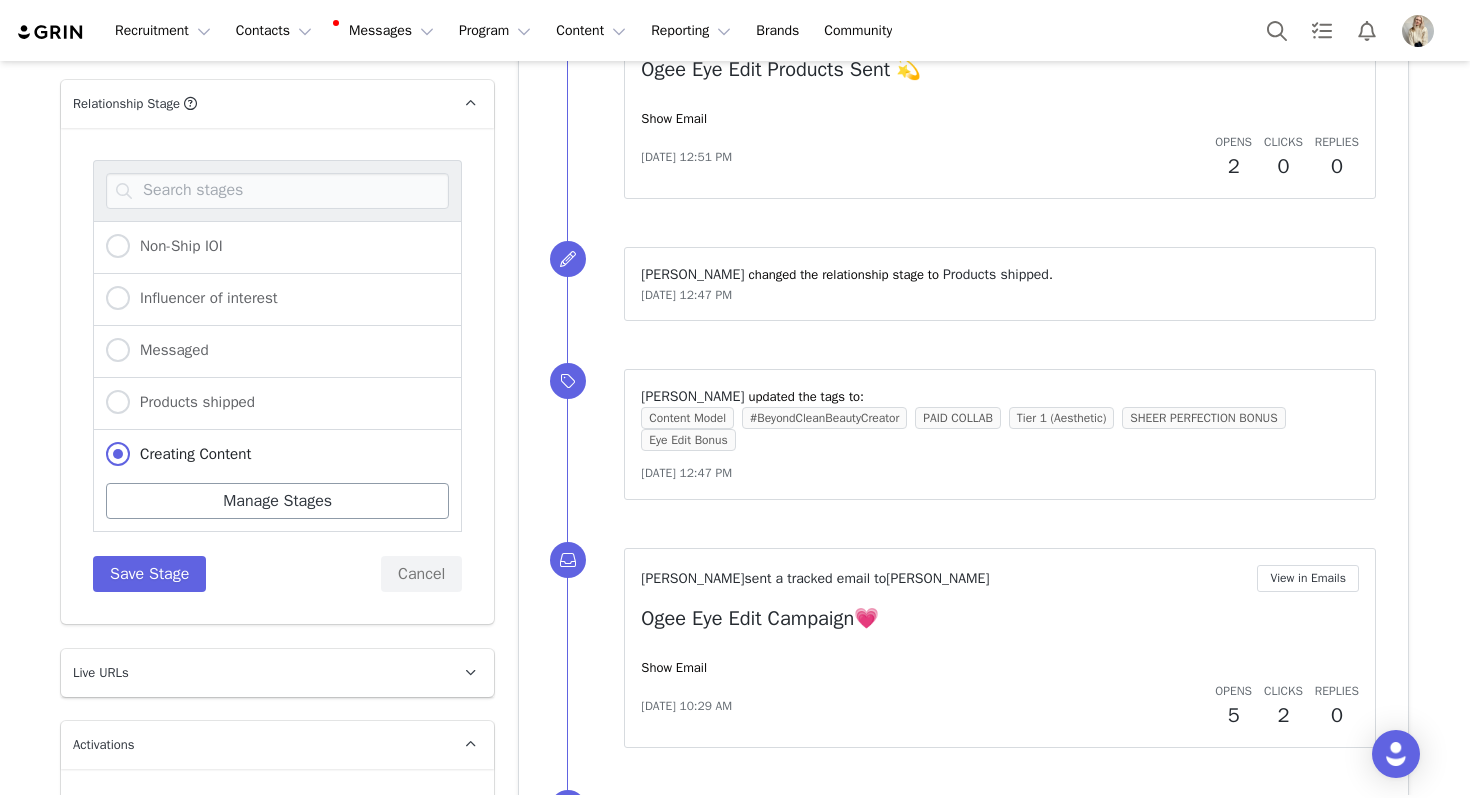 scroll, scrollTop: 1363, scrollLeft: 0, axis: vertical 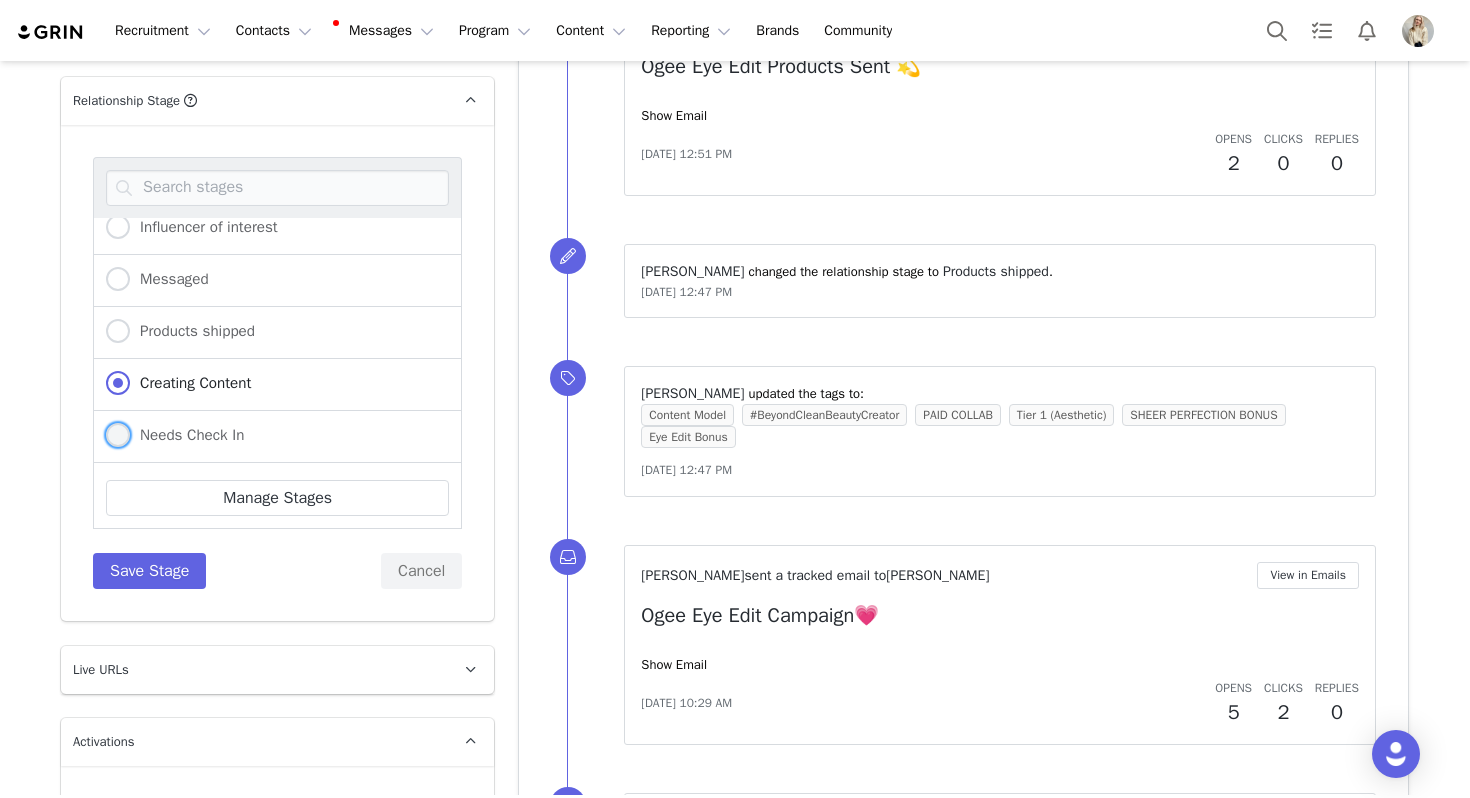 click on "Needs Check In" at bounding box center (187, 435) 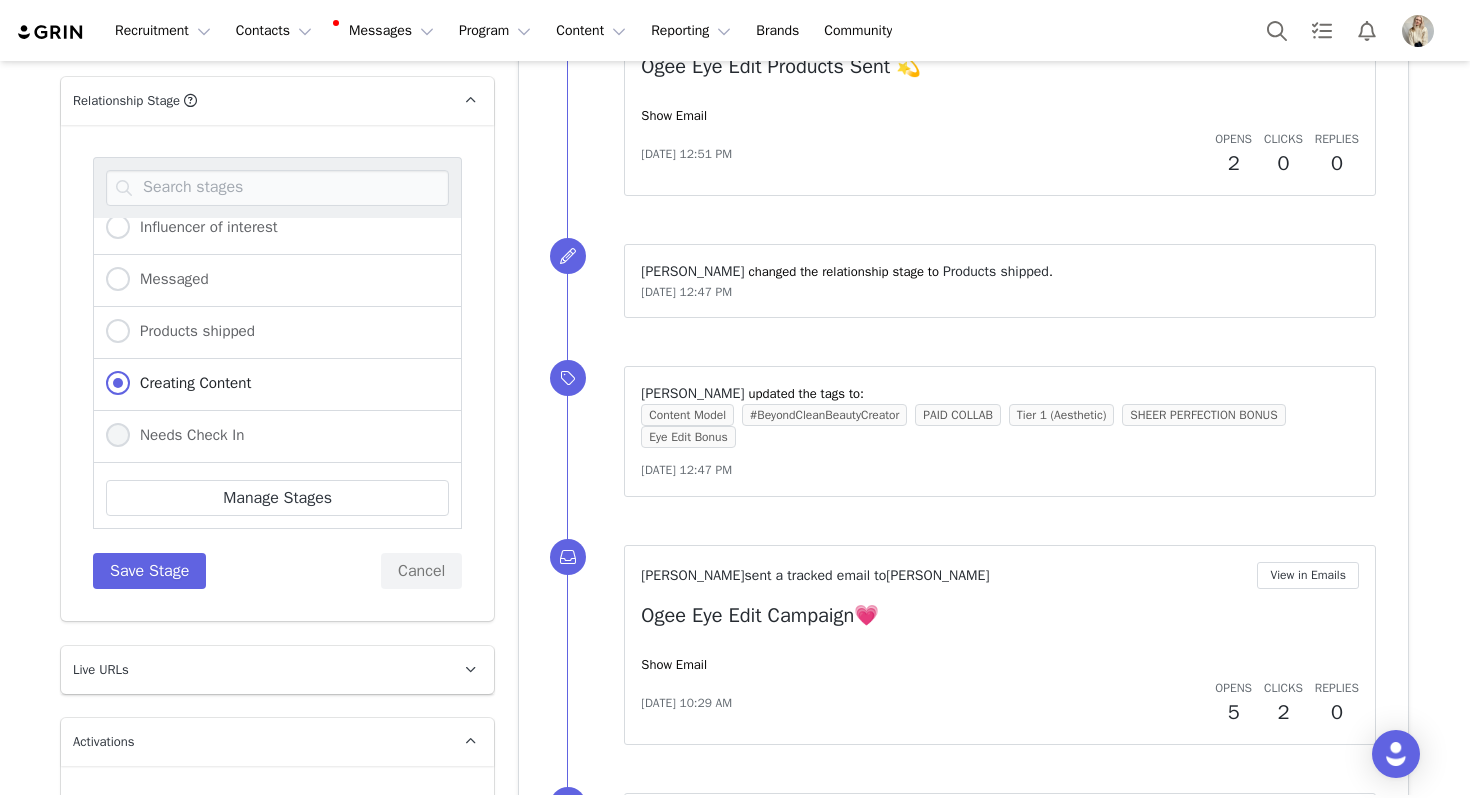 click on "Needs Check In" at bounding box center (118, 436) 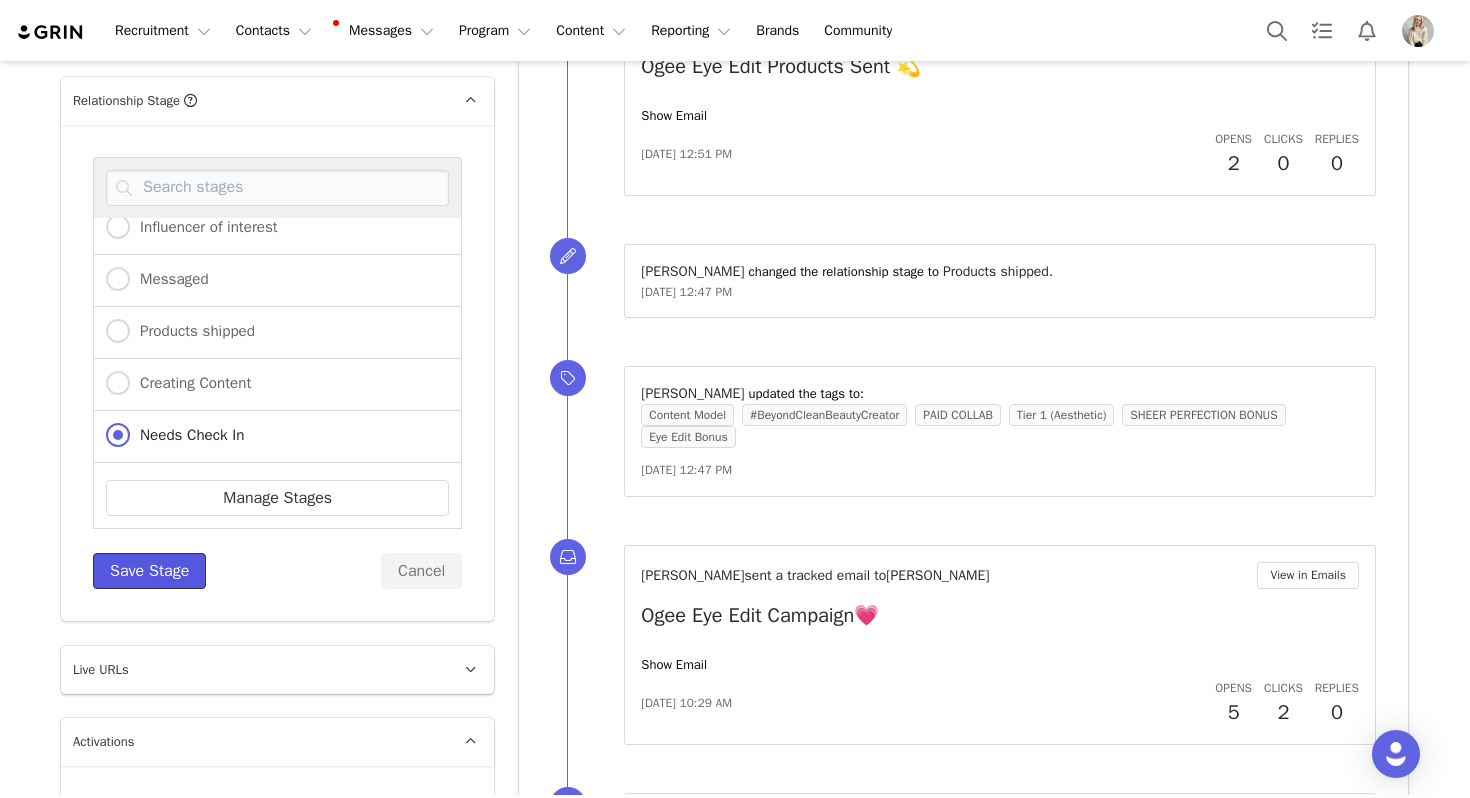 click on "Save Stage" at bounding box center [149, 571] 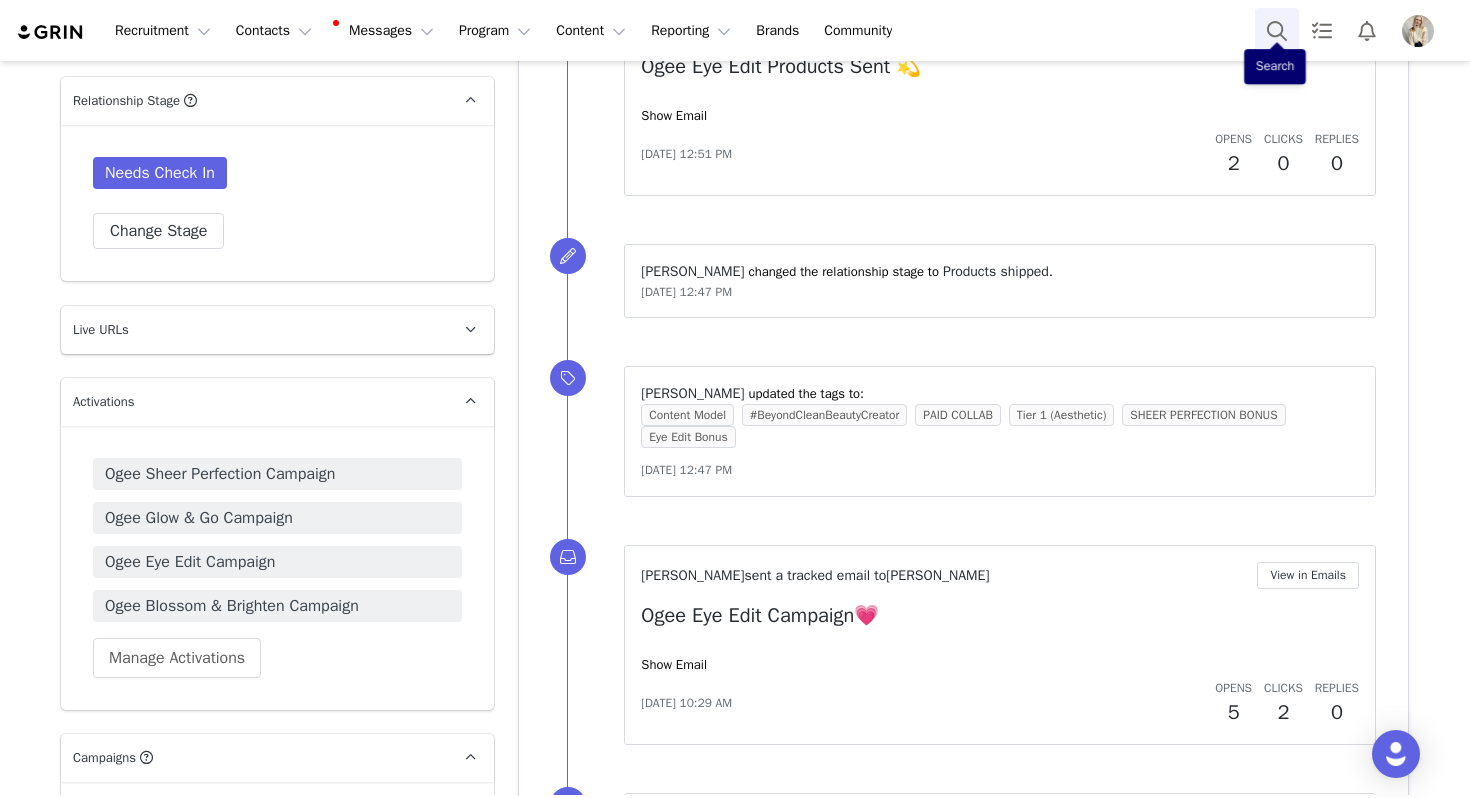 click at bounding box center [1277, 30] 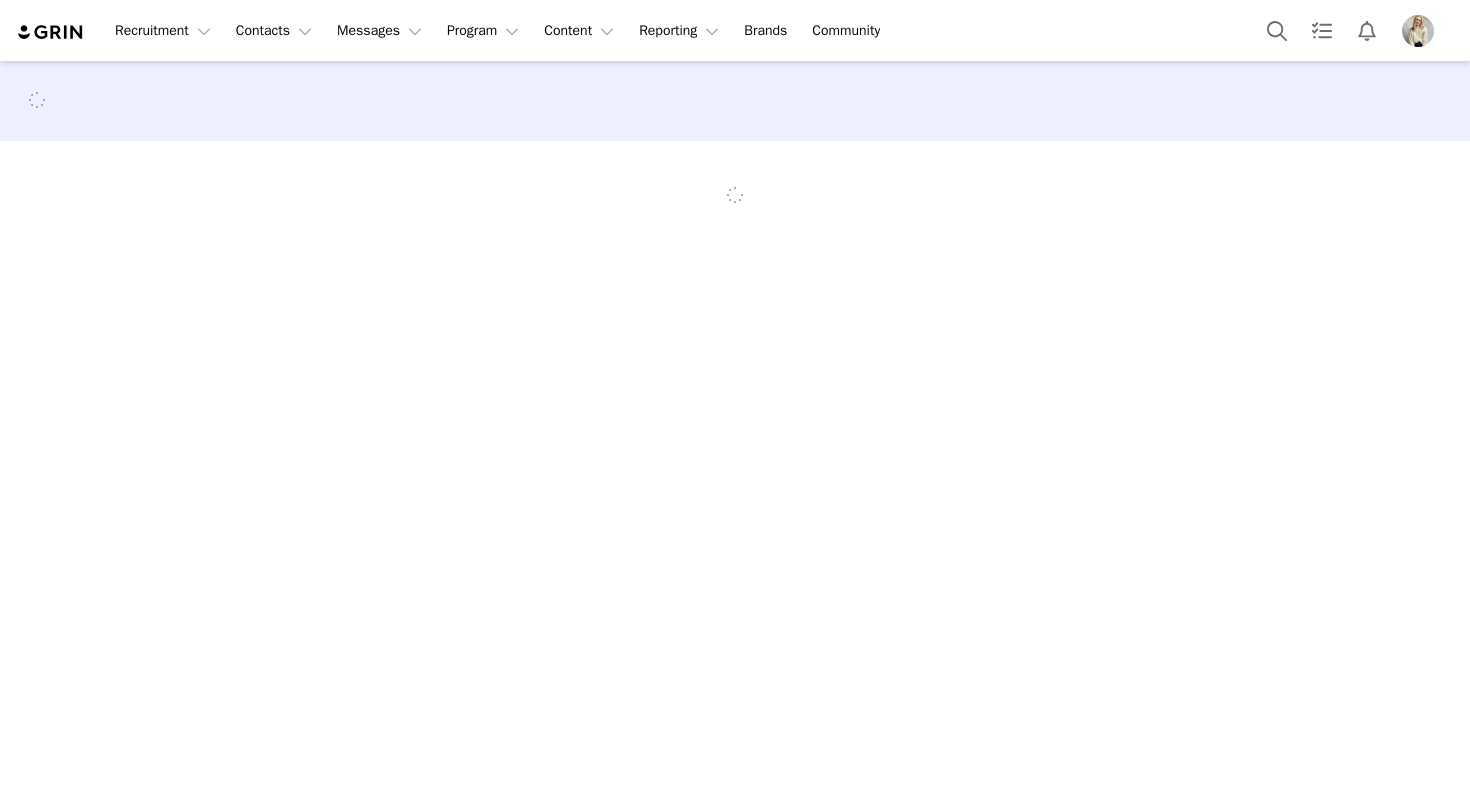scroll, scrollTop: 0, scrollLeft: 0, axis: both 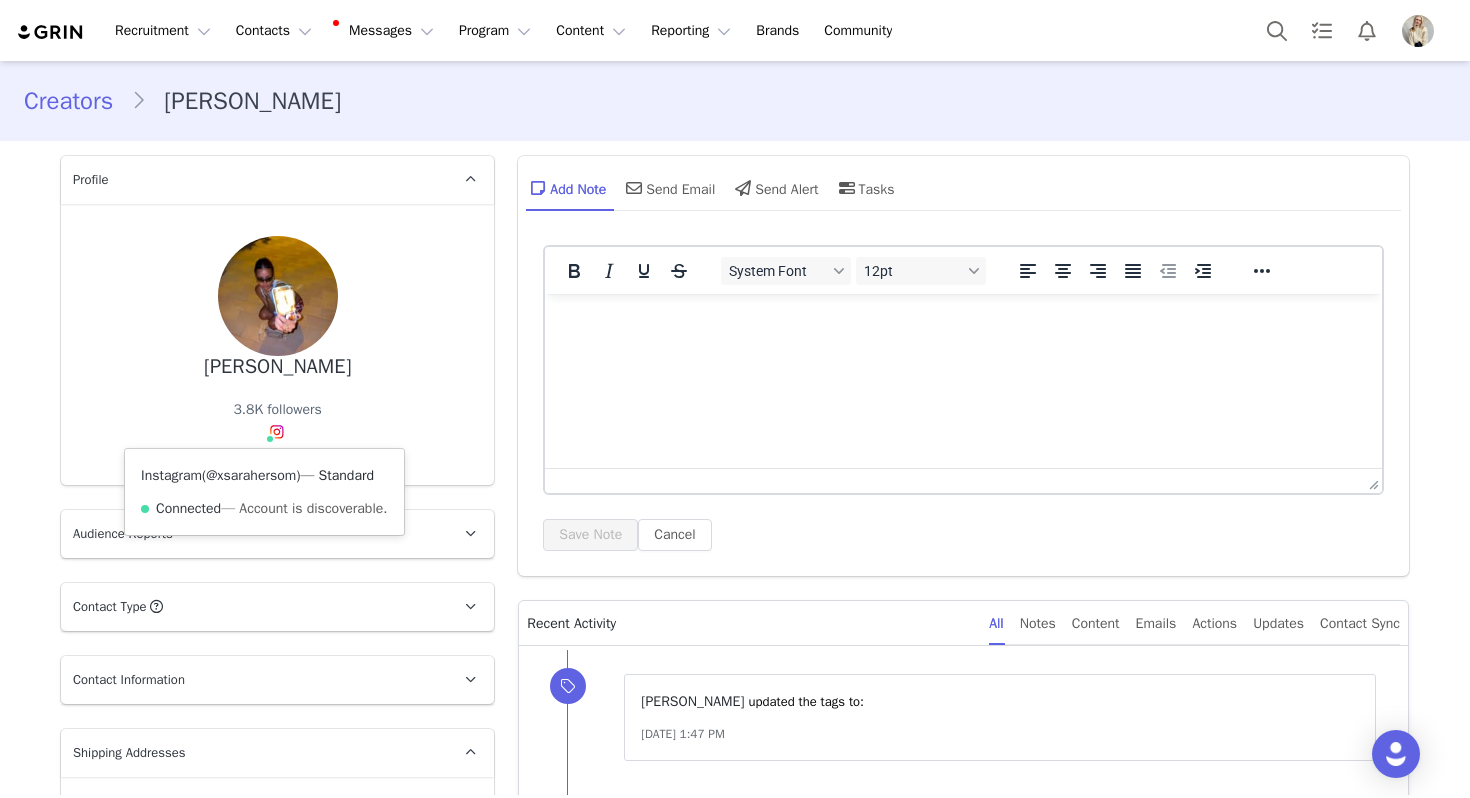 click on "@xsarahersom" at bounding box center (251, 475) 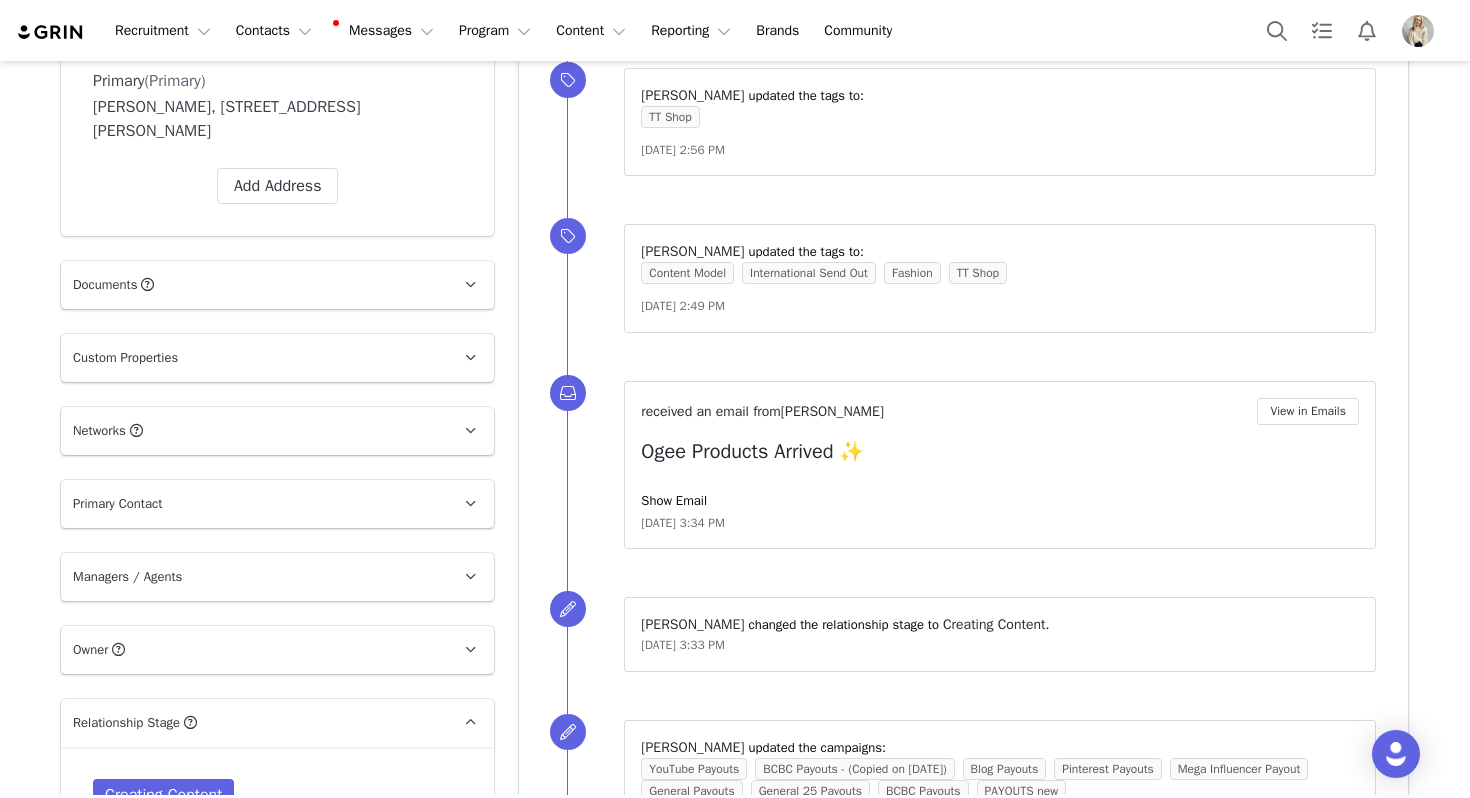 scroll, scrollTop: 1292, scrollLeft: 0, axis: vertical 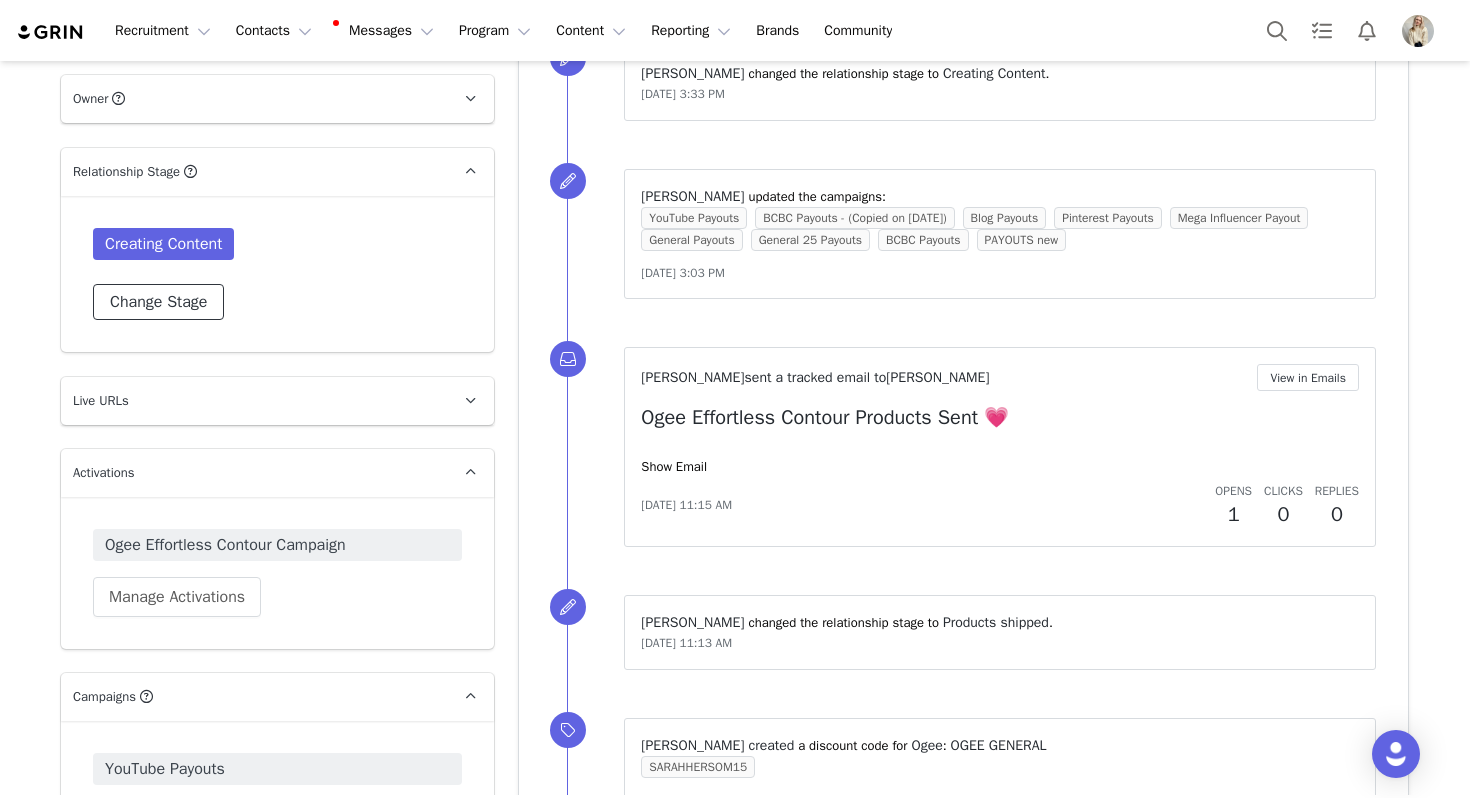 click on "Change Stage" at bounding box center (158, 302) 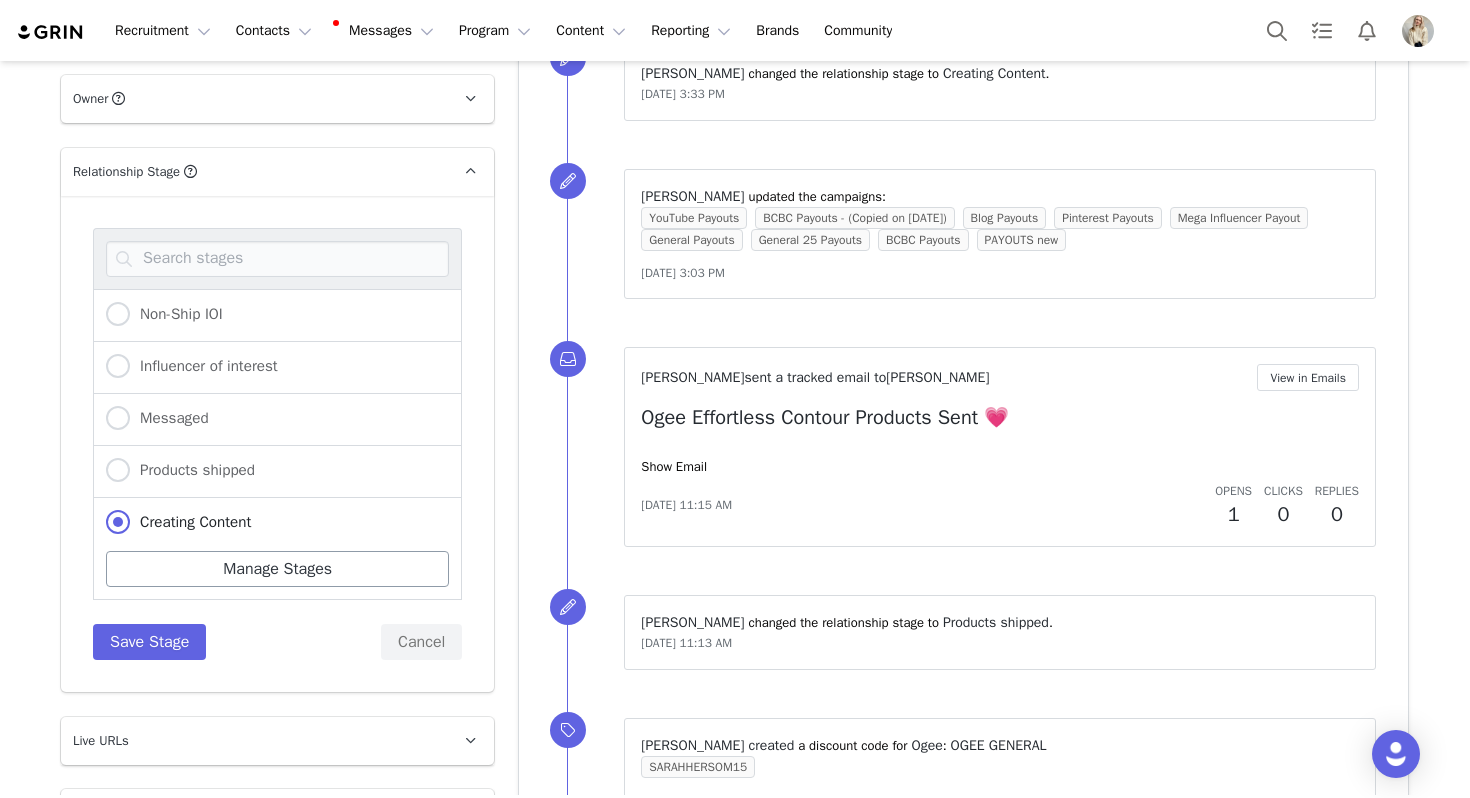 scroll, scrollTop: 84, scrollLeft: 0, axis: vertical 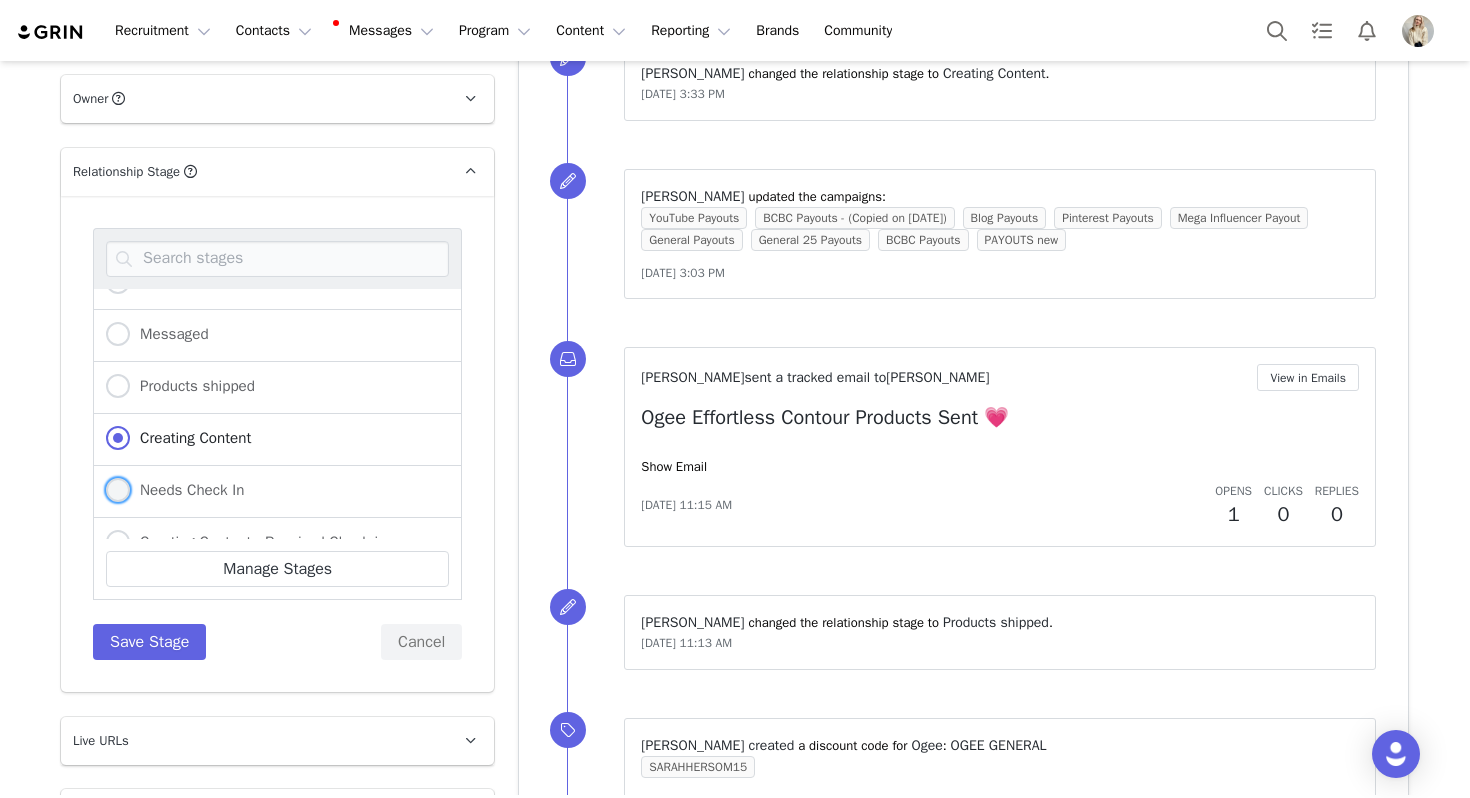 click on "Needs Check In" at bounding box center [187, 490] 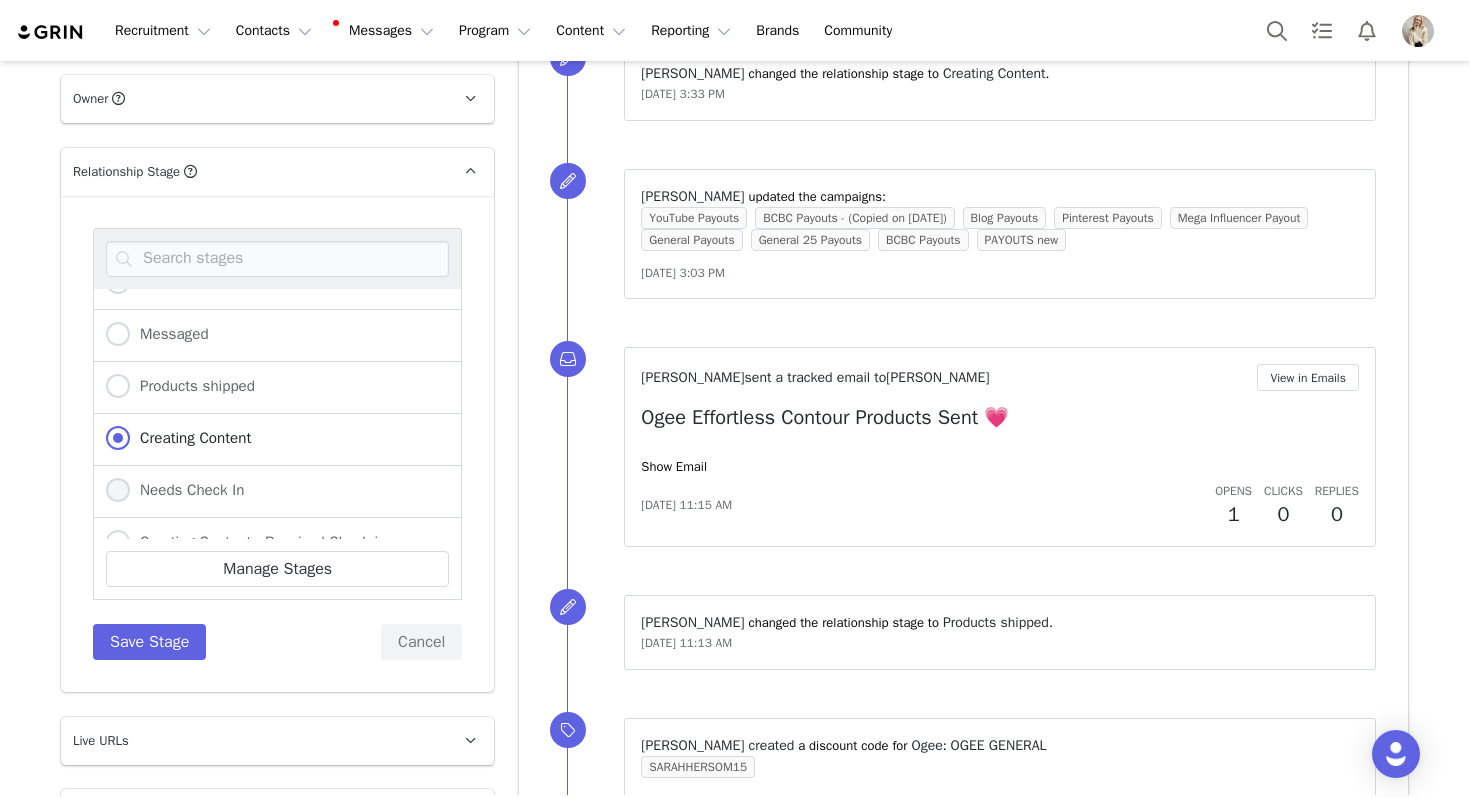 click on "Needs Check In" at bounding box center (118, 491) 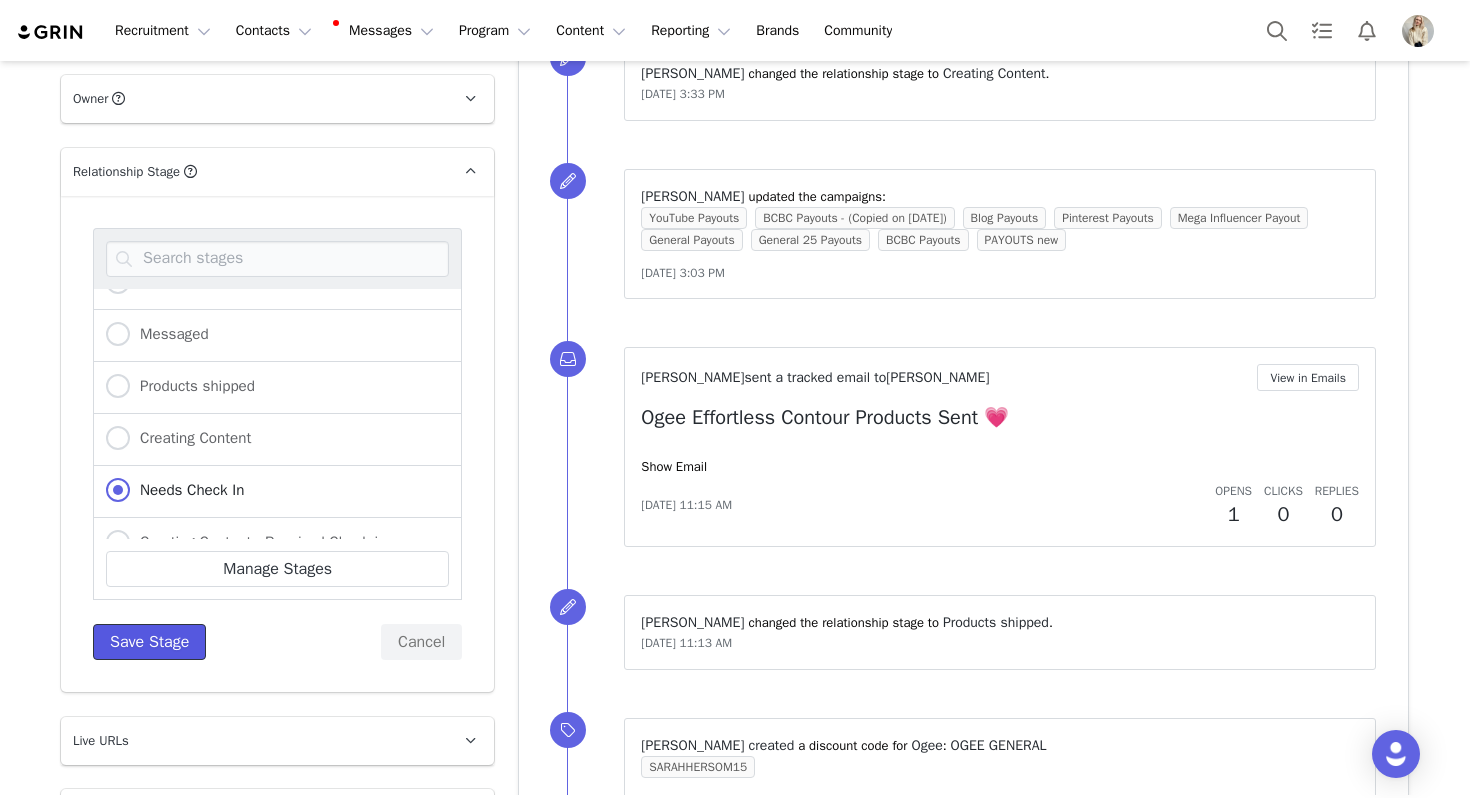 click on "Save Stage" at bounding box center (149, 642) 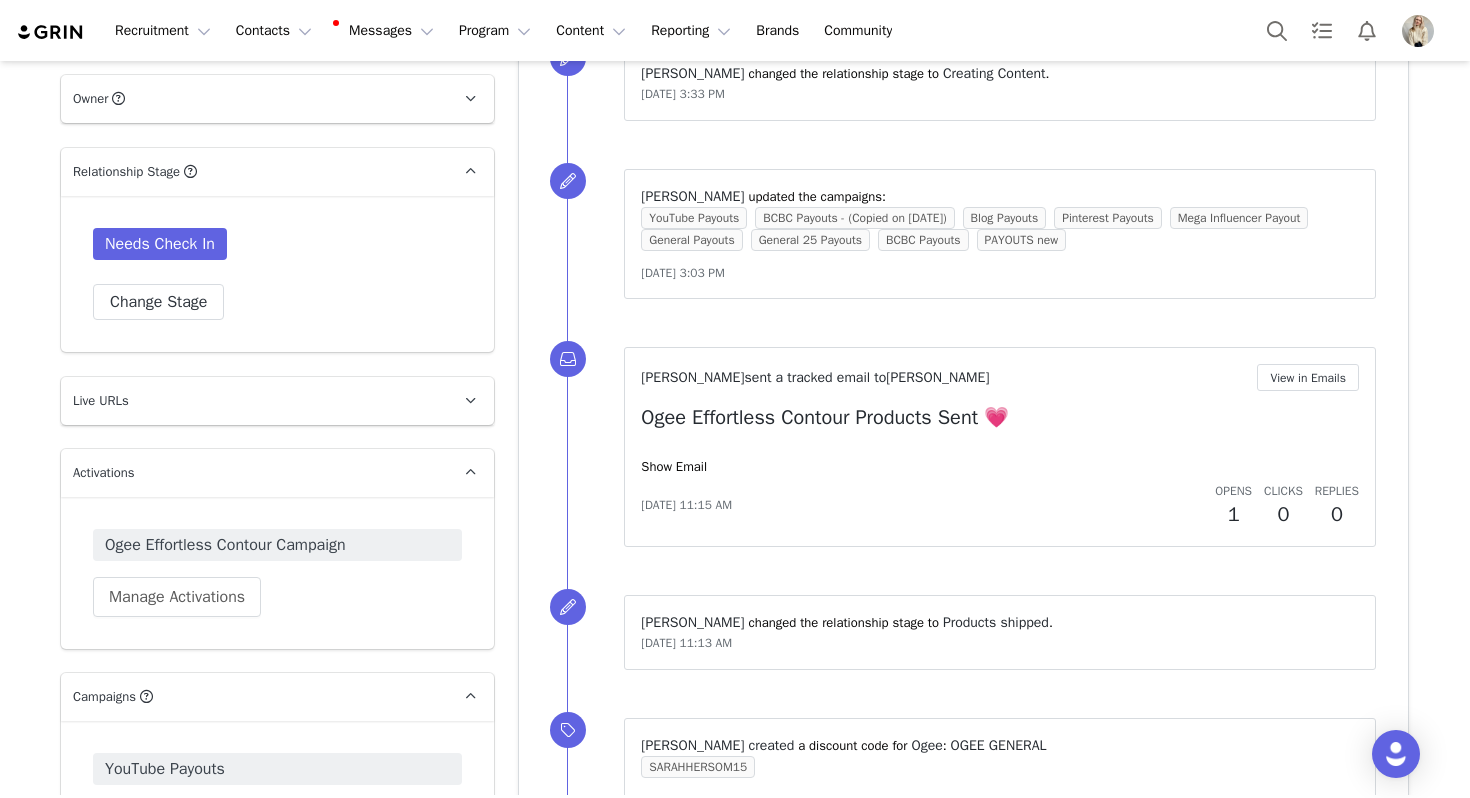 click on "Recruitment Recruitment Creator Search Curated Lists Landing Pages Web Extension AI Creator Search Beta Contacts Contacts Creators Prospects Applicants Messages Messages Dashboard Inbox 5 Templates Sequences Program Program Activations Campaigns Partnerships Payments Affiliates Content Content Creator Content Media Library Social Listening Reporting Reporting Dashboard Report Builder Brands Brands Community Community" at bounding box center [735, 30] 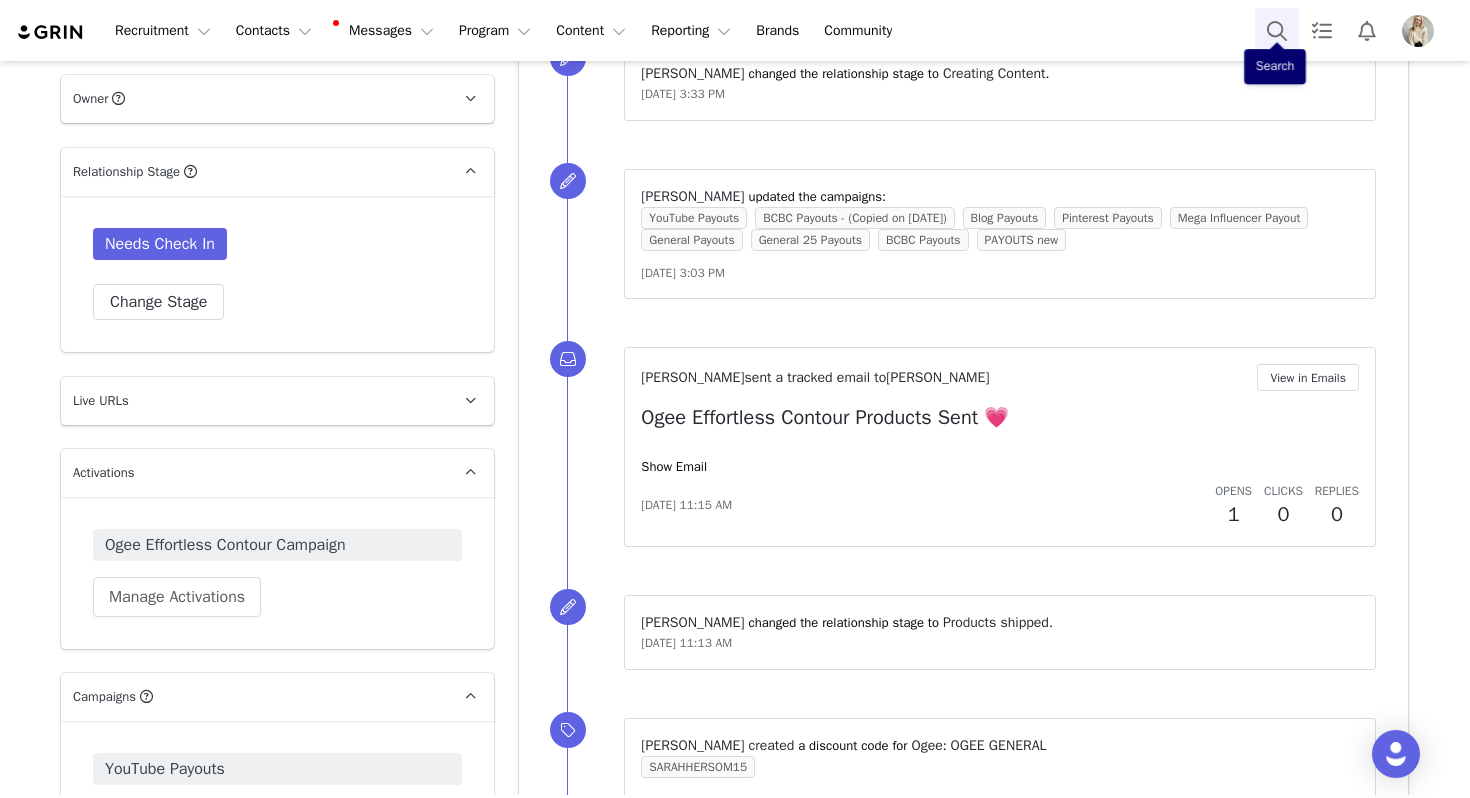 click at bounding box center [1277, 30] 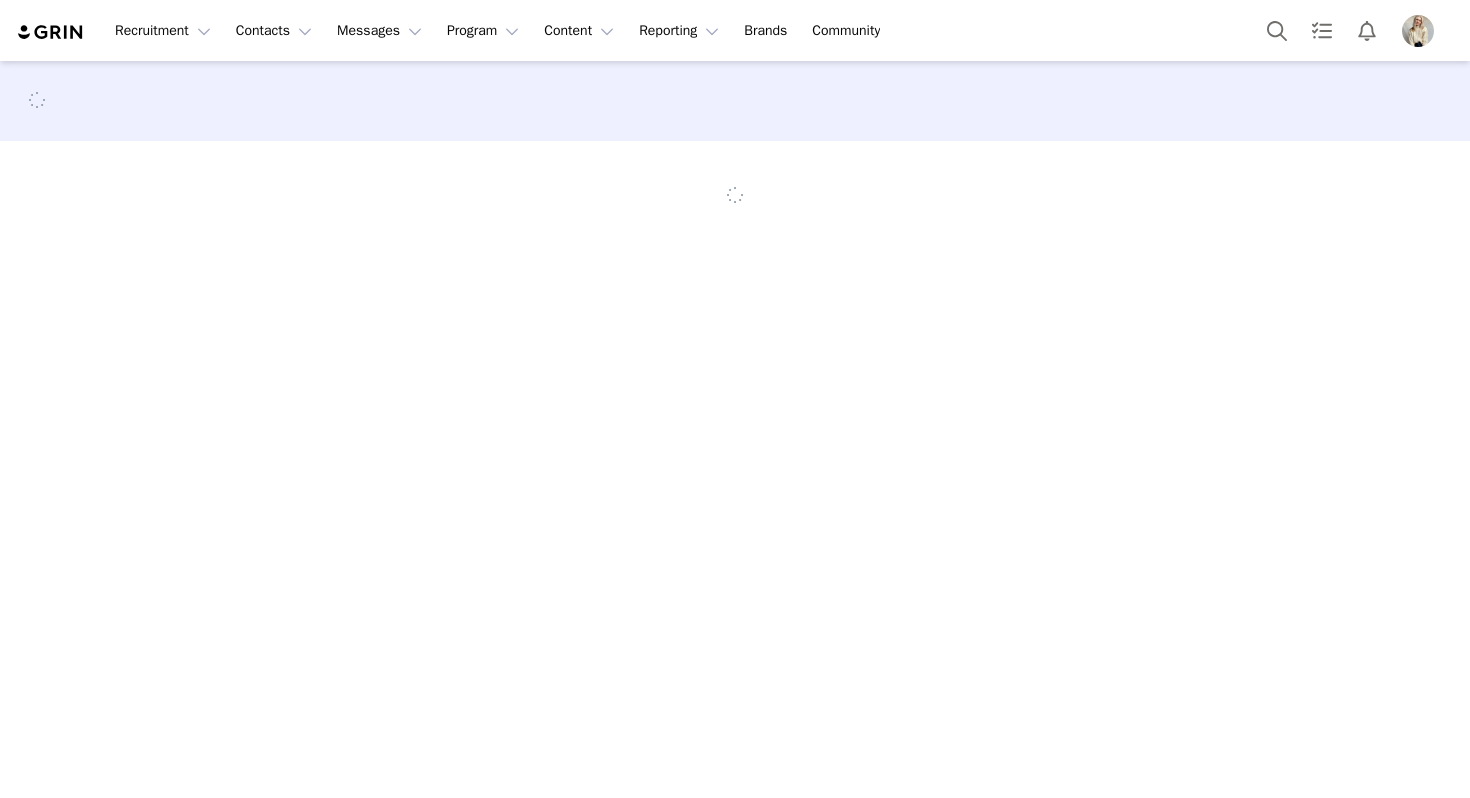 scroll, scrollTop: 0, scrollLeft: 0, axis: both 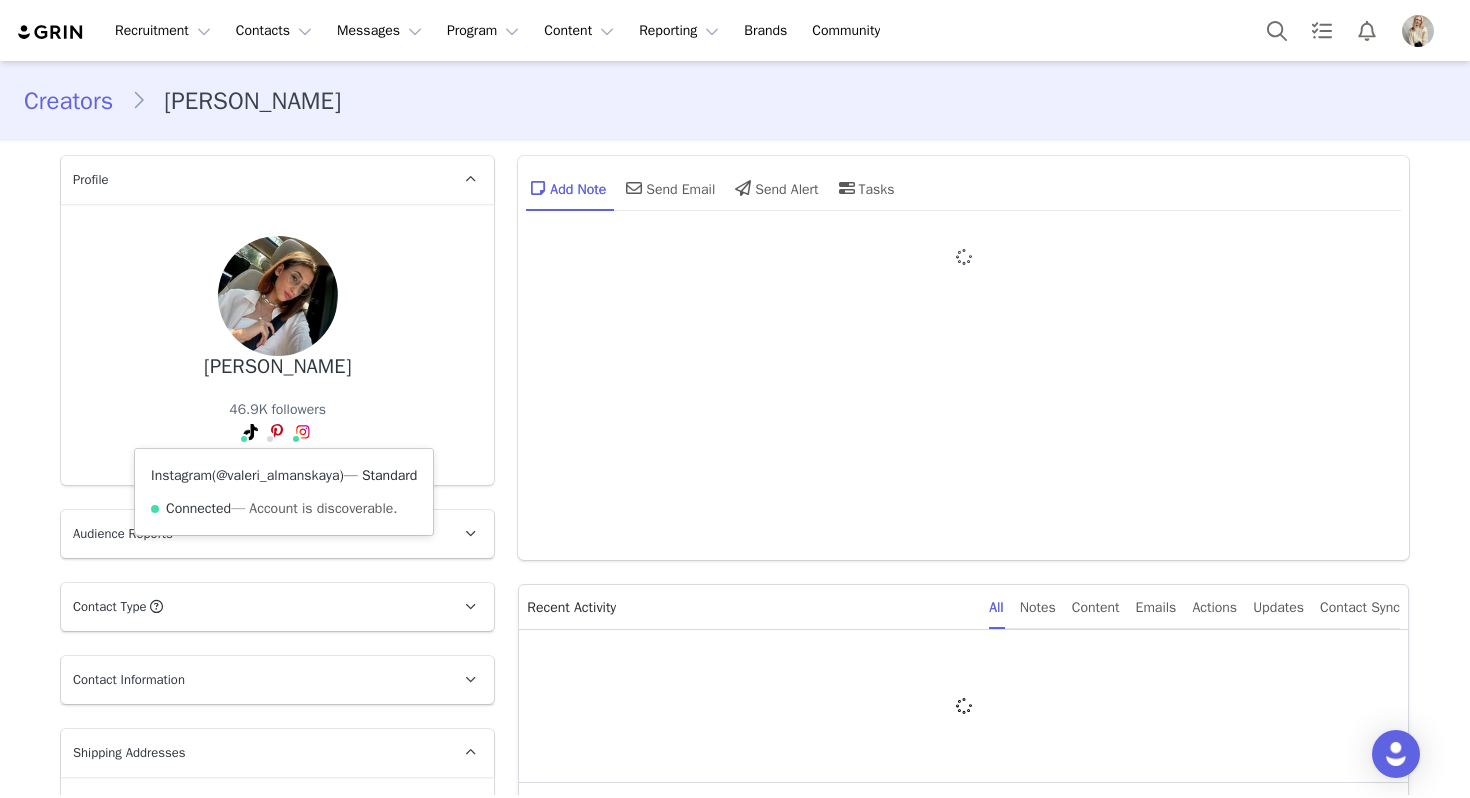 click on "@valeri_almanskaya" at bounding box center [277, 475] 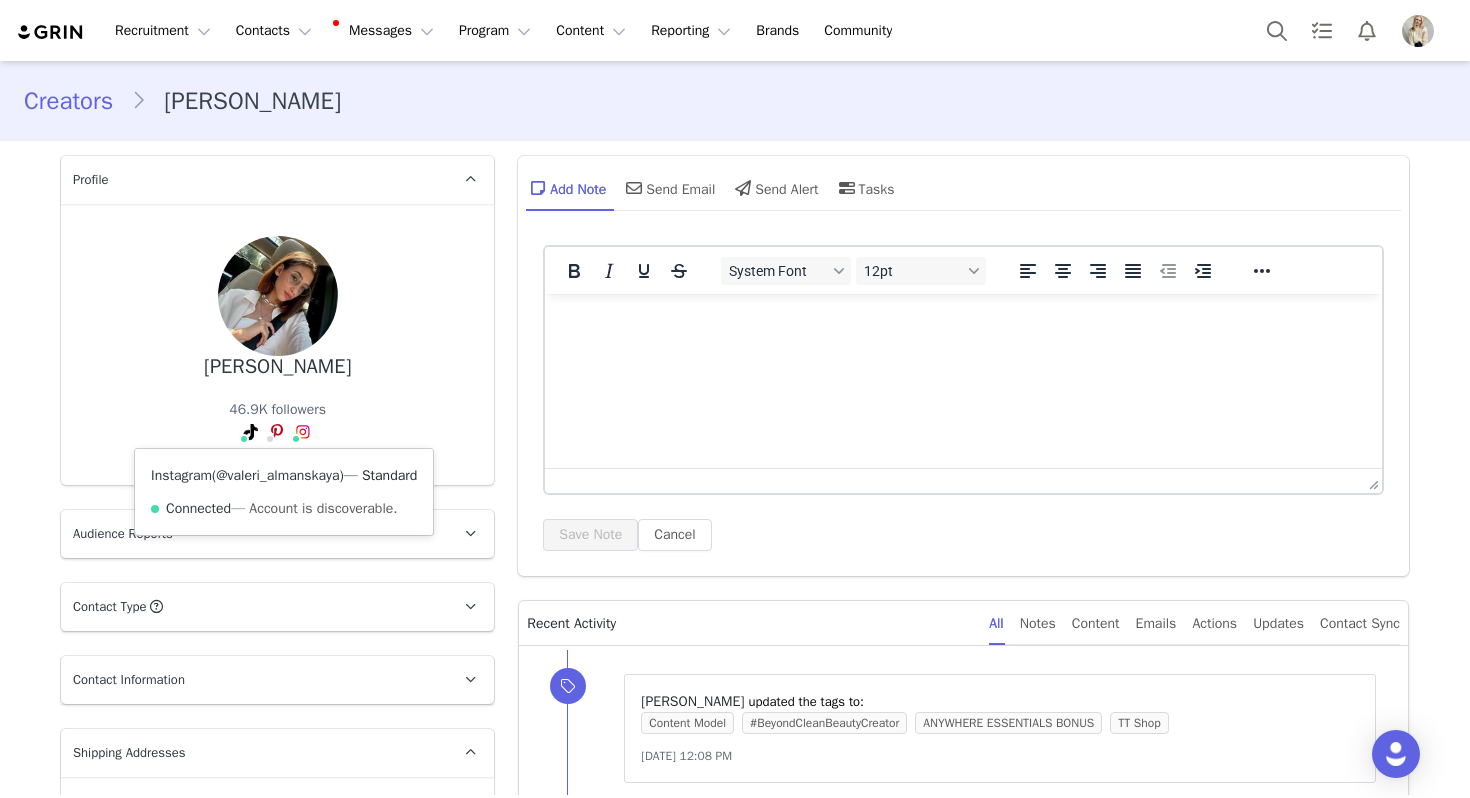 scroll, scrollTop: 0, scrollLeft: 0, axis: both 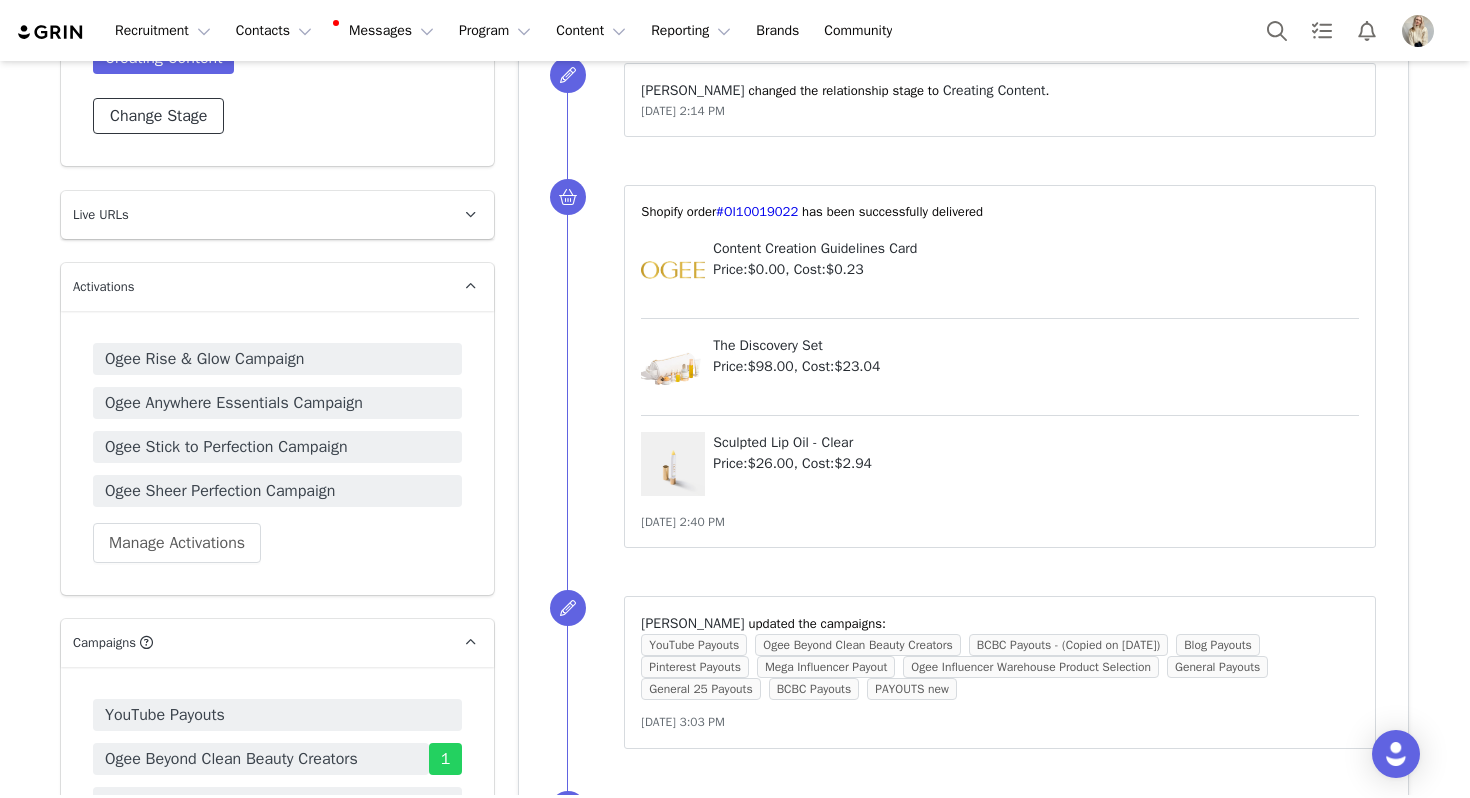 click on "Change Stage" at bounding box center (158, 116) 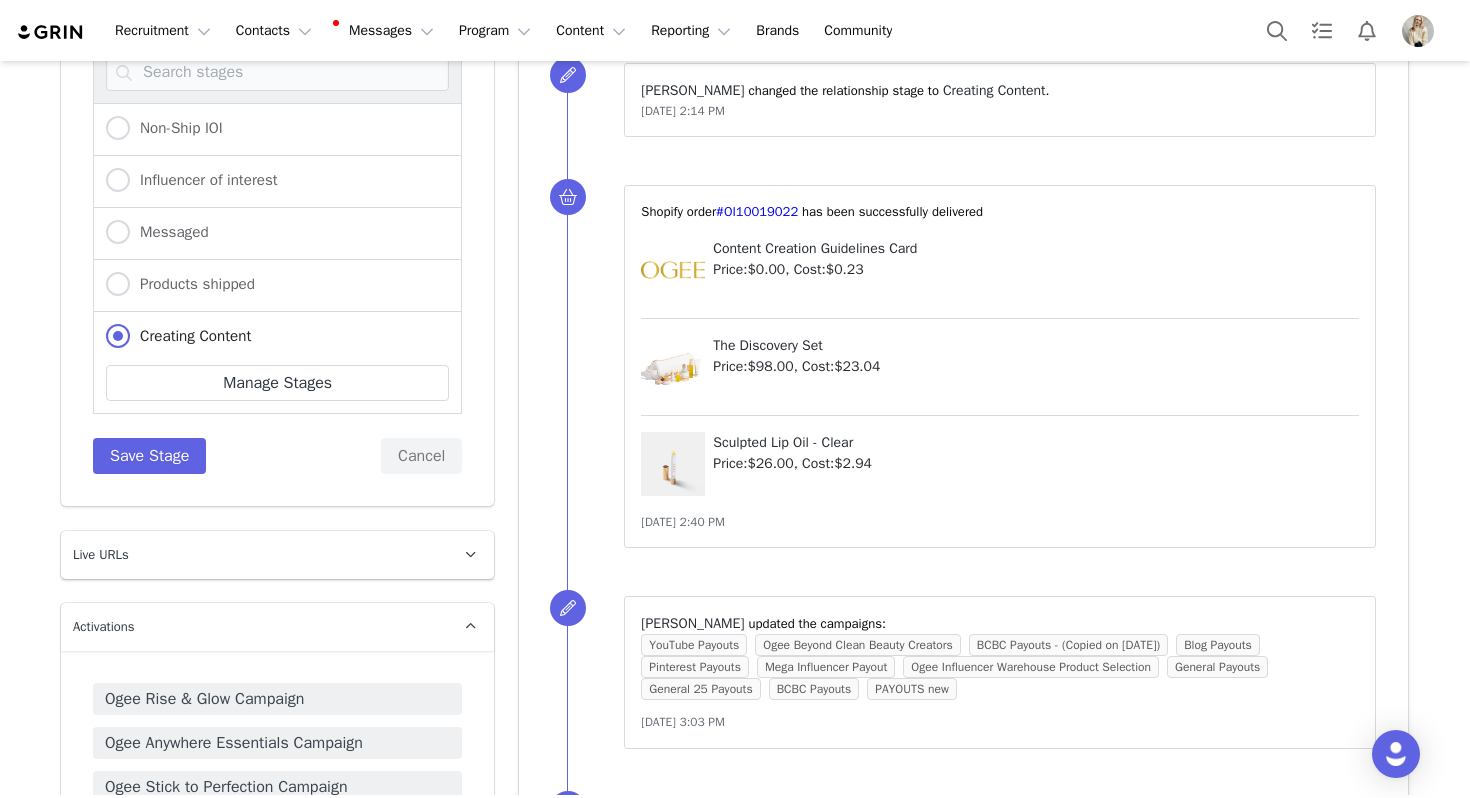 scroll, scrollTop: 1546, scrollLeft: 0, axis: vertical 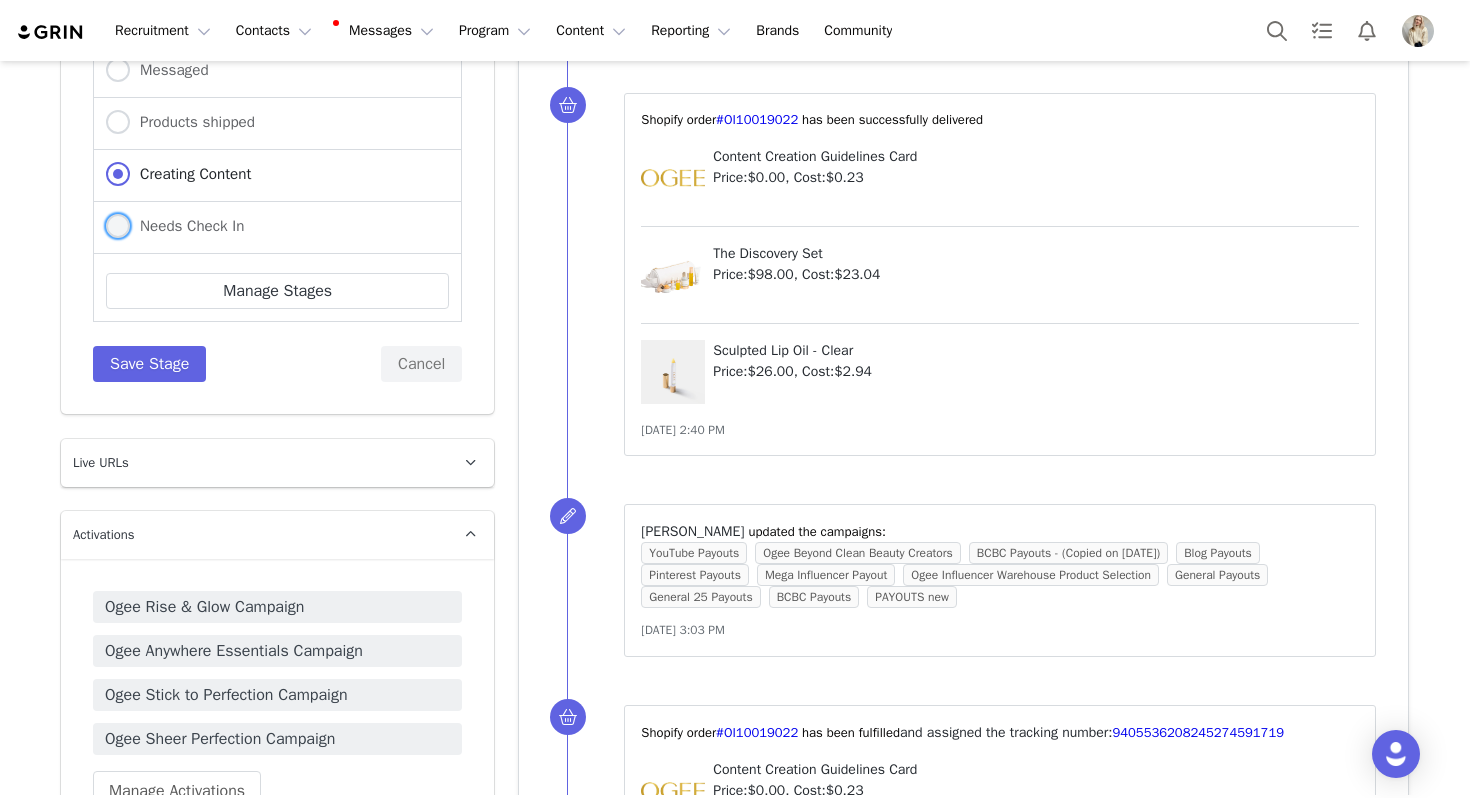 click on "Needs Check In" at bounding box center (187, 226) 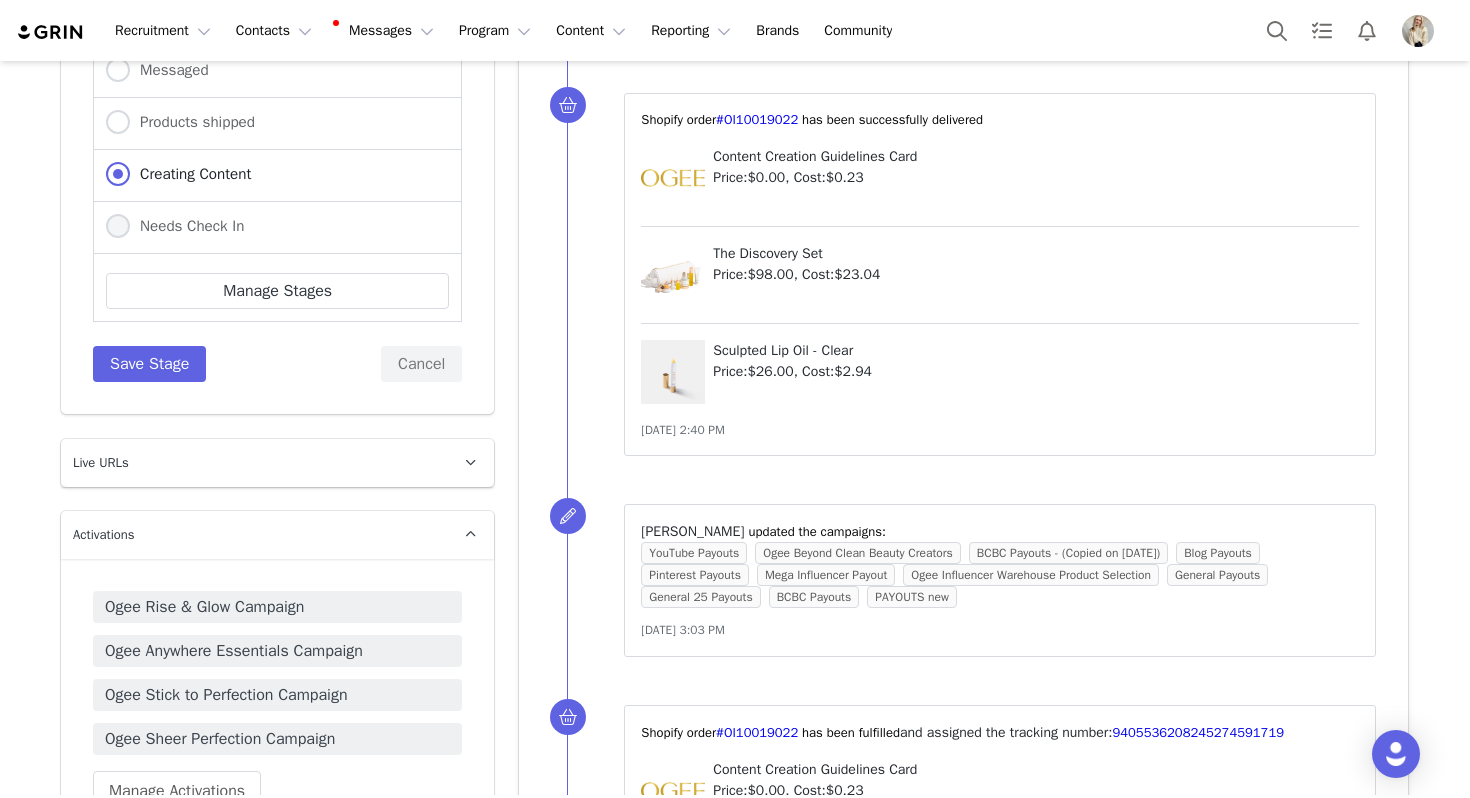 click on "Needs Check In" at bounding box center (118, 227) 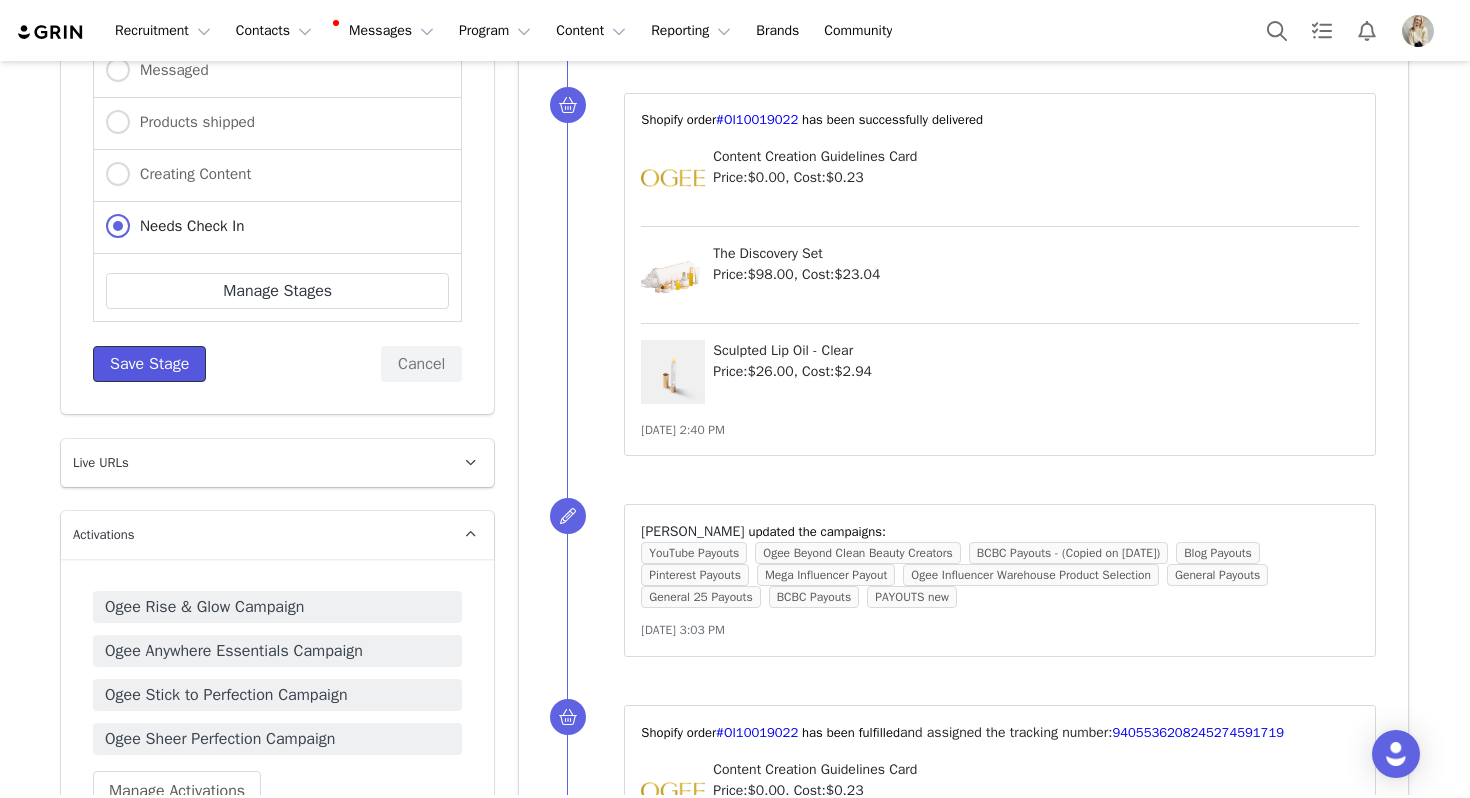 click on "Save Stage" at bounding box center [149, 364] 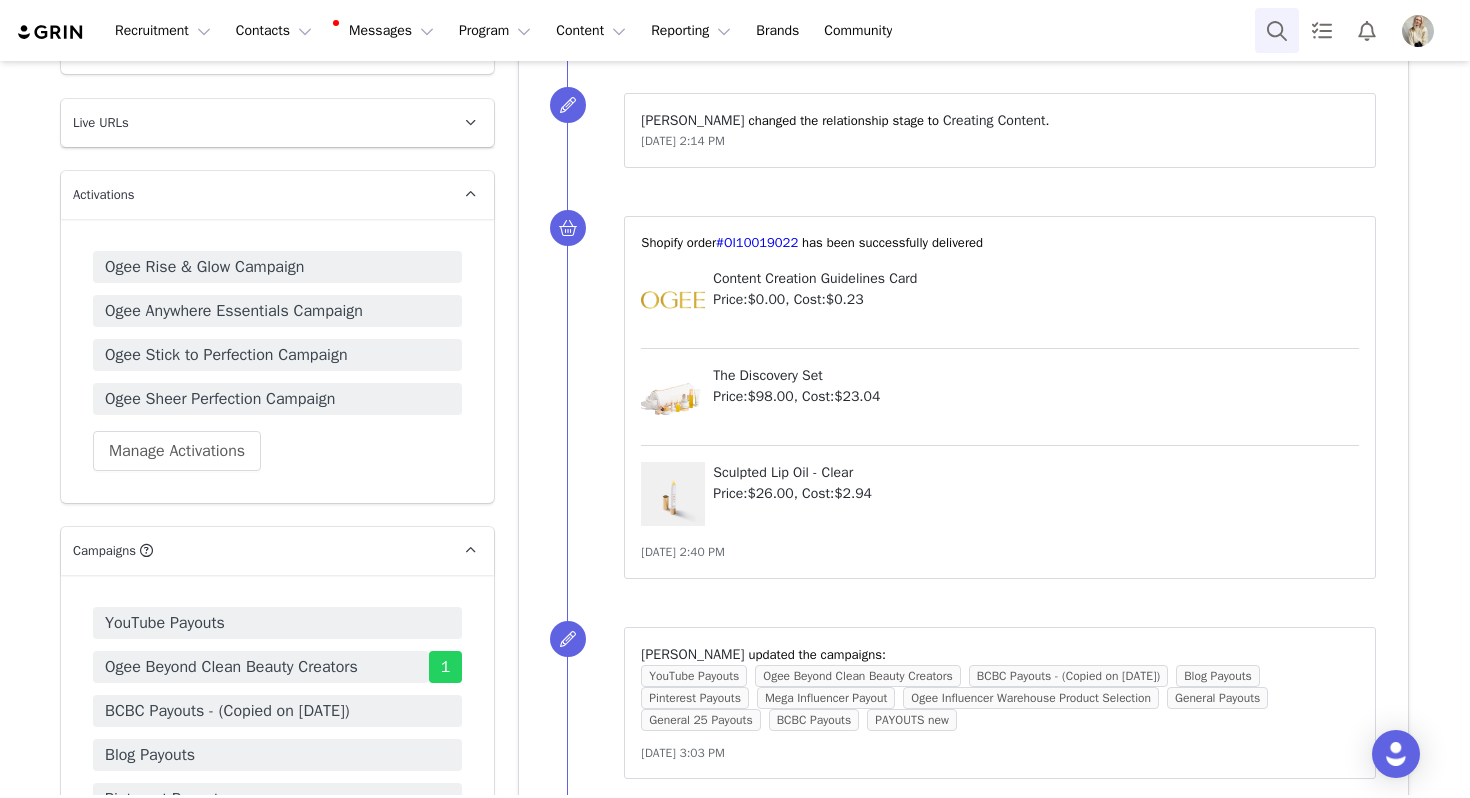 click at bounding box center (1277, 30) 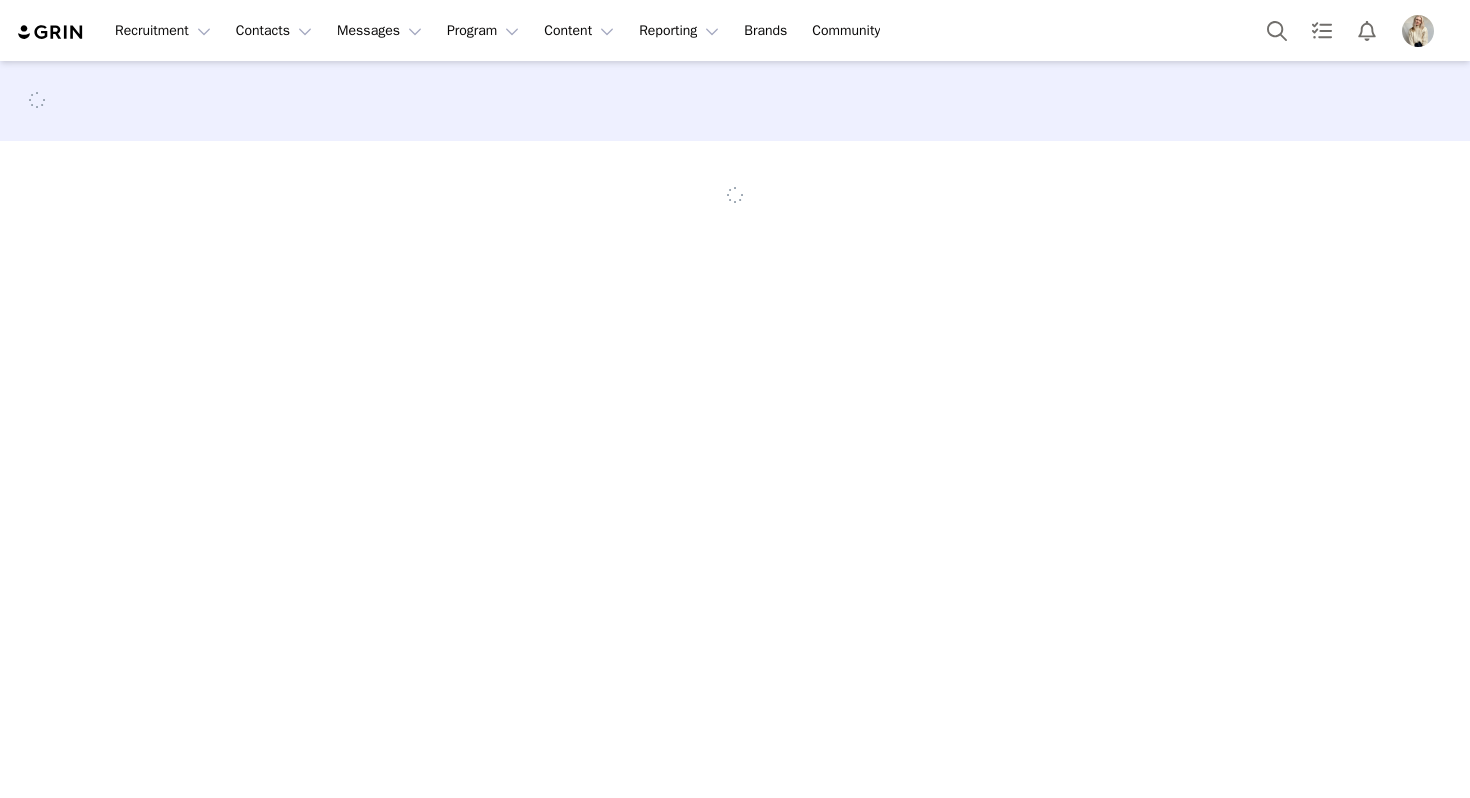 scroll, scrollTop: 0, scrollLeft: 0, axis: both 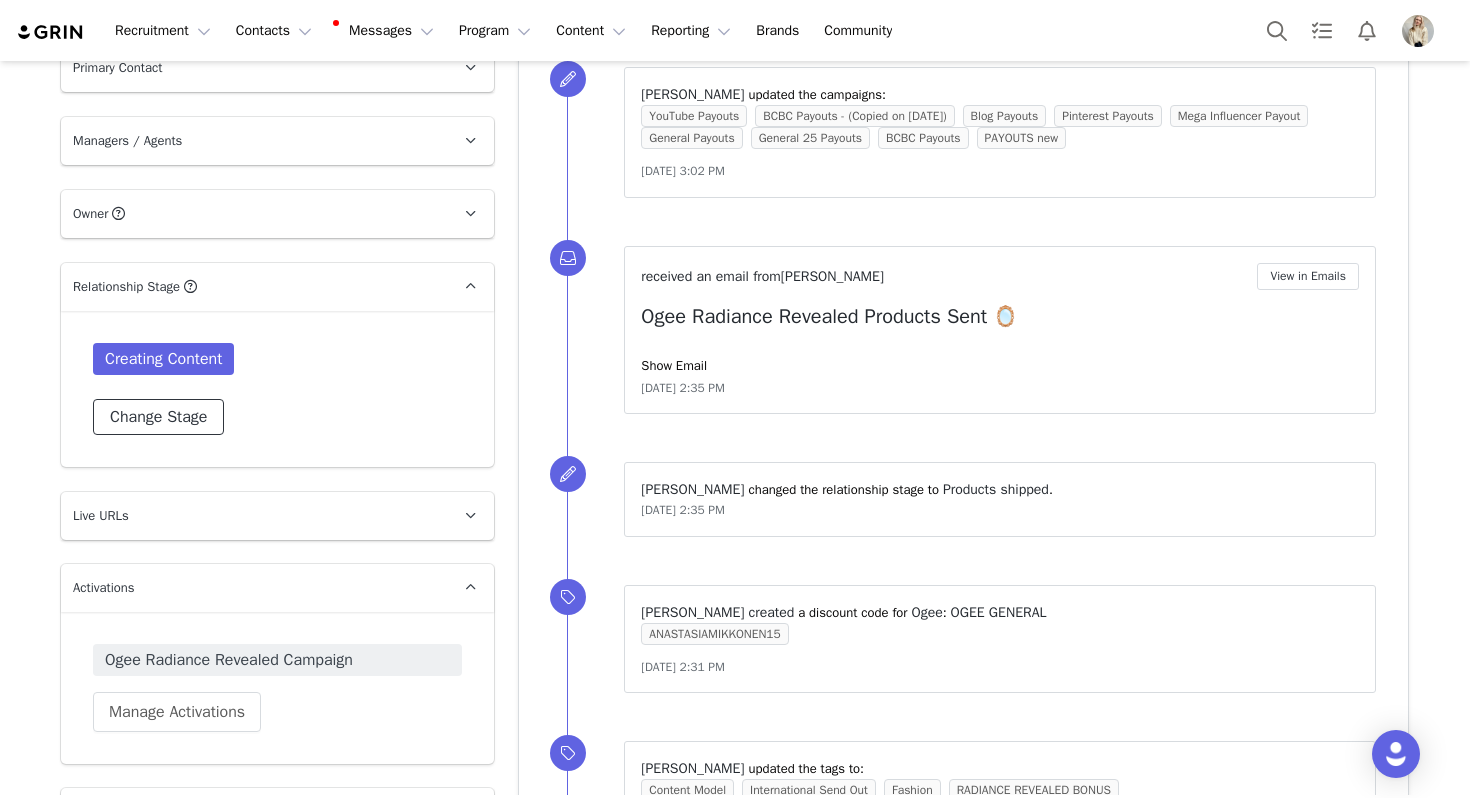 click on "Change Stage" at bounding box center (158, 417) 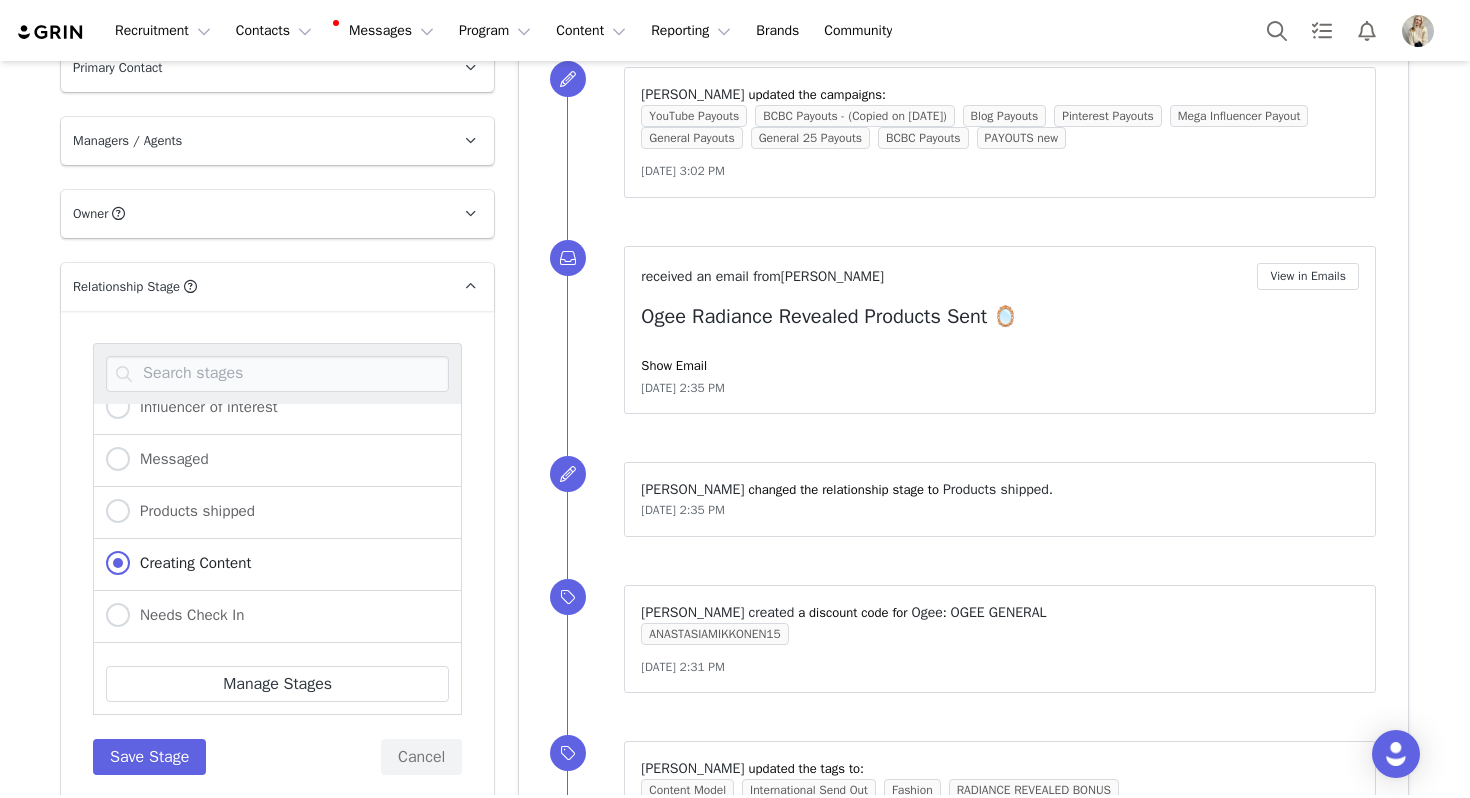 scroll, scrollTop: 121, scrollLeft: 0, axis: vertical 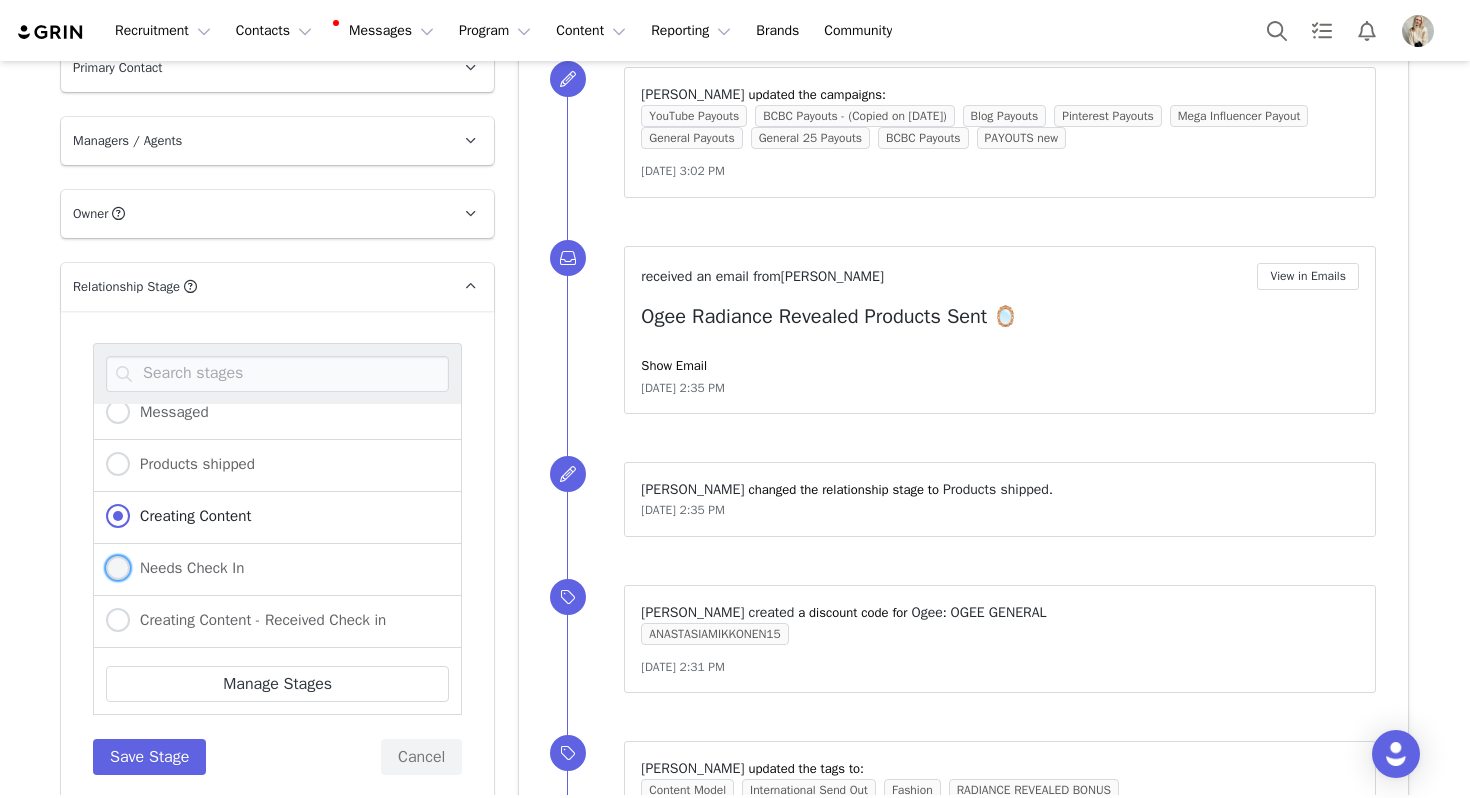 click on "Needs Check In" at bounding box center (187, 568) 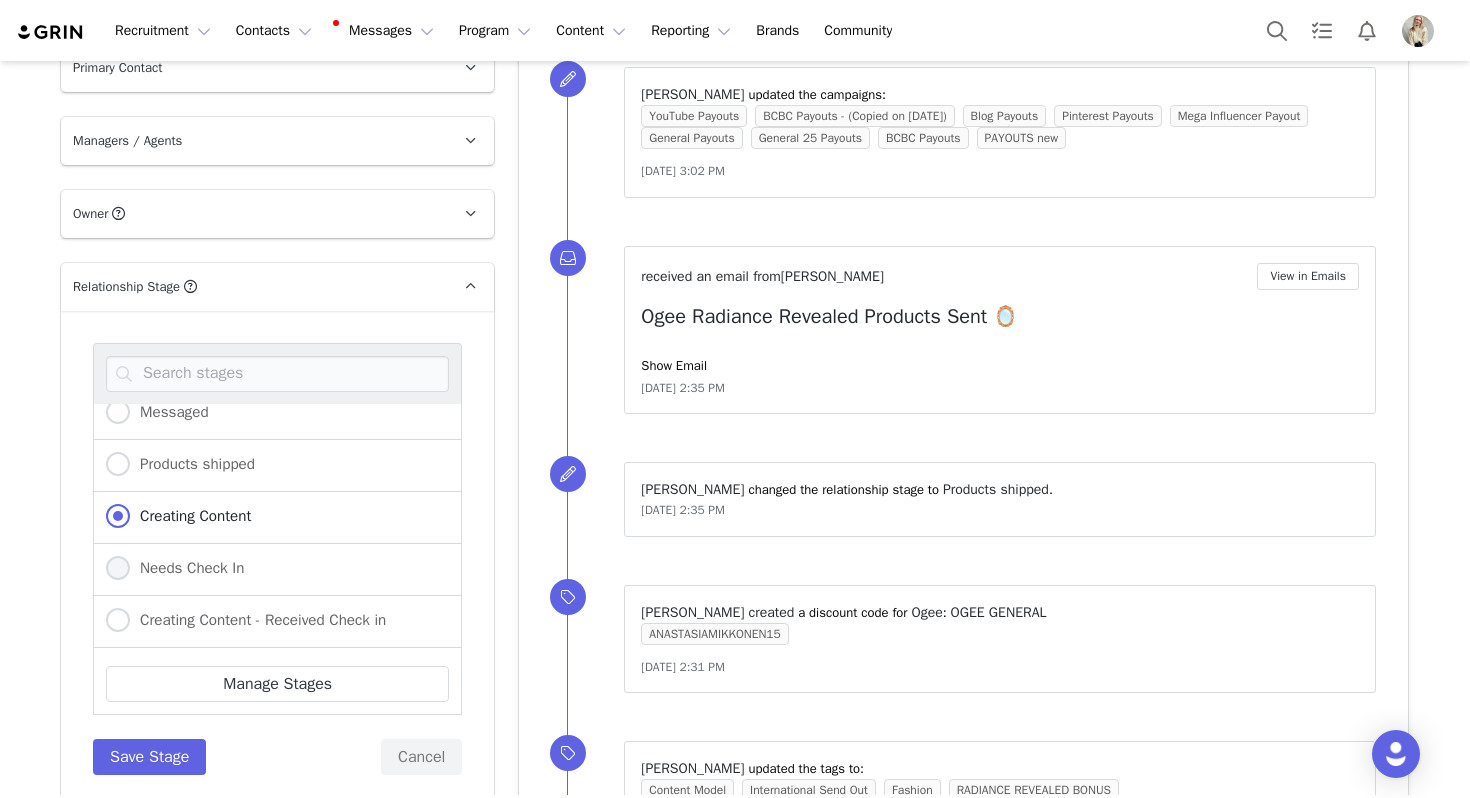 click on "Needs Check In" at bounding box center [118, 569] 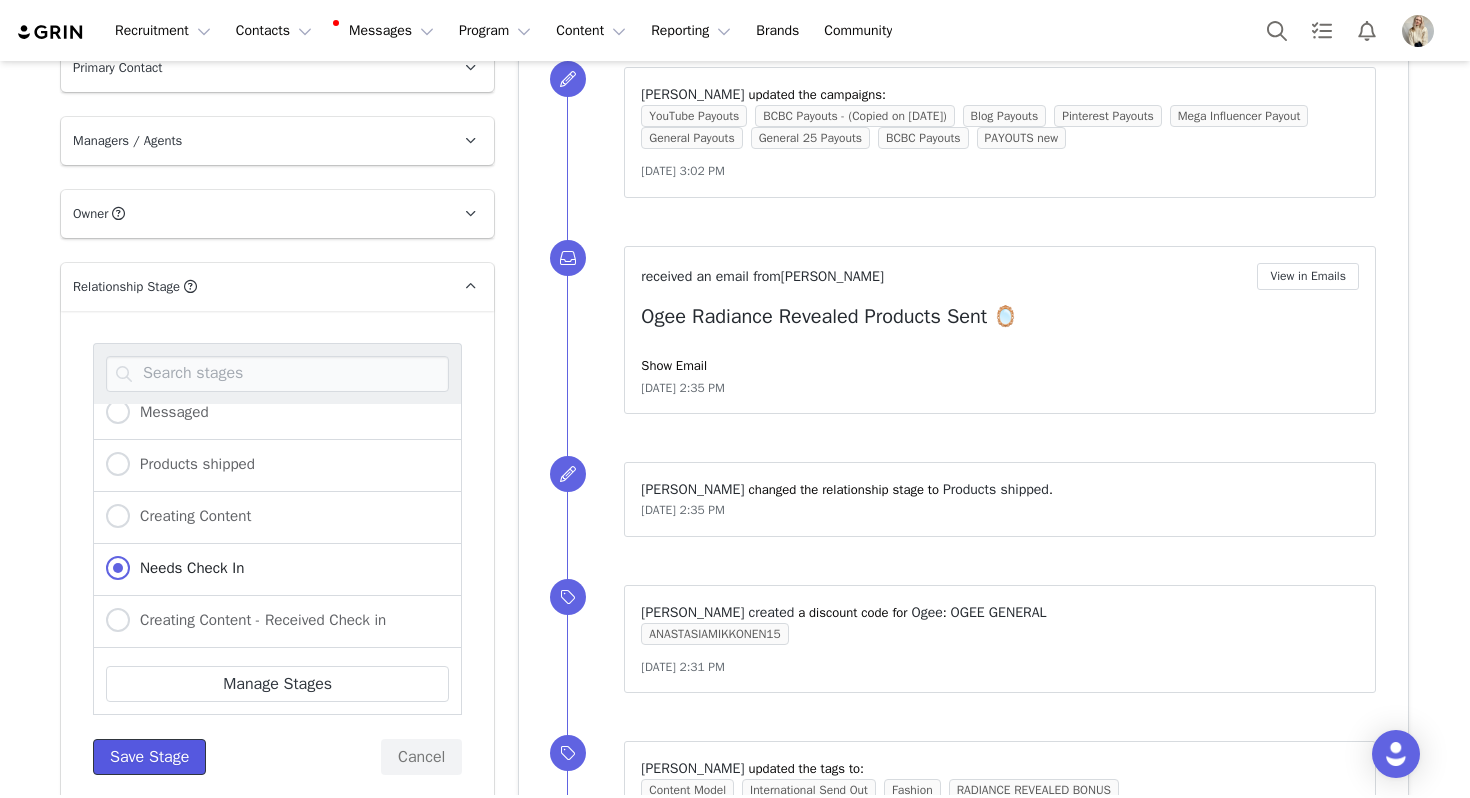 click on "Save Stage" at bounding box center (149, 757) 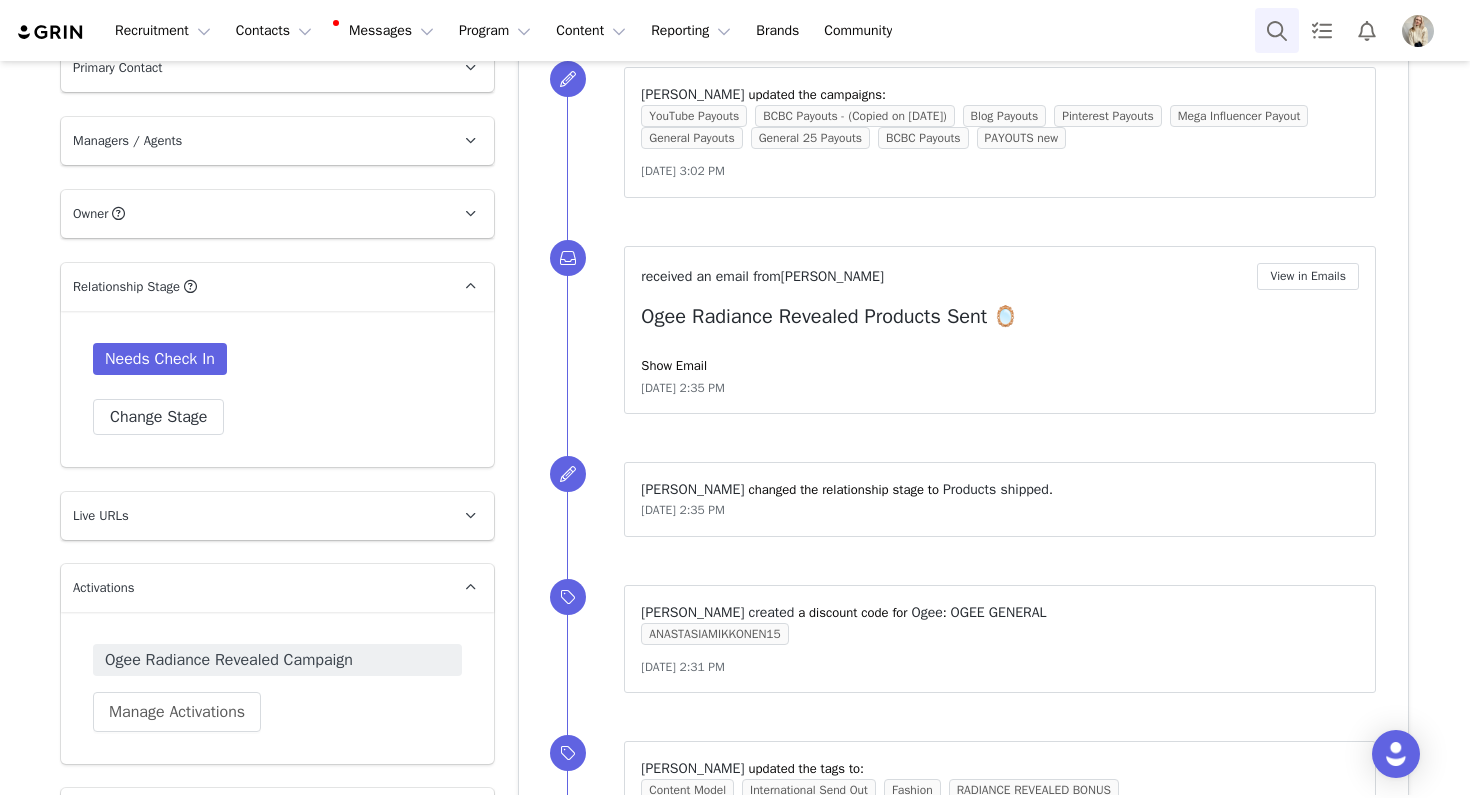 click at bounding box center (1277, 30) 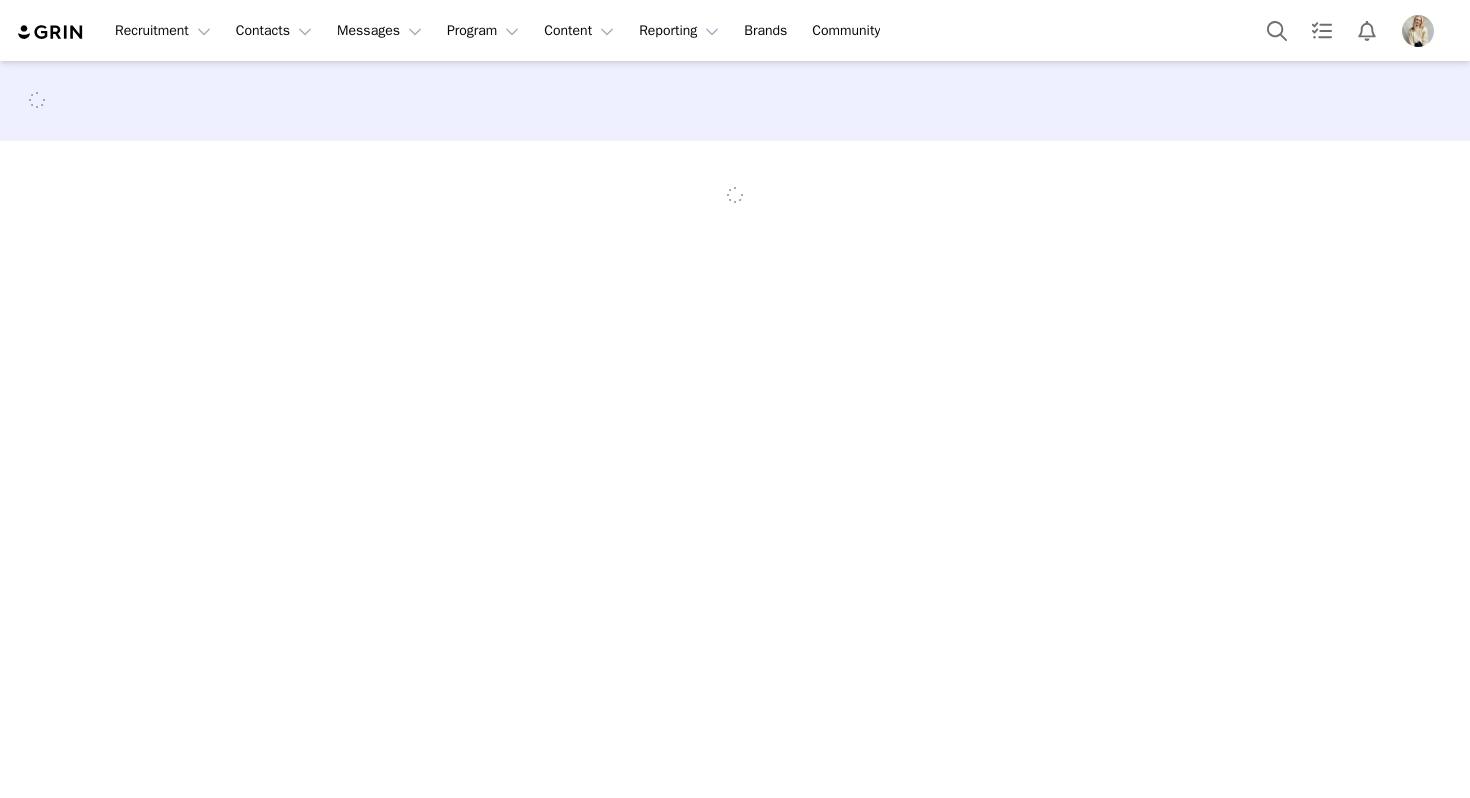scroll, scrollTop: 0, scrollLeft: 0, axis: both 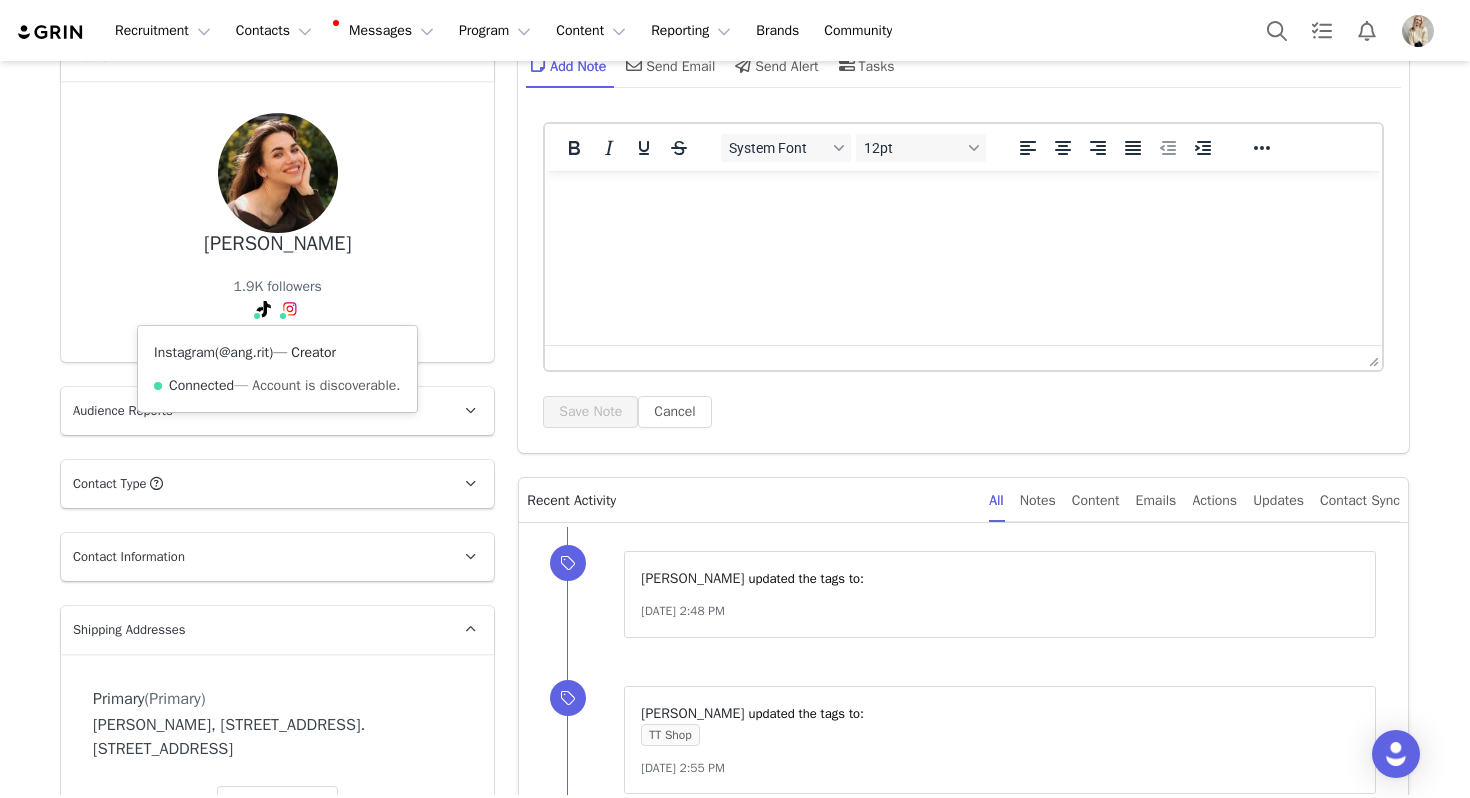 click on "@ang.rit" at bounding box center [244, 352] 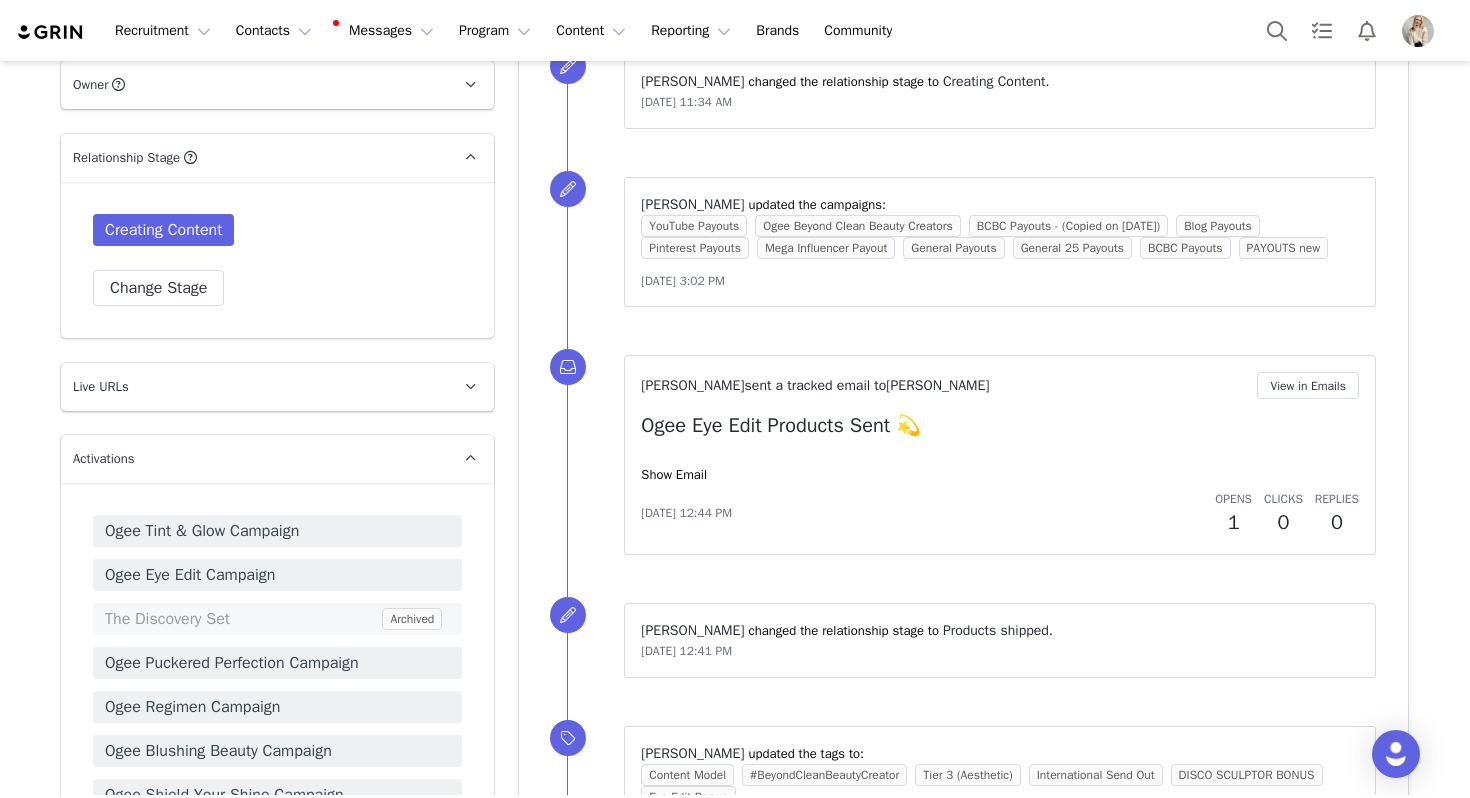 scroll, scrollTop: 1389, scrollLeft: 0, axis: vertical 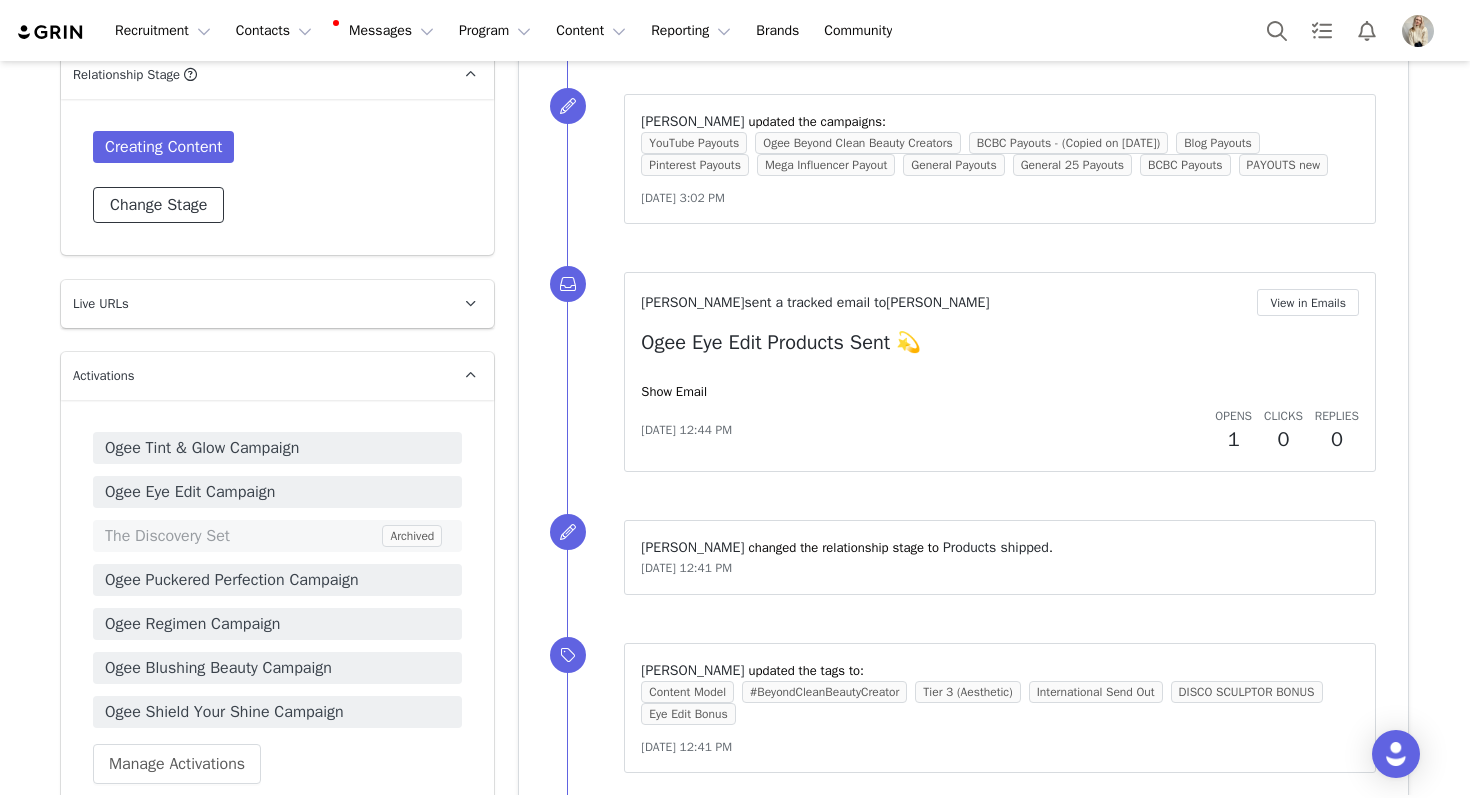 click on "Change Stage" at bounding box center [158, 205] 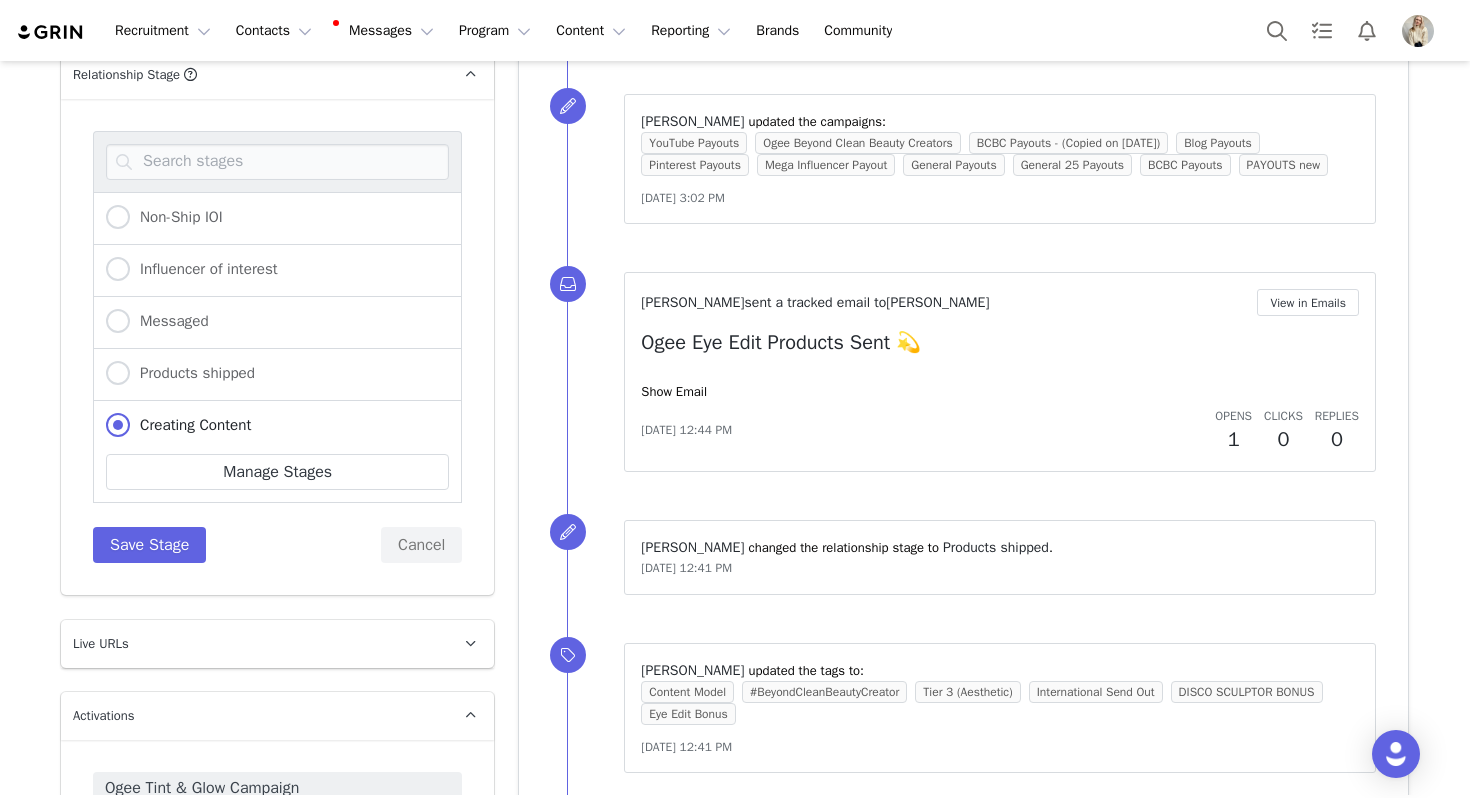 scroll, scrollTop: 56, scrollLeft: 0, axis: vertical 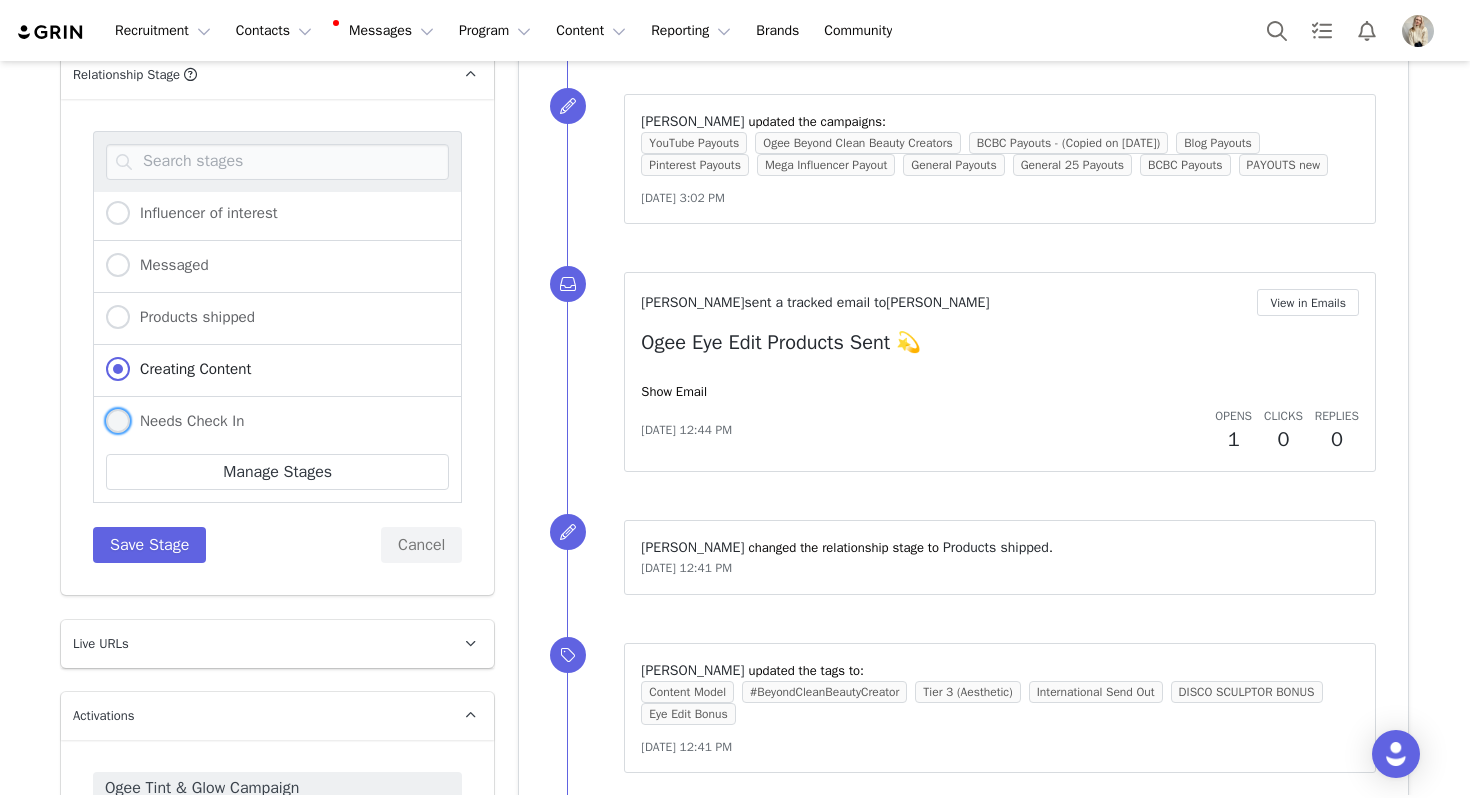 click on "Needs Check In" at bounding box center (175, 422) 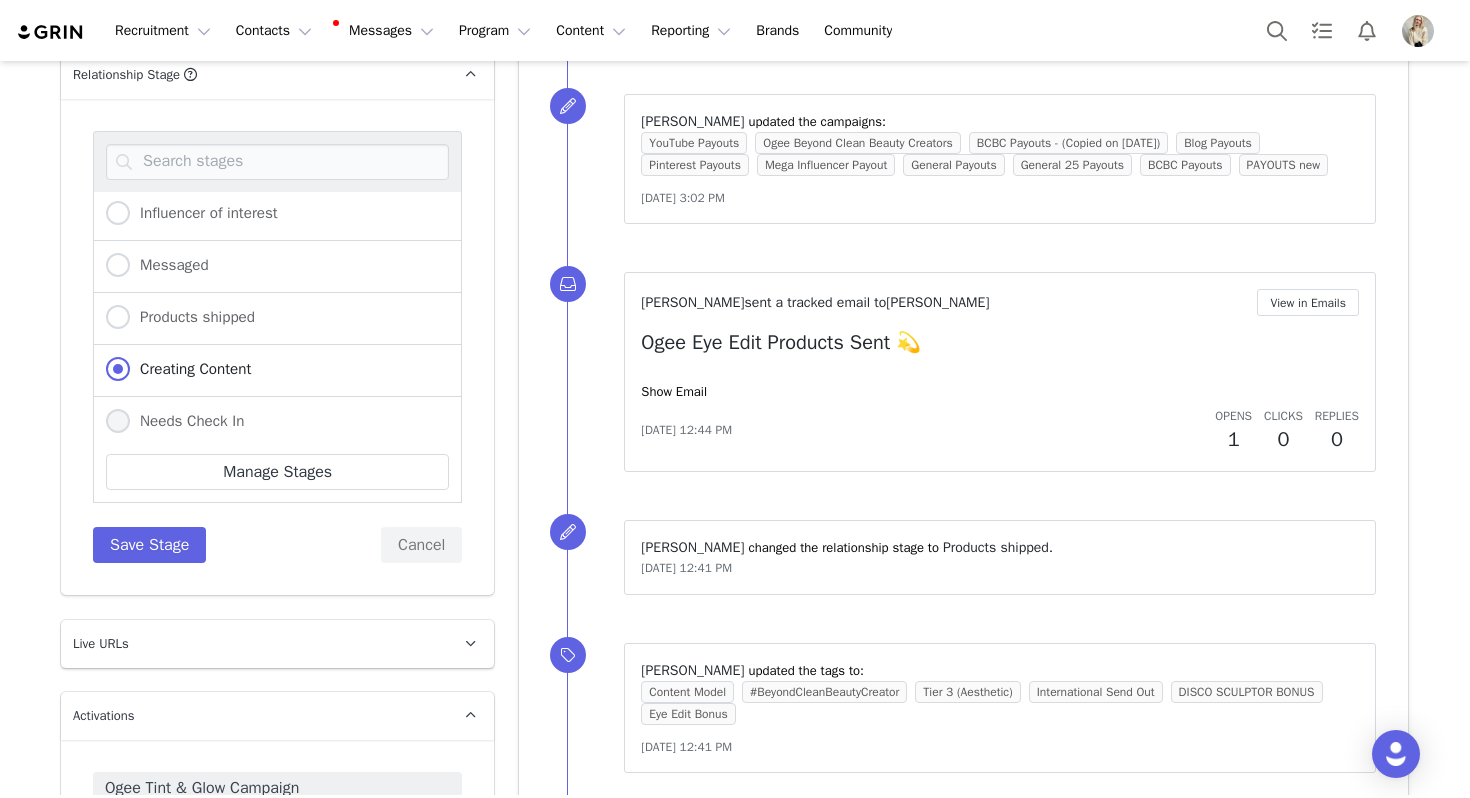 click on "Needs Check In" at bounding box center (118, 422) 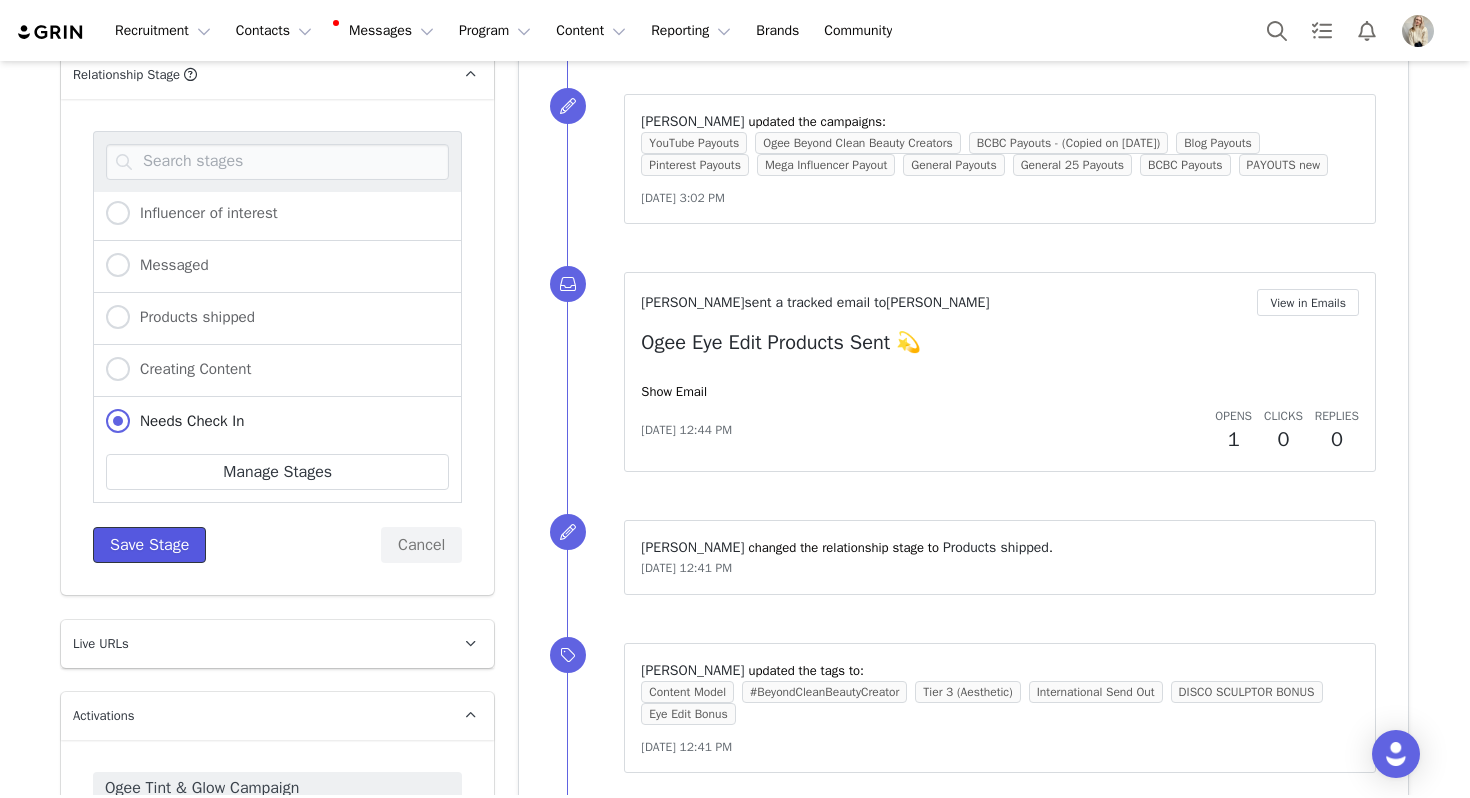 click on "Save Stage" at bounding box center (149, 545) 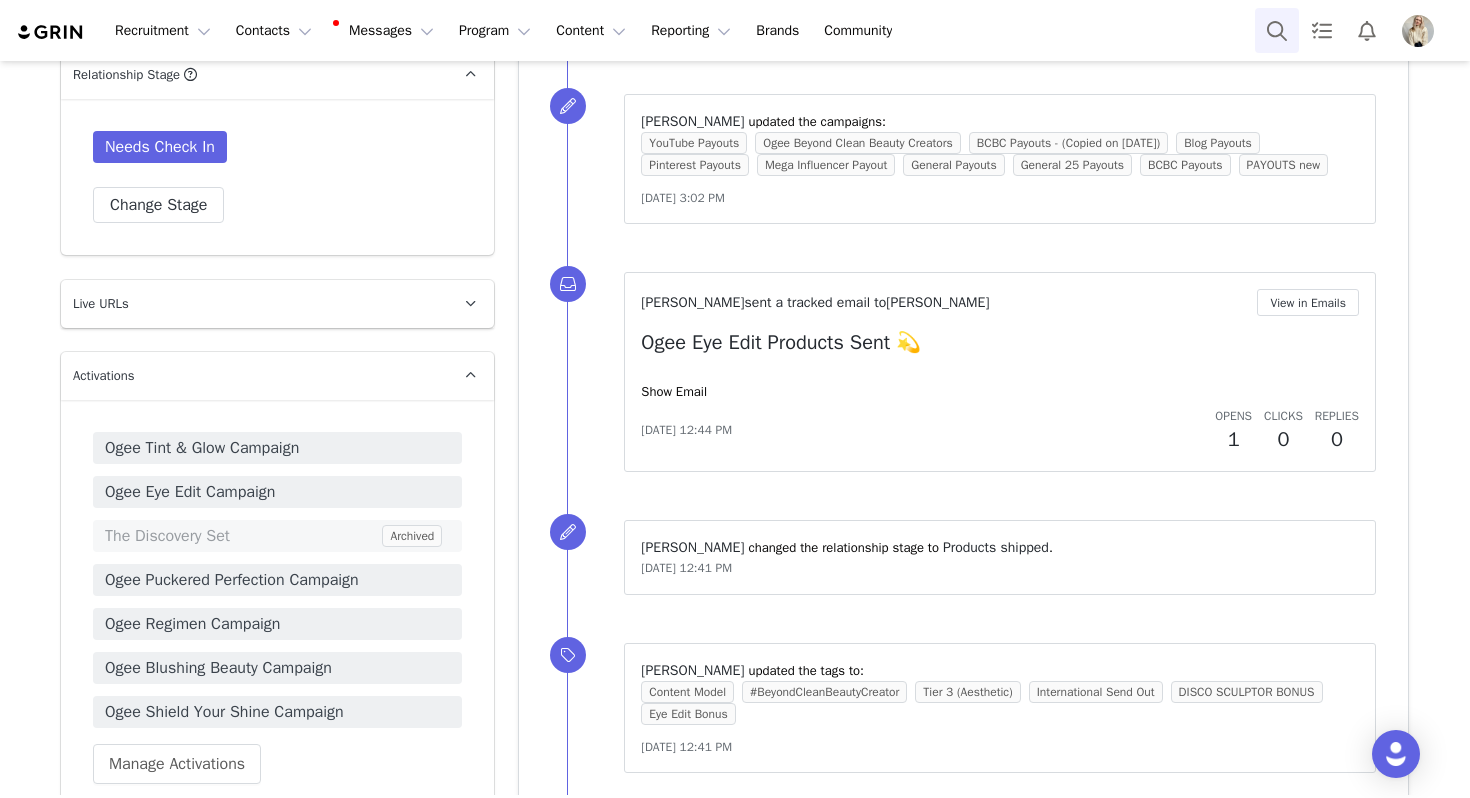 click at bounding box center [1277, 30] 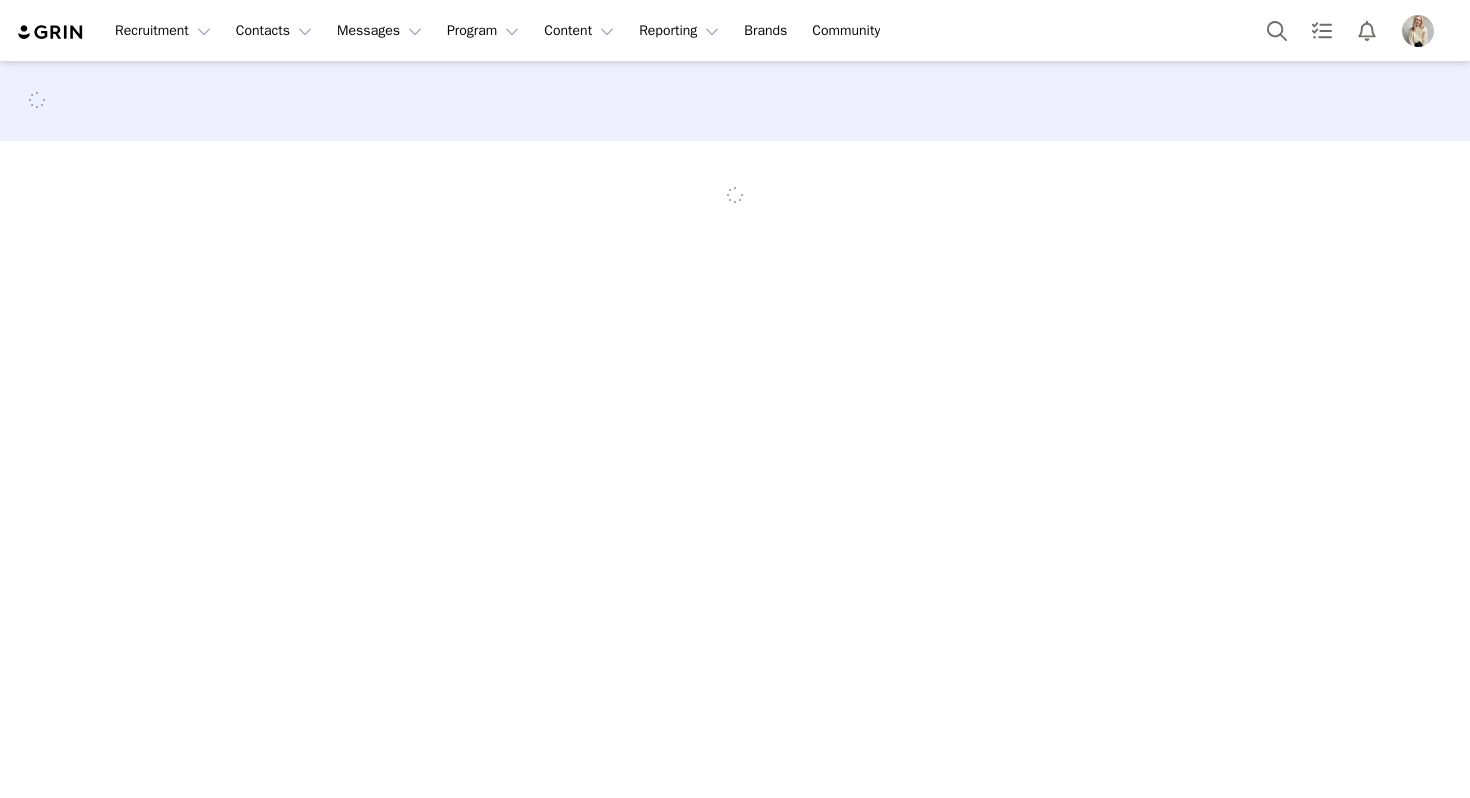 scroll, scrollTop: 0, scrollLeft: 0, axis: both 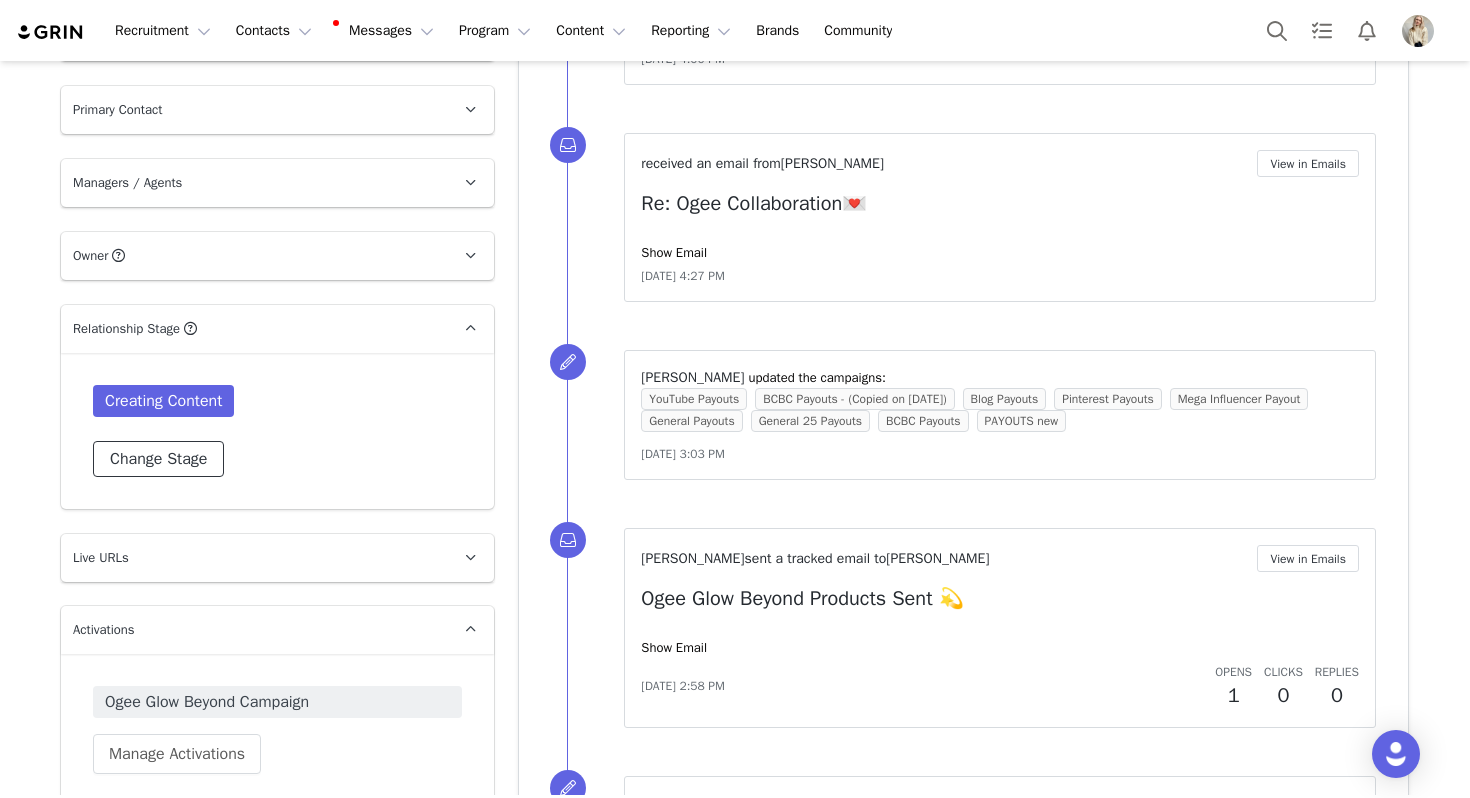 click on "Change Stage" at bounding box center [158, 459] 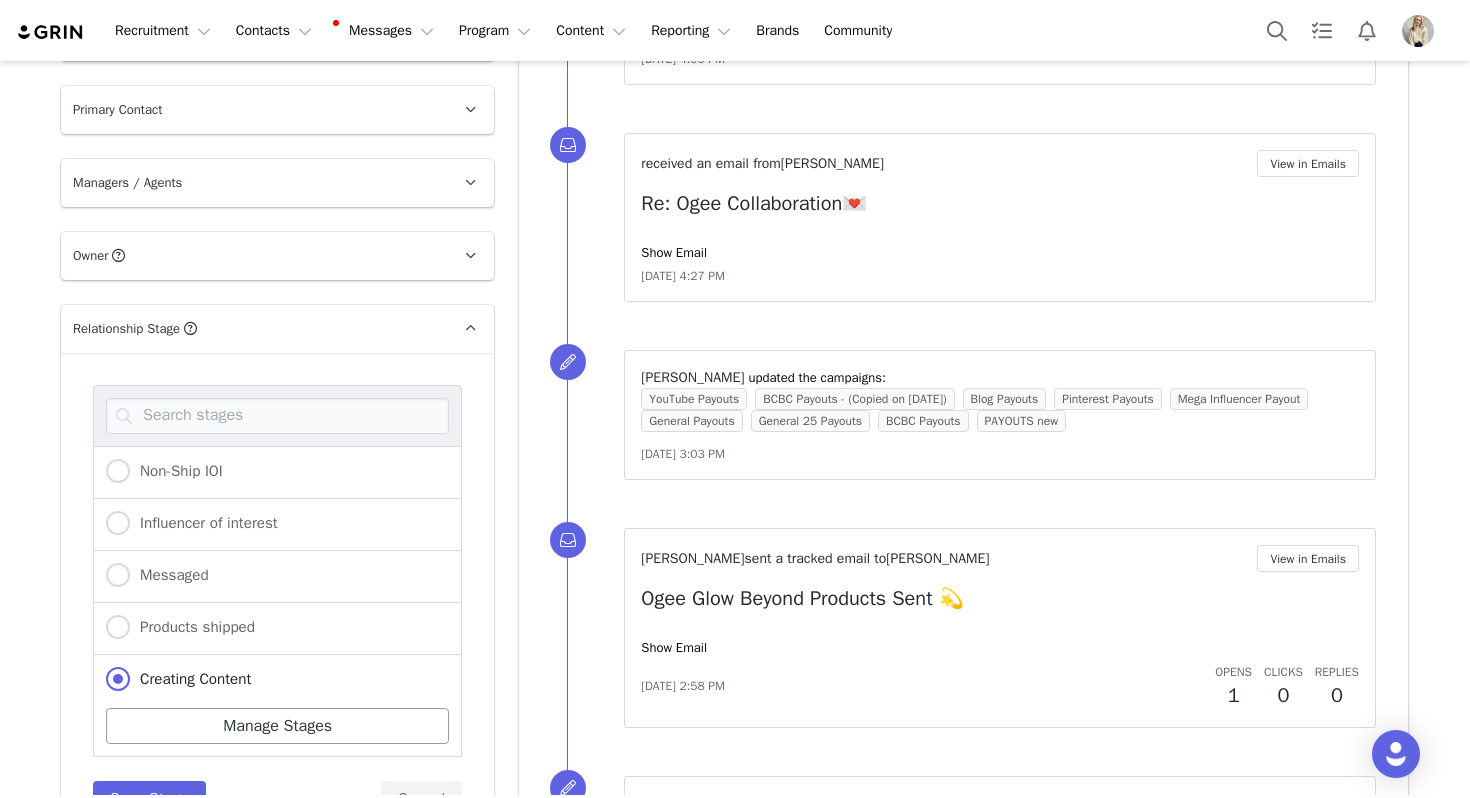 scroll, scrollTop: 52, scrollLeft: 0, axis: vertical 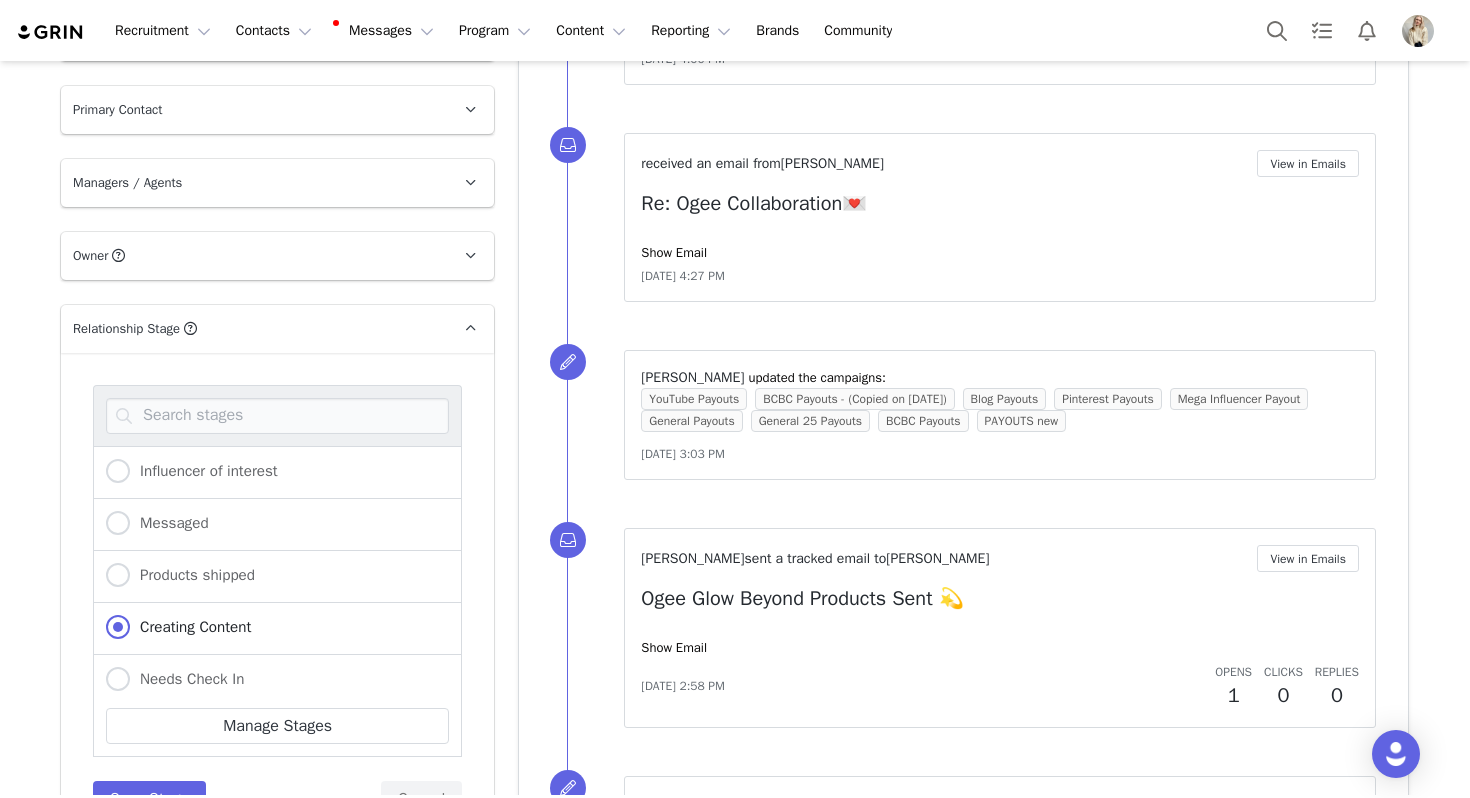 click on "Needs Check In" at bounding box center (277, 681) 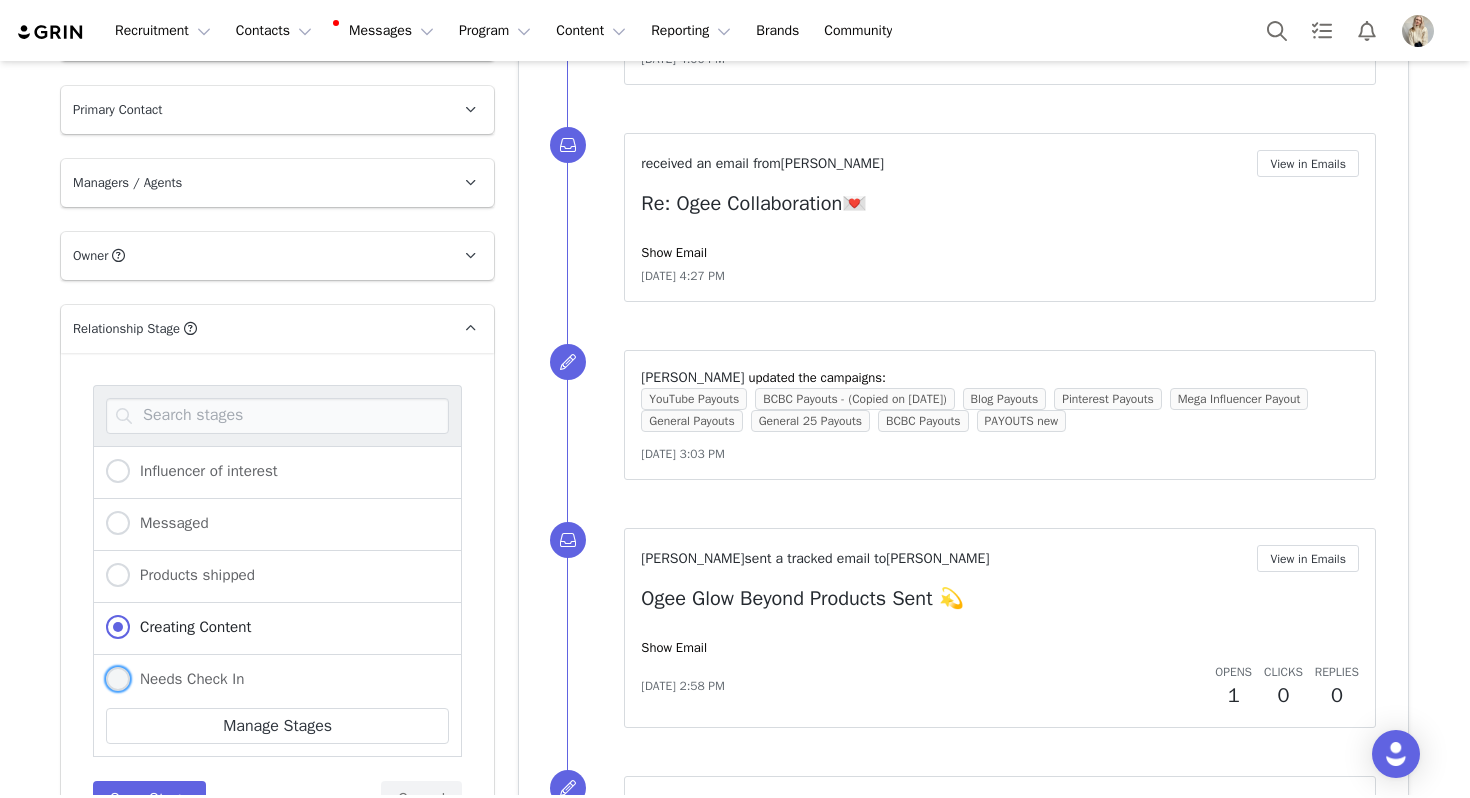 click on "Needs Check In" at bounding box center (175, 680) 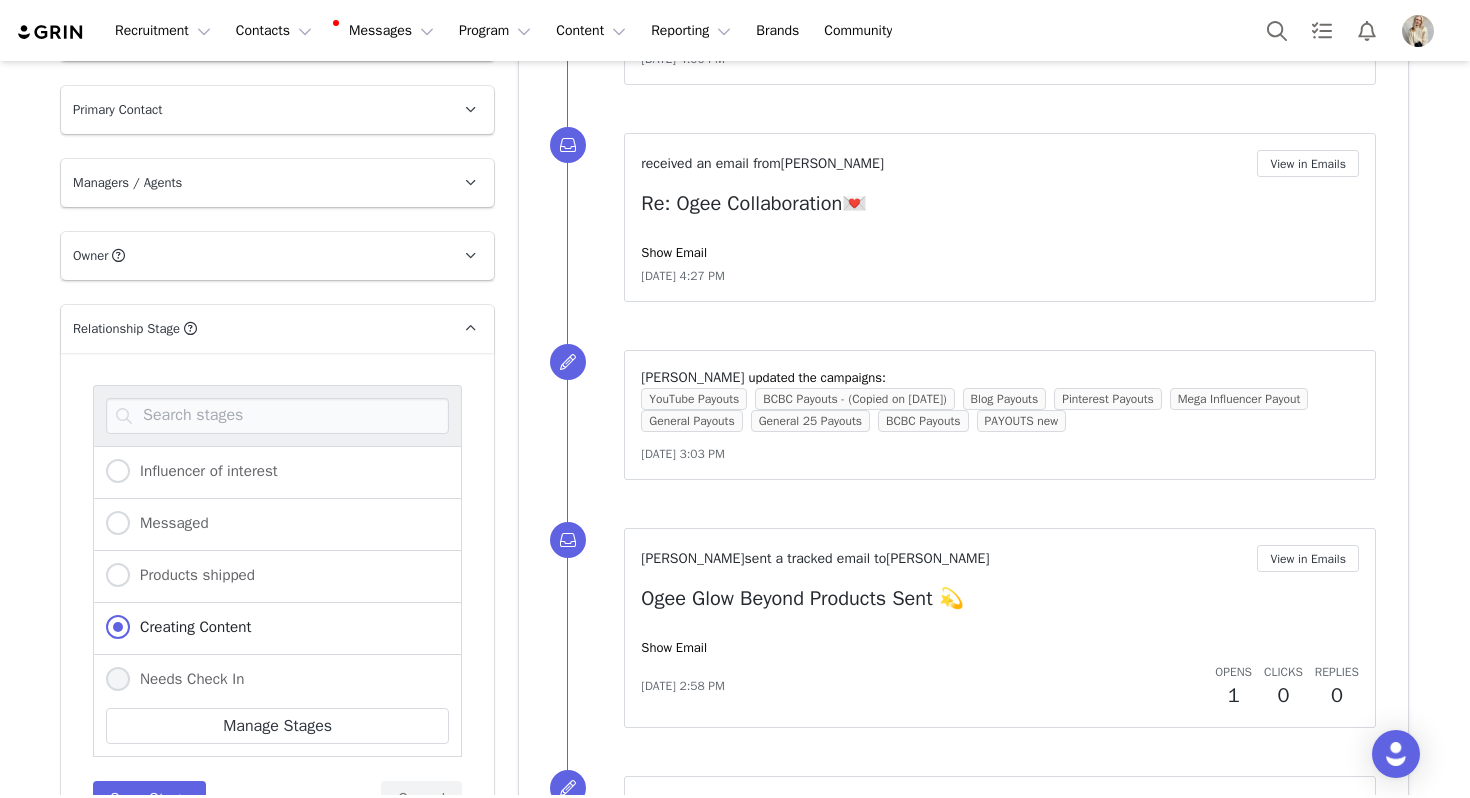 click on "Needs Check In" at bounding box center (118, 680) 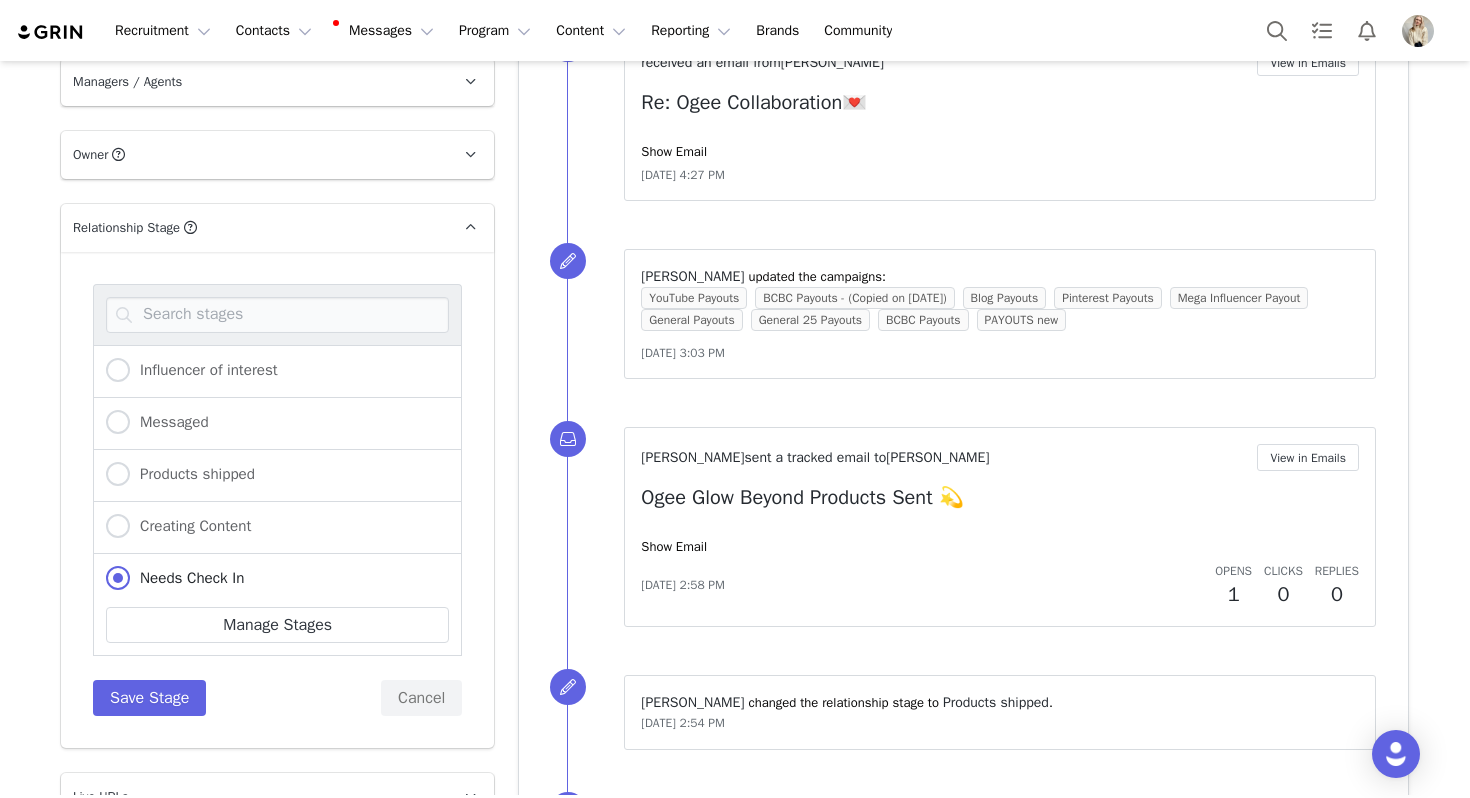 scroll, scrollTop: 1368, scrollLeft: 0, axis: vertical 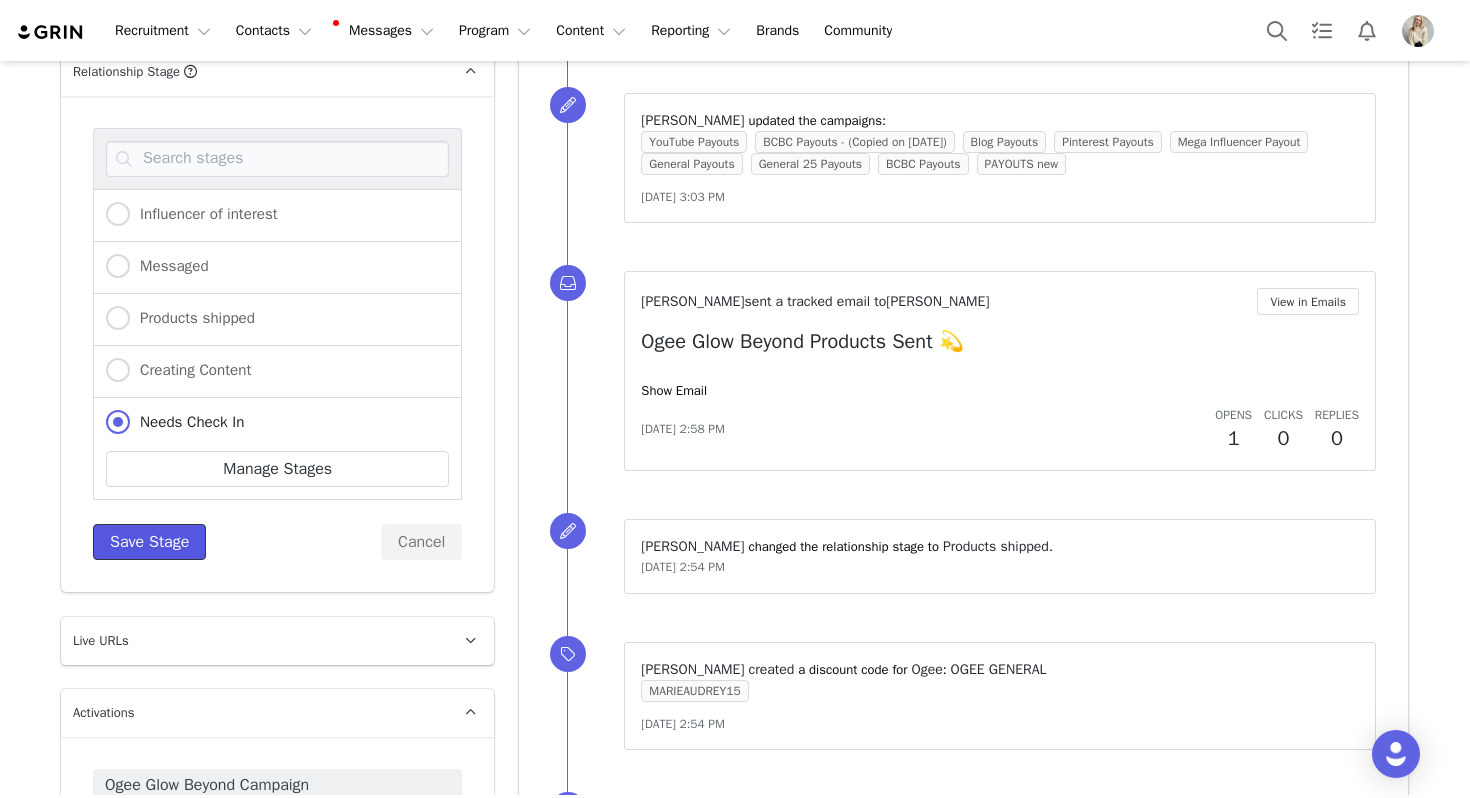 click on "Save Stage" at bounding box center (149, 542) 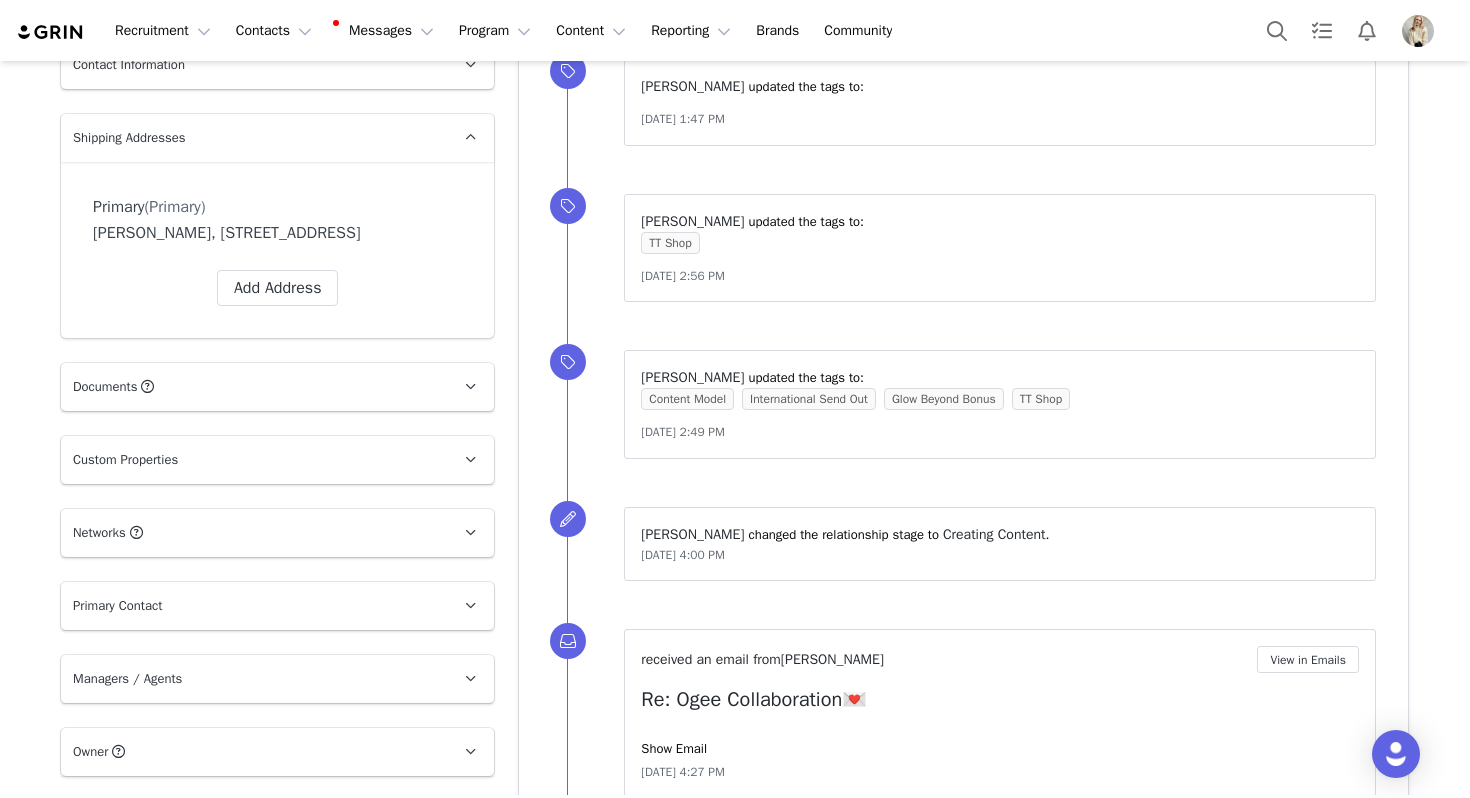 scroll, scrollTop: 531, scrollLeft: 0, axis: vertical 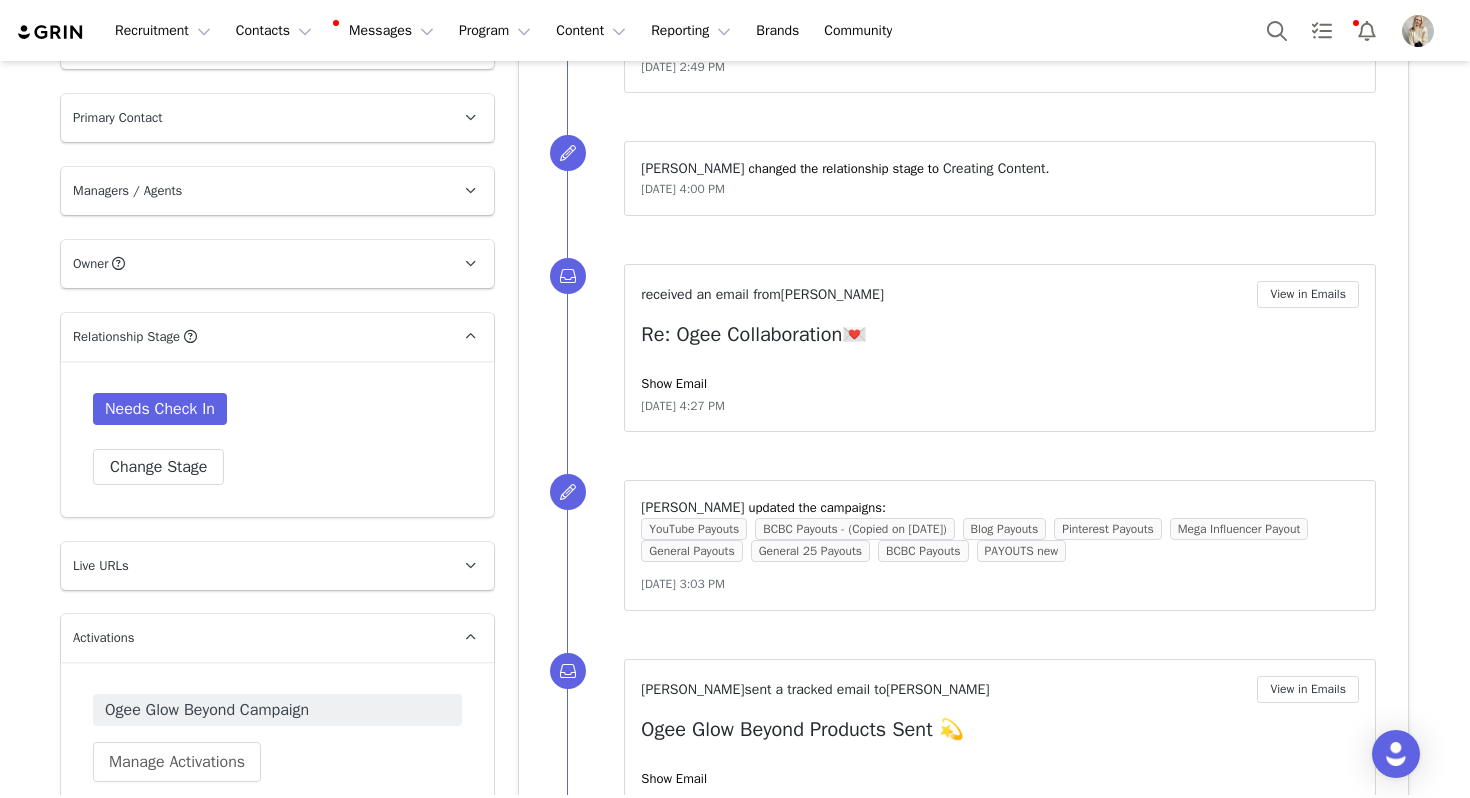 click on "Recruitment Recruitment Creator Search Curated Lists Landing Pages Web Extension AI Creator Search Beta Contacts Contacts Creators Prospects Applicants Messages Messages Dashboard Inbox 5 Templates Sequences Program Program Activations Campaigns Partnerships Payments Affiliates Content Content Creator Content Media Library Social Listening Reporting Reporting Dashboard Report Builder Brands Brands Community Community" at bounding box center [735, 30] 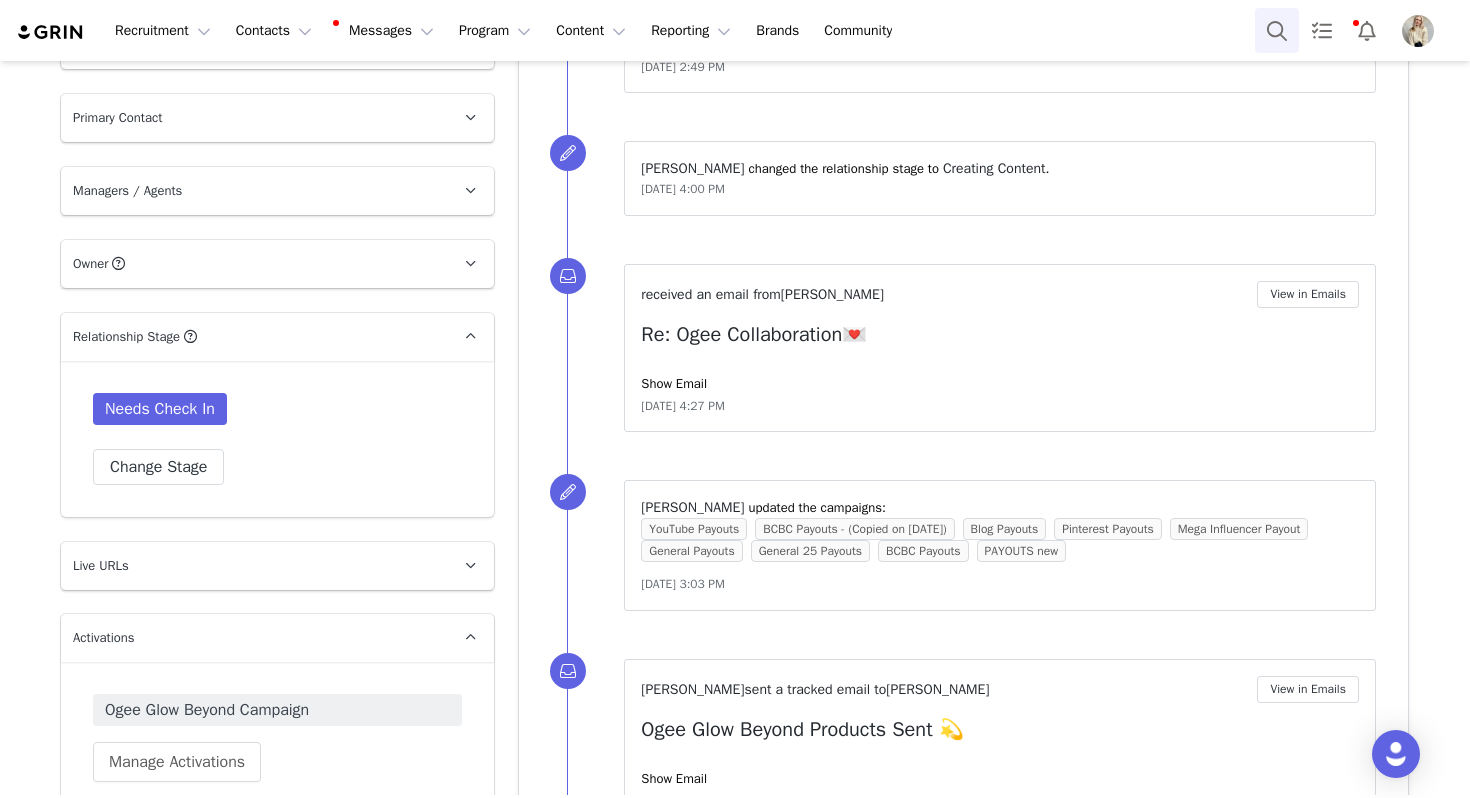 click at bounding box center (1277, 30) 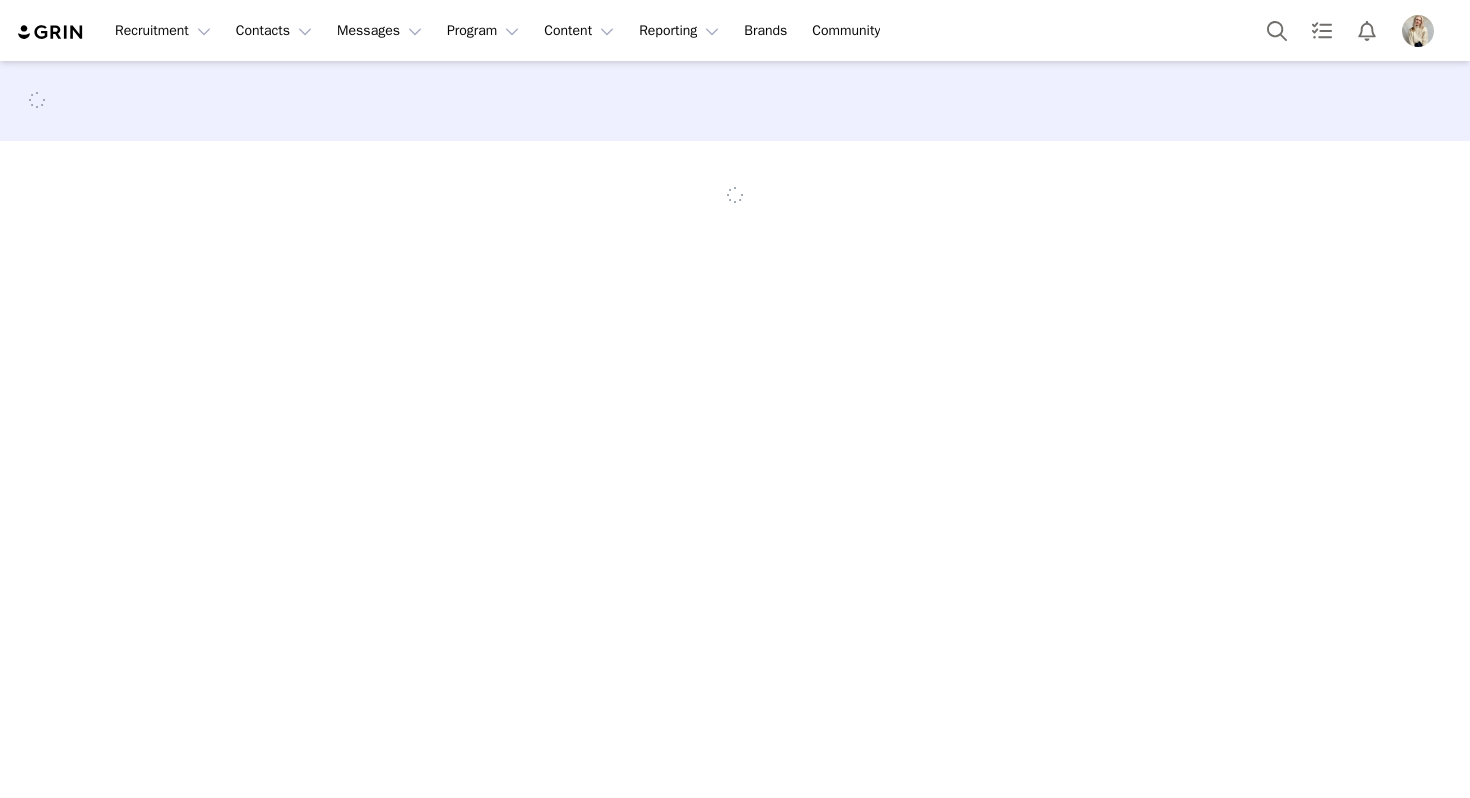 scroll, scrollTop: 0, scrollLeft: 0, axis: both 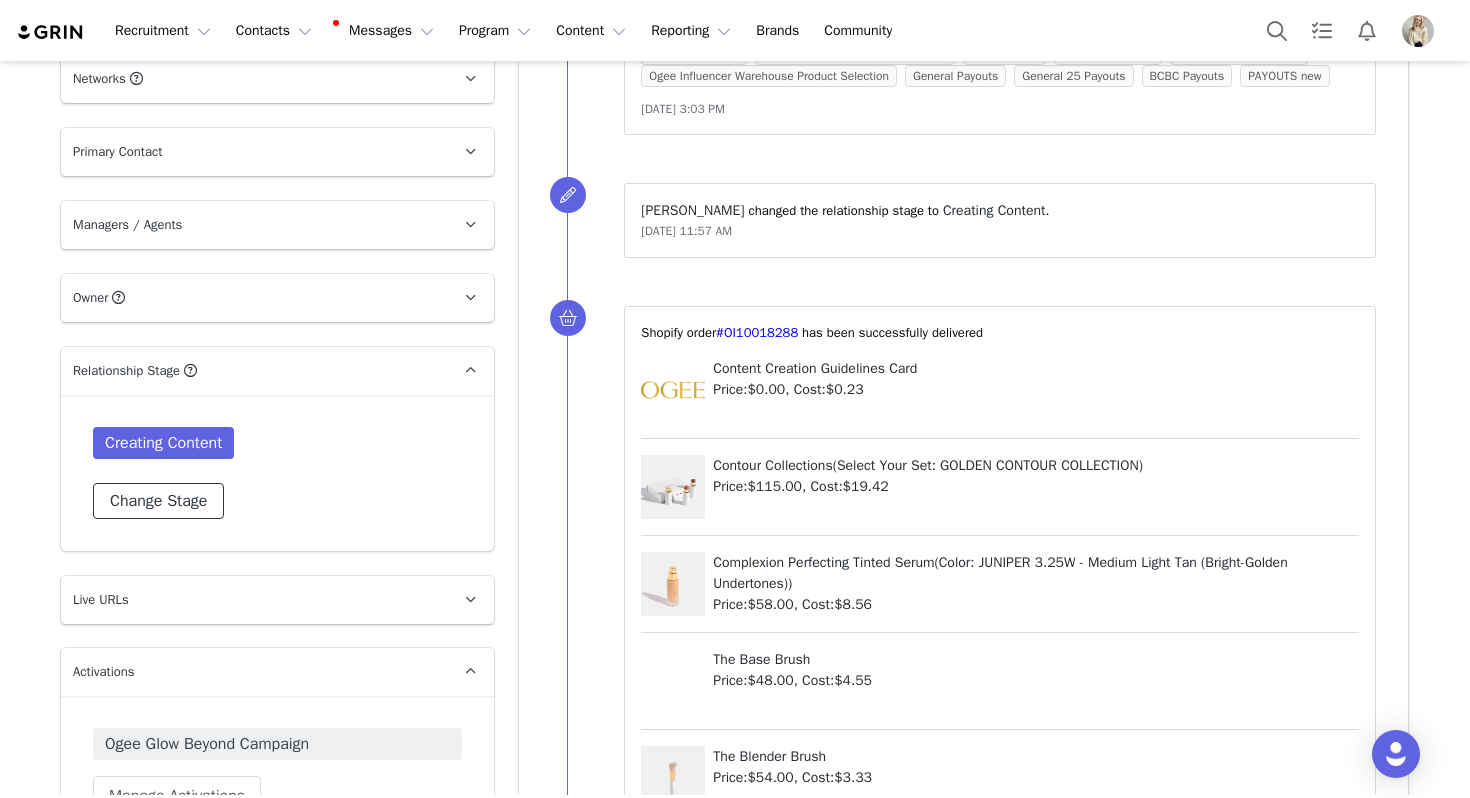 click on "Change Stage" at bounding box center [158, 501] 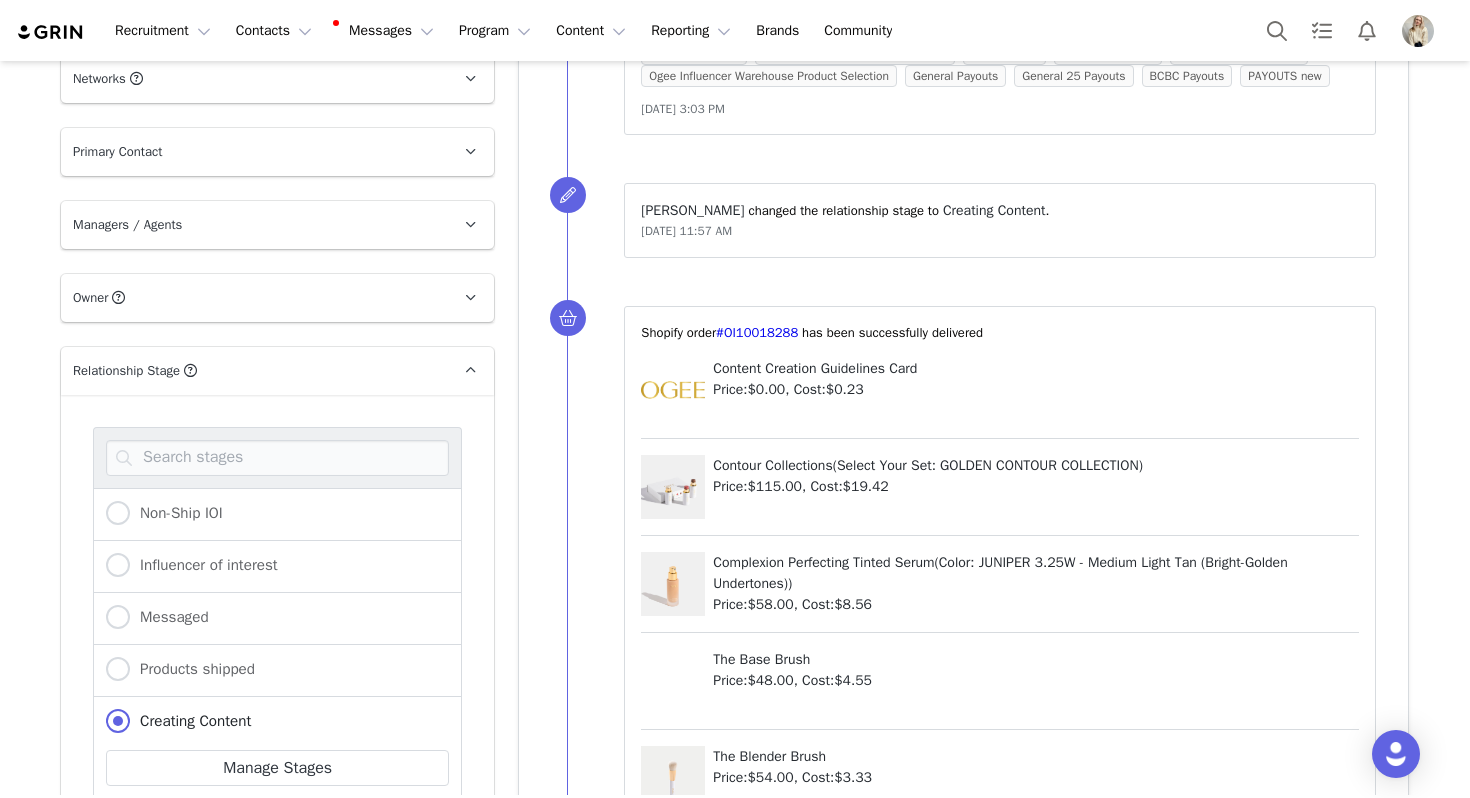 scroll, scrollTop: 68, scrollLeft: 0, axis: vertical 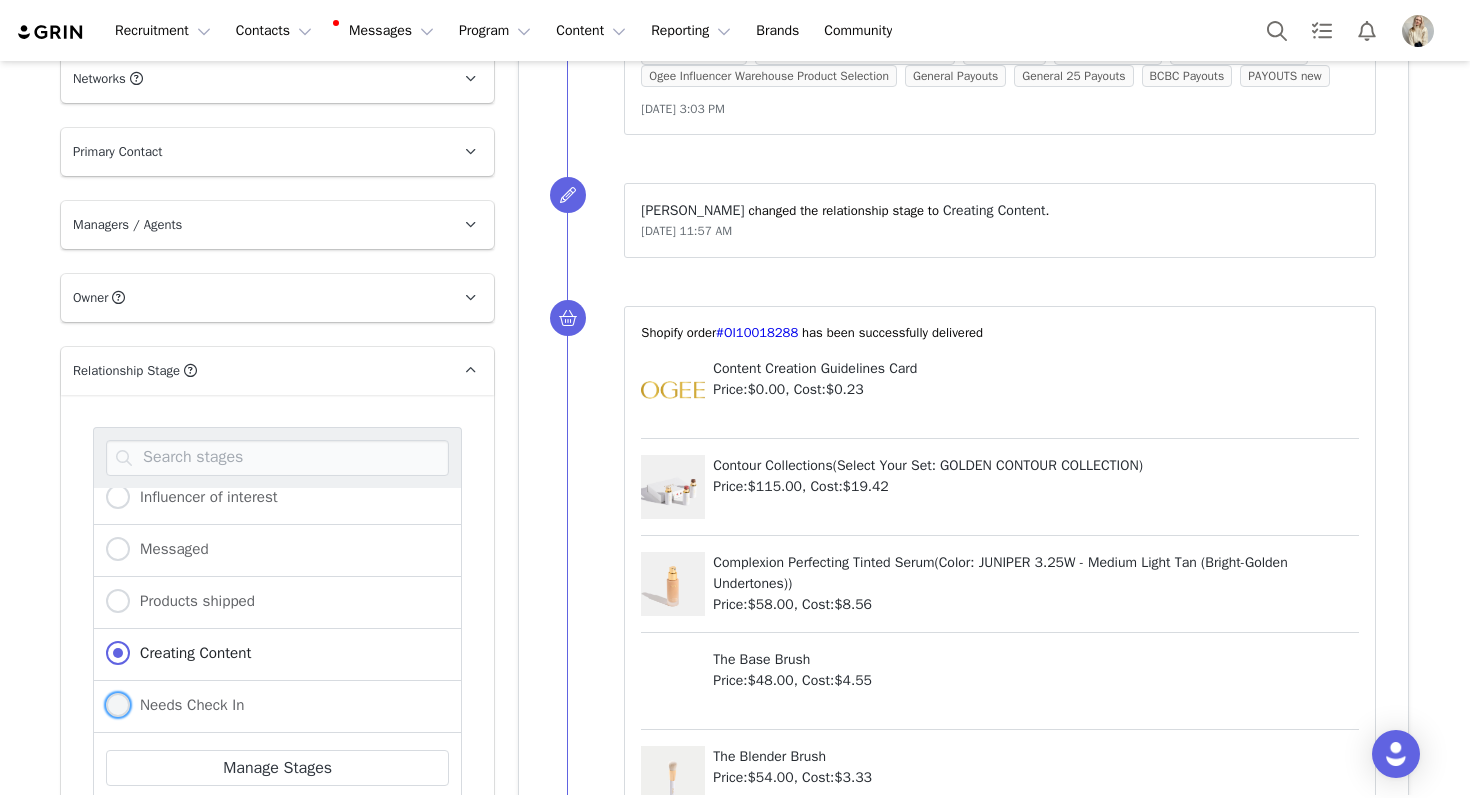 click on "Needs Check In" at bounding box center (187, 705) 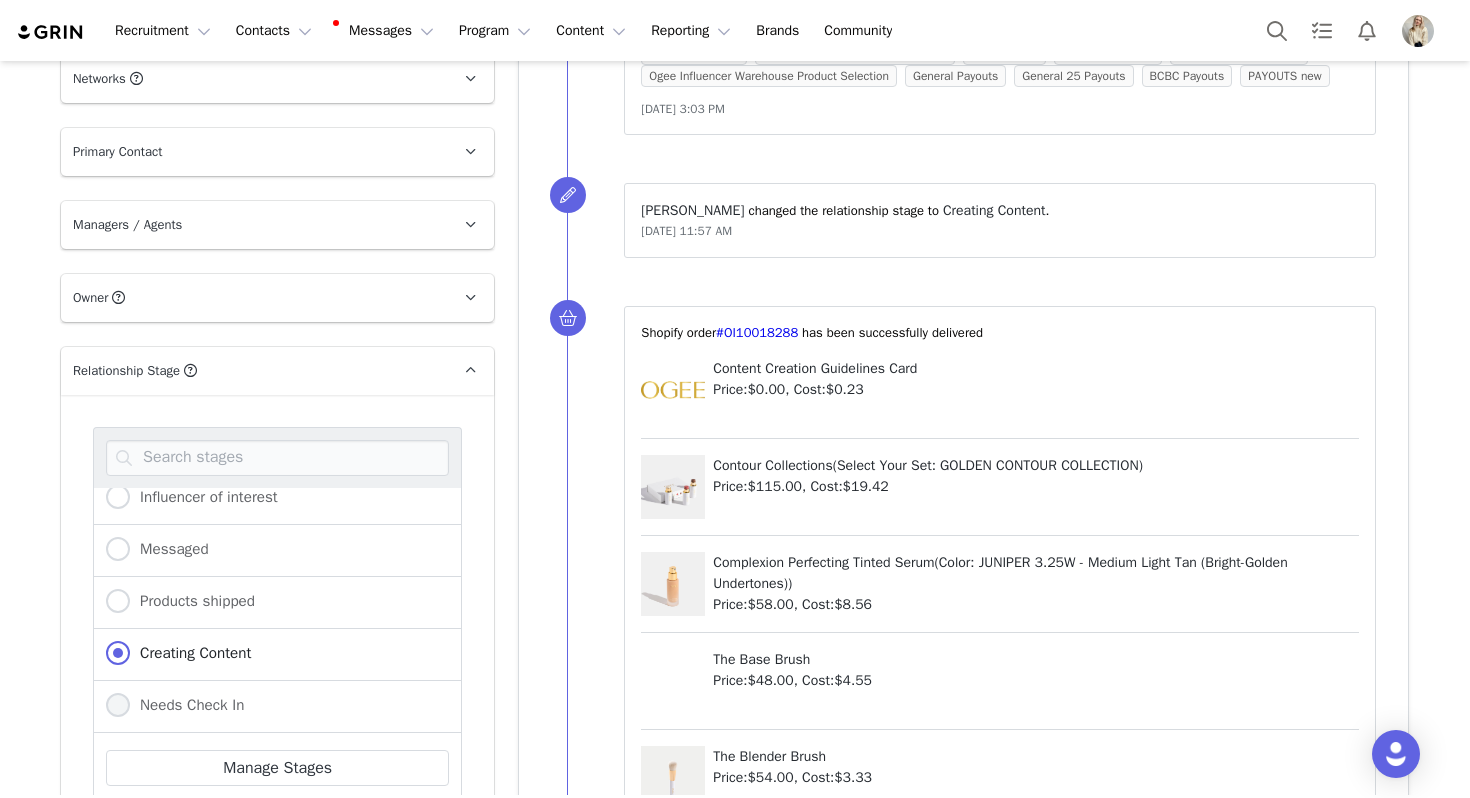 click on "Needs Check In" at bounding box center [118, 706] 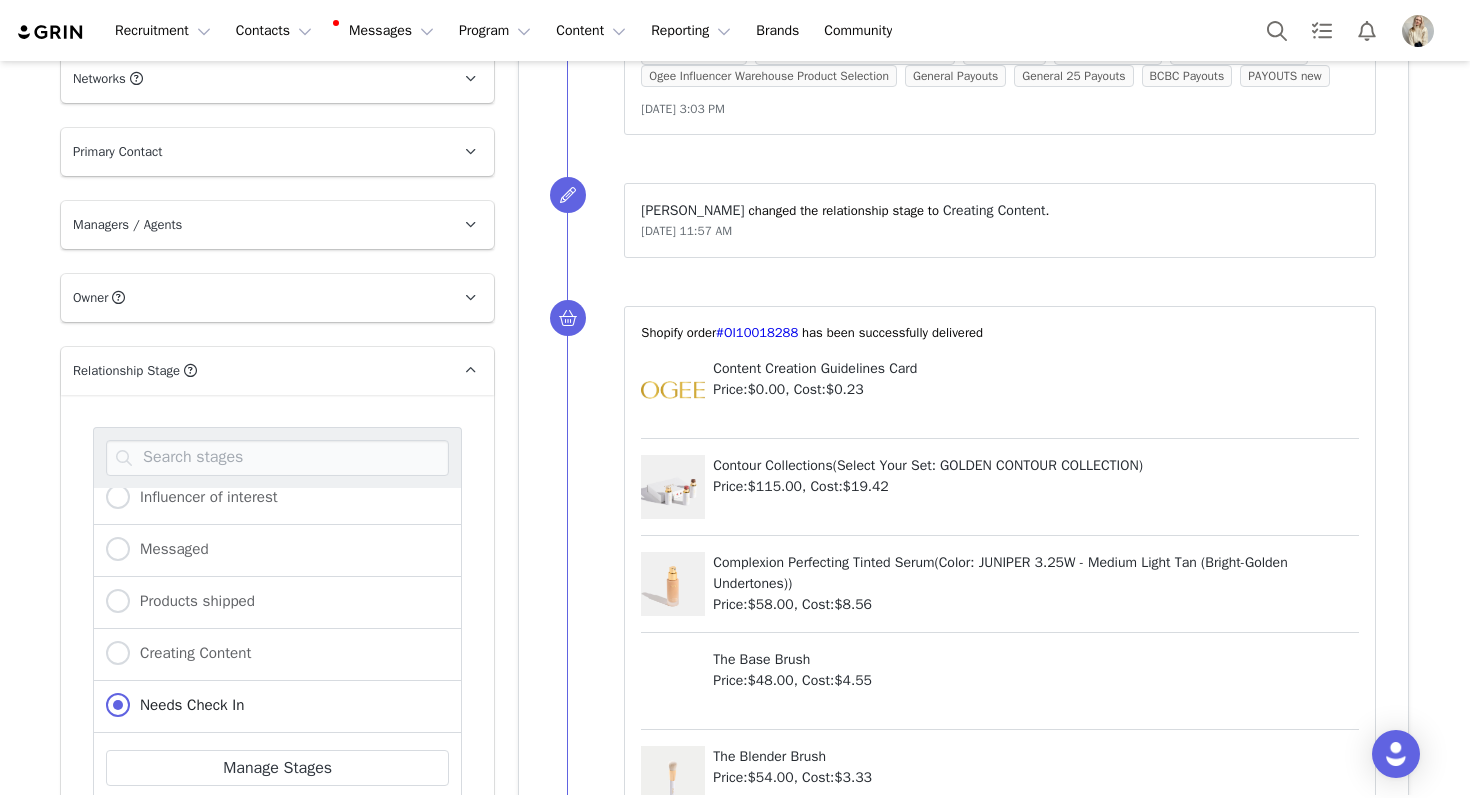 scroll, scrollTop: 1388, scrollLeft: 0, axis: vertical 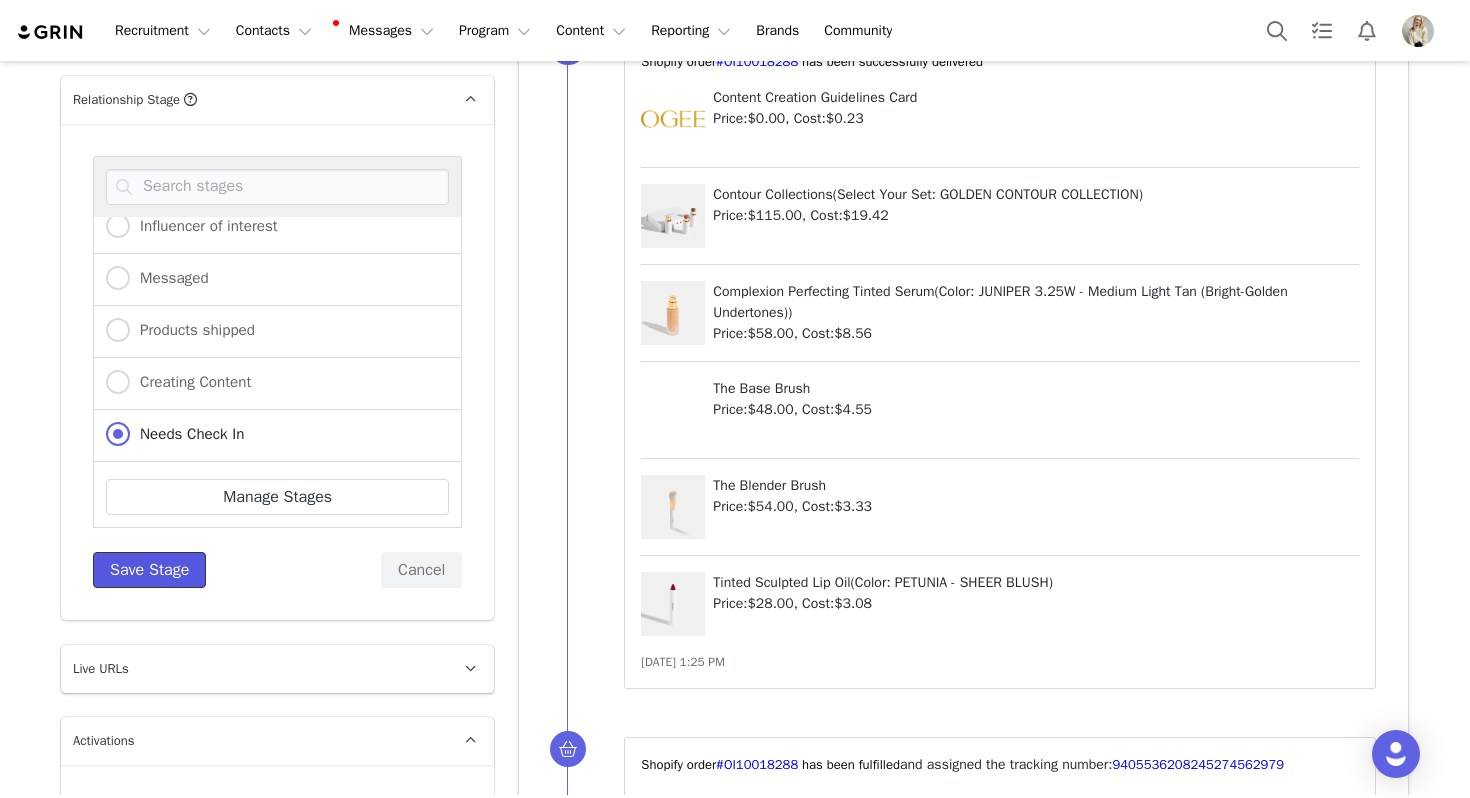 click on "Save Stage" at bounding box center (149, 570) 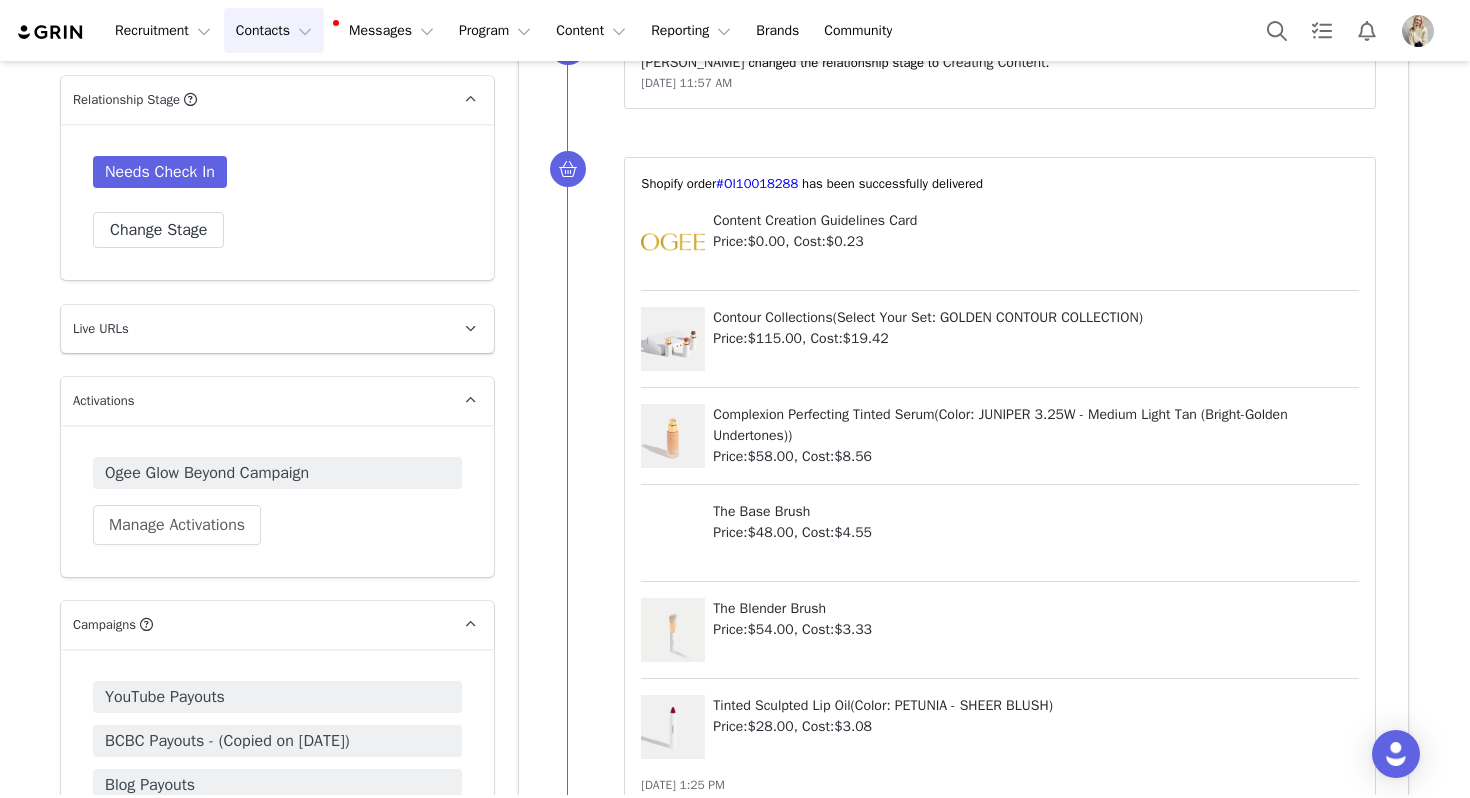 click on "Contacts Contacts" at bounding box center [274, 30] 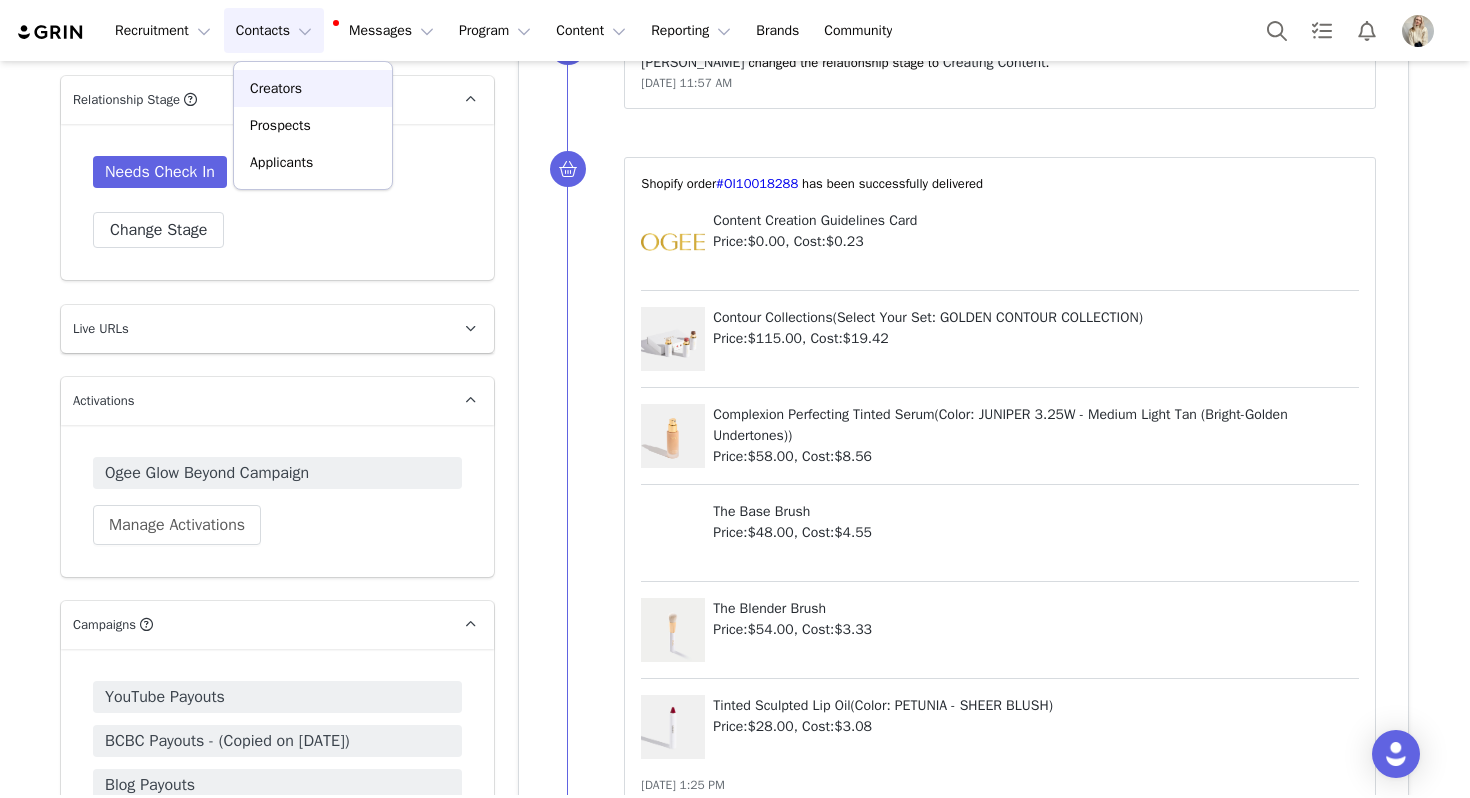 click on "Creators" at bounding box center (313, 88) 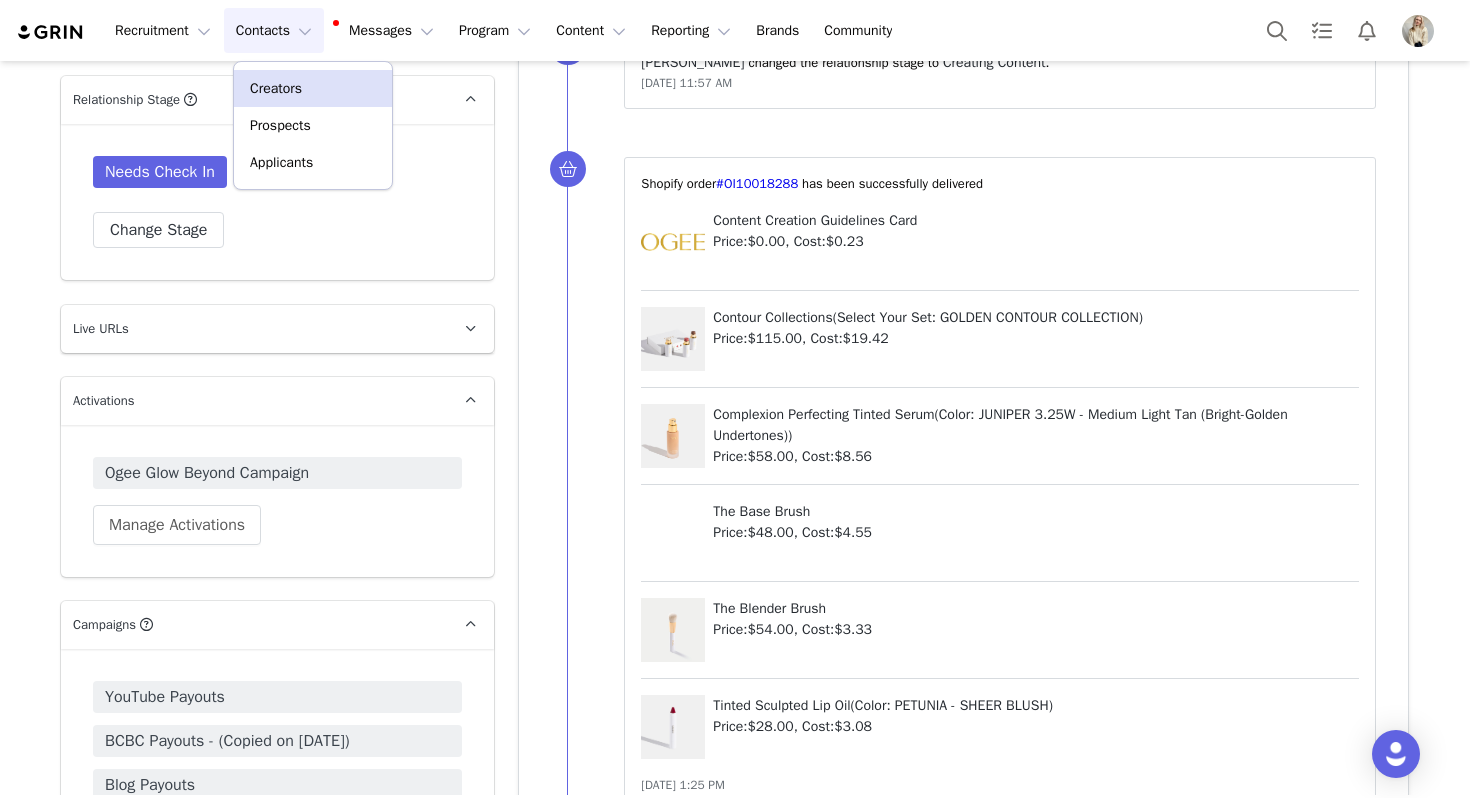 scroll, scrollTop: 0, scrollLeft: 0, axis: both 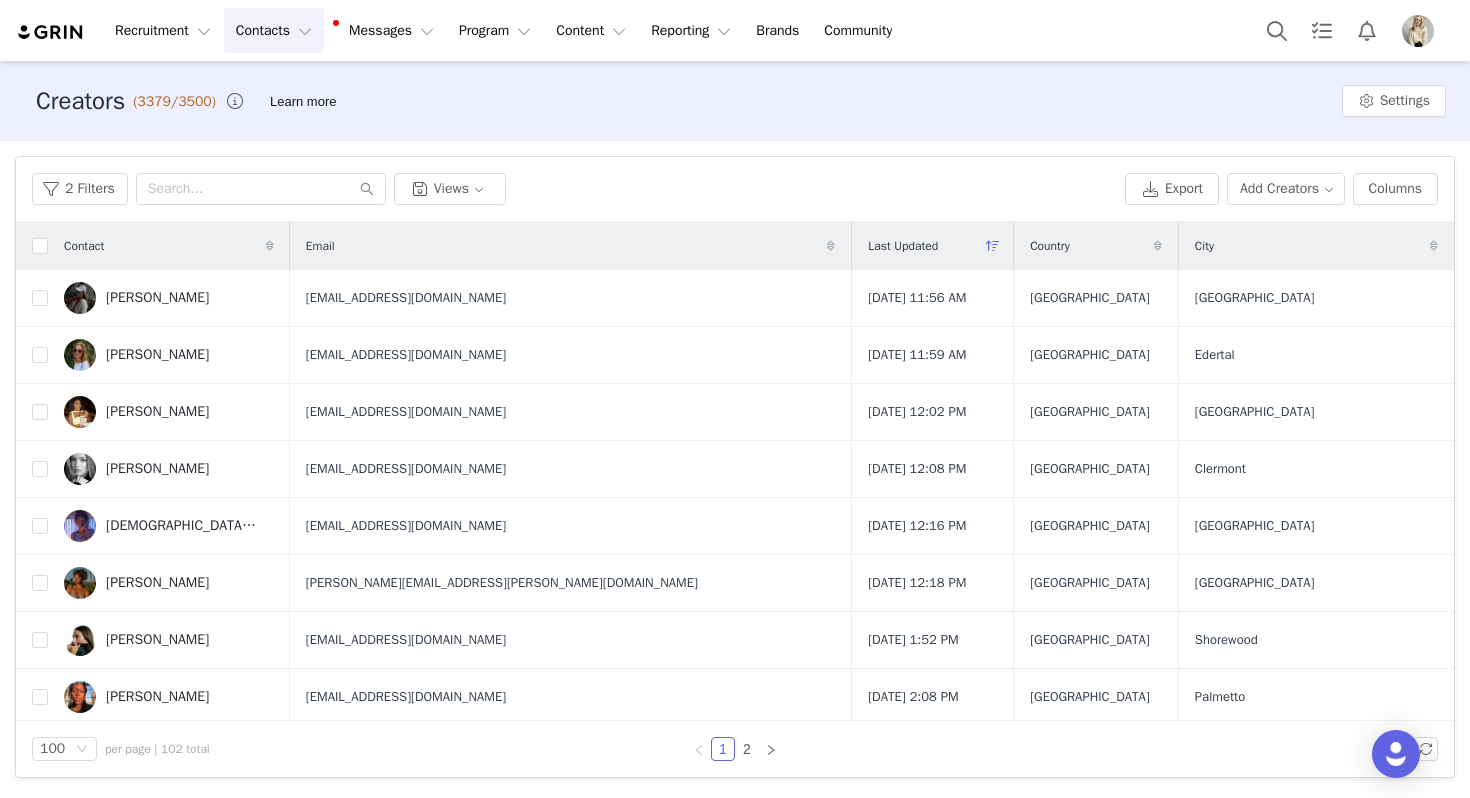 click on "2 Filters Views     Export  Add Creators      Columns" at bounding box center [735, 189] 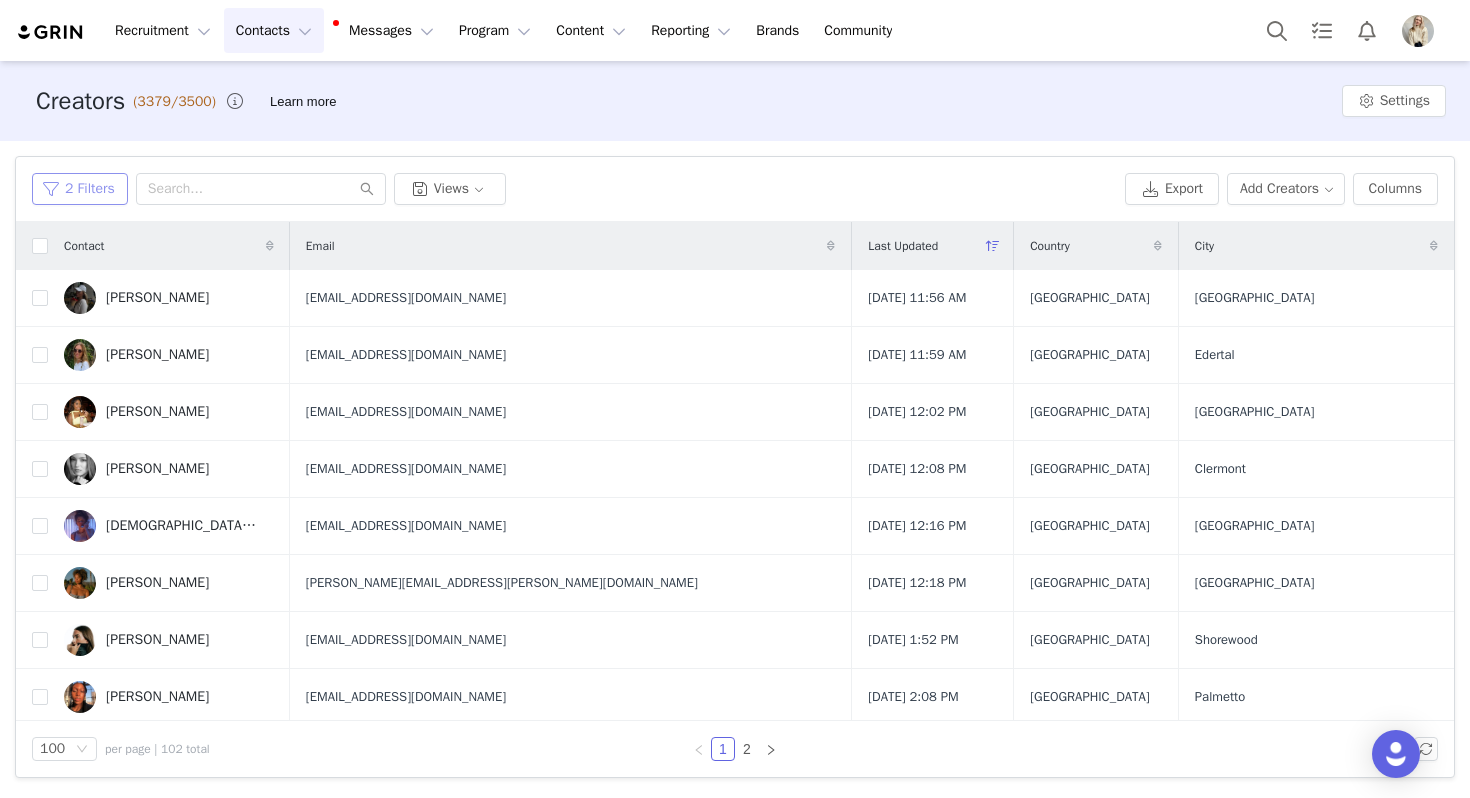 click on "2 Filters" at bounding box center (80, 189) 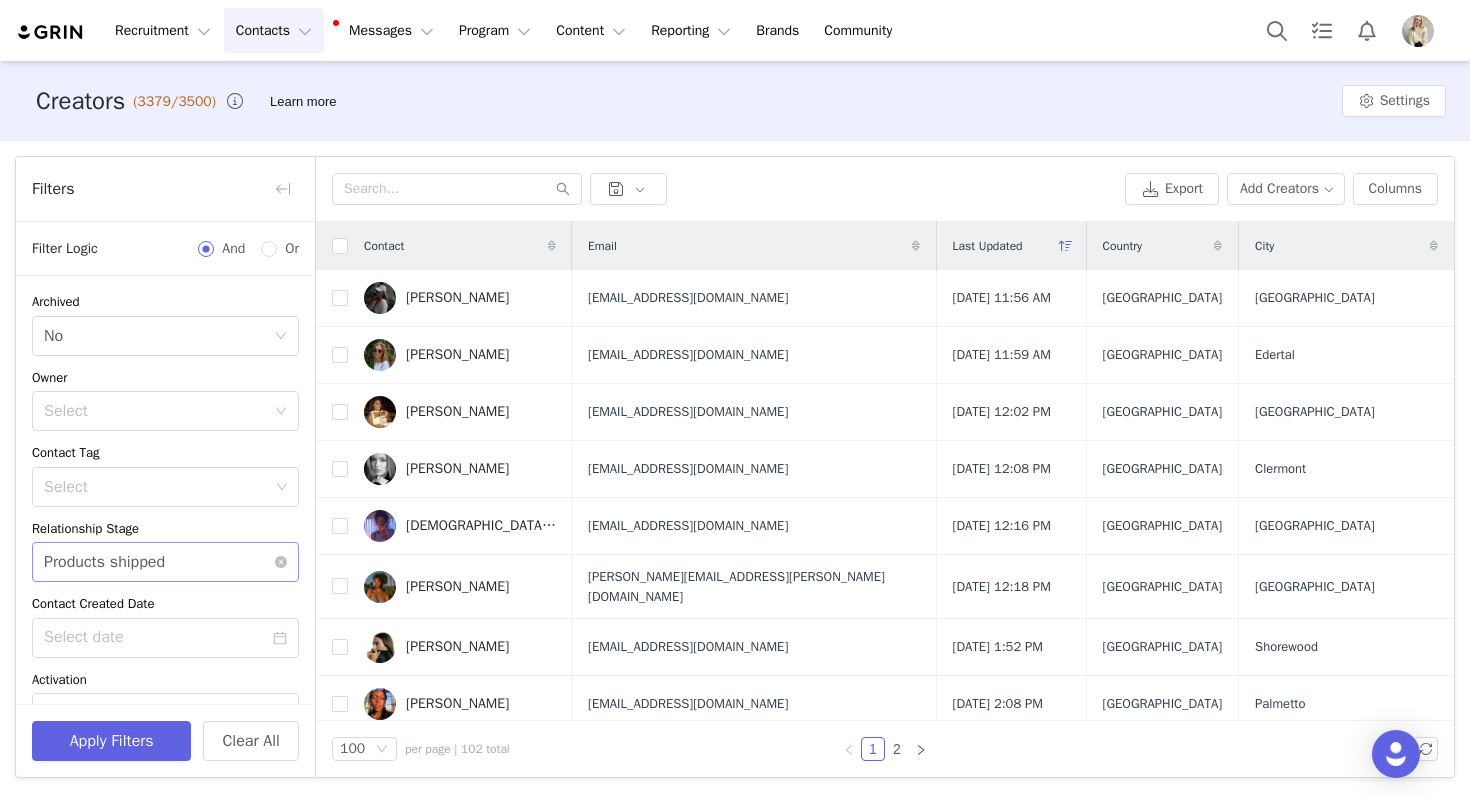 click on "Products shipped" at bounding box center [104, 562] 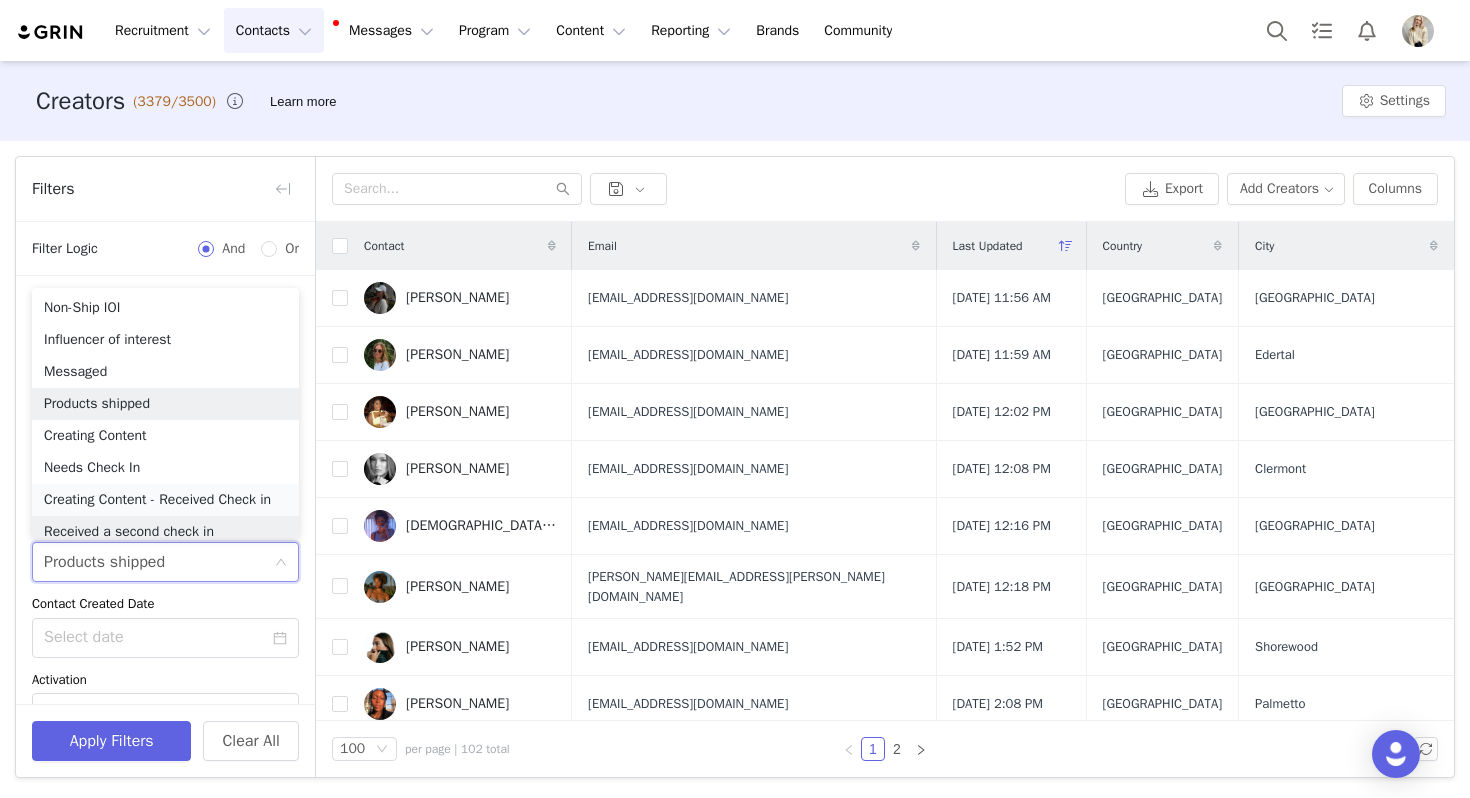 scroll, scrollTop: 10, scrollLeft: 0, axis: vertical 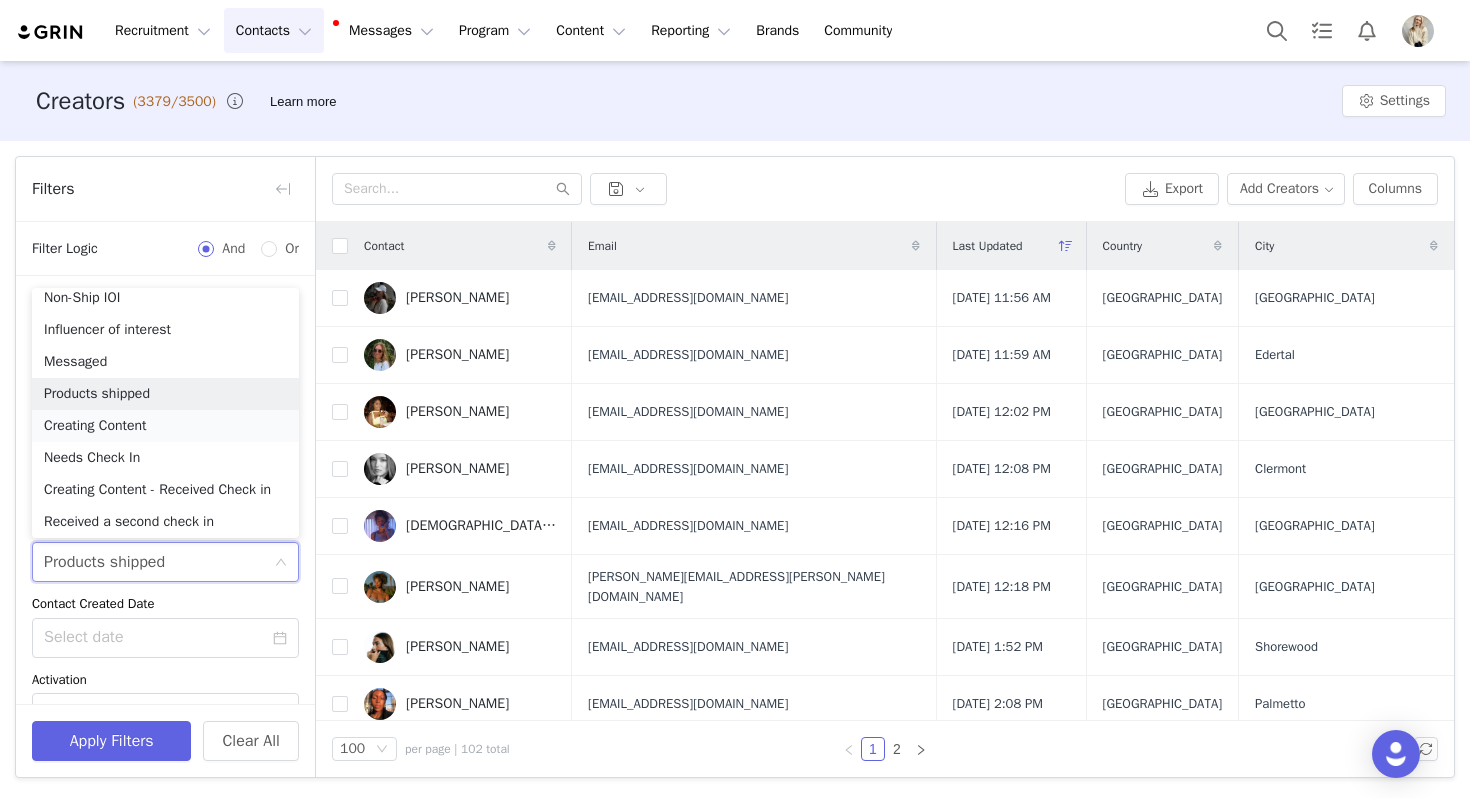click on "Creating Content" at bounding box center (165, 426) 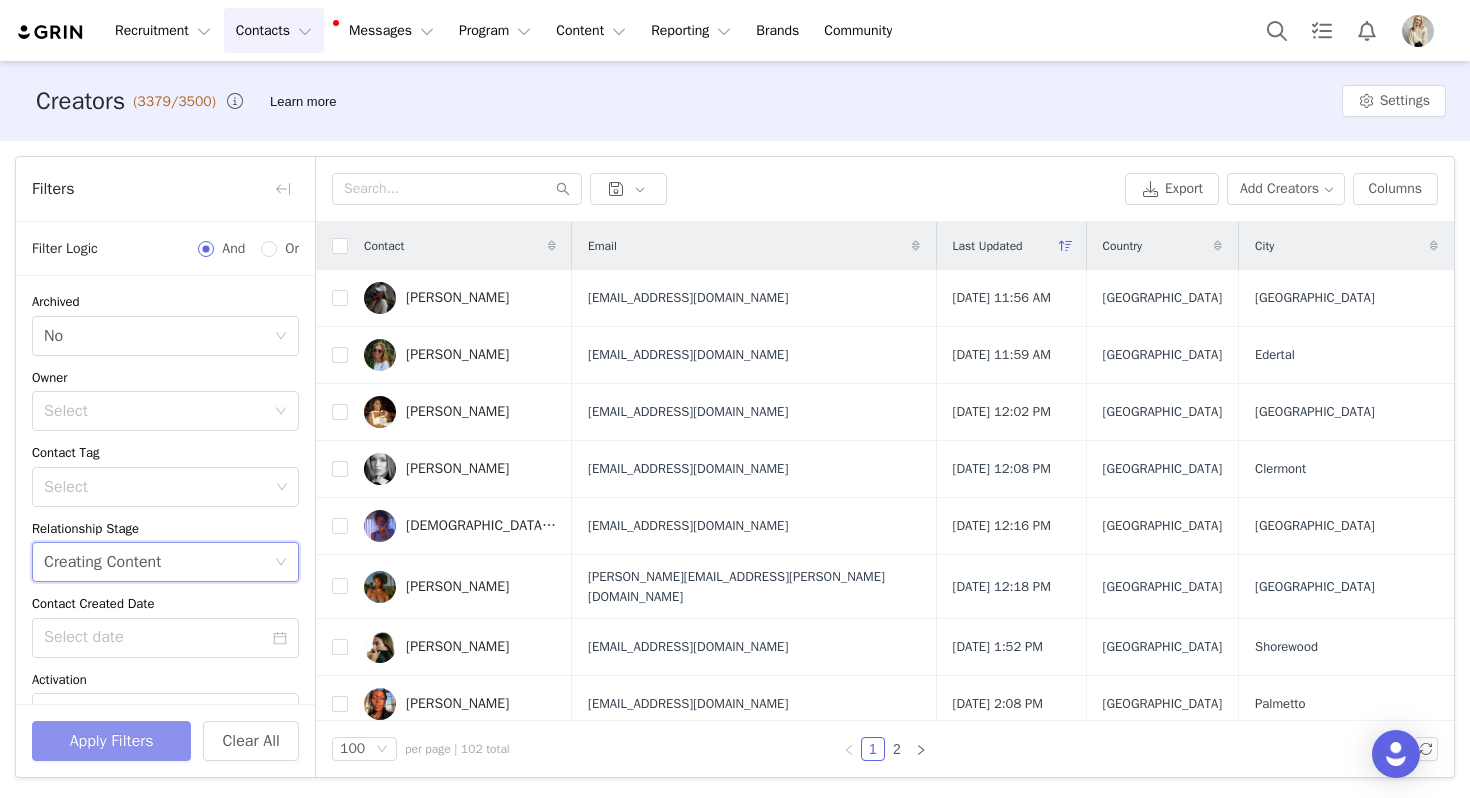 click on "Apply Filters" at bounding box center [111, 741] 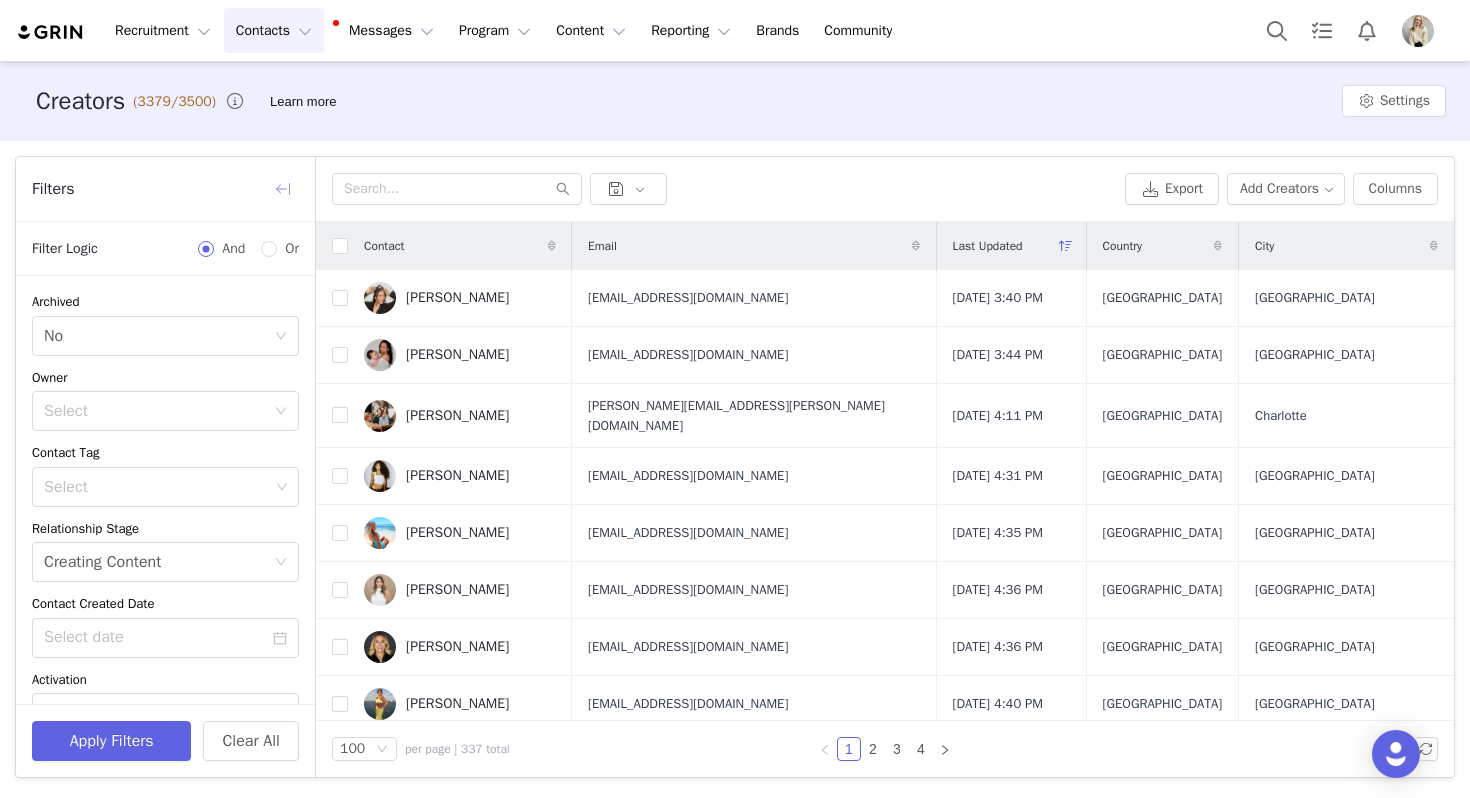 click at bounding box center [283, 189] 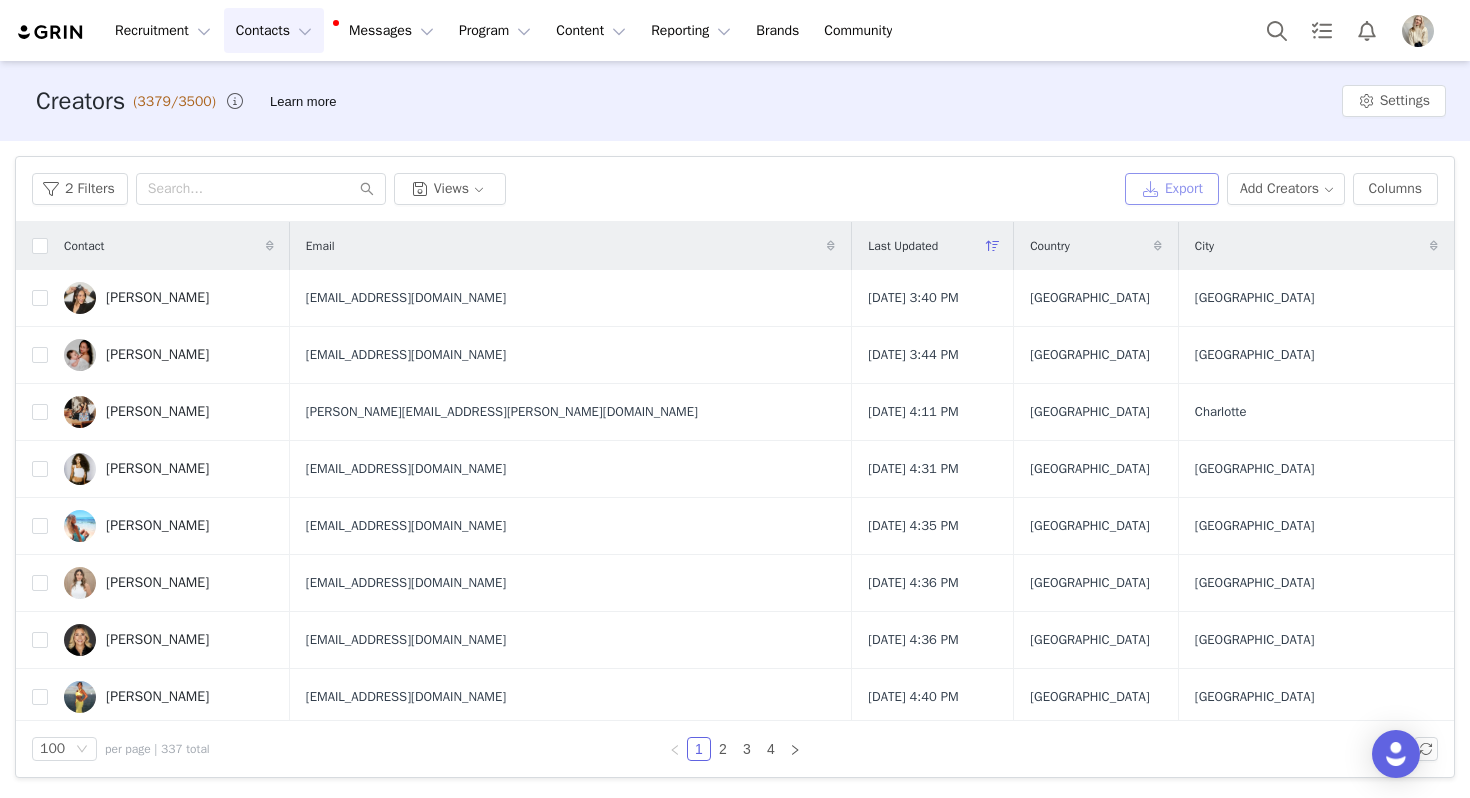 click on "Export" at bounding box center [1172, 189] 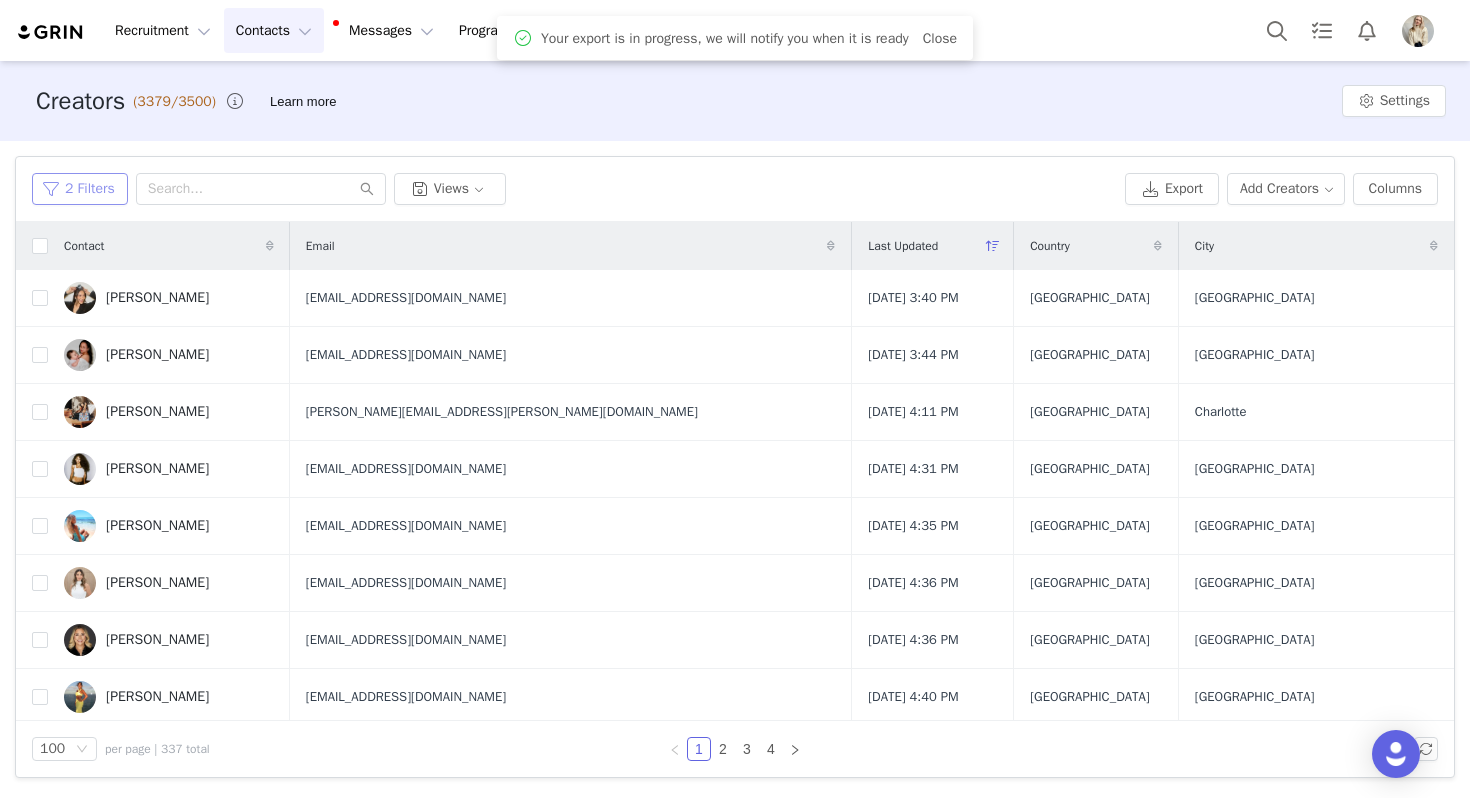click on "2 Filters" at bounding box center [80, 189] 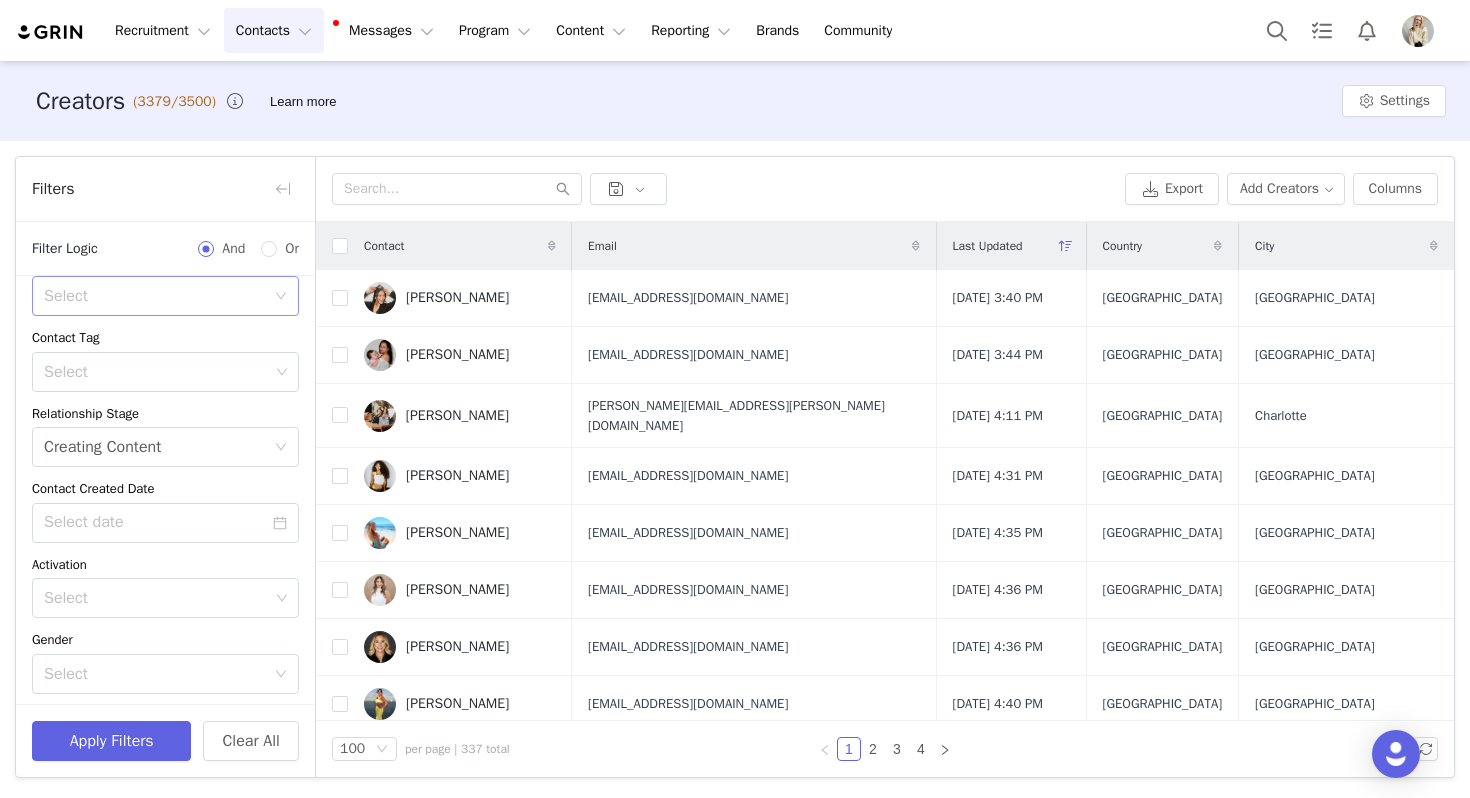 scroll, scrollTop: 0, scrollLeft: 0, axis: both 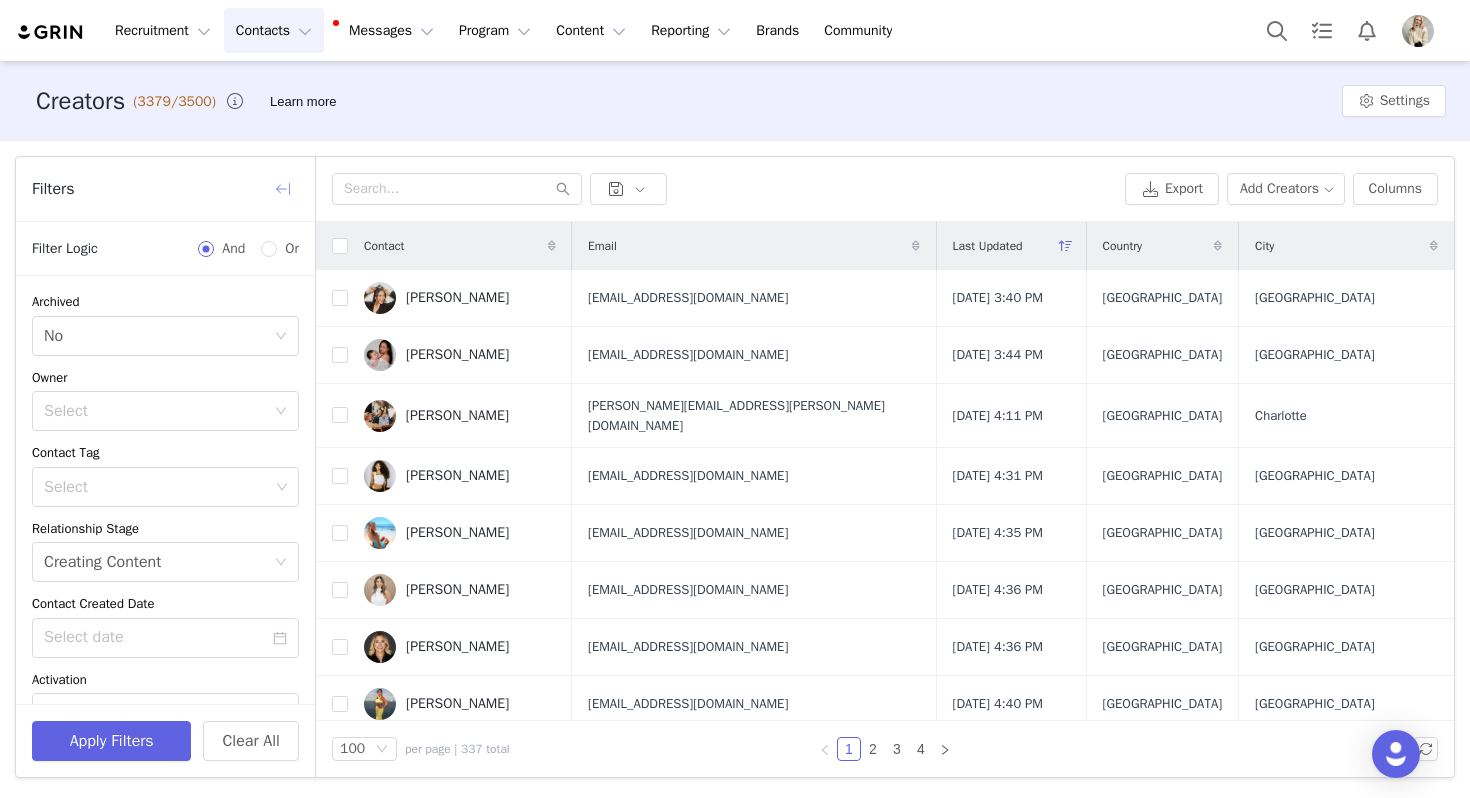 click at bounding box center [283, 189] 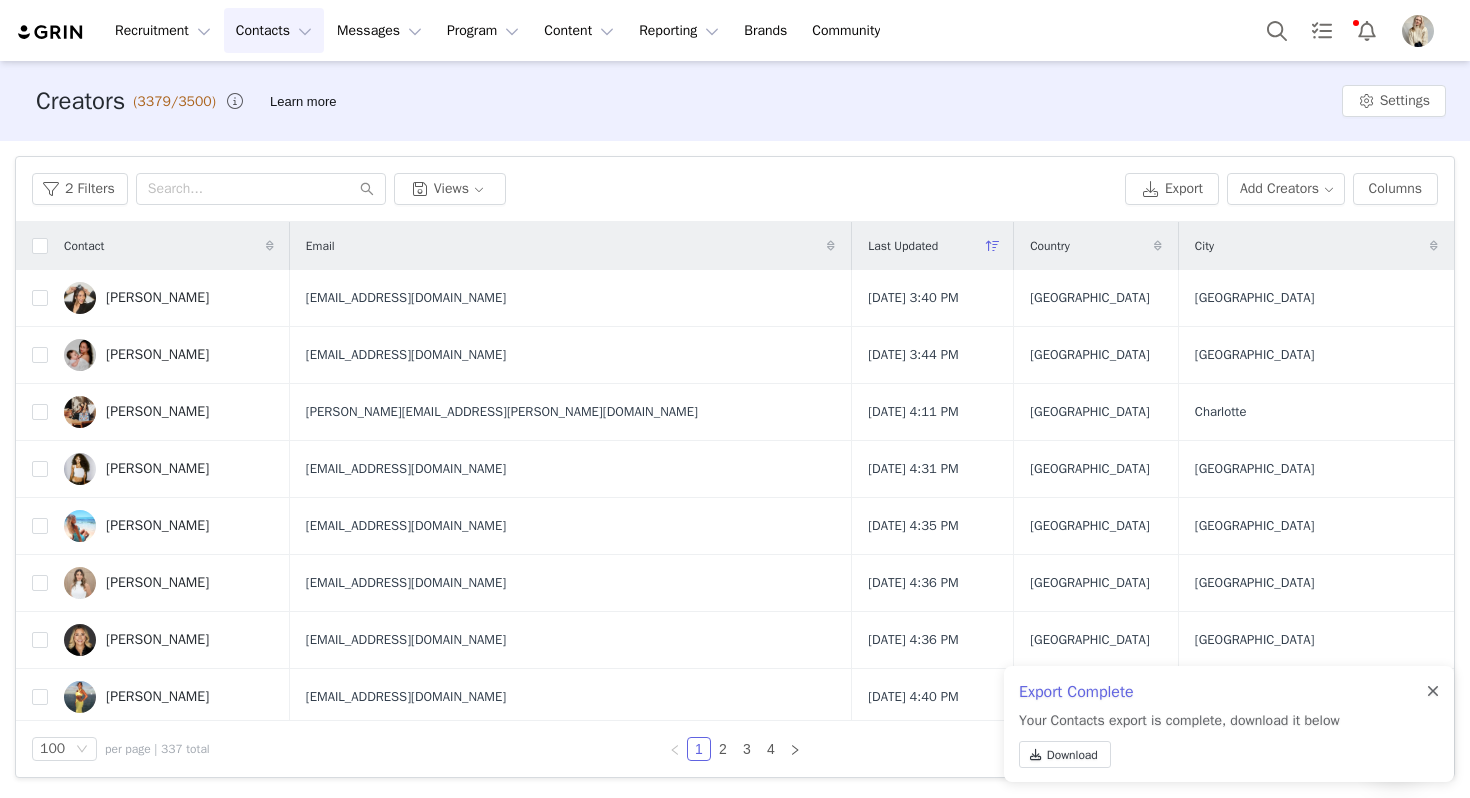 click at bounding box center (1433, 692) 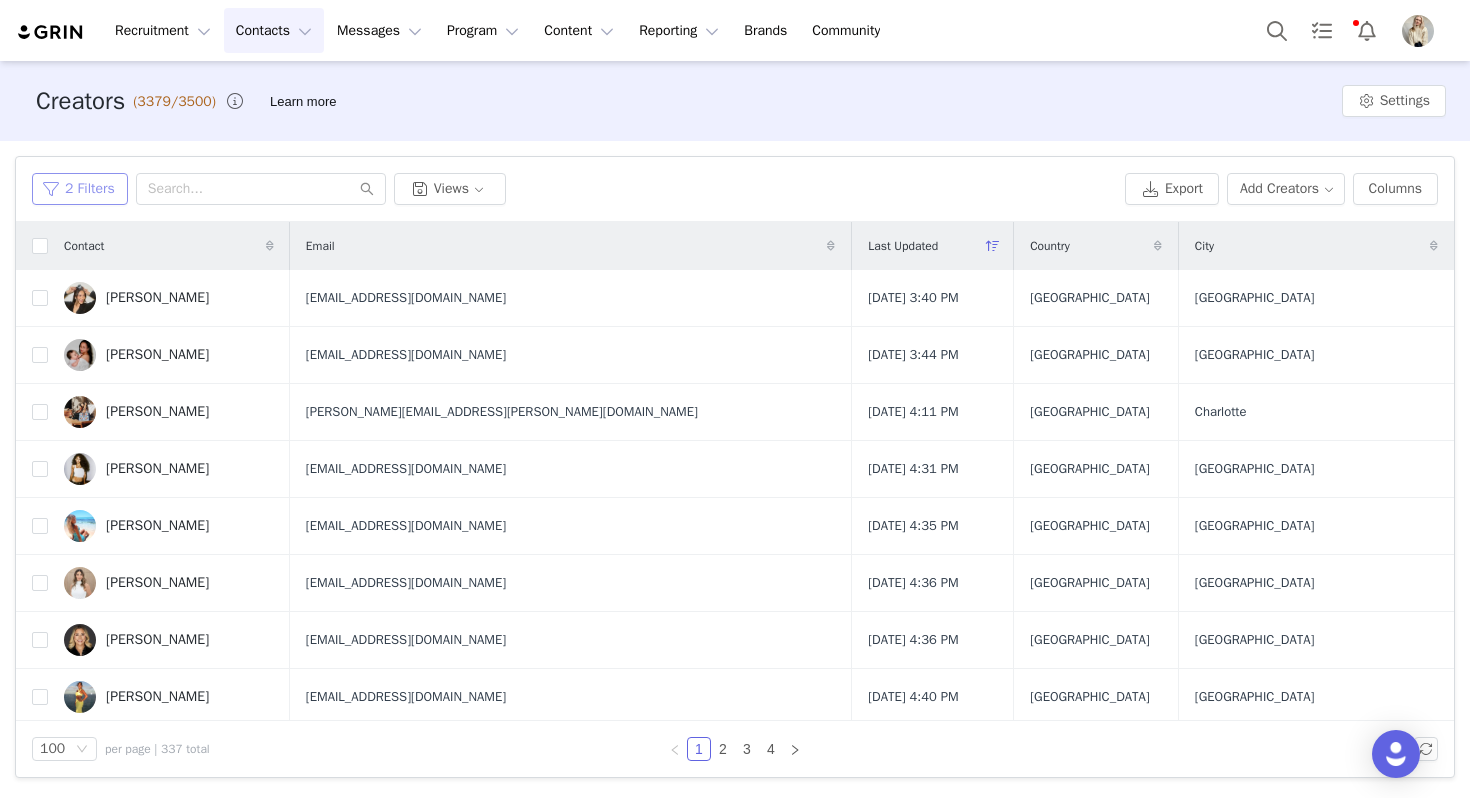 click on "2 Filters" at bounding box center [80, 189] 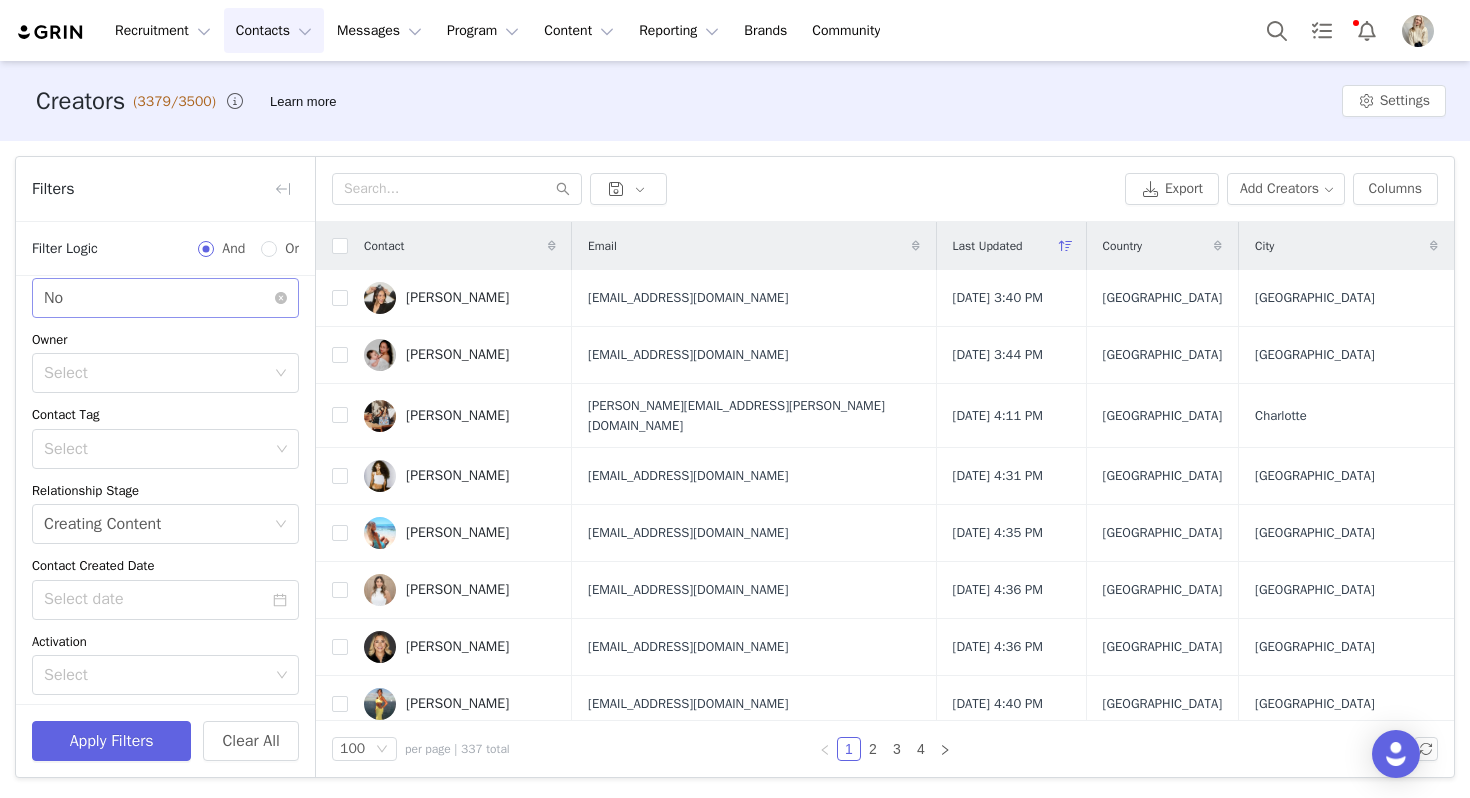 scroll, scrollTop: 95, scrollLeft: 0, axis: vertical 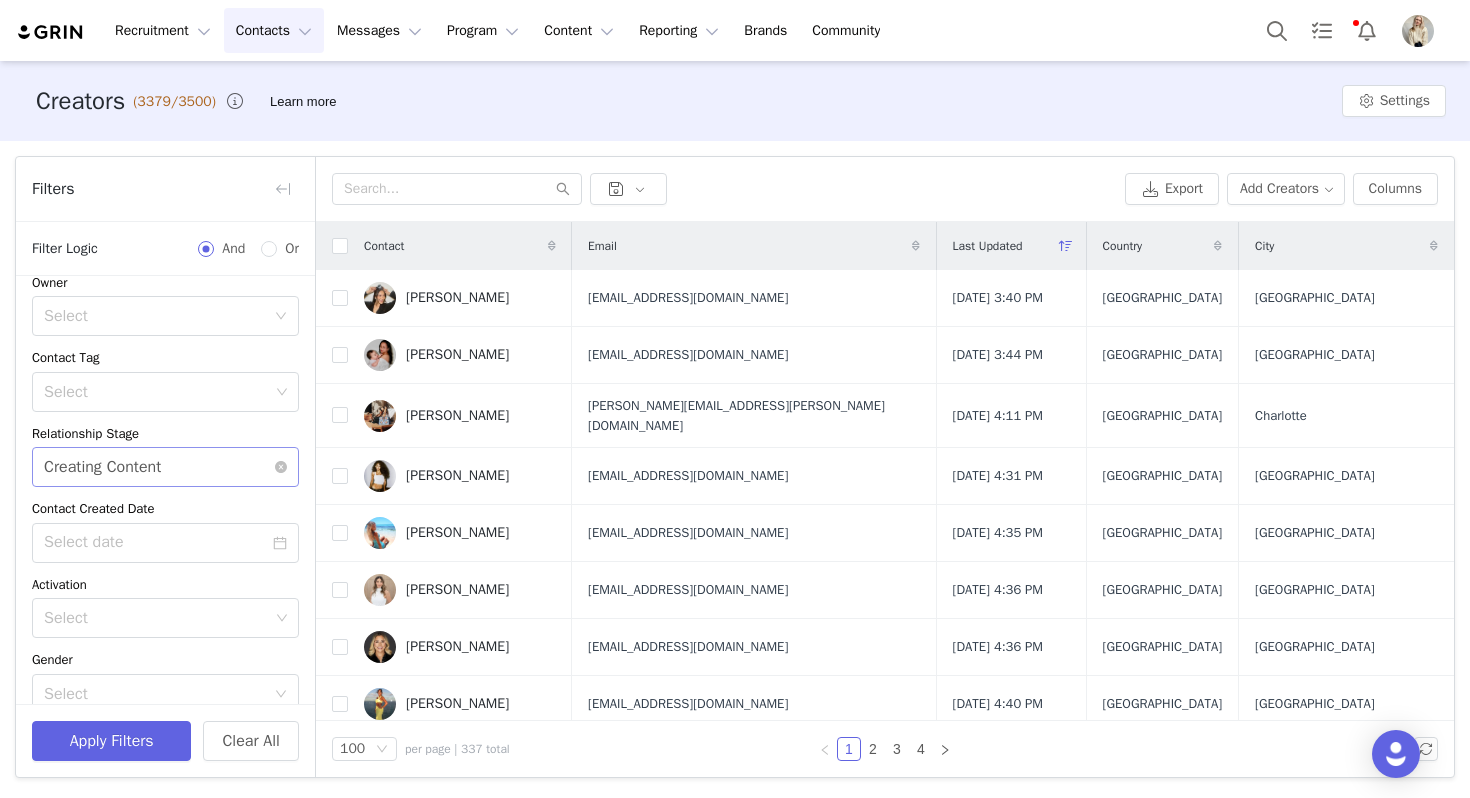 click on "Creating Content" at bounding box center [102, 467] 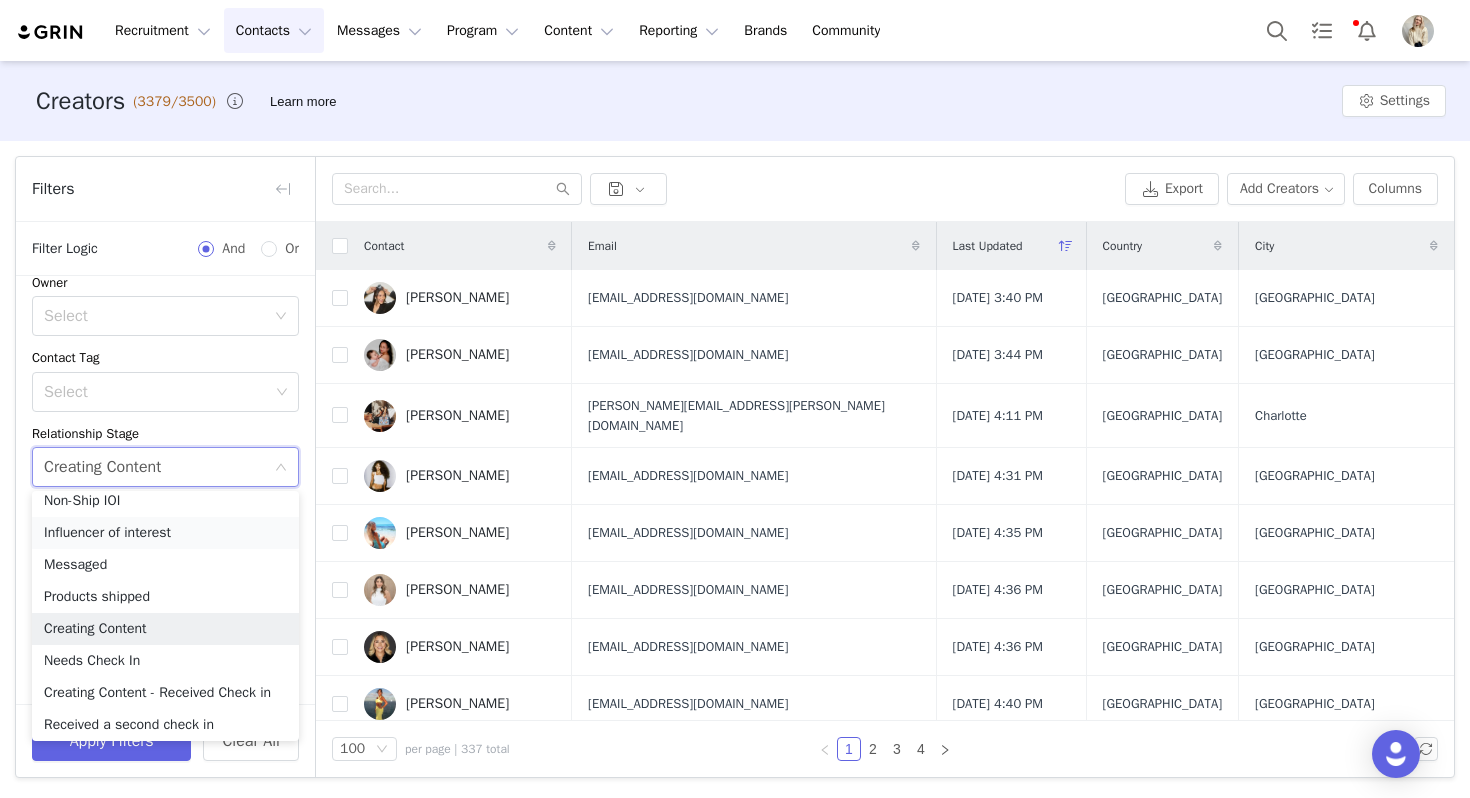 scroll, scrollTop: 4, scrollLeft: 0, axis: vertical 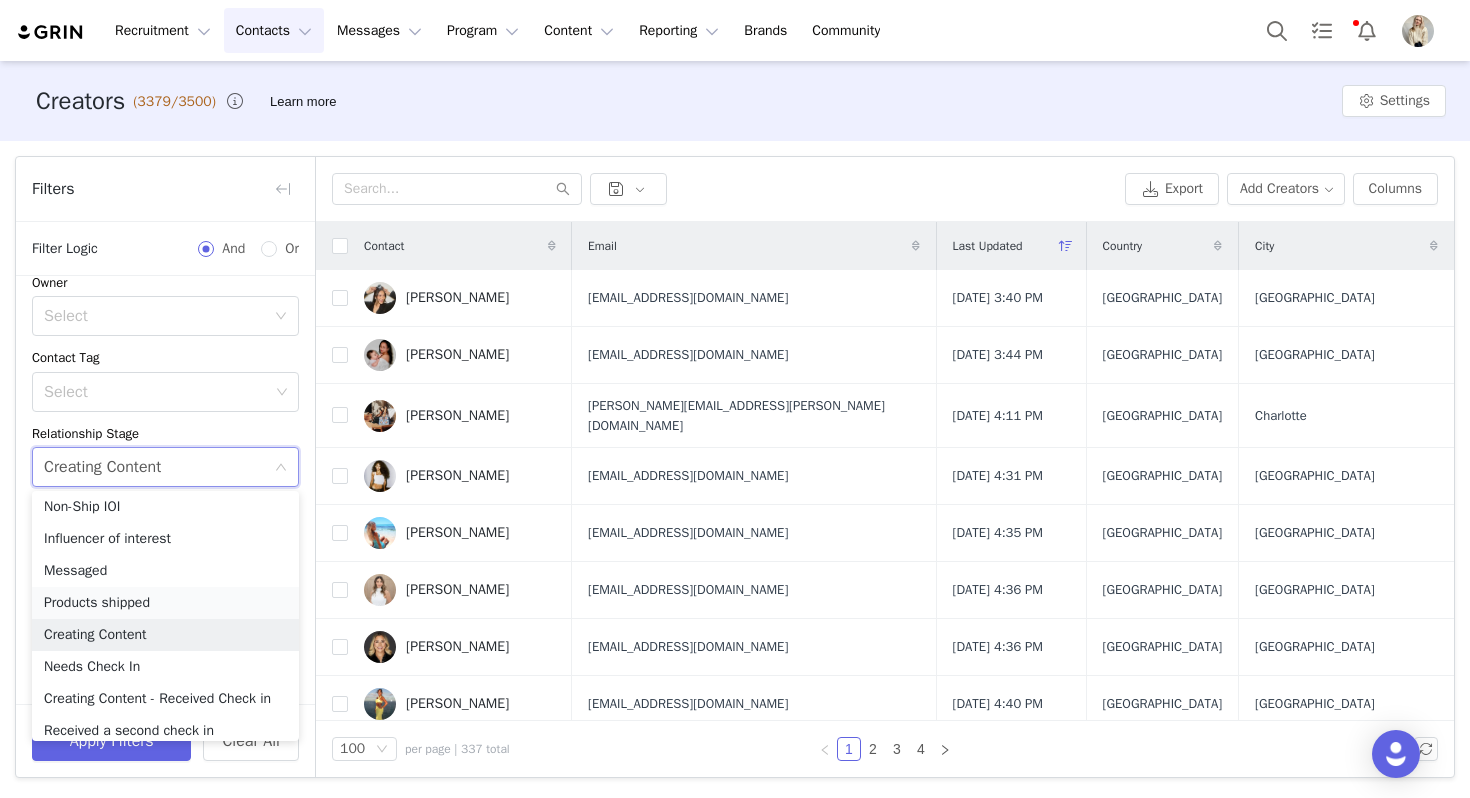 click on "Products shipped" at bounding box center [165, 603] 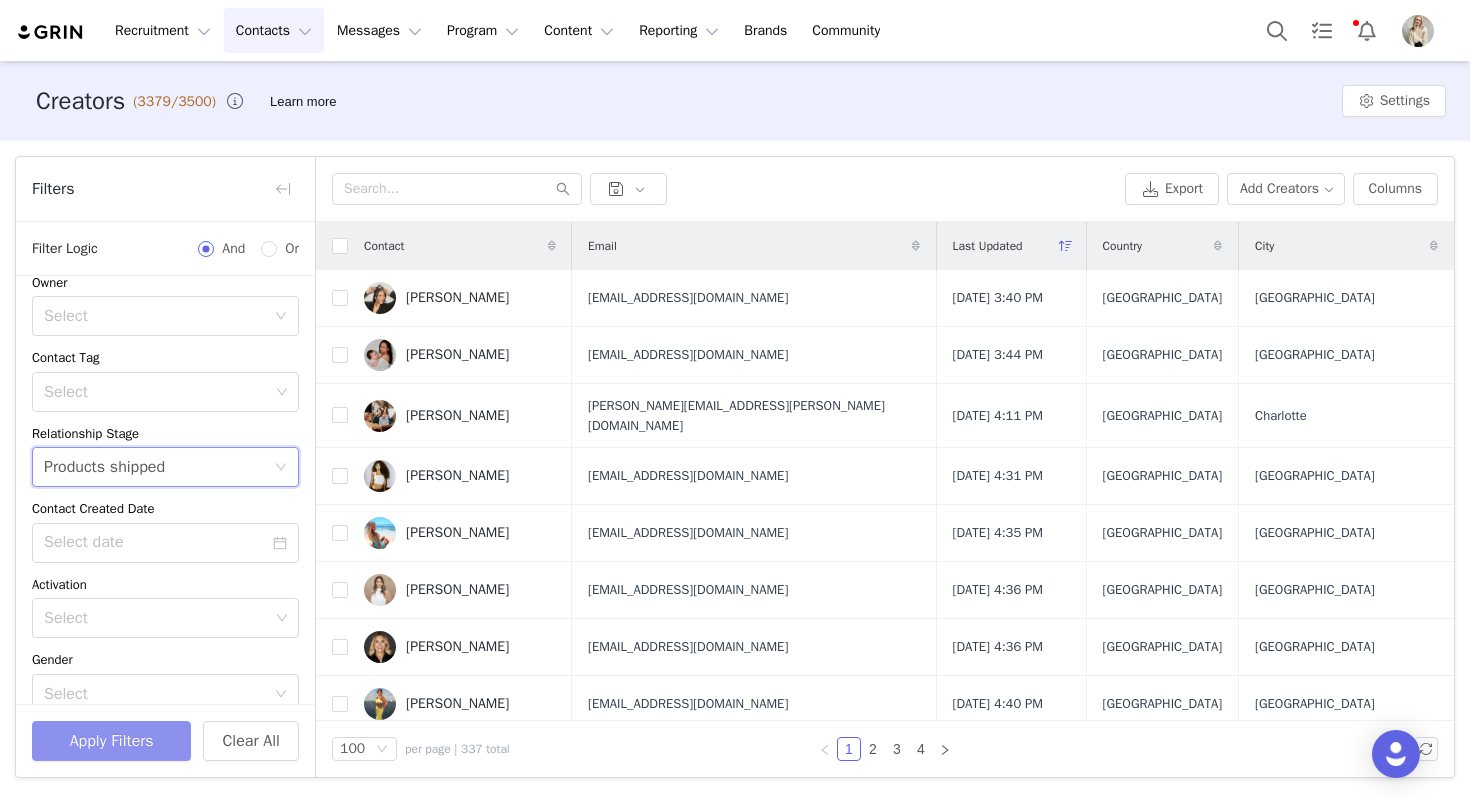 click on "Apply Filters" at bounding box center (111, 741) 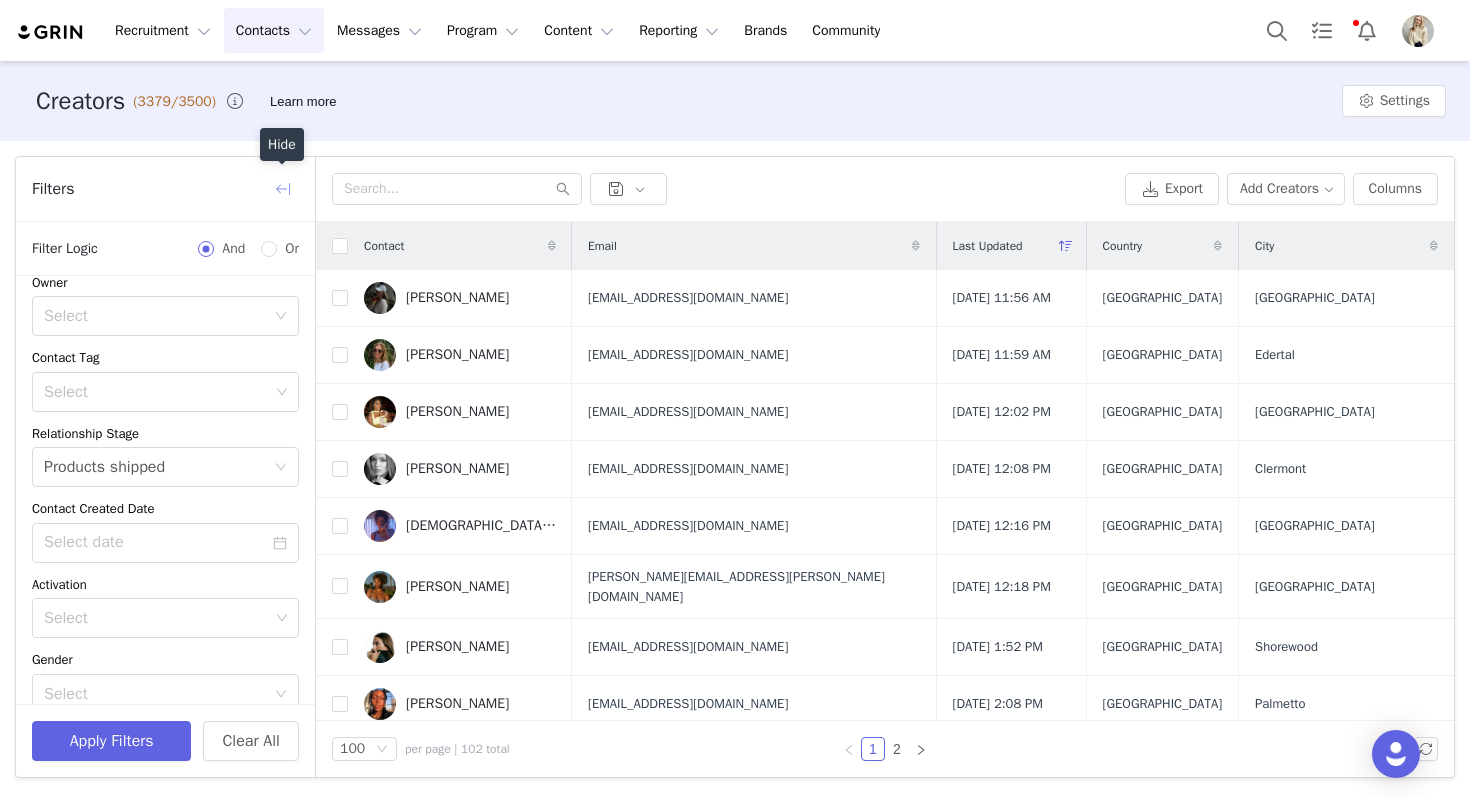 click at bounding box center (283, 189) 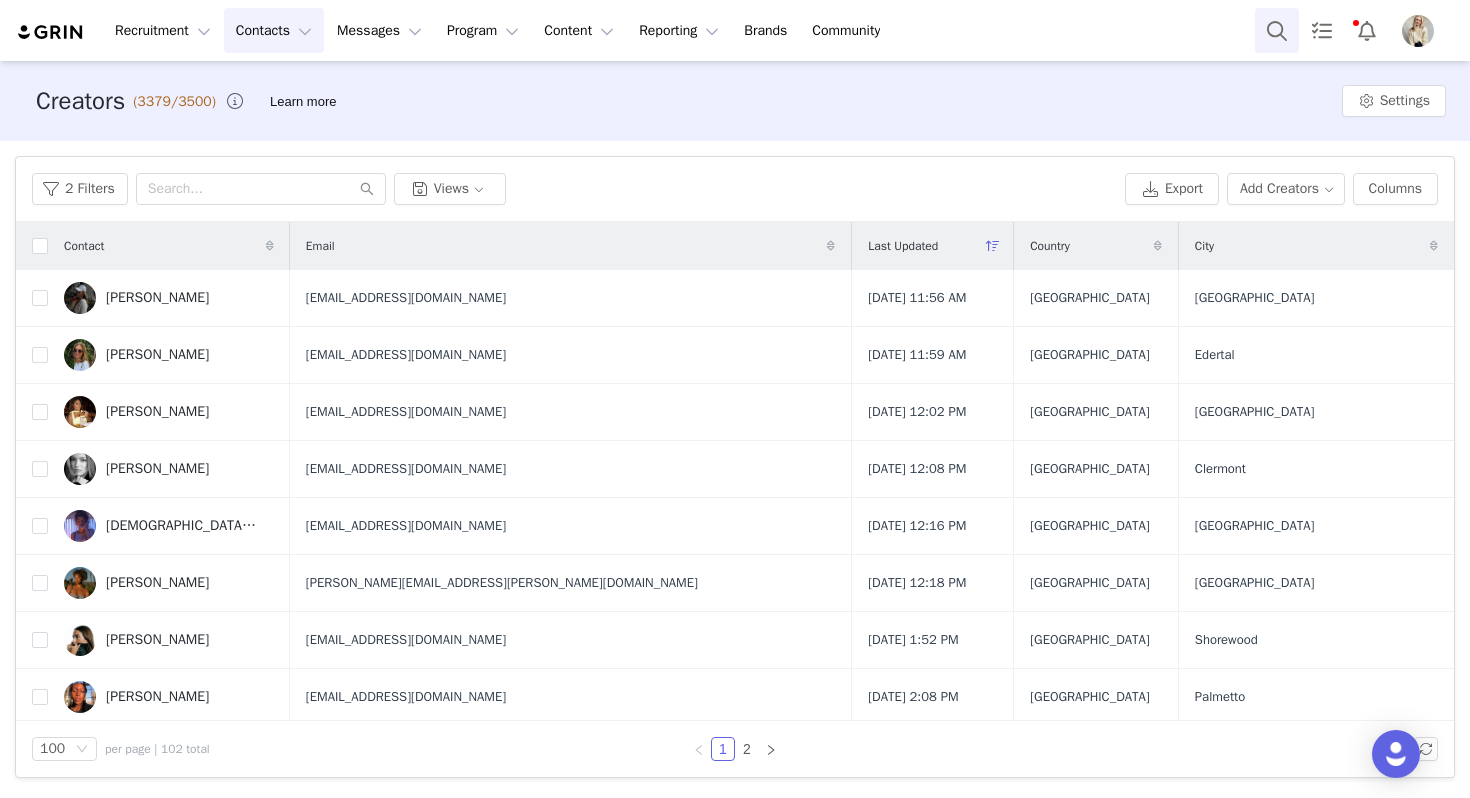 click at bounding box center (1277, 30) 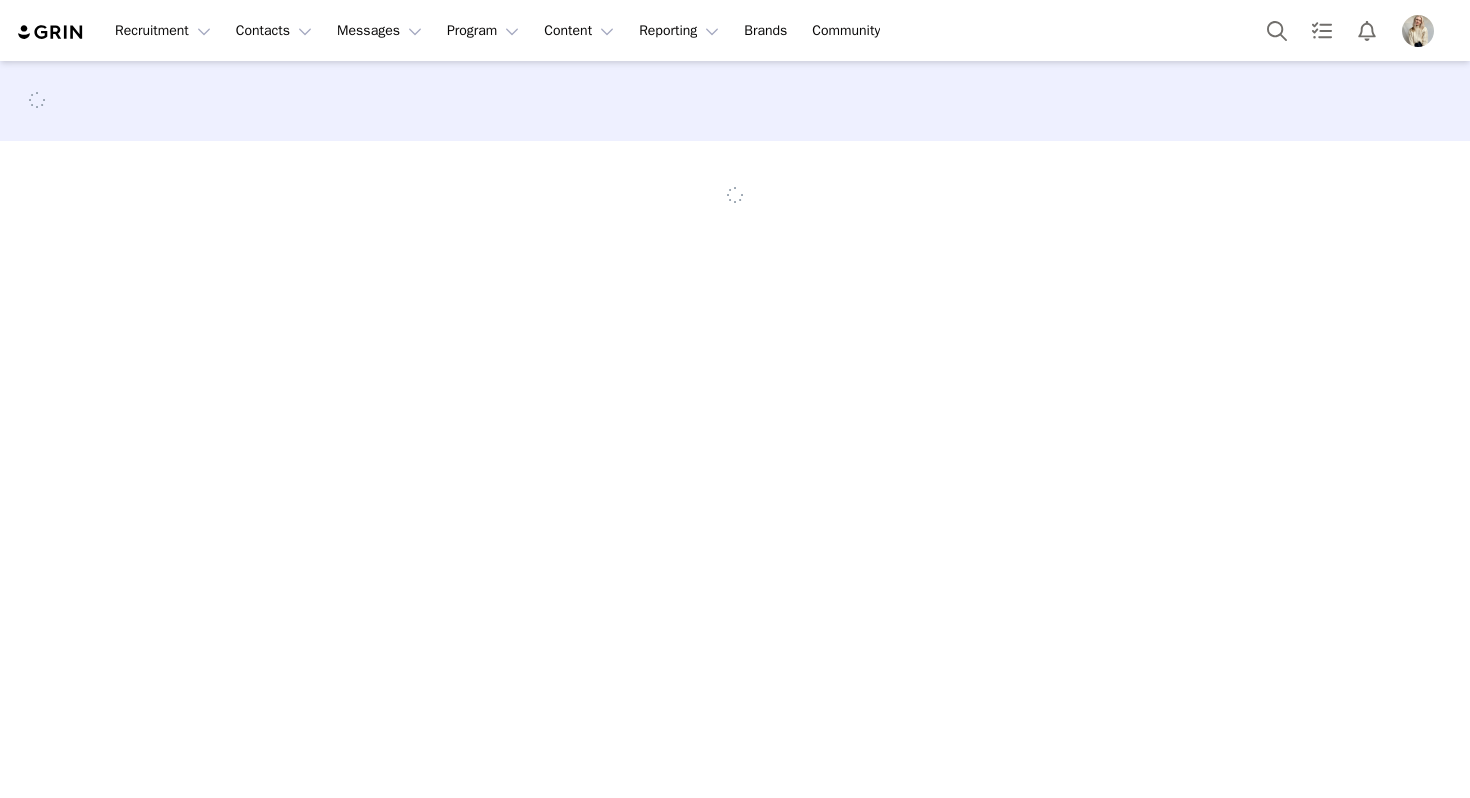scroll, scrollTop: 0, scrollLeft: 0, axis: both 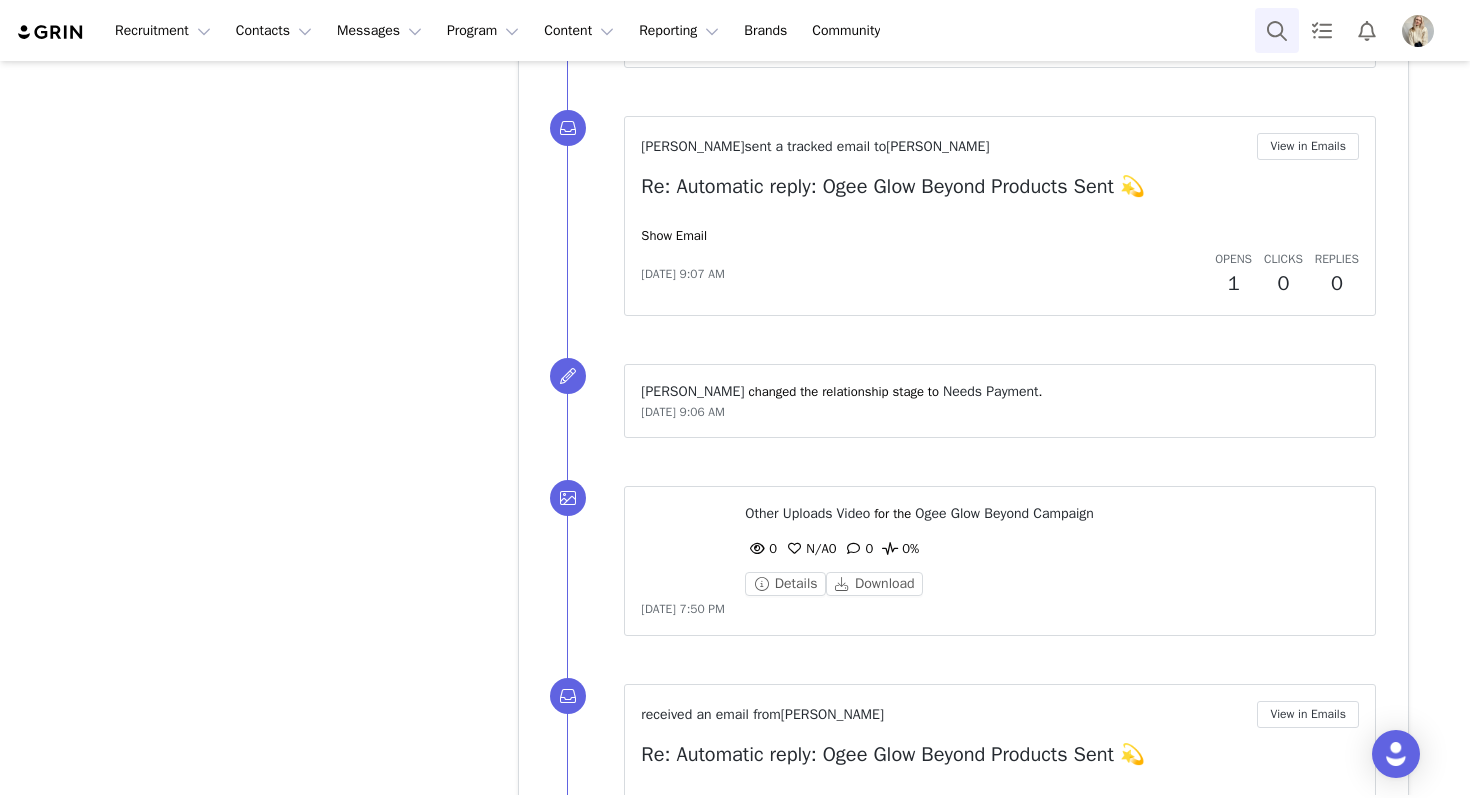 click at bounding box center (1277, 30) 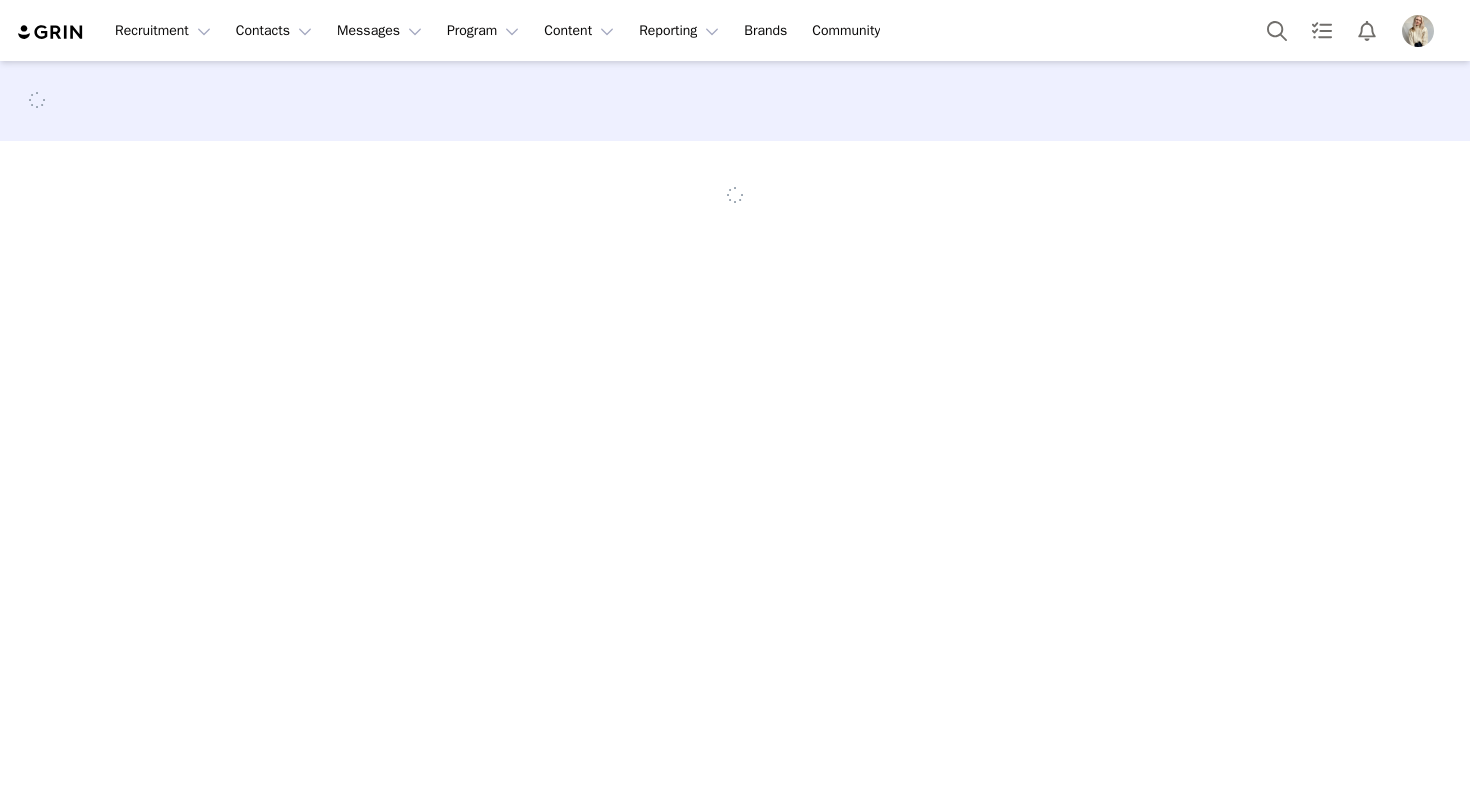scroll, scrollTop: 0, scrollLeft: 0, axis: both 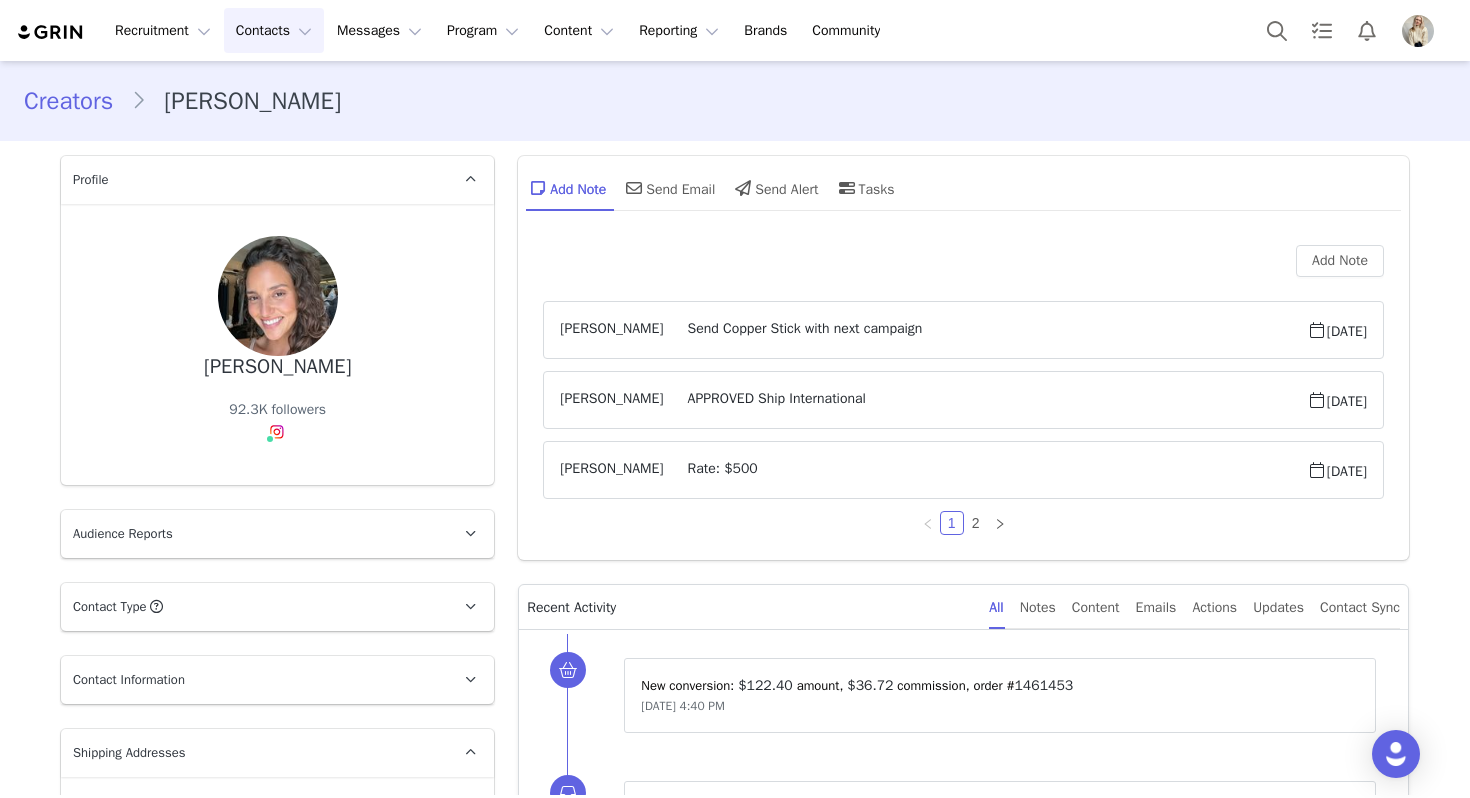 click on "Contacts Contacts" at bounding box center [274, 30] 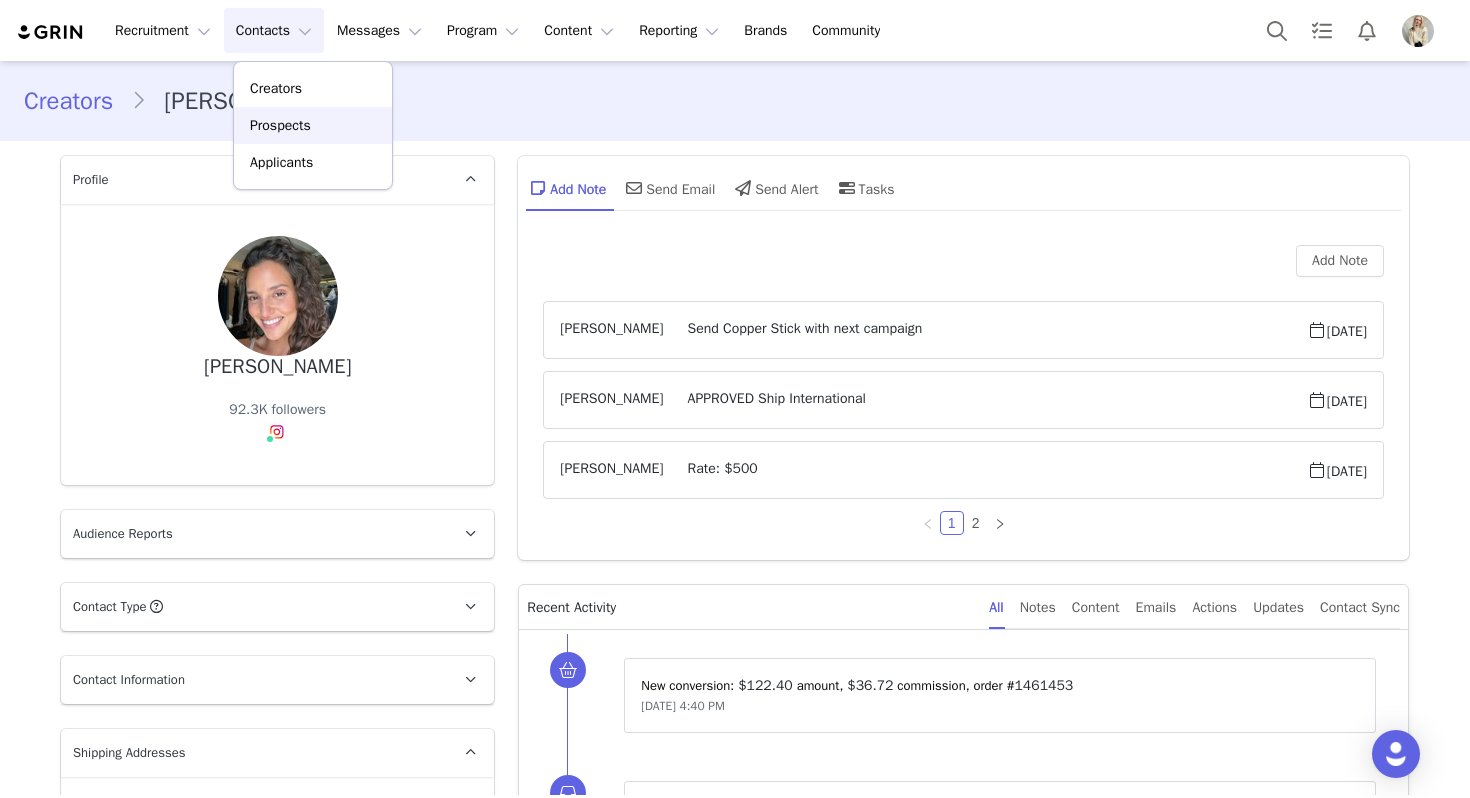 click on "Prospects" at bounding box center (313, 125) 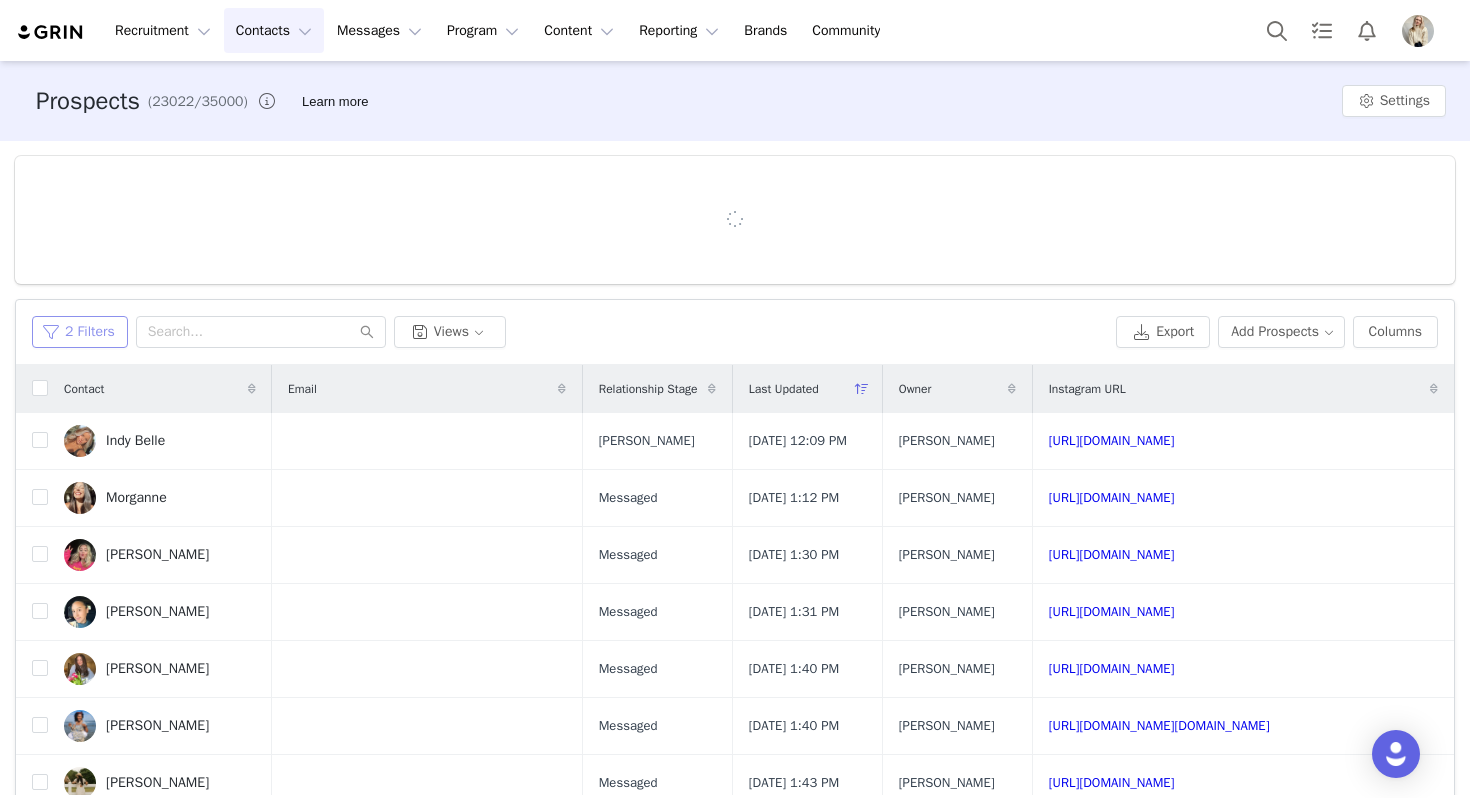 click on "2 Filters" at bounding box center [80, 332] 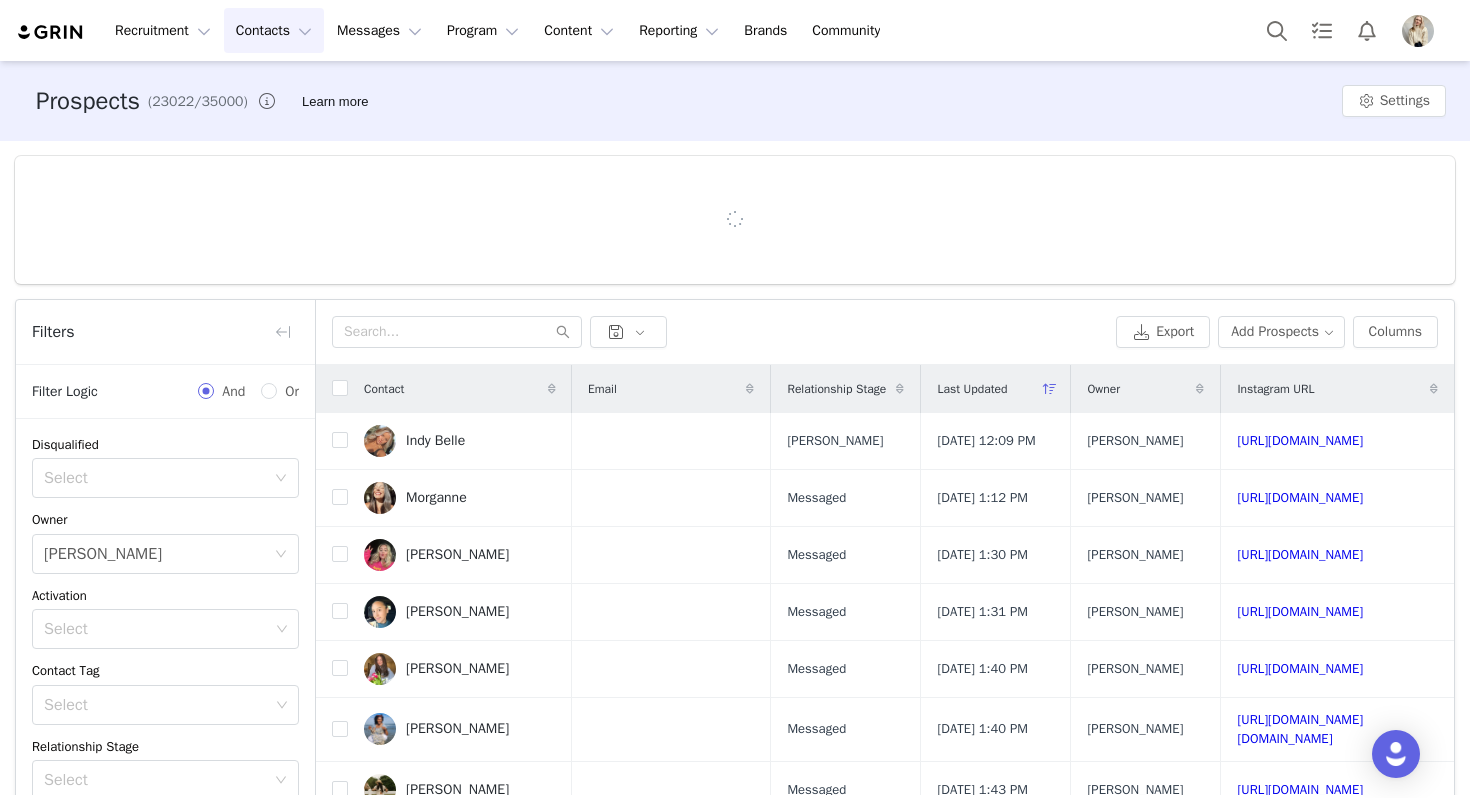 scroll, scrollTop: 283, scrollLeft: 0, axis: vertical 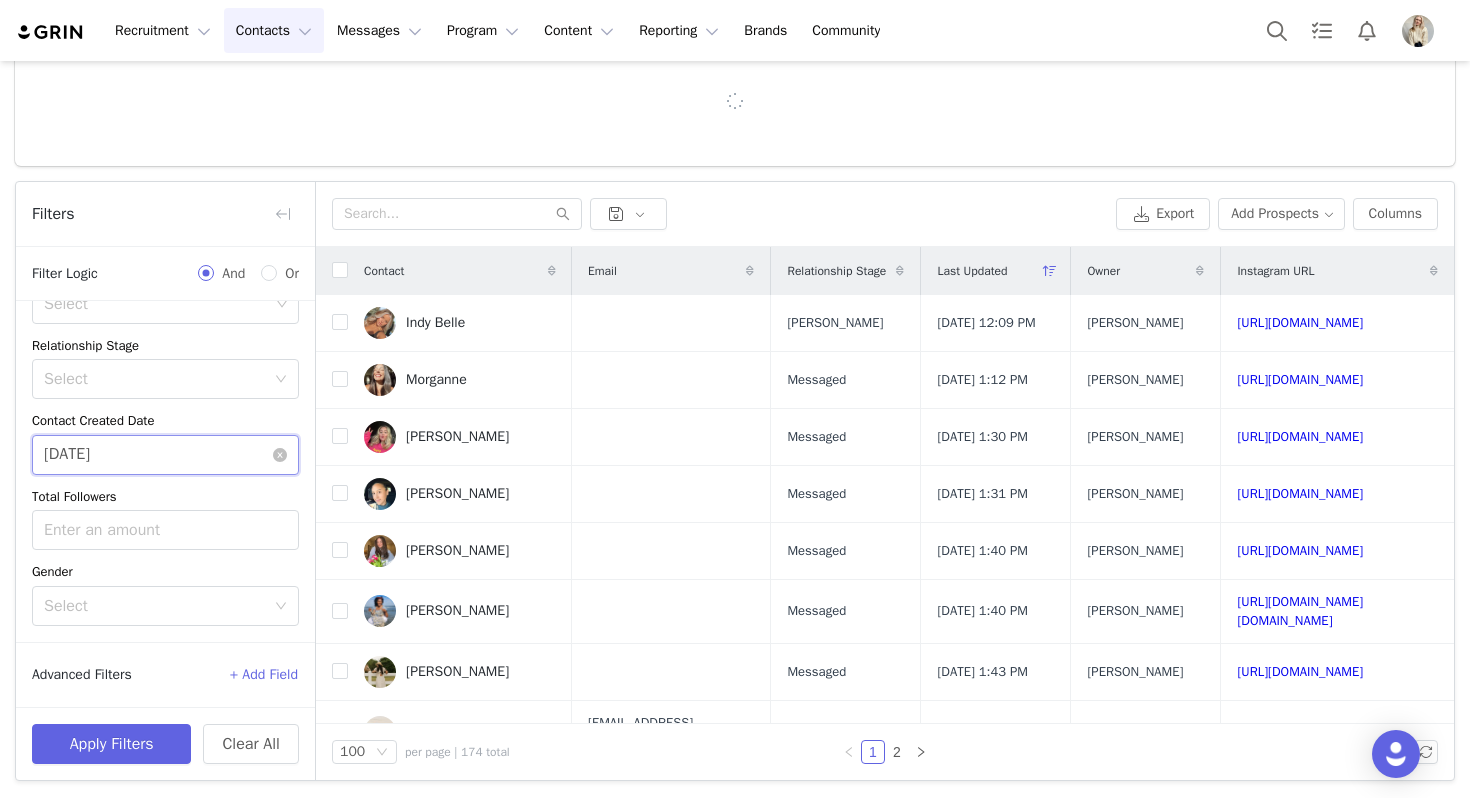 click on "06/13/2025" at bounding box center (165, 455) 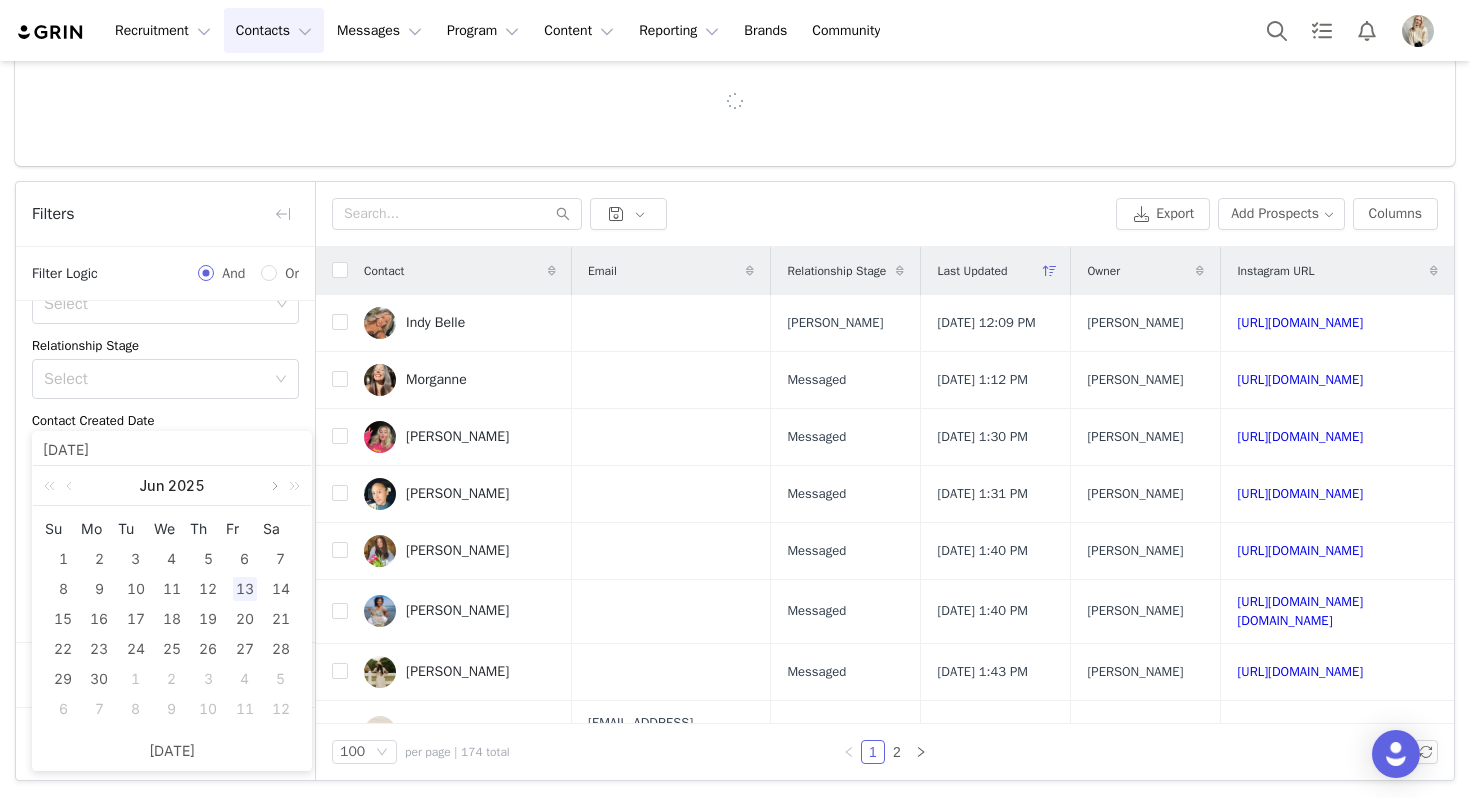click at bounding box center (273, 486) 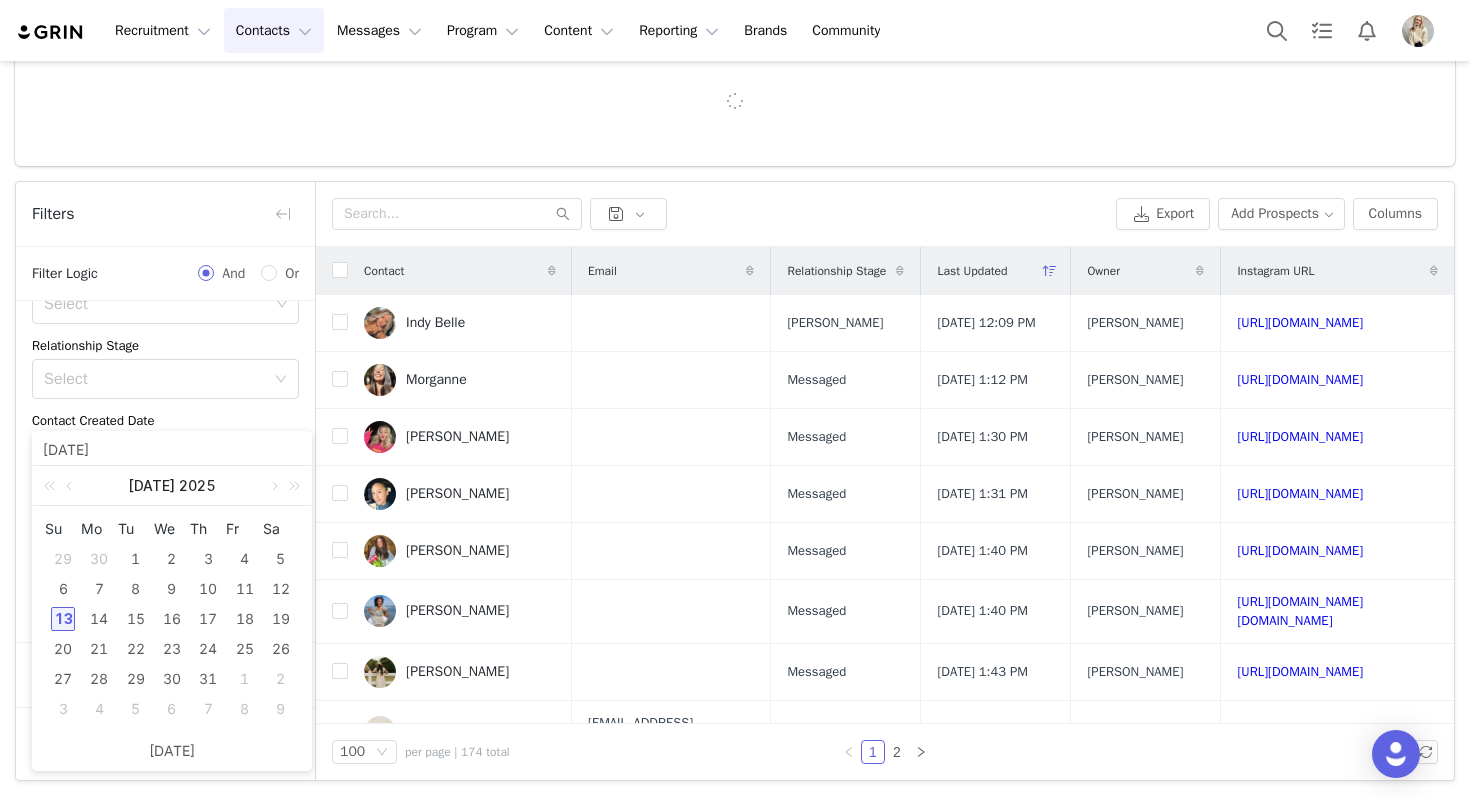 click on "13" at bounding box center (63, 619) 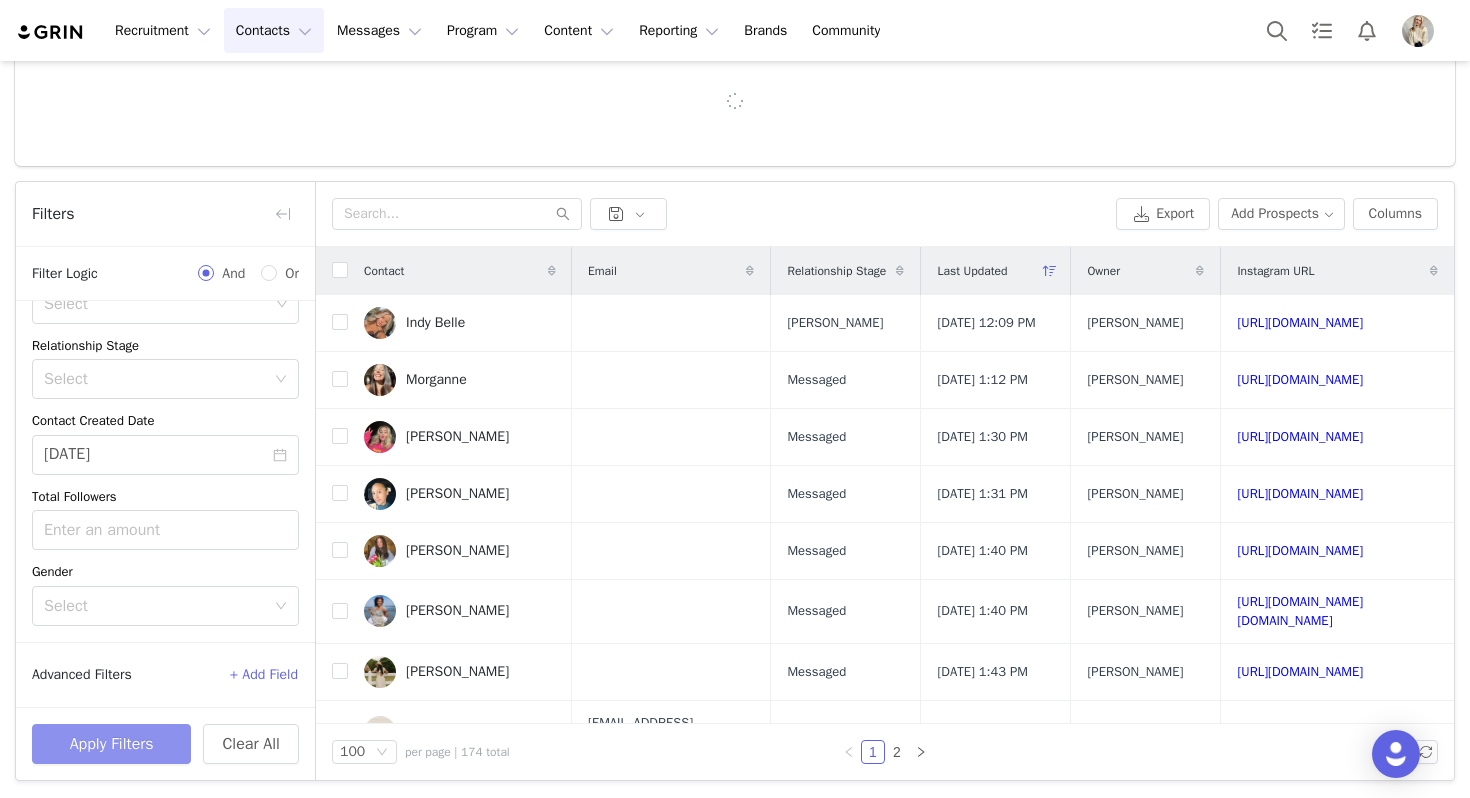 click on "Apply Filters" at bounding box center (111, 744) 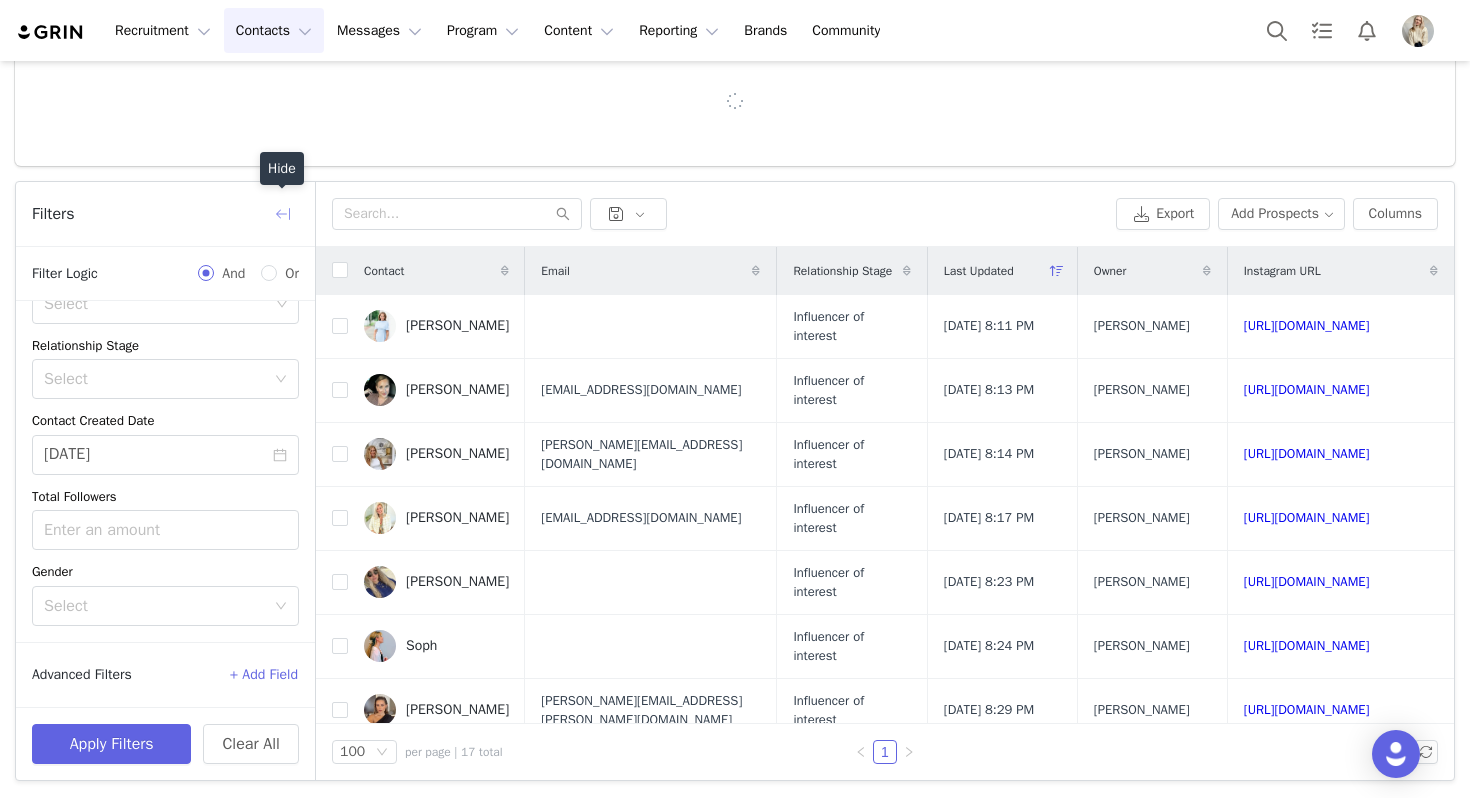 click at bounding box center [283, 214] 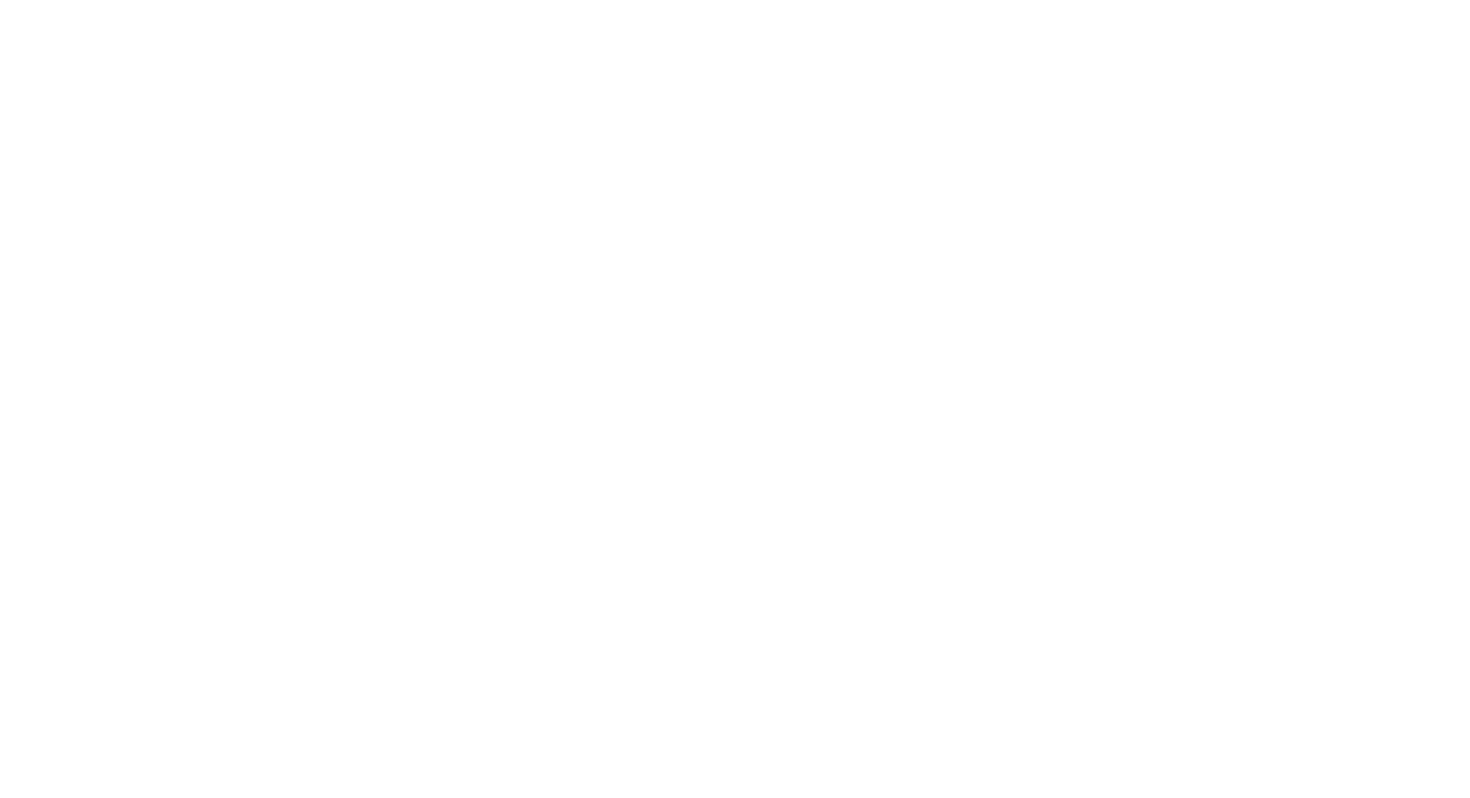 scroll, scrollTop: 0, scrollLeft: 0, axis: both 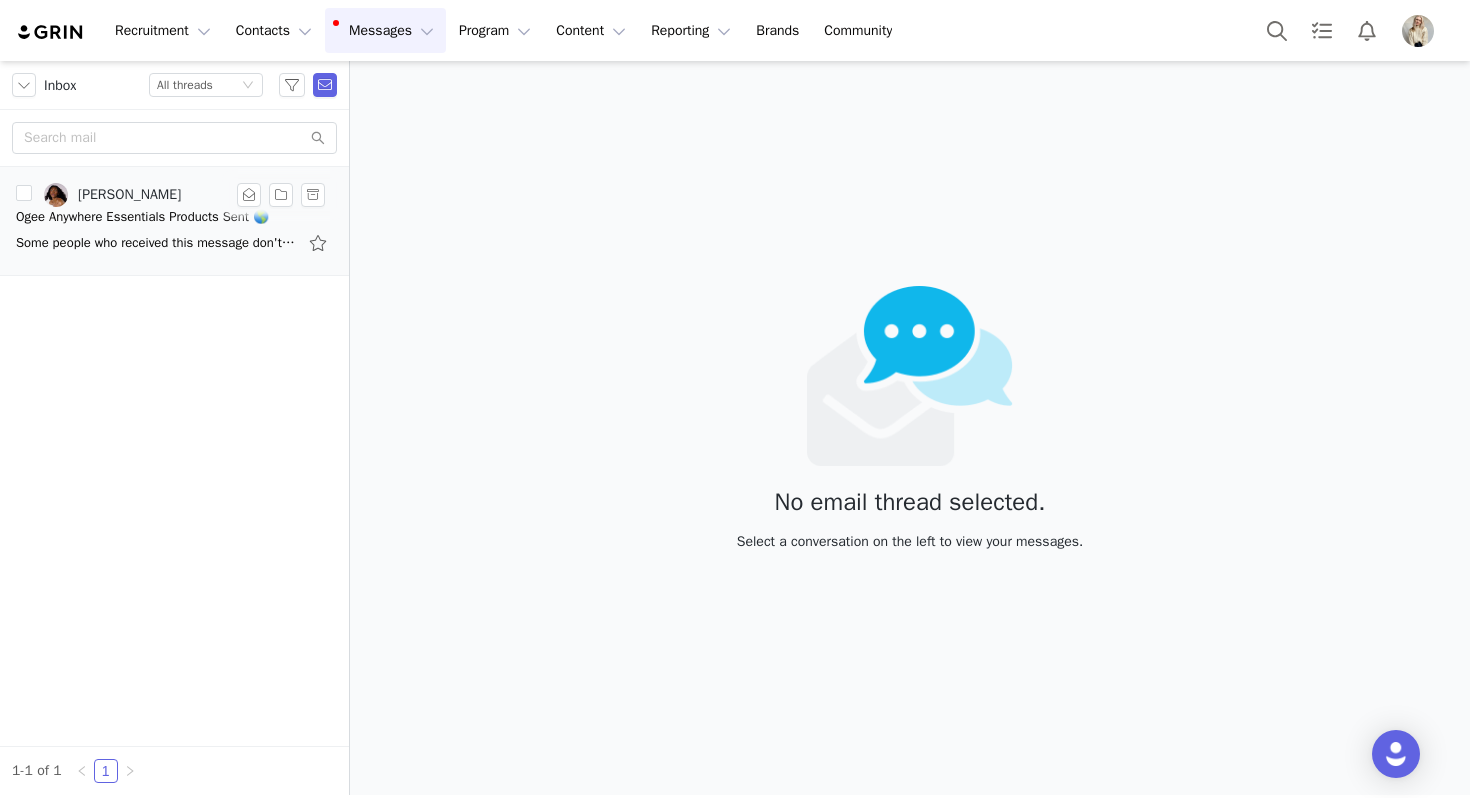 click on "Ogee Anywhere Essentials Products Sent 🌎" at bounding box center [142, 217] 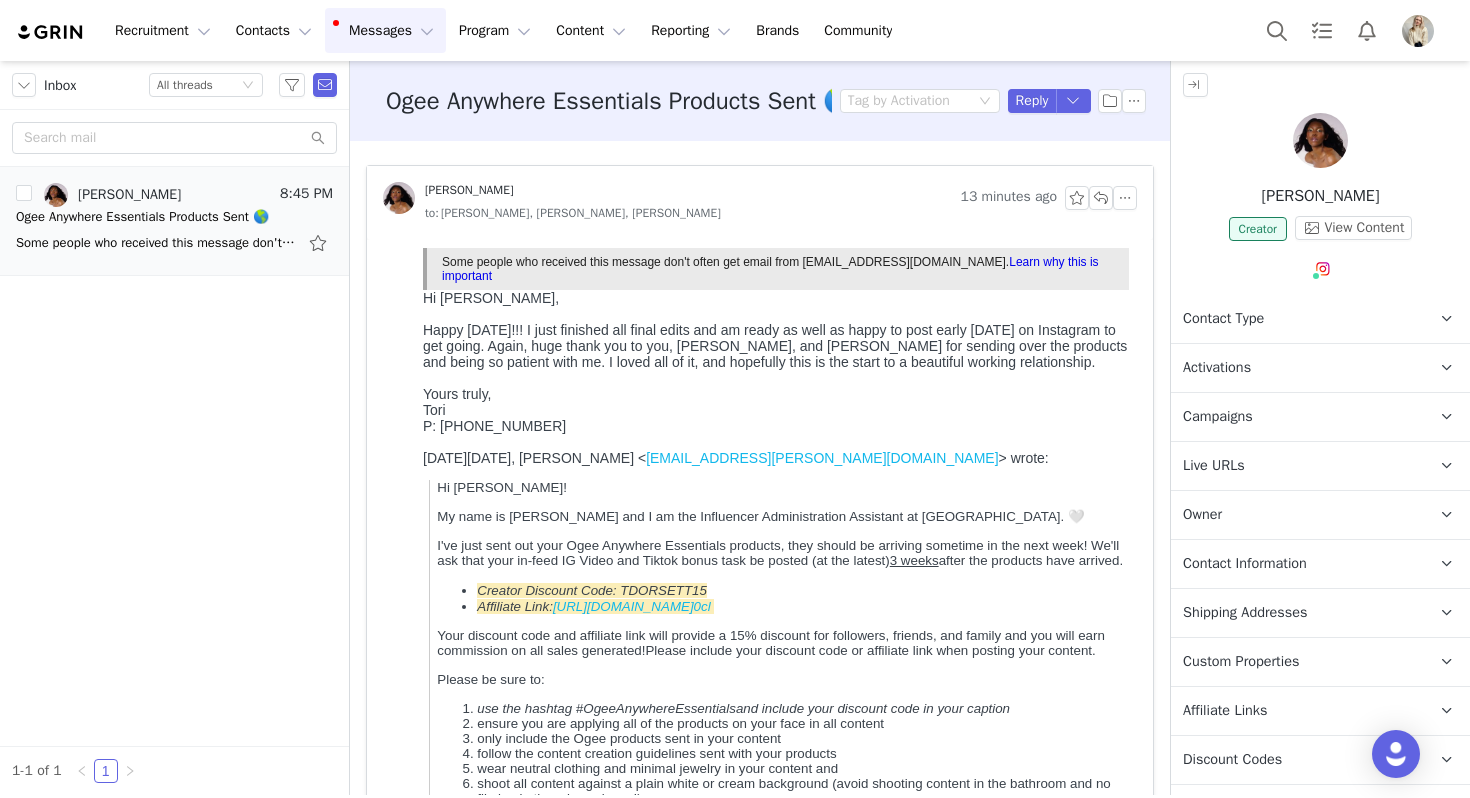 scroll, scrollTop: 0, scrollLeft: 0, axis: both 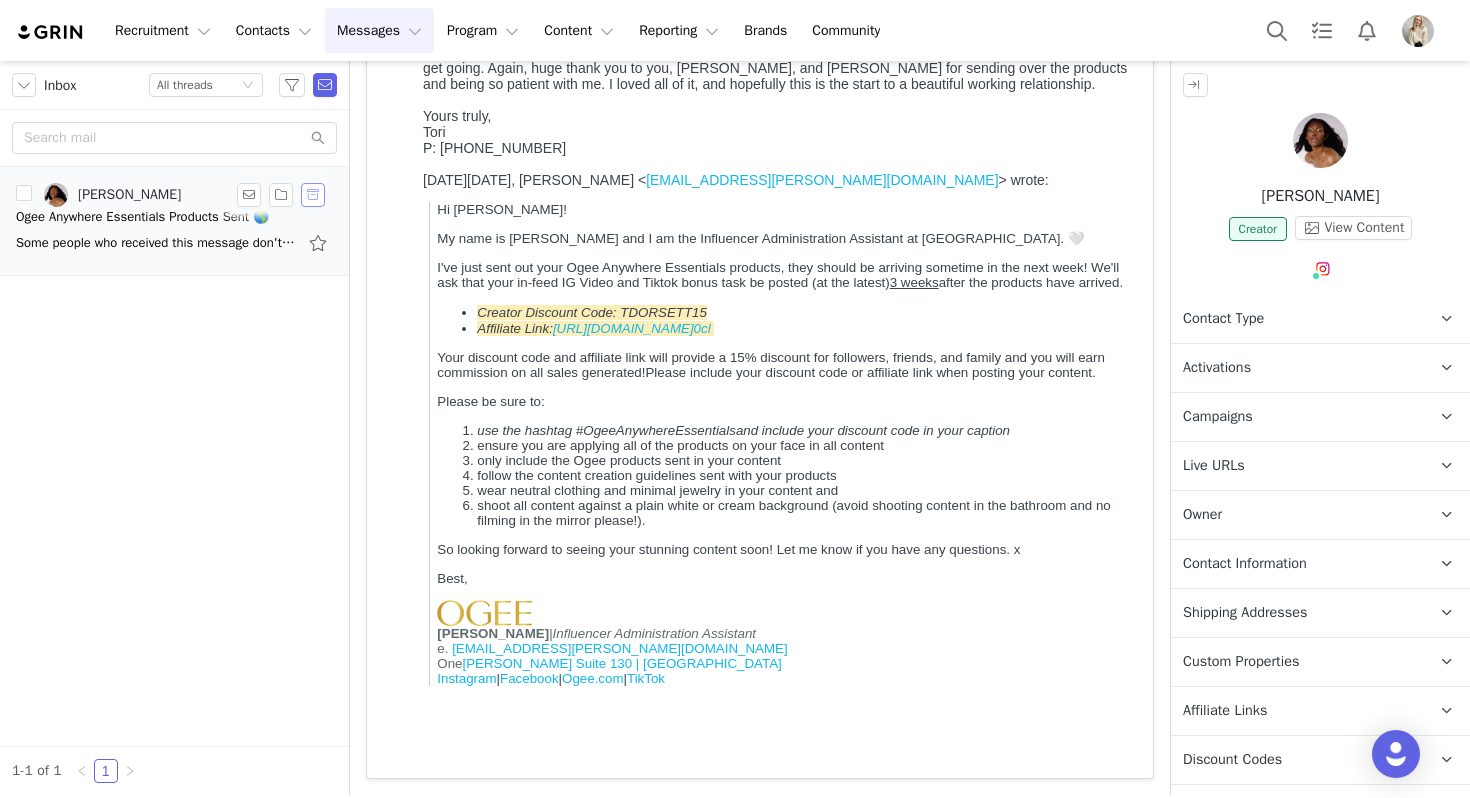 click at bounding box center (313, 195) 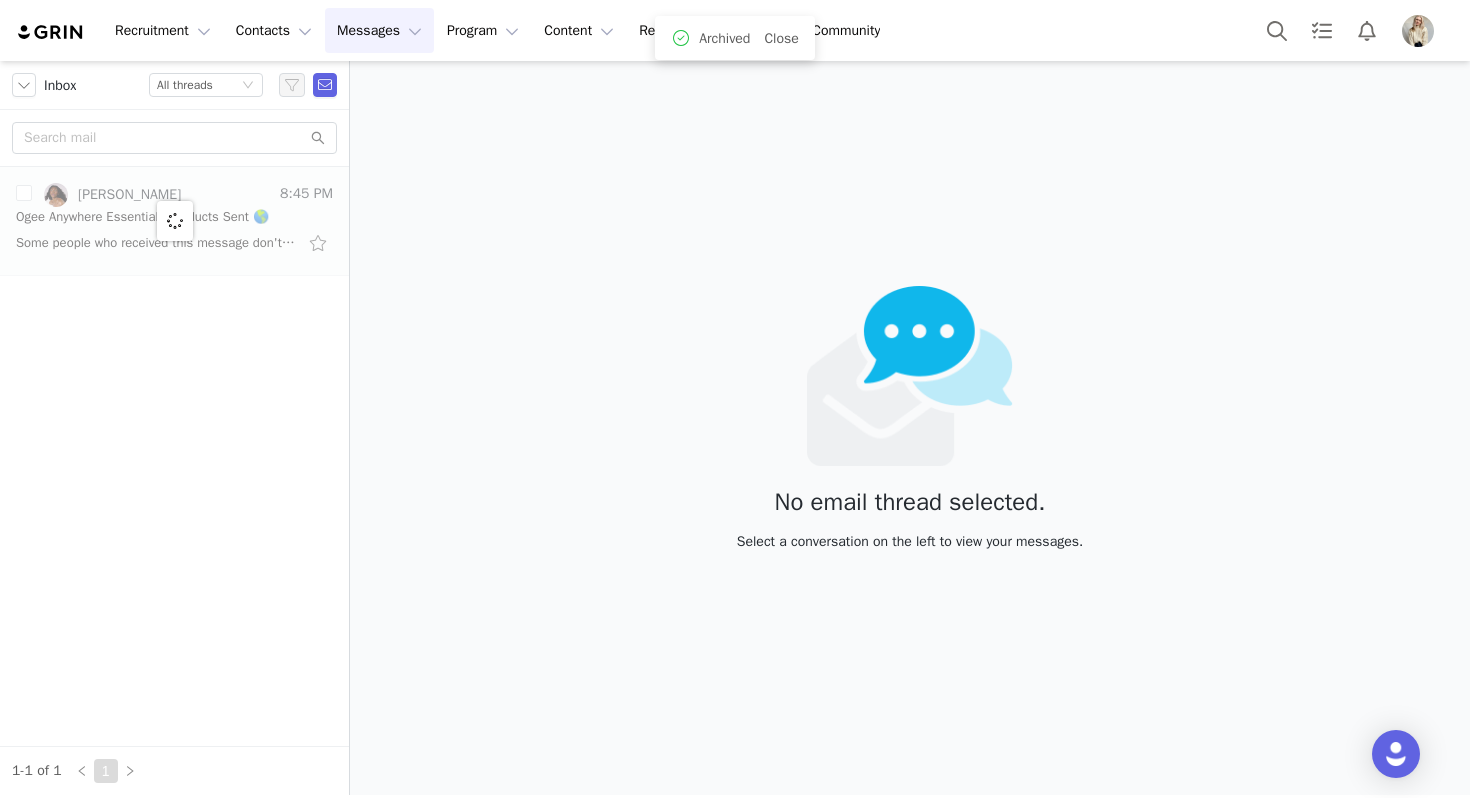 scroll, scrollTop: 0, scrollLeft: 0, axis: both 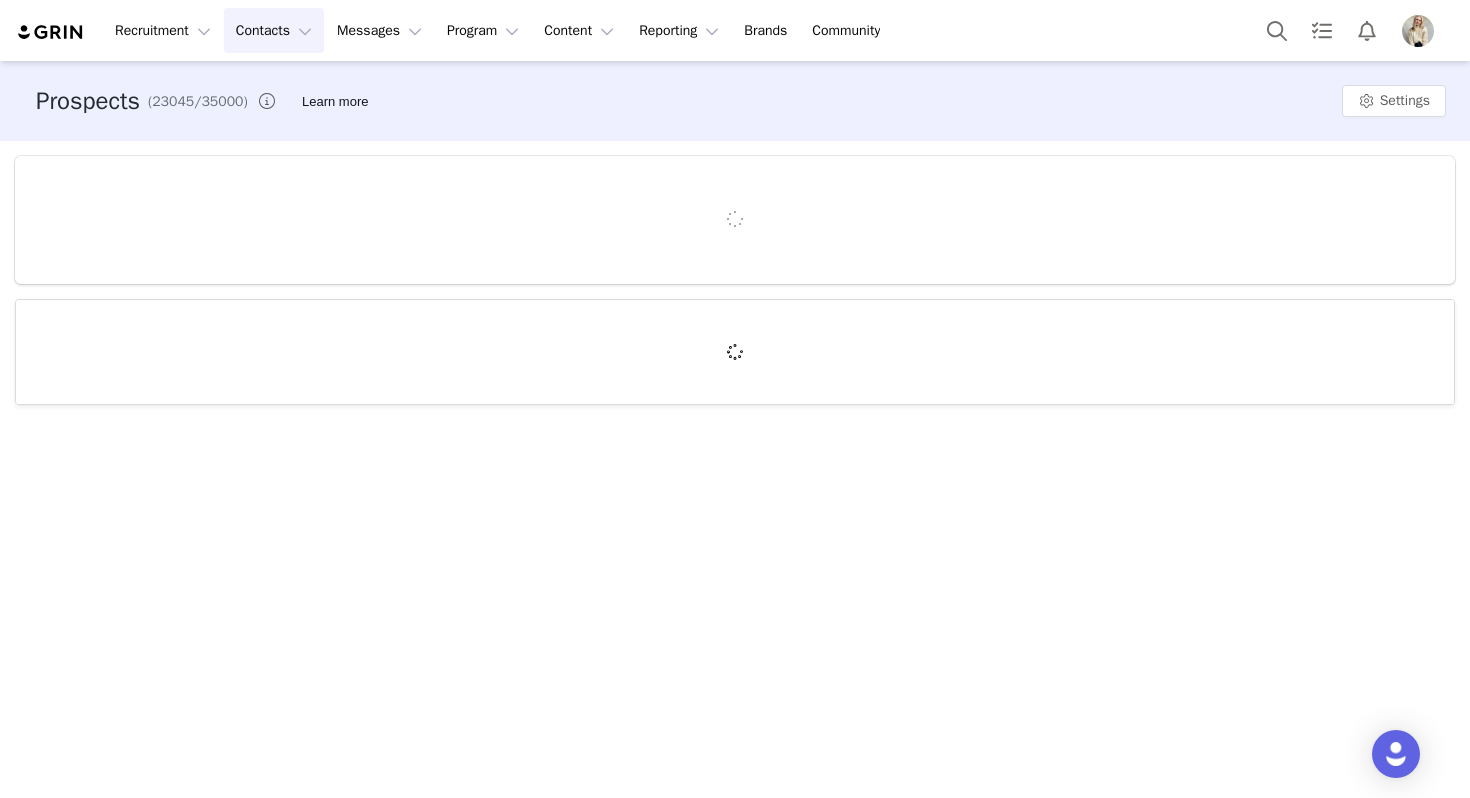 click on "Recruitment Recruitment Creator Search Curated Lists Landing Pages Web Extension AI Creator Search Beta Contacts Contacts Creators Prospects Applicants Messages Messages Dashboard Inbox Templates Sequences Program Program Activations Campaigns Partnerships Payments Affiliates Content Content Creator Content Media Library Social Listening Reporting Reporting Dashboard Report Builder Brands Brands Community Community" at bounding box center [735, 30] 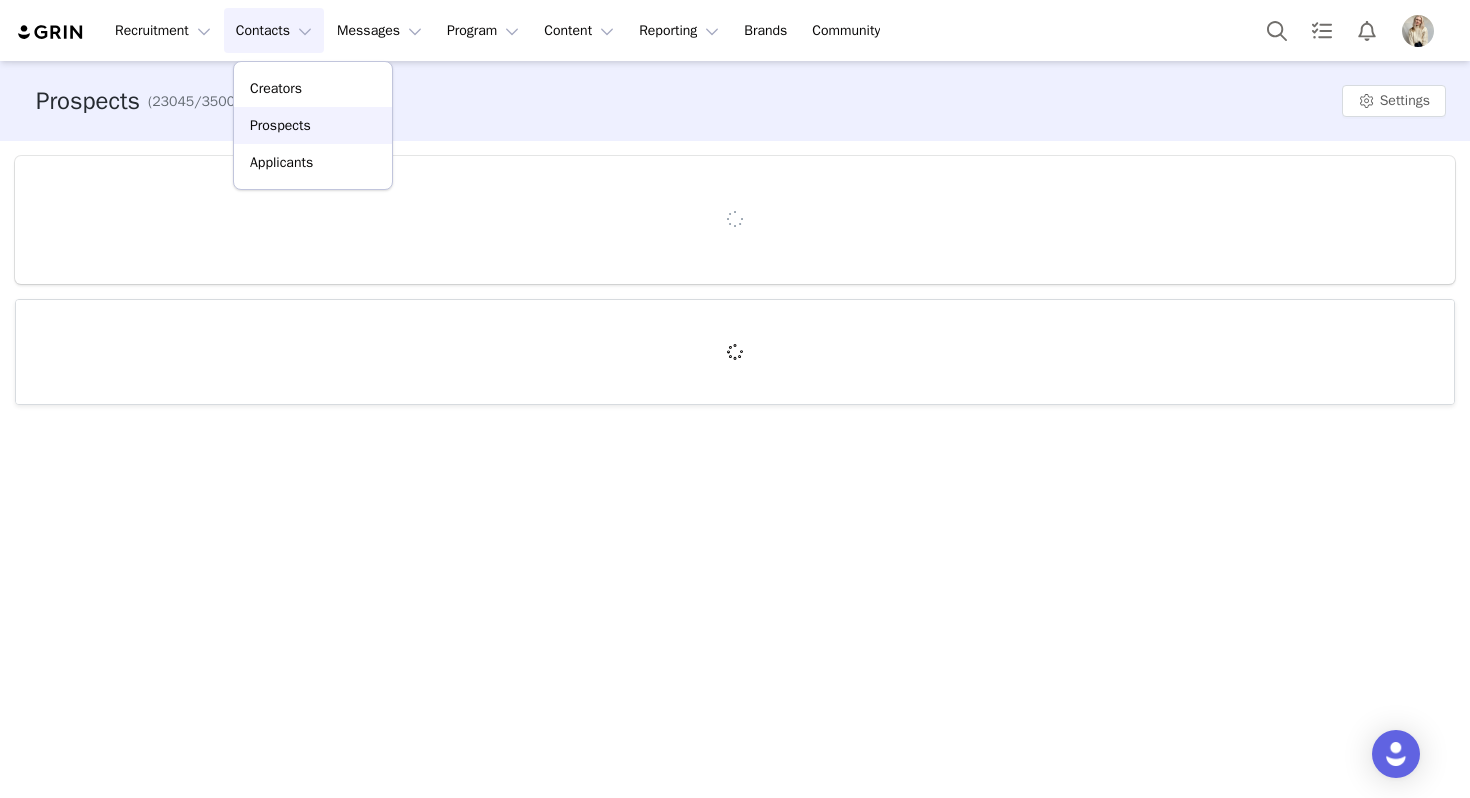 click on "Prospects" at bounding box center [280, 125] 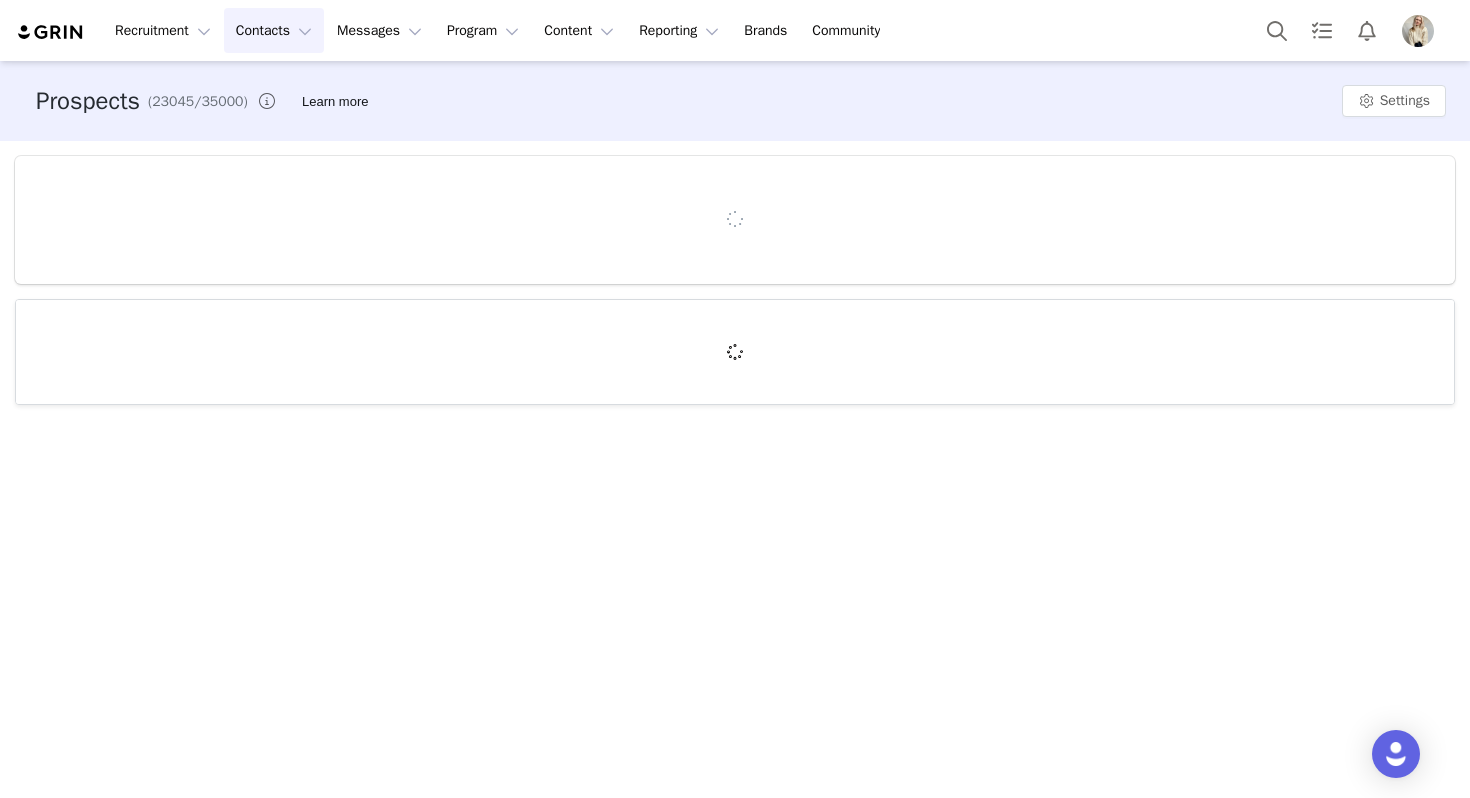 click on "Contacts Contacts" at bounding box center [274, 30] 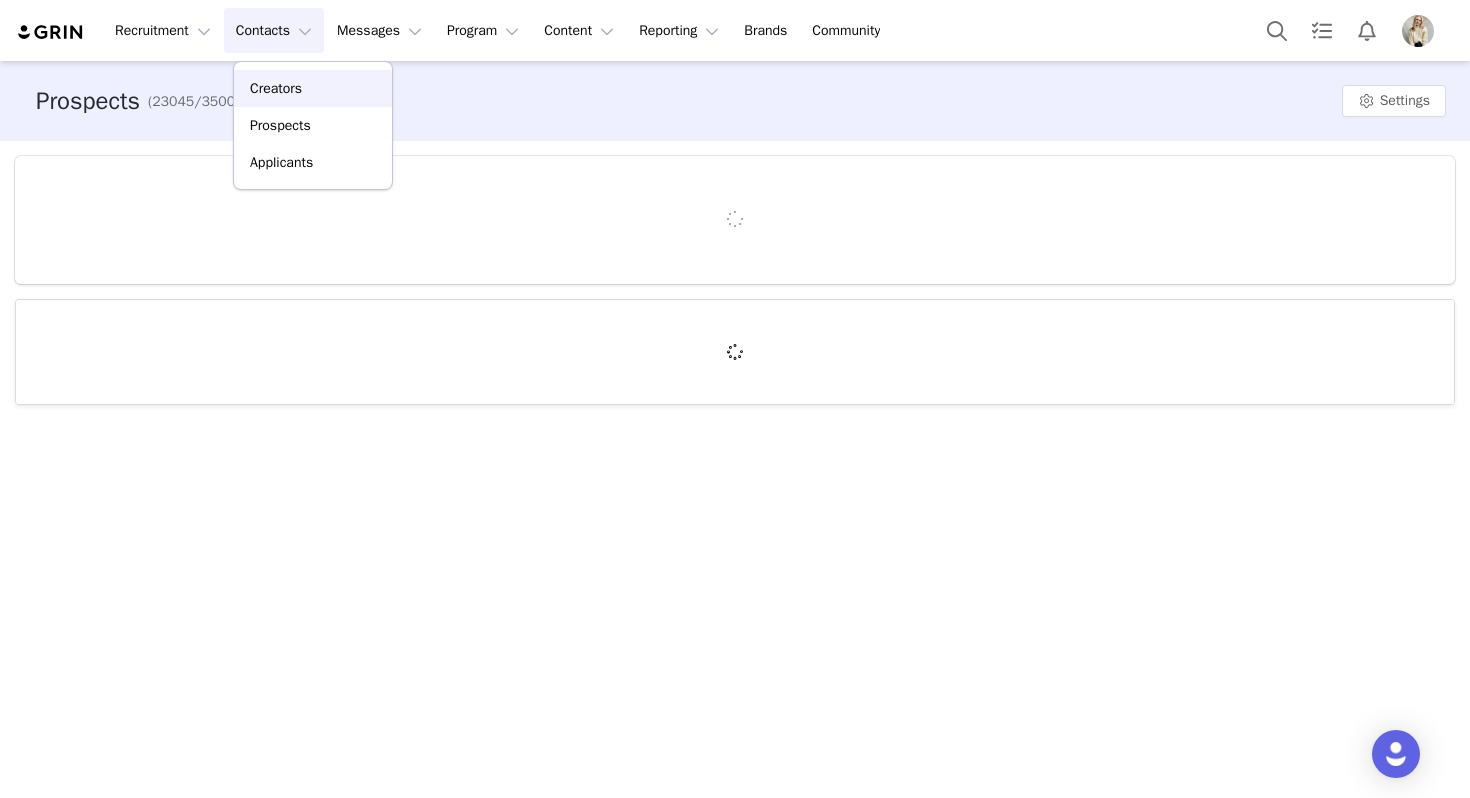 click on "Creators" at bounding box center (276, 88) 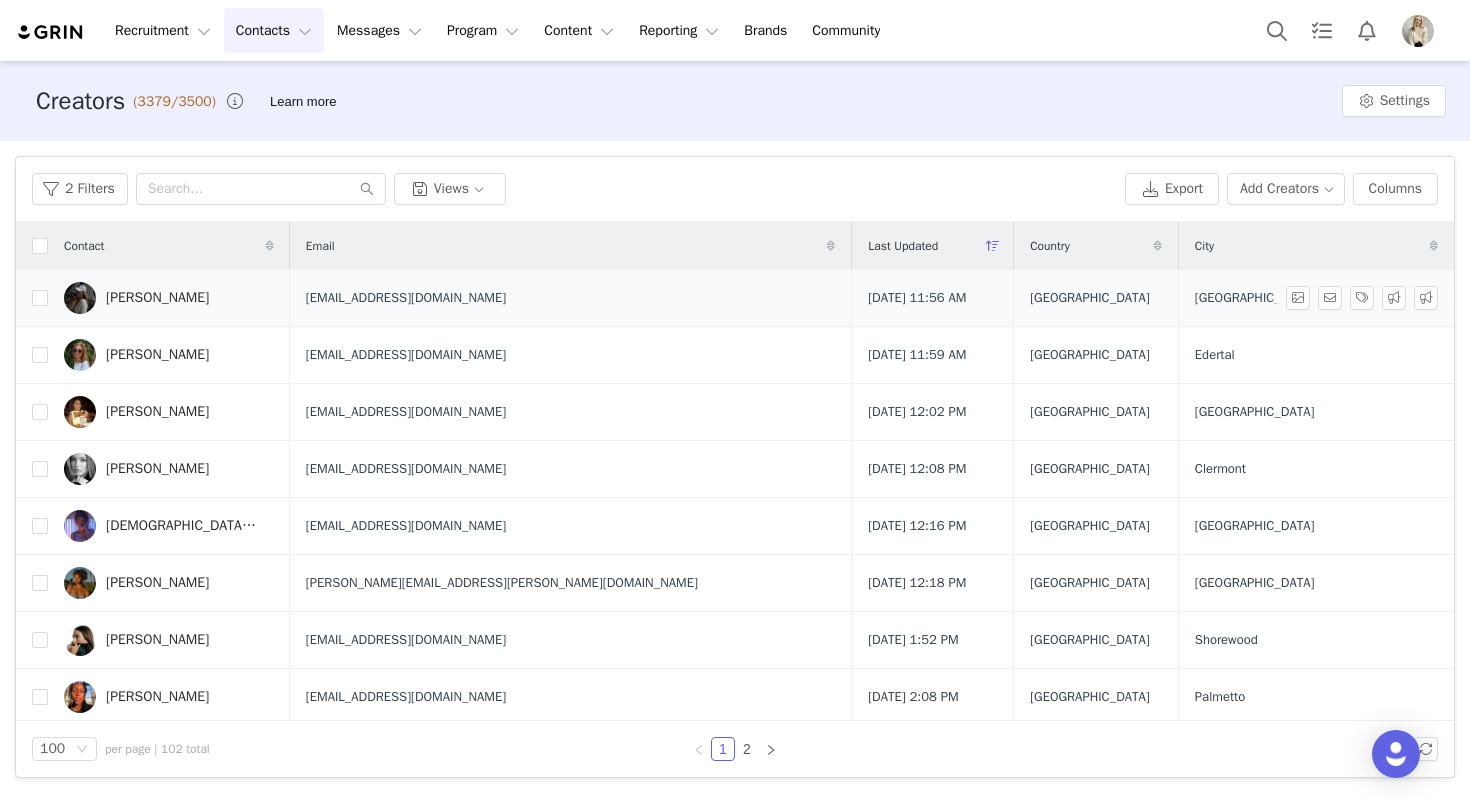 type 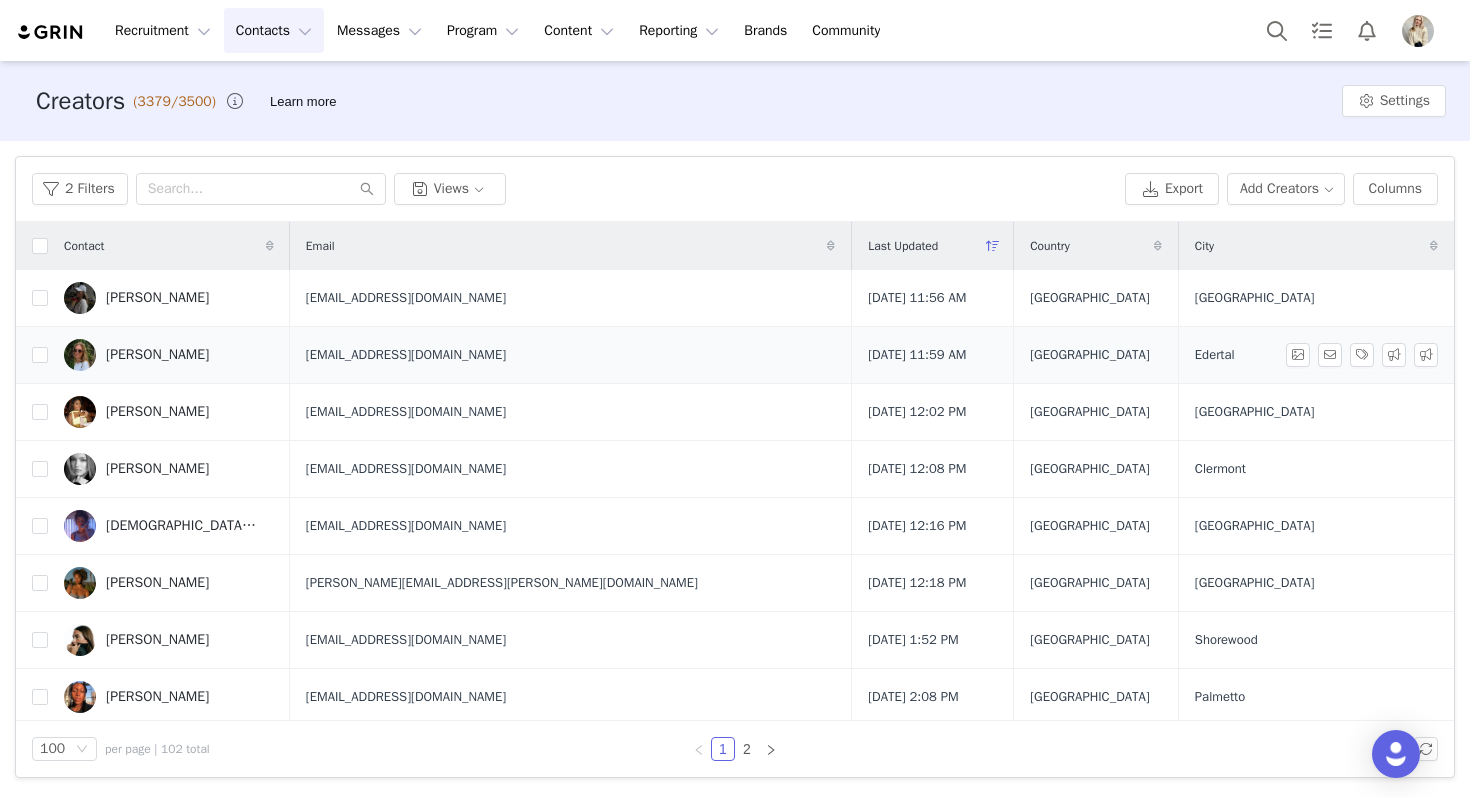 click on "Beate Floren" at bounding box center [169, 355] 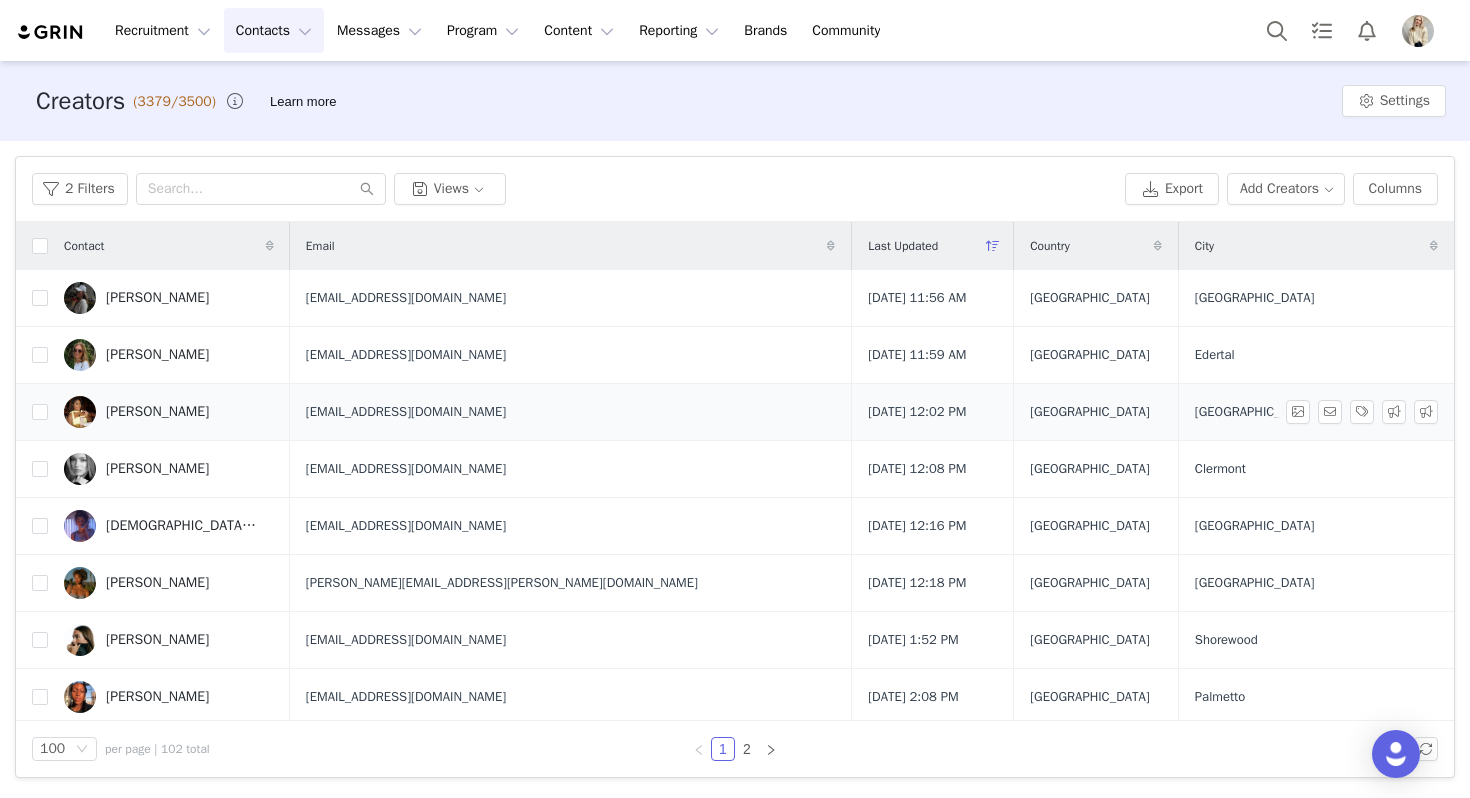 click on "Briianna Santos" at bounding box center (169, 412) 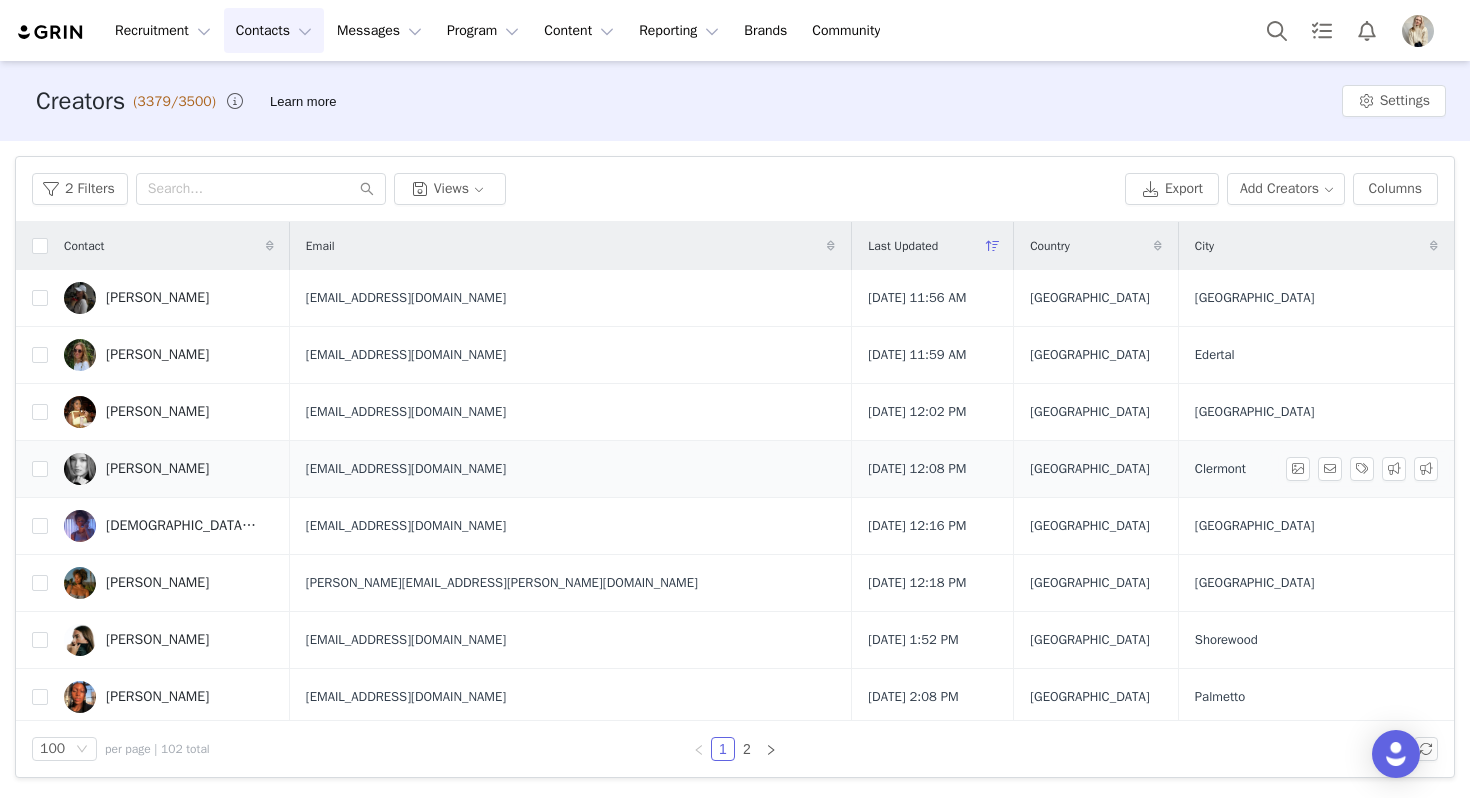 click on "Chloe Krurnowski" at bounding box center [169, 469] 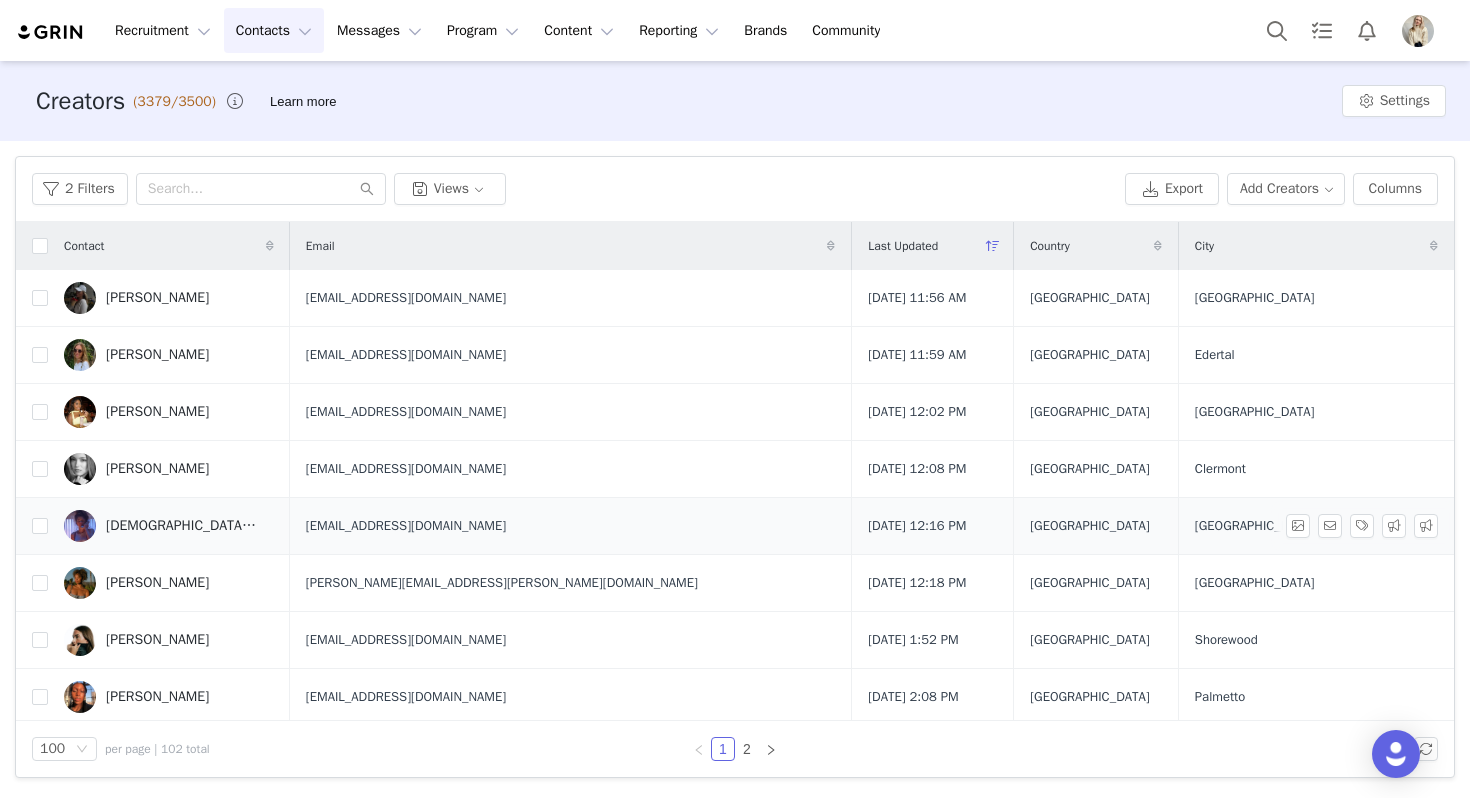 click on "Christiana Taylor" at bounding box center (169, 526) 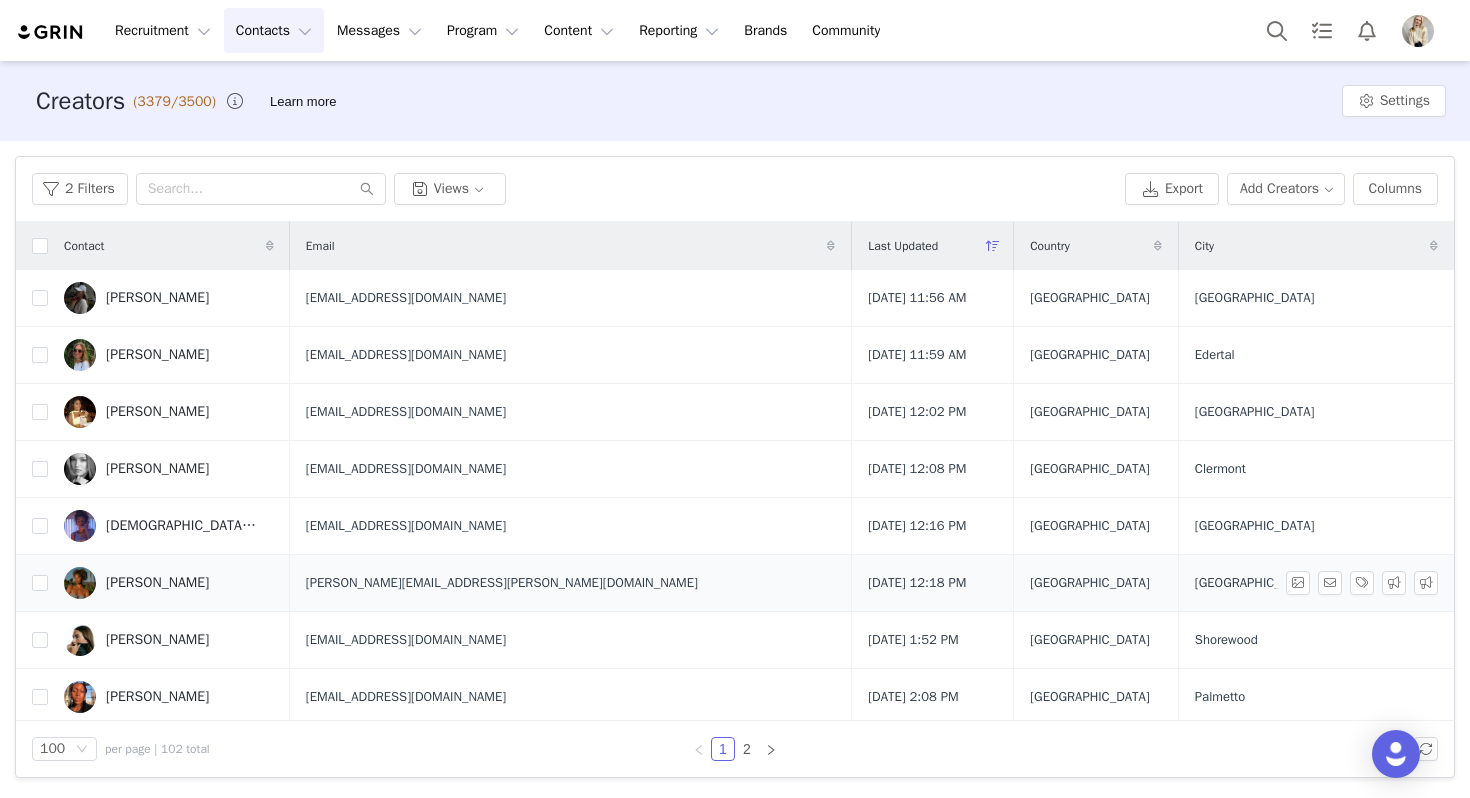 click on "Larisa Arnold" at bounding box center [169, 583] 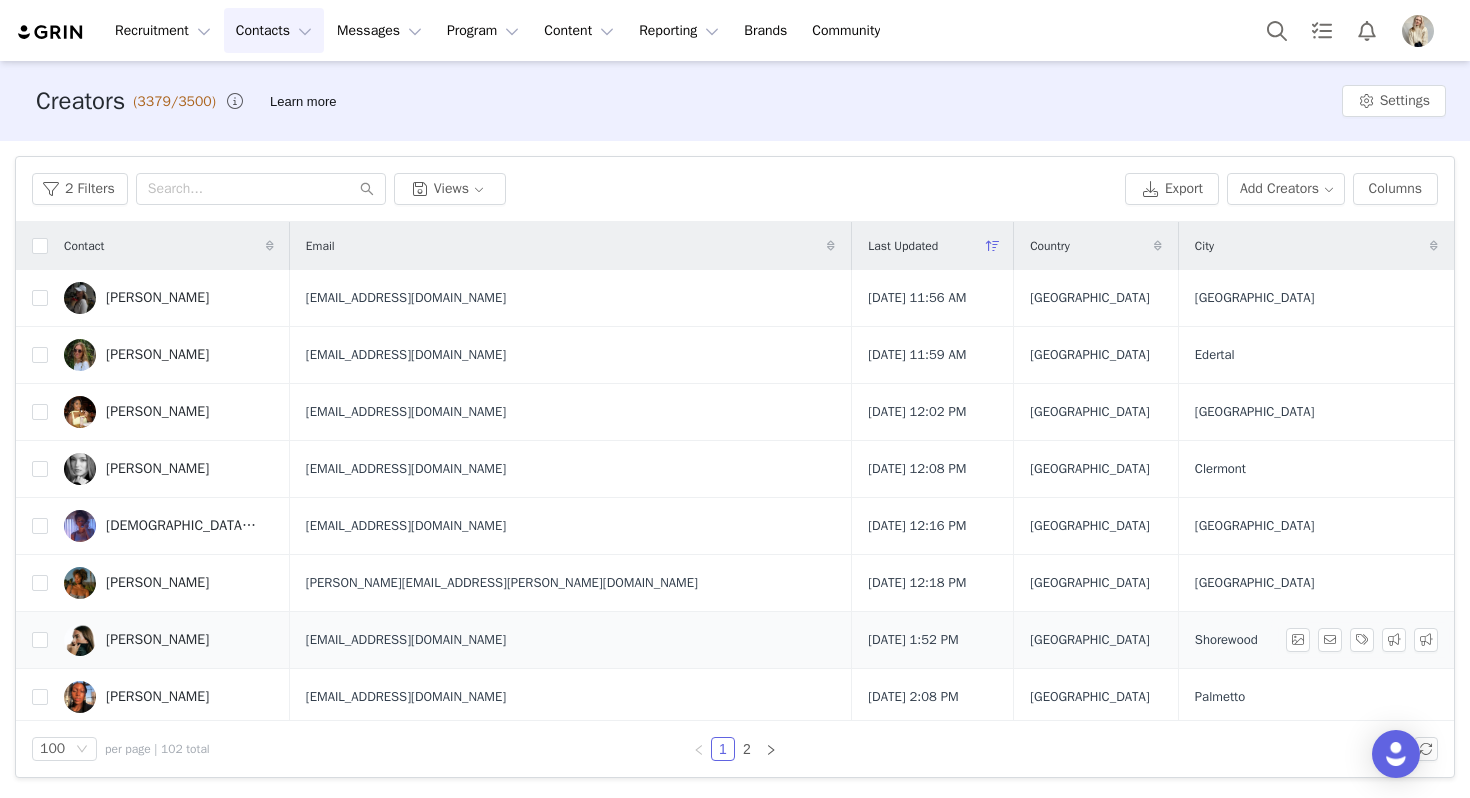 click on "Ella Lawson" at bounding box center (169, 640) 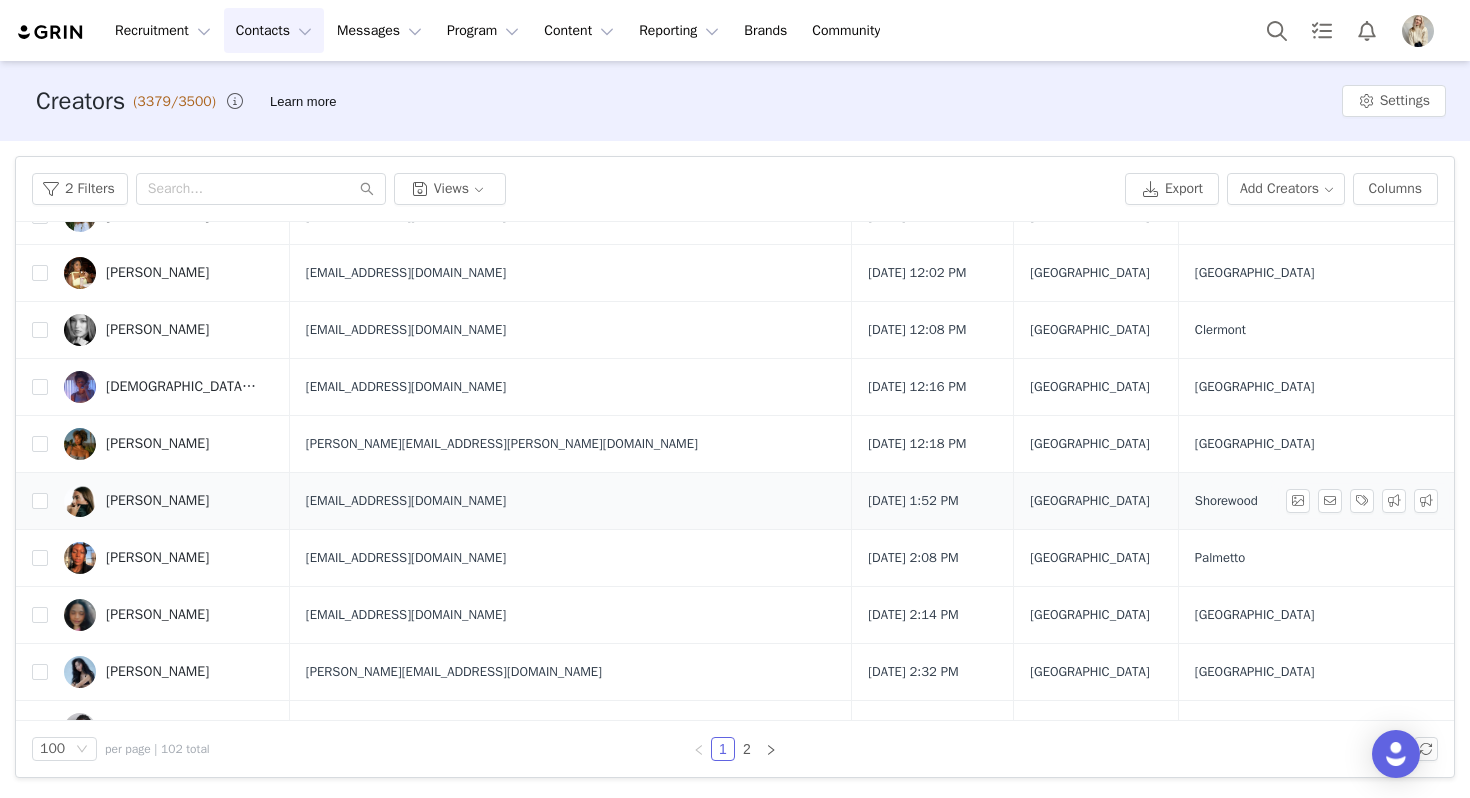 scroll, scrollTop: 169, scrollLeft: 0, axis: vertical 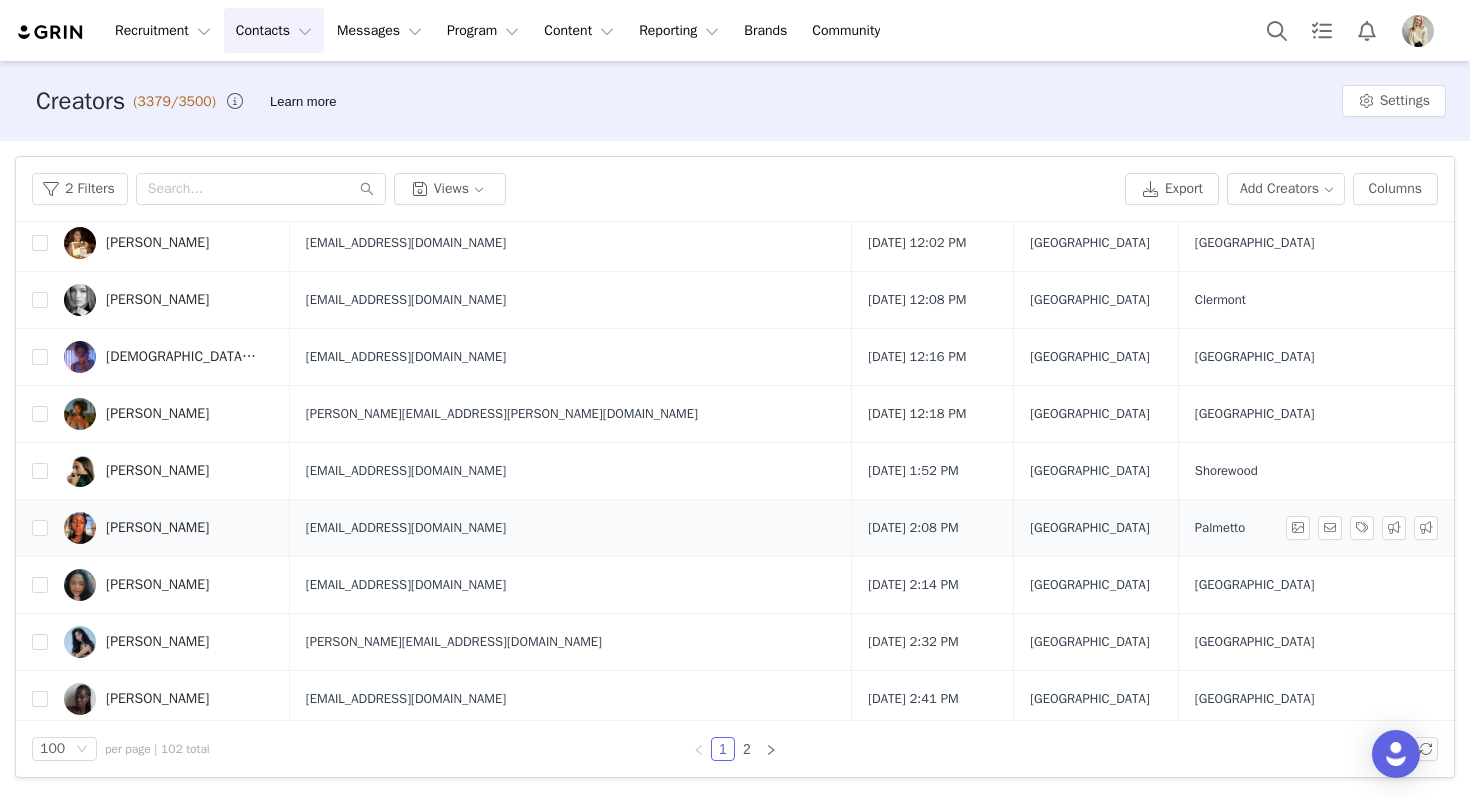 click on "Francesca Desir" at bounding box center (169, 528) 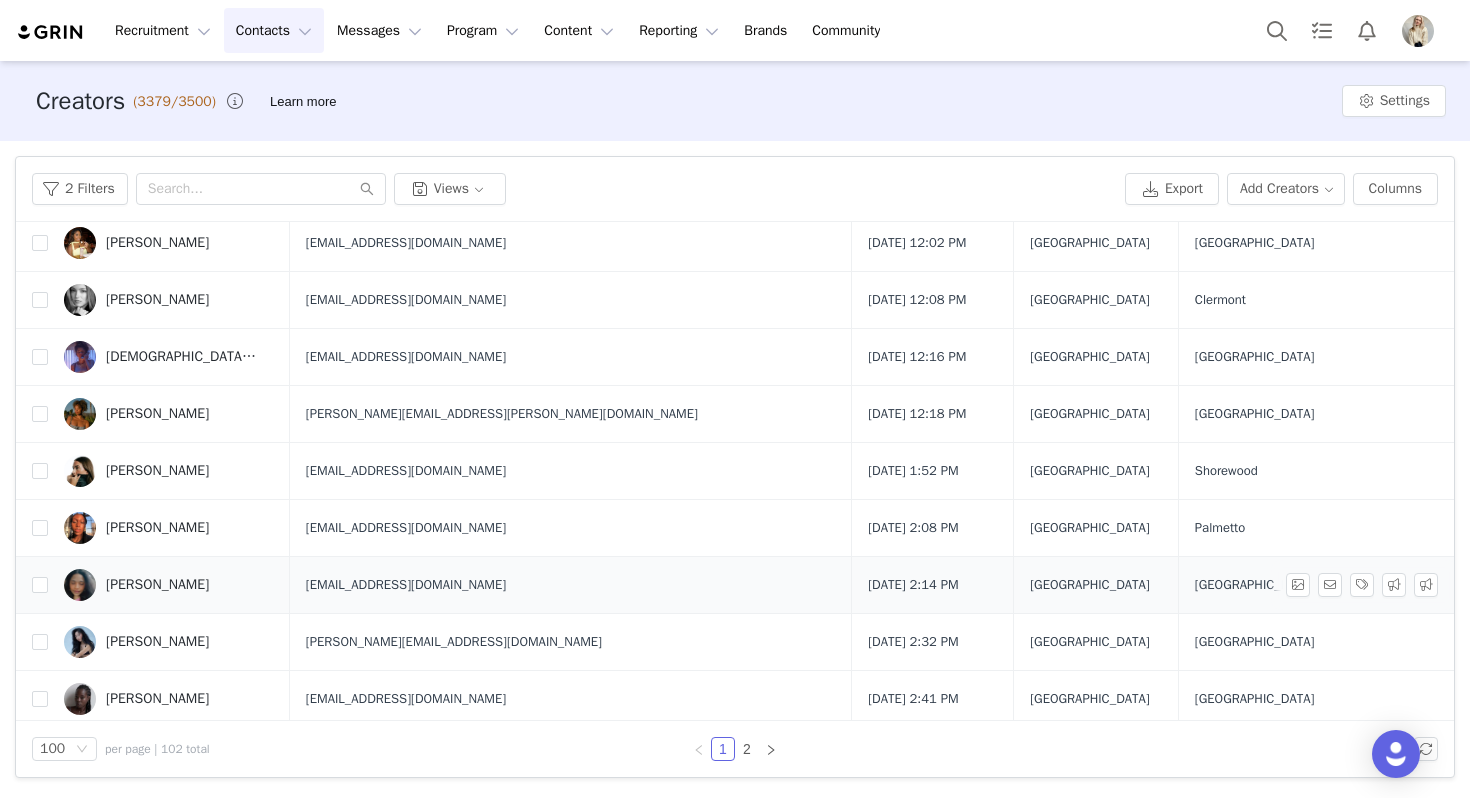 click on "Maria Beltre" at bounding box center (169, 585) 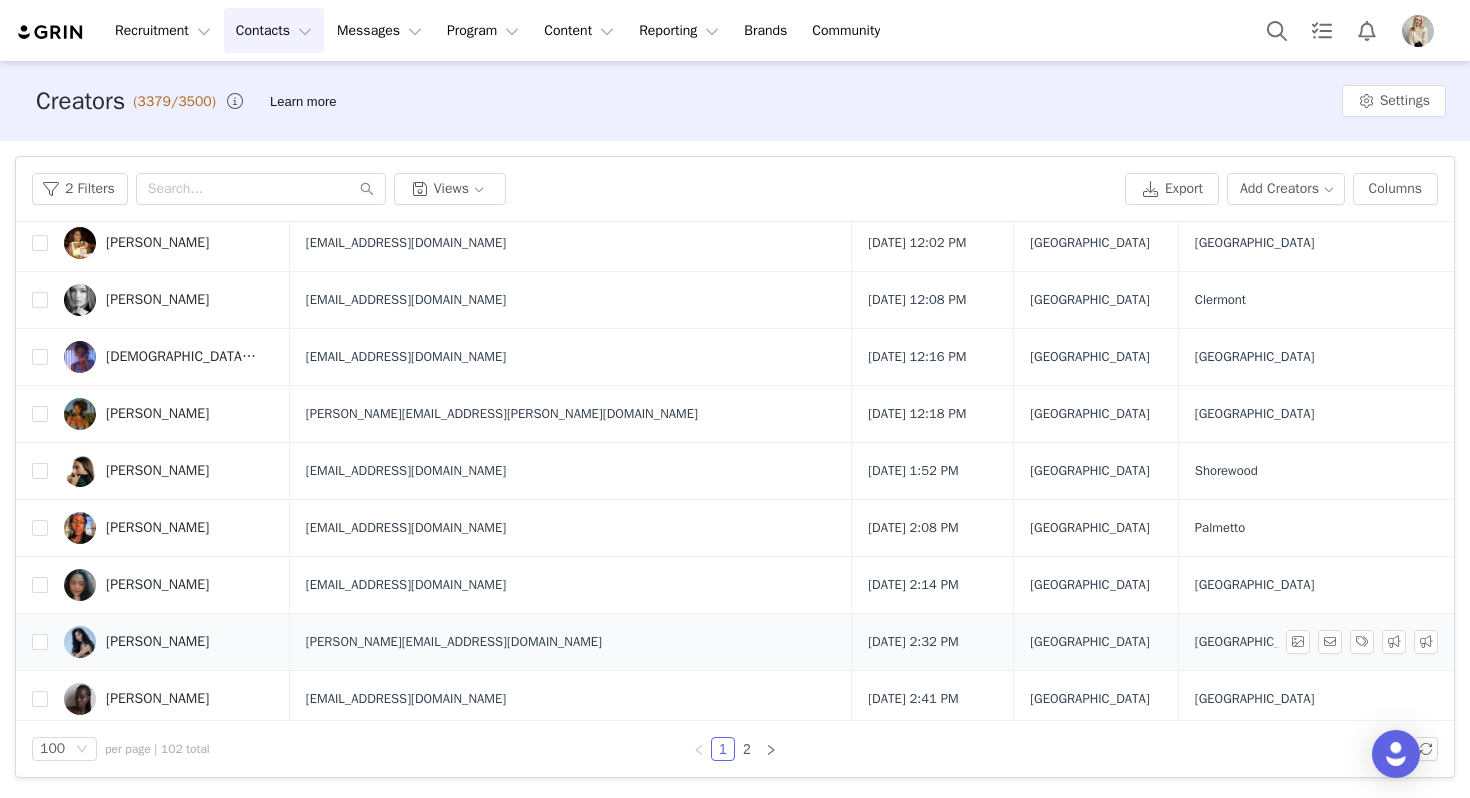 click on "Kirsten Song" at bounding box center [169, 642] 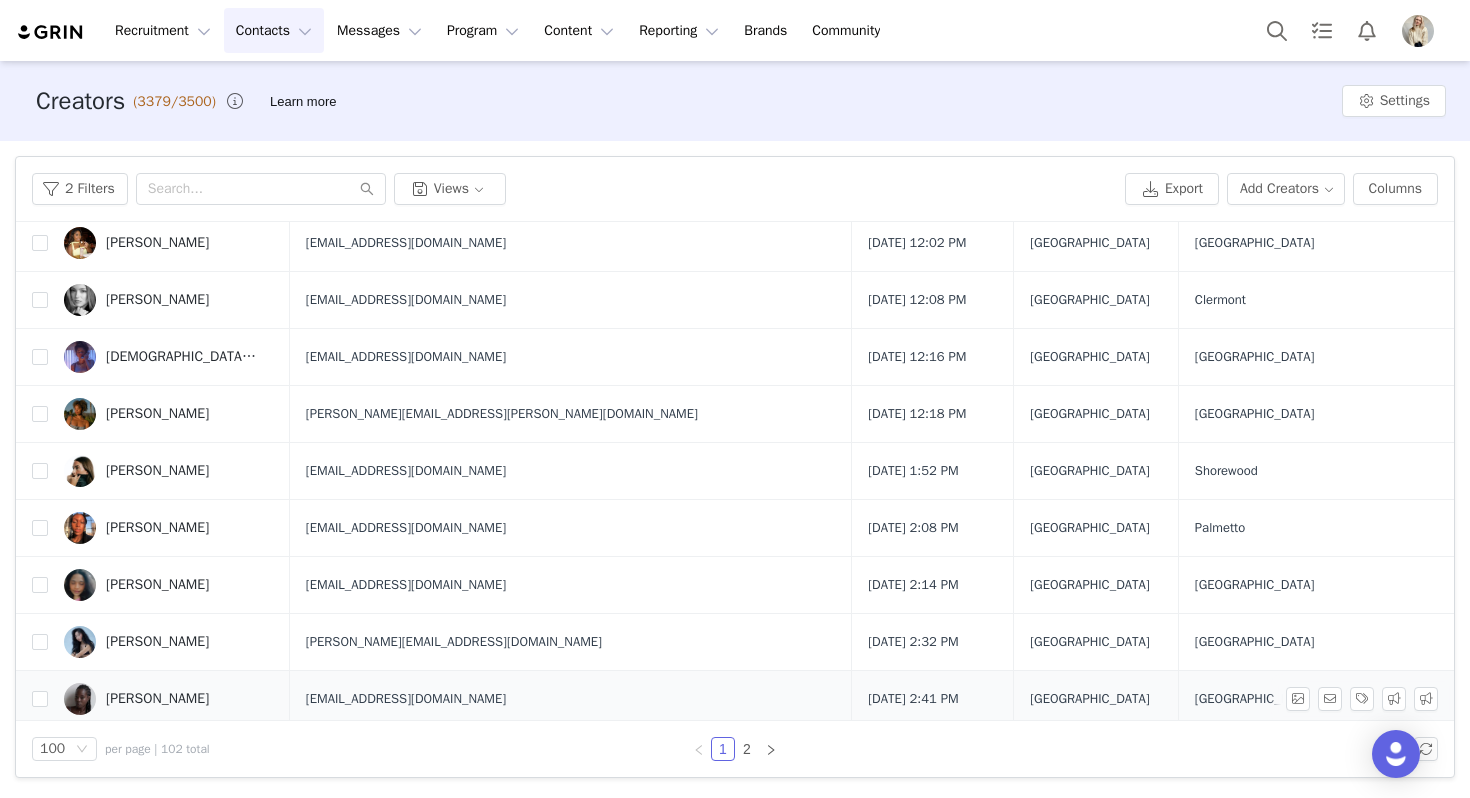 click on "Phoebe Kimera" at bounding box center (169, 699) 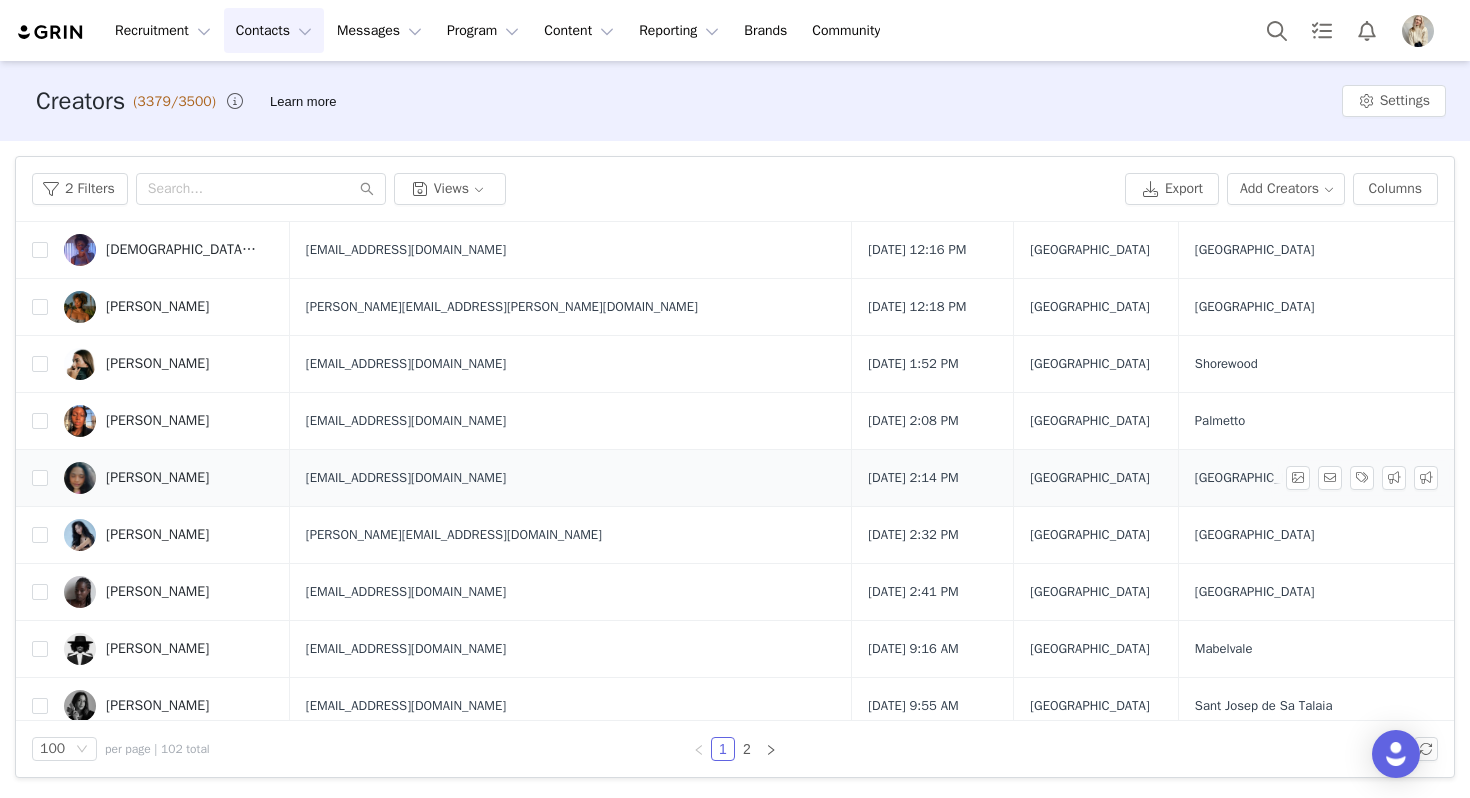 scroll, scrollTop: 372, scrollLeft: 0, axis: vertical 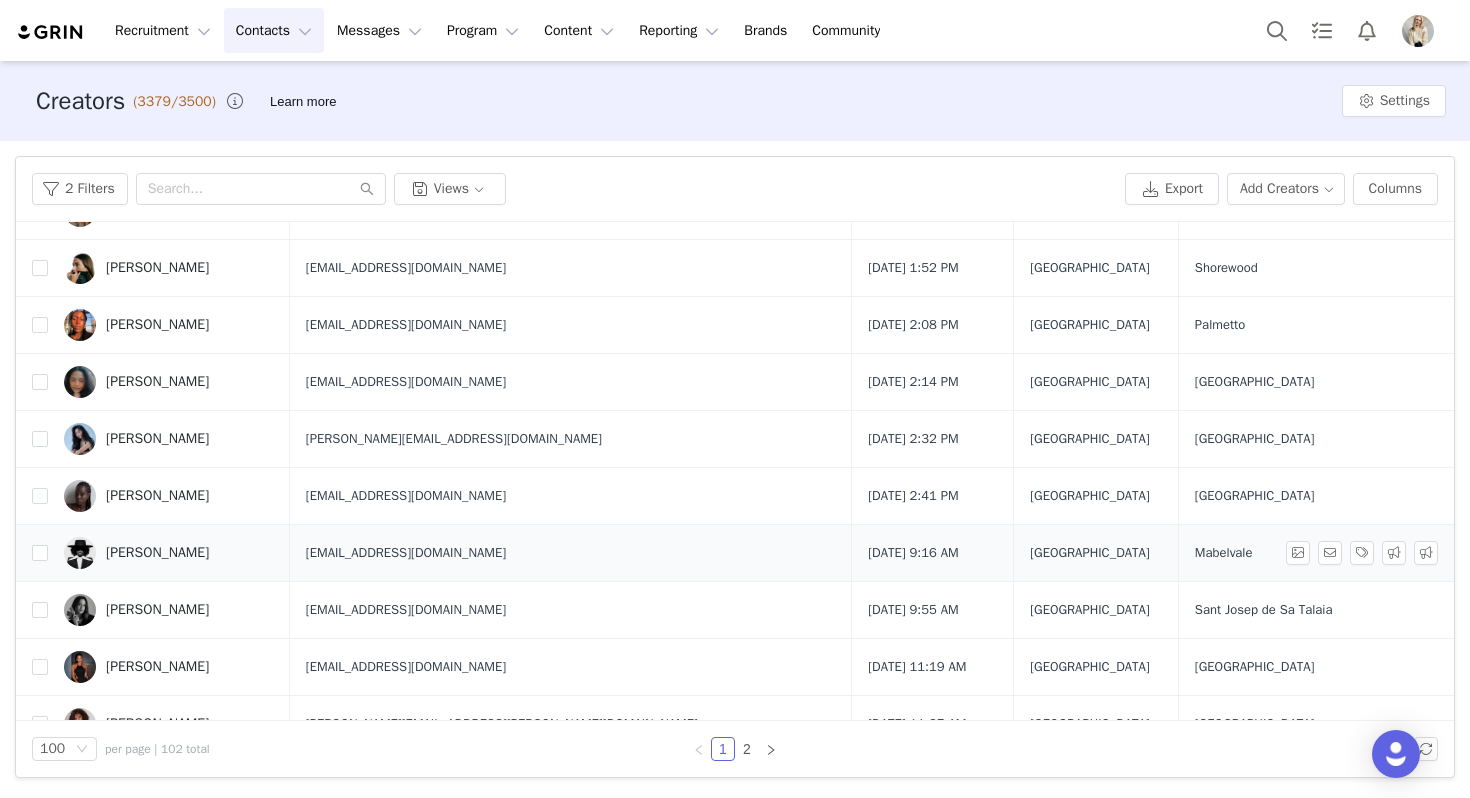 click on "Ryanne Roland" at bounding box center (169, 553) 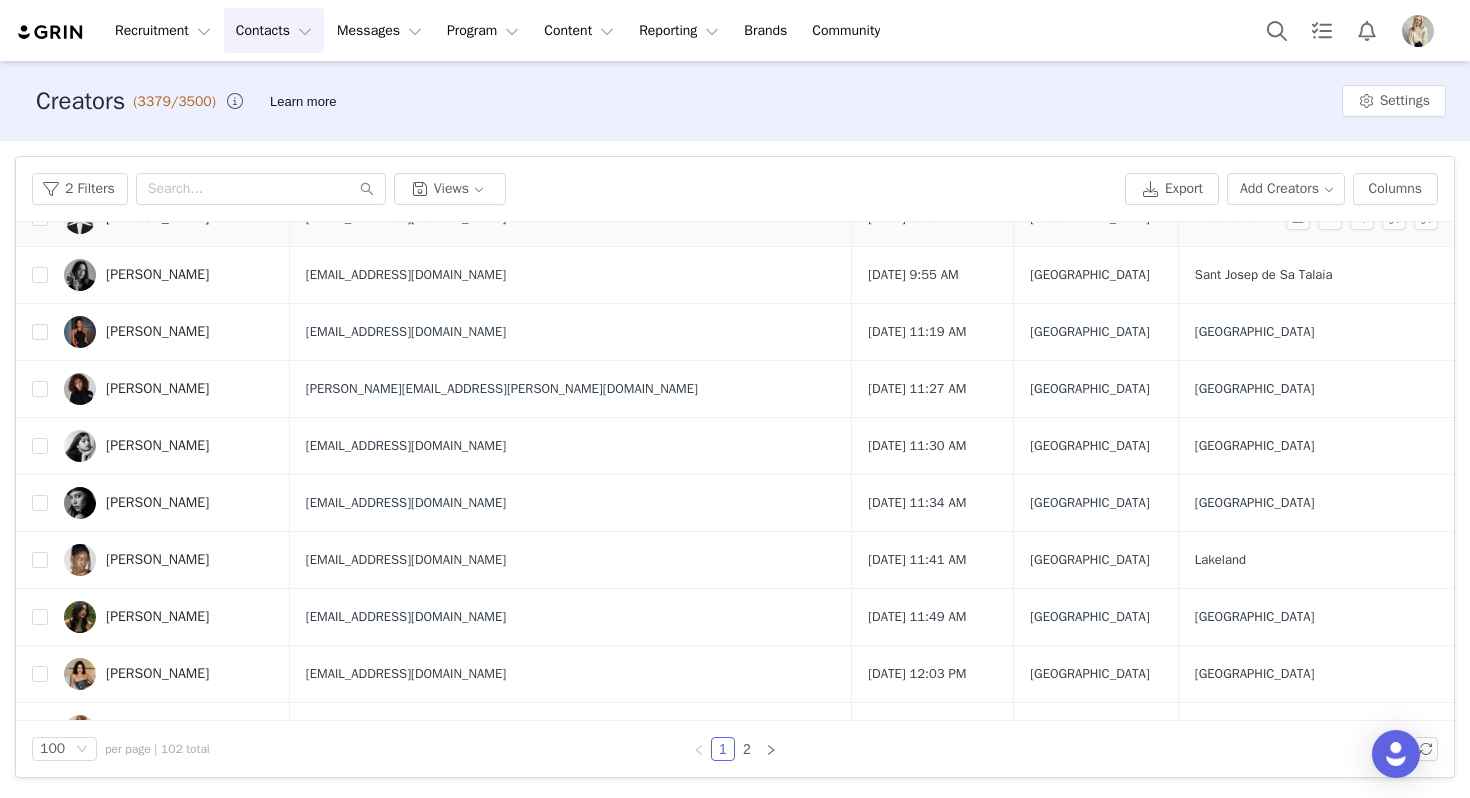 scroll, scrollTop: 728, scrollLeft: 0, axis: vertical 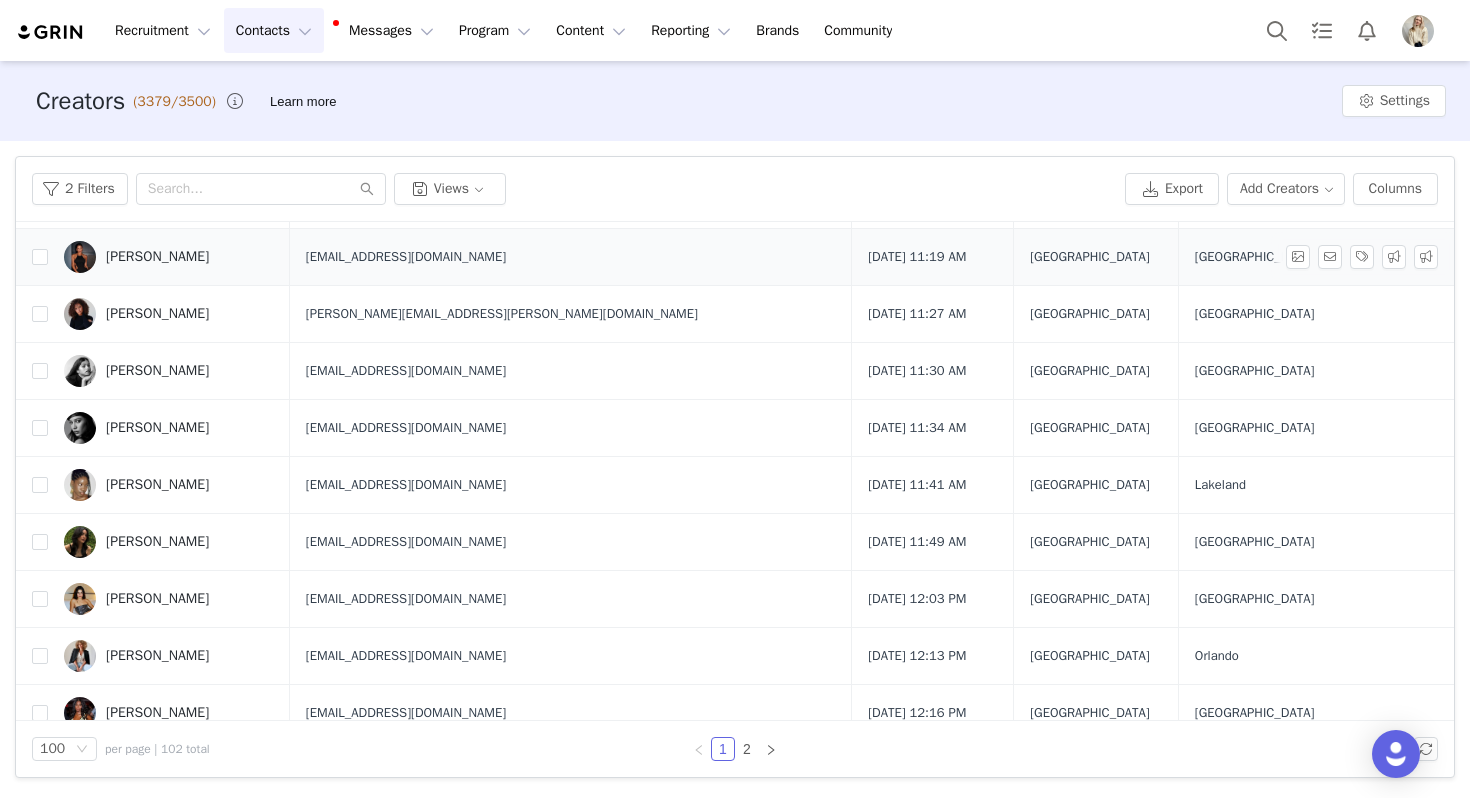 click on "Valentina Sperandio" at bounding box center [157, 257] 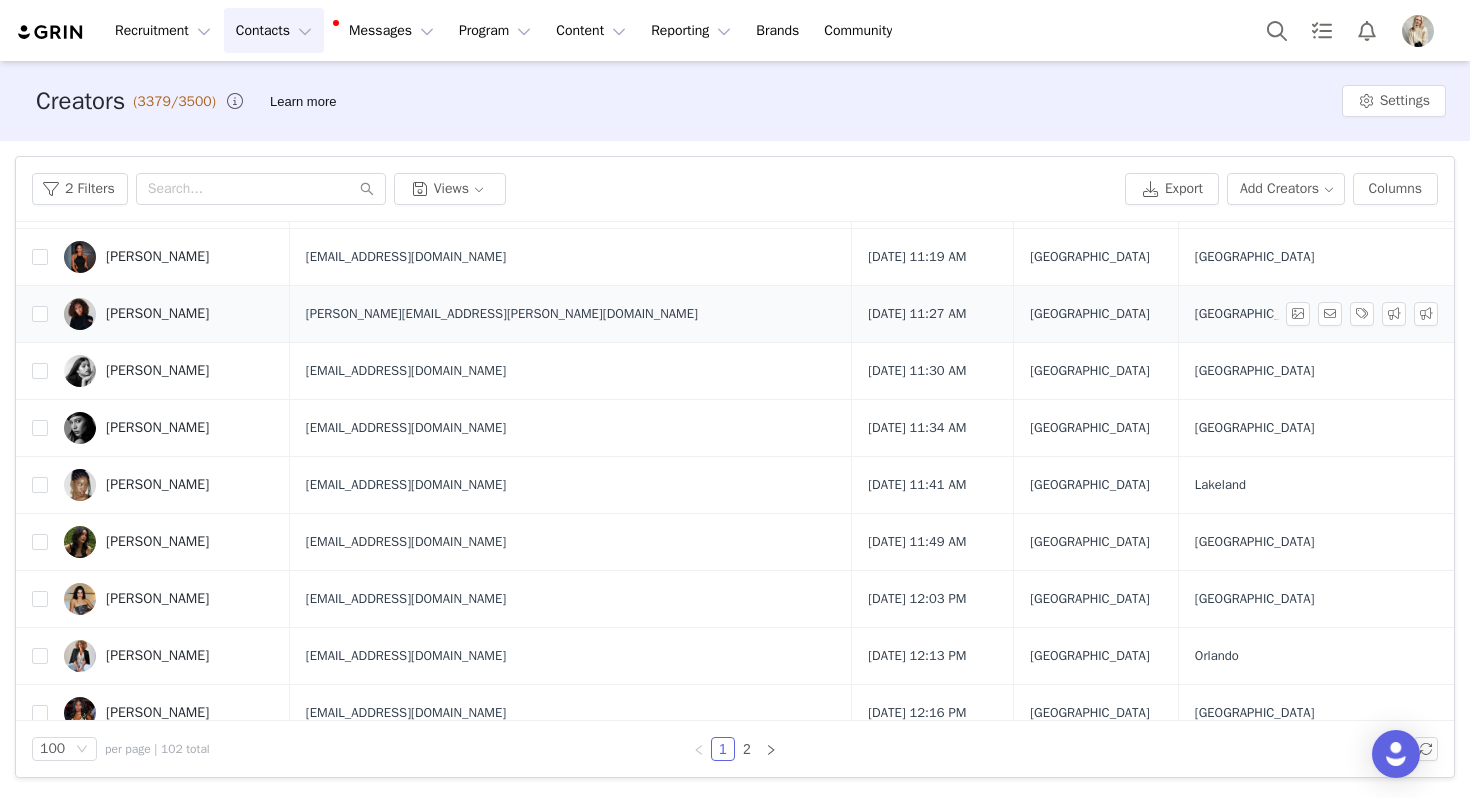click on "Brooke Ruud" at bounding box center [169, 314] 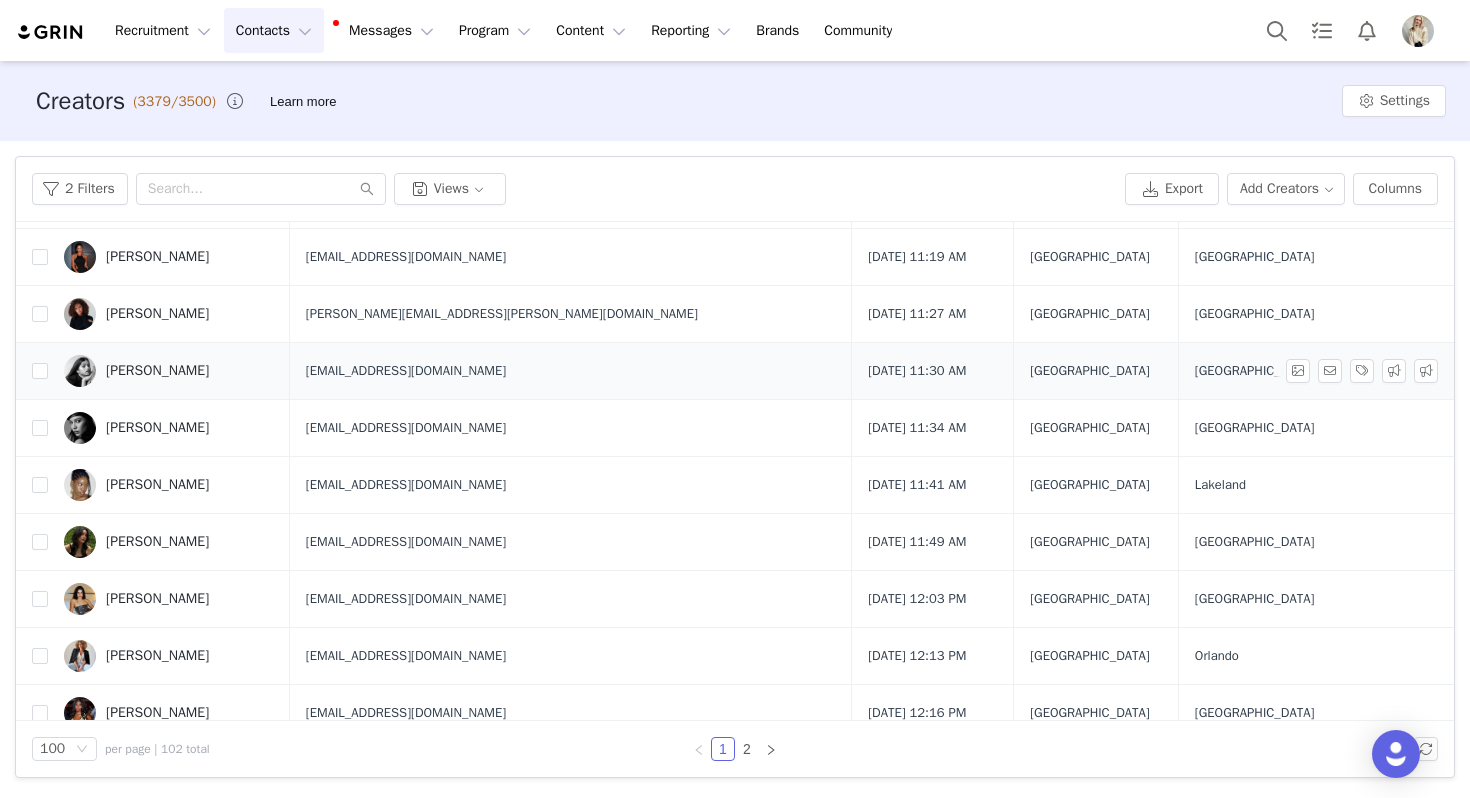 click on "Rashana Weerasinghe" at bounding box center [169, 371] 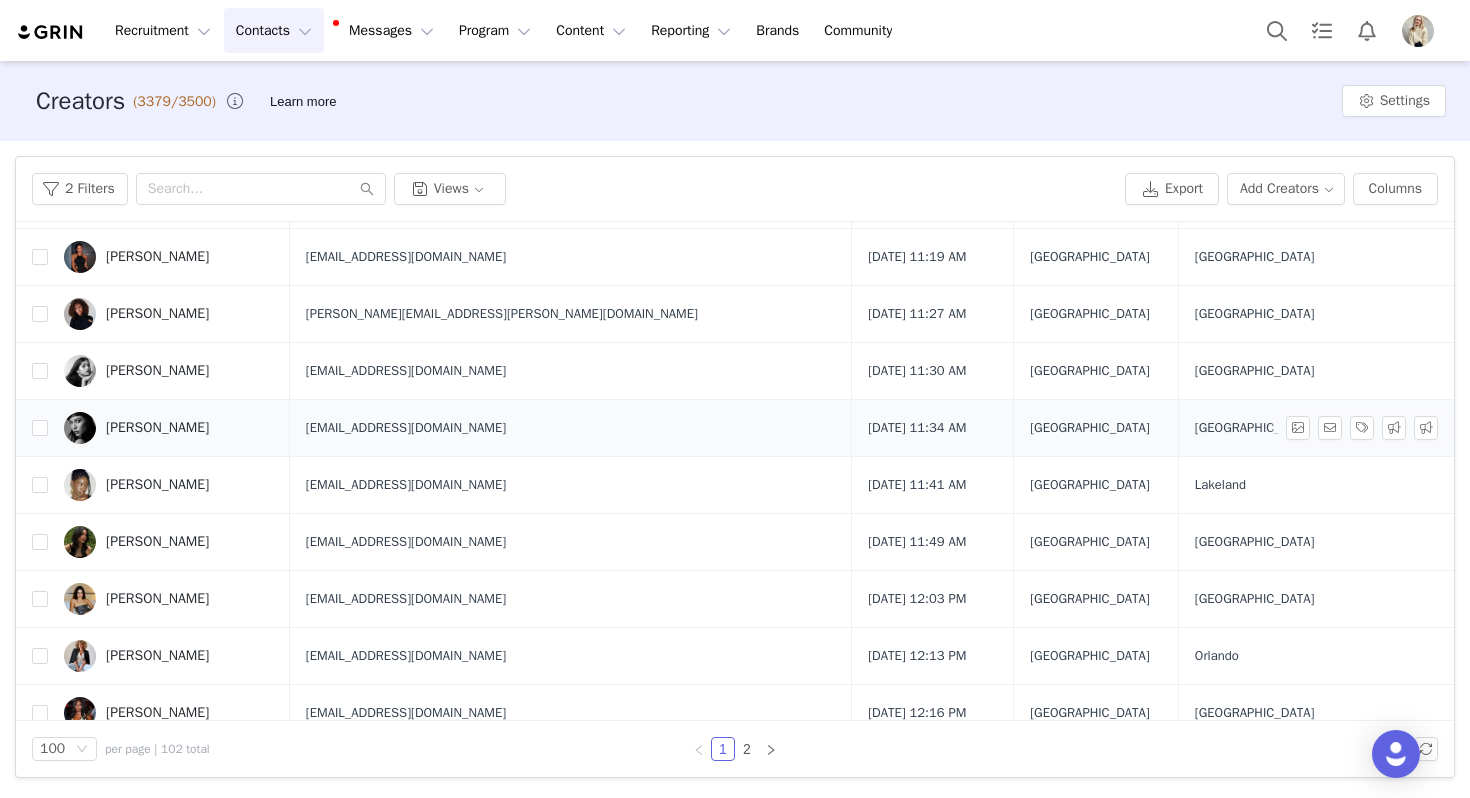 click on "Kimberly Perez" at bounding box center (169, 428) 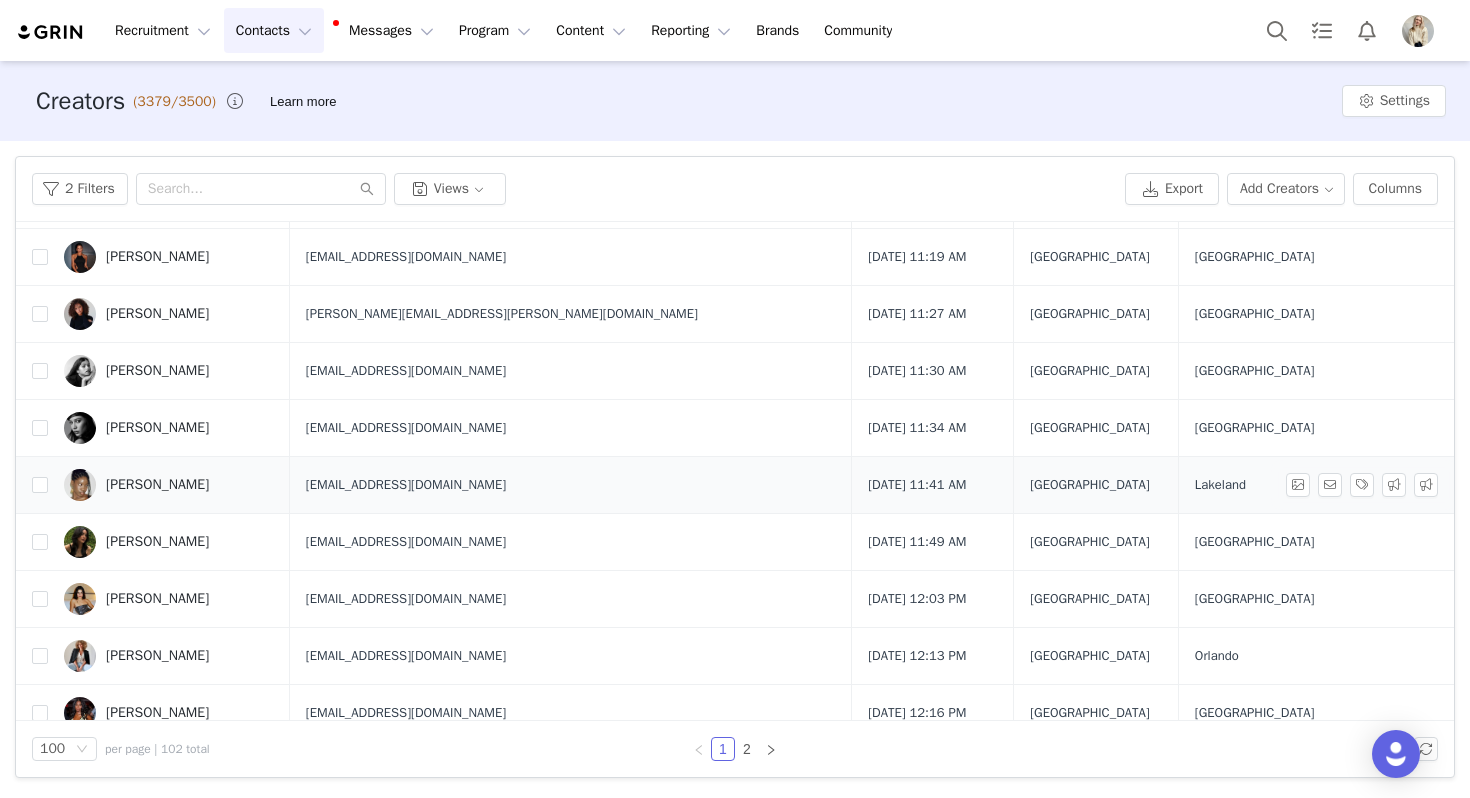click on "Sam Cazeau" at bounding box center [169, 485] 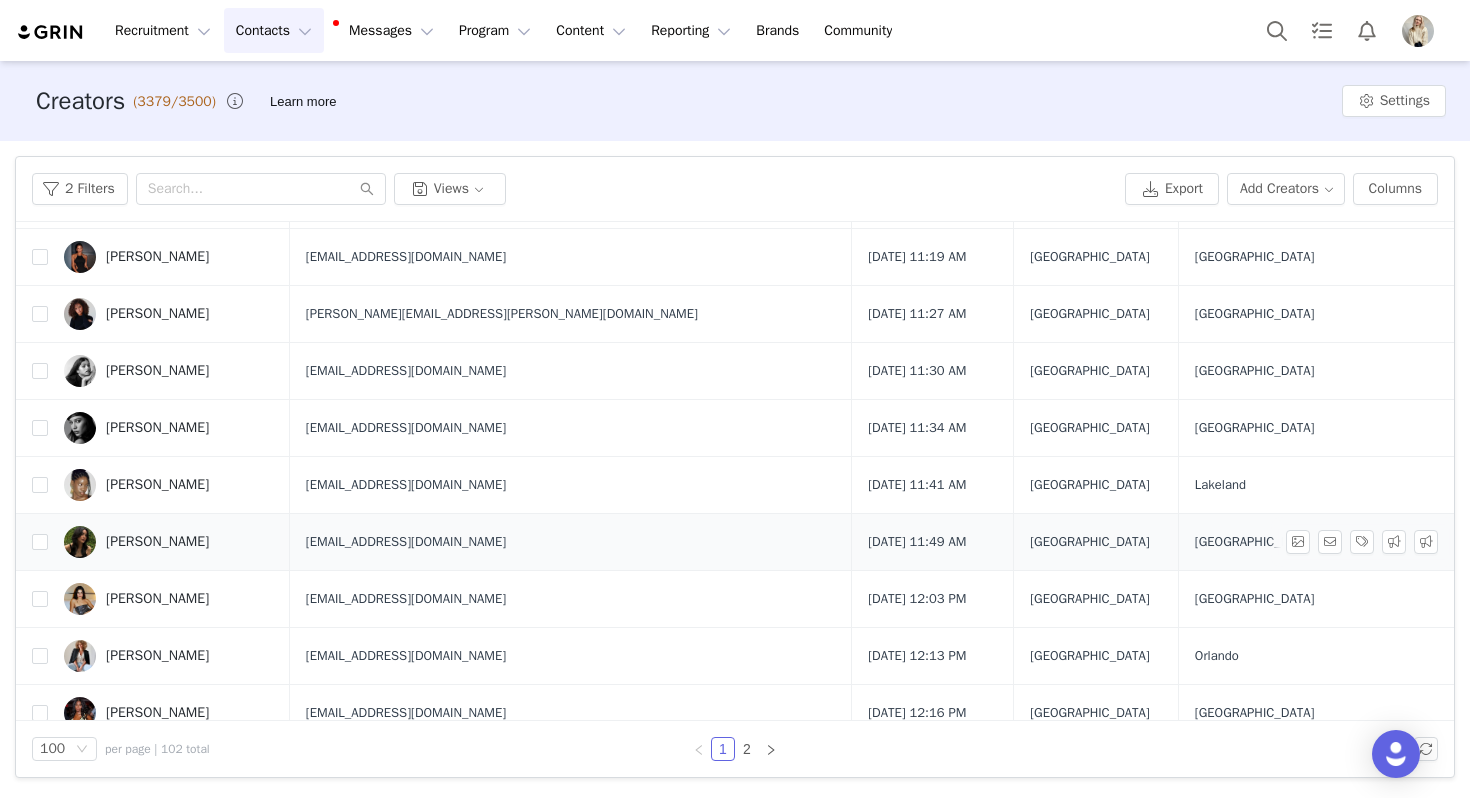 click on "Daniela Couso" at bounding box center (157, 542) 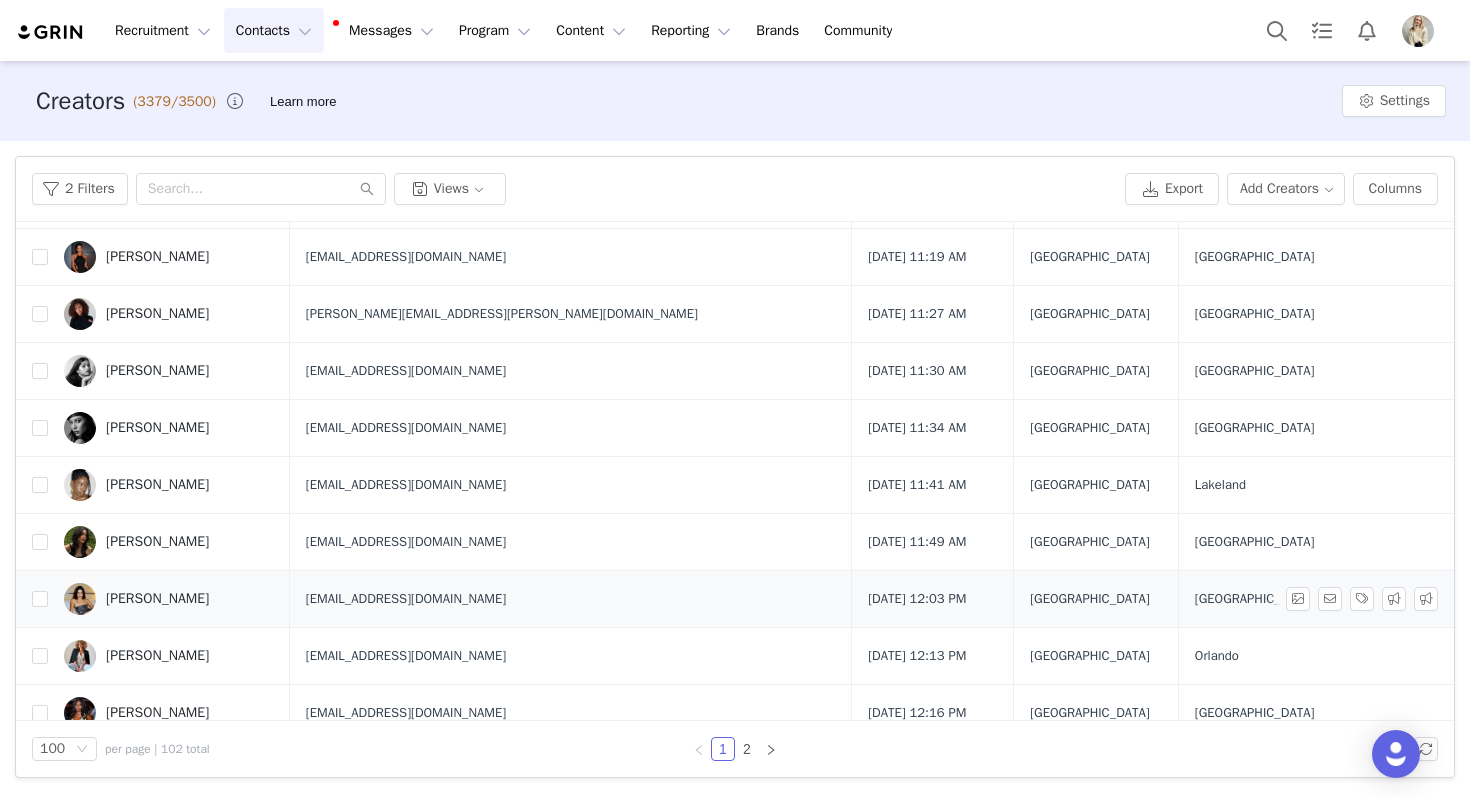 click on "Gabby Mostamand" at bounding box center (169, 599) 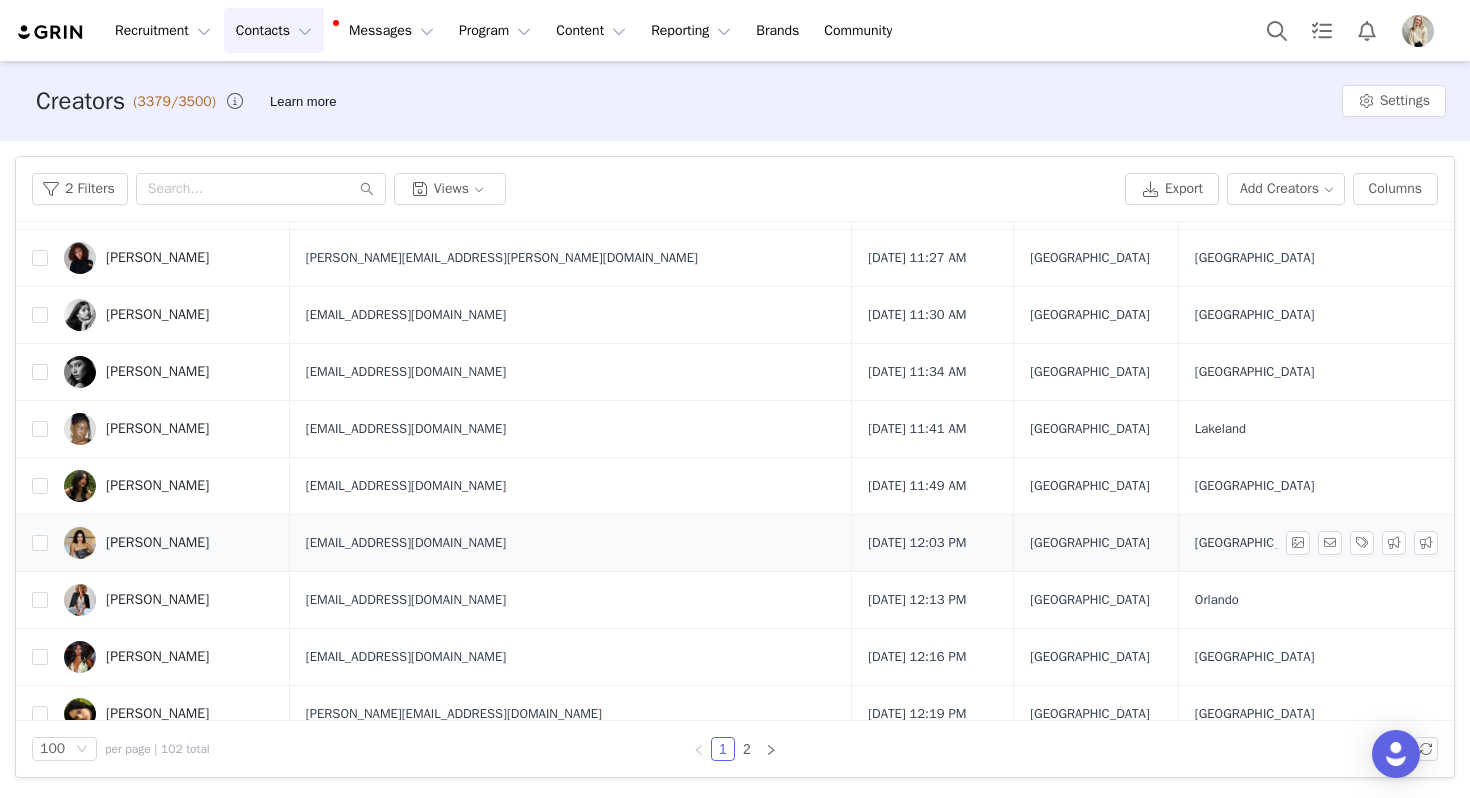 click on "Hallie Gilmore" at bounding box center [169, 600] 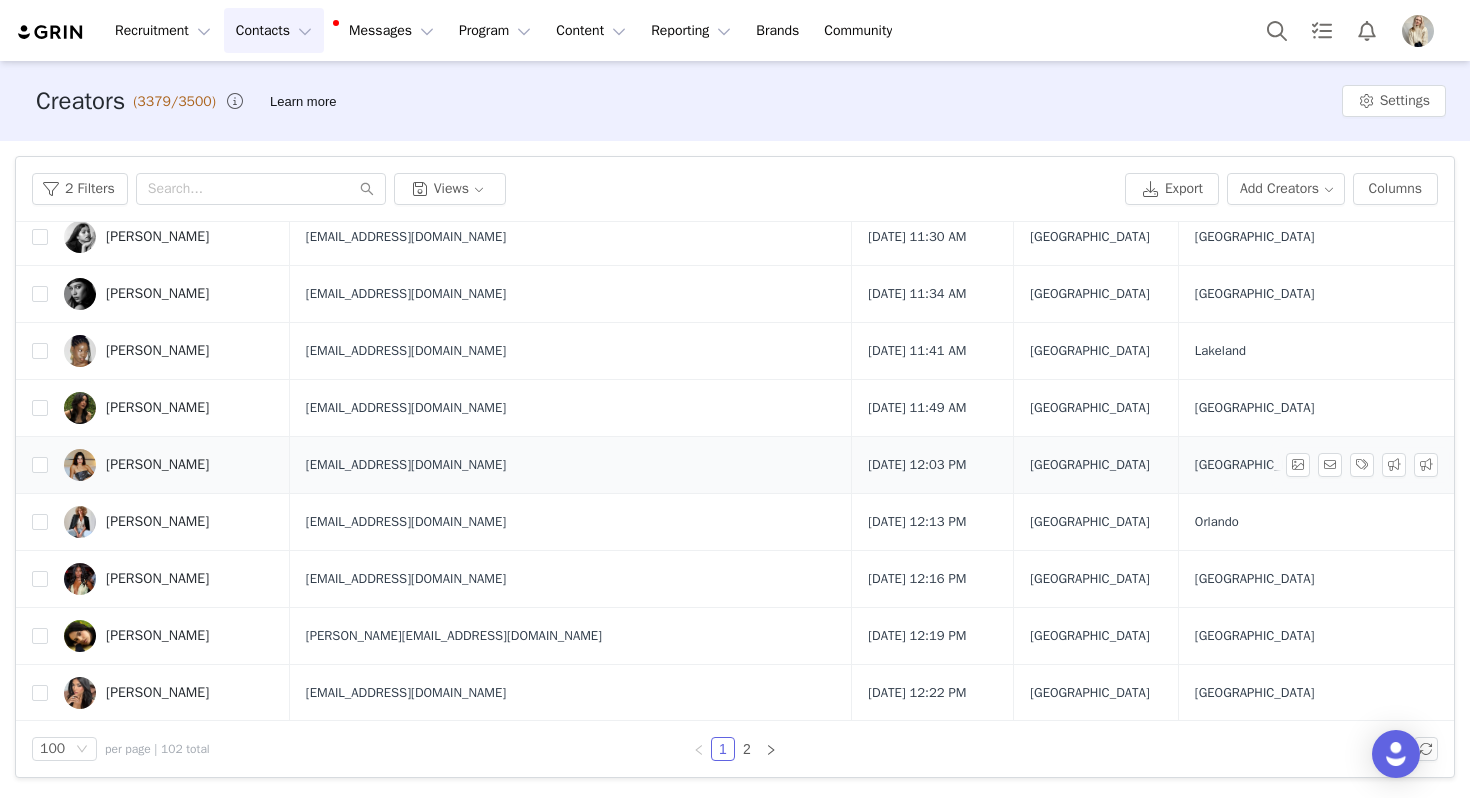 scroll, scrollTop: 918, scrollLeft: 0, axis: vertical 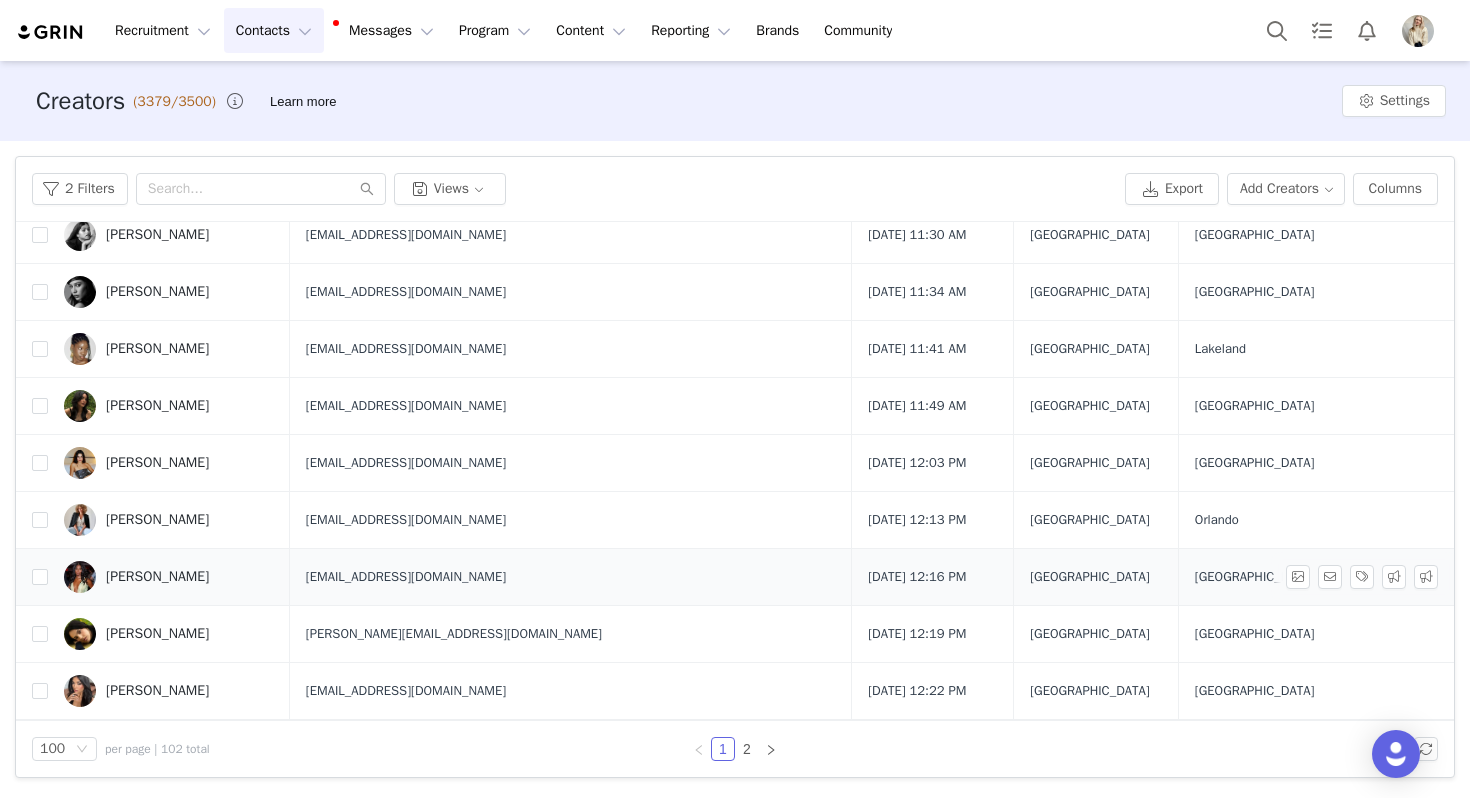 click on "Victoria Mallard" at bounding box center [157, 577] 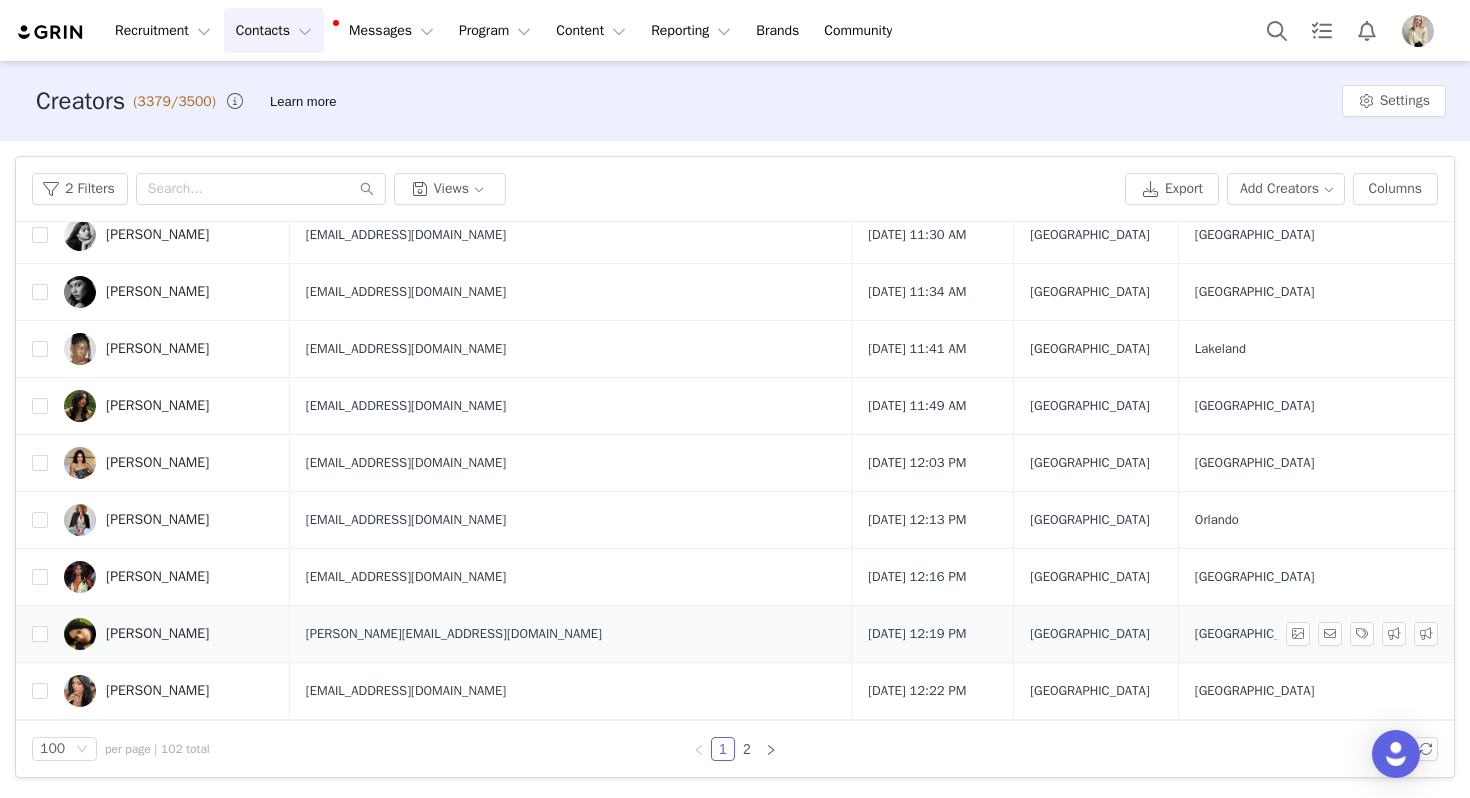click on "Gabriela Laverde" at bounding box center [157, 634] 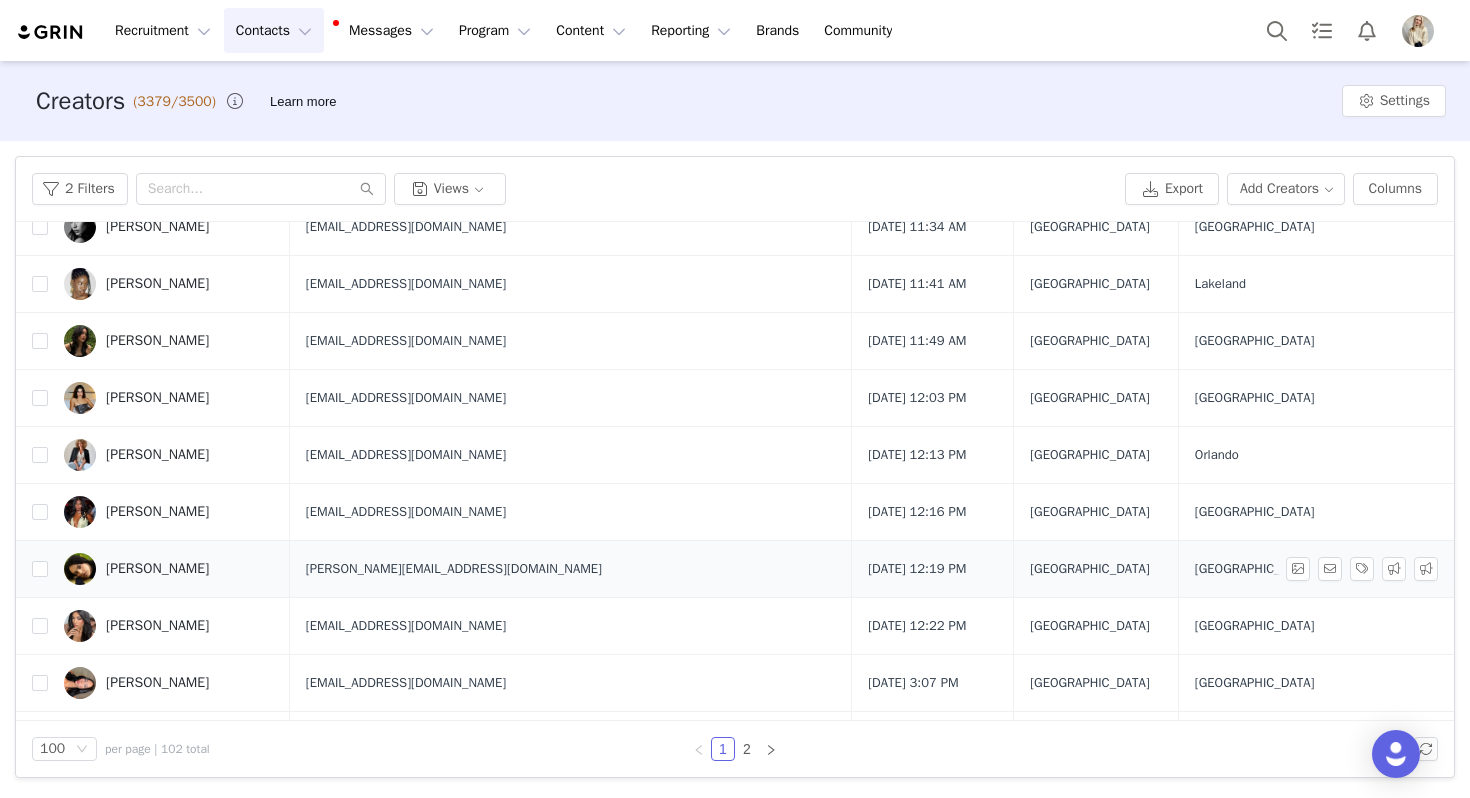 click on "Izabel Adams" at bounding box center [169, 626] 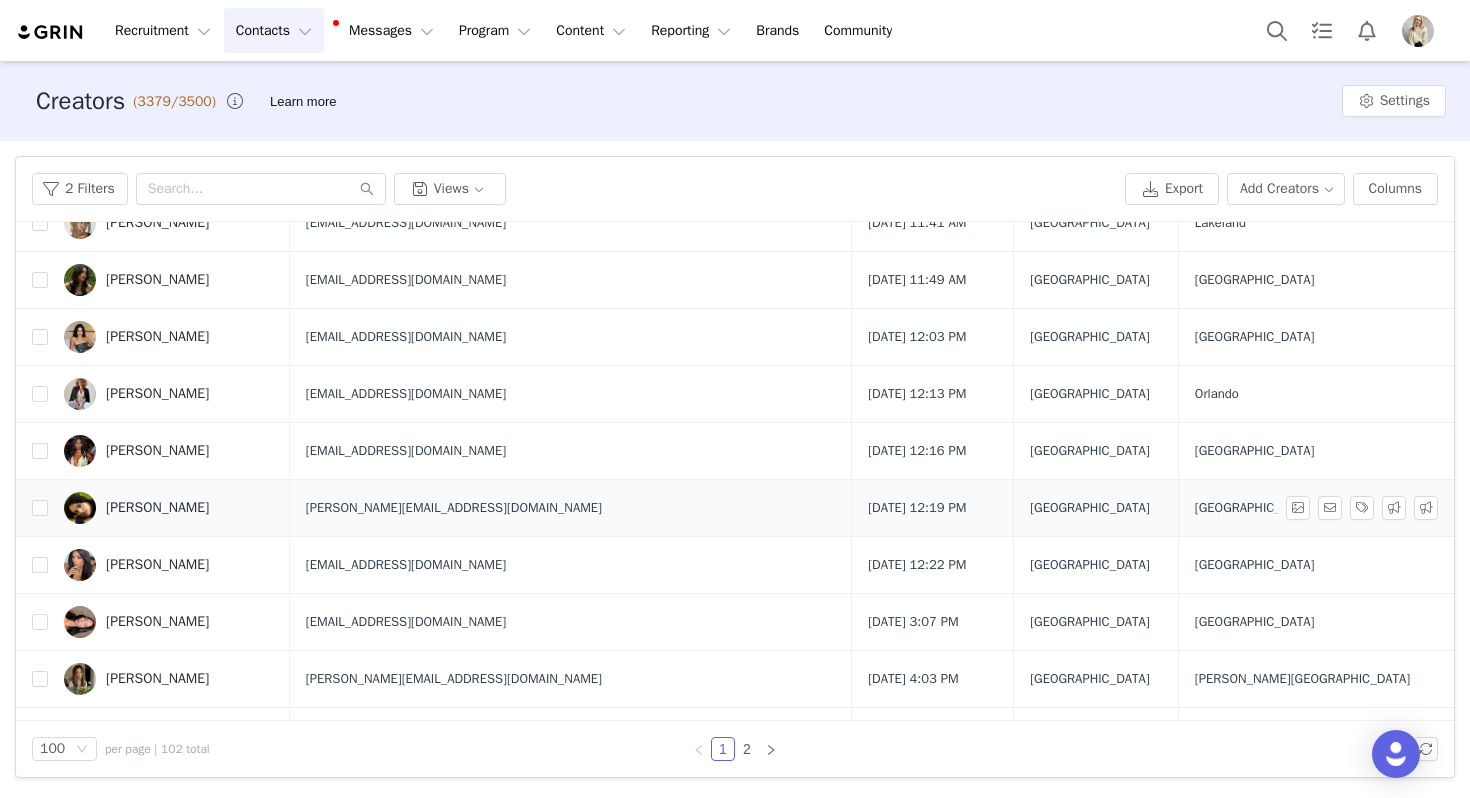 scroll, scrollTop: 1057, scrollLeft: 0, axis: vertical 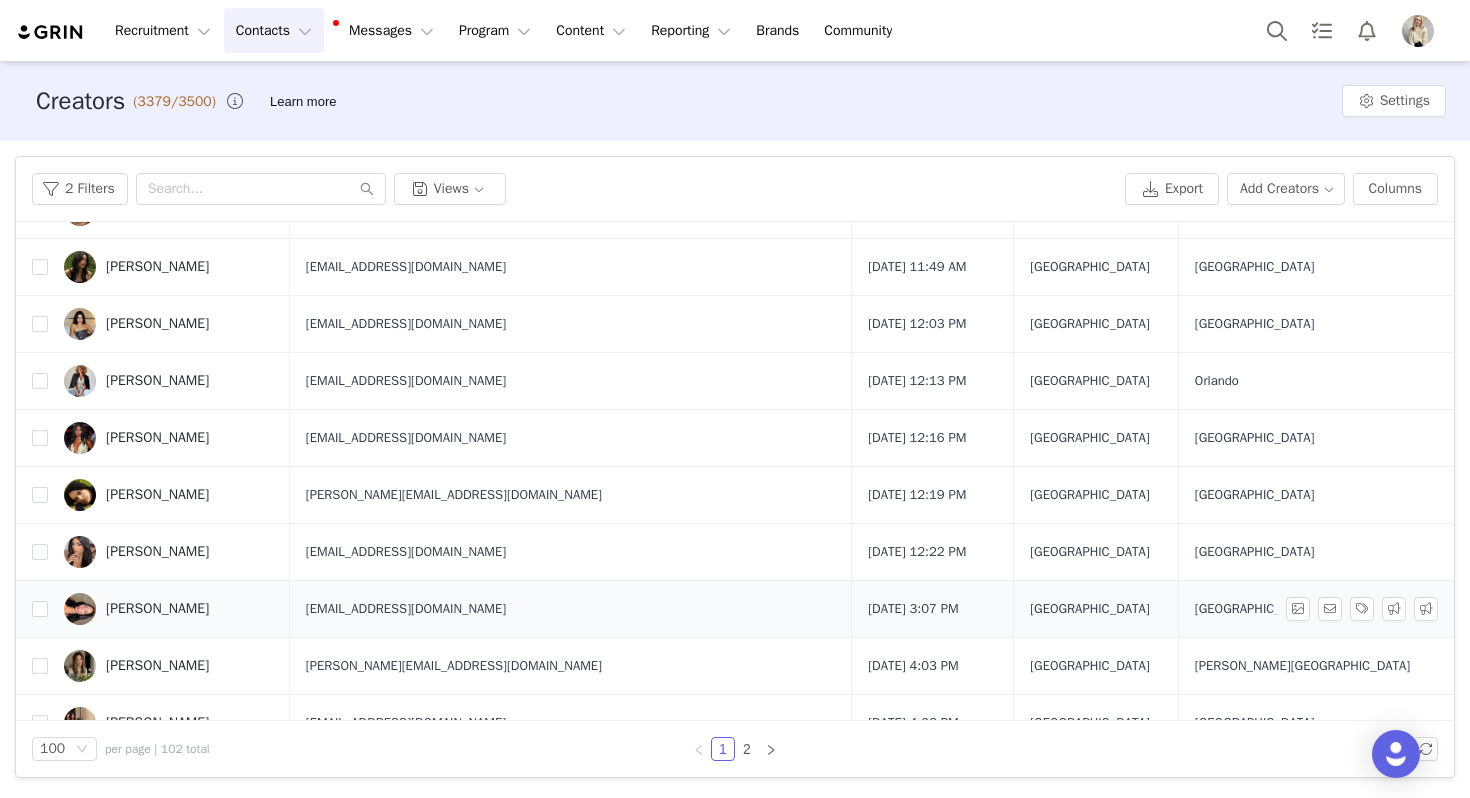 click on "Samara Cornelio" at bounding box center [169, 609] 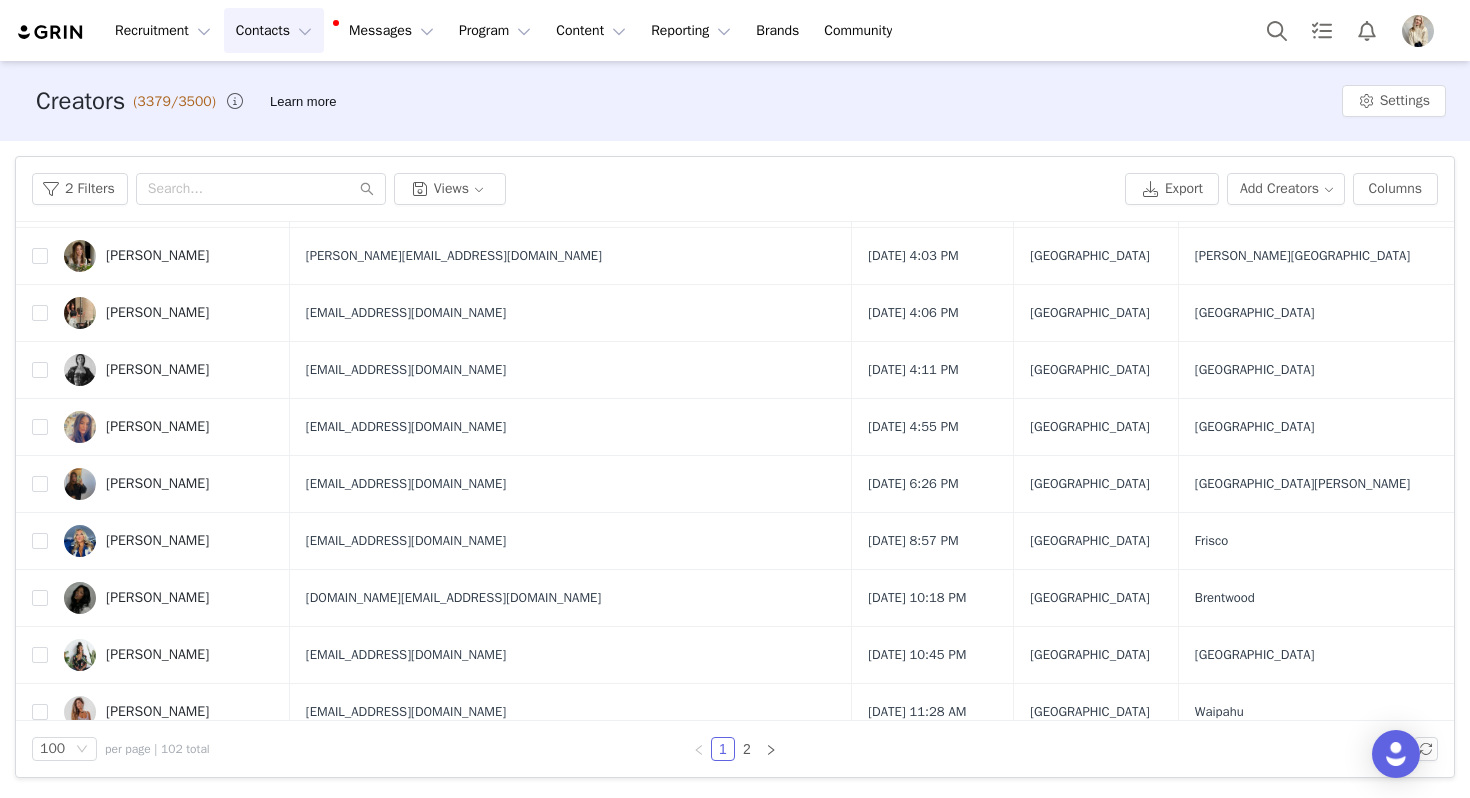 scroll, scrollTop: 1475, scrollLeft: 0, axis: vertical 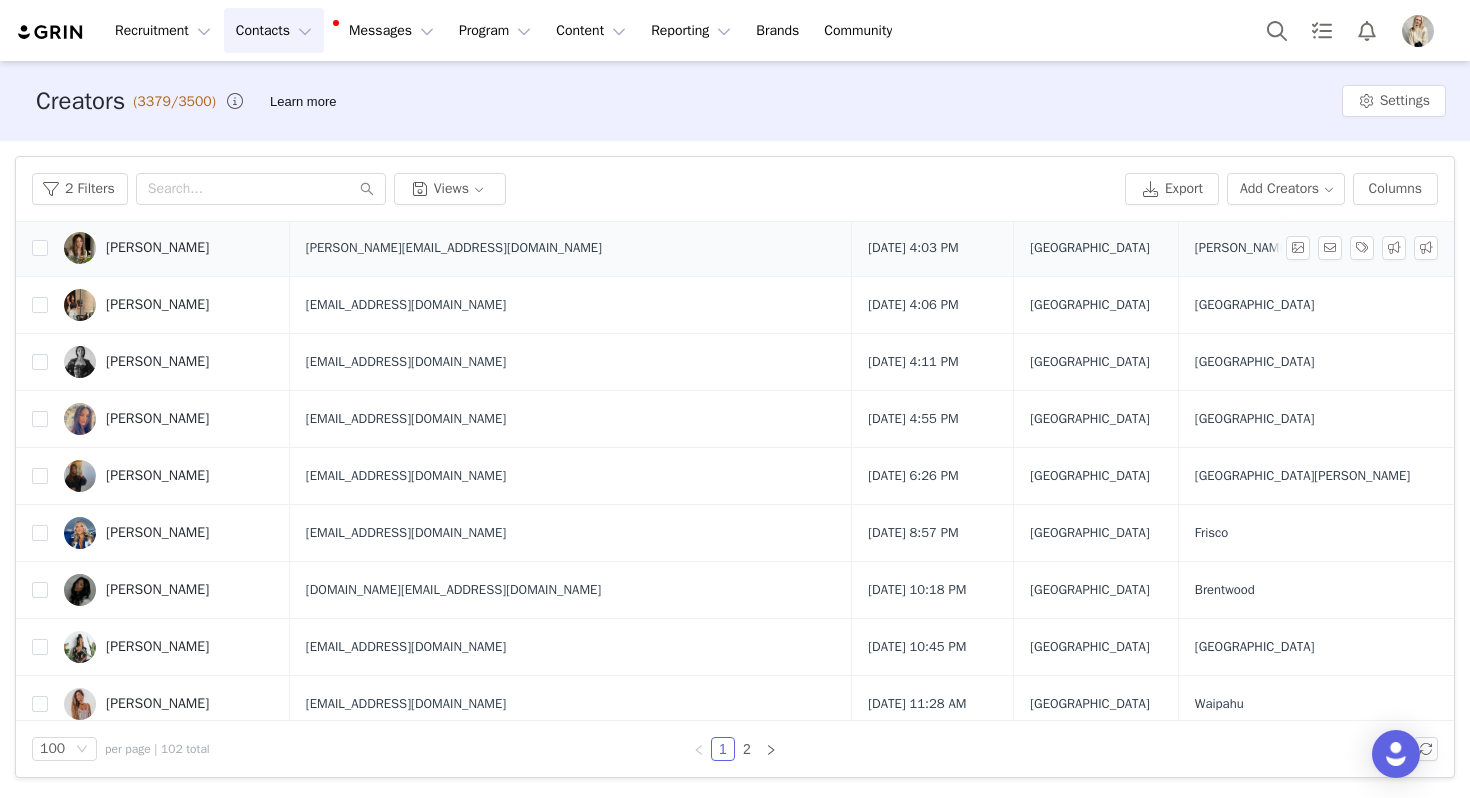 click on "Megan Stewart" at bounding box center [157, 248] 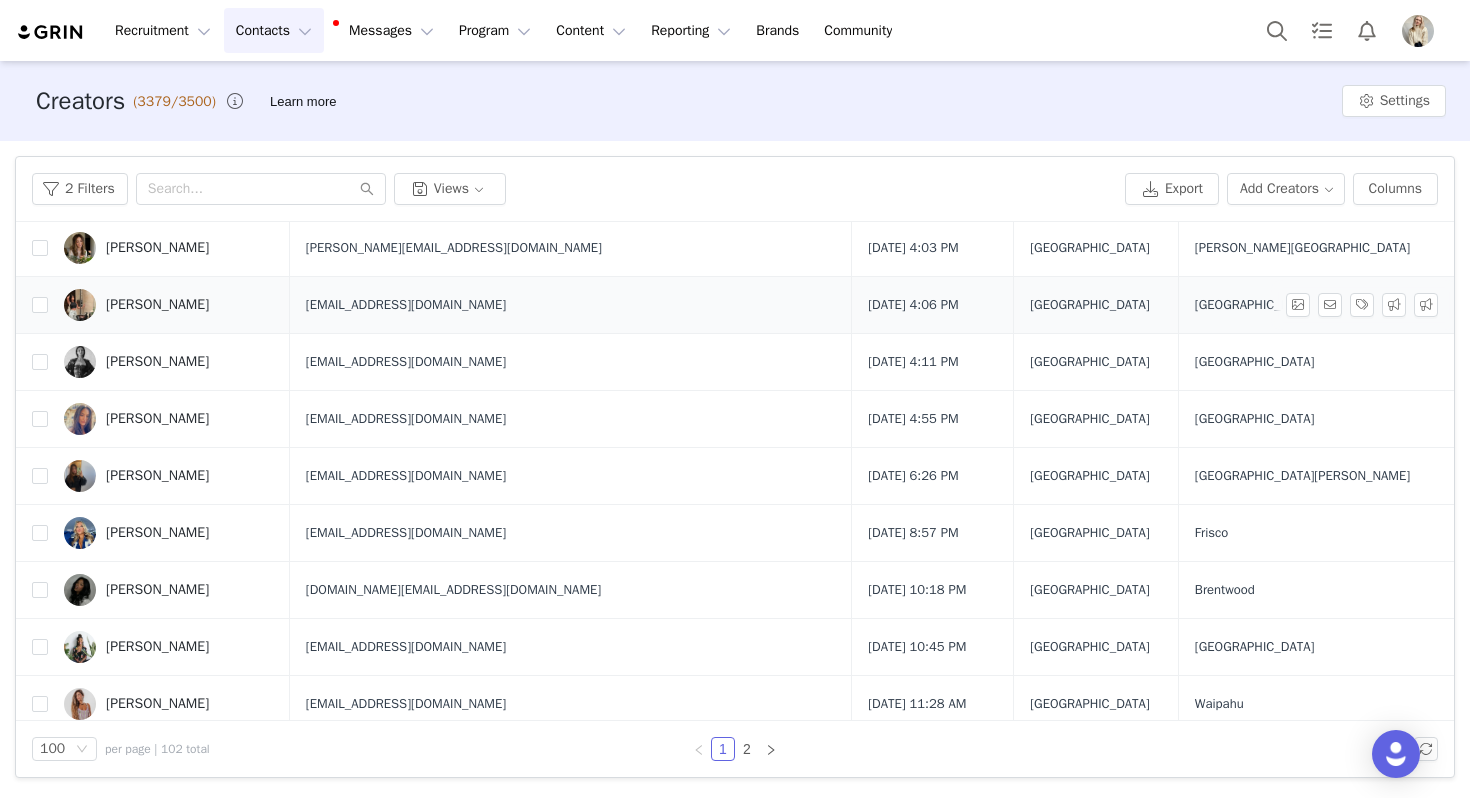 click on "Alhondra Marin" at bounding box center (157, 305) 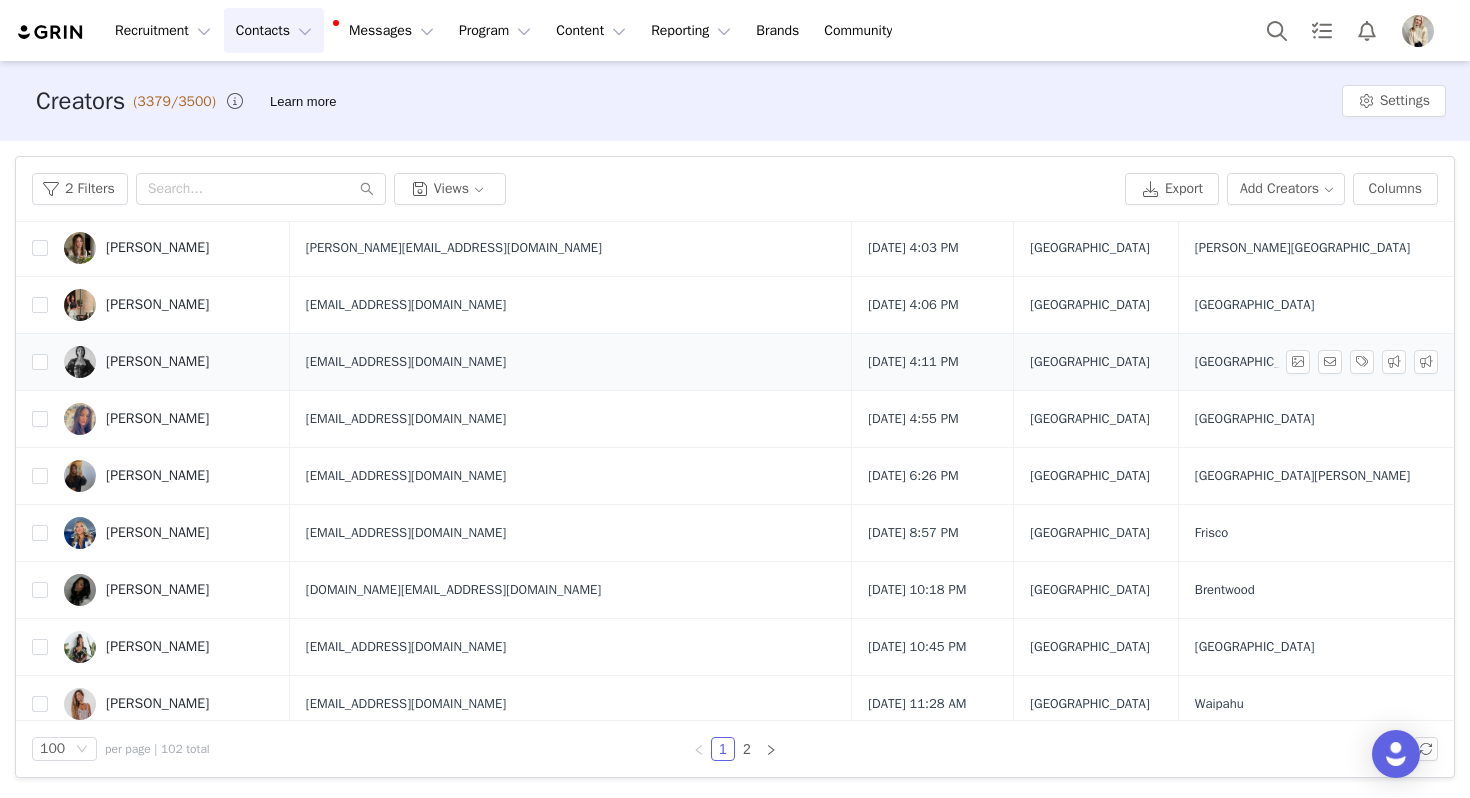click on "Dilara Acar" at bounding box center [169, 362] 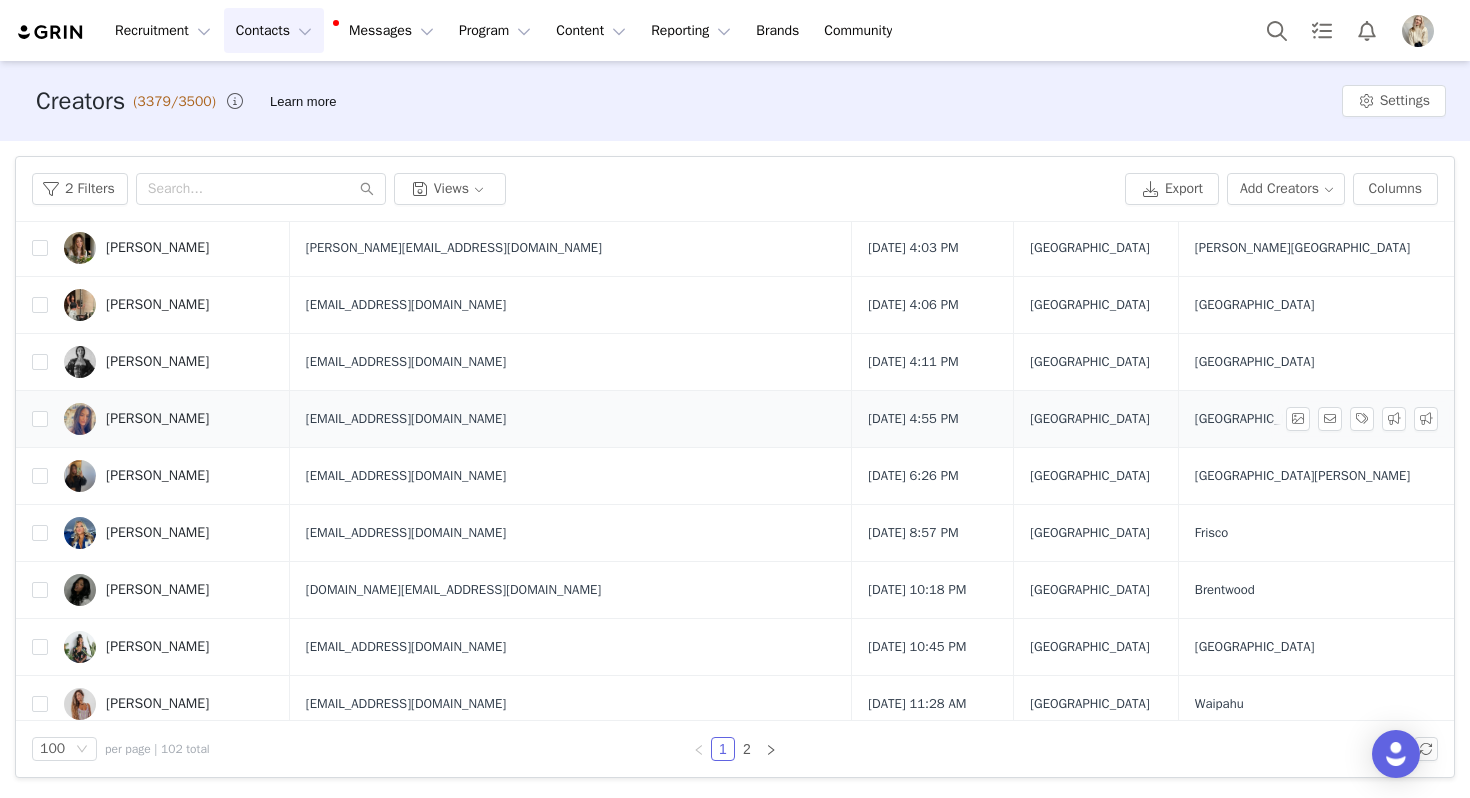 click on "Suong Nguyen" at bounding box center [169, 419] 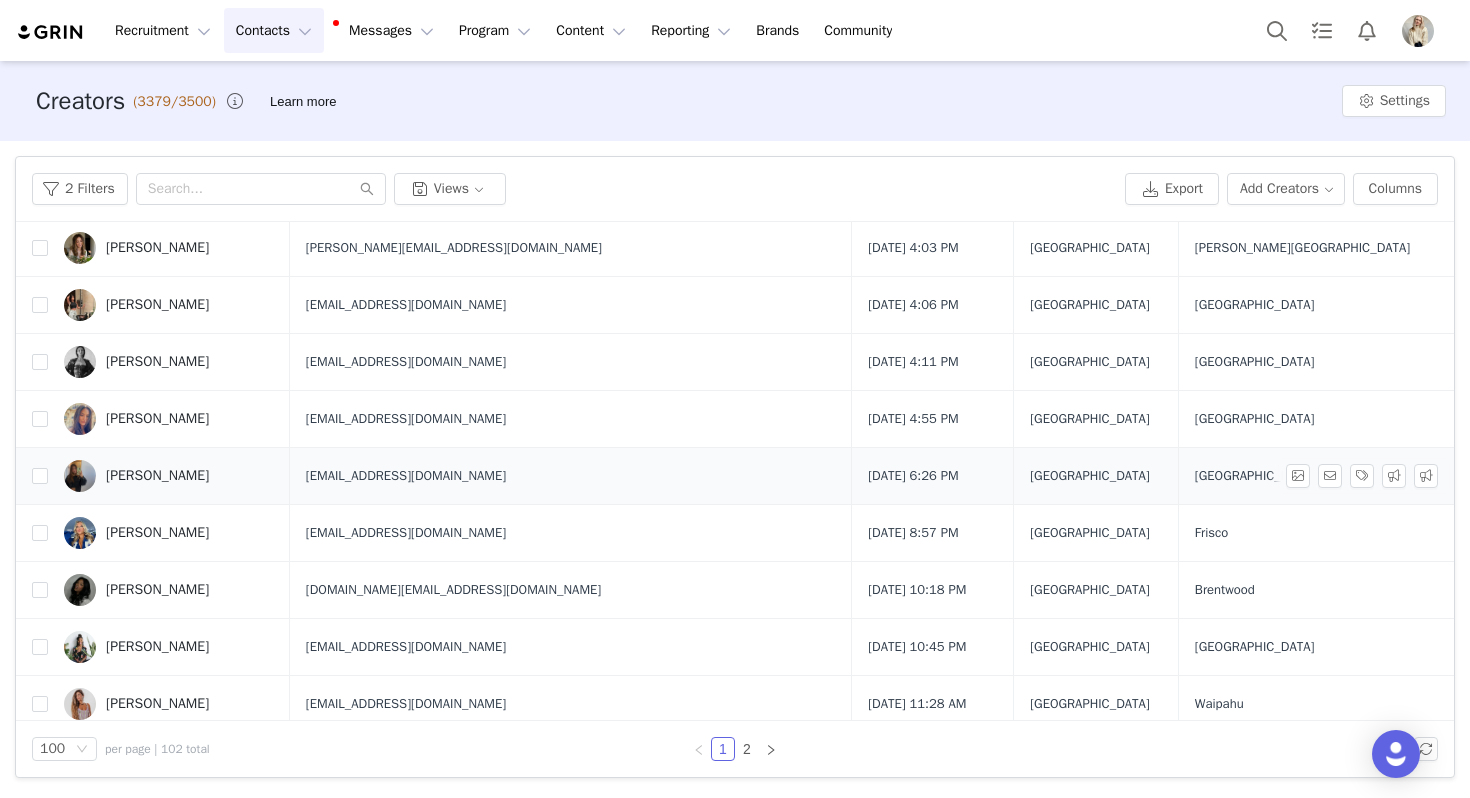 click on "Elle Medel" at bounding box center (169, 476) 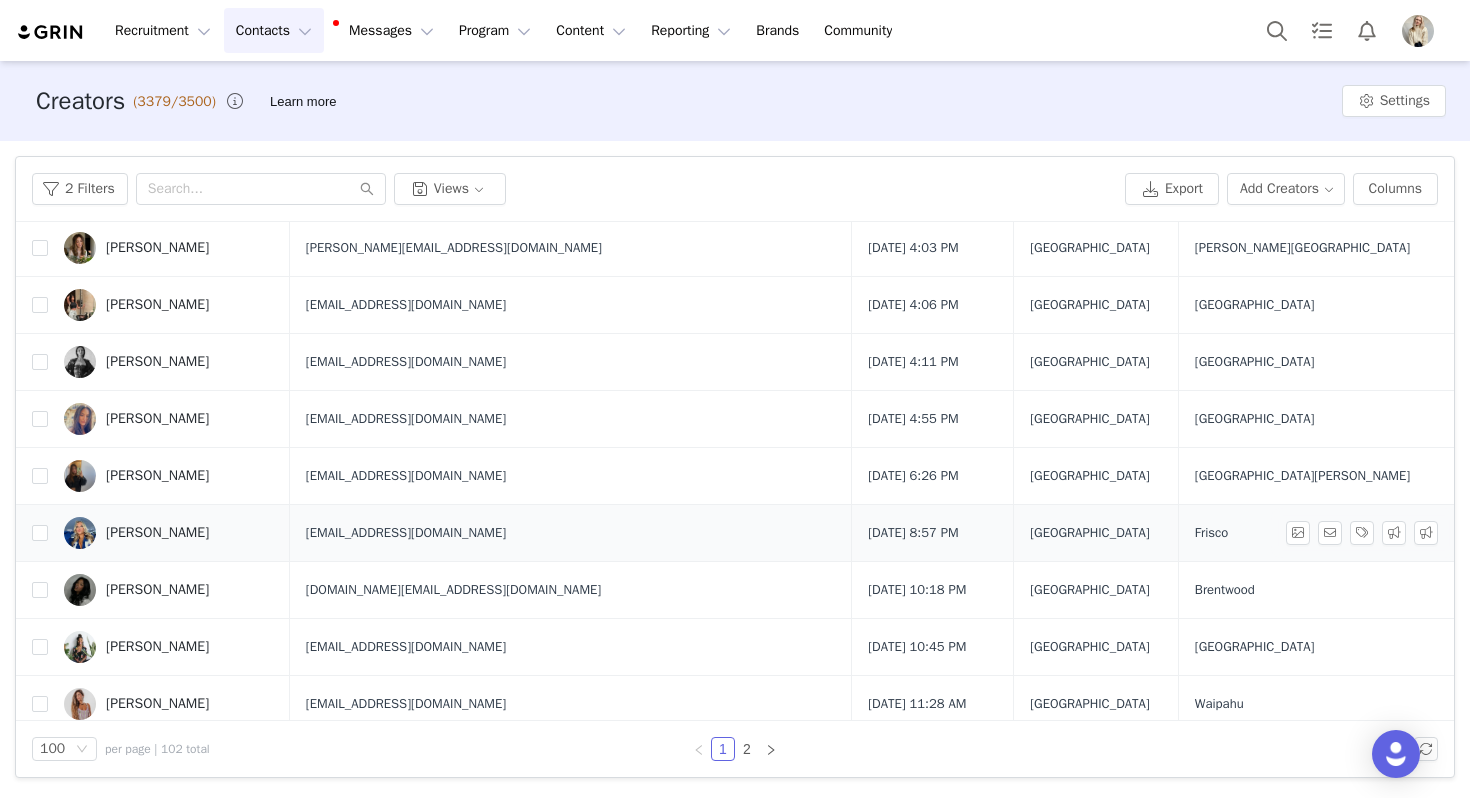 click on "Michelle Siemienowski" at bounding box center (157, 533) 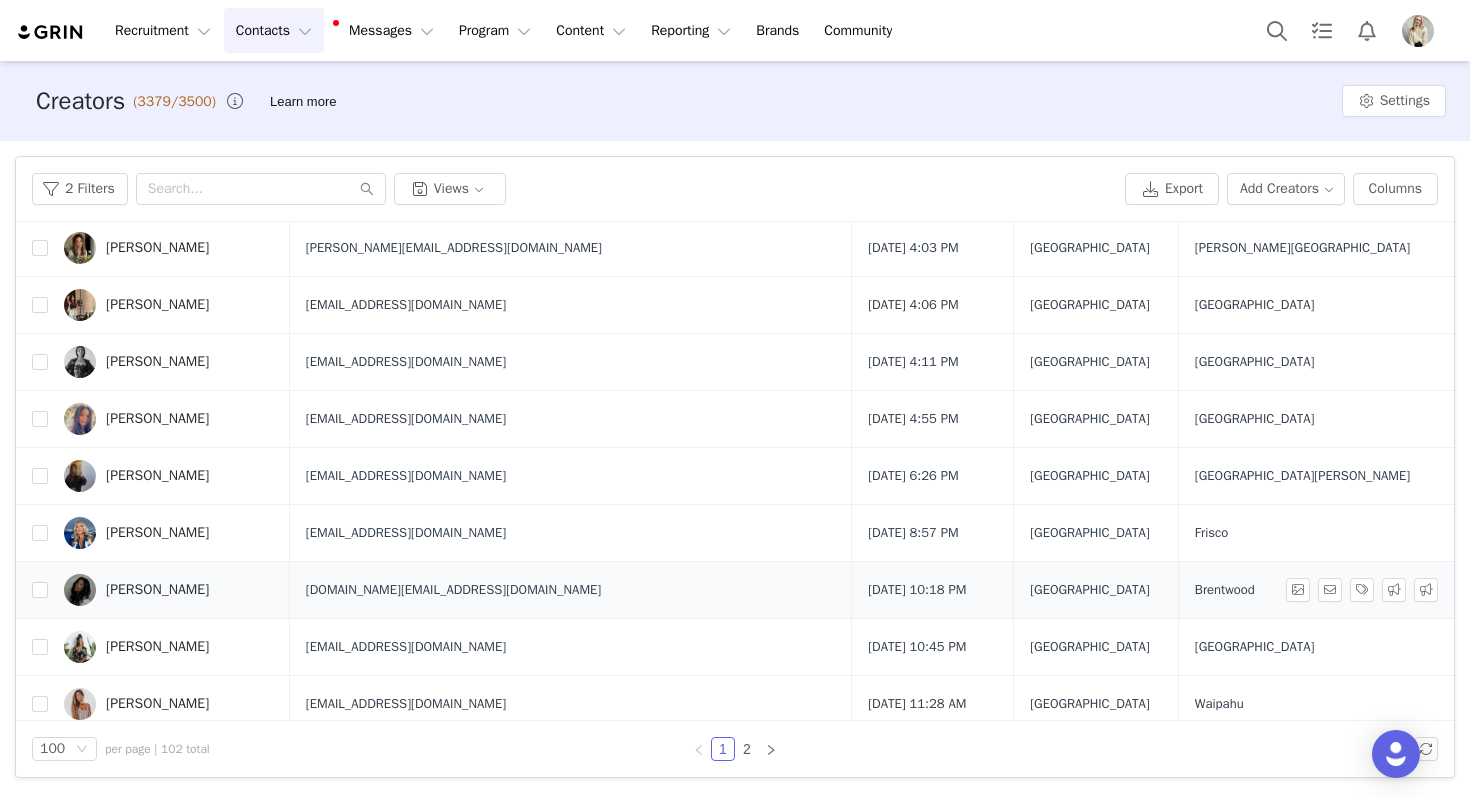 click on "Taliya Banda" at bounding box center (169, 590) 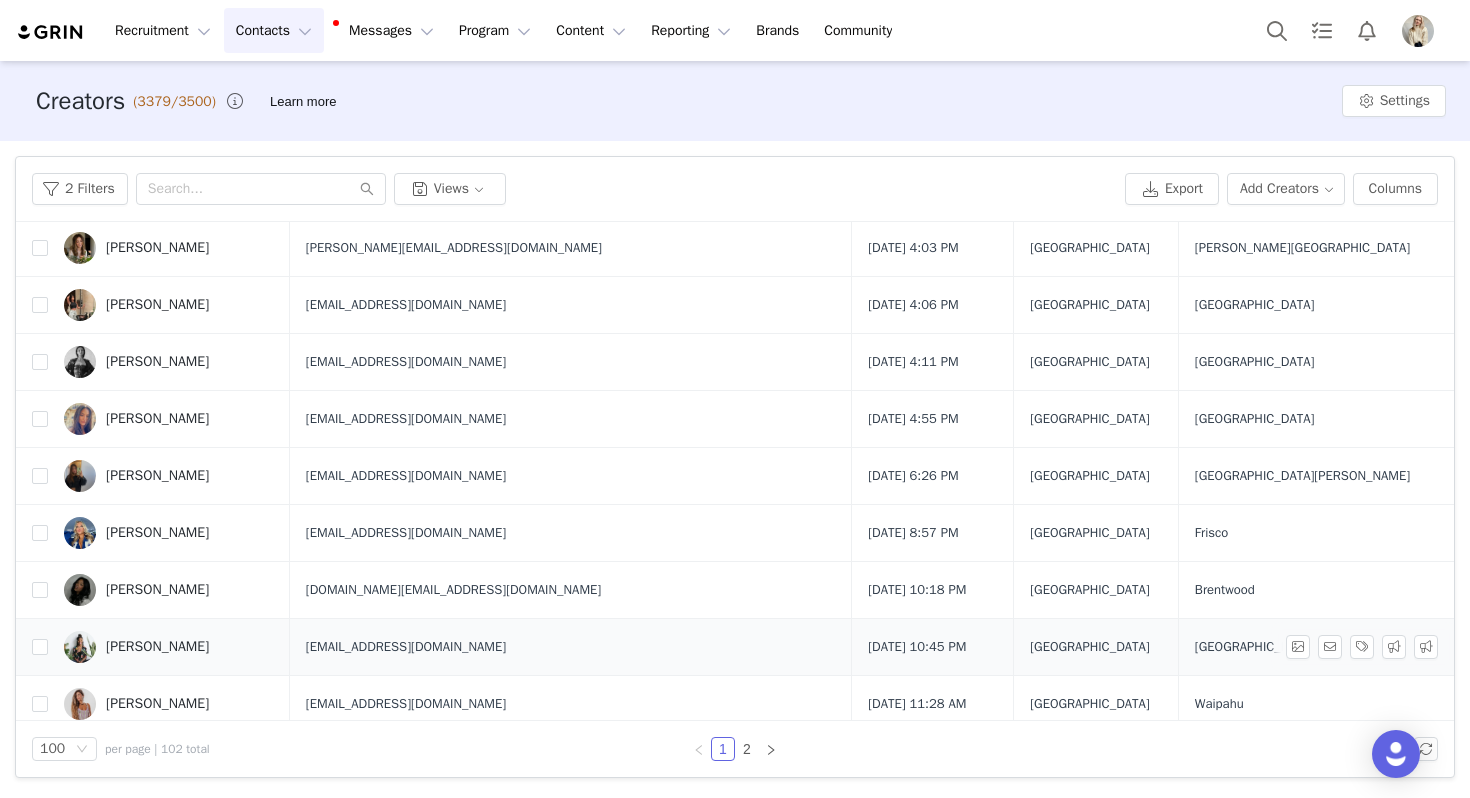click on "Veronica Moore" at bounding box center [157, 647] 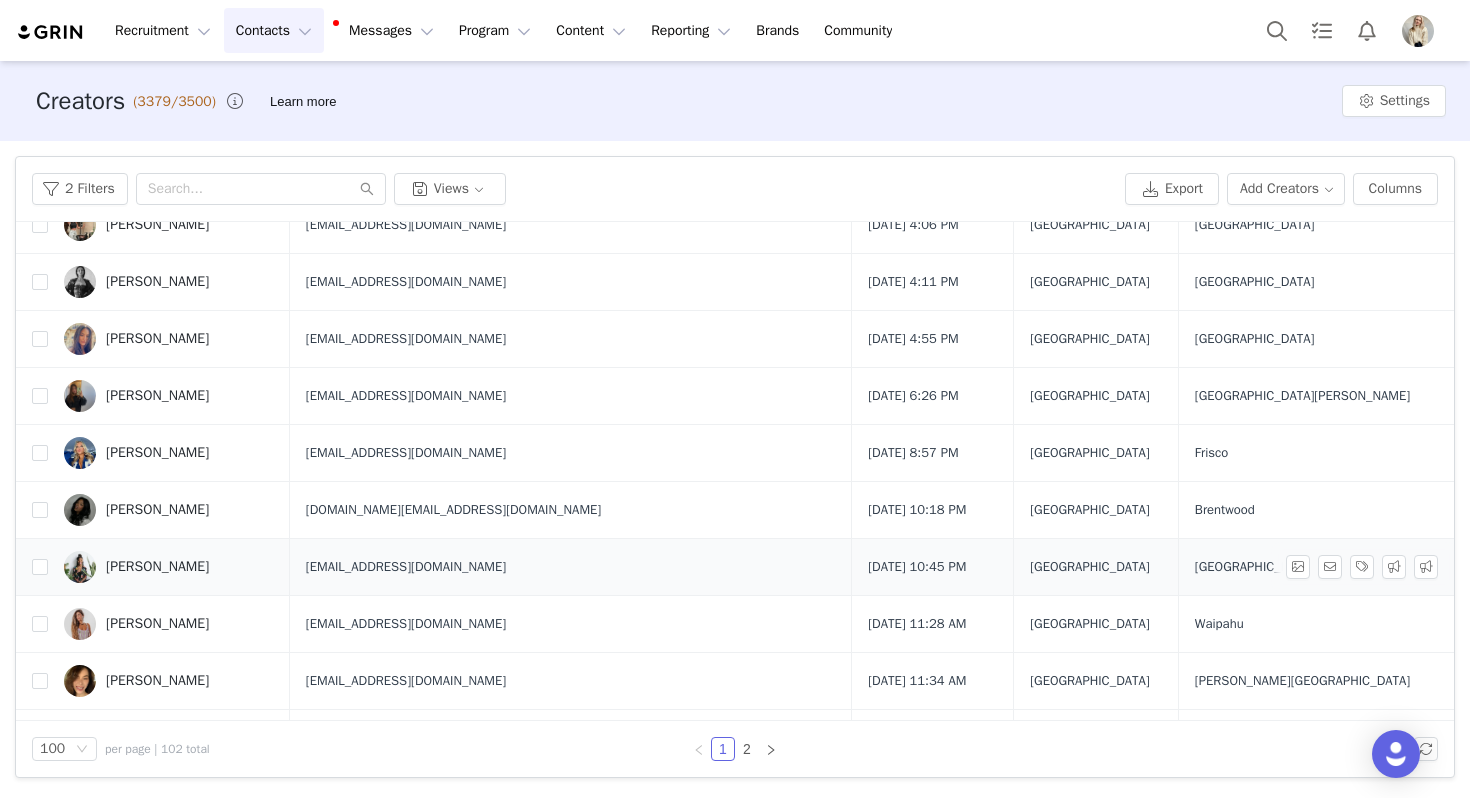 scroll, scrollTop: 1584, scrollLeft: 0, axis: vertical 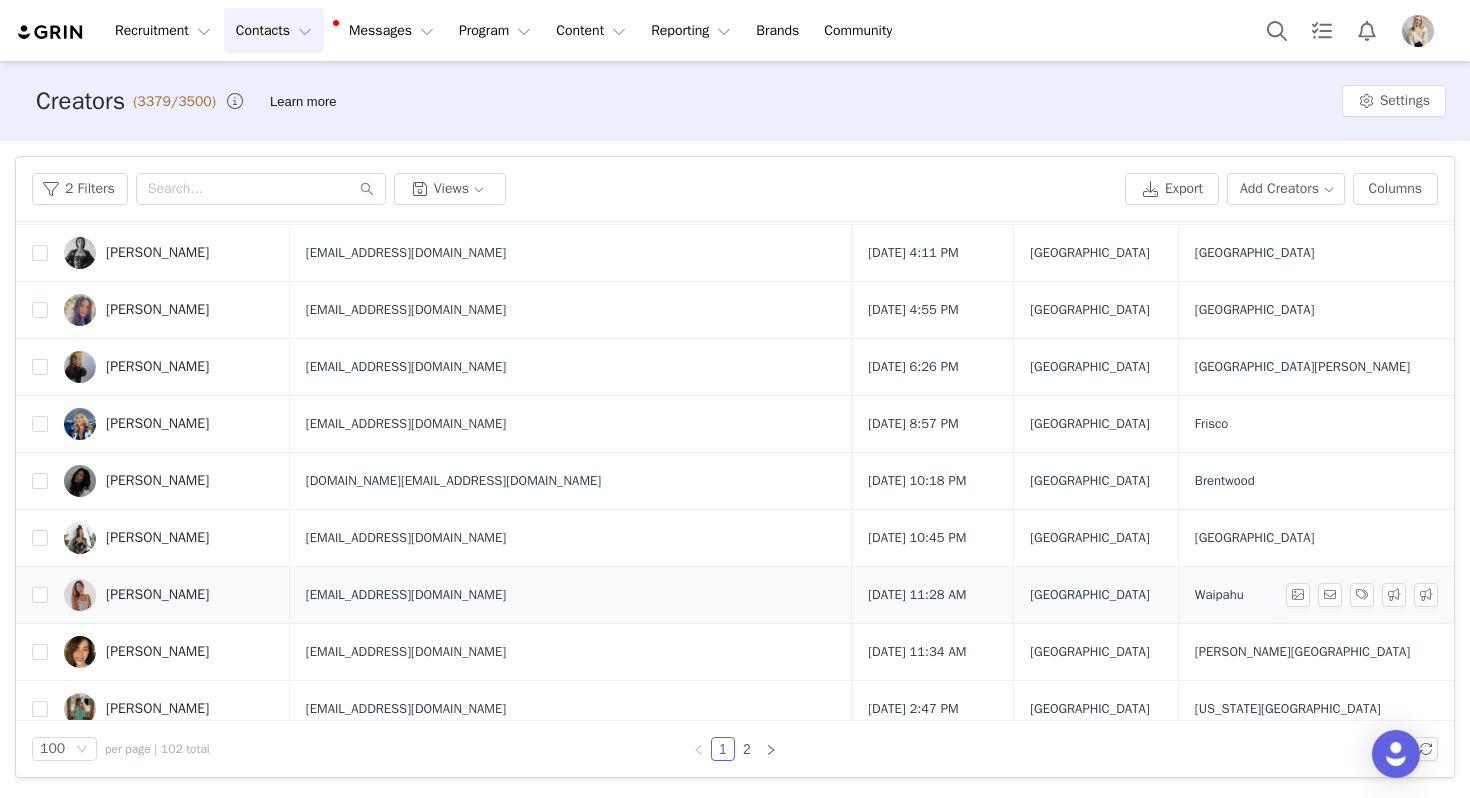 click on "Katarina De Peralta" at bounding box center [157, 595] 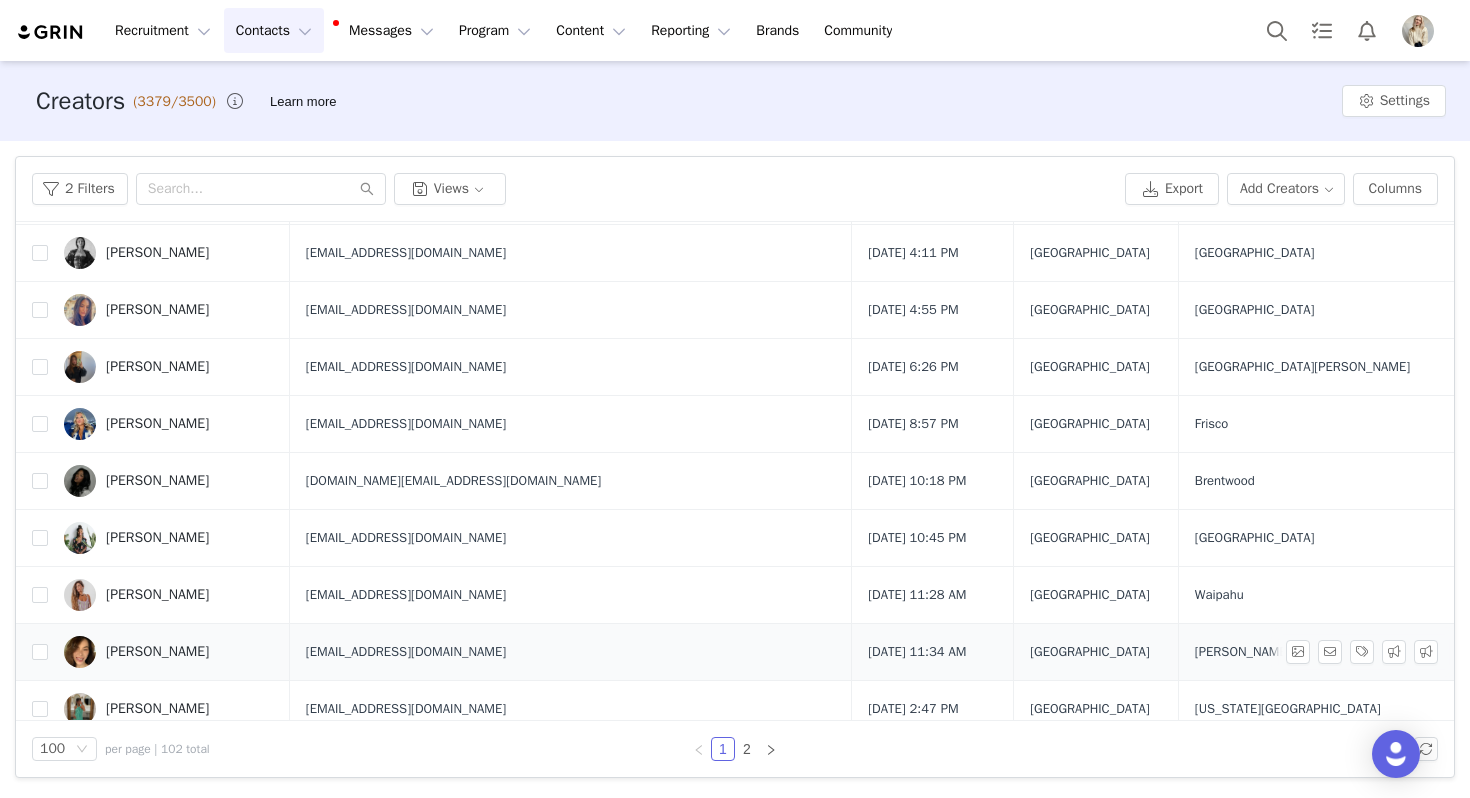 click on "Jye Chiu" at bounding box center (169, 652) 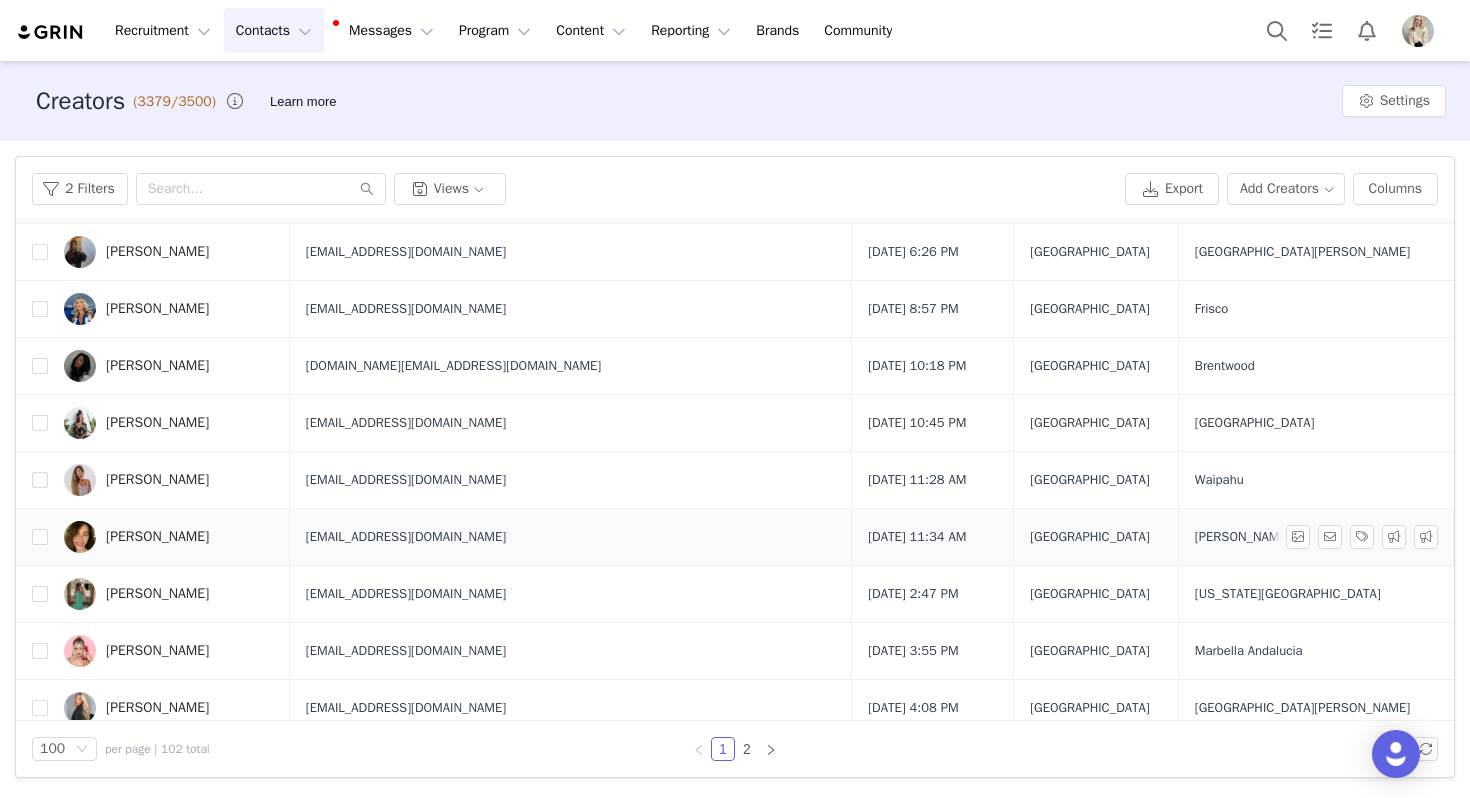 scroll, scrollTop: 1728, scrollLeft: 0, axis: vertical 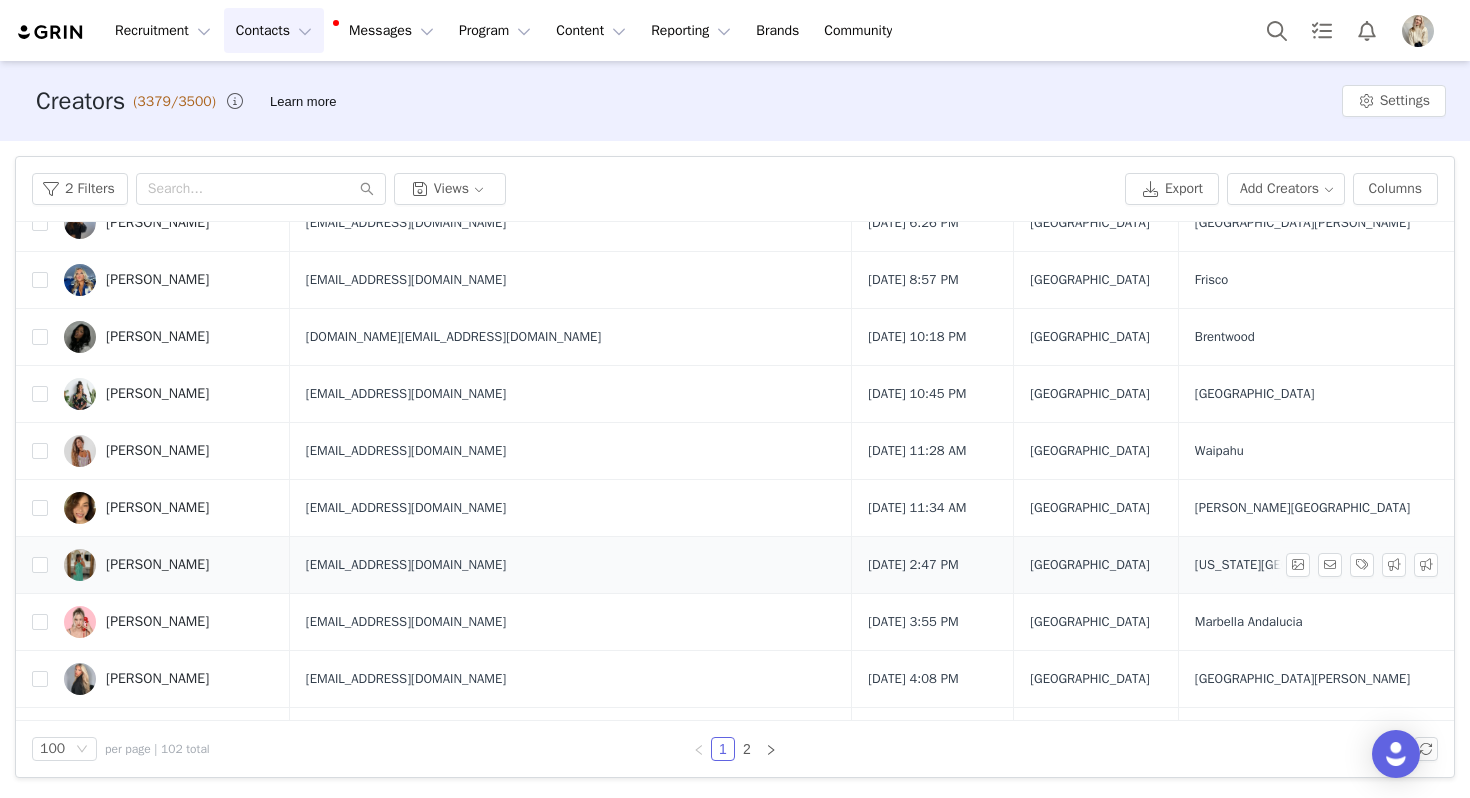 click on "Selena Tsai" at bounding box center [169, 565] 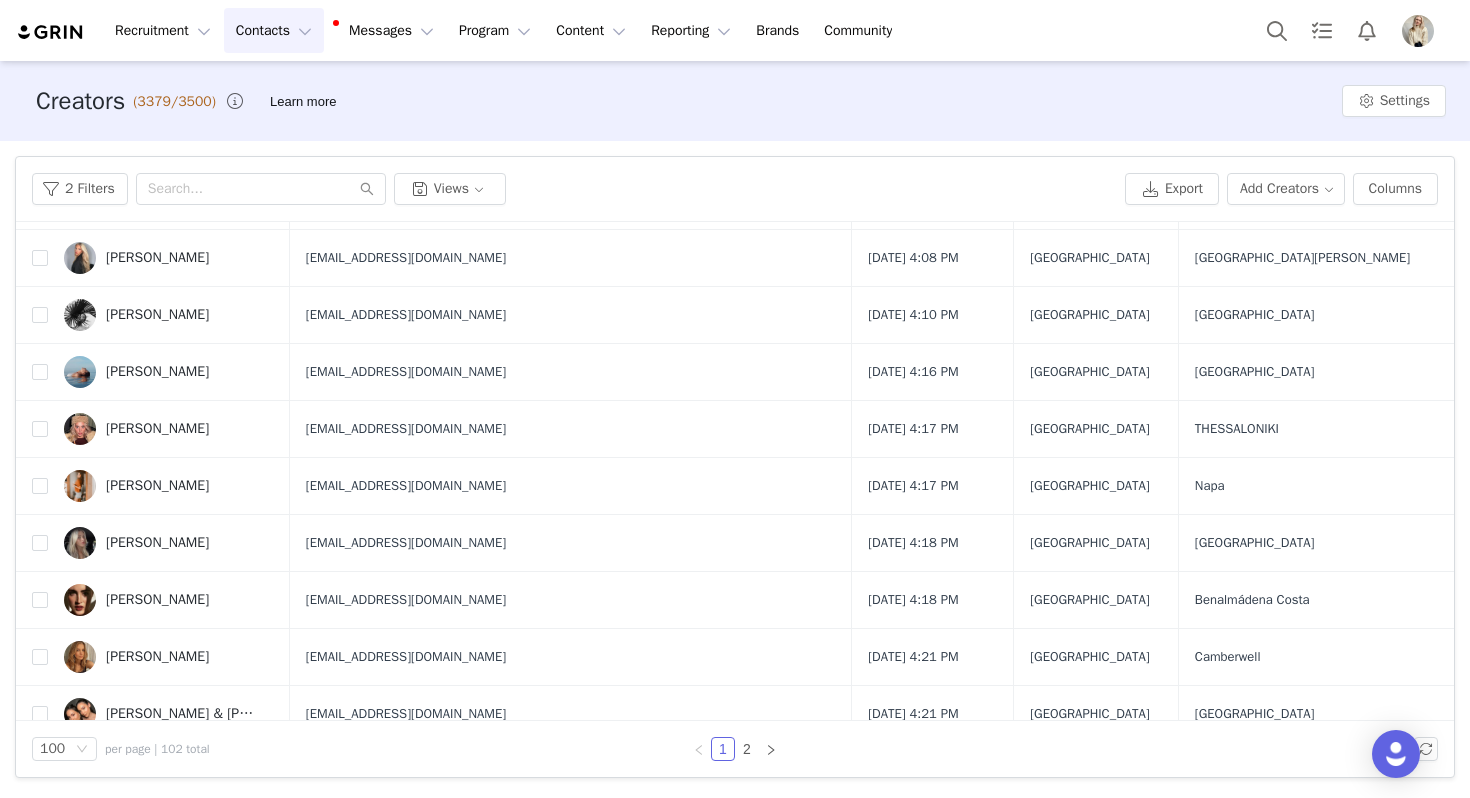 scroll, scrollTop: 2156, scrollLeft: 0, axis: vertical 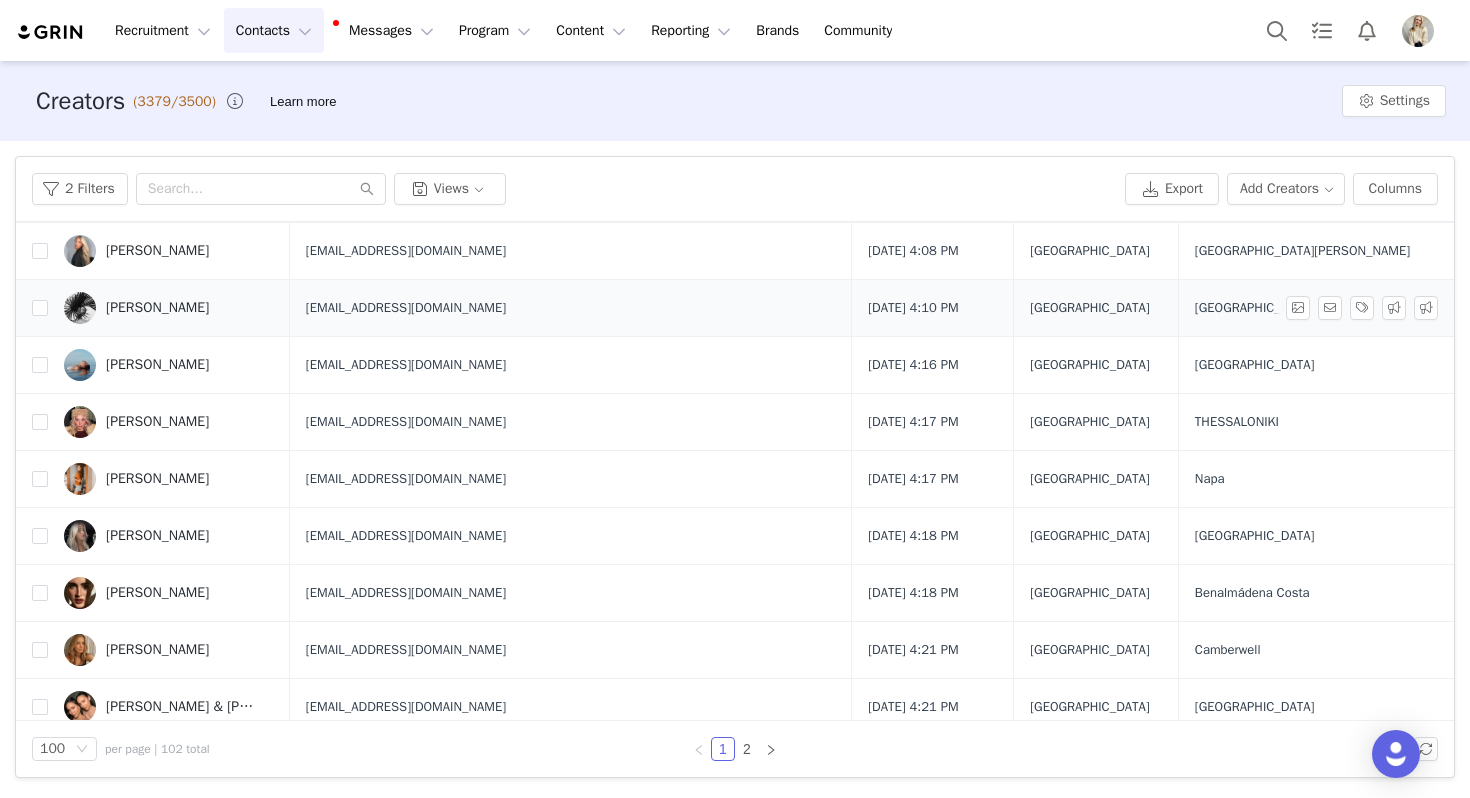 click on "Ava Nkadi" at bounding box center (169, 308) 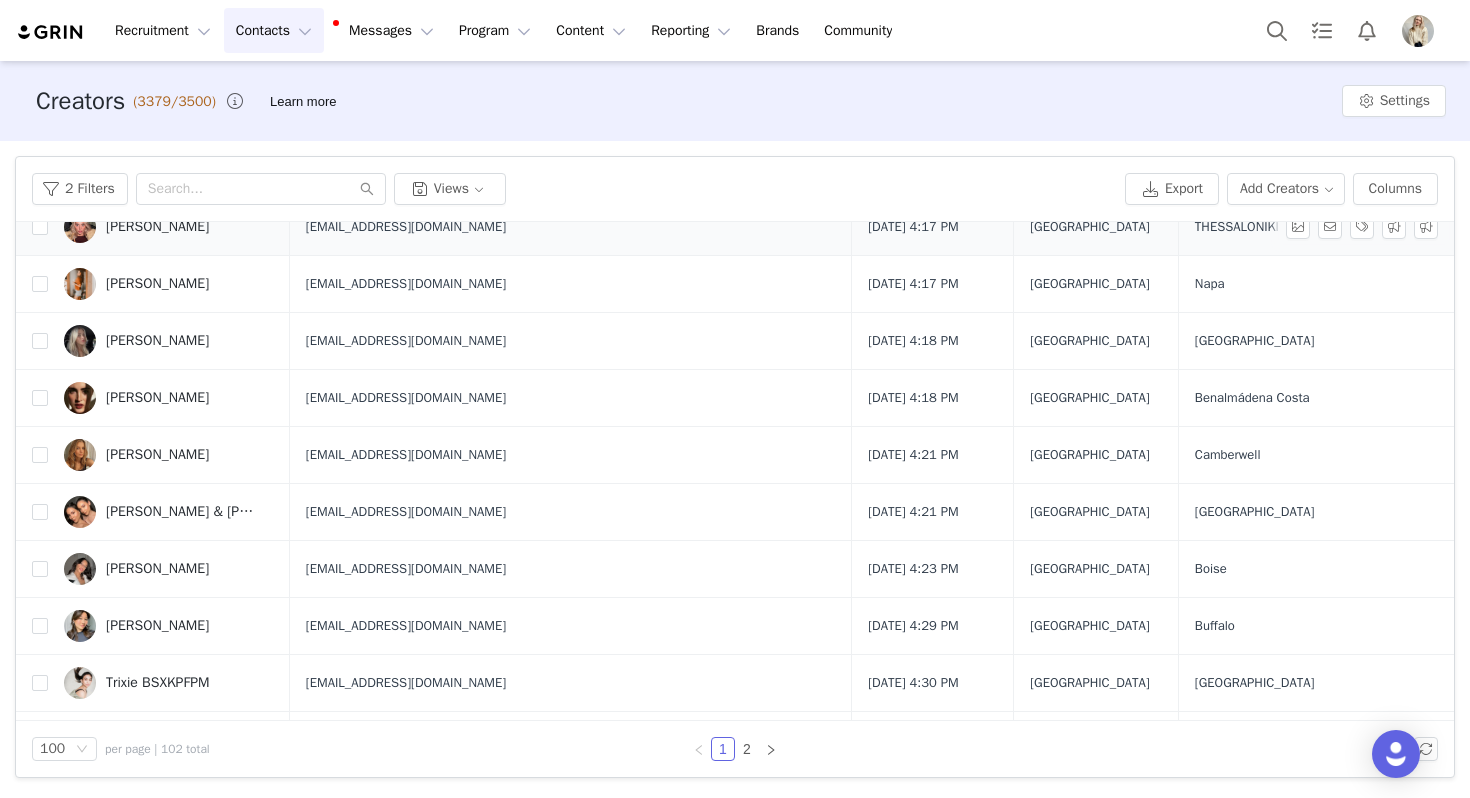 scroll, scrollTop: 2352, scrollLeft: 0, axis: vertical 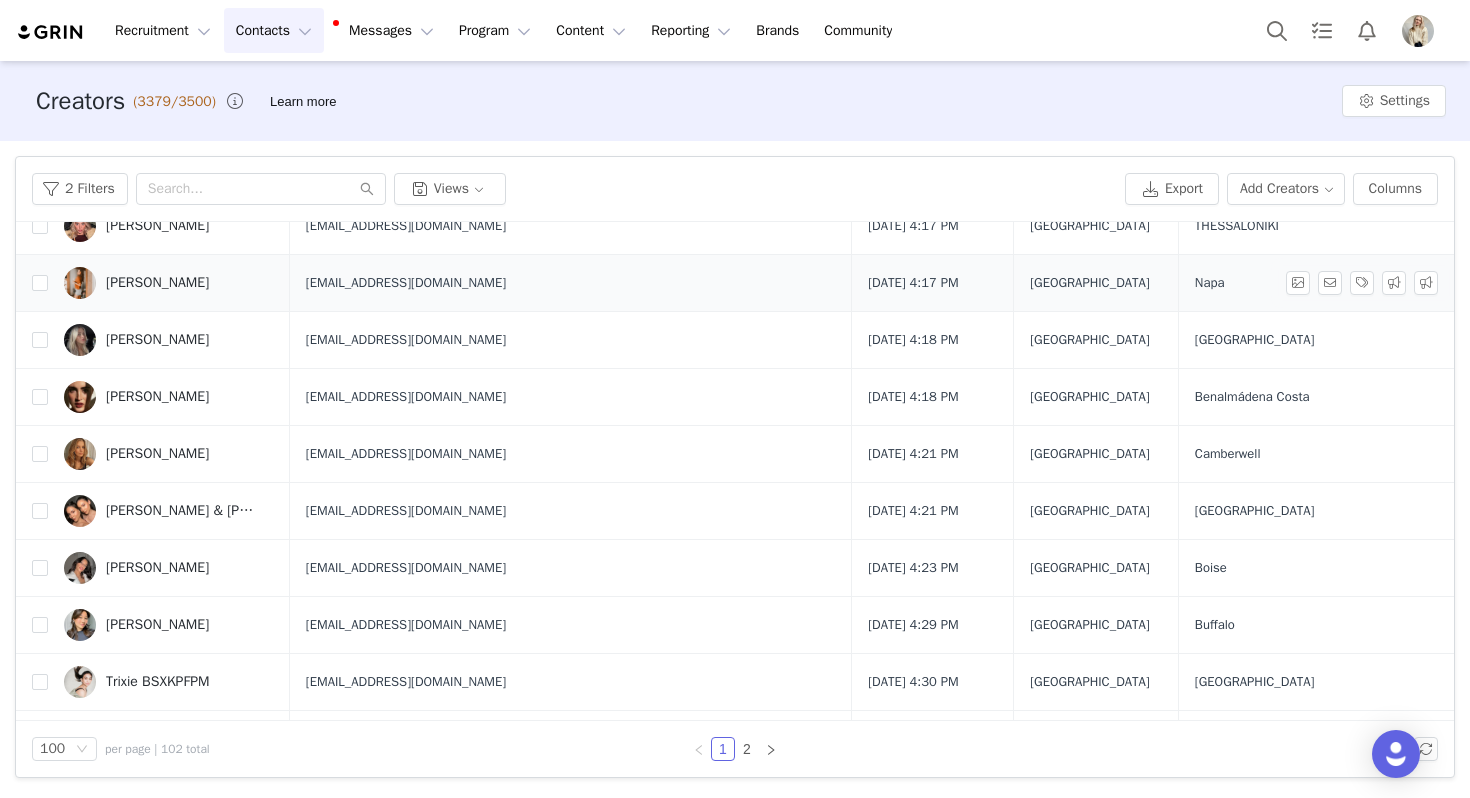 click on "Rebekah Shaw" at bounding box center (169, 283) 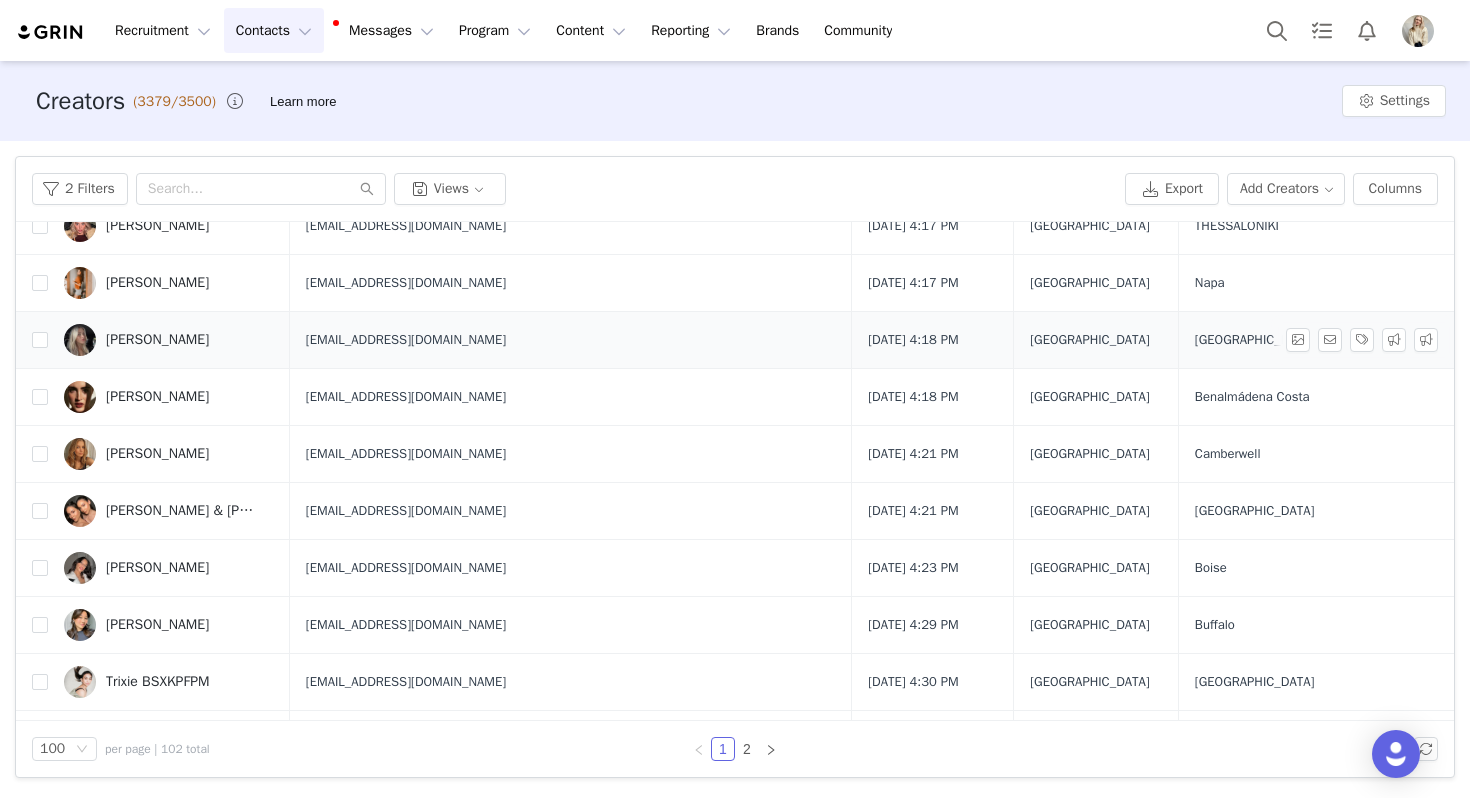 click on "Corrine Koch" at bounding box center [169, 340] 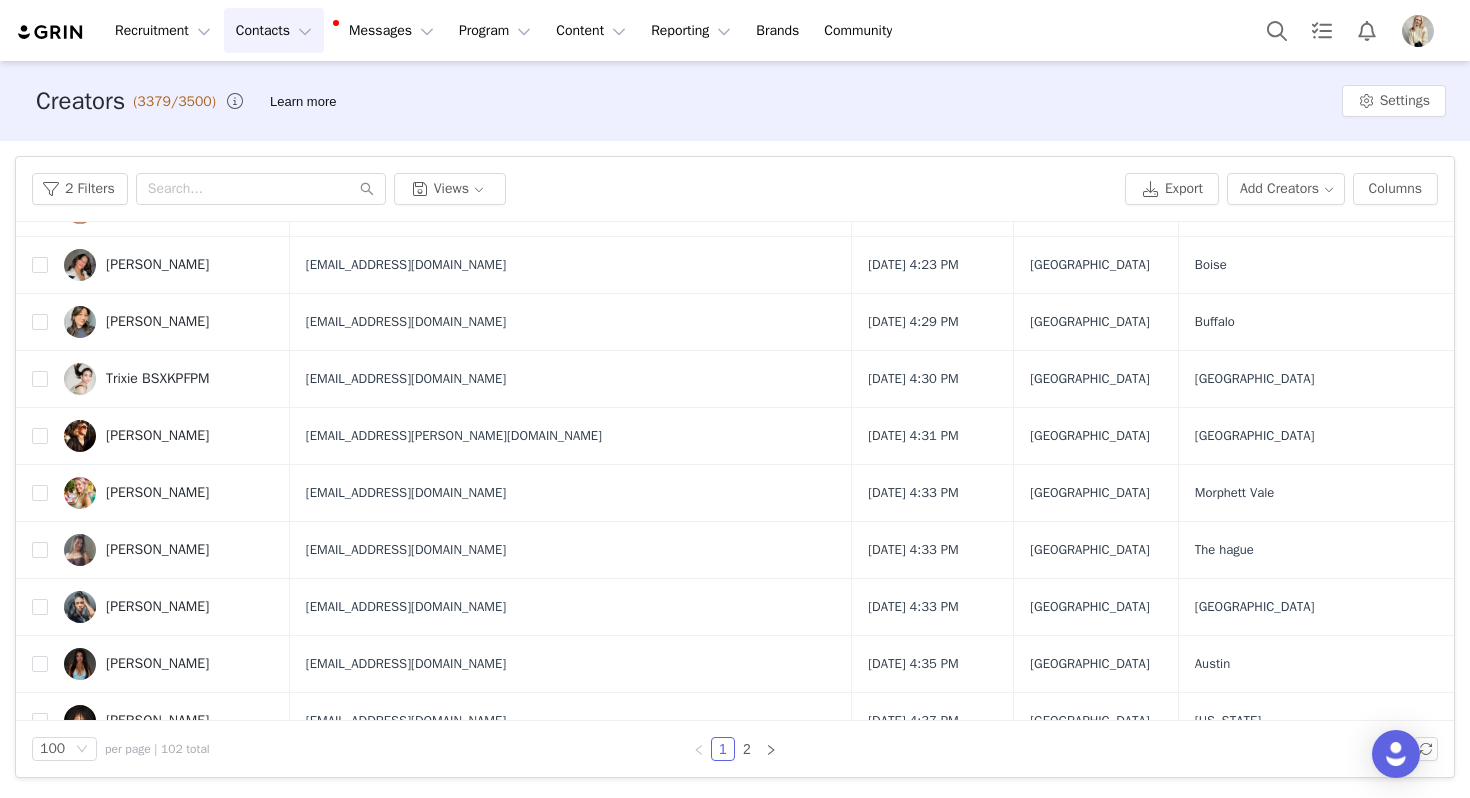 scroll, scrollTop: 2661, scrollLeft: 0, axis: vertical 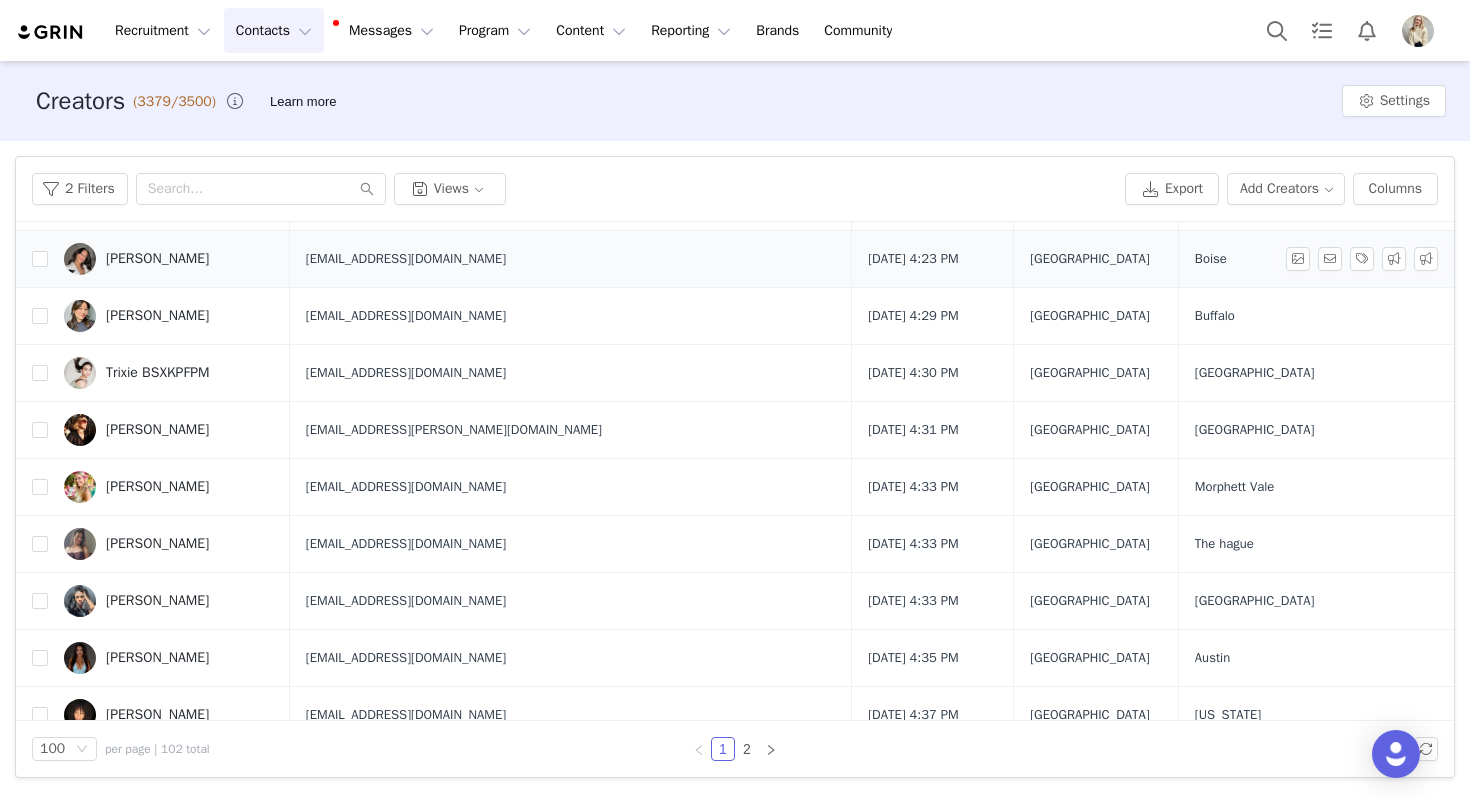 click on "Emily Todd" at bounding box center (169, 259) 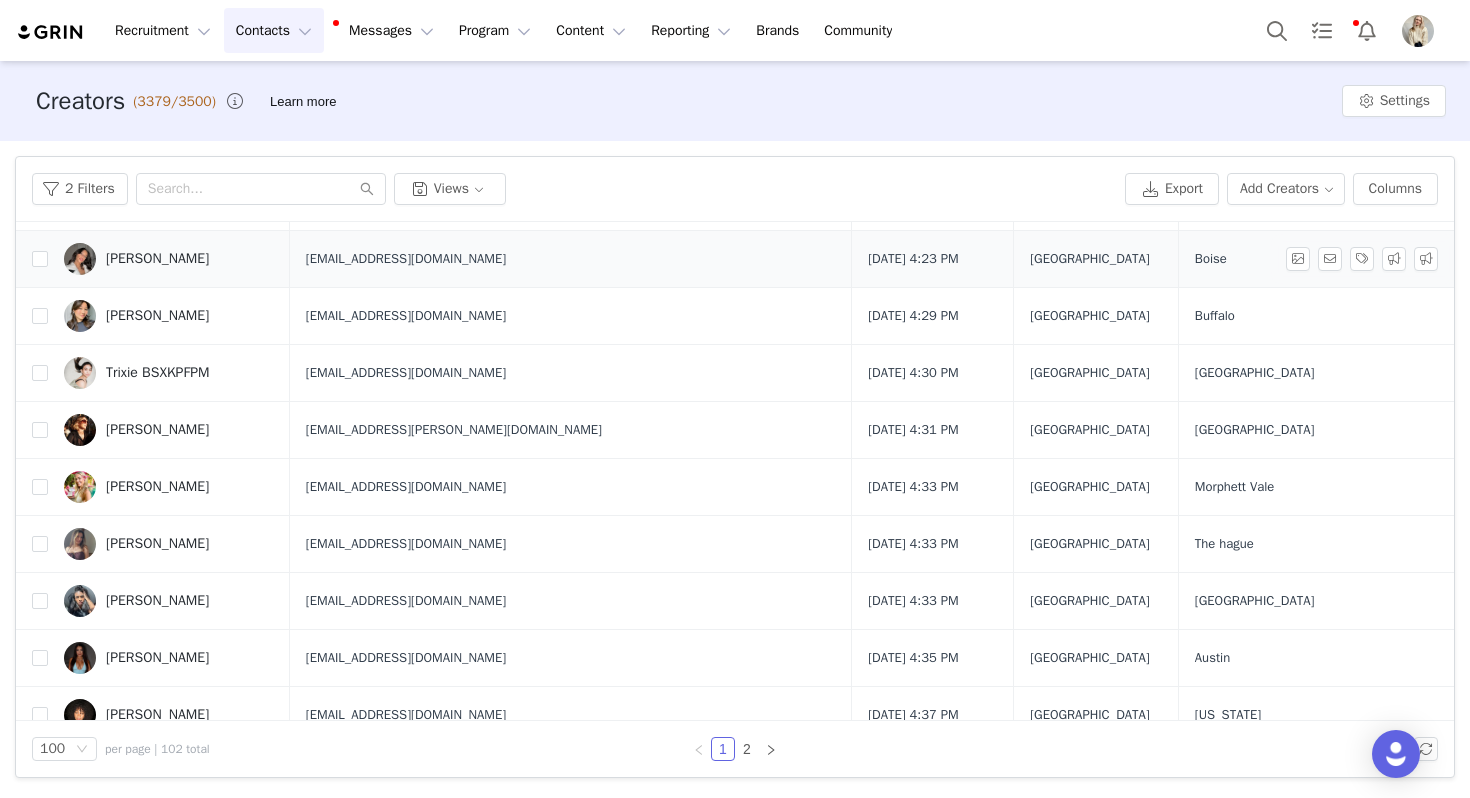 click on "Emily Todd" at bounding box center [169, 259] 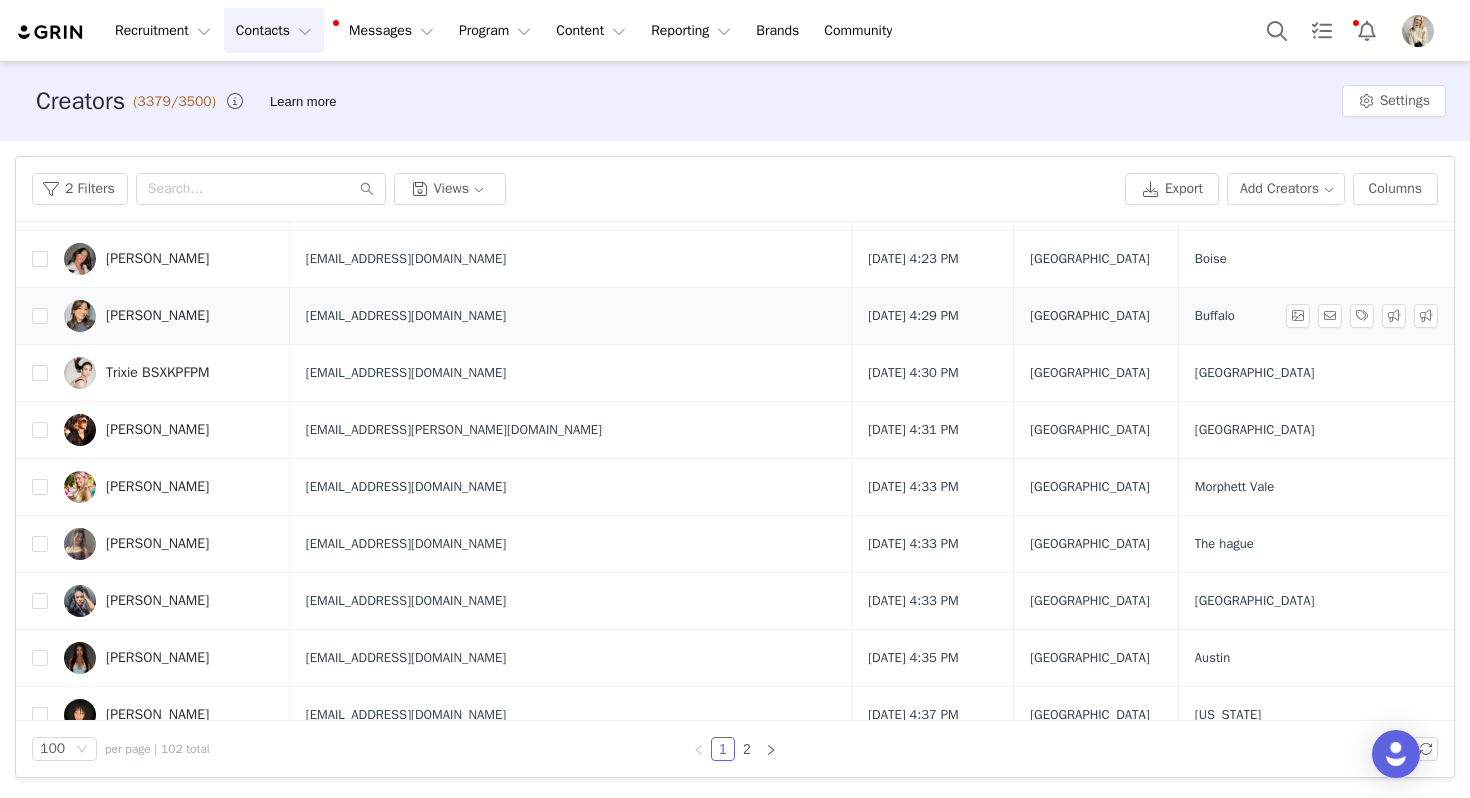 click on "Ainsley Kelly" at bounding box center (169, 316) 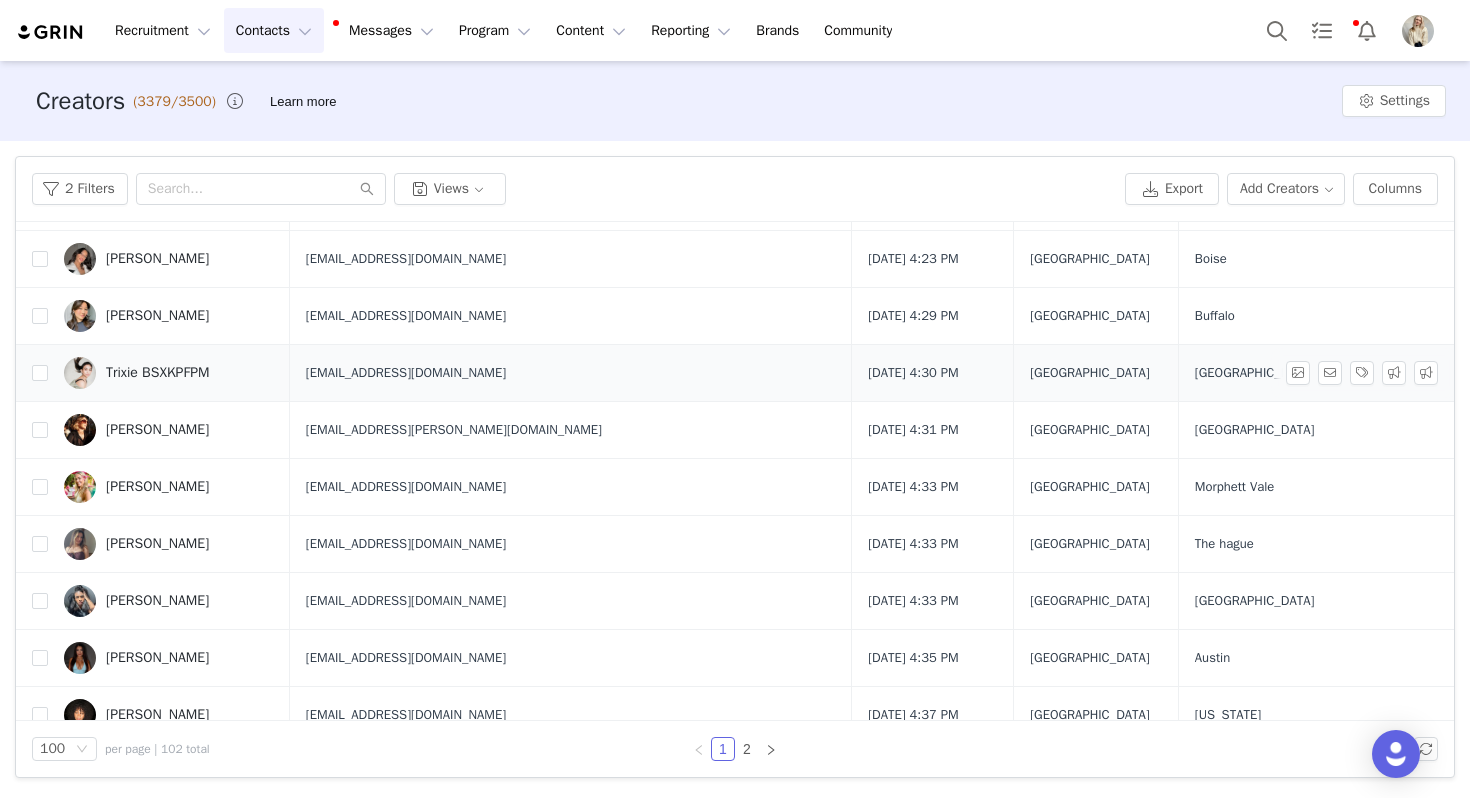 click on "Trixie BSXKPFPM" at bounding box center [169, 373] 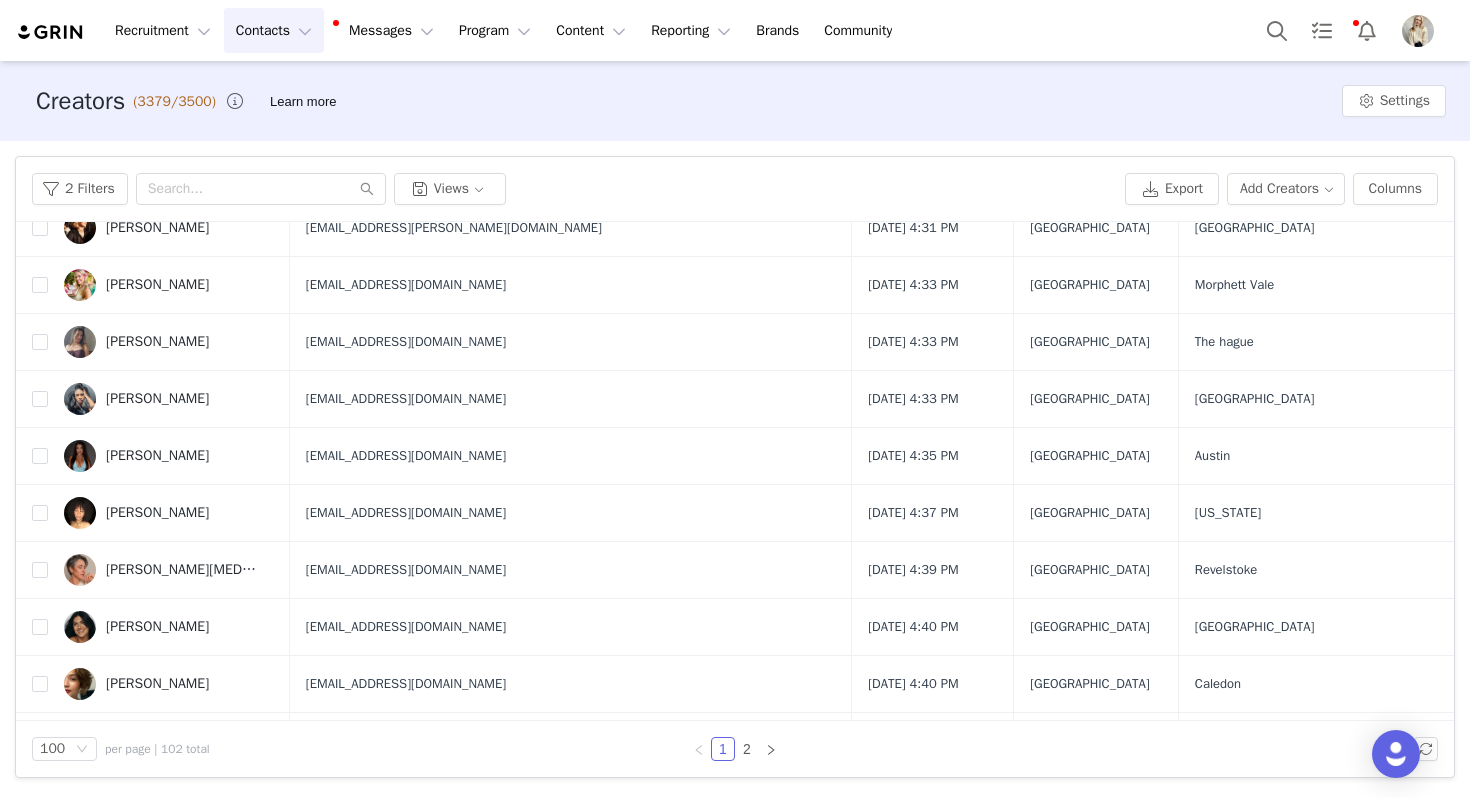 scroll, scrollTop: 2900, scrollLeft: 0, axis: vertical 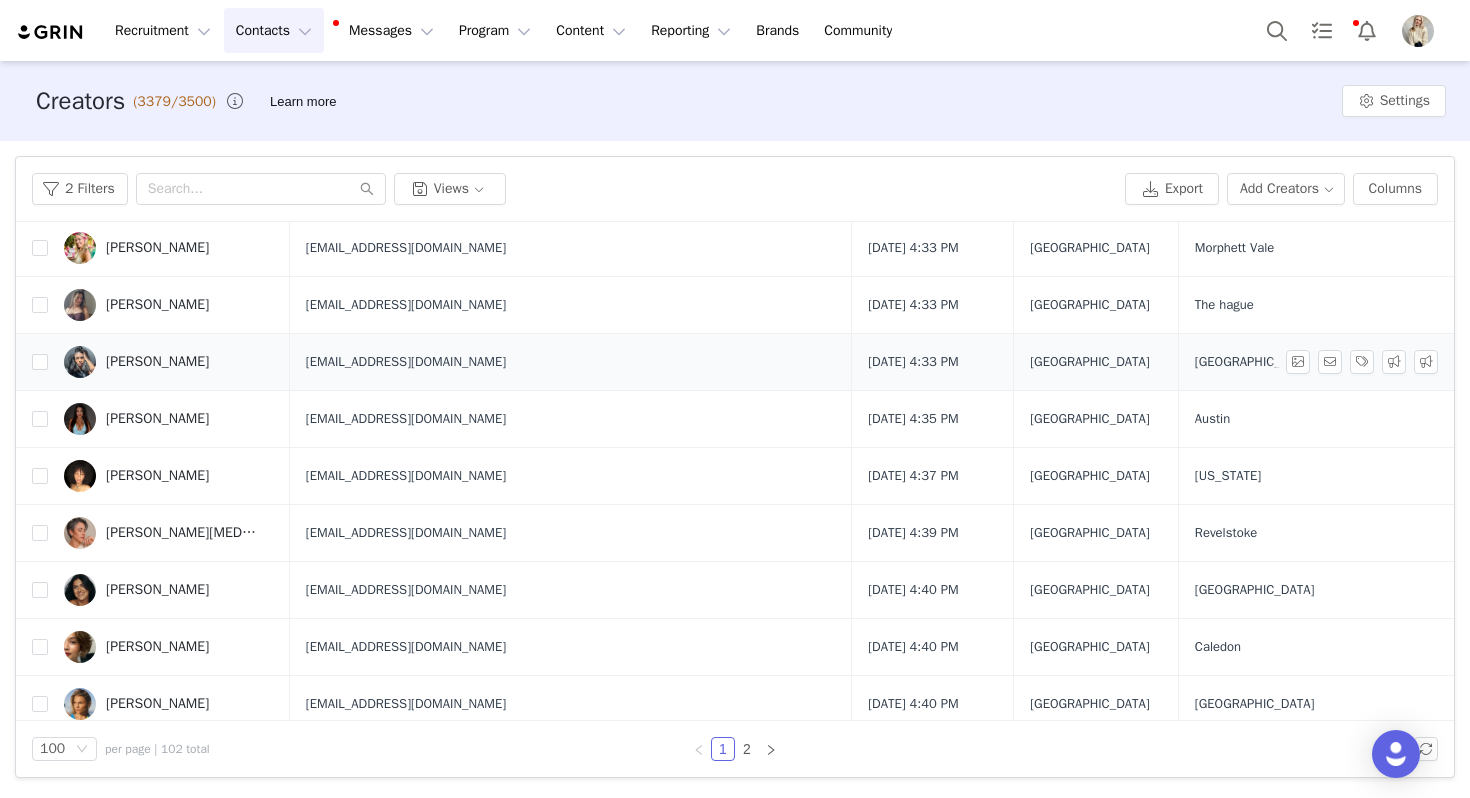 click on "Ashley Carr" at bounding box center [169, 362] 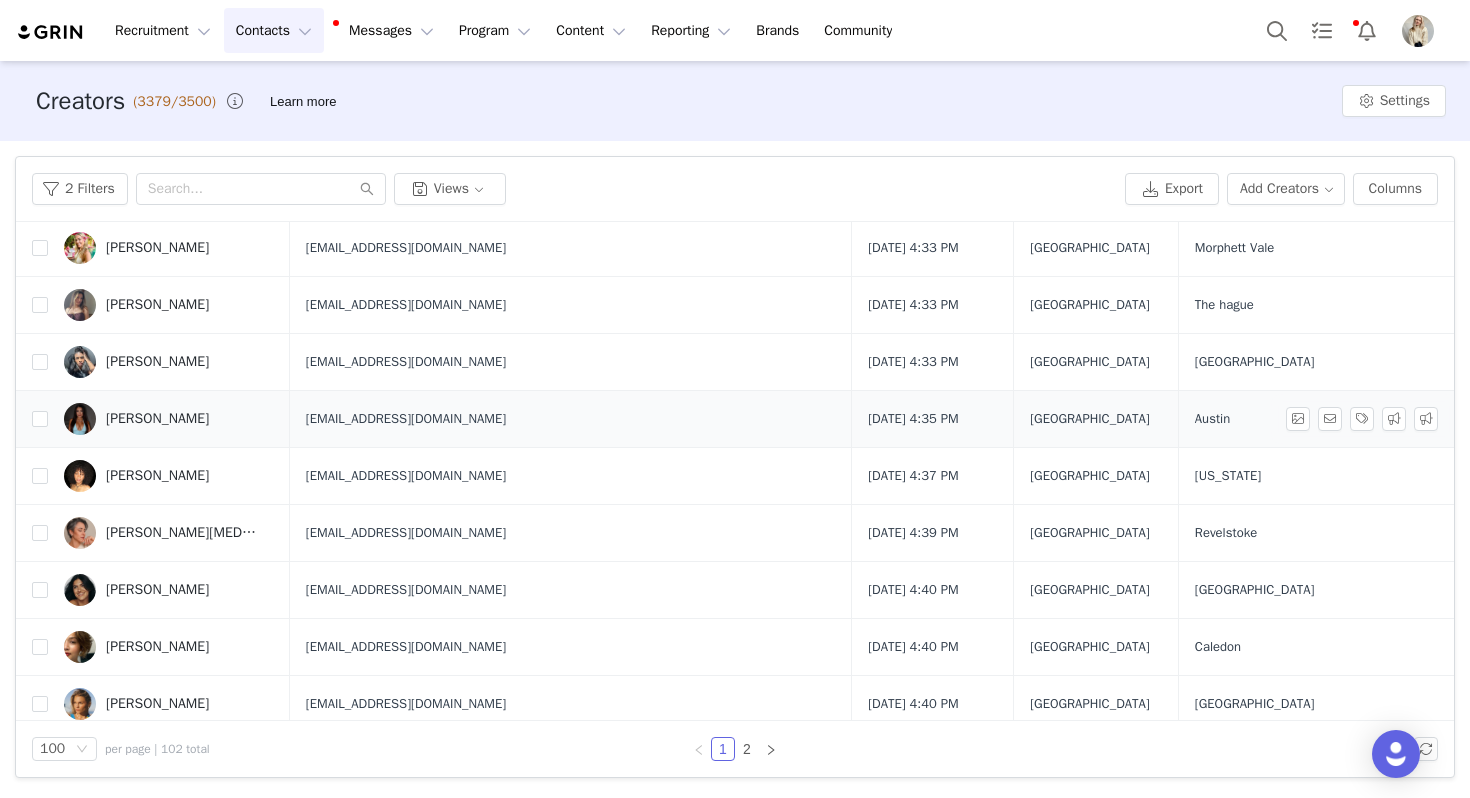 click on "Kami Moore" at bounding box center [169, 419] 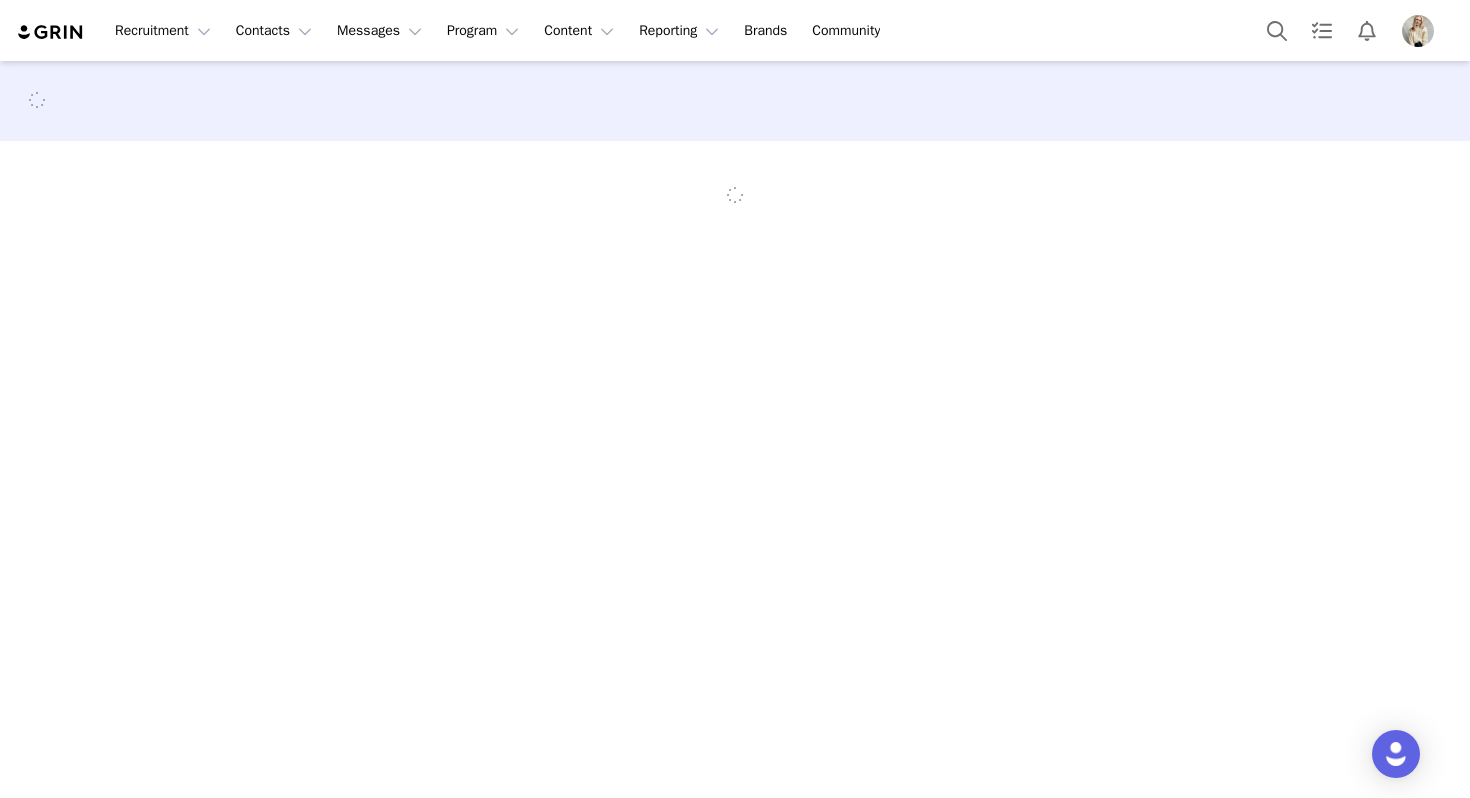 scroll, scrollTop: 0, scrollLeft: 0, axis: both 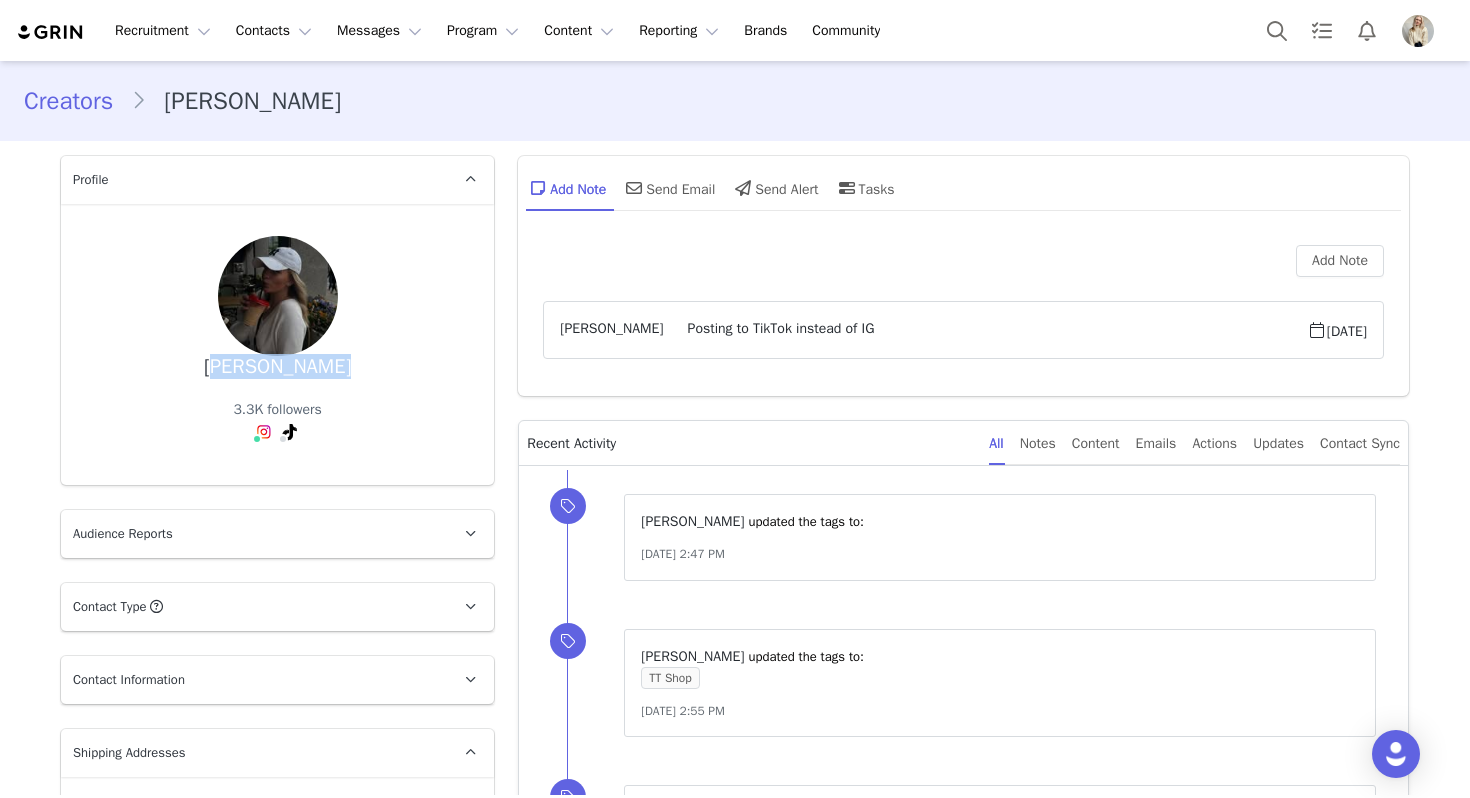 drag, startPoint x: 352, startPoint y: 363, endPoint x: 181, endPoint y: 363, distance: 171 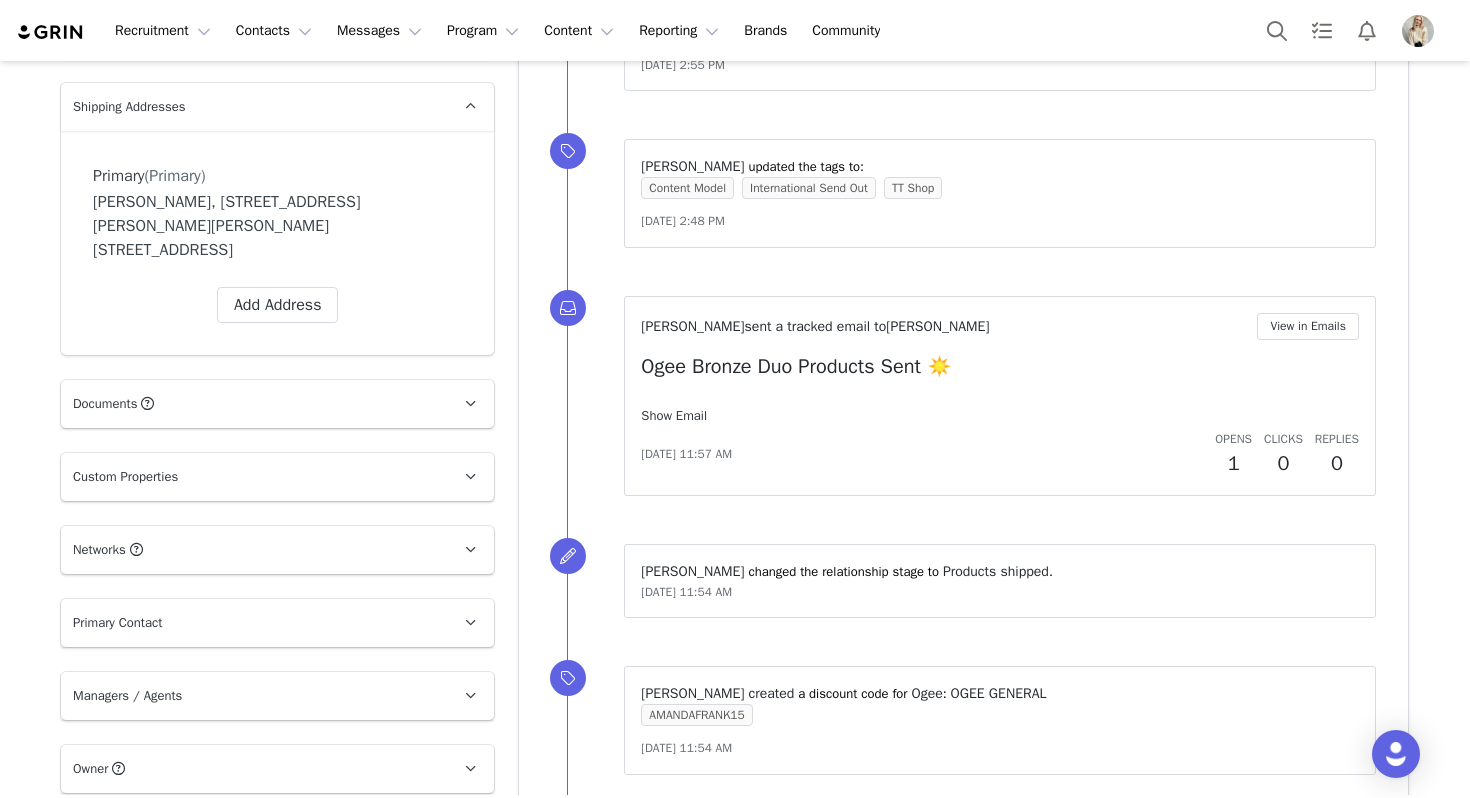 click on "Show Email" at bounding box center [674, 415] 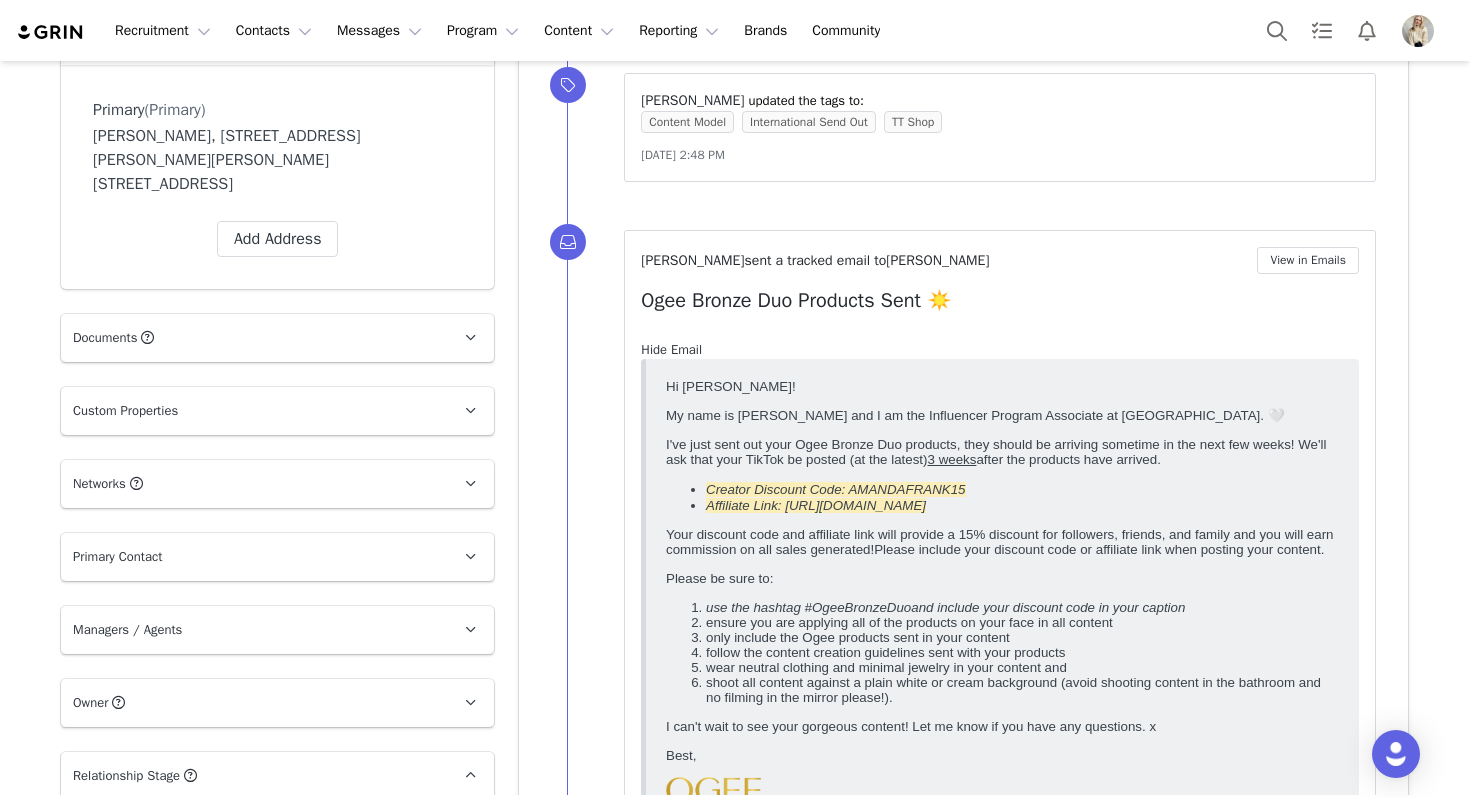 scroll, scrollTop: 0, scrollLeft: 0, axis: both 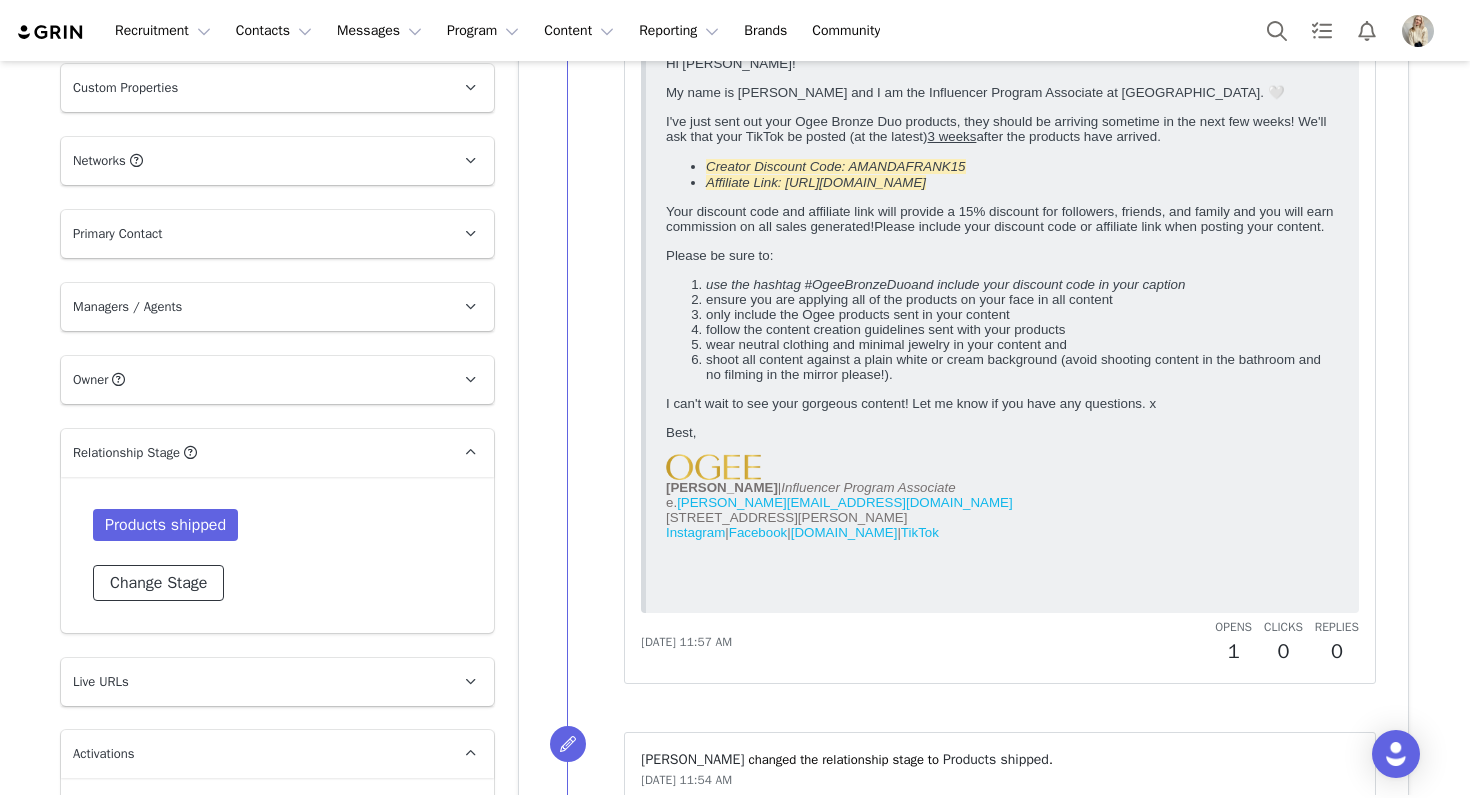click on "Change Stage" at bounding box center [158, 583] 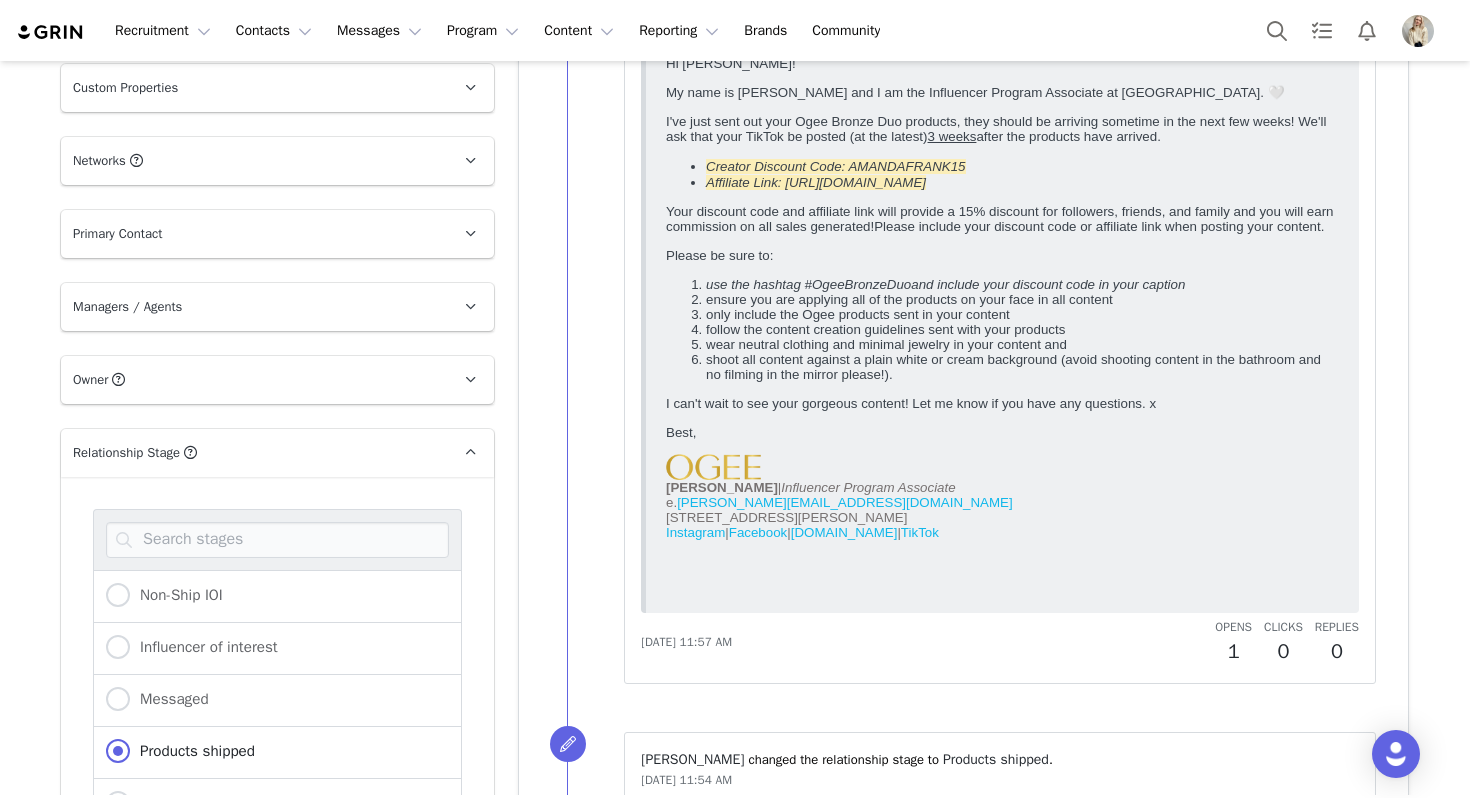 scroll, scrollTop: 56, scrollLeft: 0, axis: vertical 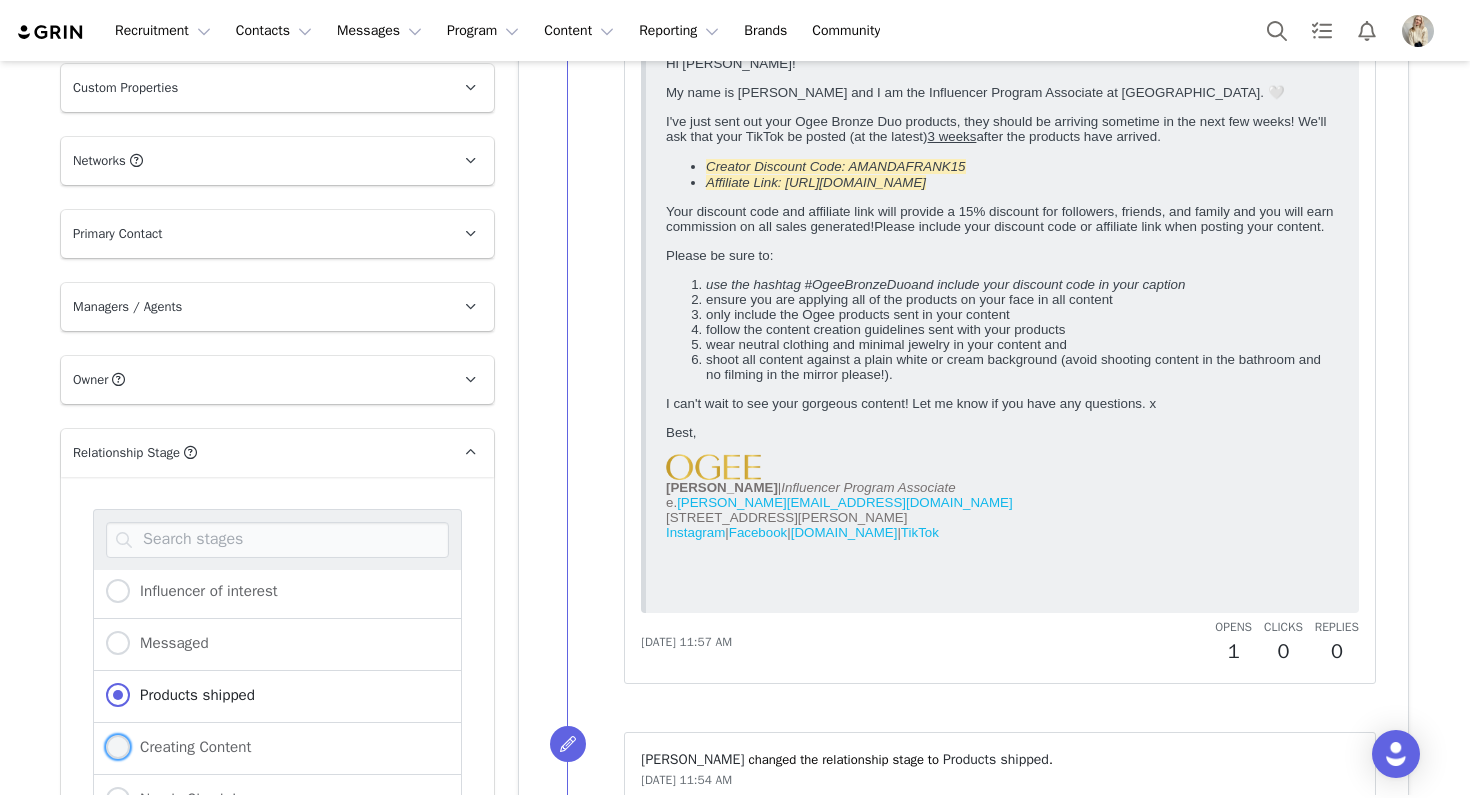 click on "Creating Content" at bounding box center (190, 747) 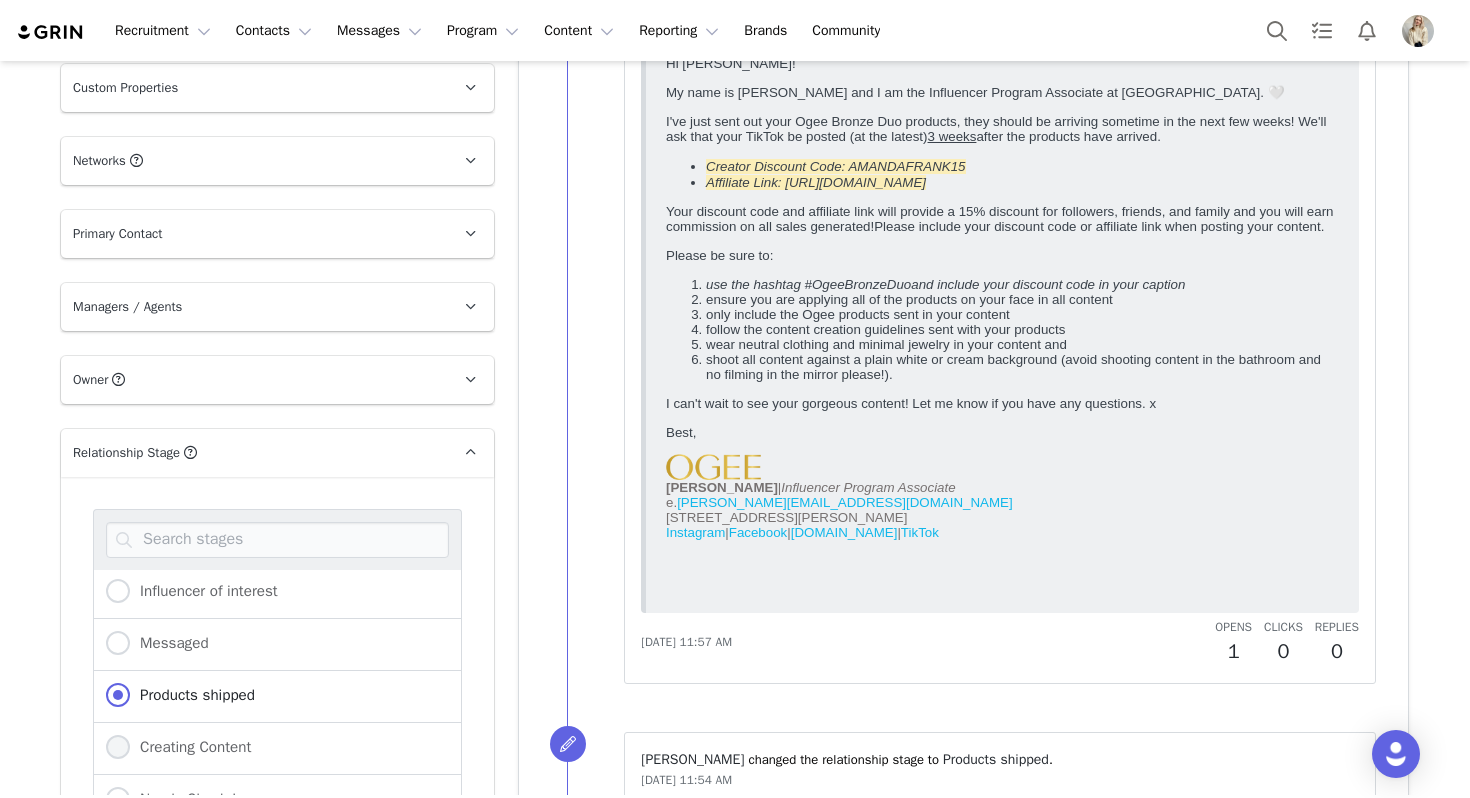 click on "Creating Content" at bounding box center (118, 748) 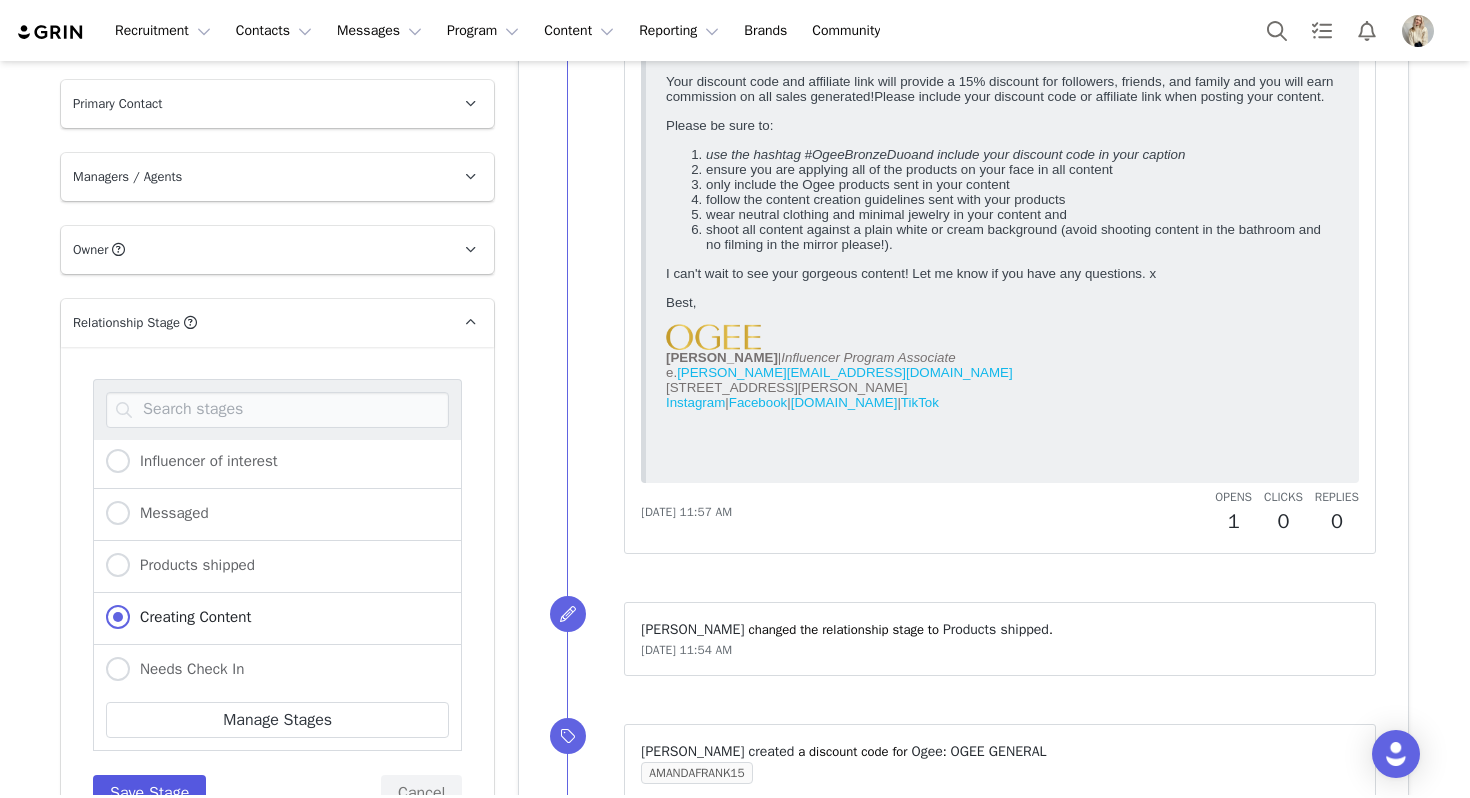 scroll, scrollTop: 1354, scrollLeft: 0, axis: vertical 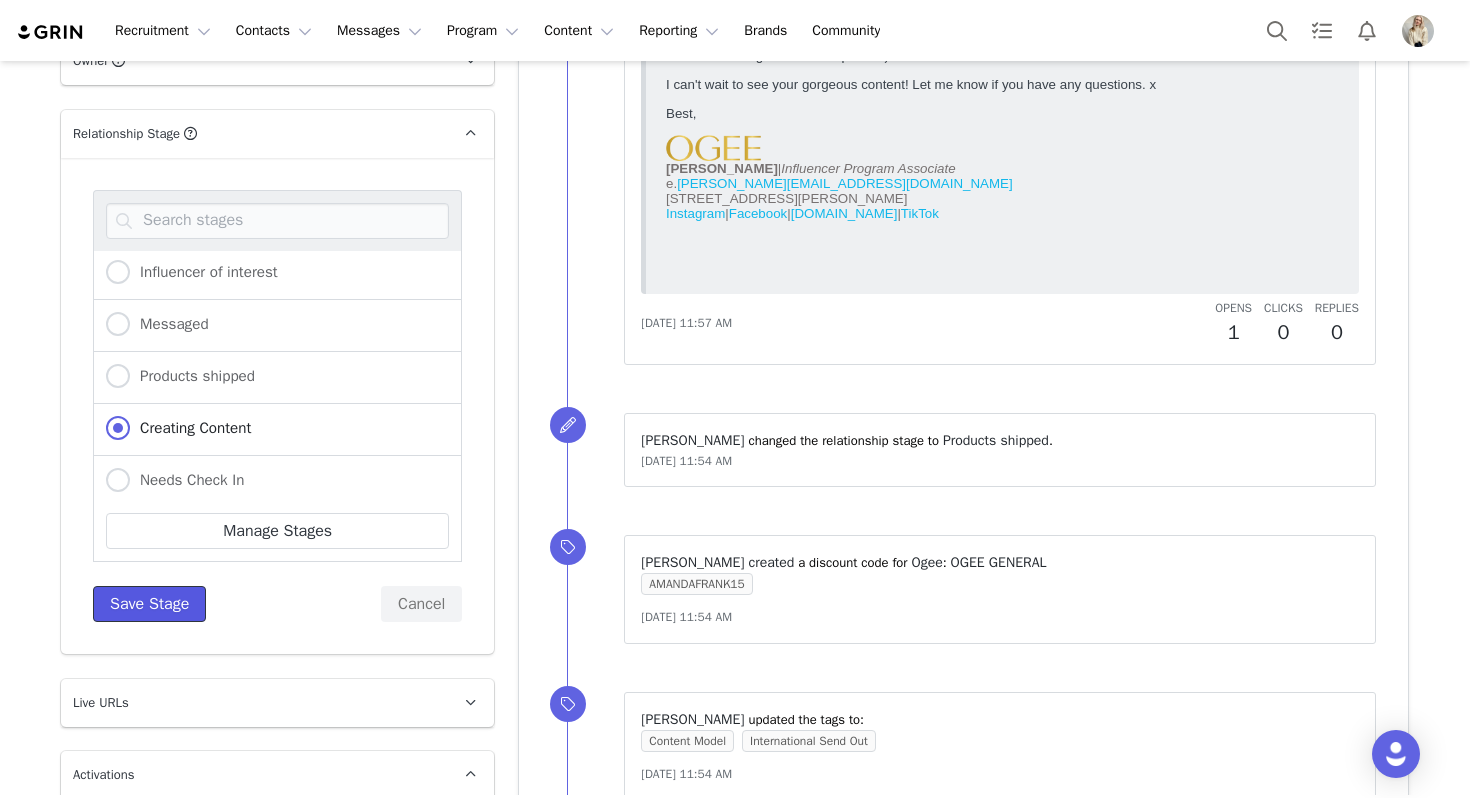 click on "Save Stage" at bounding box center (149, 604) 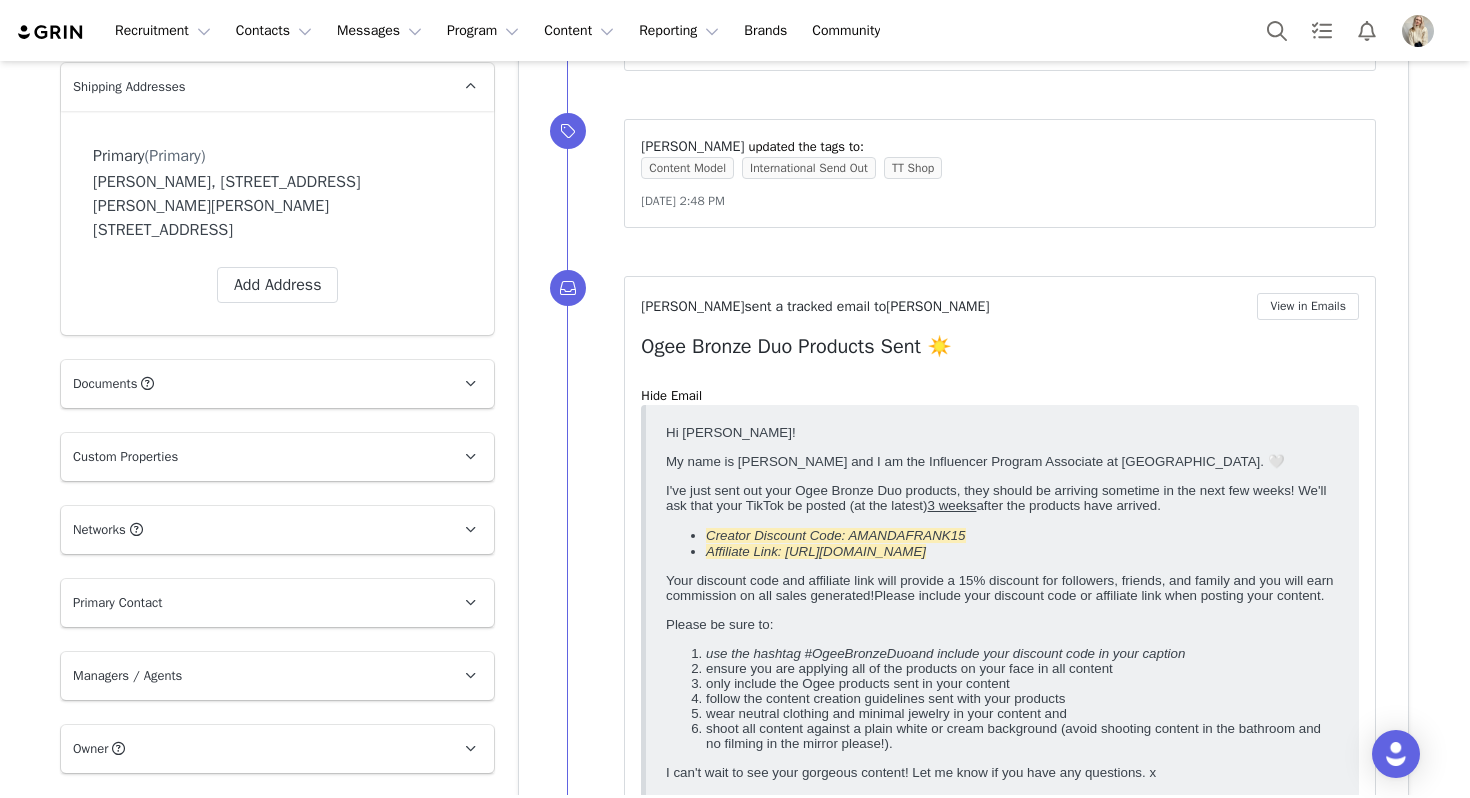 scroll, scrollTop: 0, scrollLeft: 0, axis: both 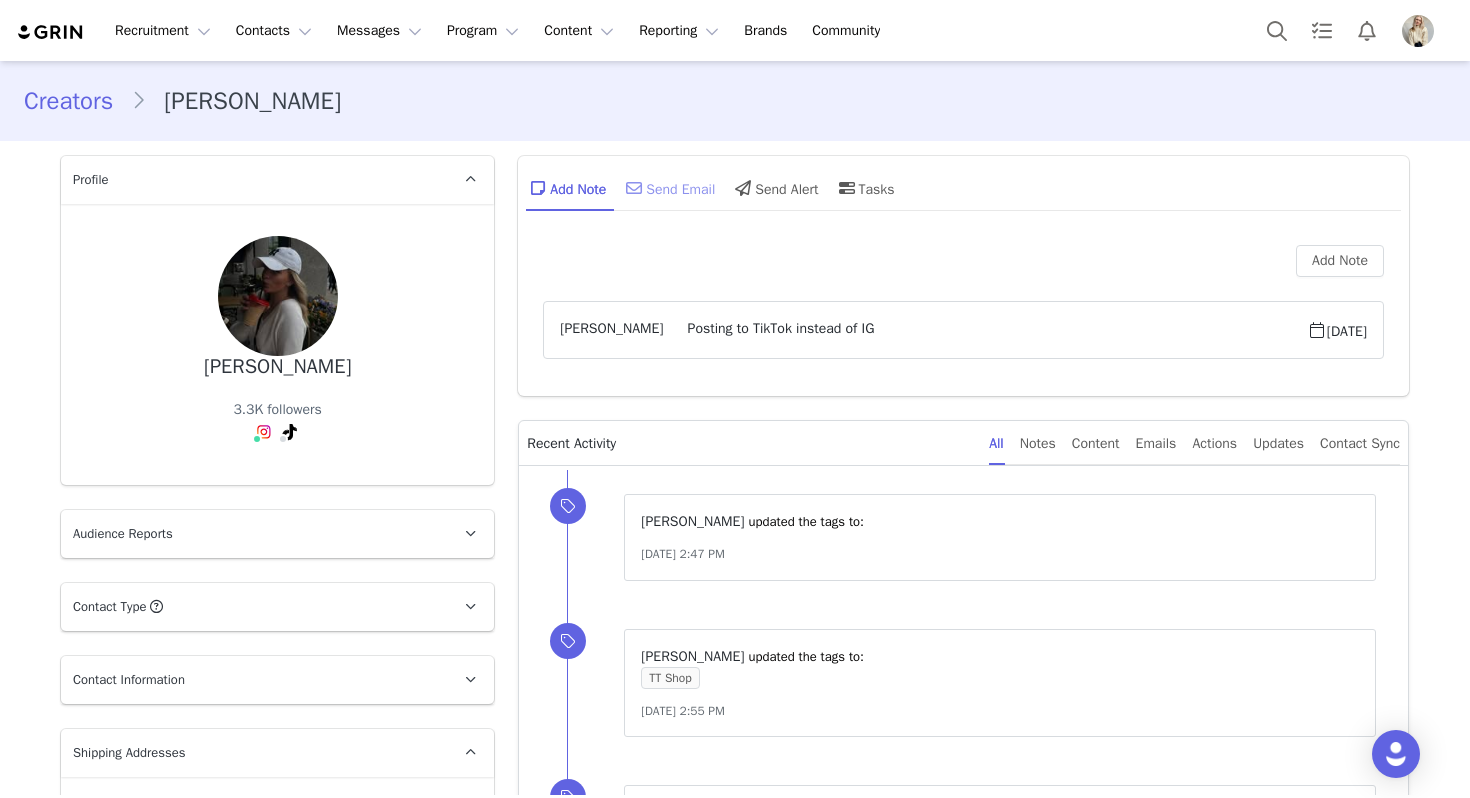 click on "Send Email" at bounding box center (668, 188) 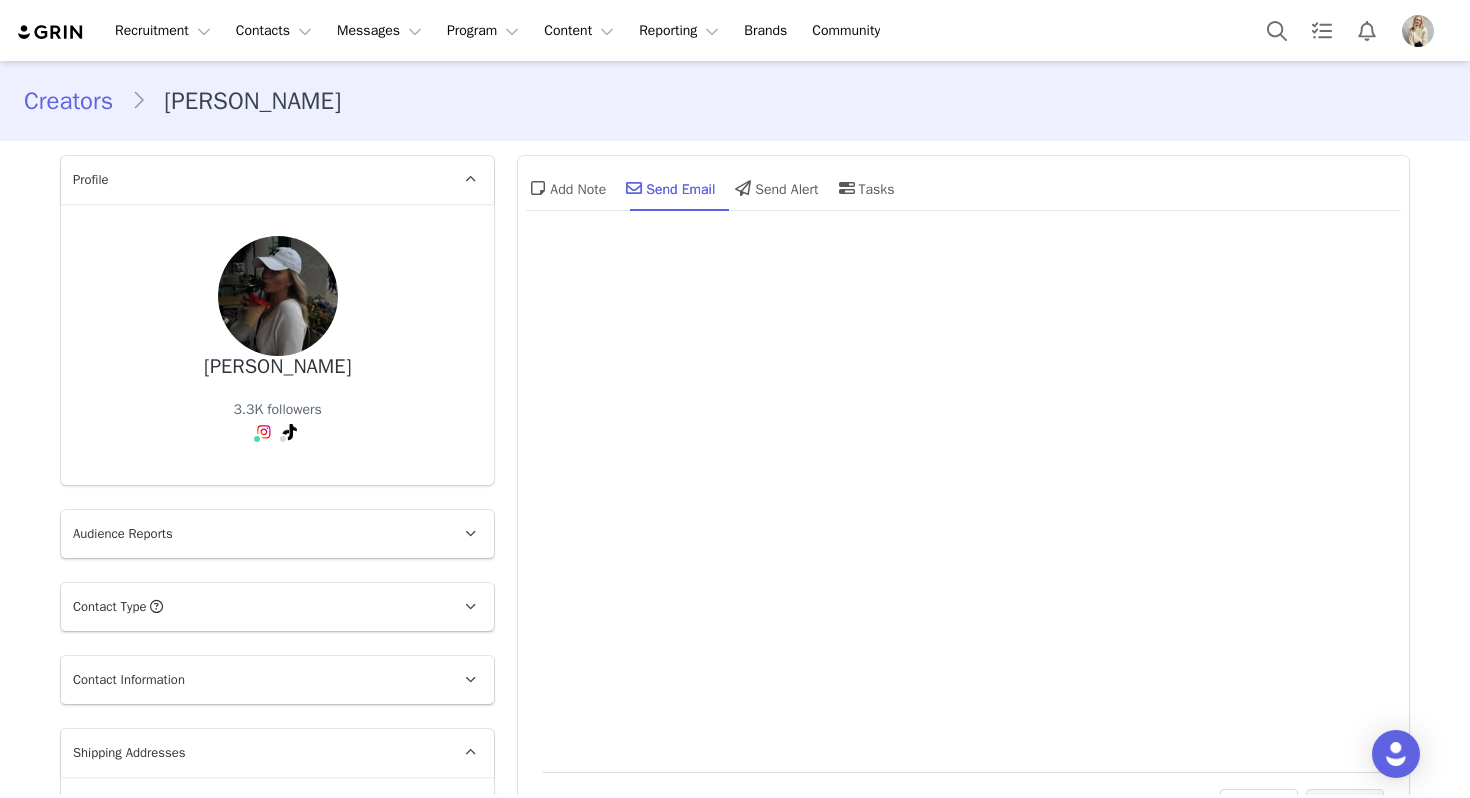 scroll, scrollTop: 0, scrollLeft: 0, axis: both 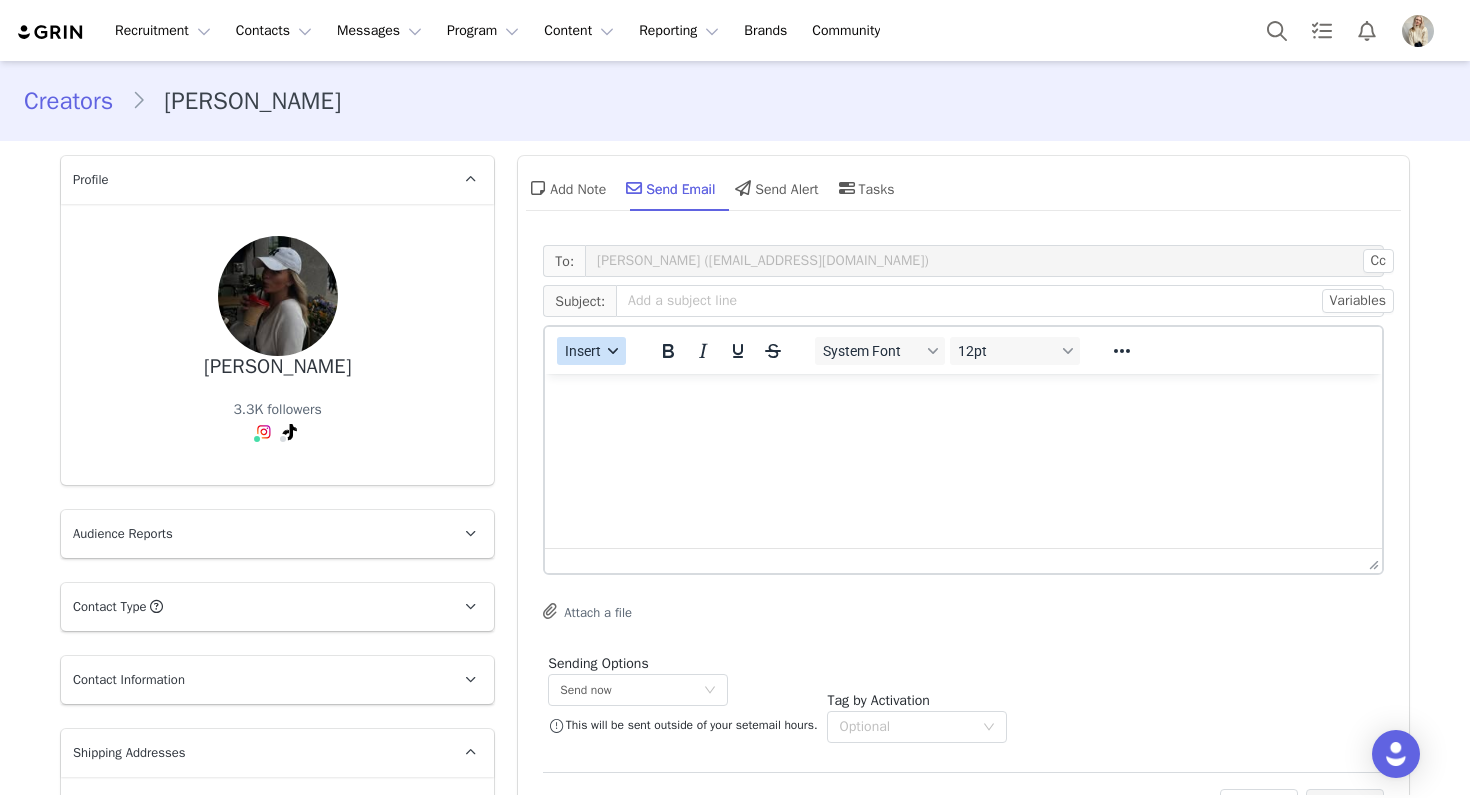 click on "Insert" at bounding box center (584, 351) 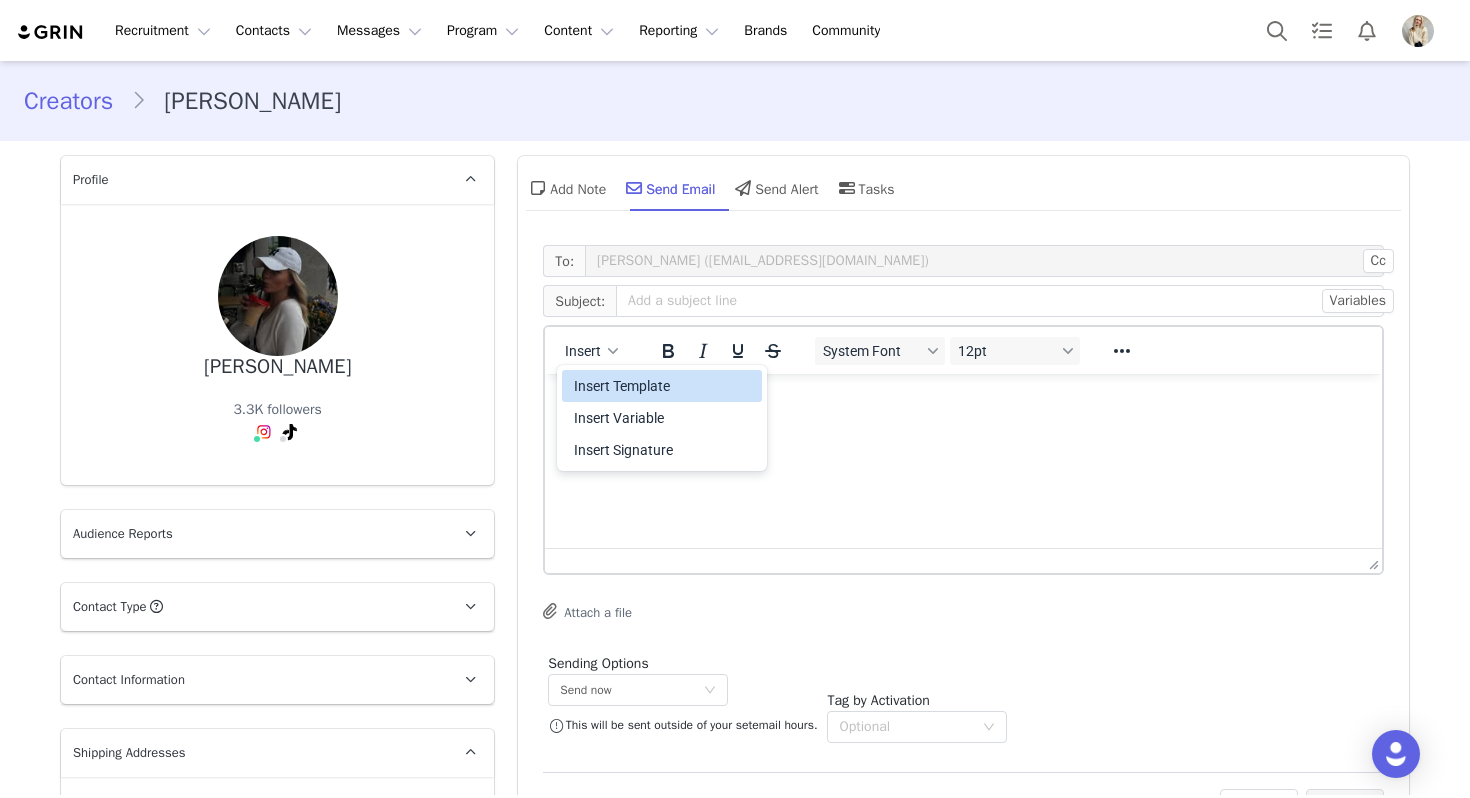 click on "Insert Template" at bounding box center [662, 386] 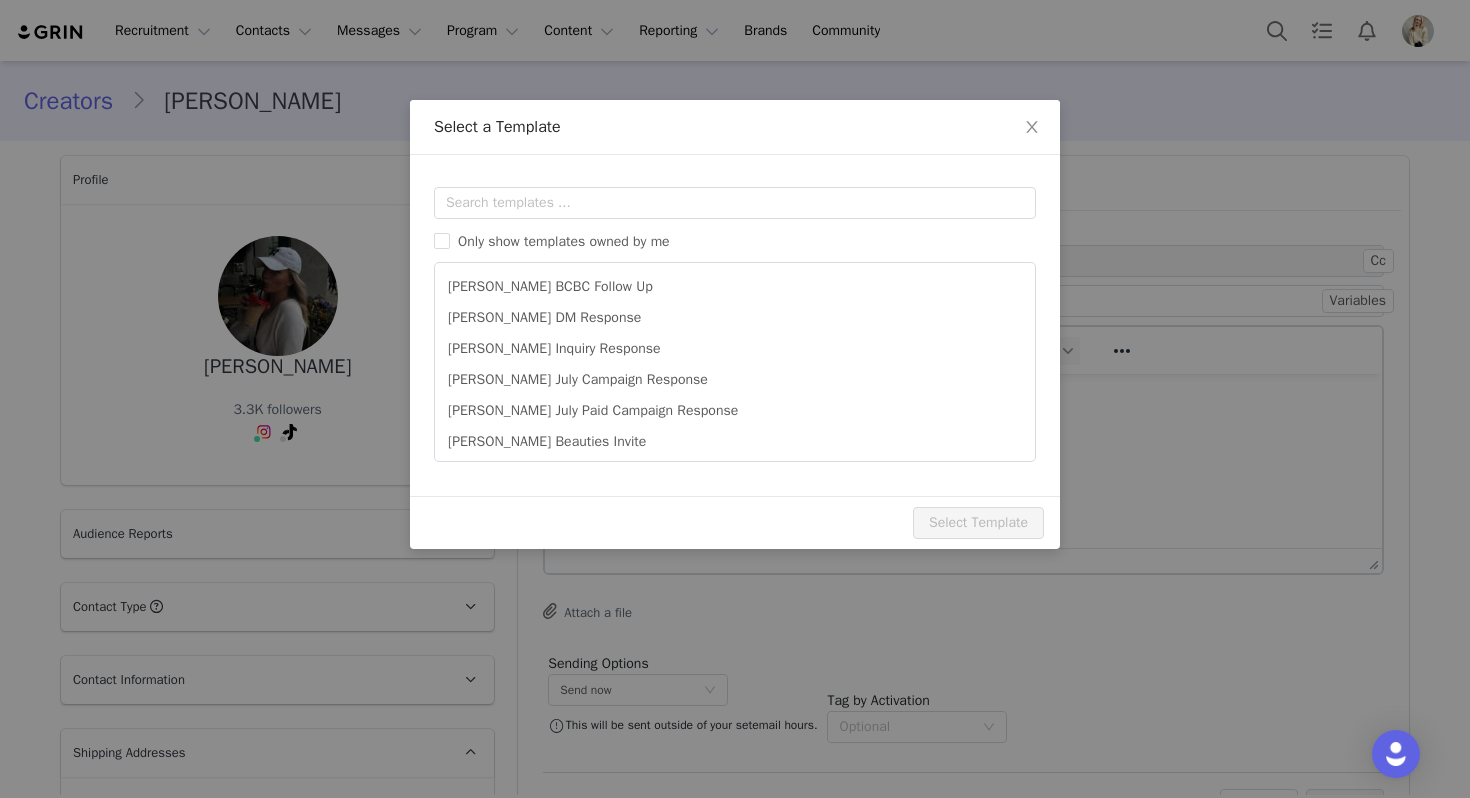 scroll, scrollTop: 0, scrollLeft: 0, axis: both 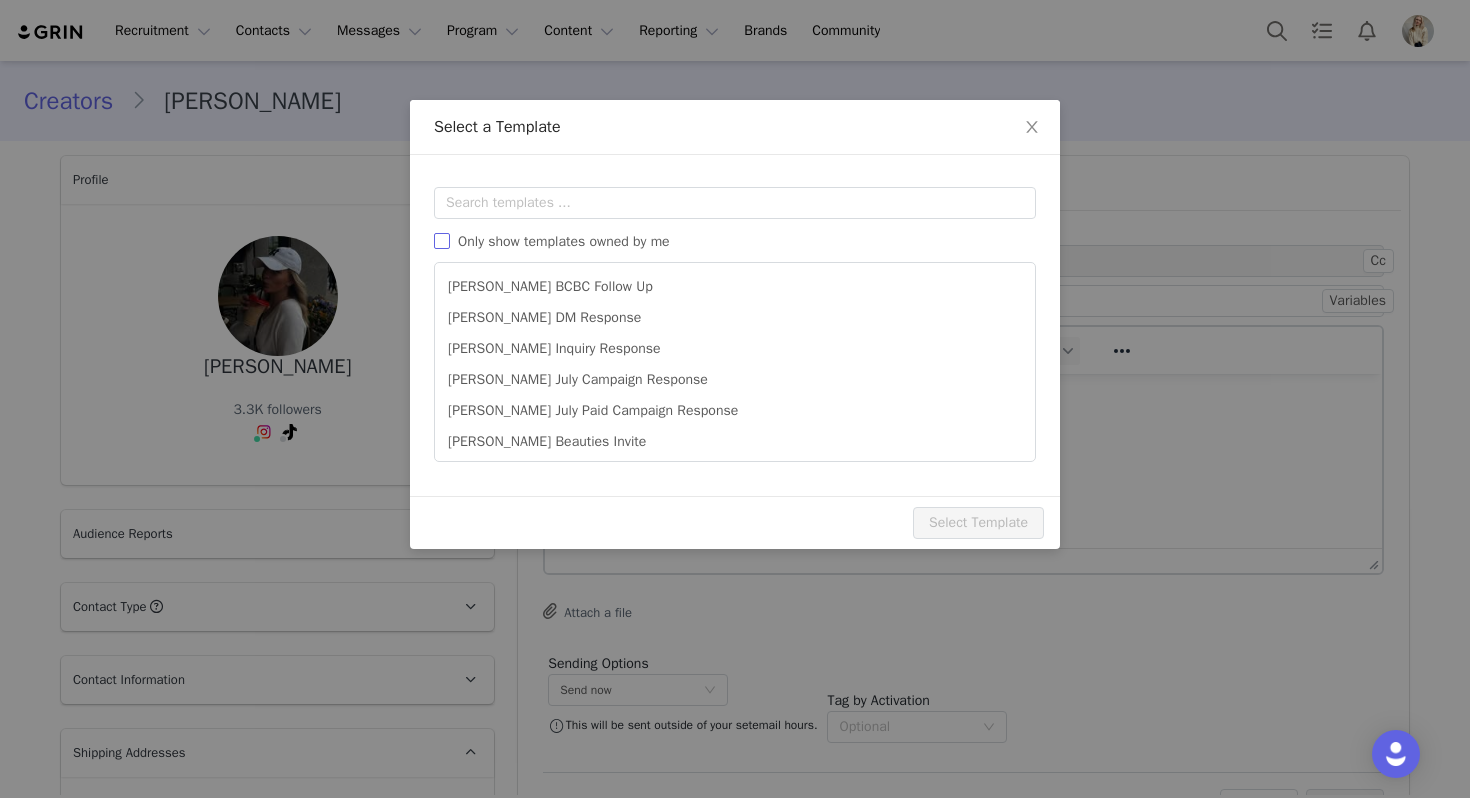 click on "Only show templates owned by me" at bounding box center [564, 241] 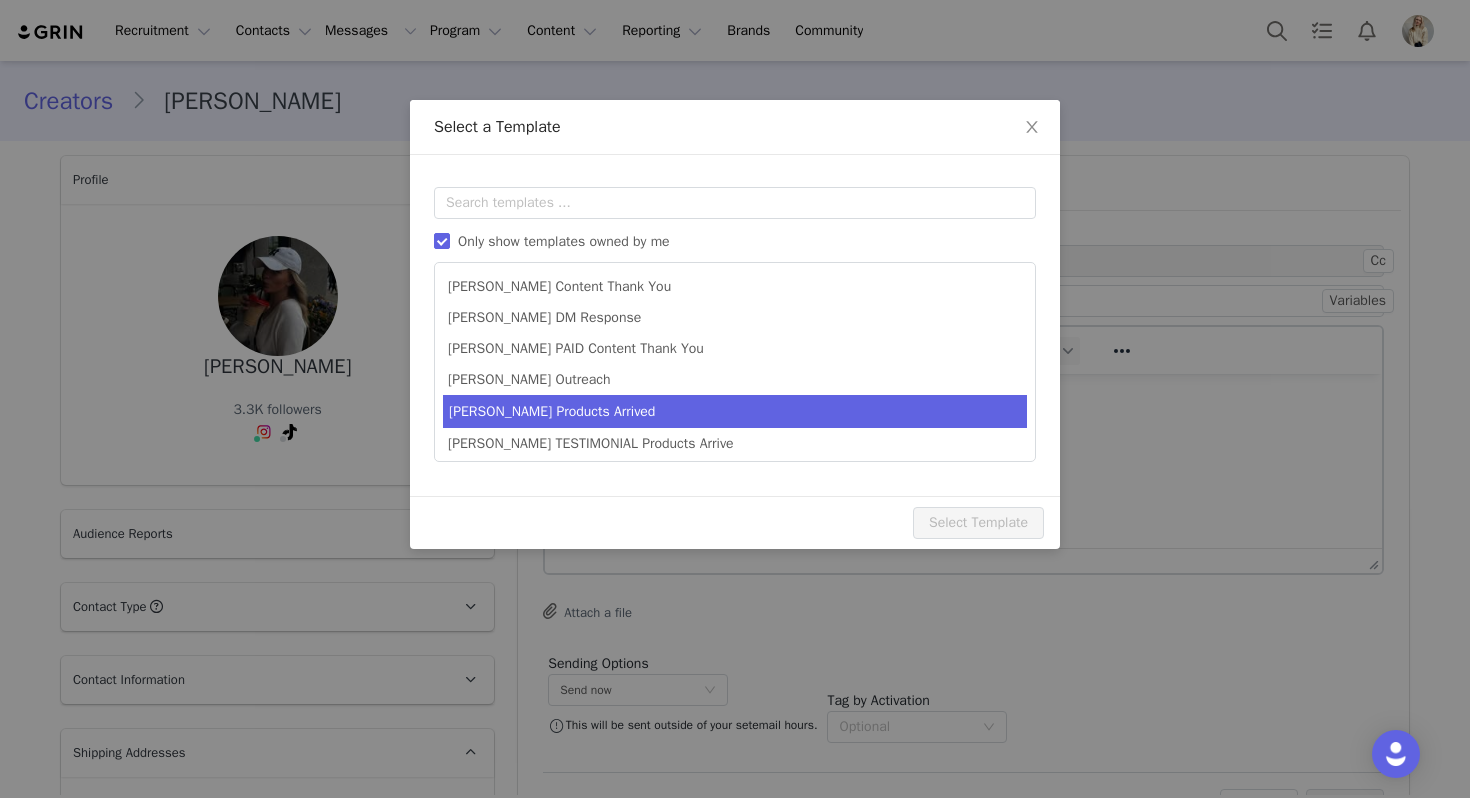 click on "[PERSON_NAME] Products Arrived" at bounding box center [735, 411] 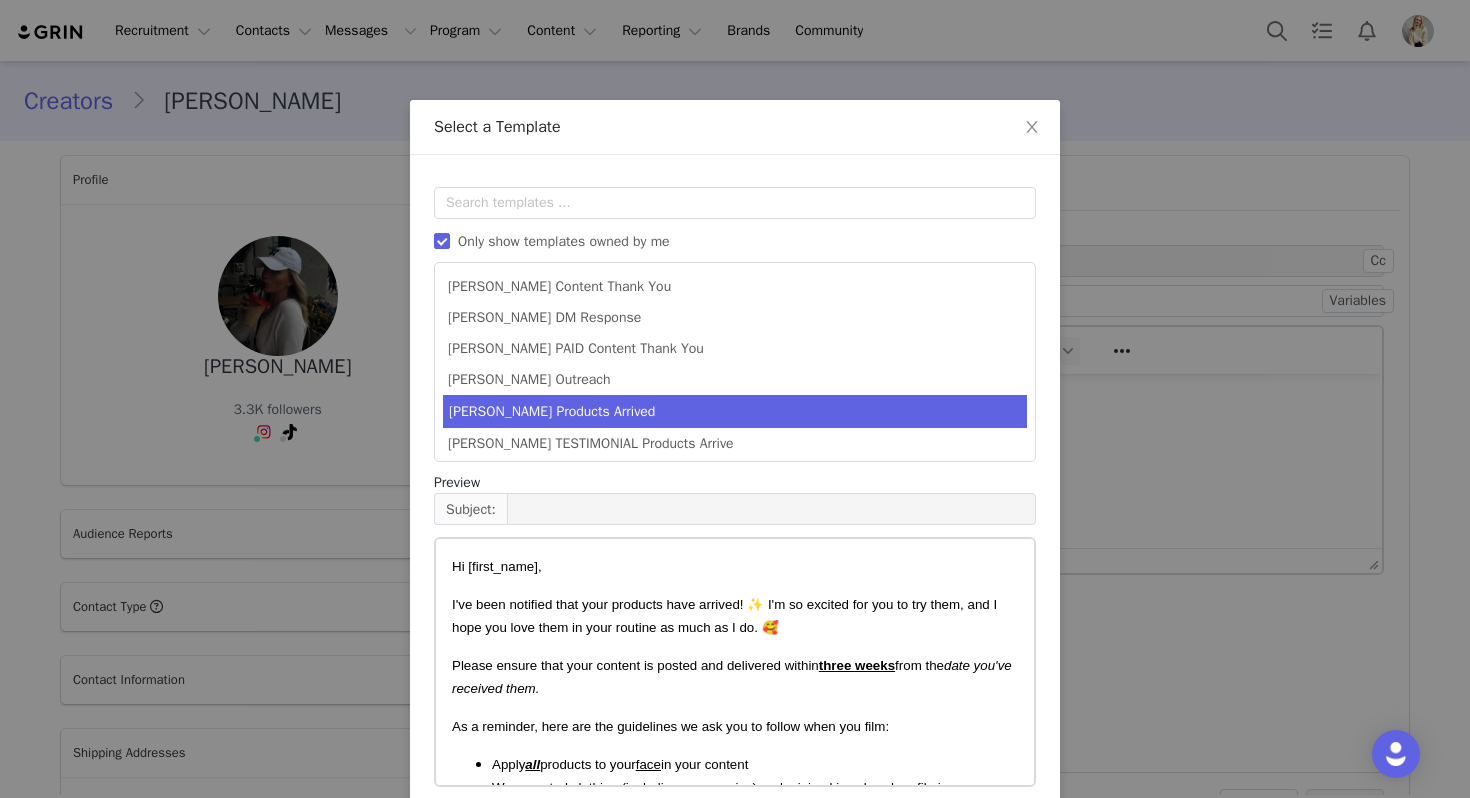scroll, scrollTop: 90, scrollLeft: 0, axis: vertical 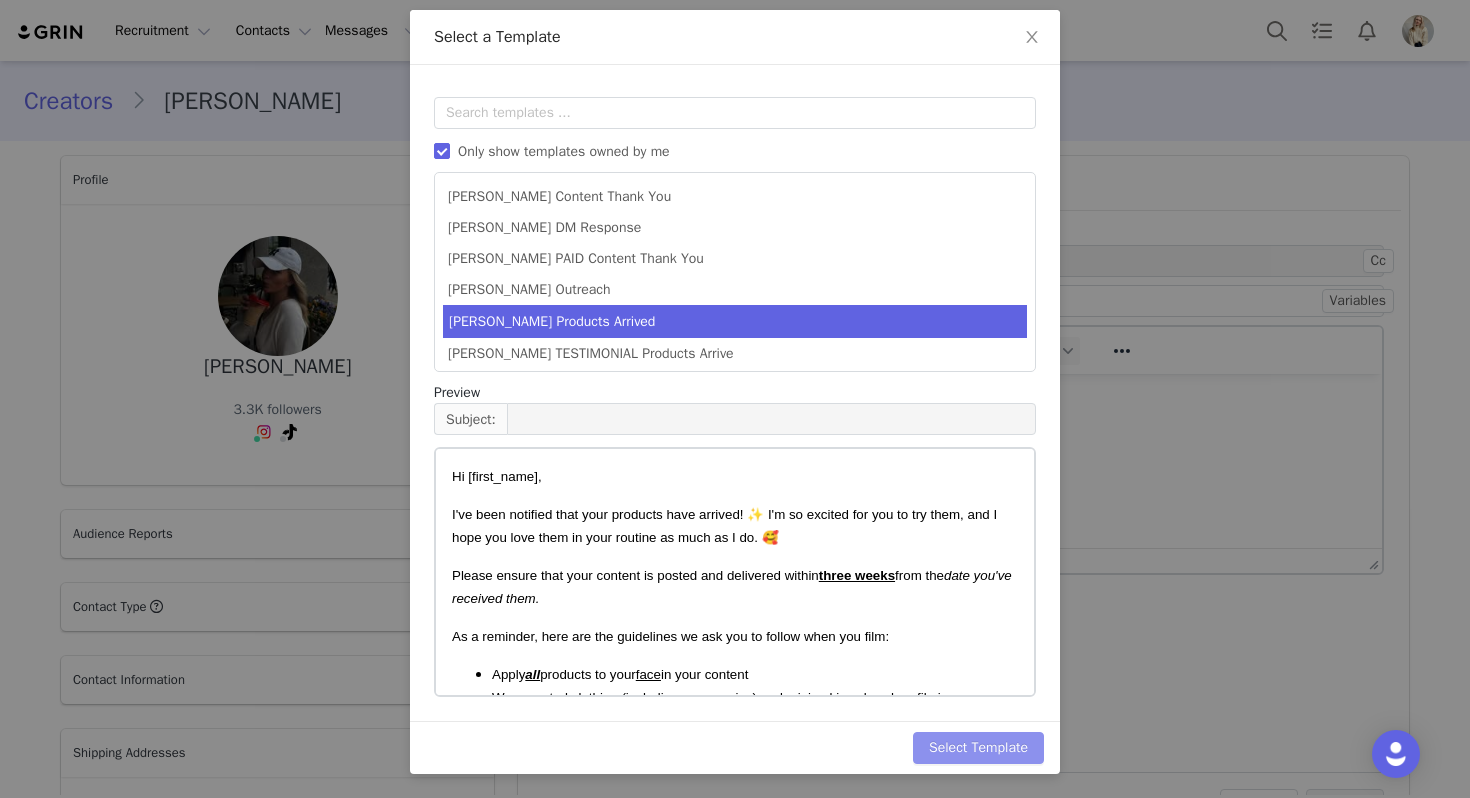 click on "Select Template" at bounding box center (978, 748) 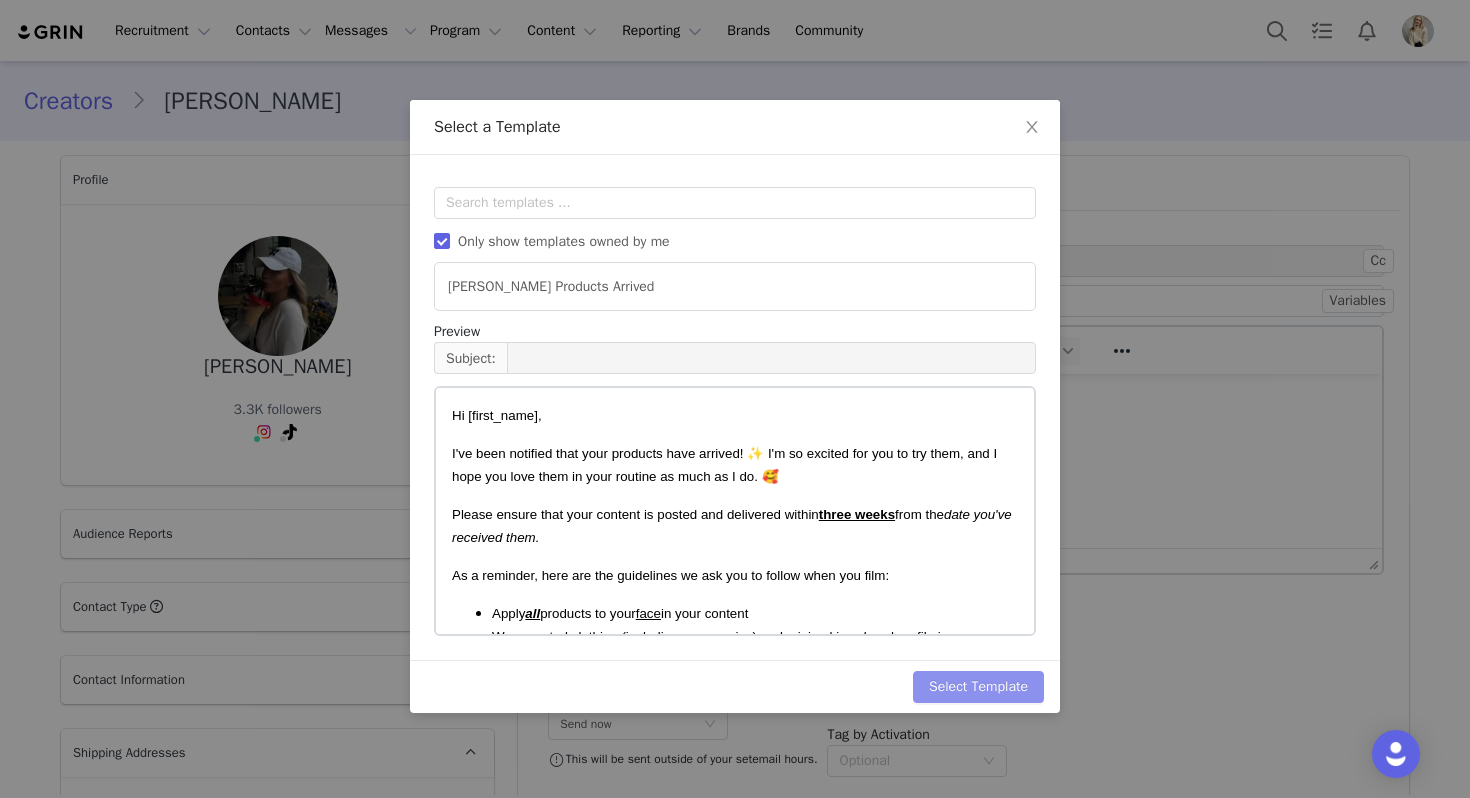 scroll, scrollTop: 0, scrollLeft: 0, axis: both 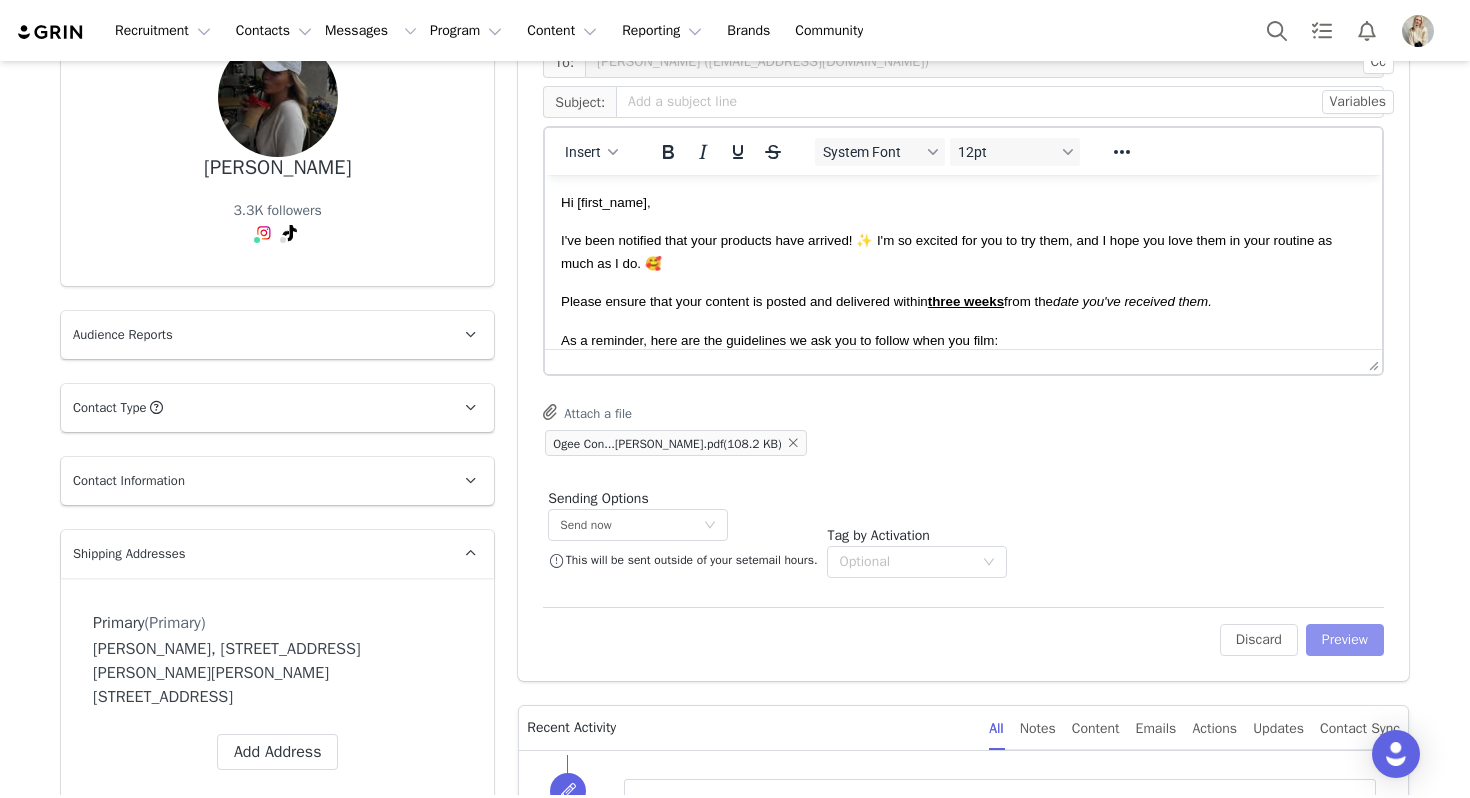click on "Preview" at bounding box center (1345, 640) 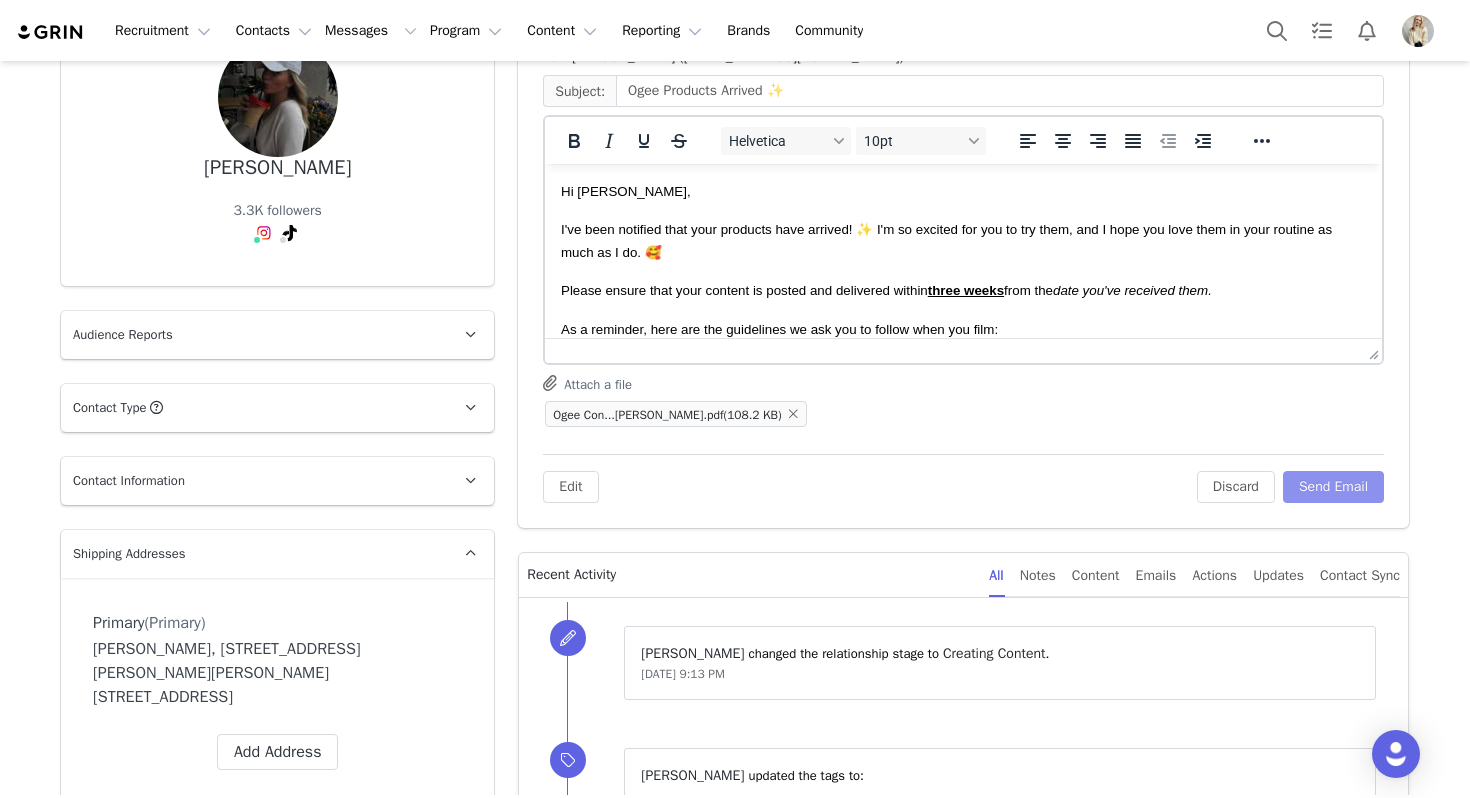 scroll, scrollTop: 0, scrollLeft: 0, axis: both 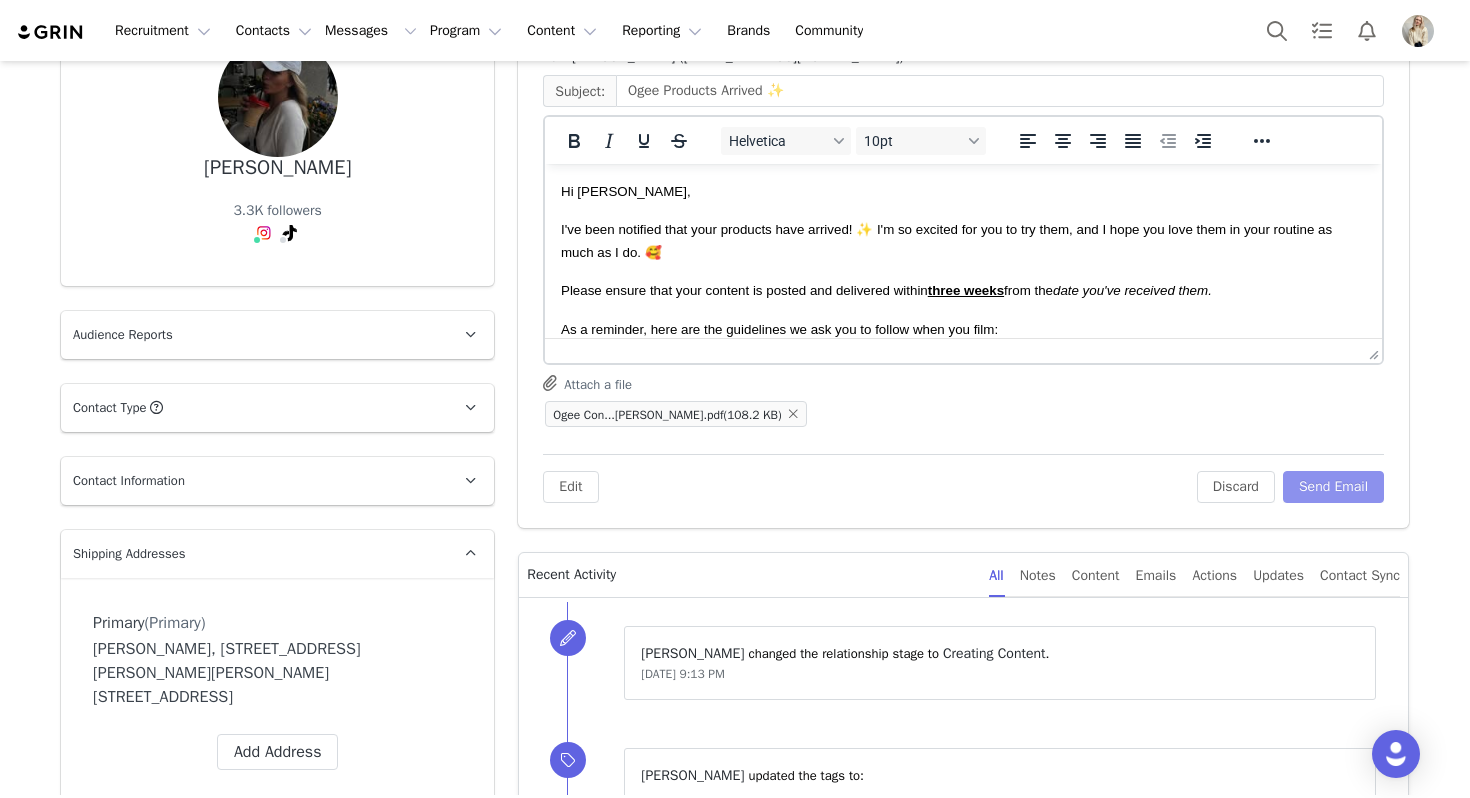 click on "Send Email" at bounding box center [1333, 487] 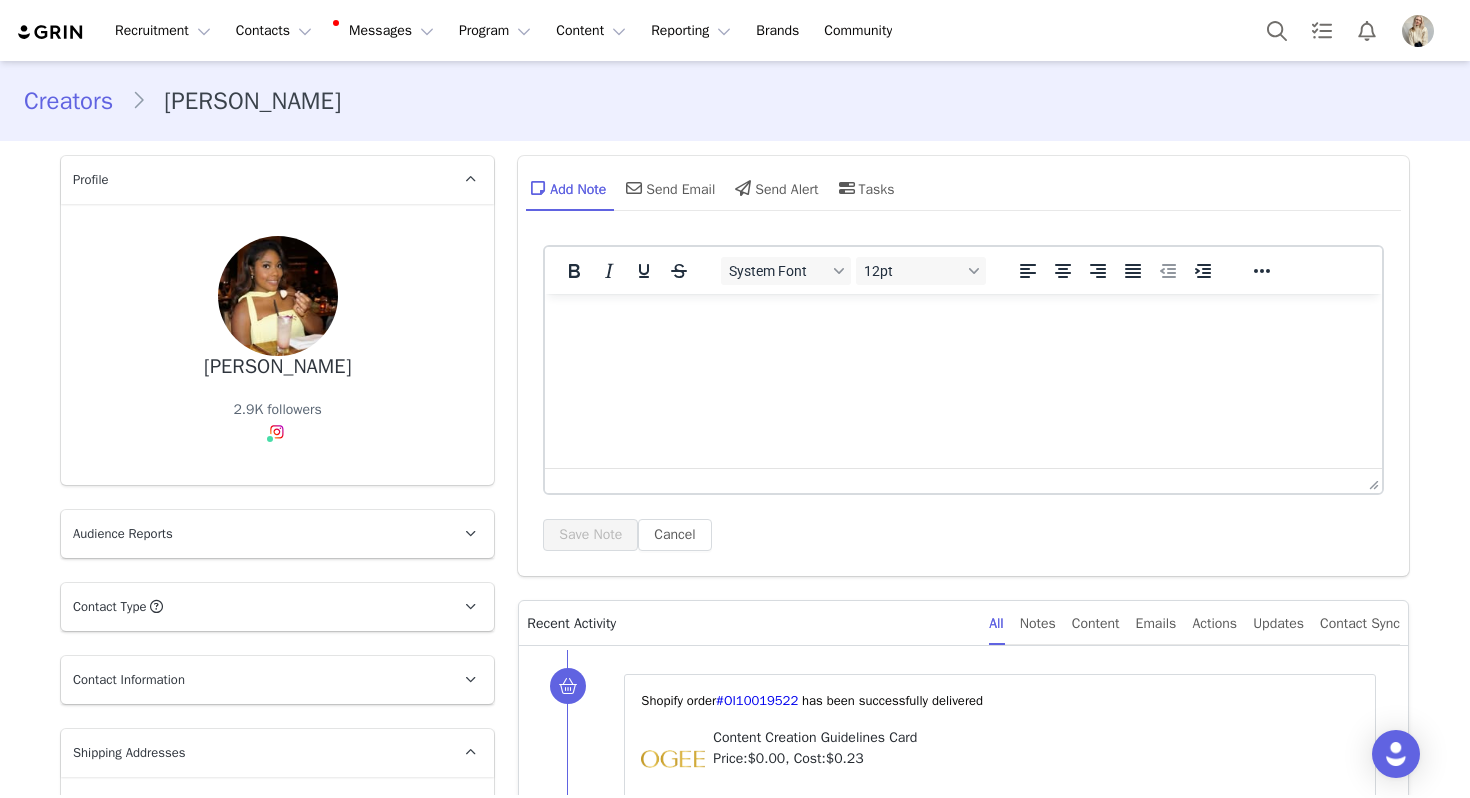 scroll, scrollTop: 0, scrollLeft: 0, axis: both 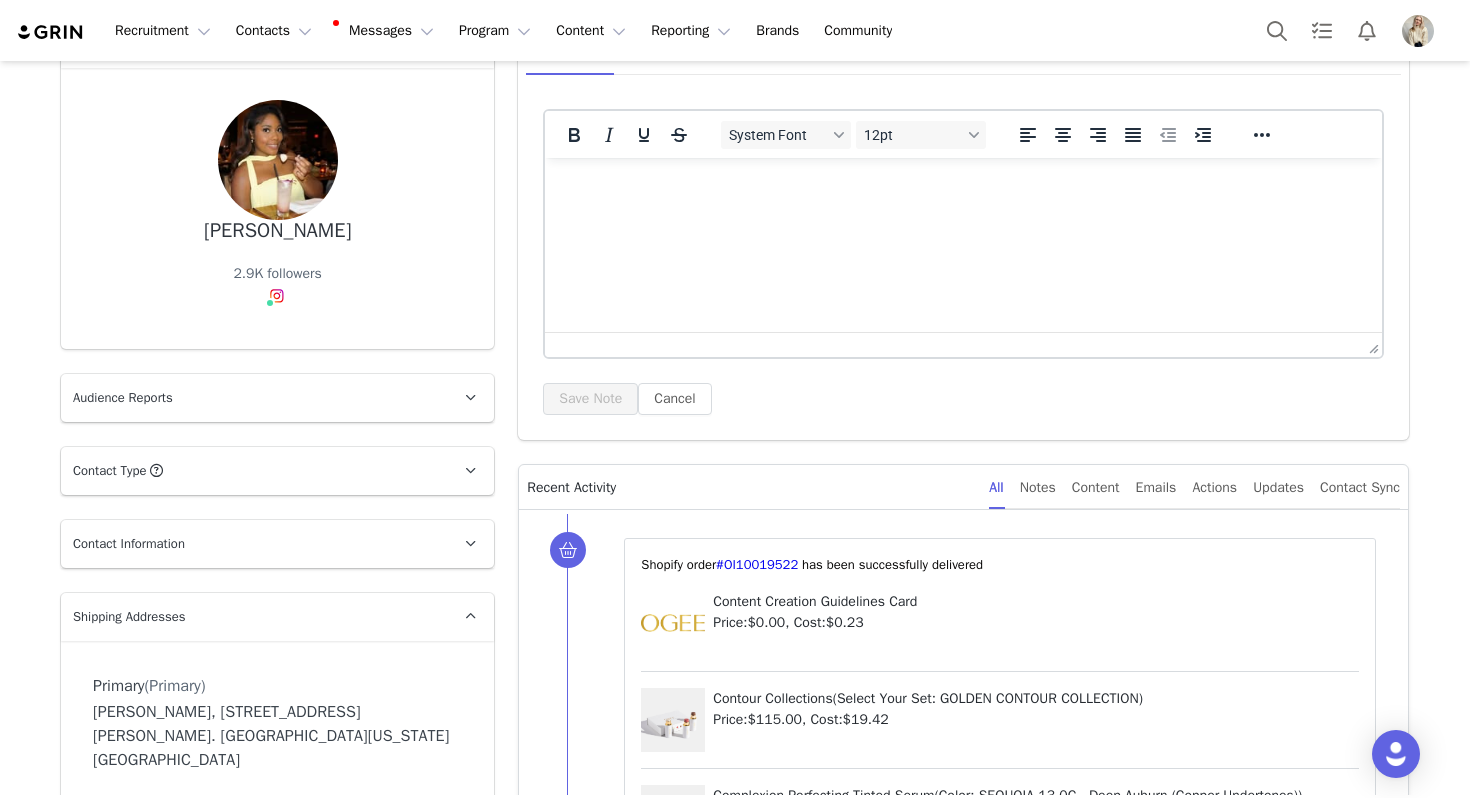 drag, startPoint x: 354, startPoint y: 233, endPoint x: 206, endPoint y: 232, distance: 148.00337 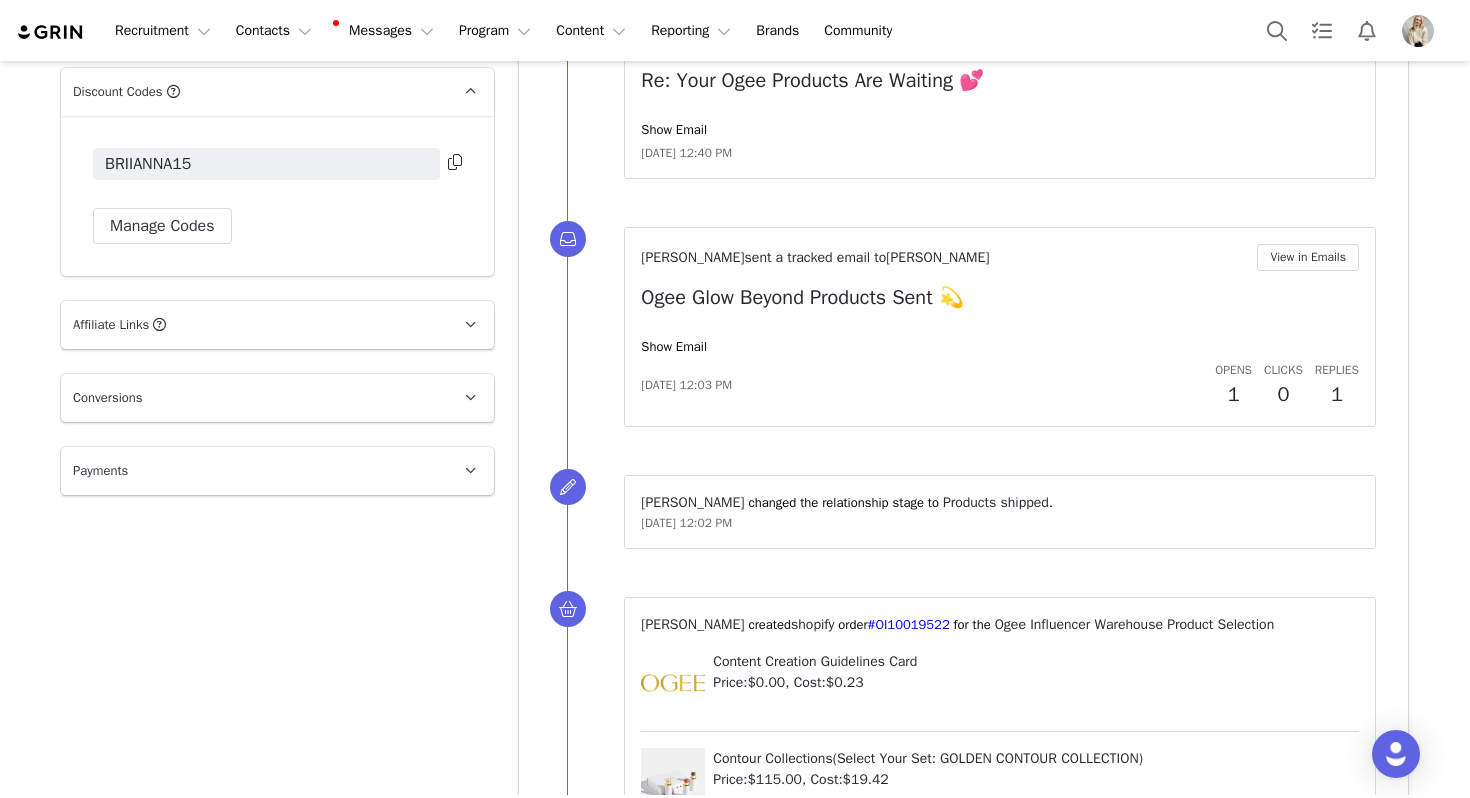scroll, scrollTop: 2594, scrollLeft: 0, axis: vertical 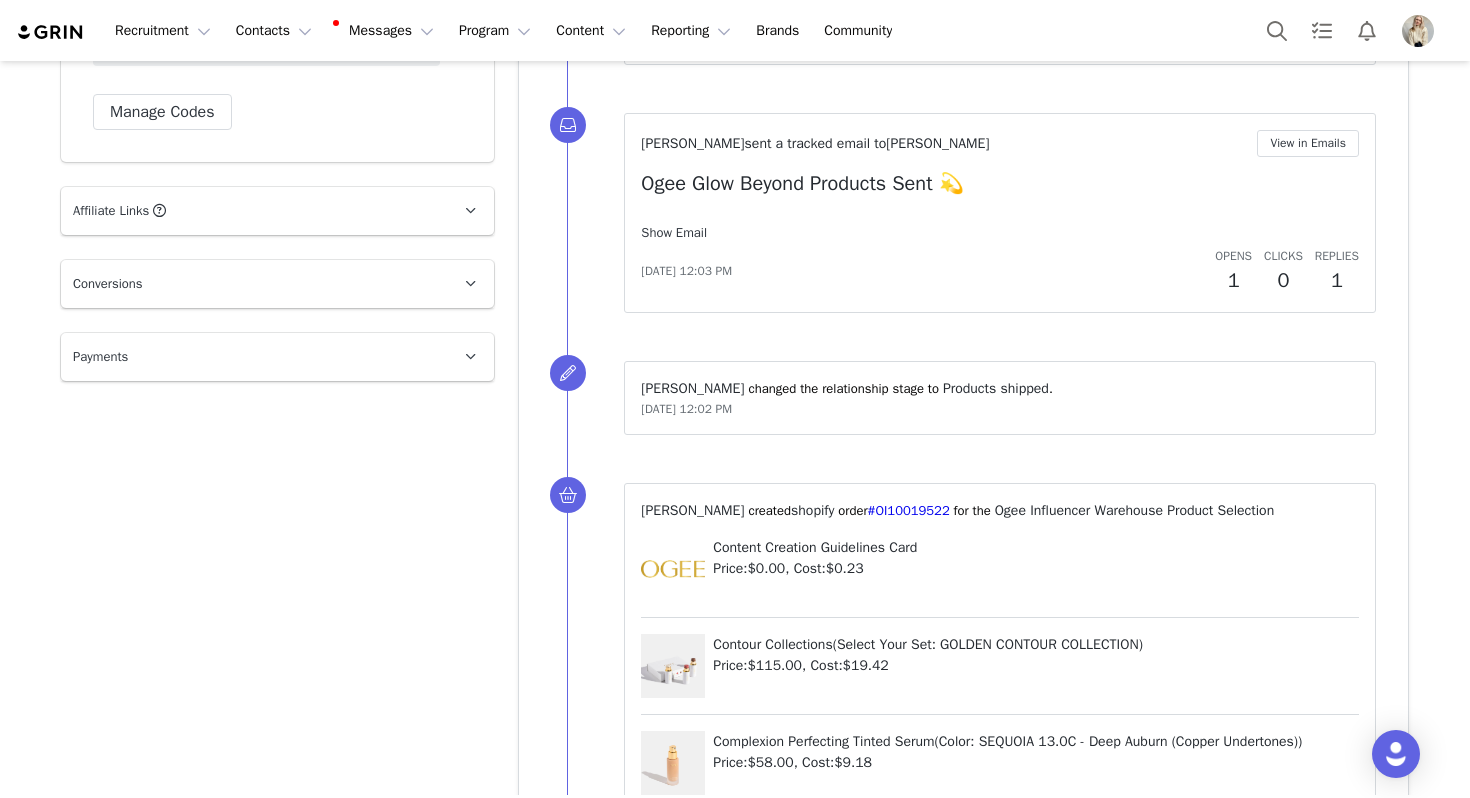 click on "Show Email" at bounding box center [674, 232] 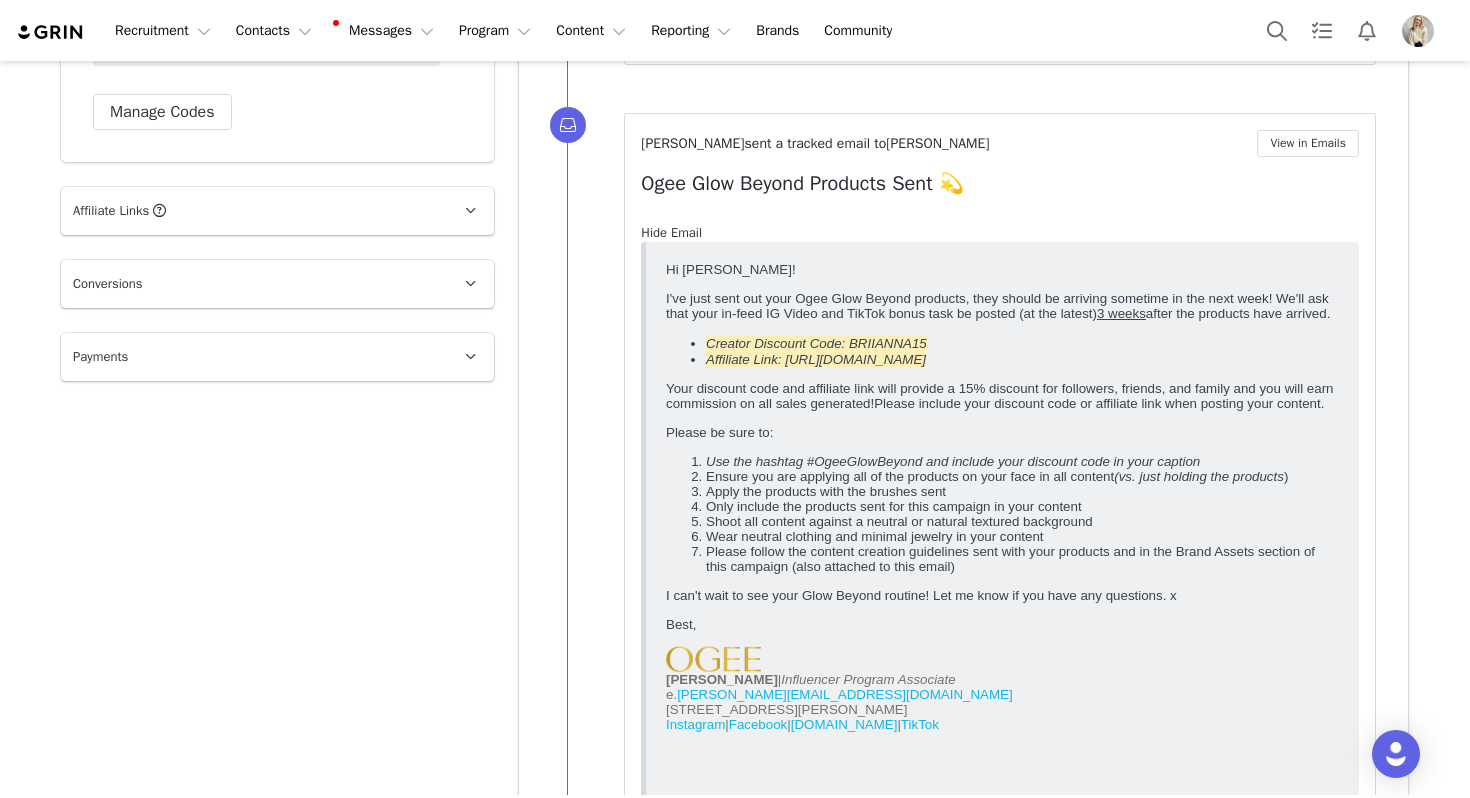 scroll, scrollTop: 0, scrollLeft: 0, axis: both 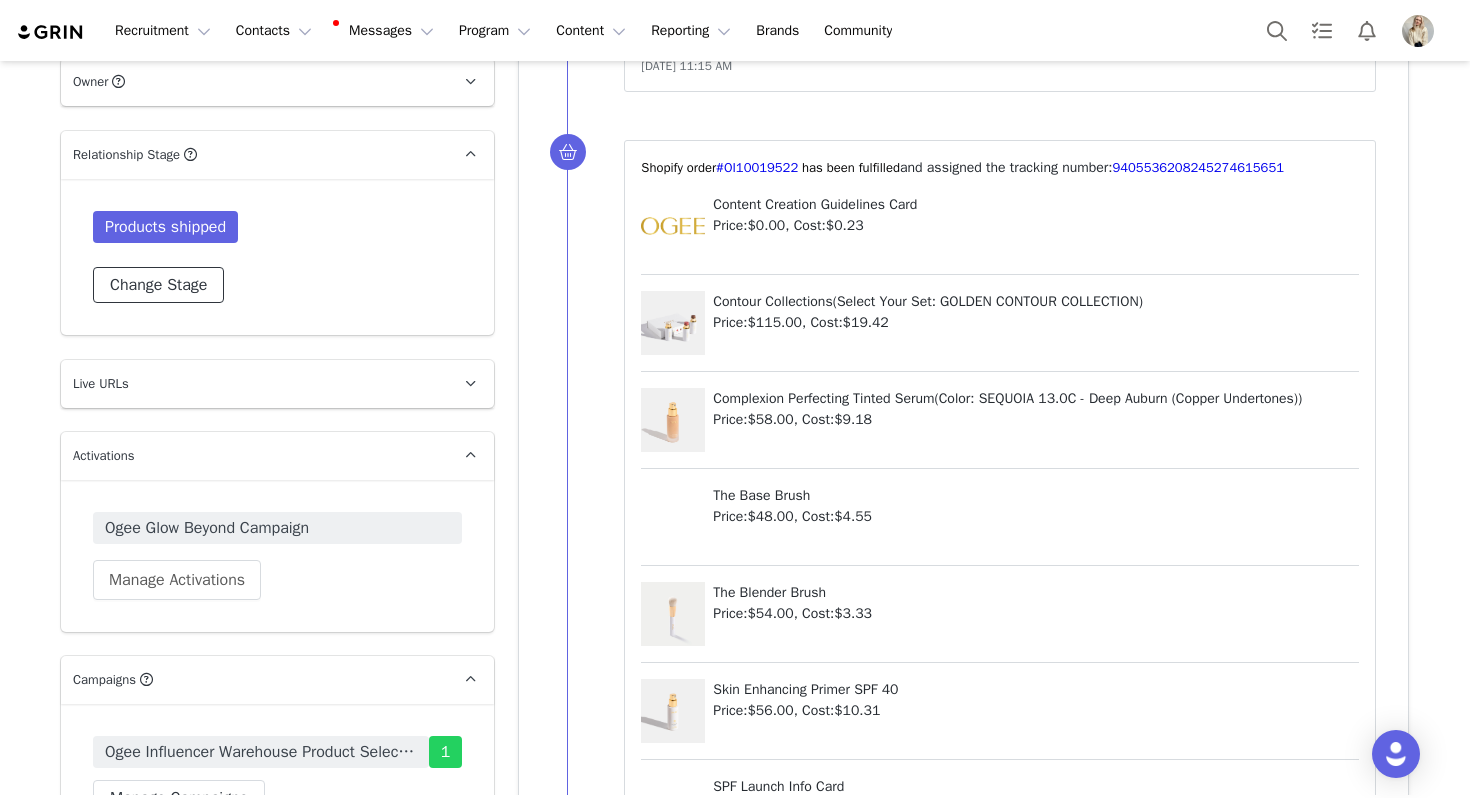 click on "Change Stage" at bounding box center [158, 285] 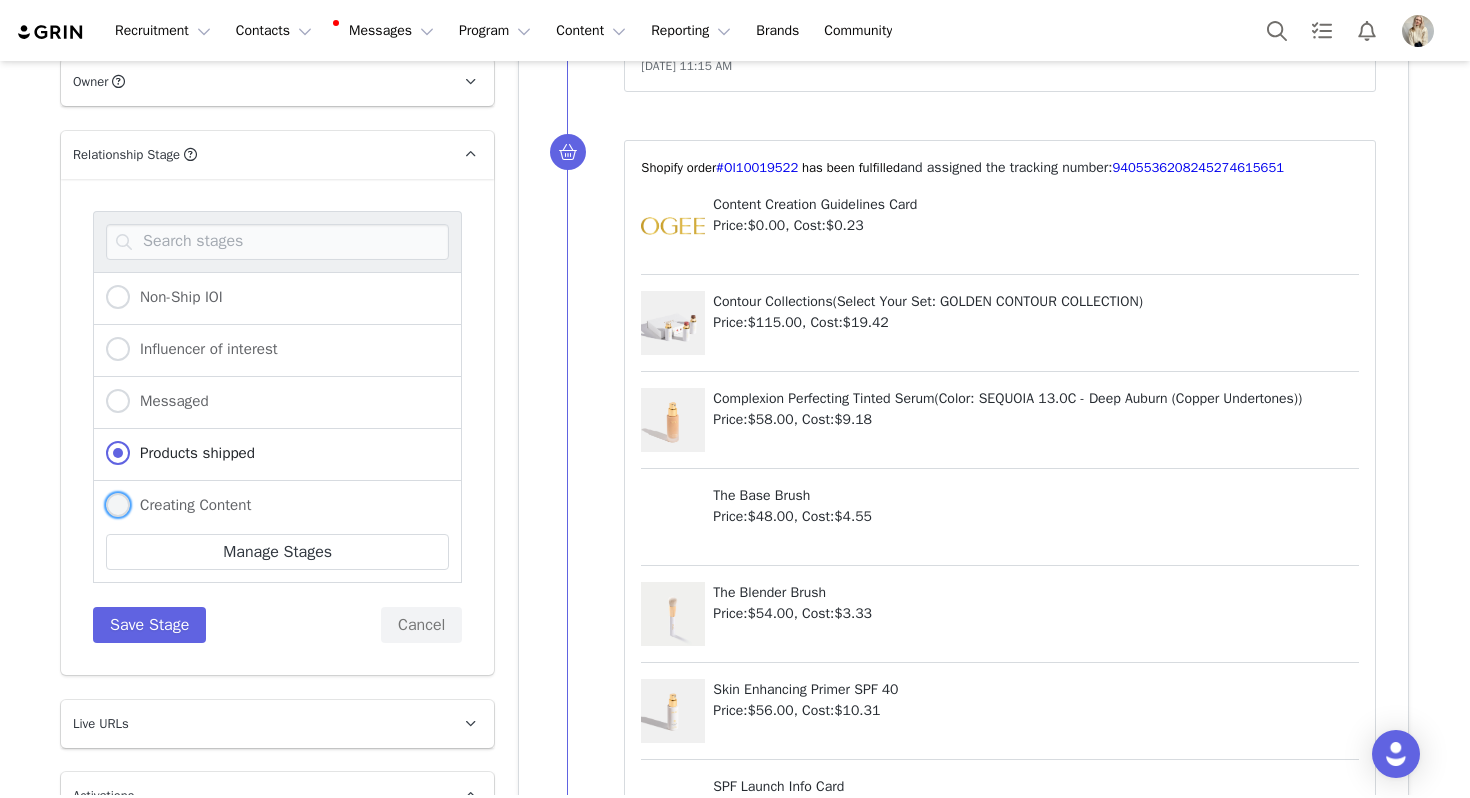 click on "Creating Content" at bounding box center [190, 505] 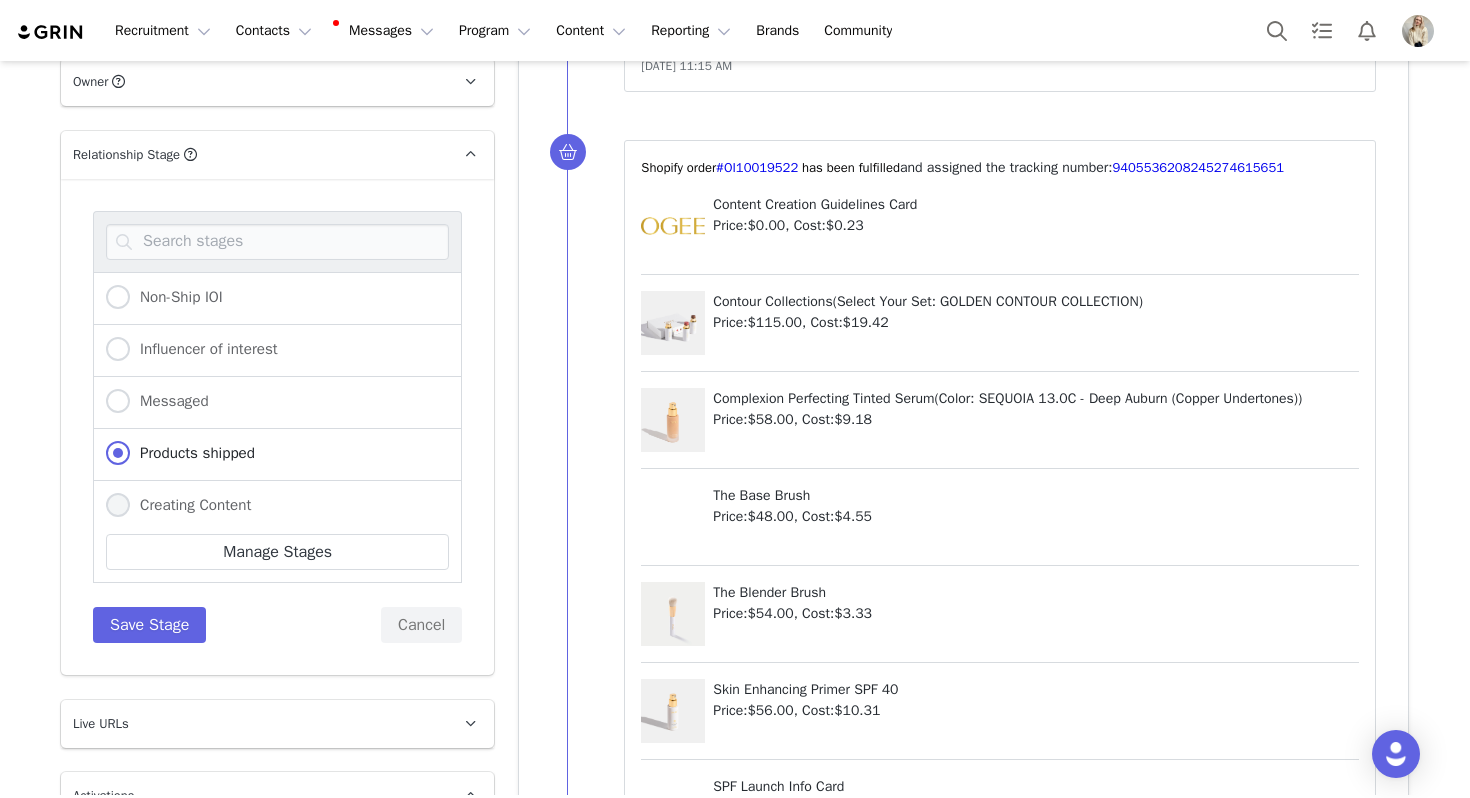 click on "Creating Content" at bounding box center (118, 506) 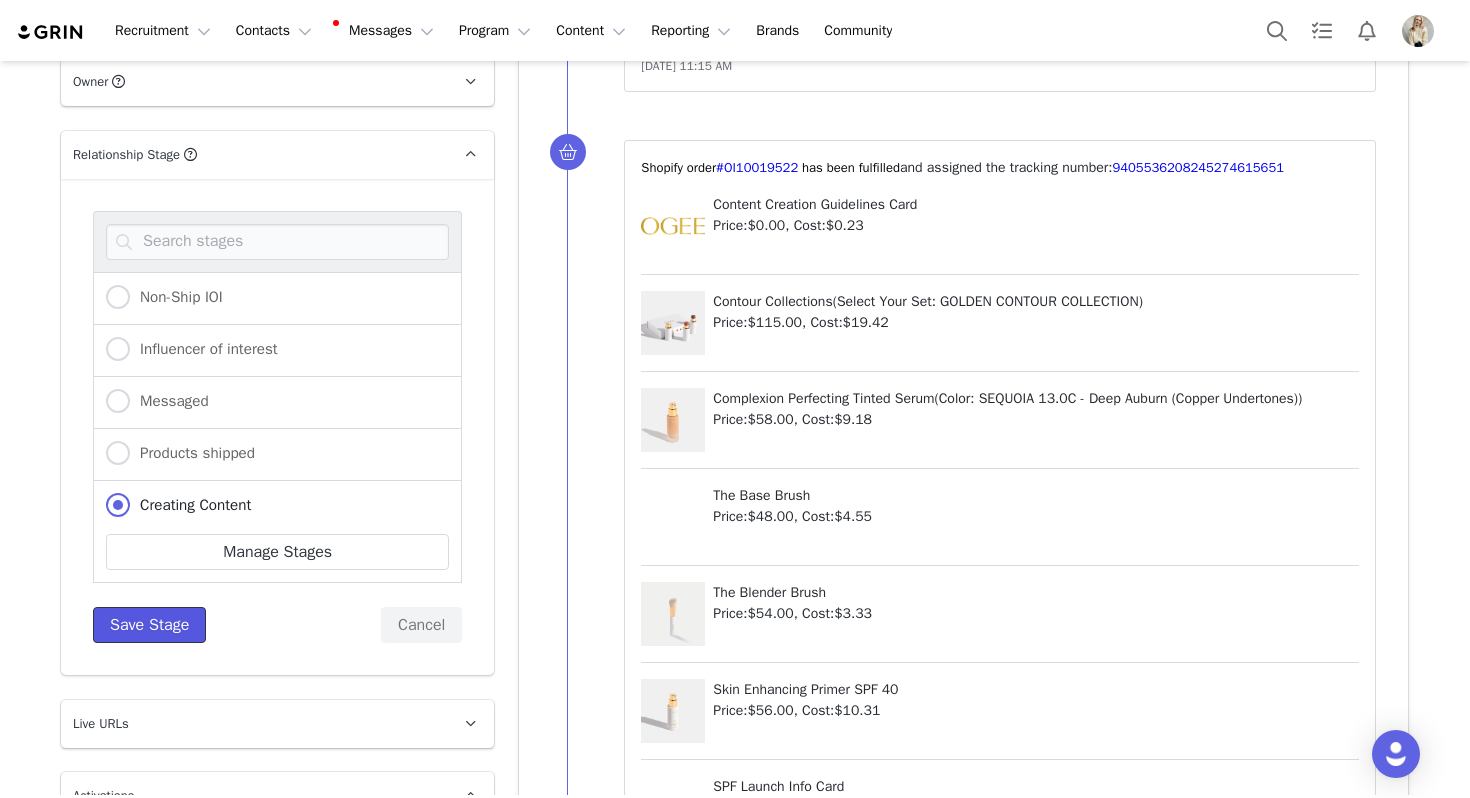click on "Save Stage" at bounding box center [149, 625] 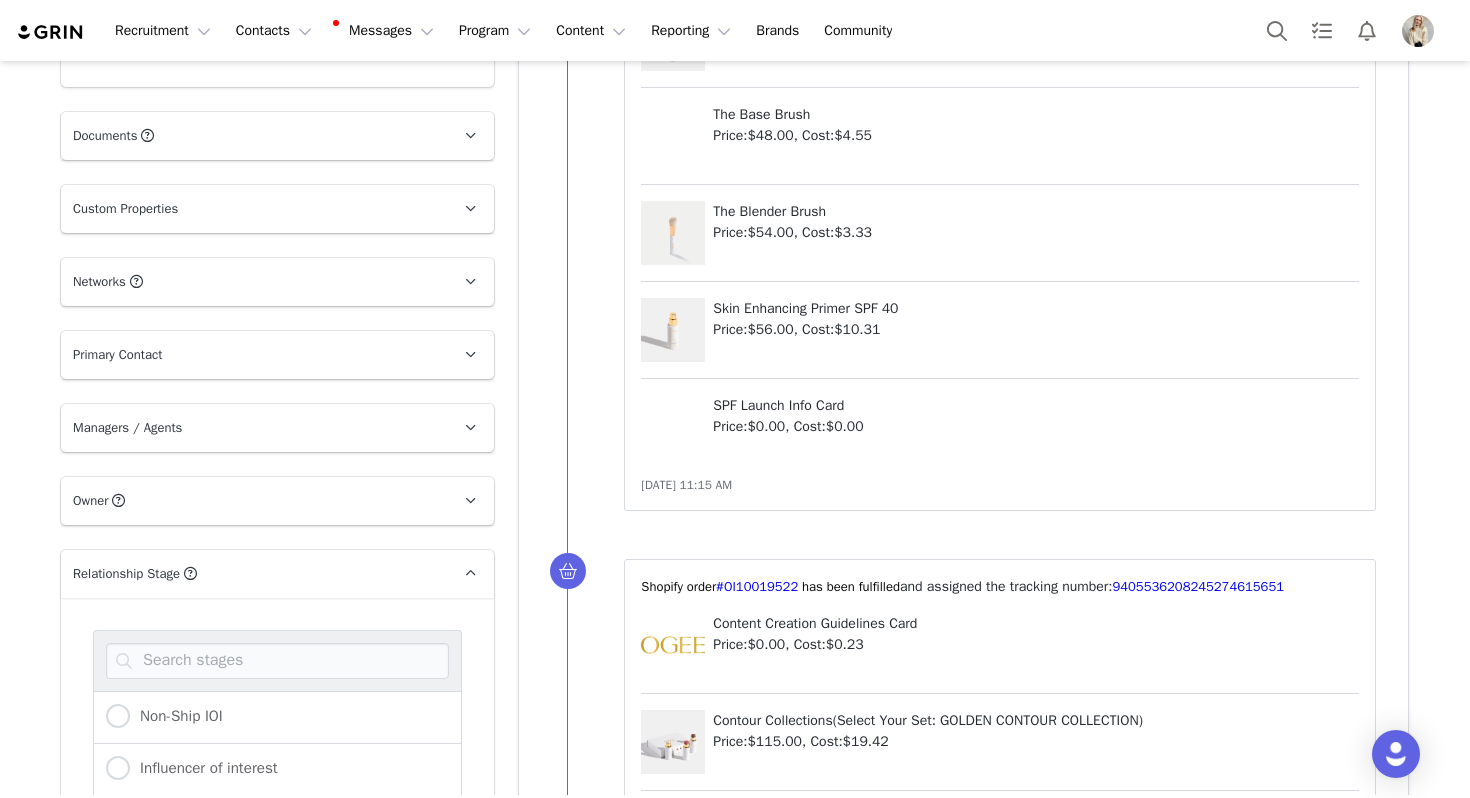 scroll, scrollTop: 0, scrollLeft: 0, axis: both 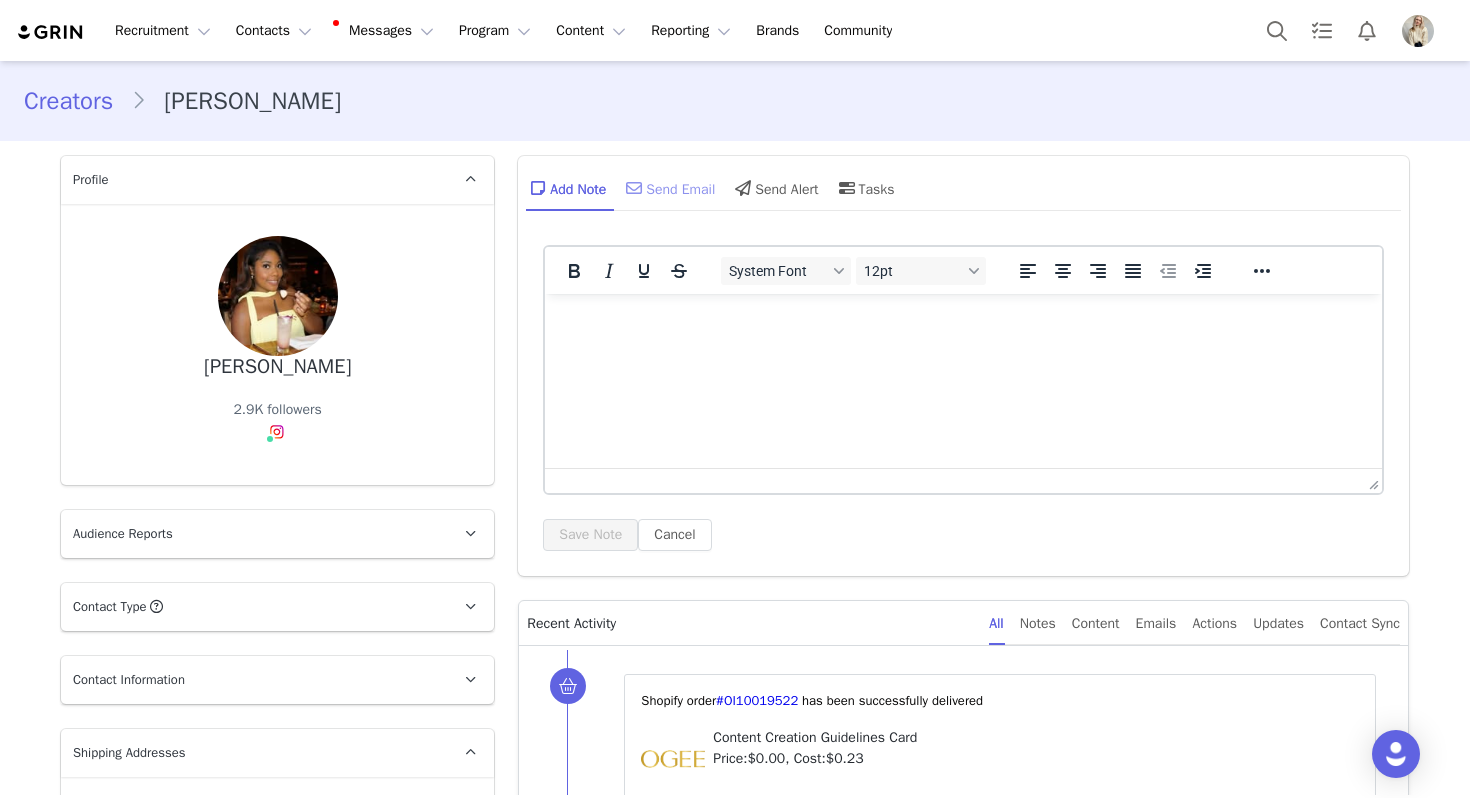 click on "Send Email" at bounding box center [668, 188] 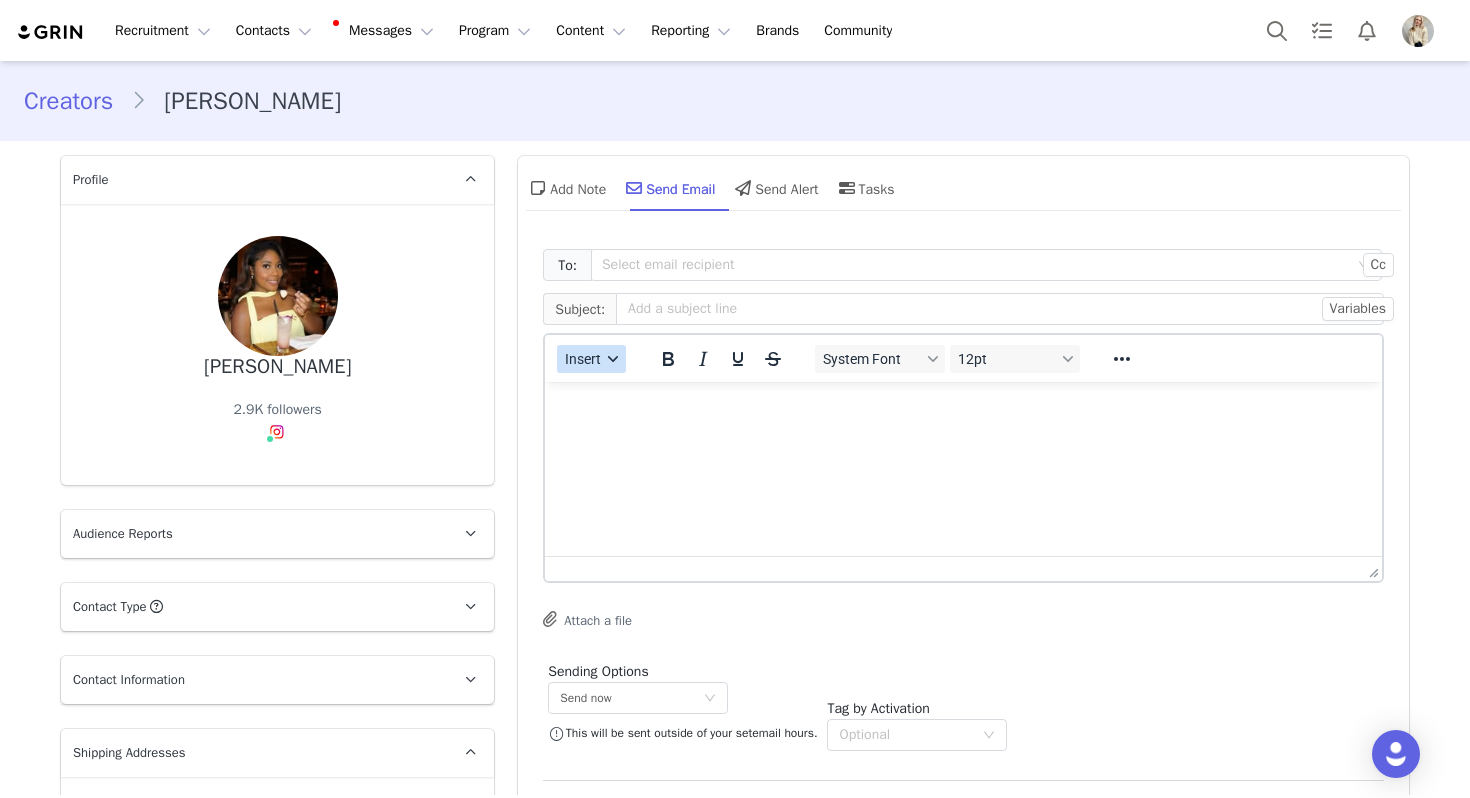 scroll, scrollTop: 0, scrollLeft: 0, axis: both 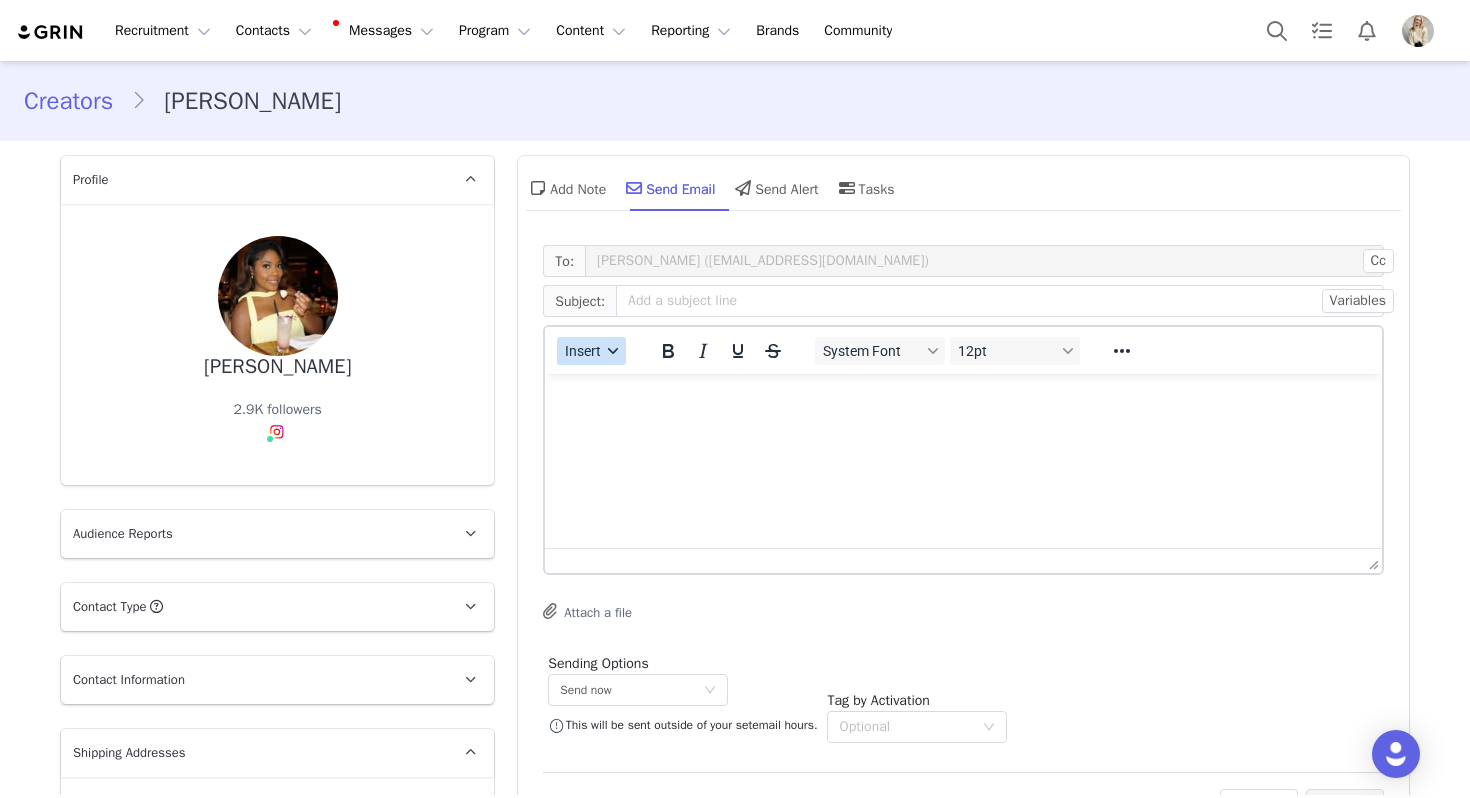 click on "Insert" at bounding box center (591, 351) 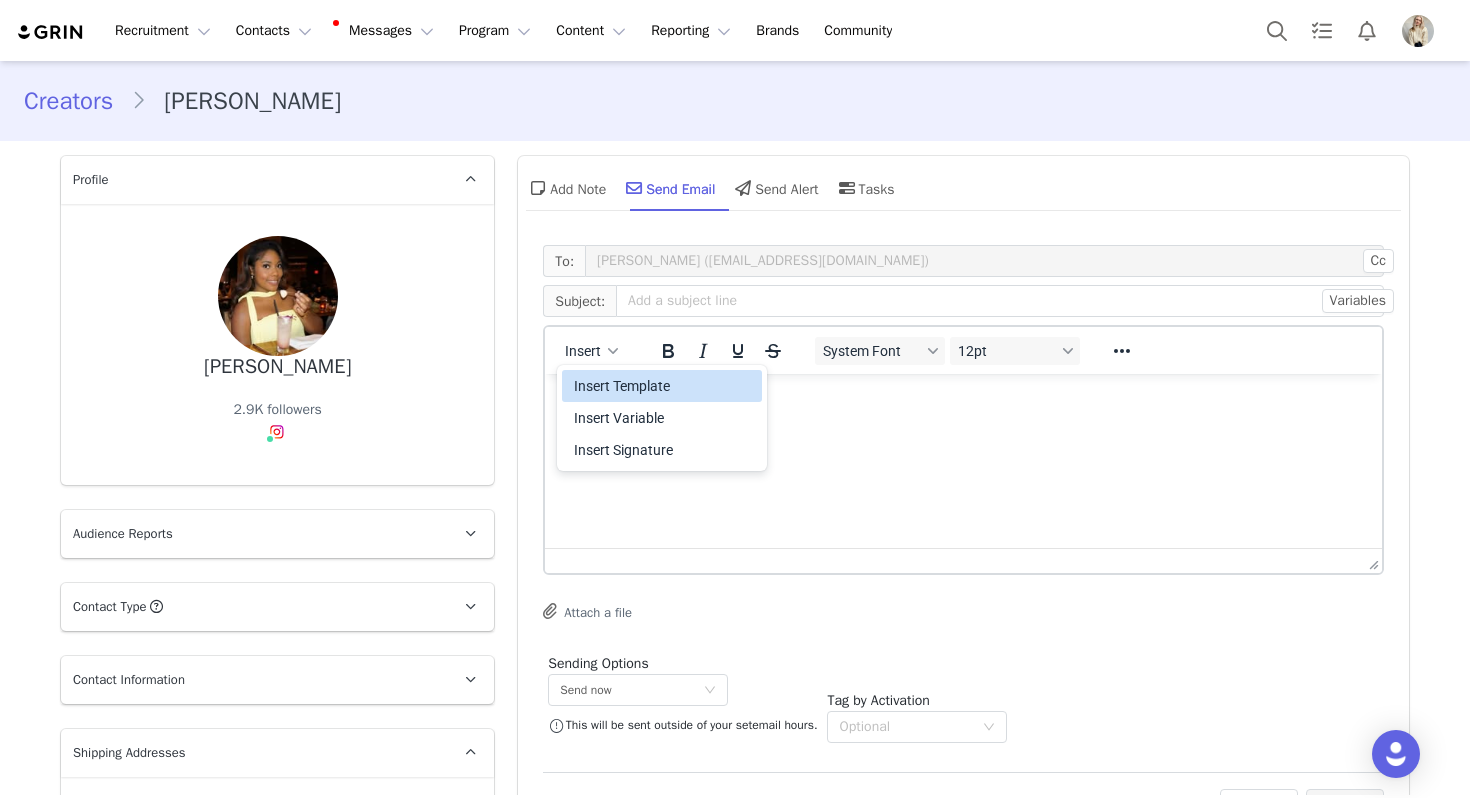 click on "Insert Template" at bounding box center [664, 386] 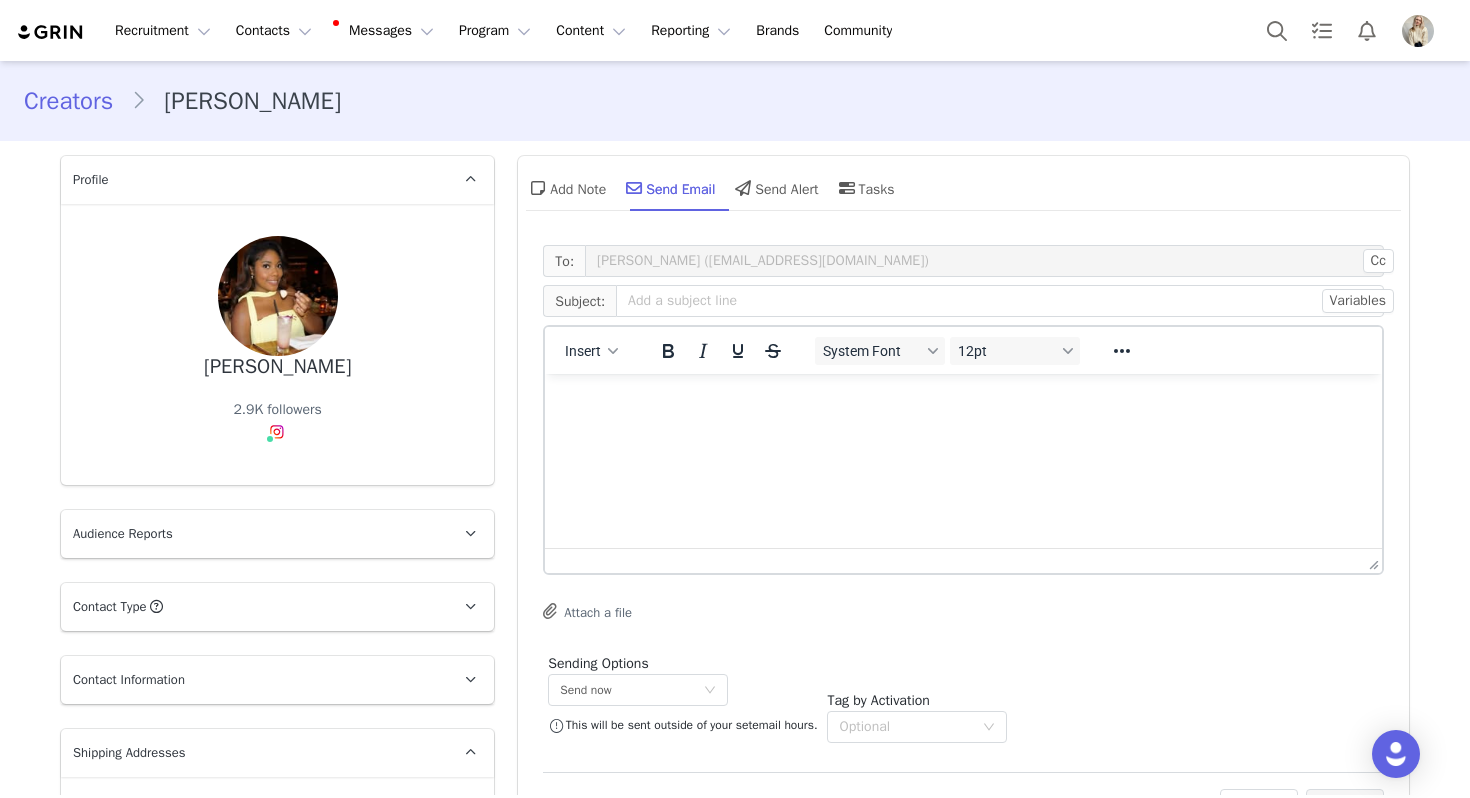 scroll, scrollTop: 0, scrollLeft: 0, axis: both 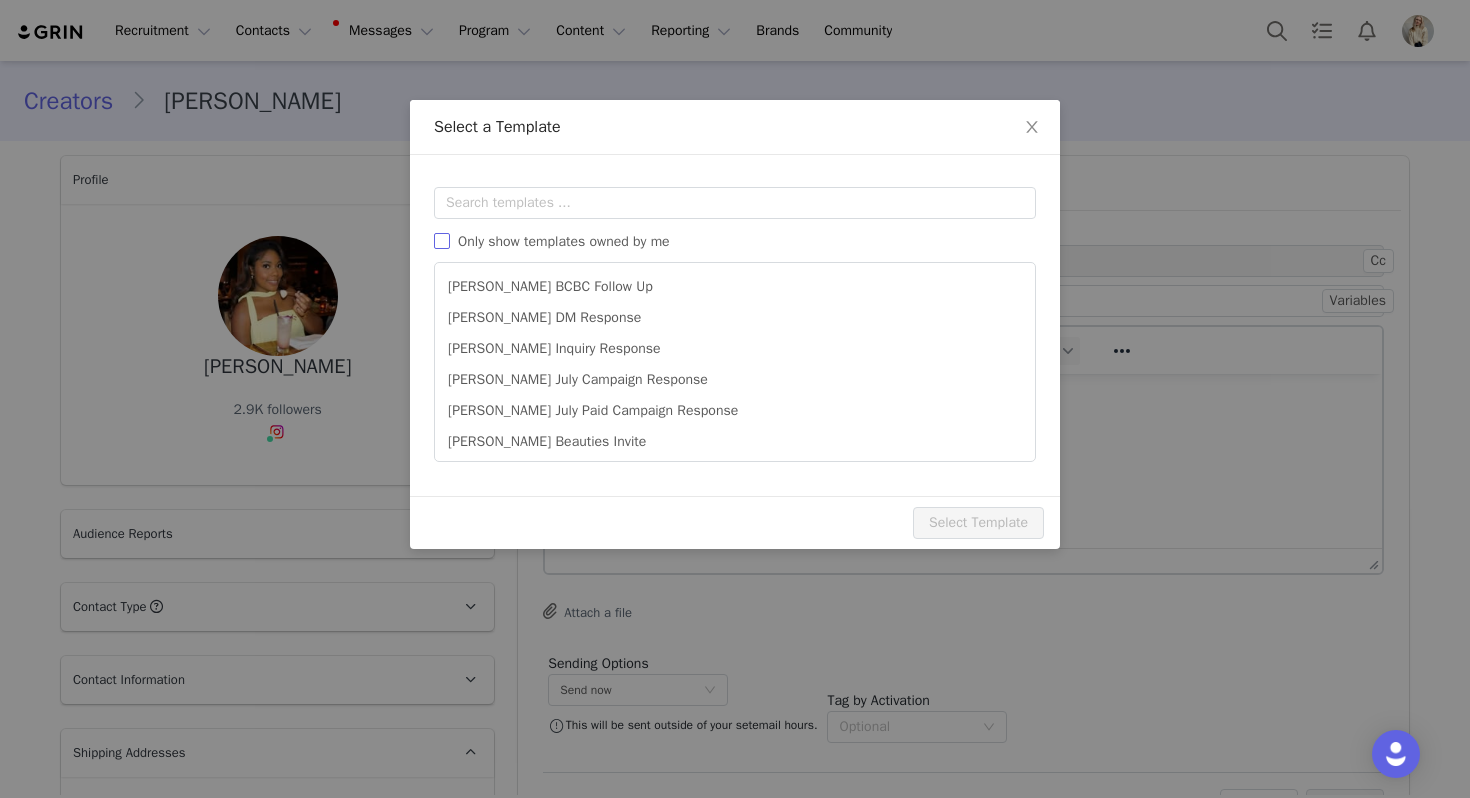 click on "Only show templates owned by me" at bounding box center (564, 241) 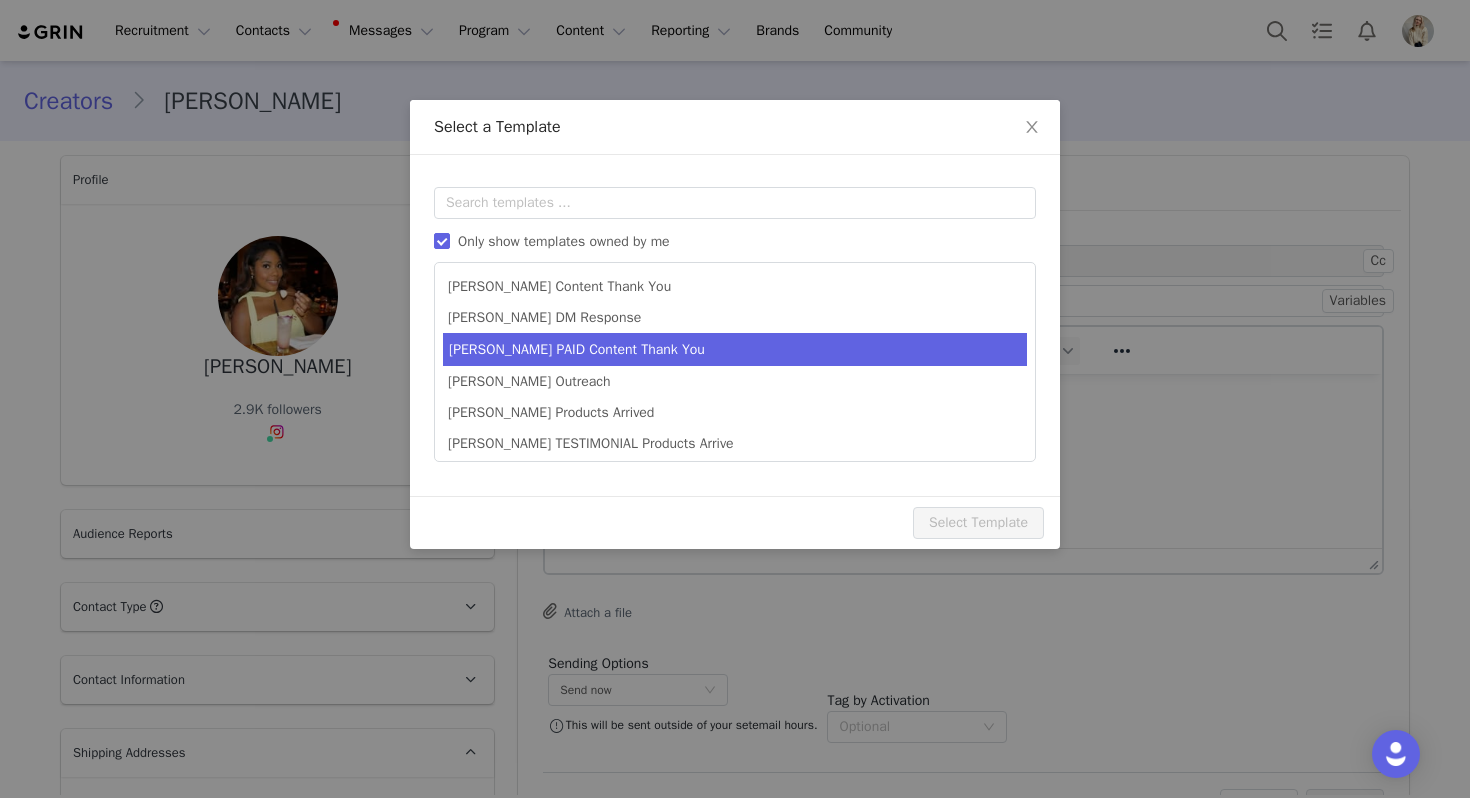 scroll, scrollTop: 6, scrollLeft: 0, axis: vertical 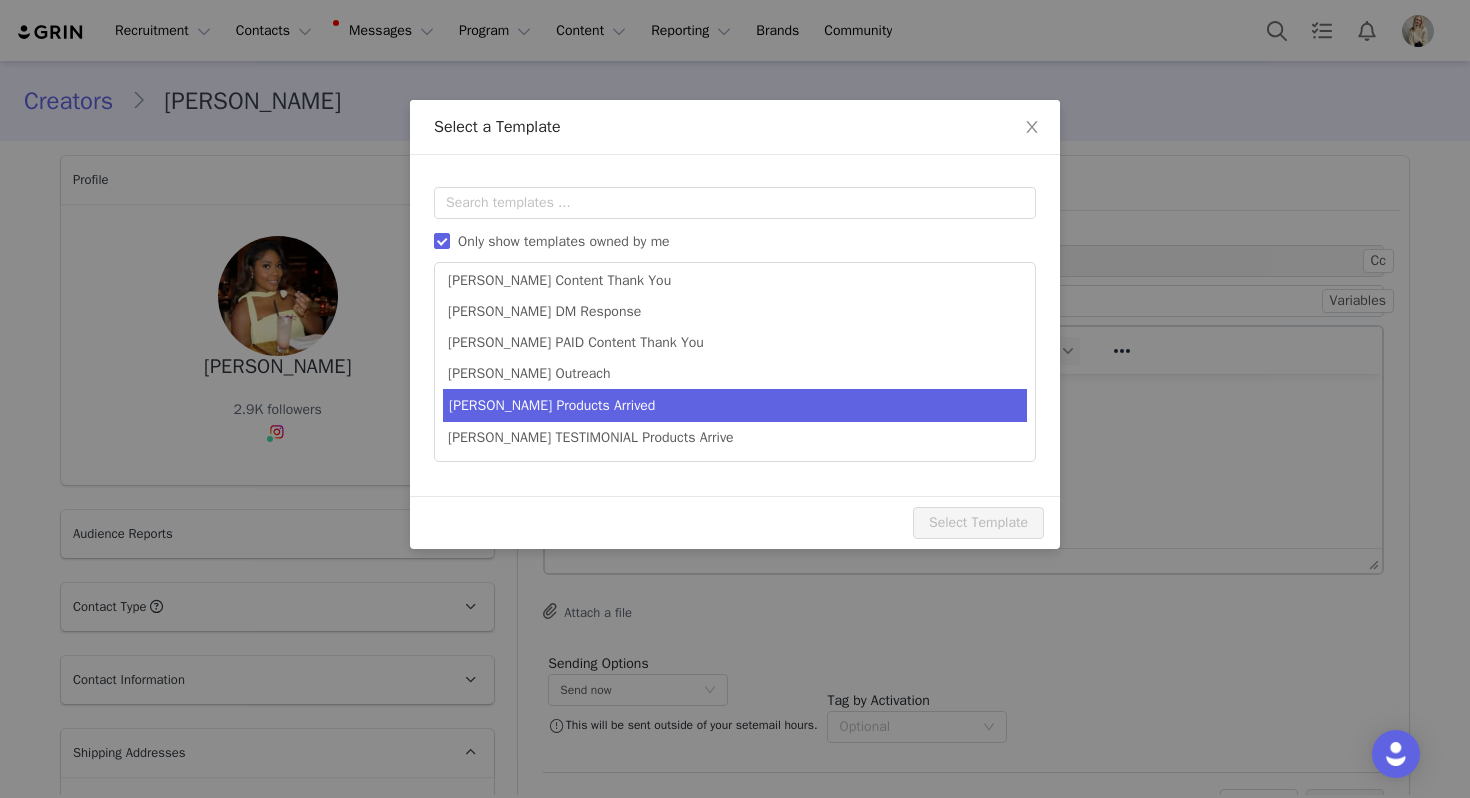 click on "[PERSON_NAME] Products Arrived" at bounding box center [735, 405] 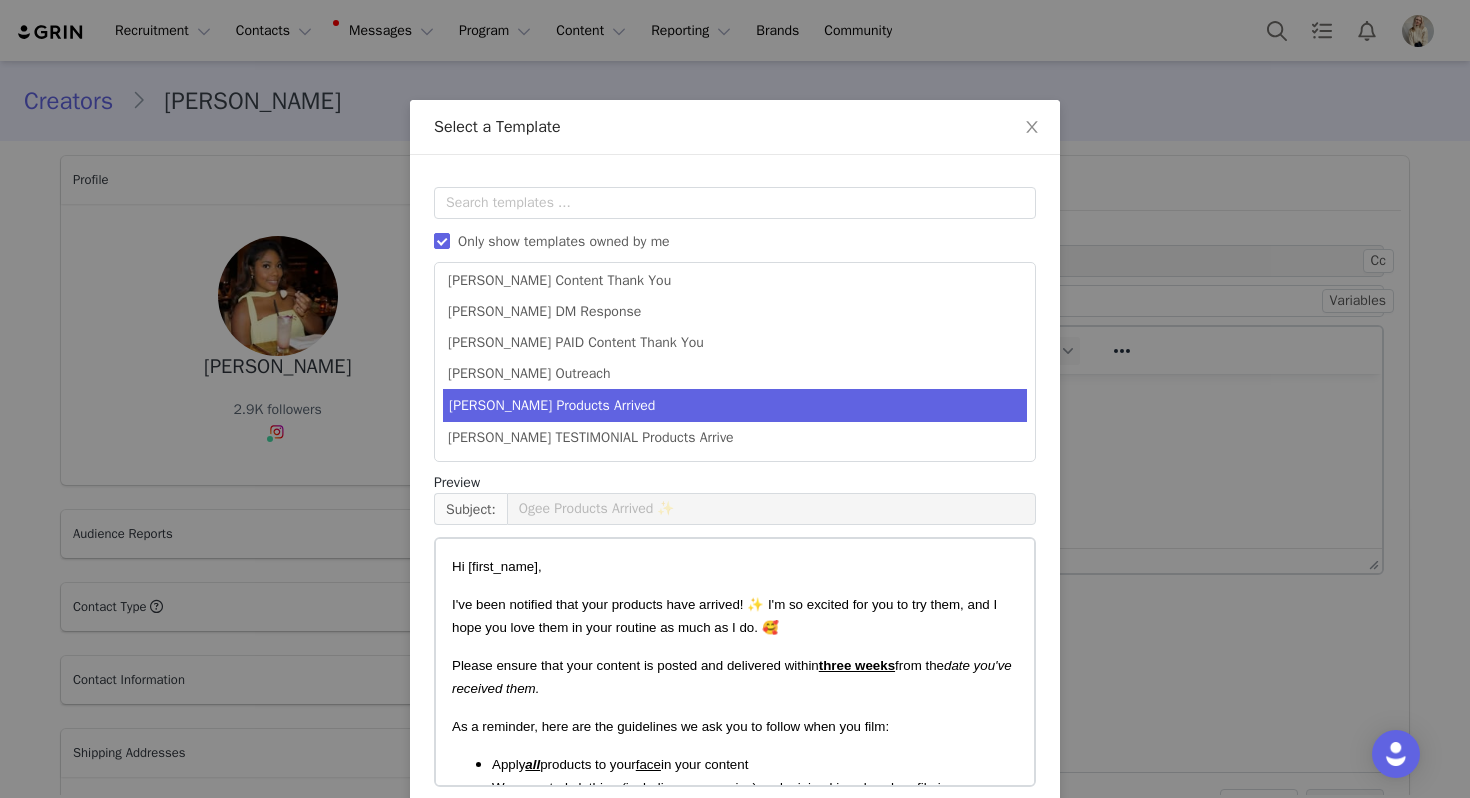 scroll, scrollTop: 90, scrollLeft: 0, axis: vertical 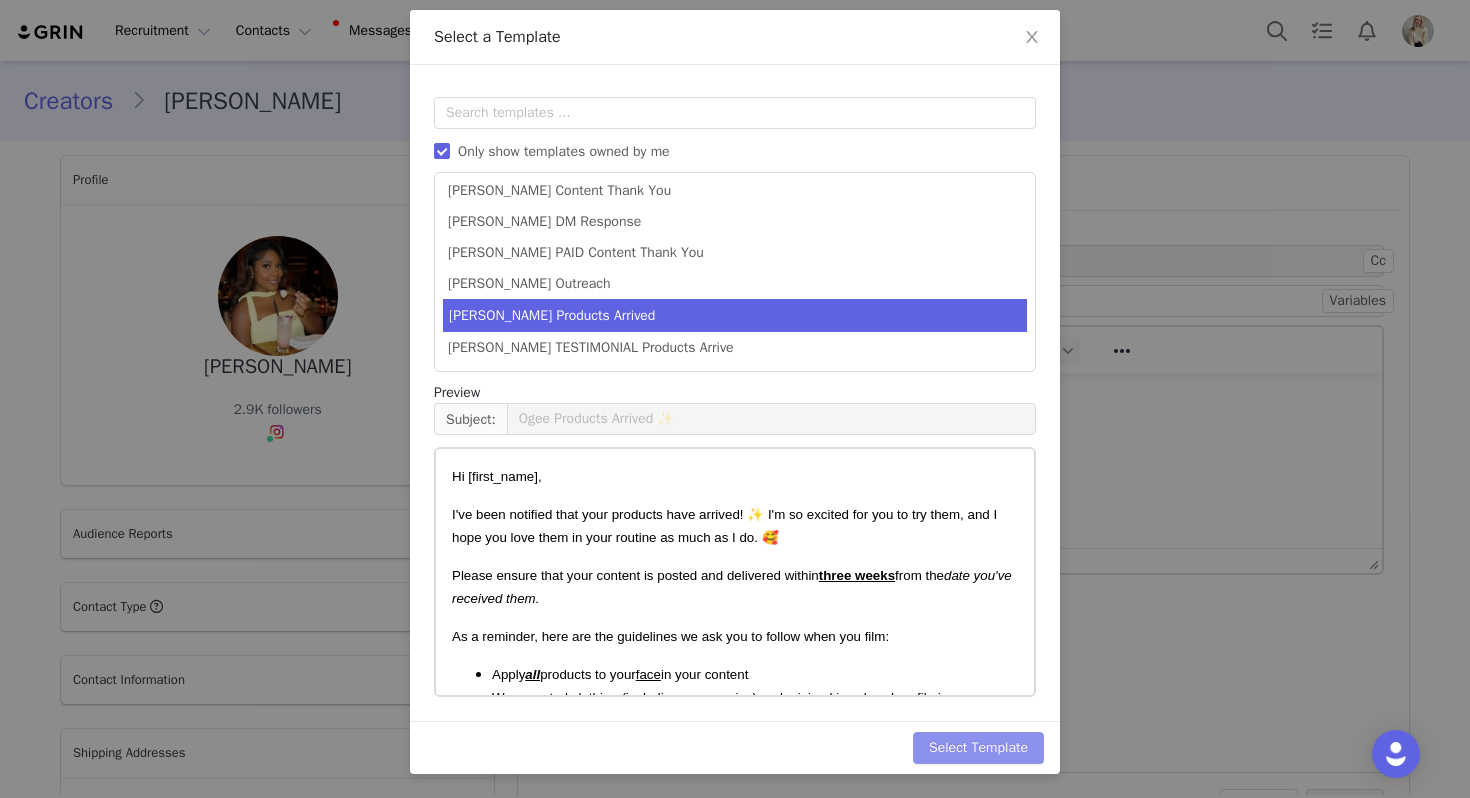 click on "Select Template" at bounding box center [978, 748] 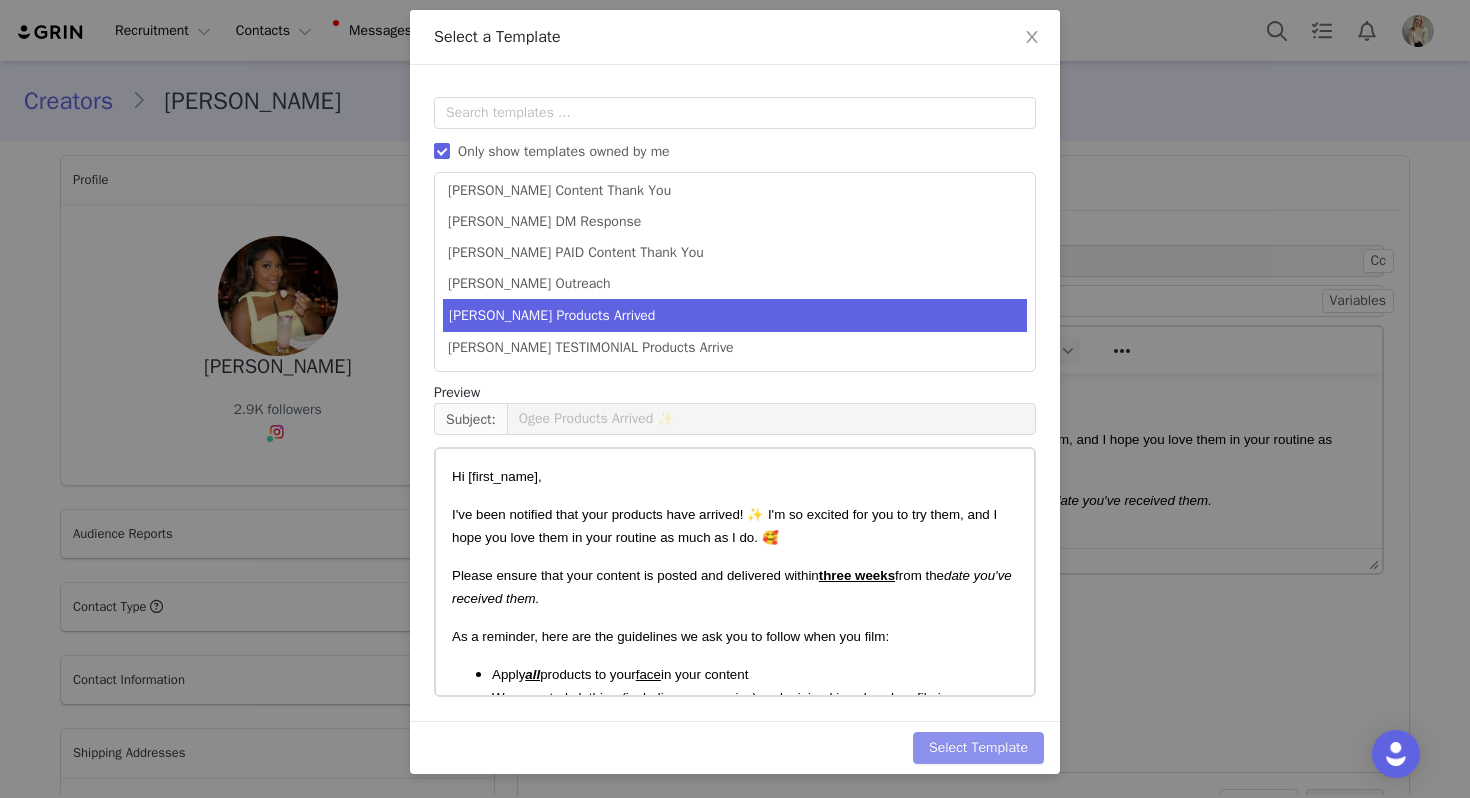 scroll, scrollTop: 0, scrollLeft: 0, axis: both 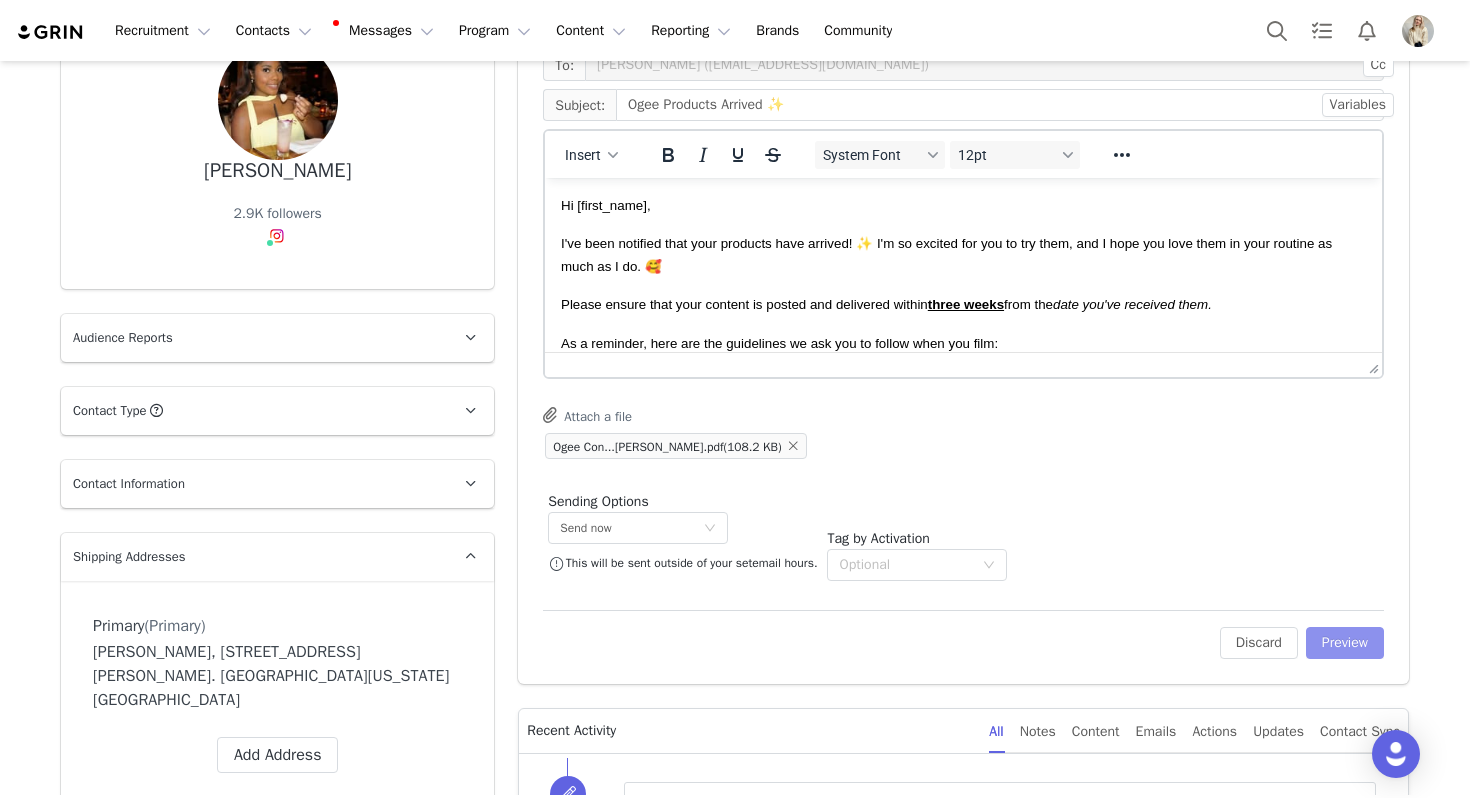 click on "Preview" at bounding box center (1345, 643) 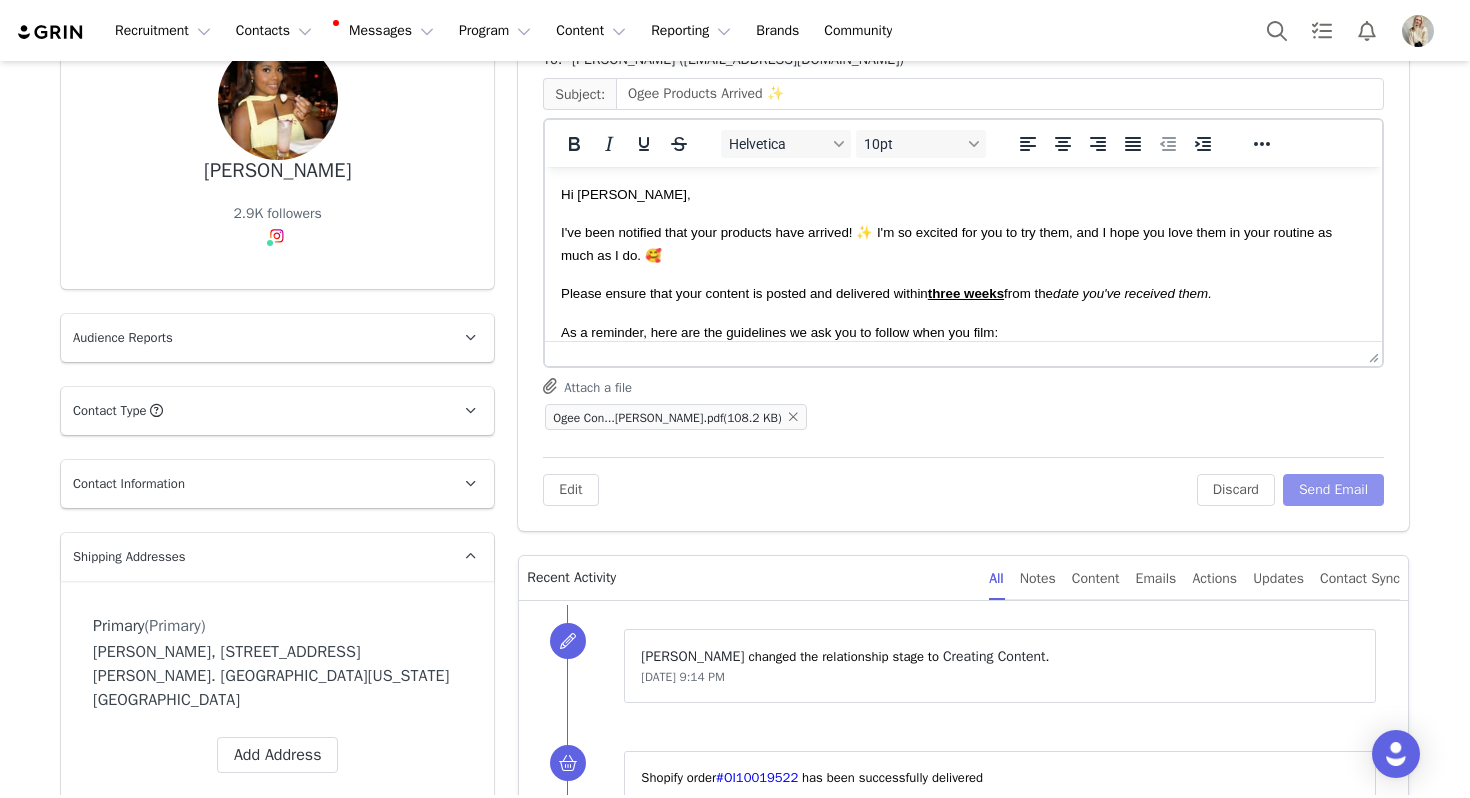 scroll, scrollTop: 0, scrollLeft: 0, axis: both 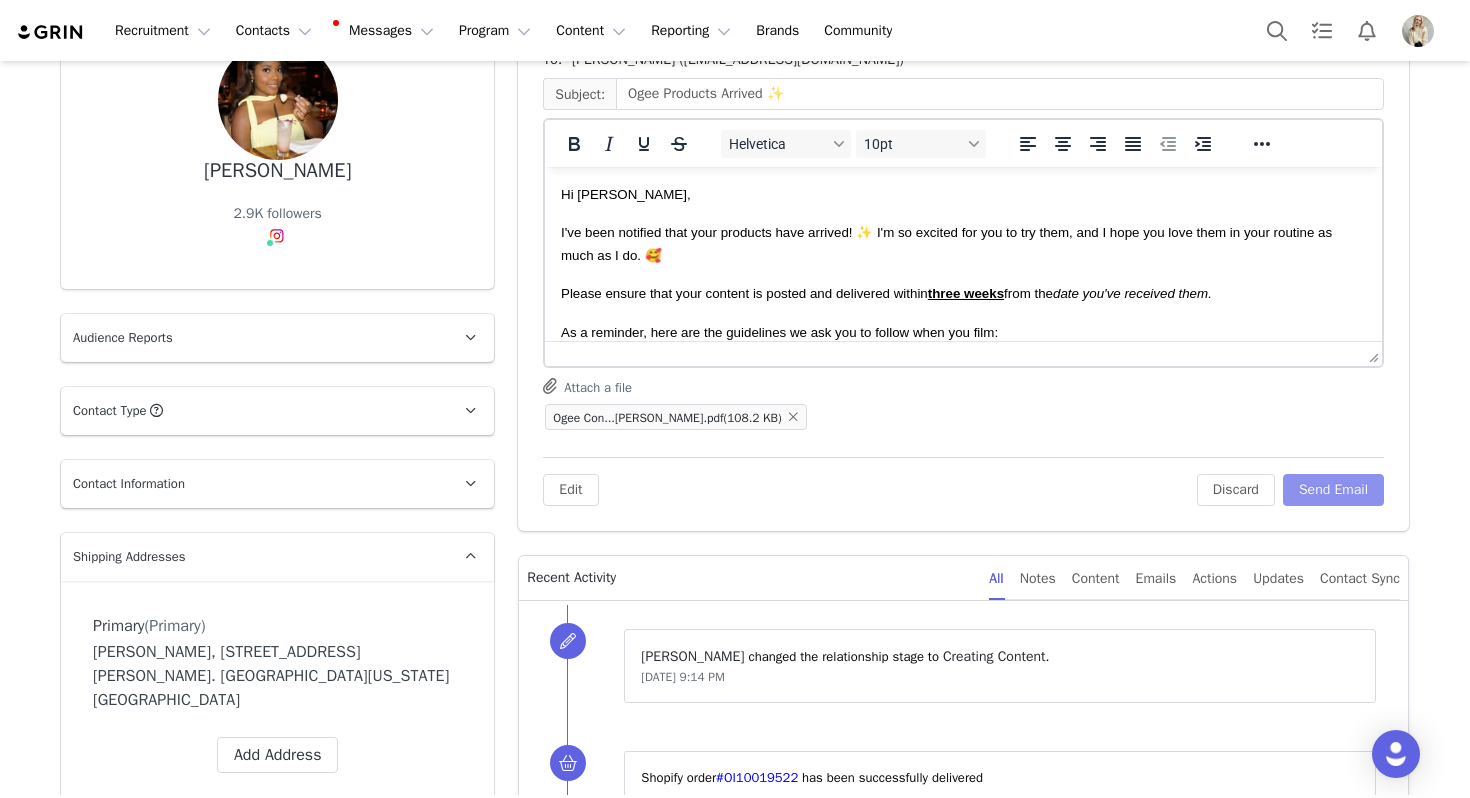 click on "Send Email" at bounding box center (1333, 490) 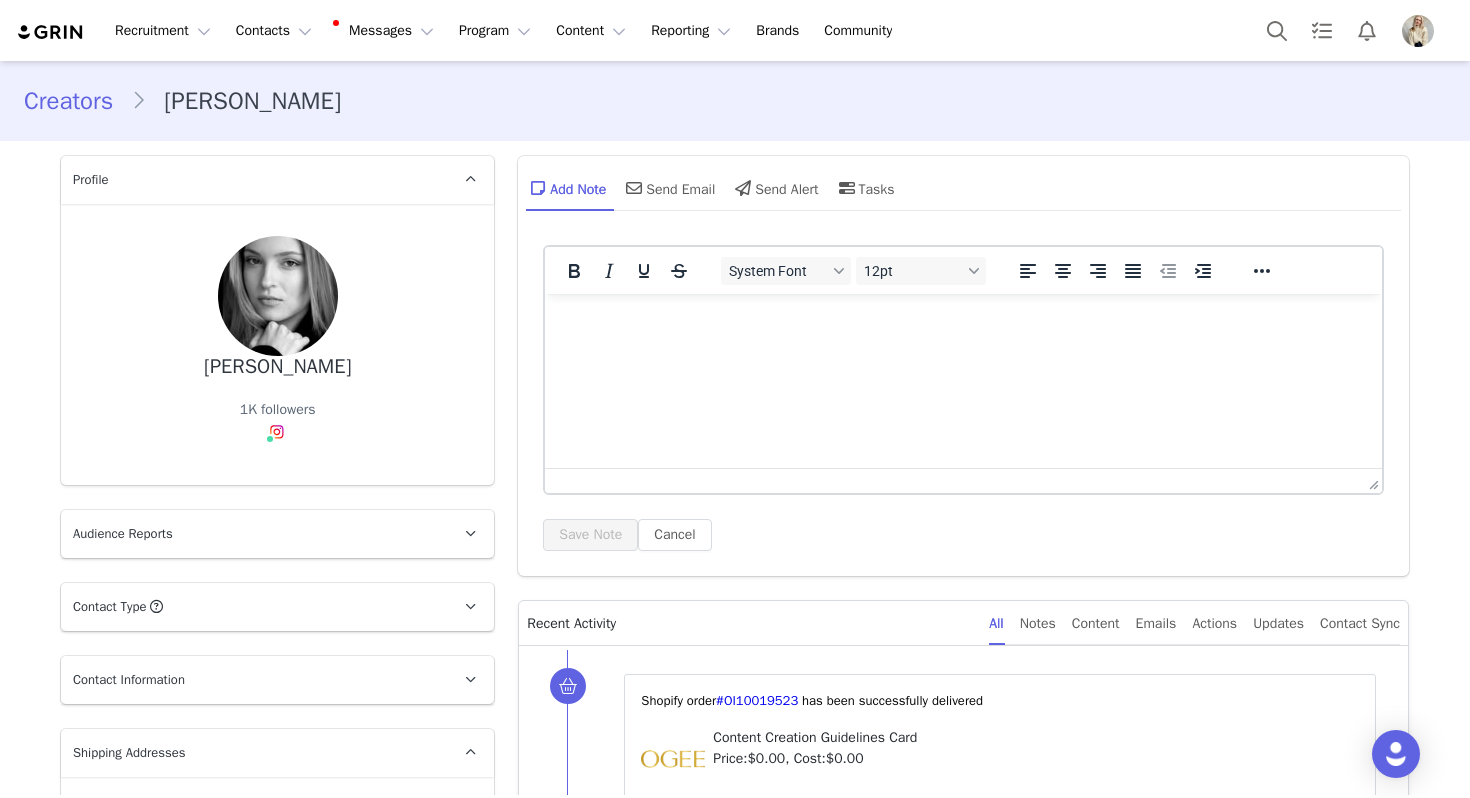 scroll, scrollTop: 0, scrollLeft: 0, axis: both 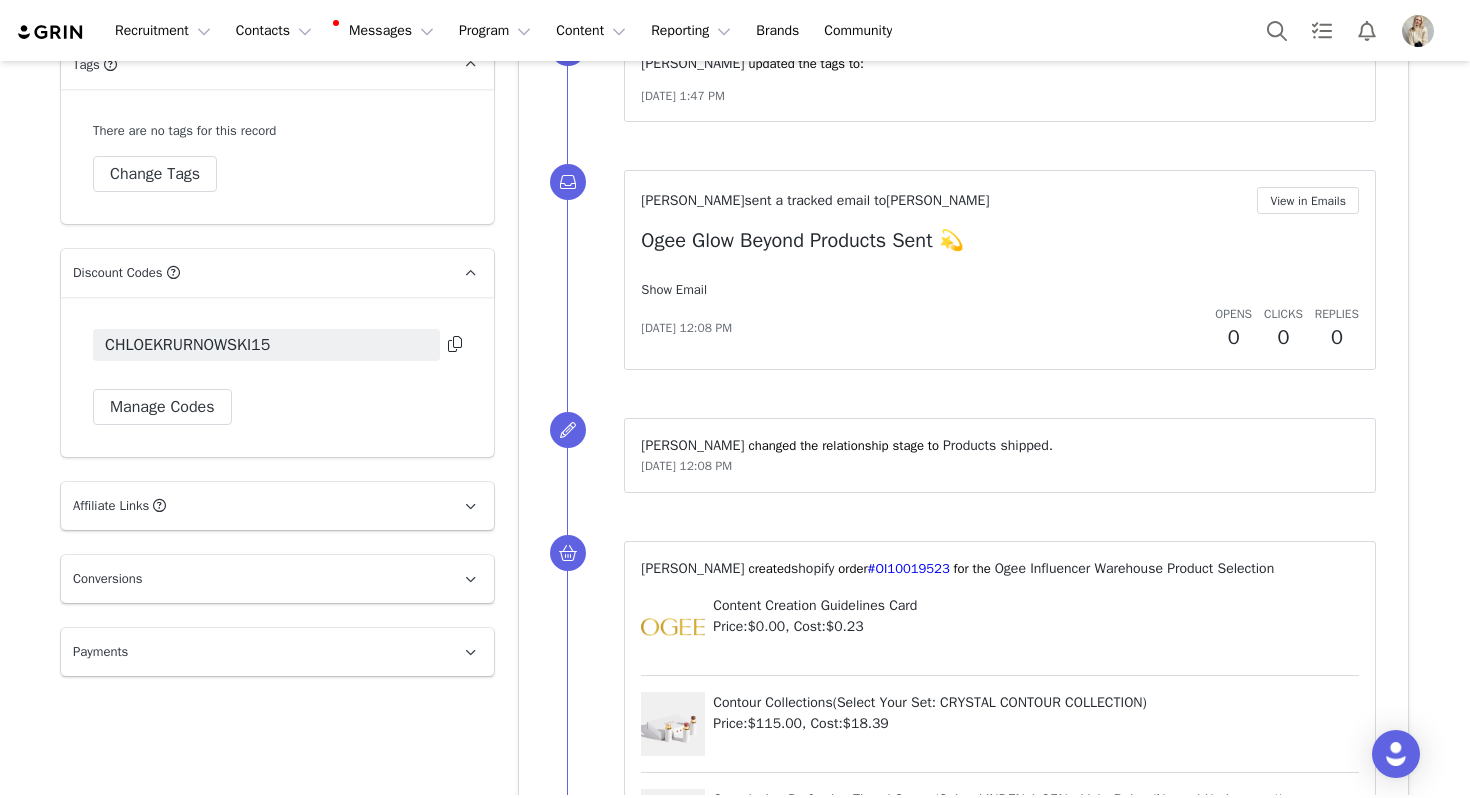 click on "Show Email" at bounding box center (1000, 290) 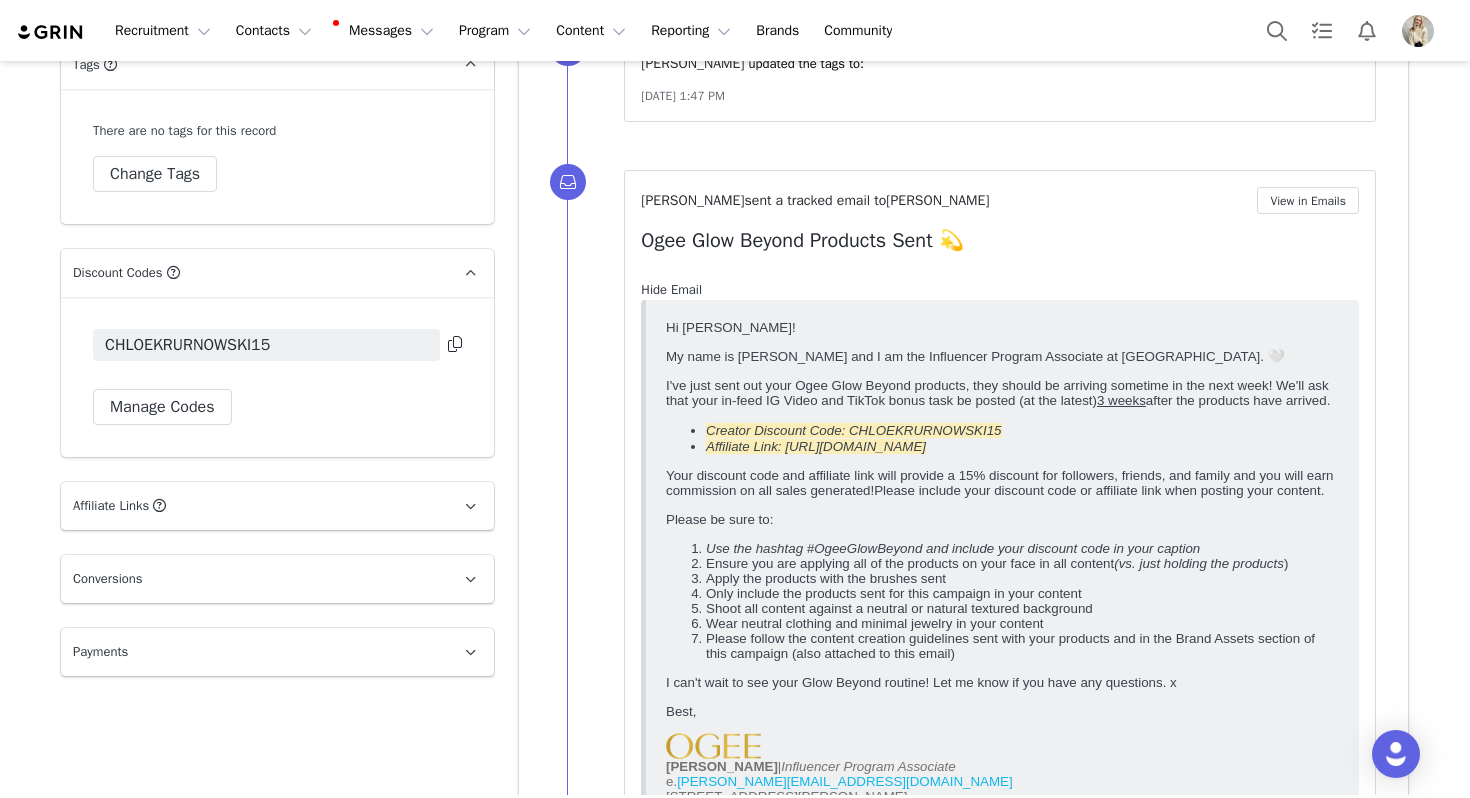 scroll, scrollTop: 0, scrollLeft: 0, axis: both 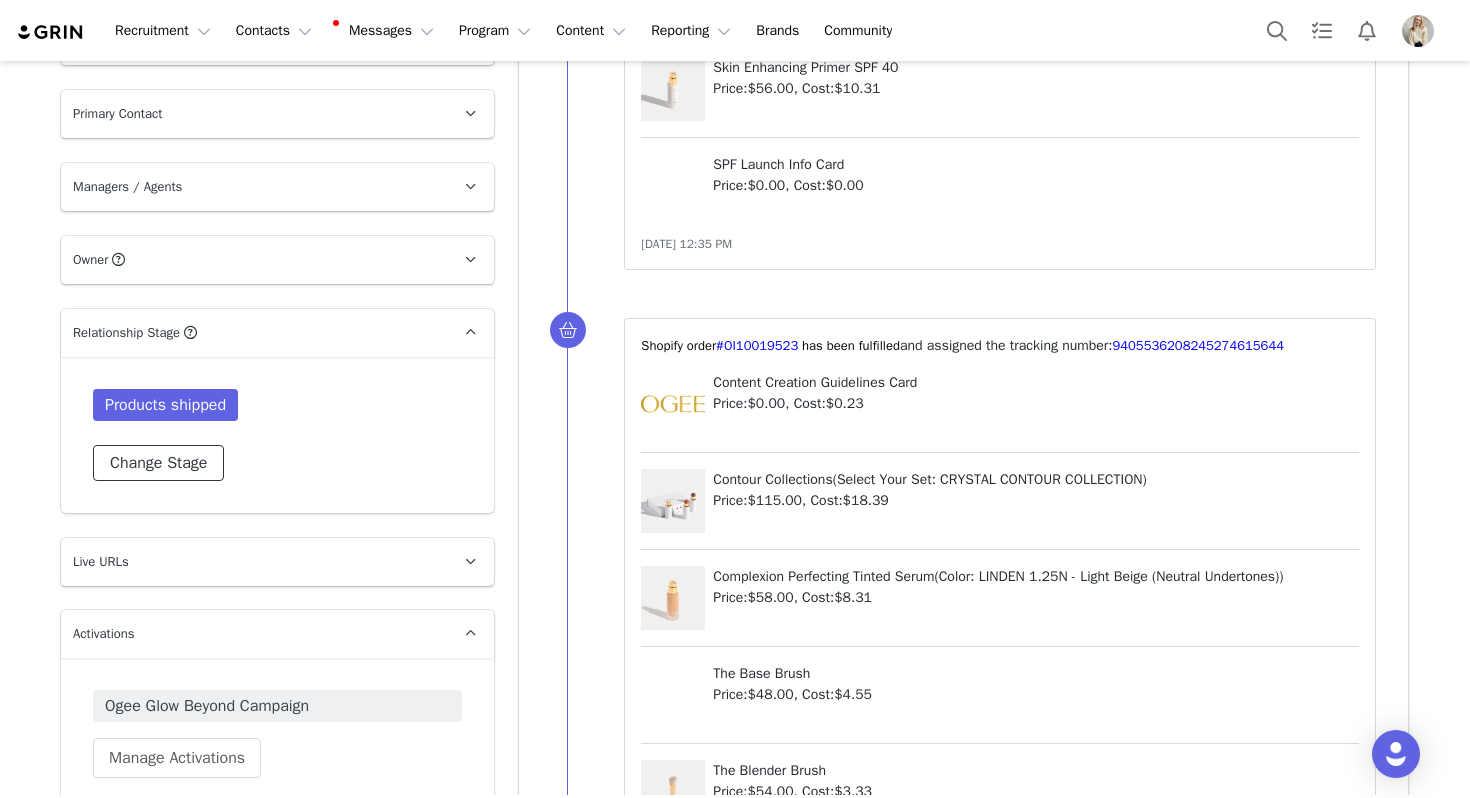 click on "Change Stage" at bounding box center (158, 463) 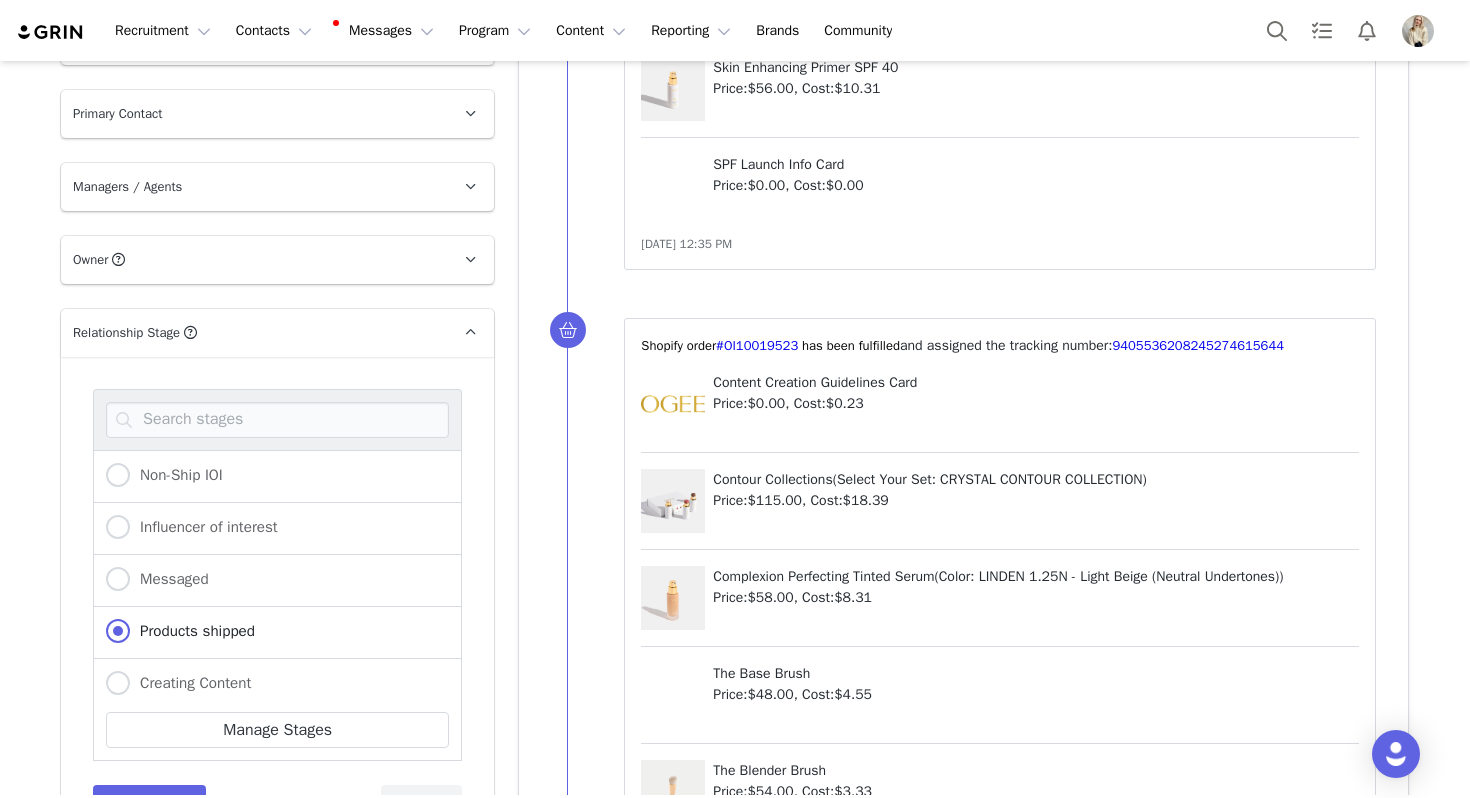 scroll, scrollTop: 1180, scrollLeft: 0, axis: vertical 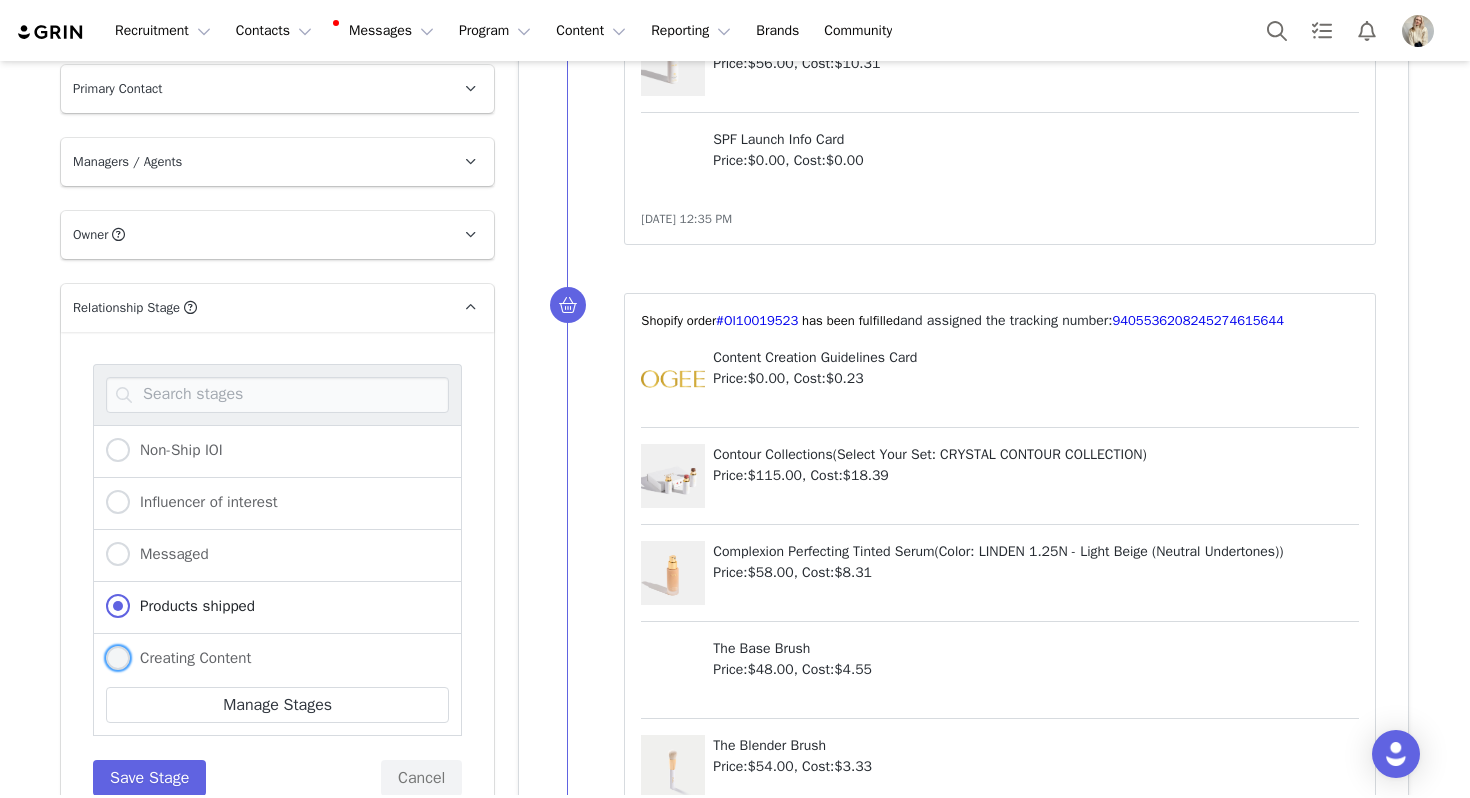 click on "Creating Content" at bounding box center (178, 659) 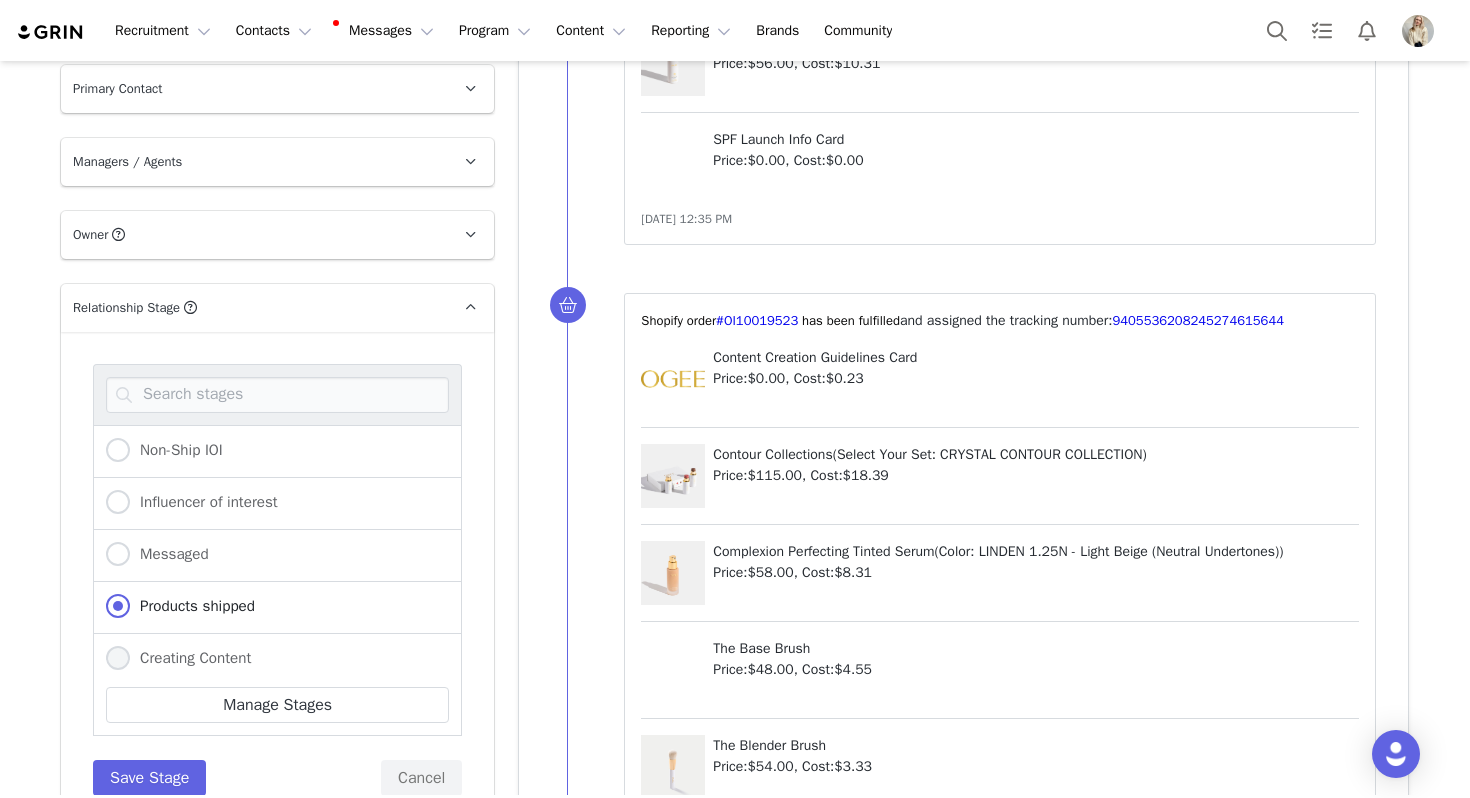 click on "Creating Content" at bounding box center [118, 659] 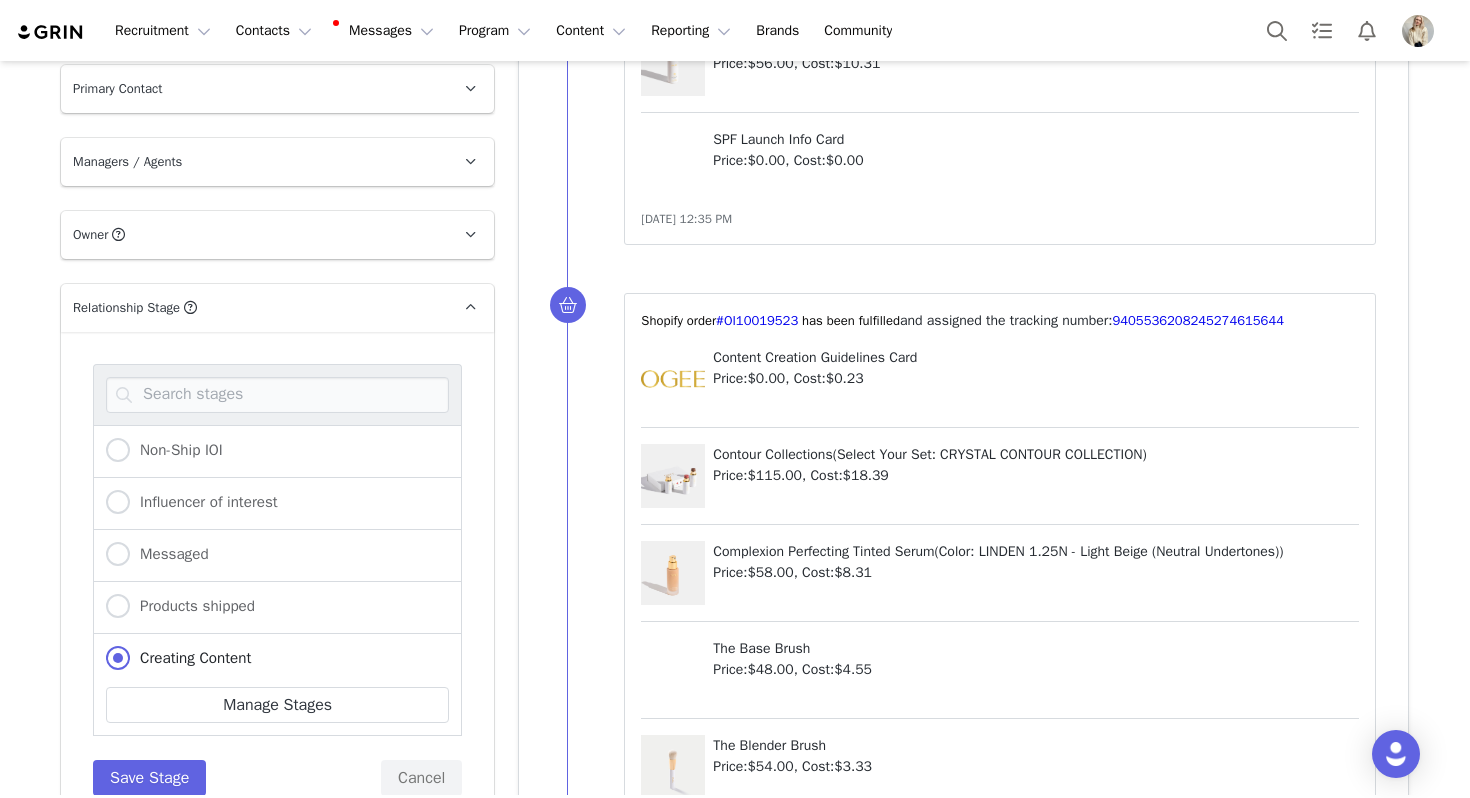 click on "Non-Ship IOI   Influencer of interest   Messaged   Products shipped   Creating Content   Needs Check In   Creating Content - Received Check in   Received a second check in   Received third check in   Final Check In   Needs Payment   Content posted & delivered   Invited to BCBC 1   Invited to BCBC (2)   Ogee #BeyondCleanBeautyCreator   Rejected   ADS COLLAB   Gifting Sent   [PERSON_NAME] Pinterest   [PERSON_NAME] Pinterest - Messaged   [PERSON_NAME] Pinterest - Products Shipped   [PERSON_NAME] Pinterest - Content Creation   [PERSON_NAME]   [PERSON_NAME] Mega- Messaged   [PERSON_NAME] YouTube - Messaged   [PERSON_NAME] YouTube - Products shipped   [PERSON_NAME] YouTube - Content Created   Manage Stages   Save Stage  Cancel" at bounding box center [277, 580] 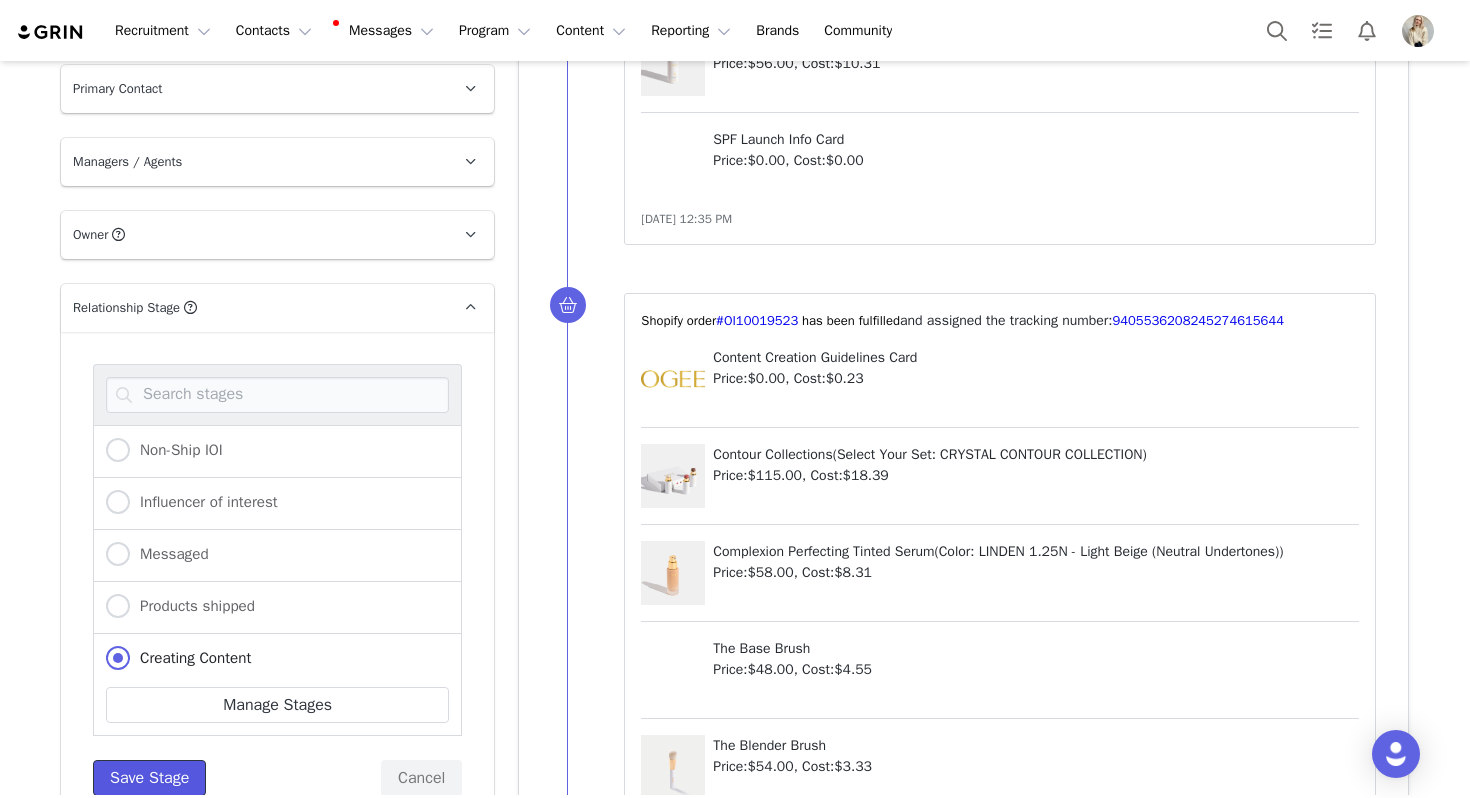 click on "Save Stage" at bounding box center (149, 778) 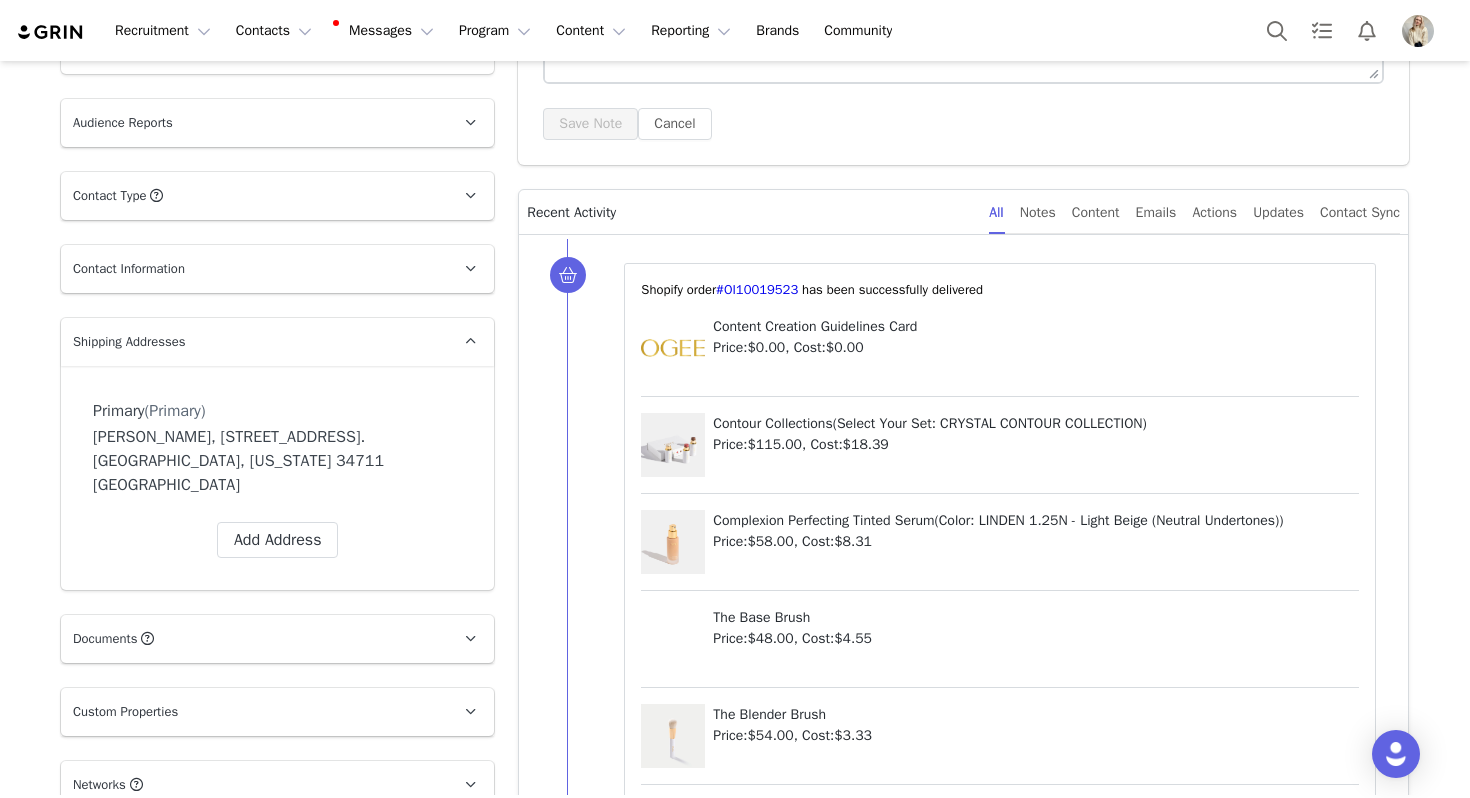 scroll, scrollTop: 0, scrollLeft: 0, axis: both 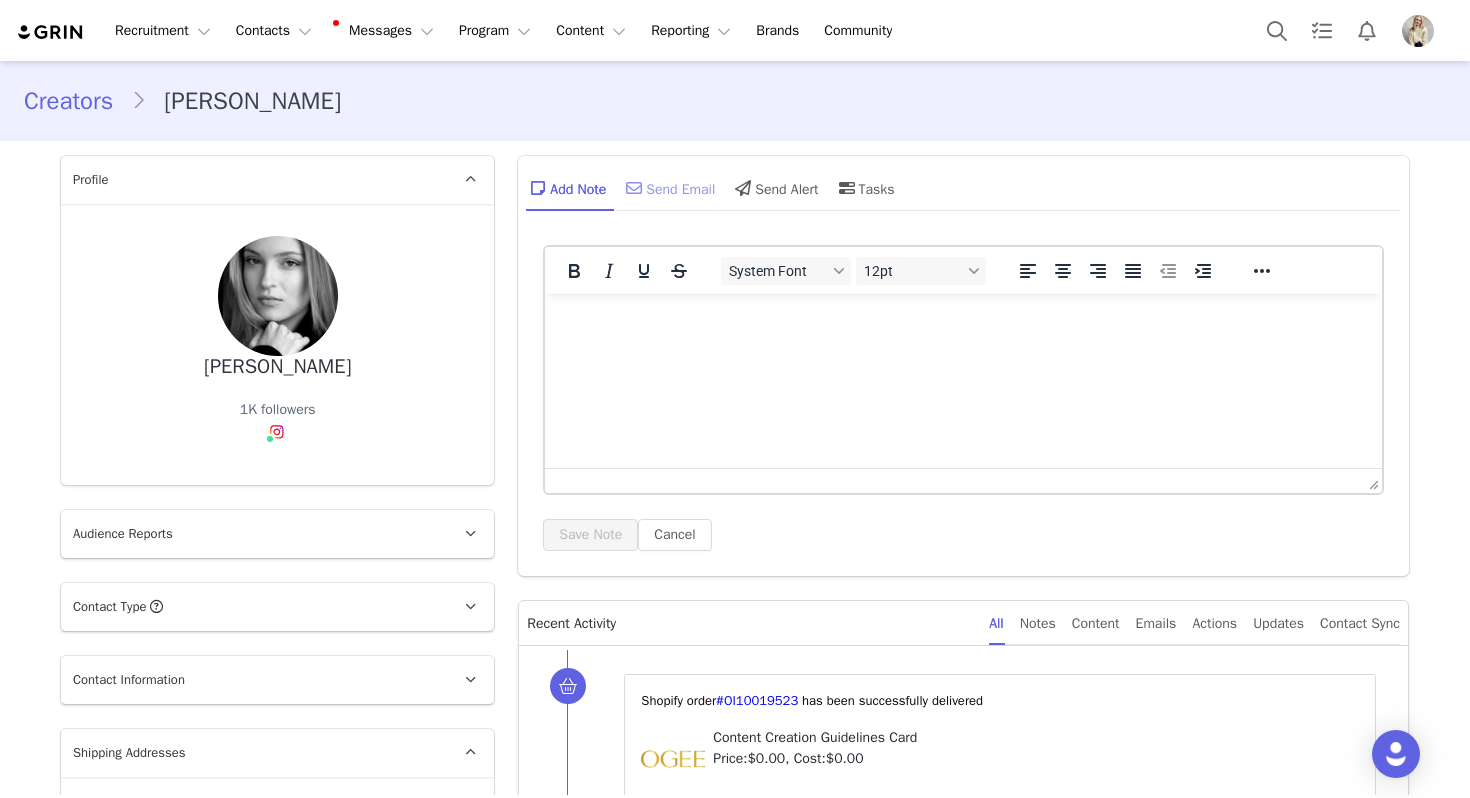 click on "Send Email" at bounding box center (668, 188) 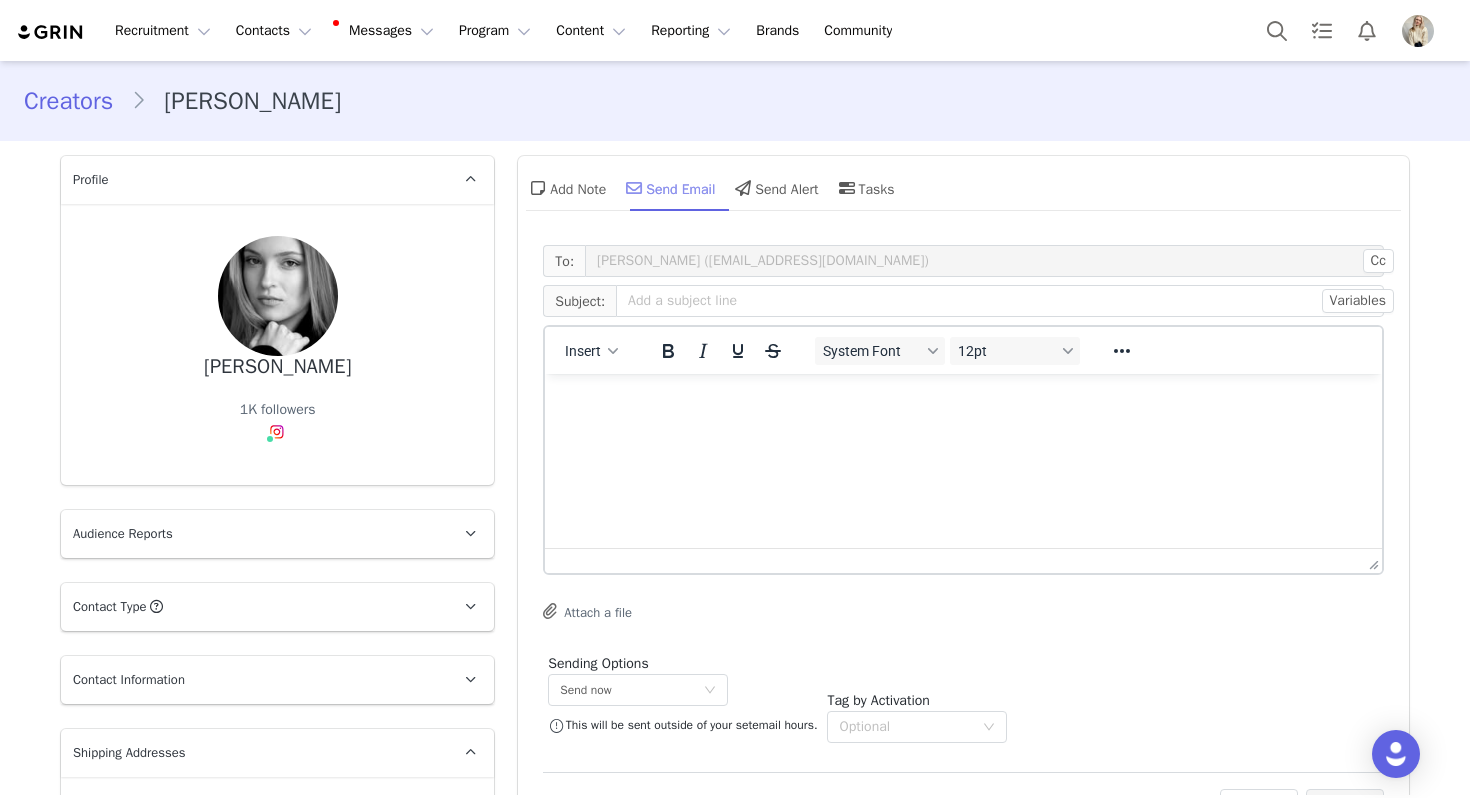 scroll, scrollTop: 0, scrollLeft: 0, axis: both 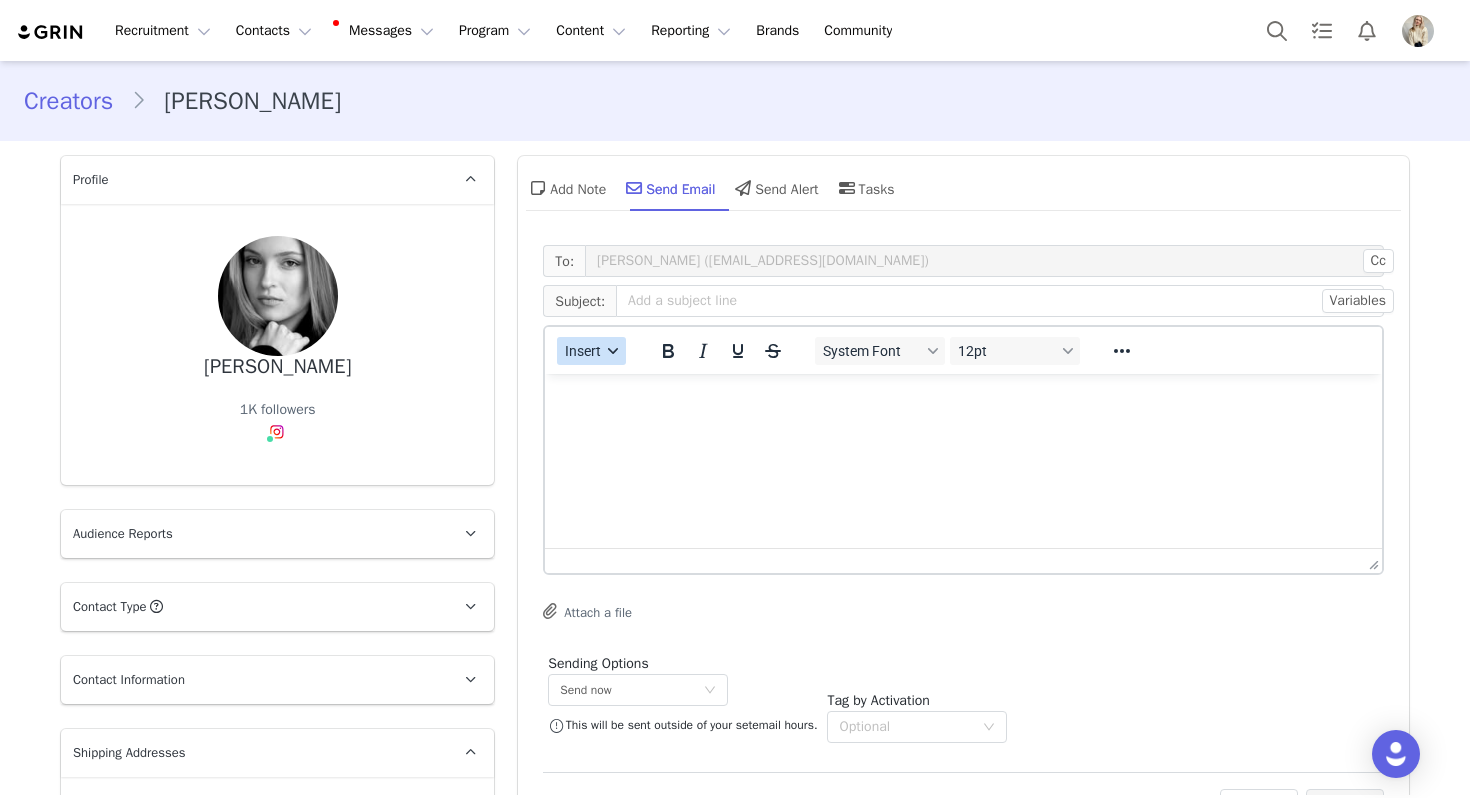 click on "Insert" at bounding box center [591, 351] 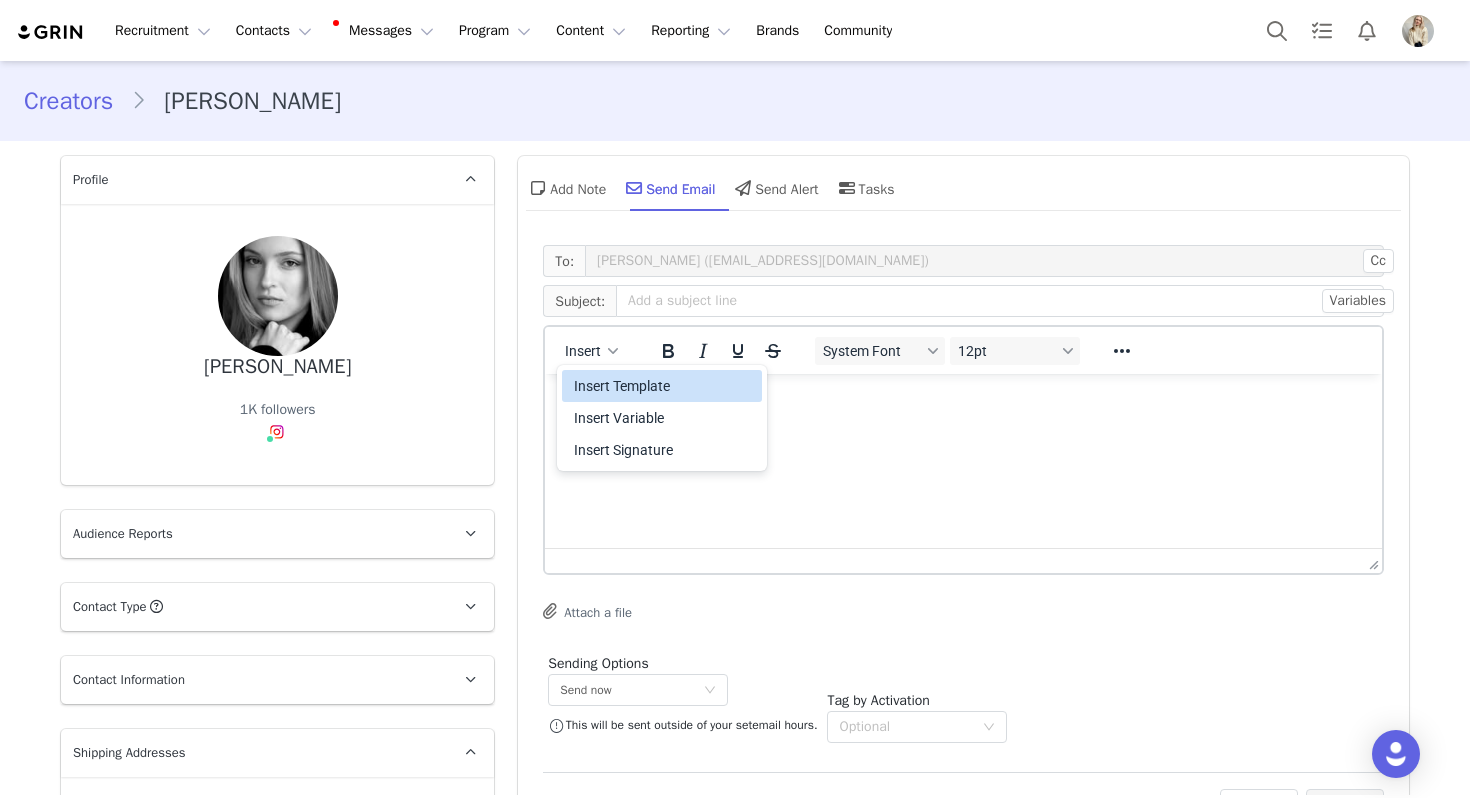 click on "Insert Template" at bounding box center (664, 386) 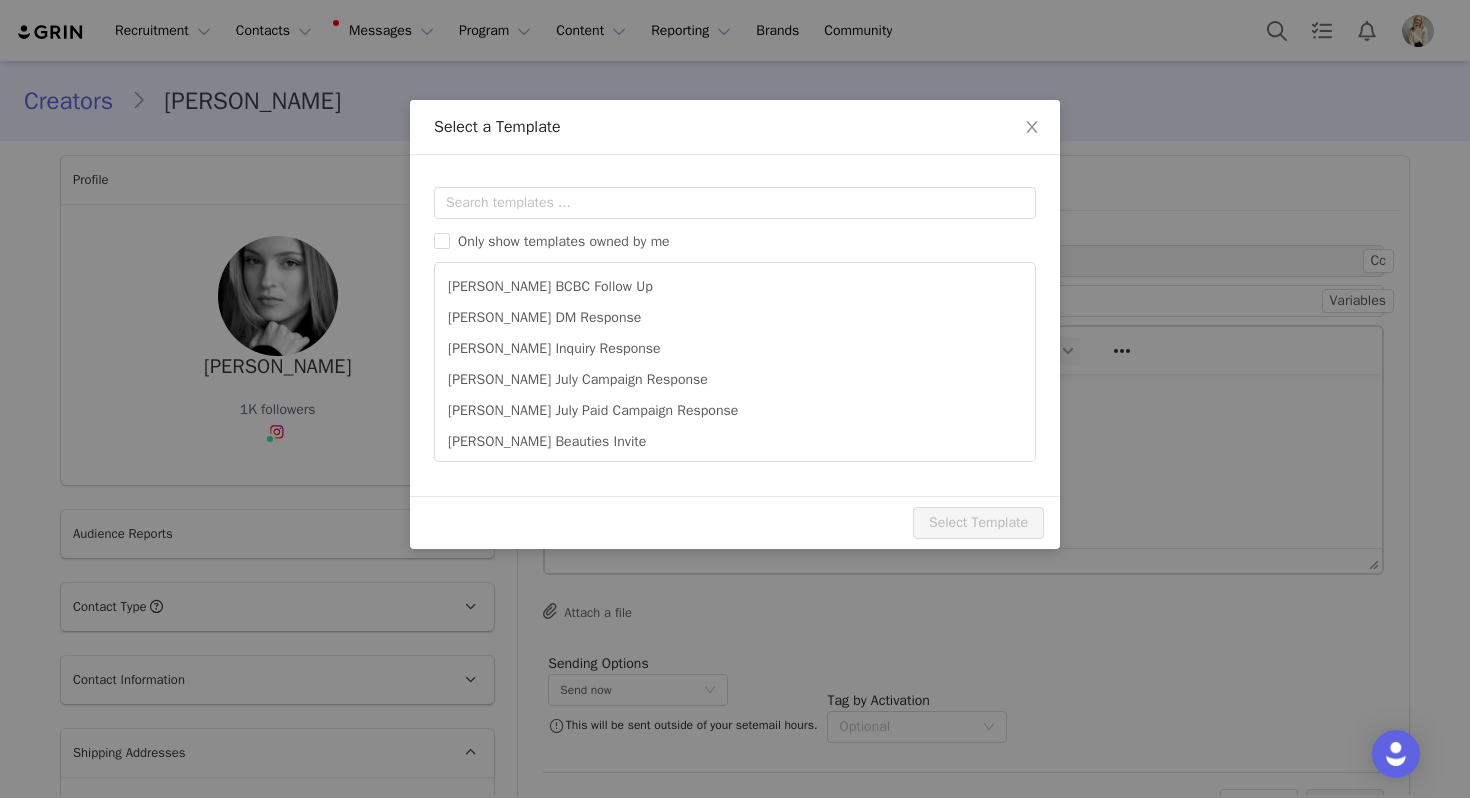 scroll, scrollTop: 0, scrollLeft: 0, axis: both 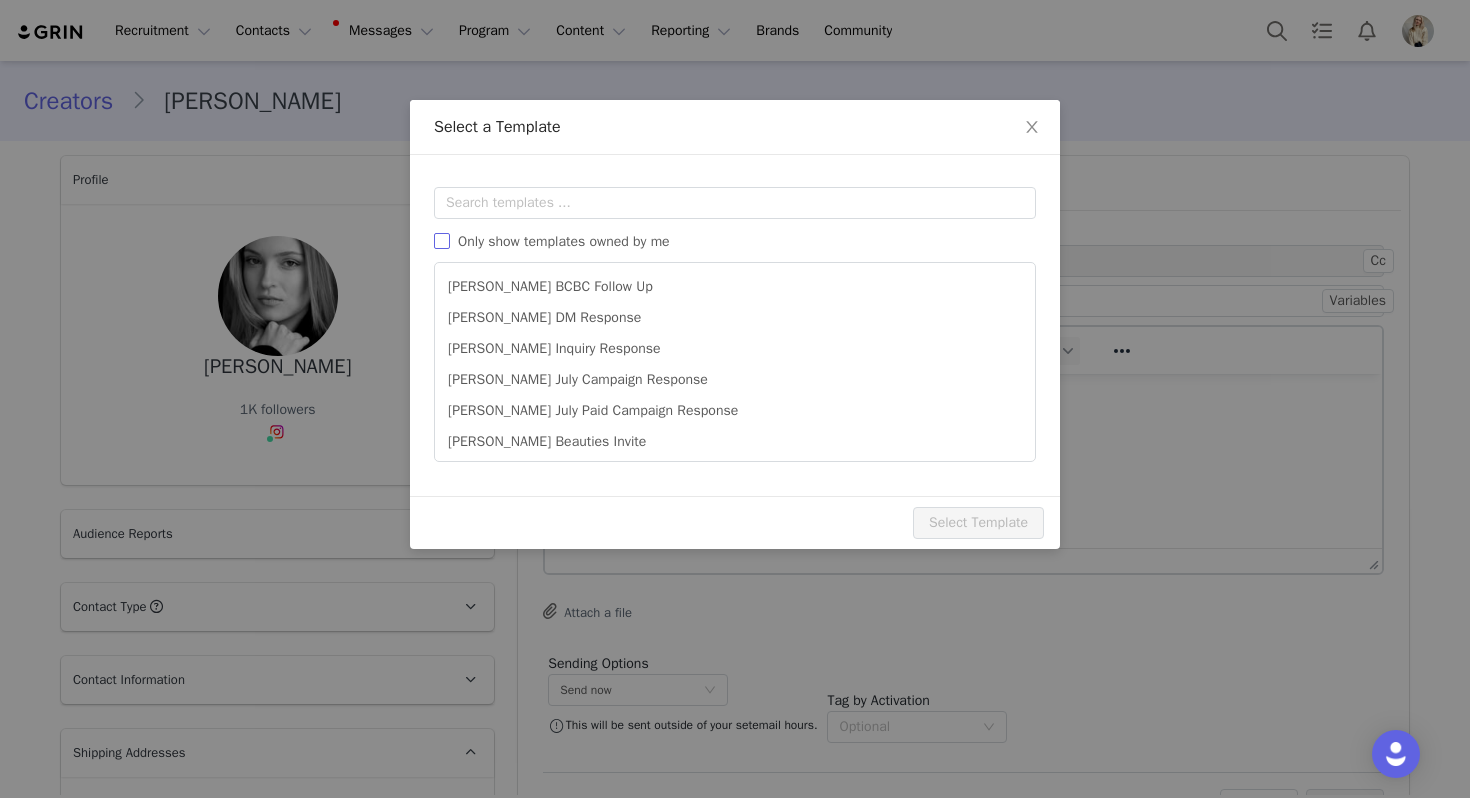 click on "Only show templates owned by me" at bounding box center [564, 241] 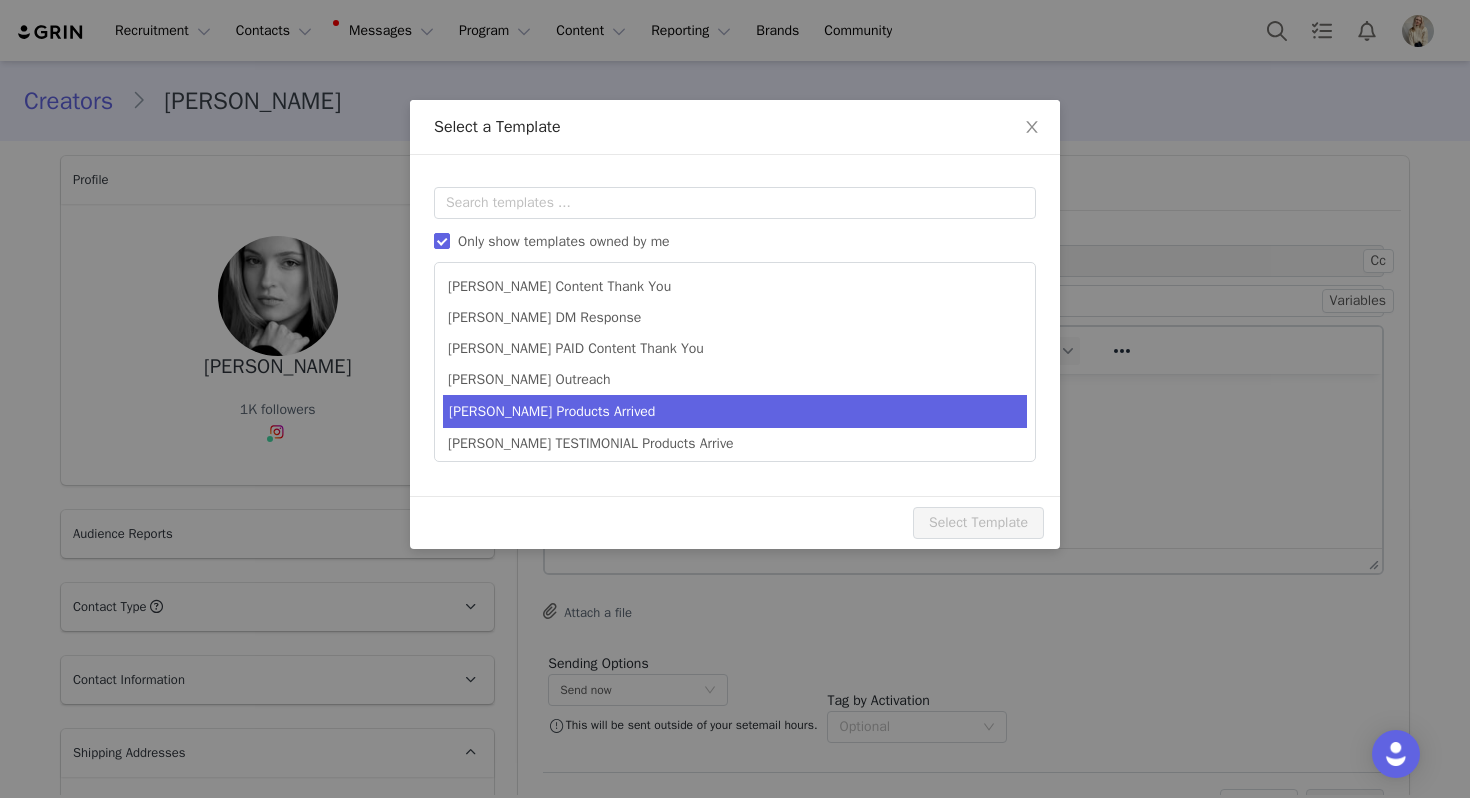 click on "[PERSON_NAME] Products Arrived" at bounding box center [735, 411] 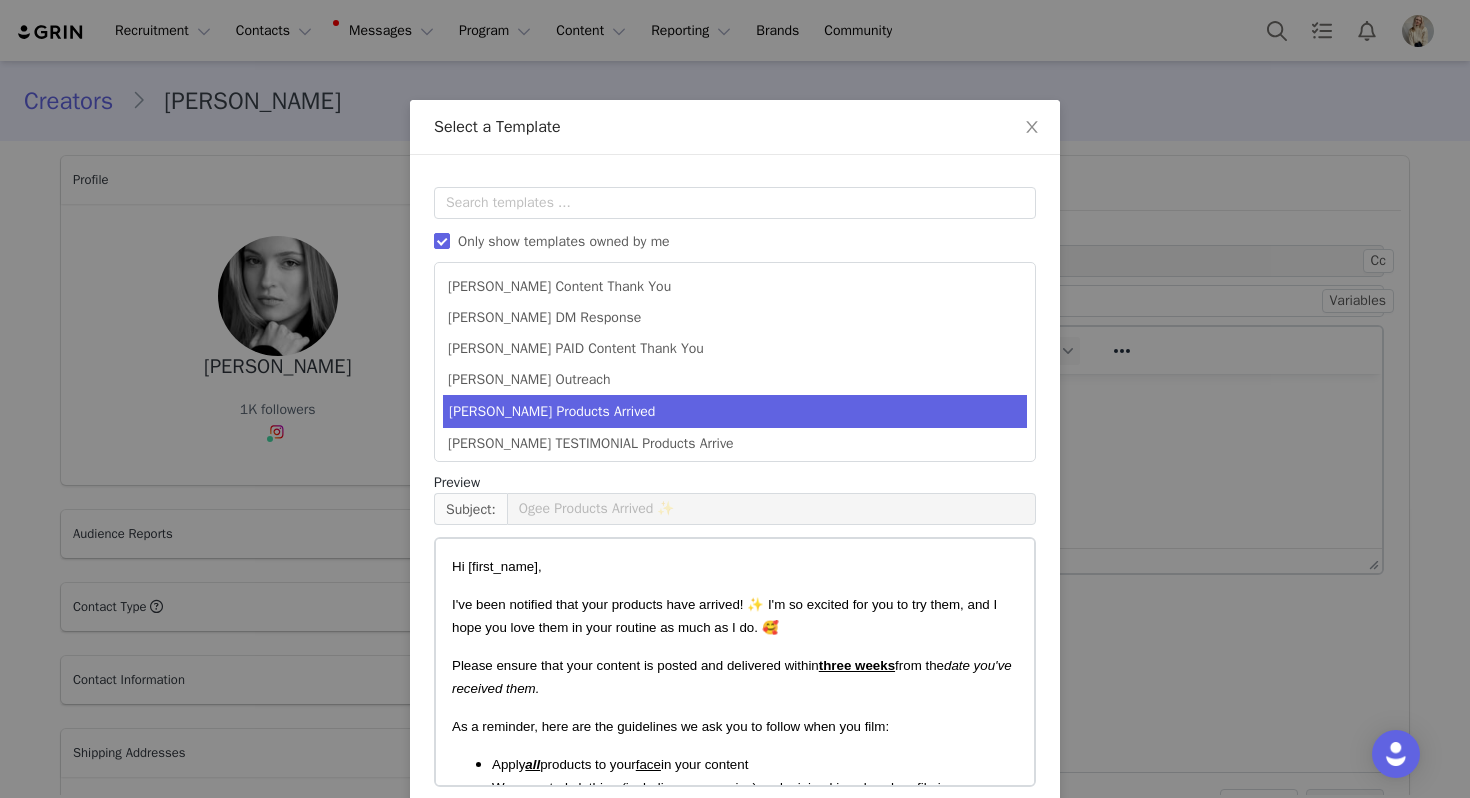 scroll, scrollTop: 90, scrollLeft: 0, axis: vertical 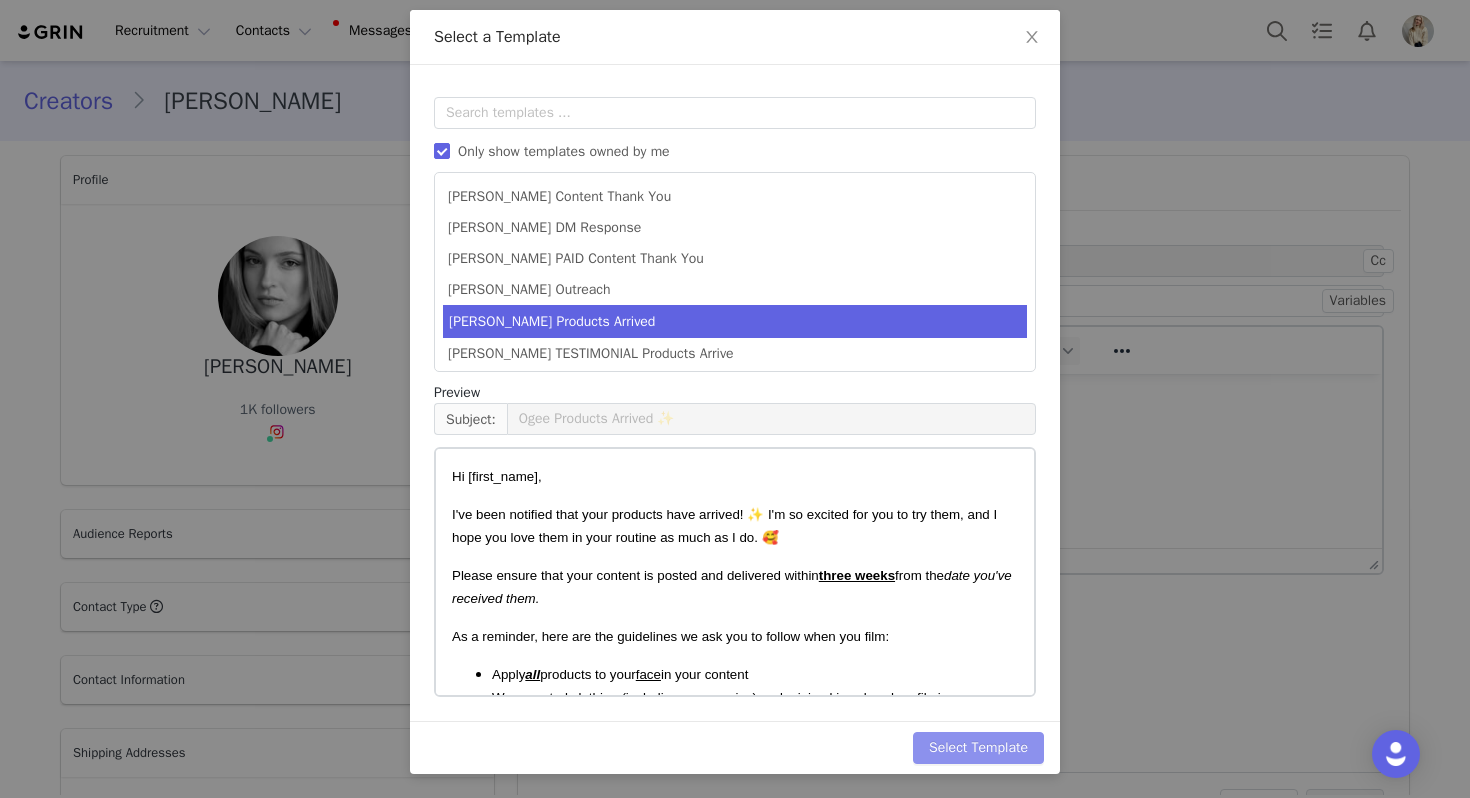 click on "Select Template" at bounding box center (978, 748) 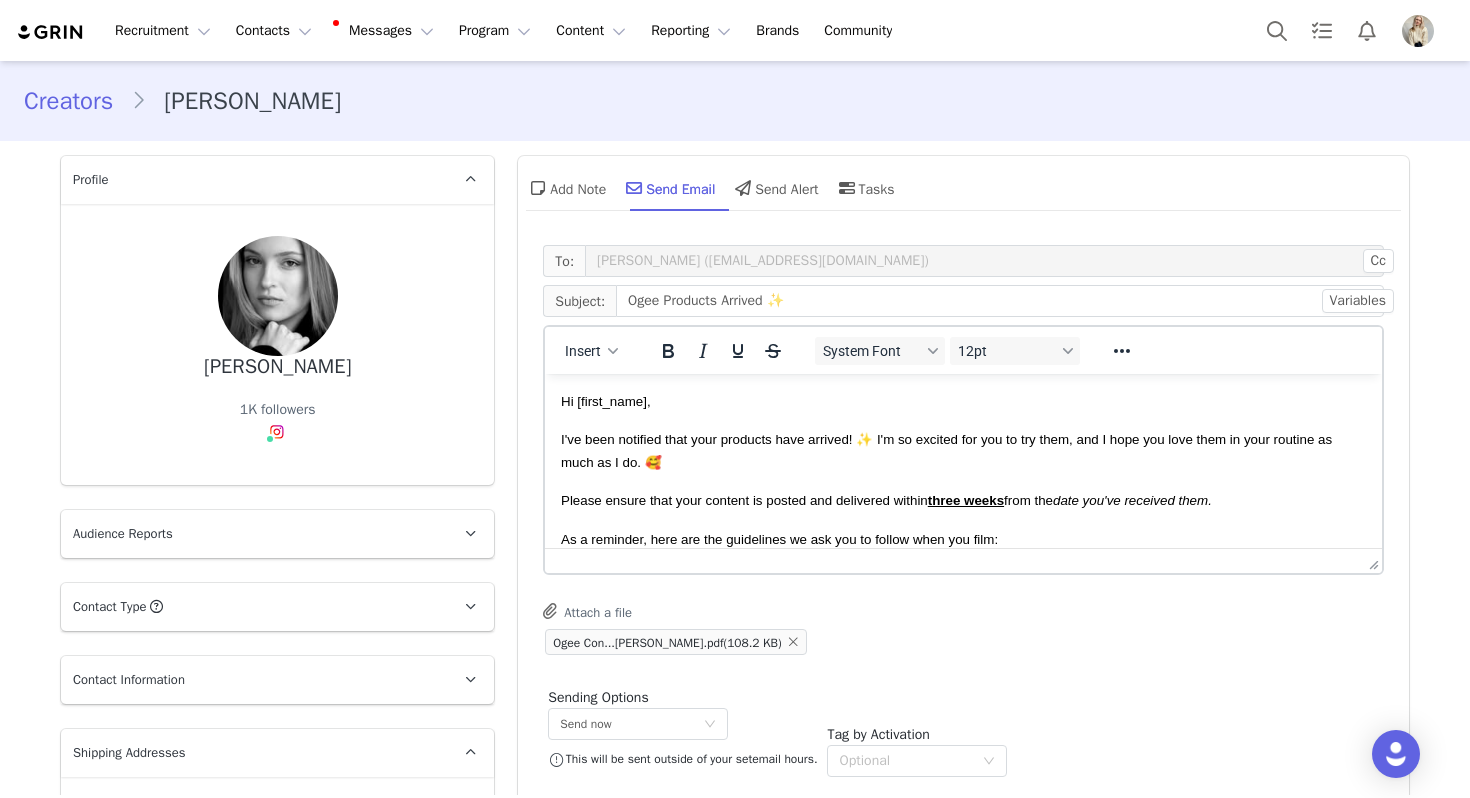 scroll, scrollTop: 0, scrollLeft: 0, axis: both 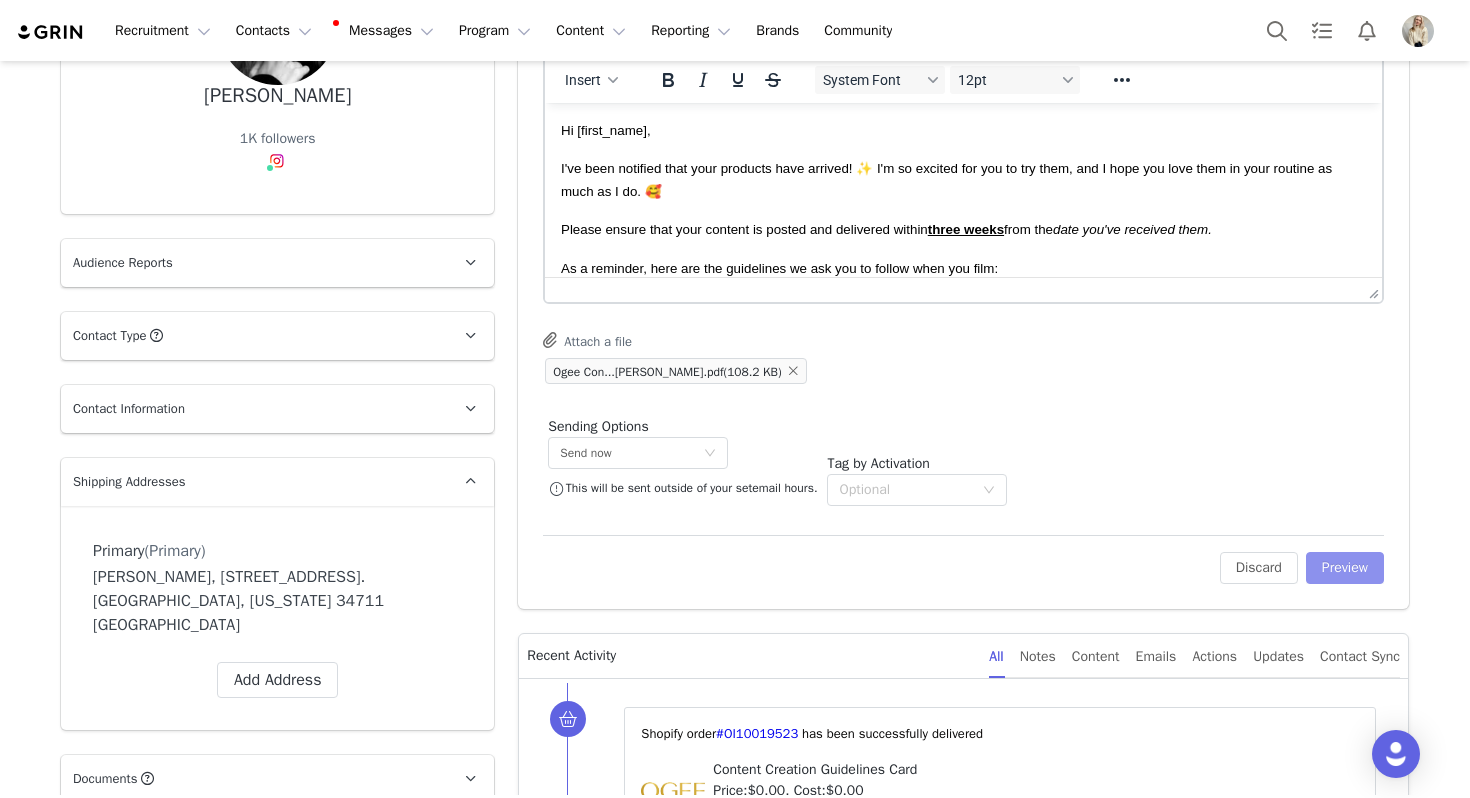 click on "Preview" at bounding box center [1345, 568] 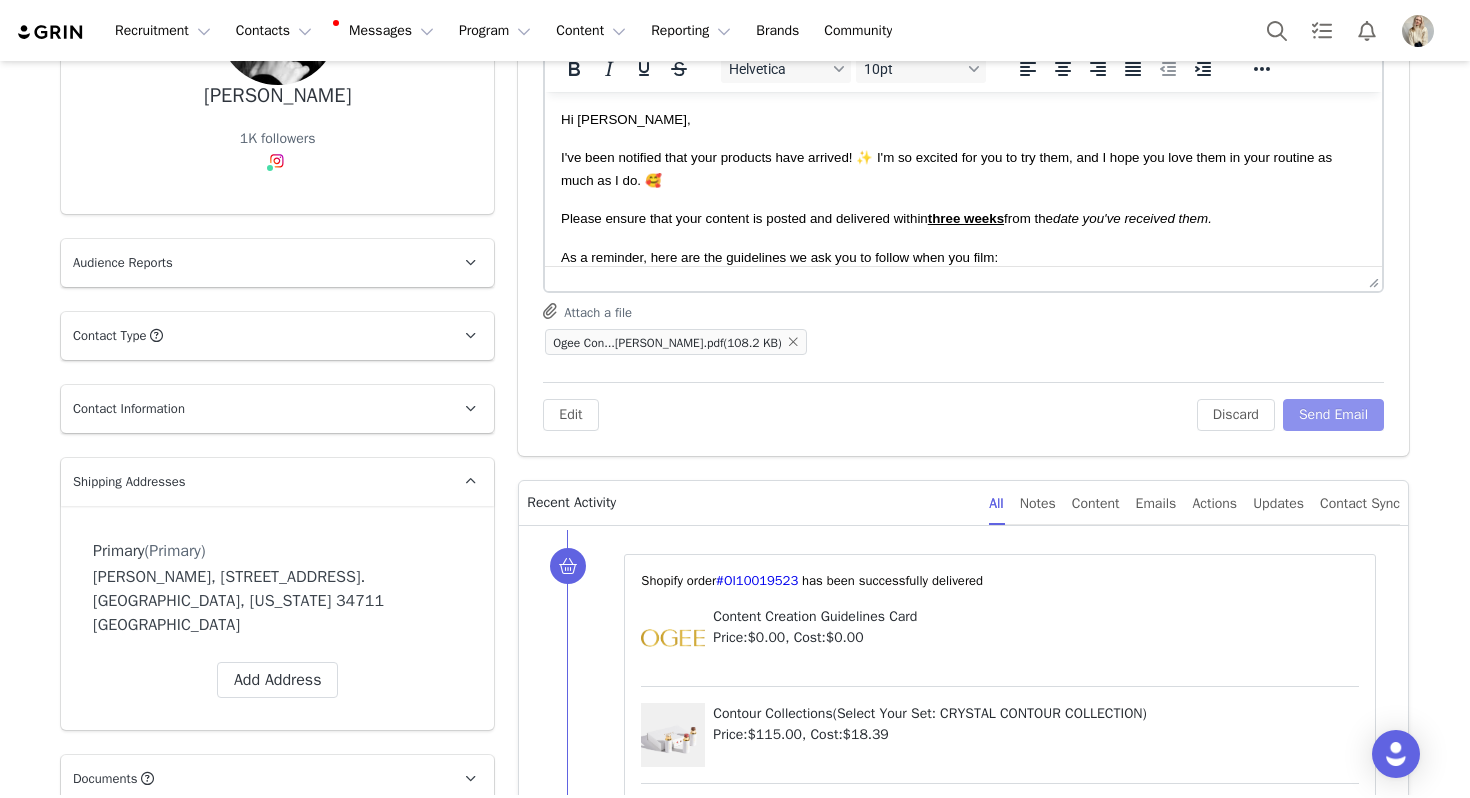 scroll, scrollTop: 0, scrollLeft: 0, axis: both 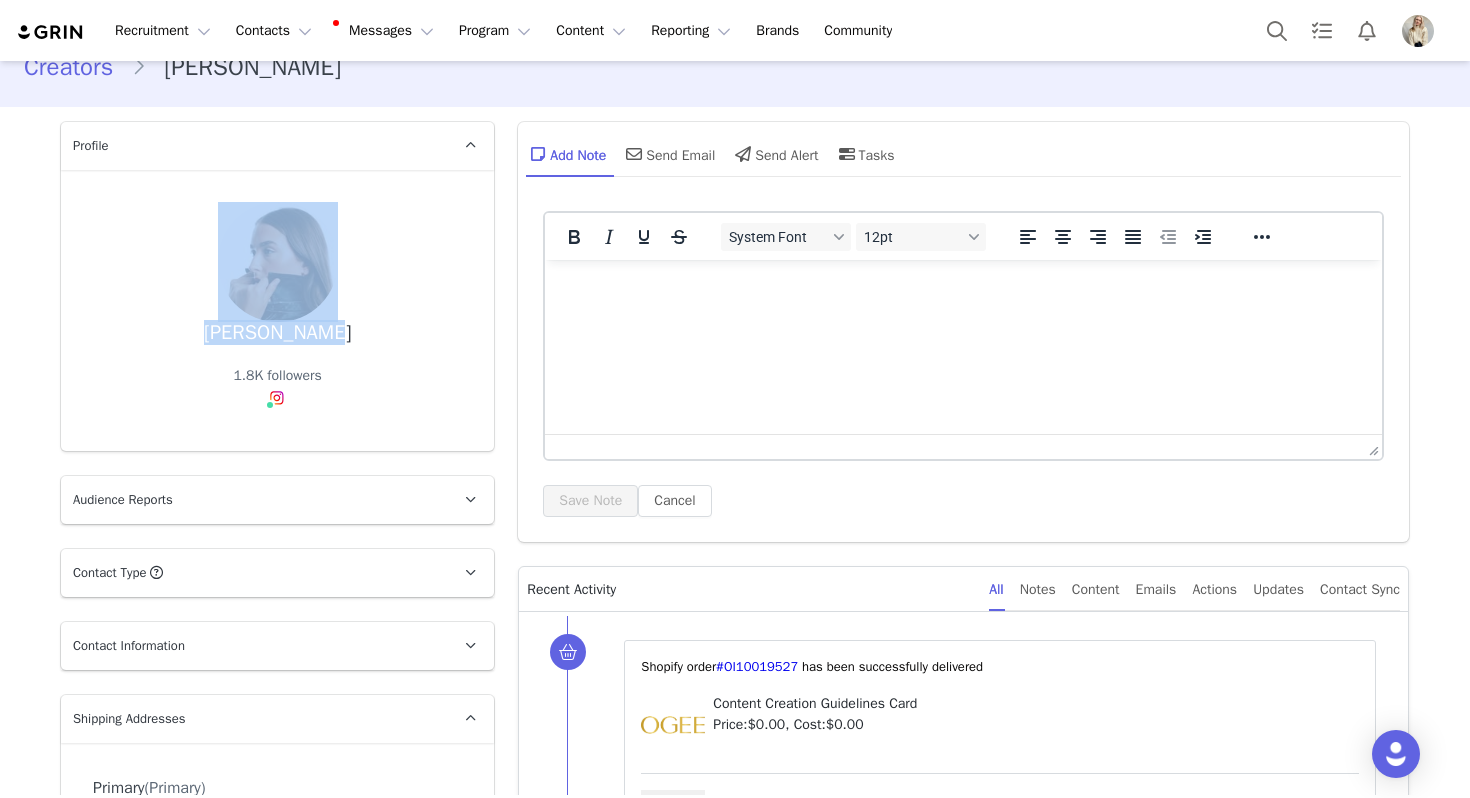 drag, startPoint x: 339, startPoint y: 341, endPoint x: 170, endPoint y: 341, distance: 169 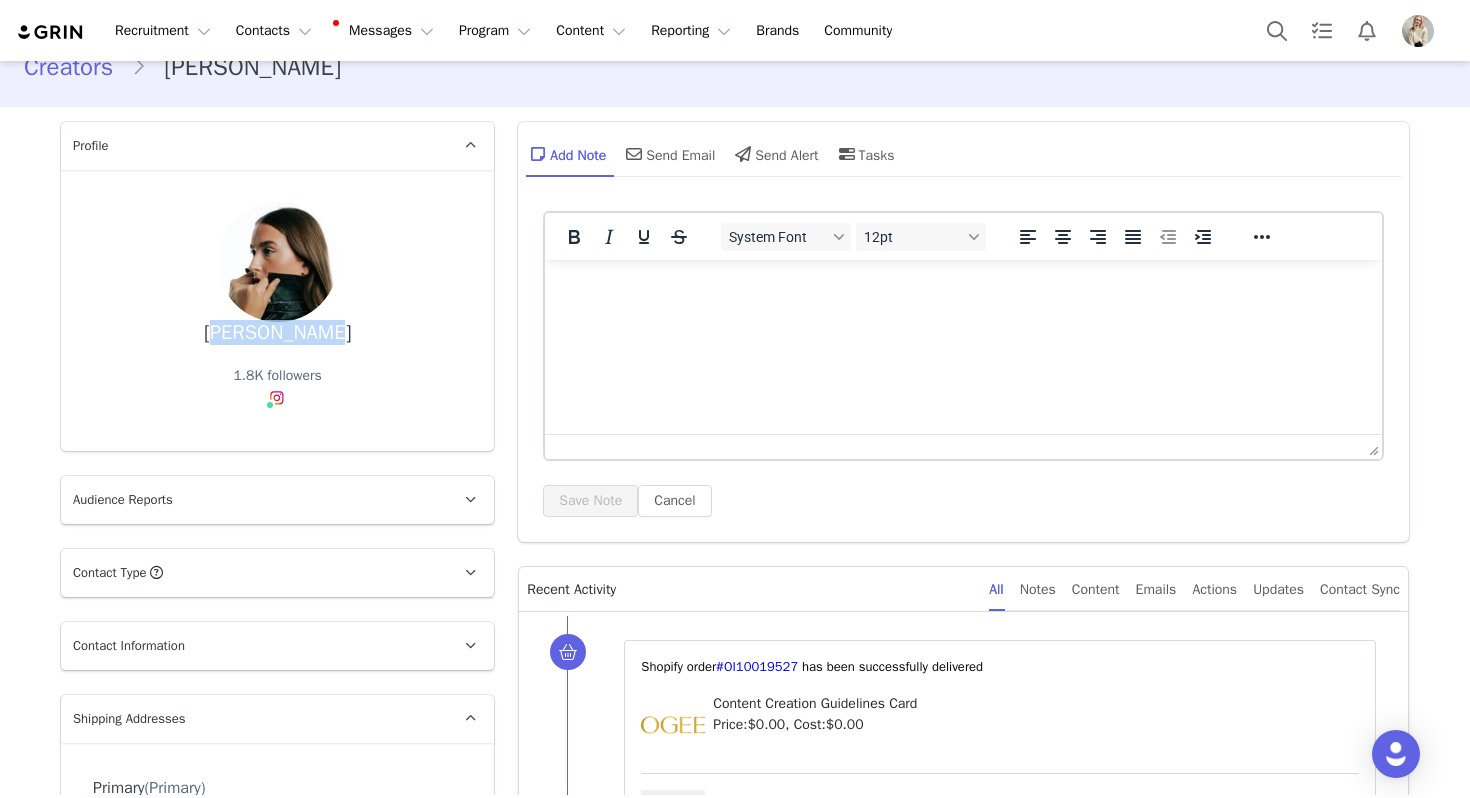 drag, startPoint x: 225, startPoint y: 332, endPoint x: 336, endPoint y: 335, distance: 111.040535 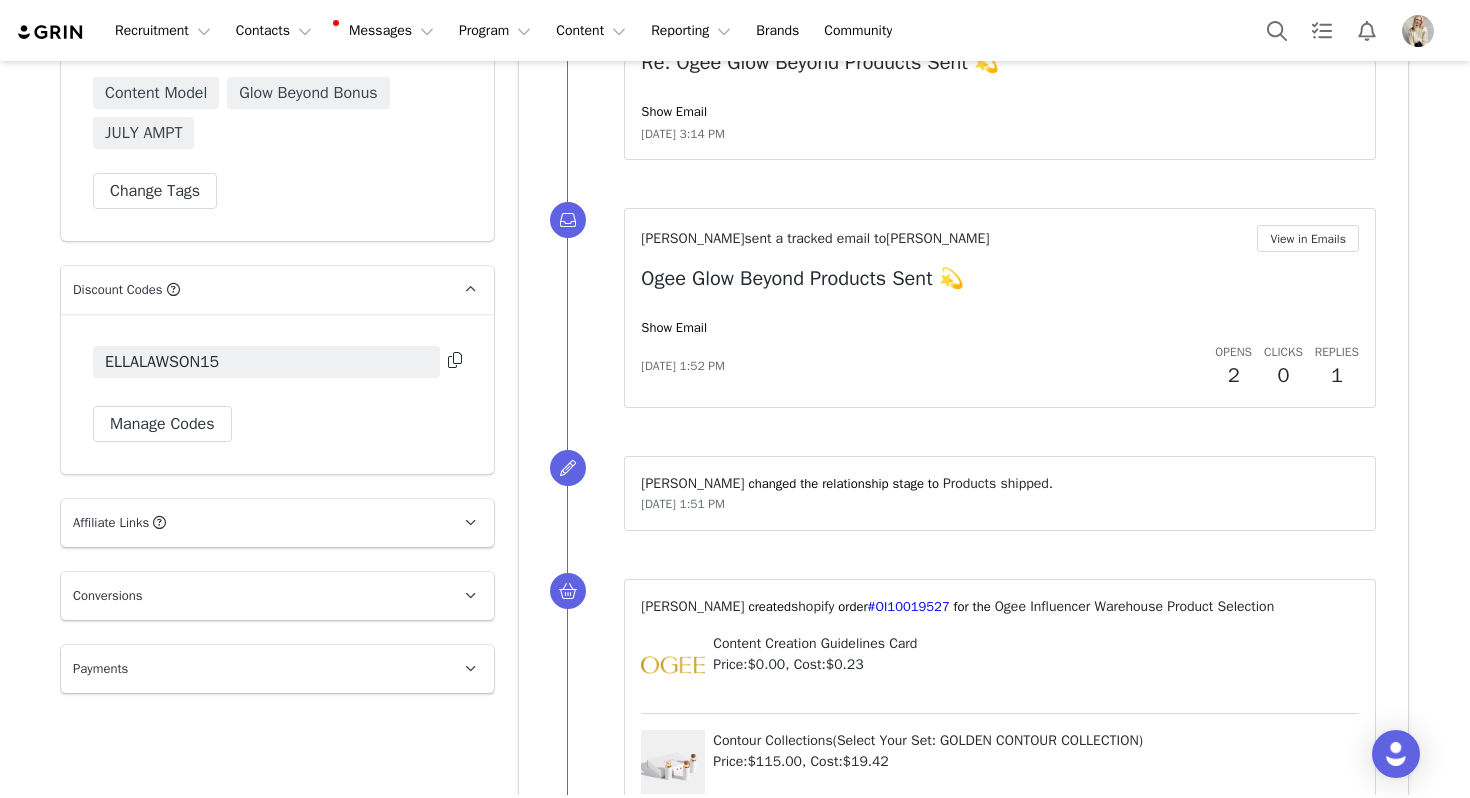 scroll, scrollTop: 2413, scrollLeft: 0, axis: vertical 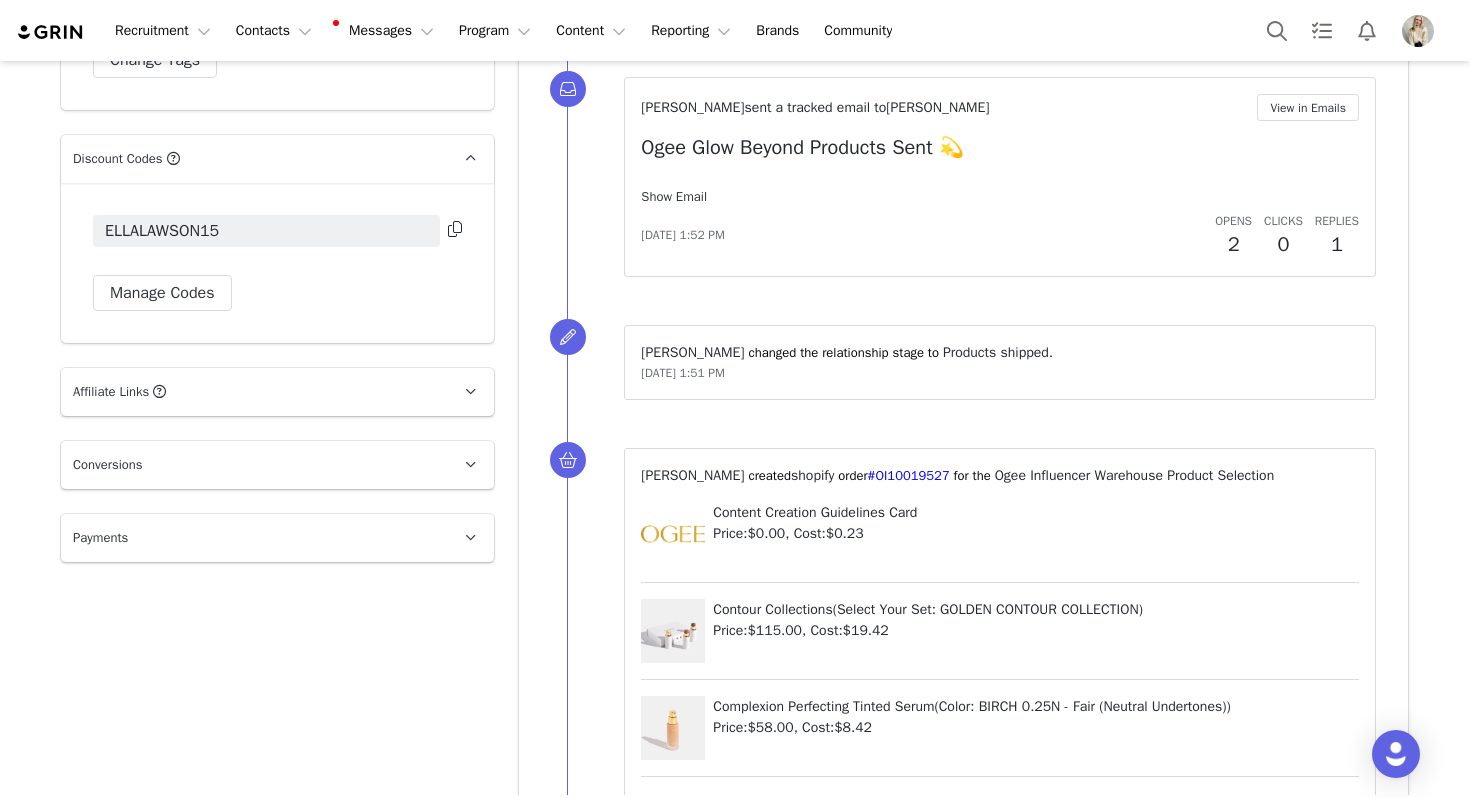 click on "Show Email" at bounding box center (674, 196) 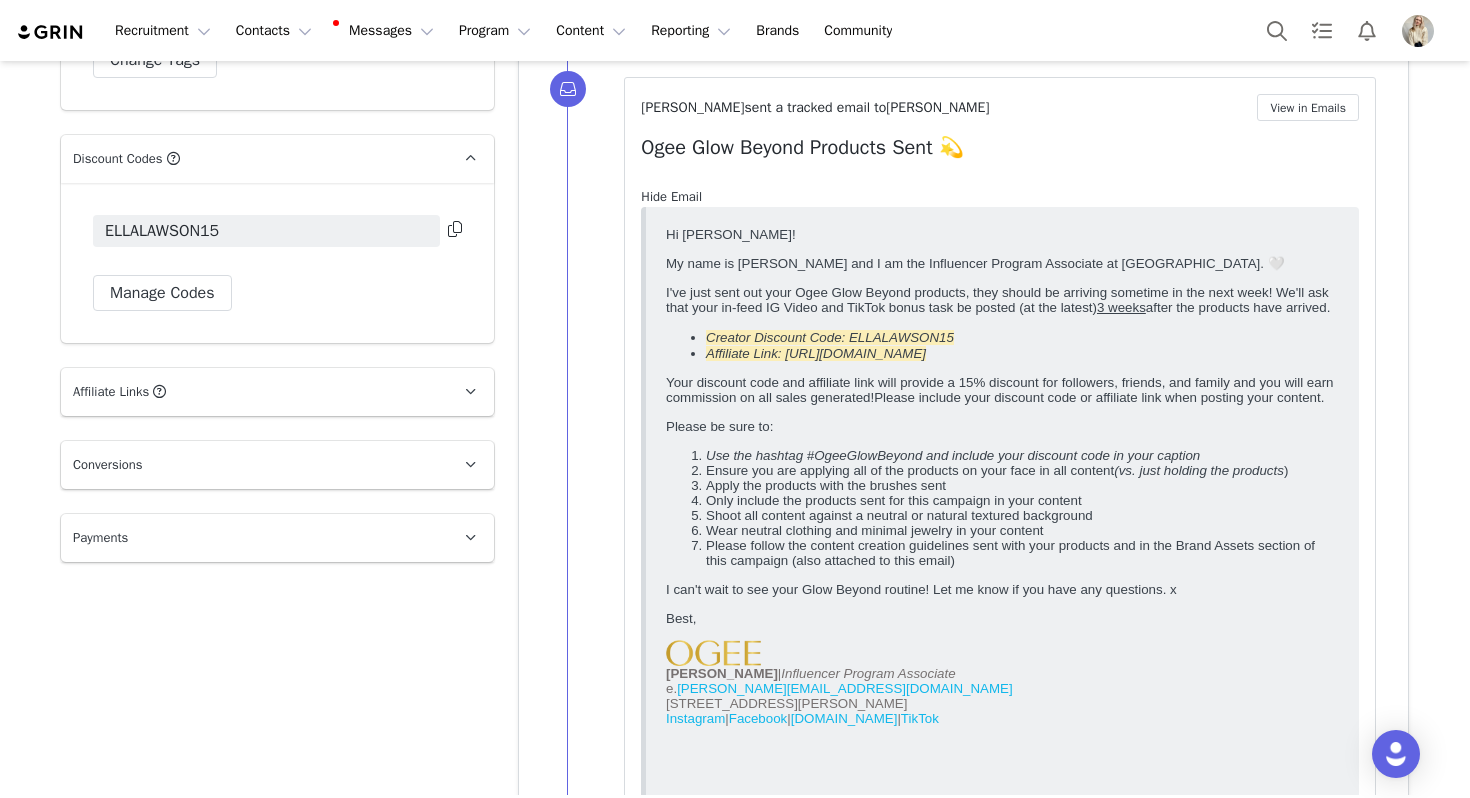 scroll, scrollTop: 0, scrollLeft: 0, axis: both 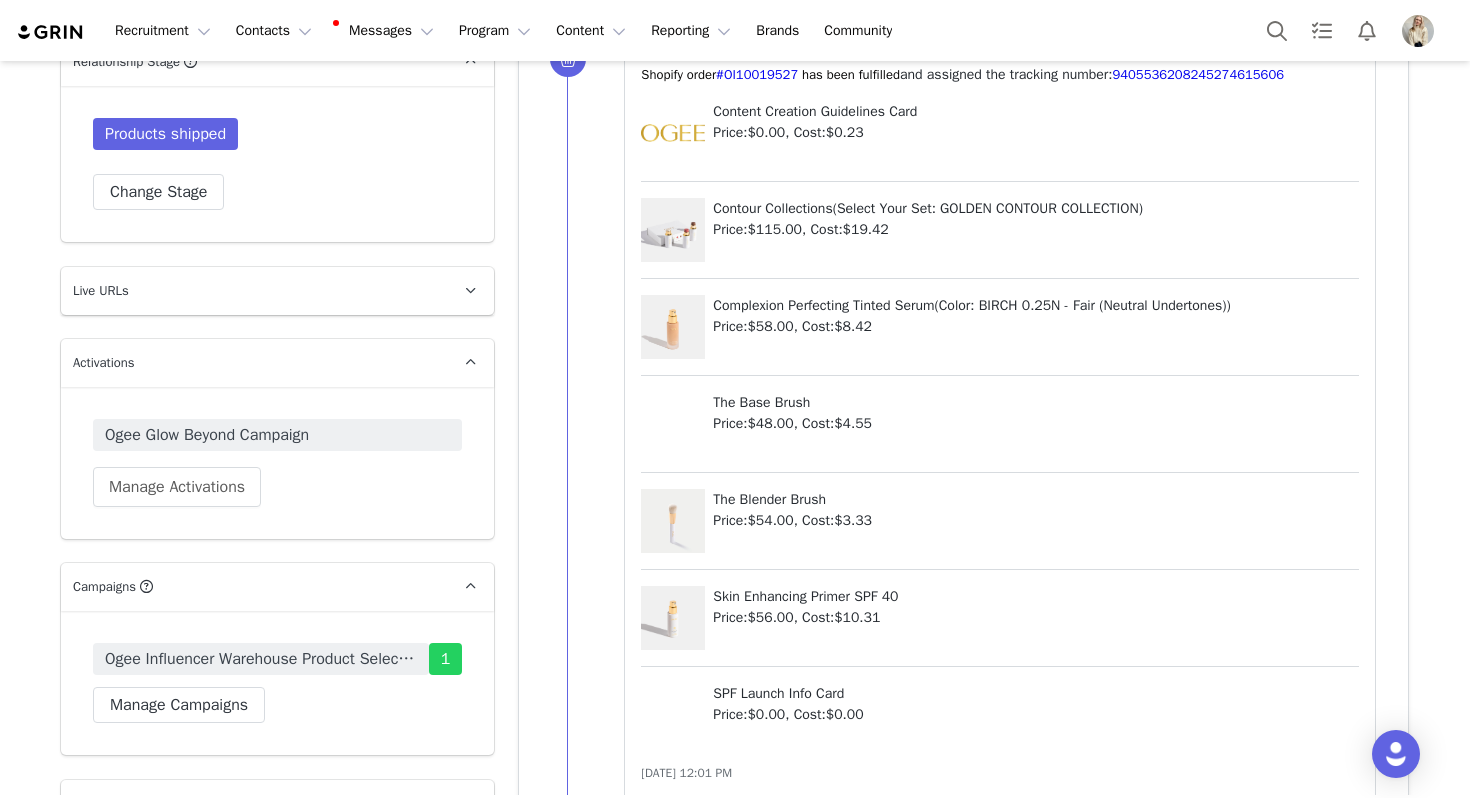click on "Products shipped  Change Stage" at bounding box center (277, 164) 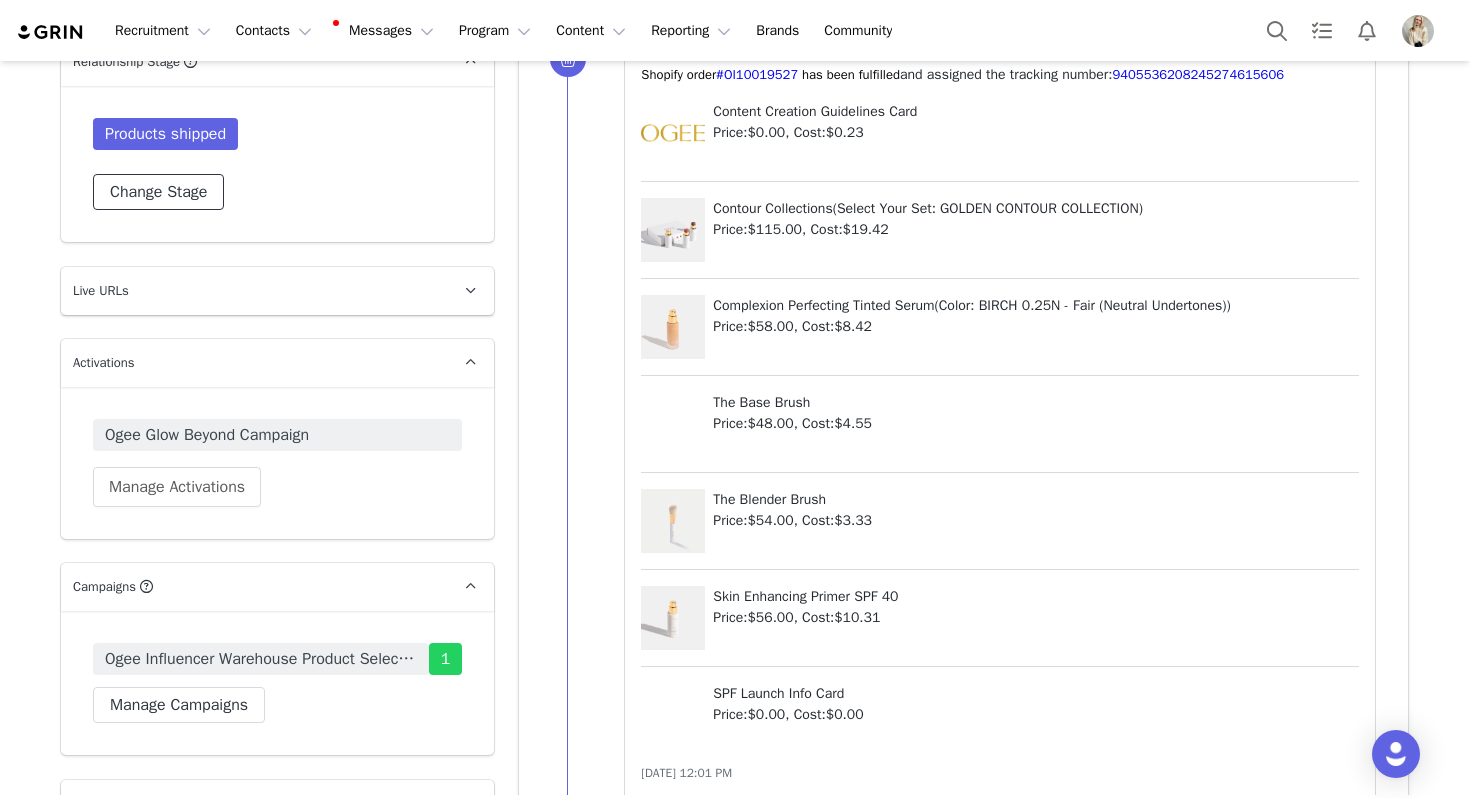 click on "Change Stage" at bounding box center (158, 192) 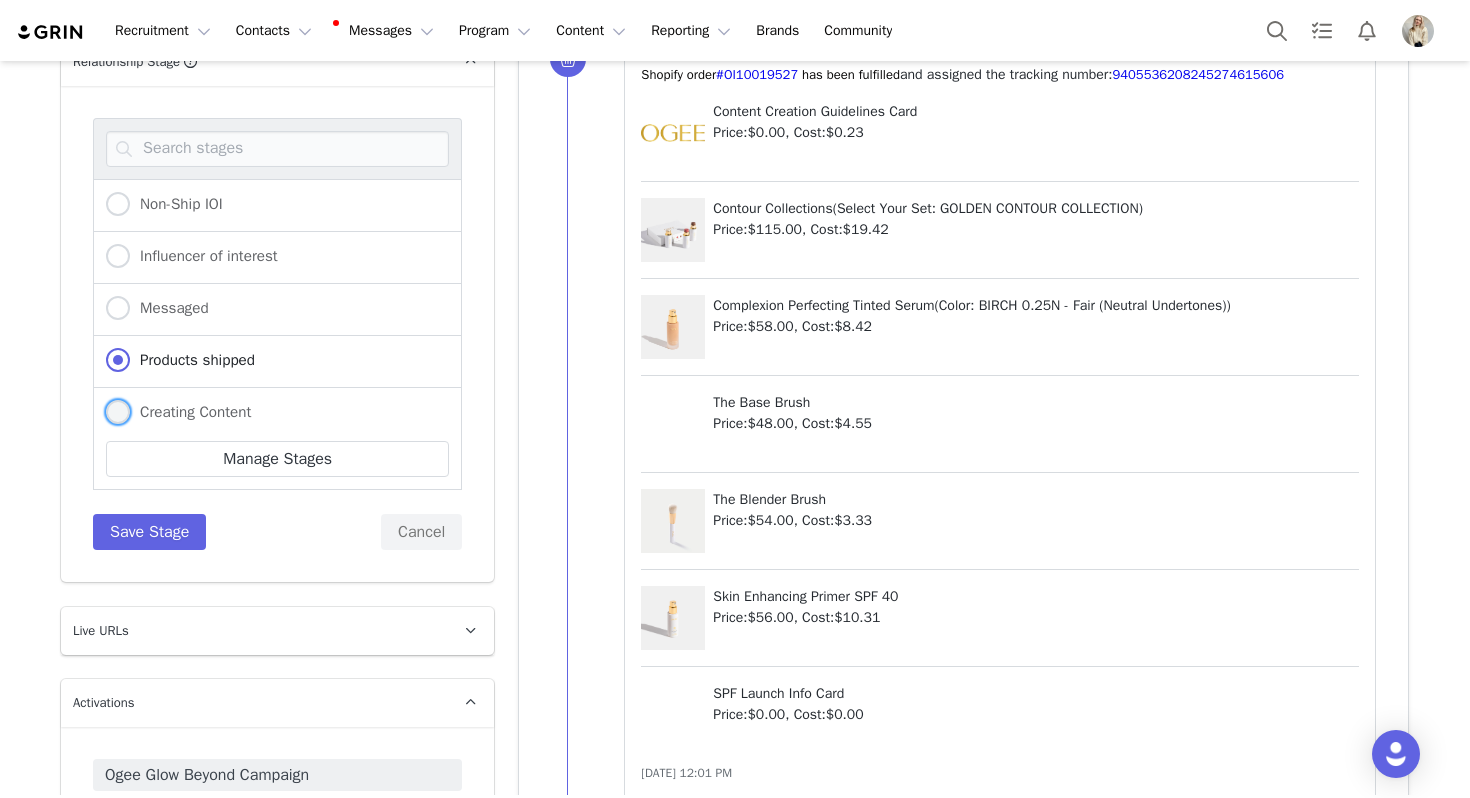click on "Creating Content" at bounding box center (190, 412) 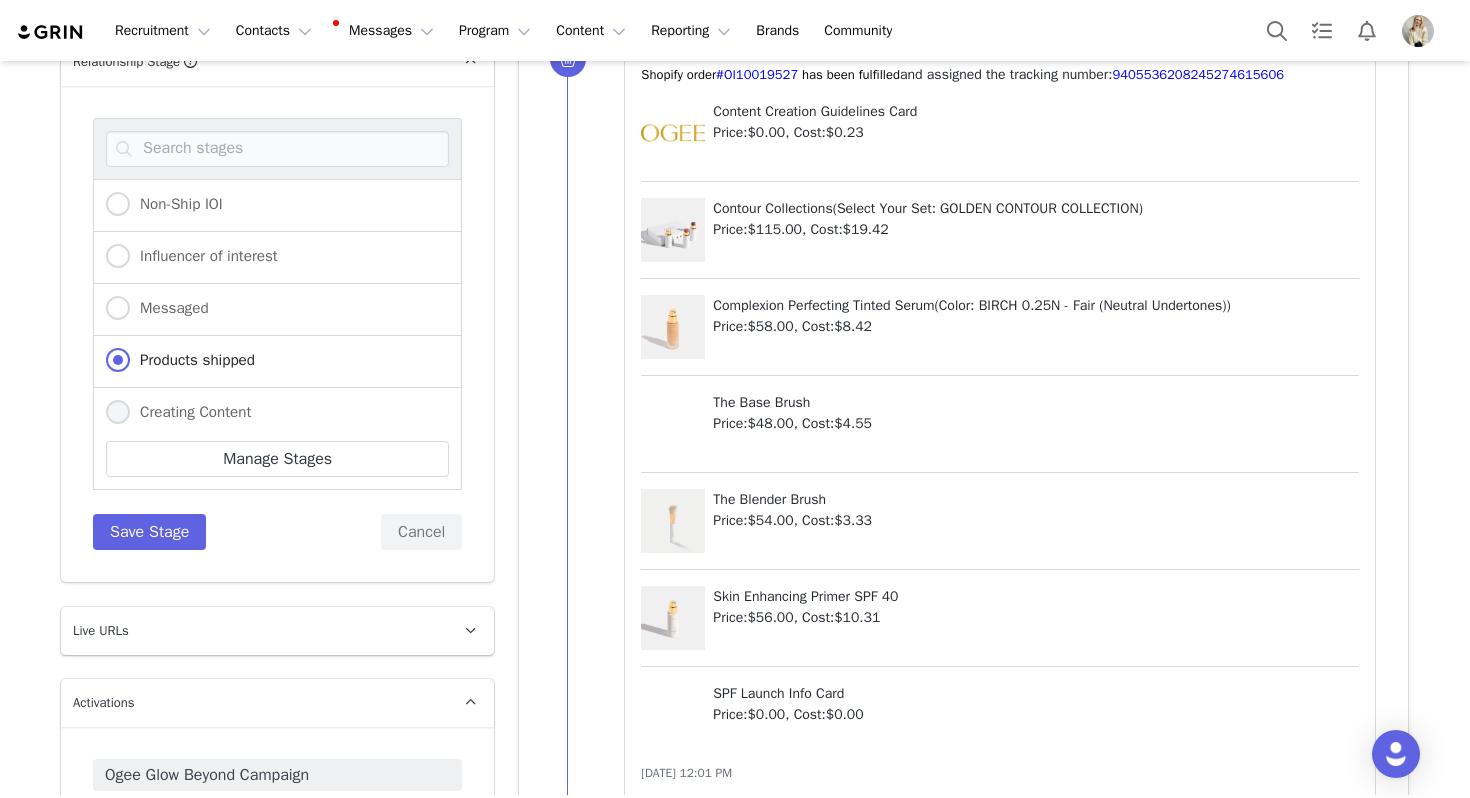click on "Creating Content" at bounding box center (118, 413) 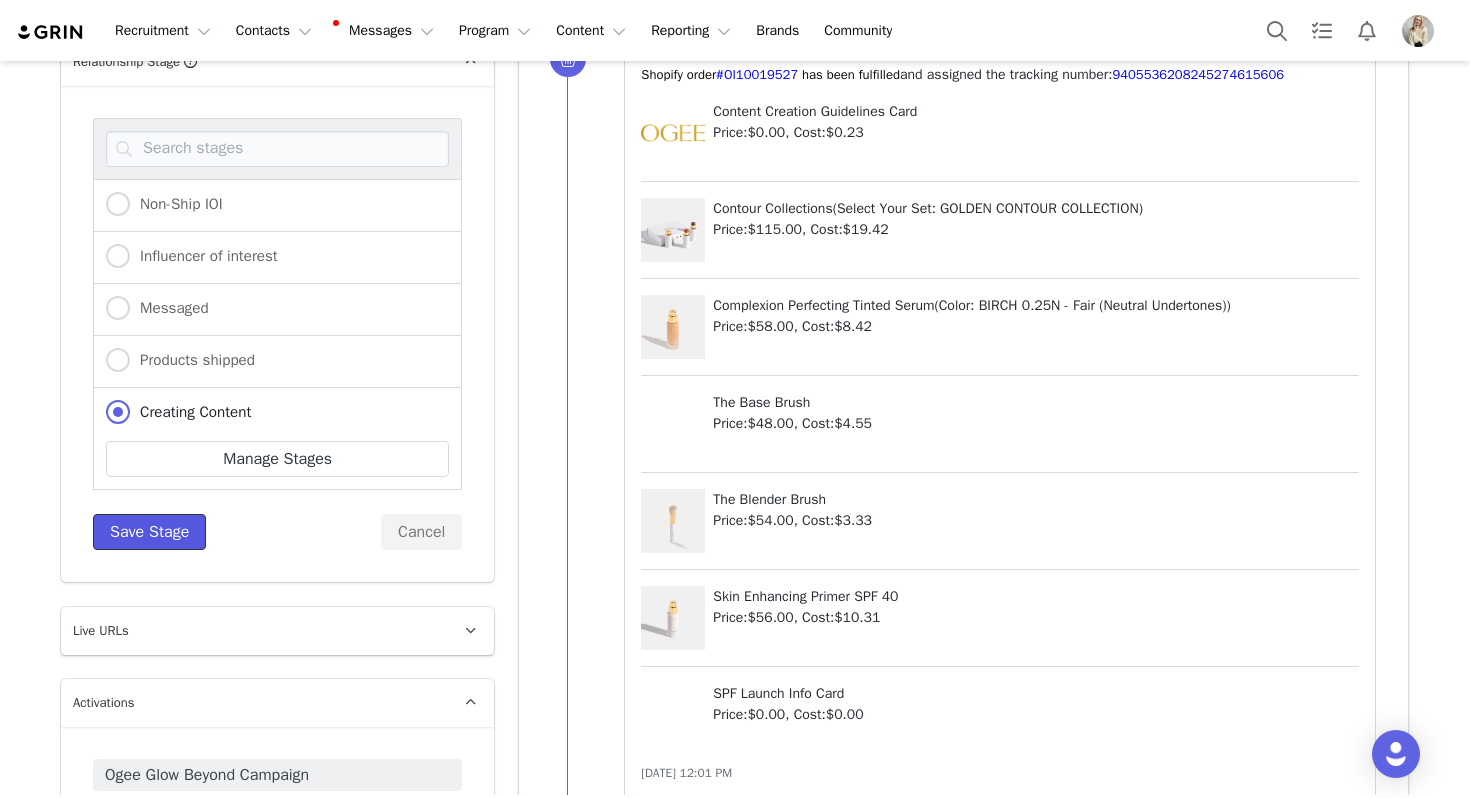 click on "Save Stage" at bounding box center (149, 532) 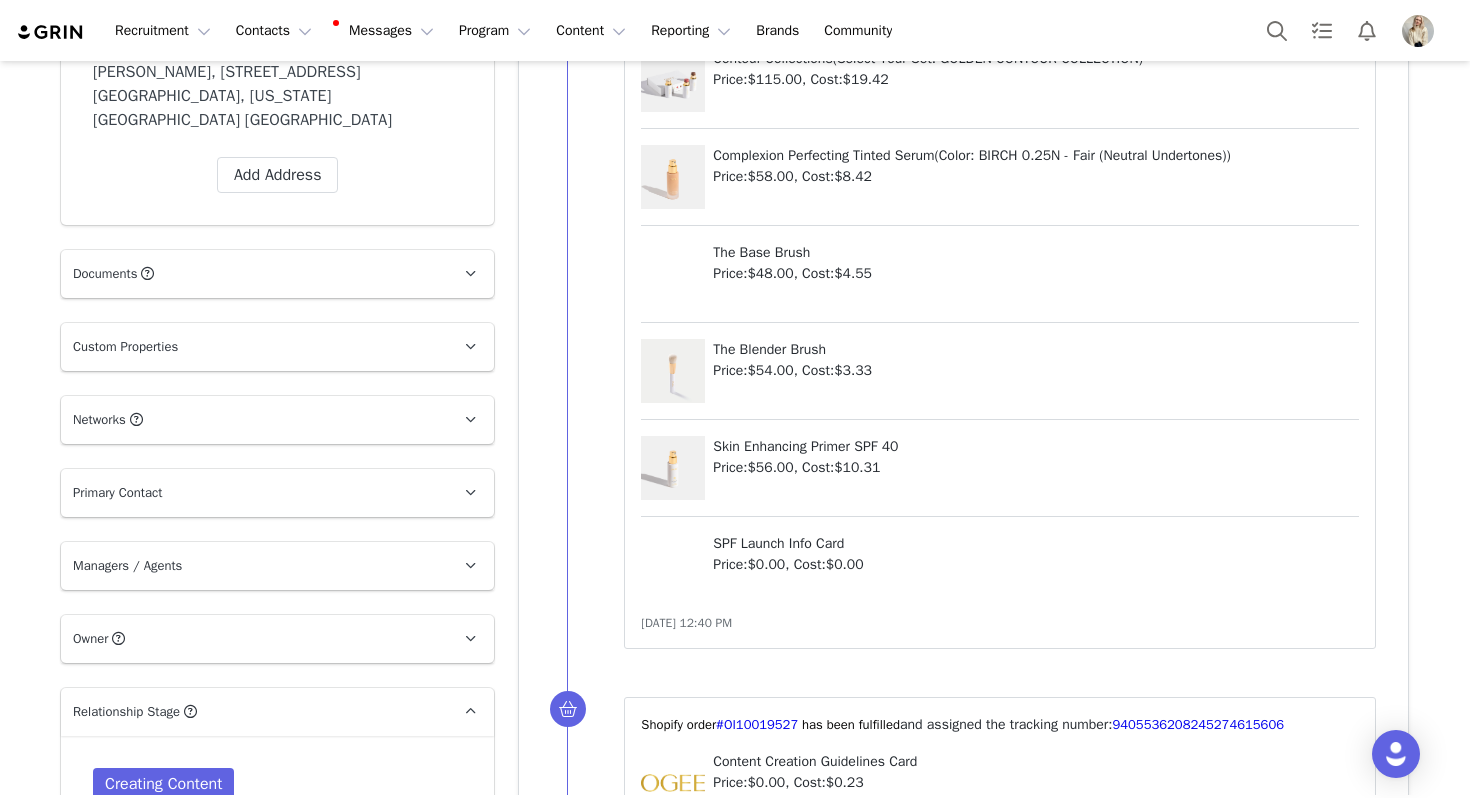 scroll, scrollTop: 0, scrollLeft: 0, axis: both 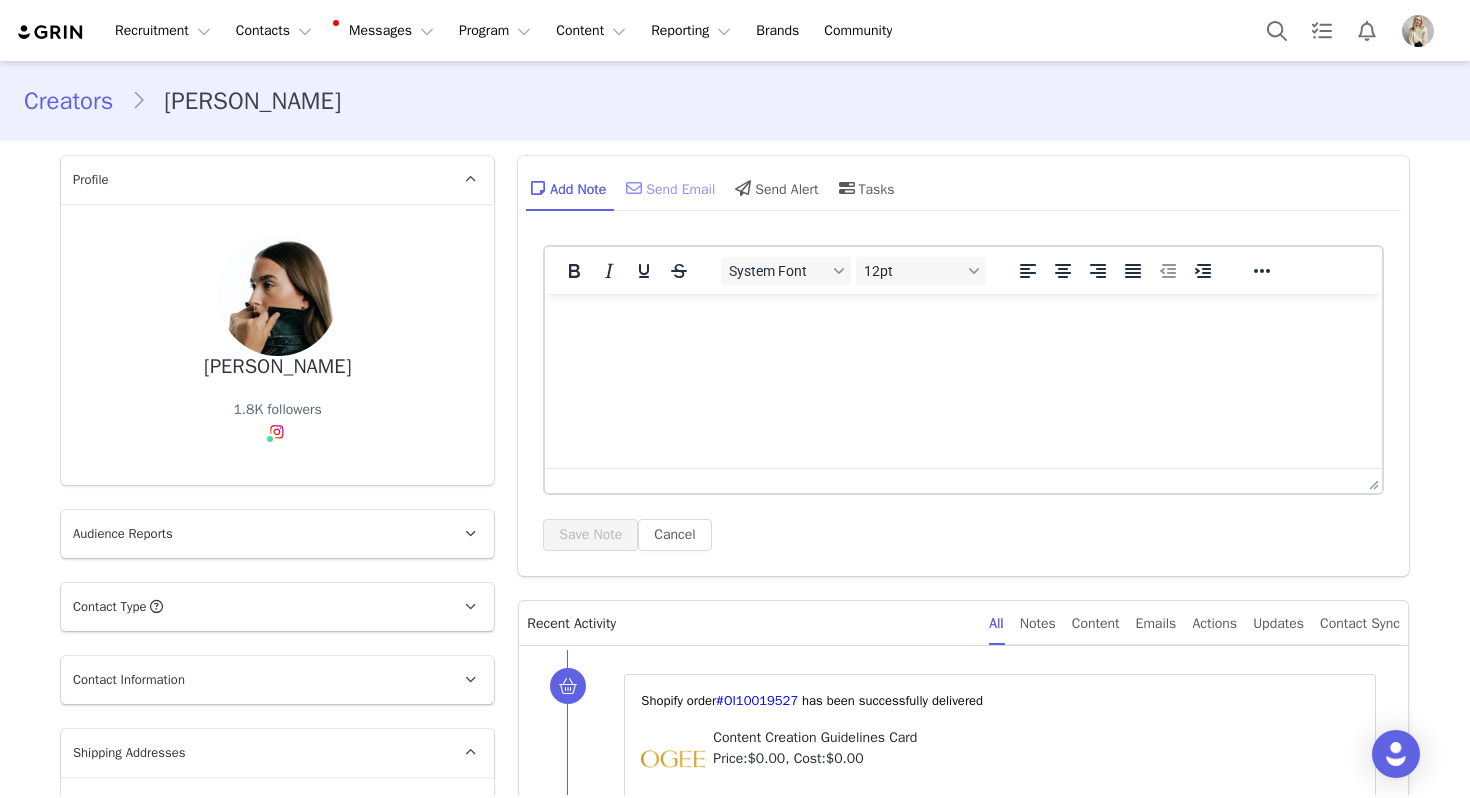 click on "Send Email" at bounding box center [668, 188] 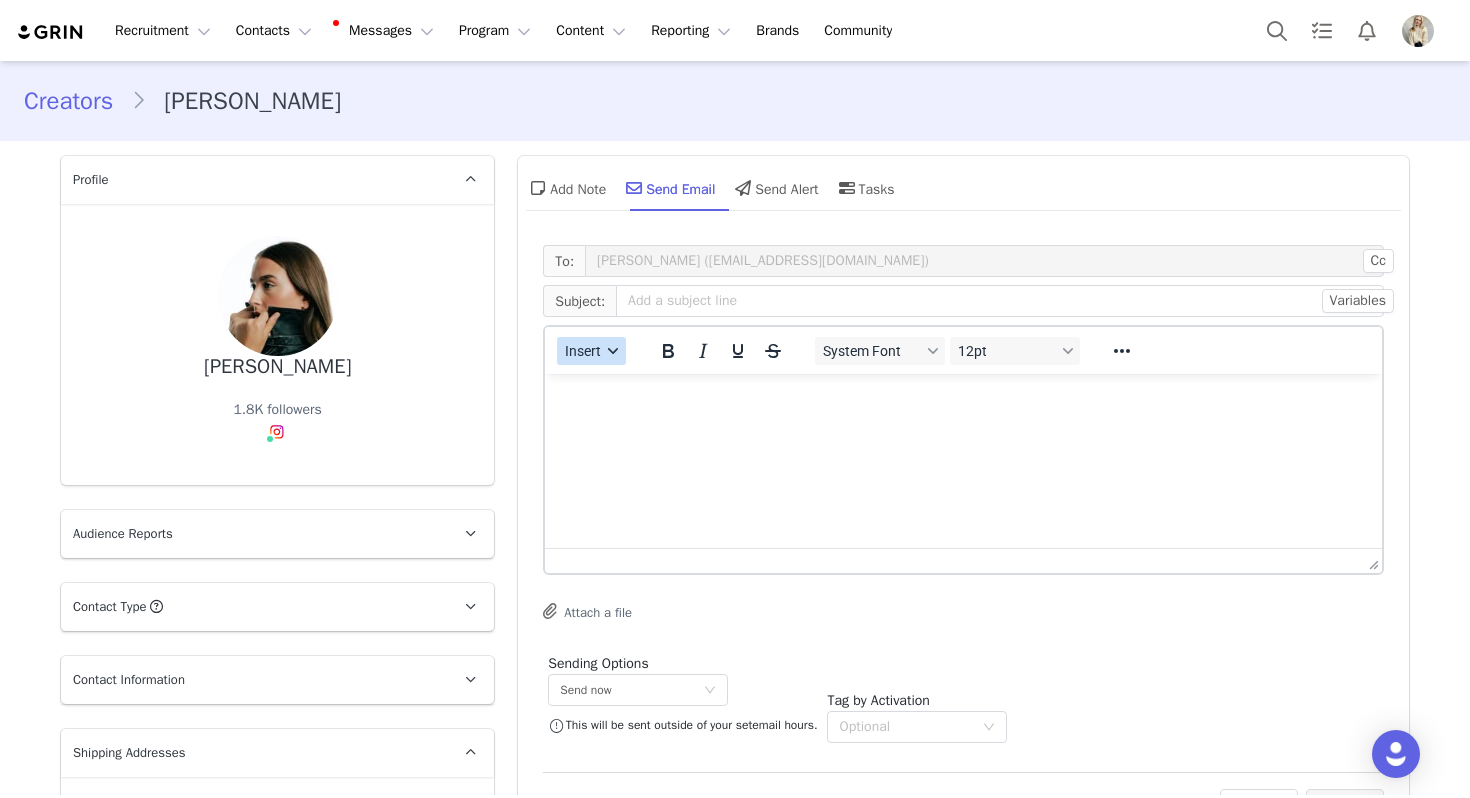 scroll, scrollTop: 0, scrollLeft: 0, axis: both 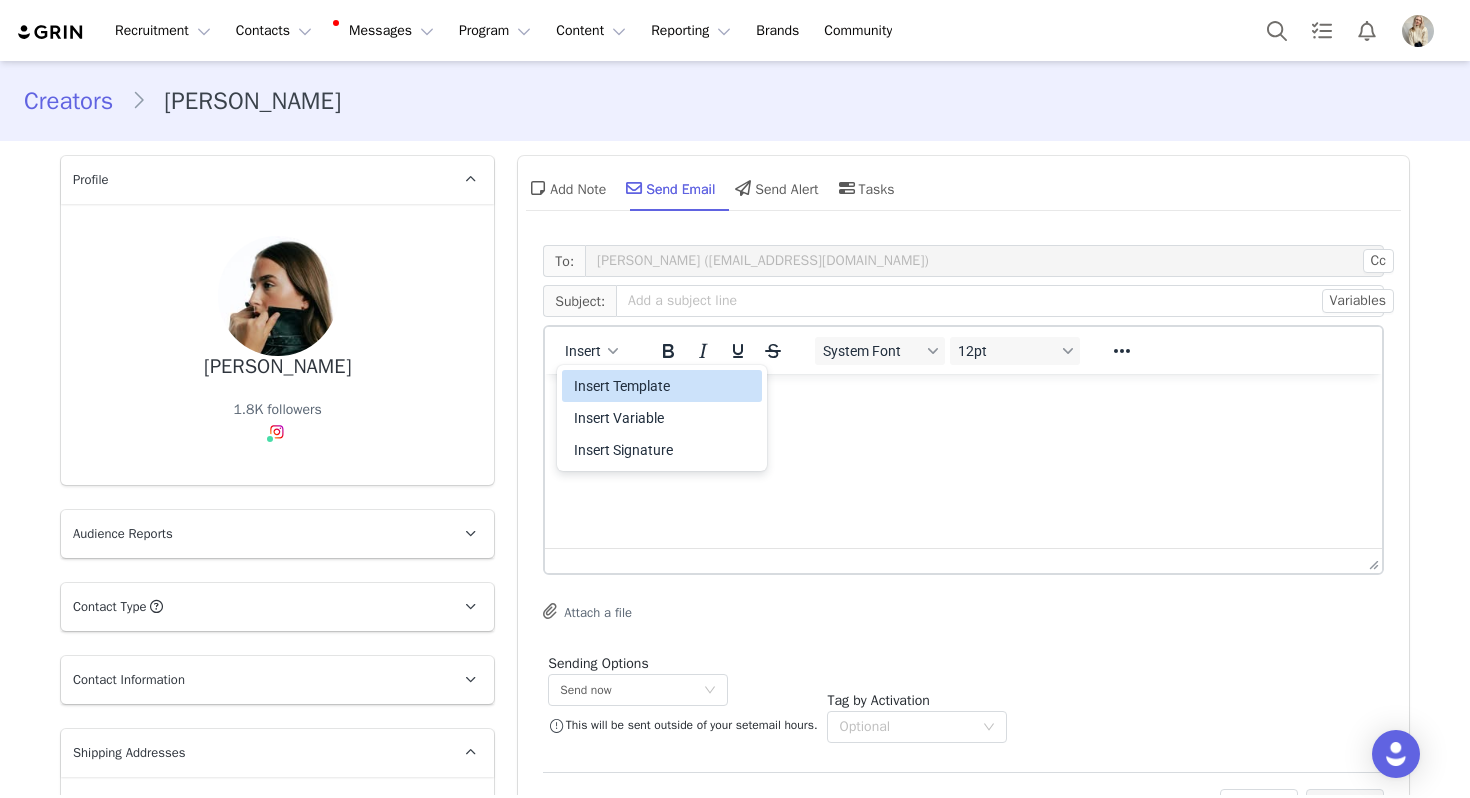 click on "Insert Template" at bounding box center (664, 386) 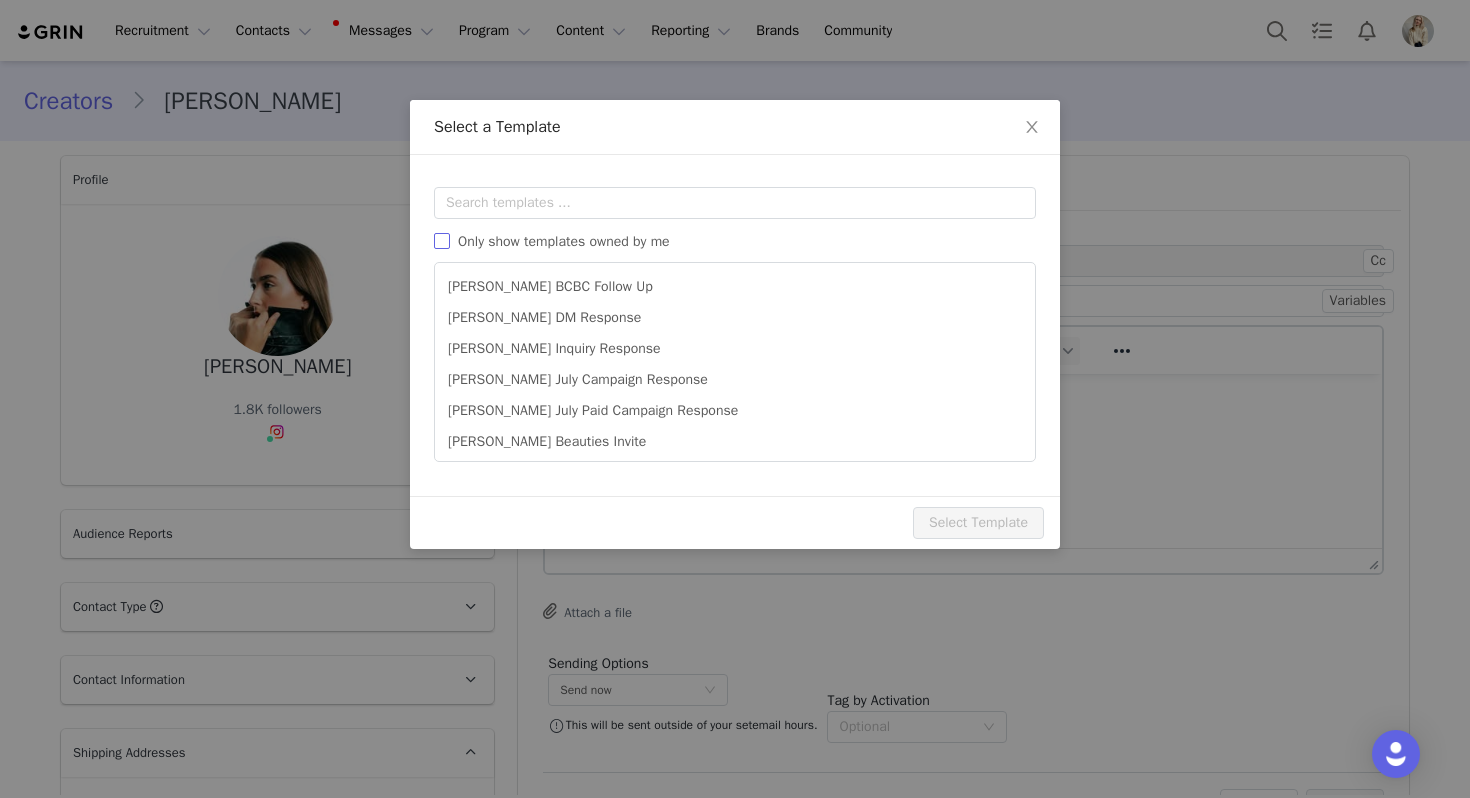 scroll, scrollTop: 0, scrollLeft: 0, axis: both 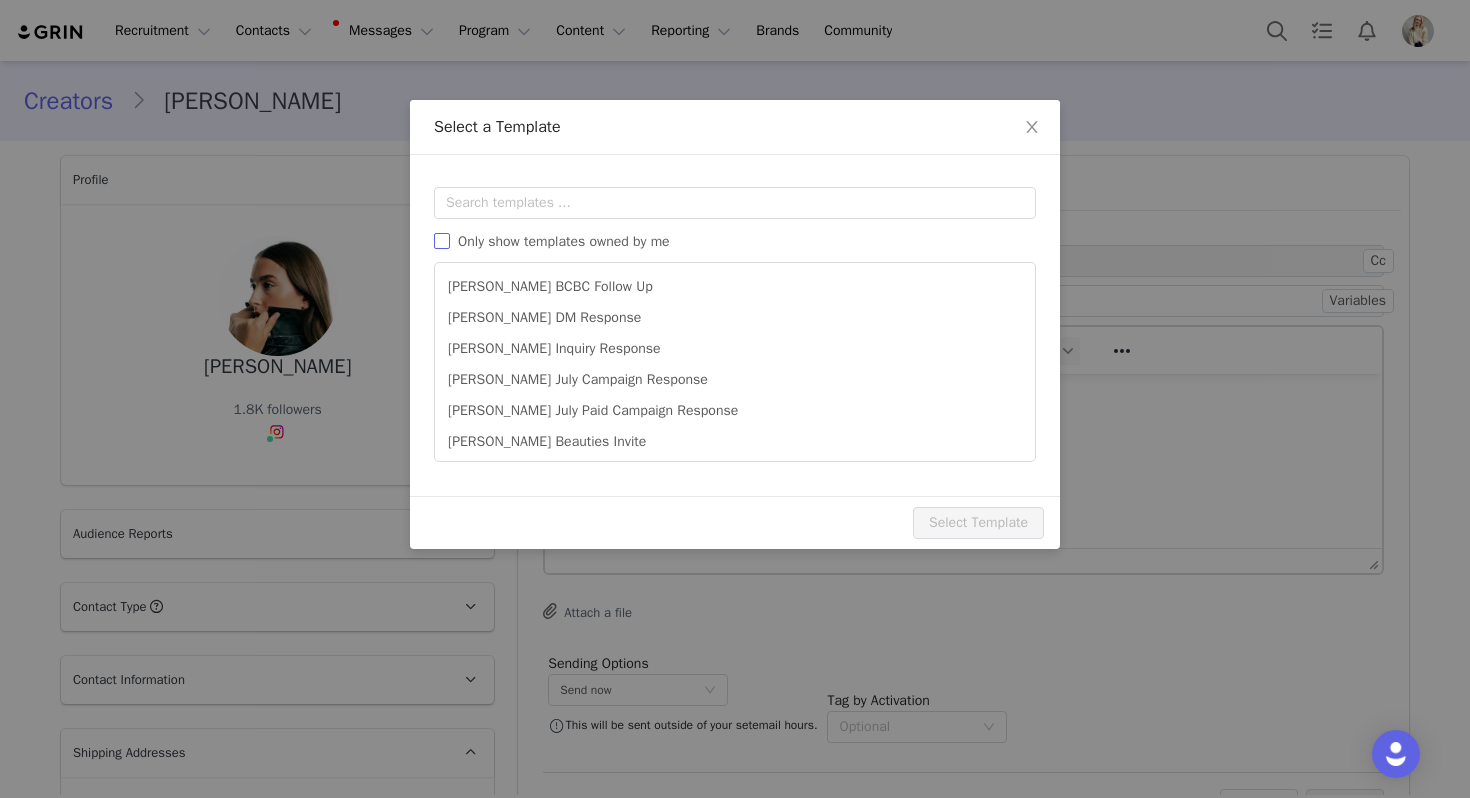click on "Only show templates owned by me" at bounding box center (564, 241) 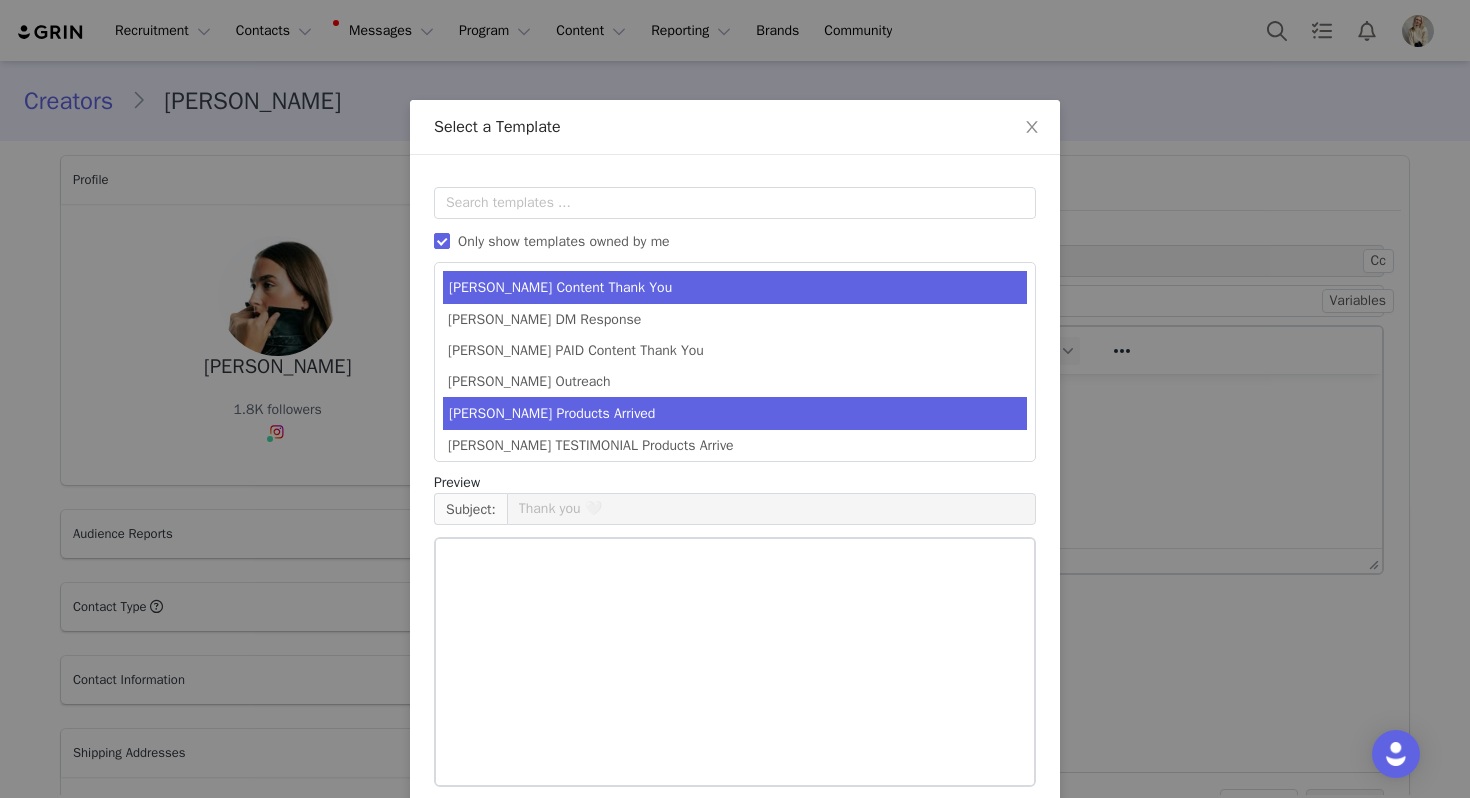 click on "[PERSON_NAME] Products Arrived" at bounding box center (735, 413) 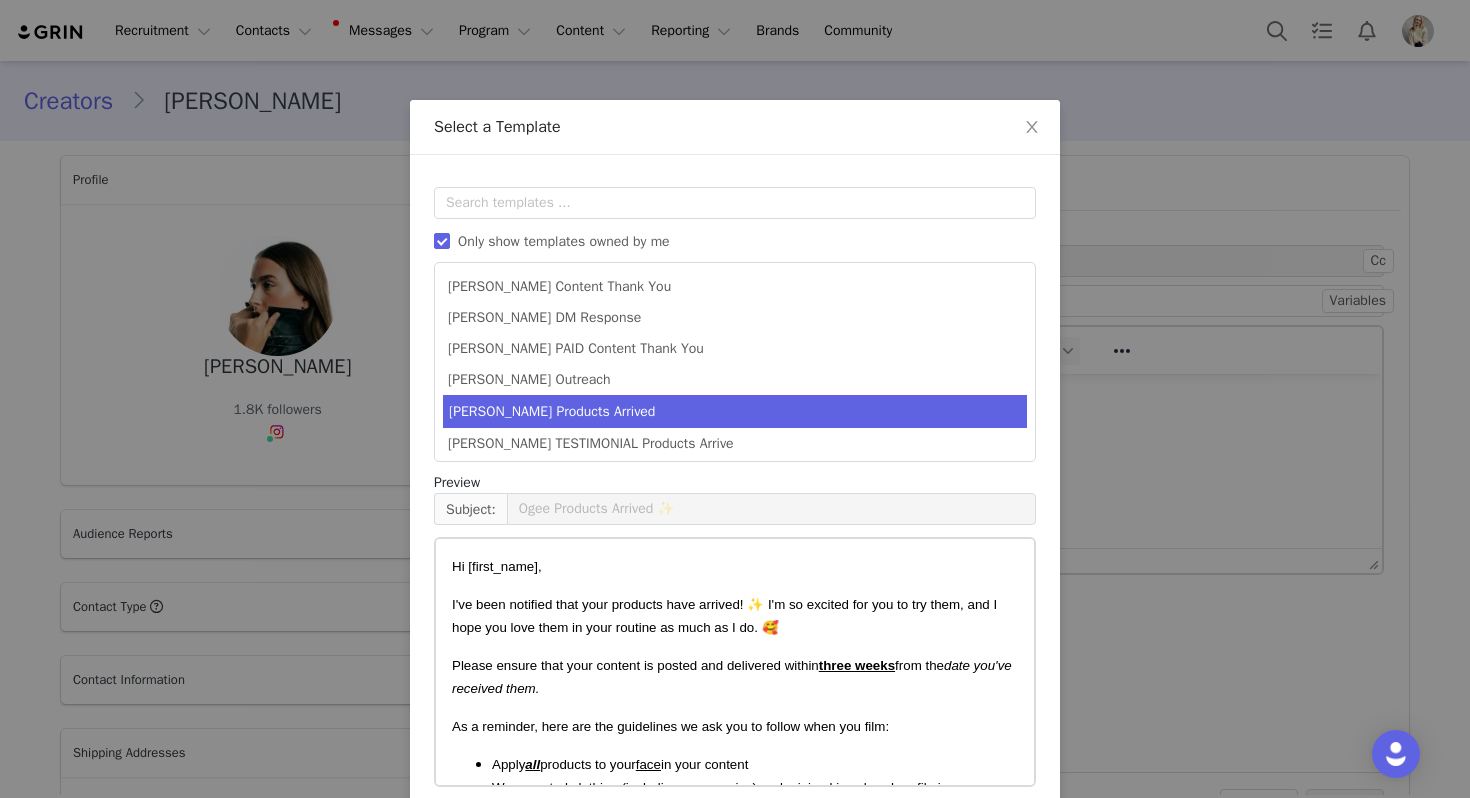 scroll, scrollTop: 90, scrollLeft: 0, axis: vertical 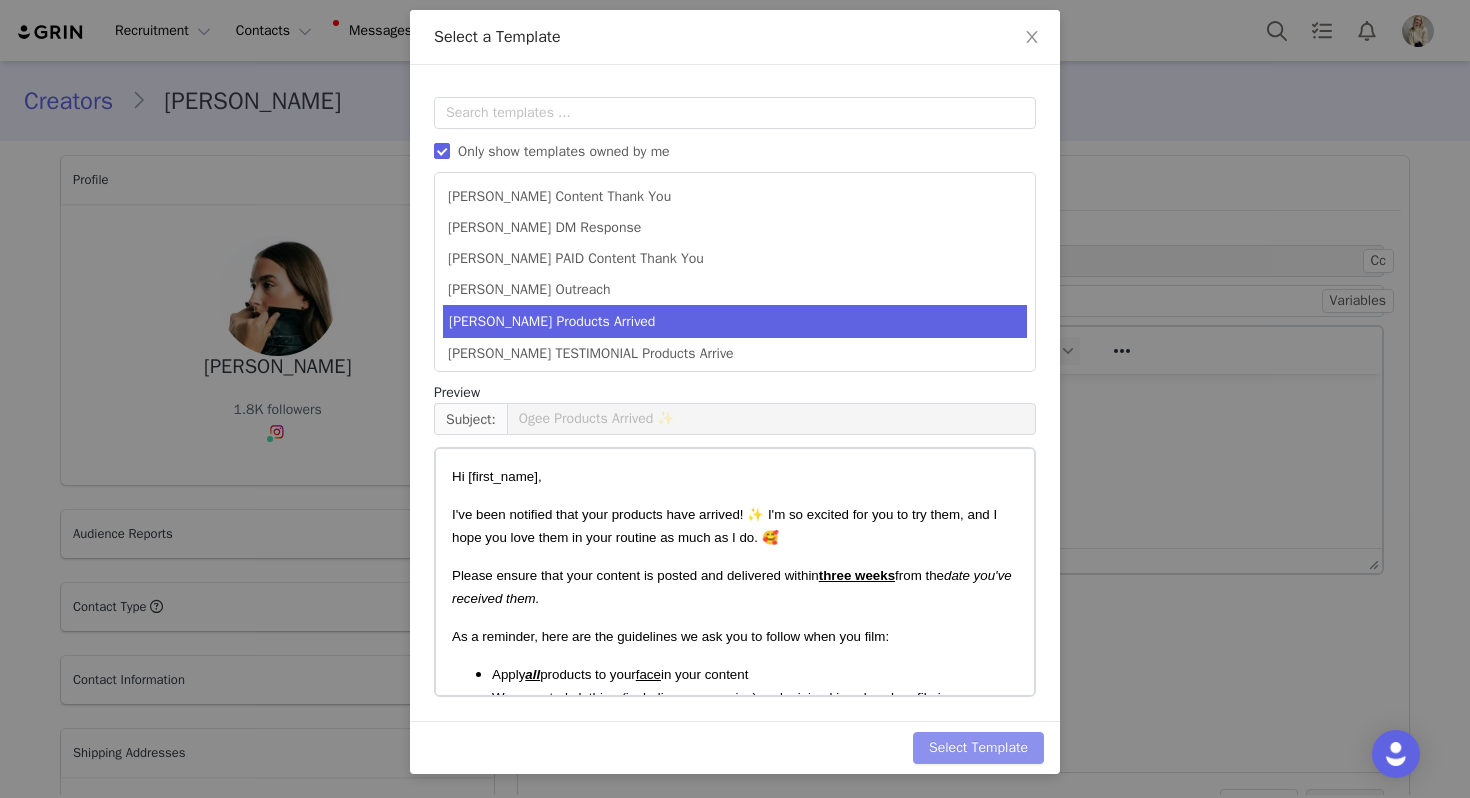 click on "Select Template" at bounding box center [978, 748] 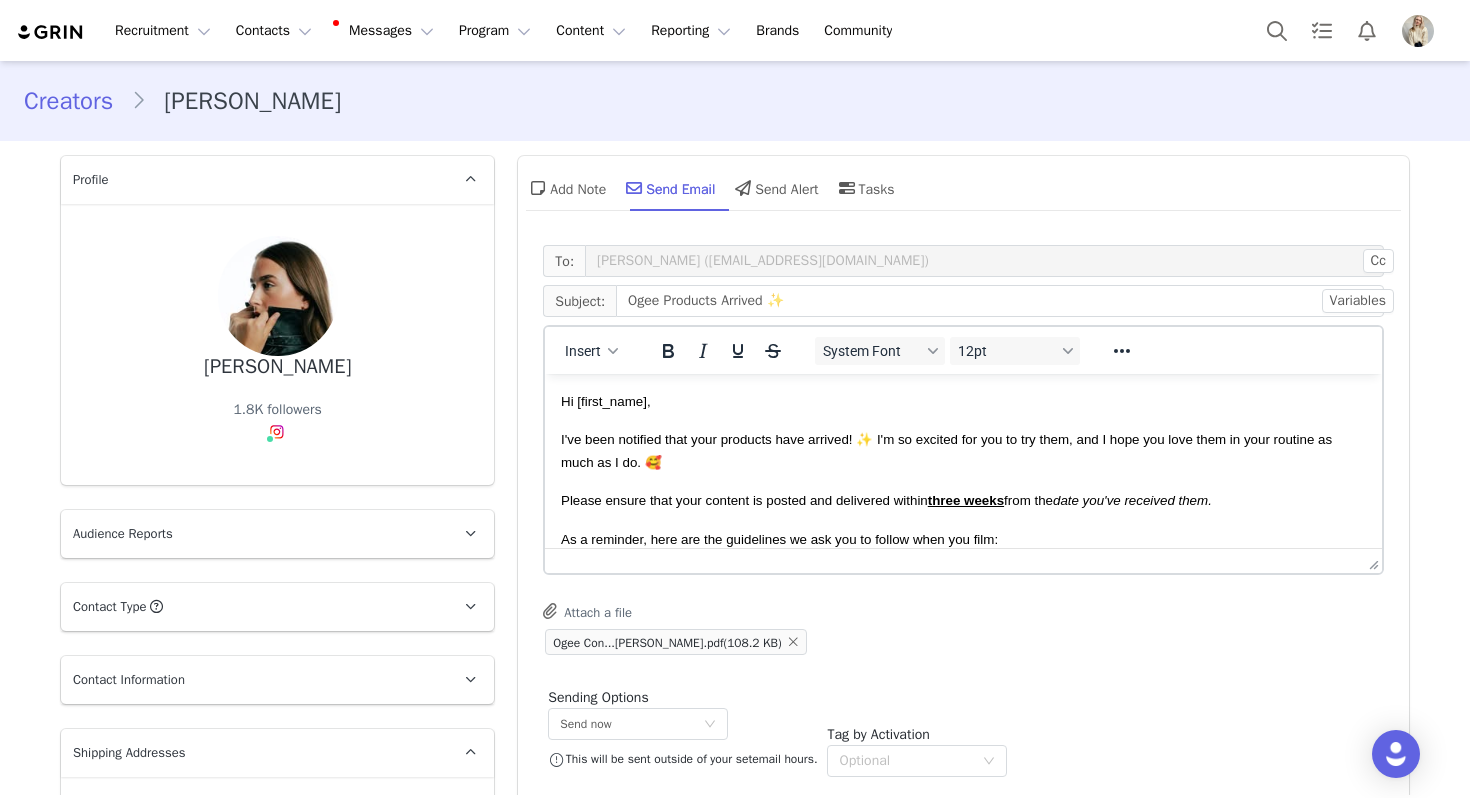 scroll, scrollTop: 0, scrollLeft: 0, axis: both 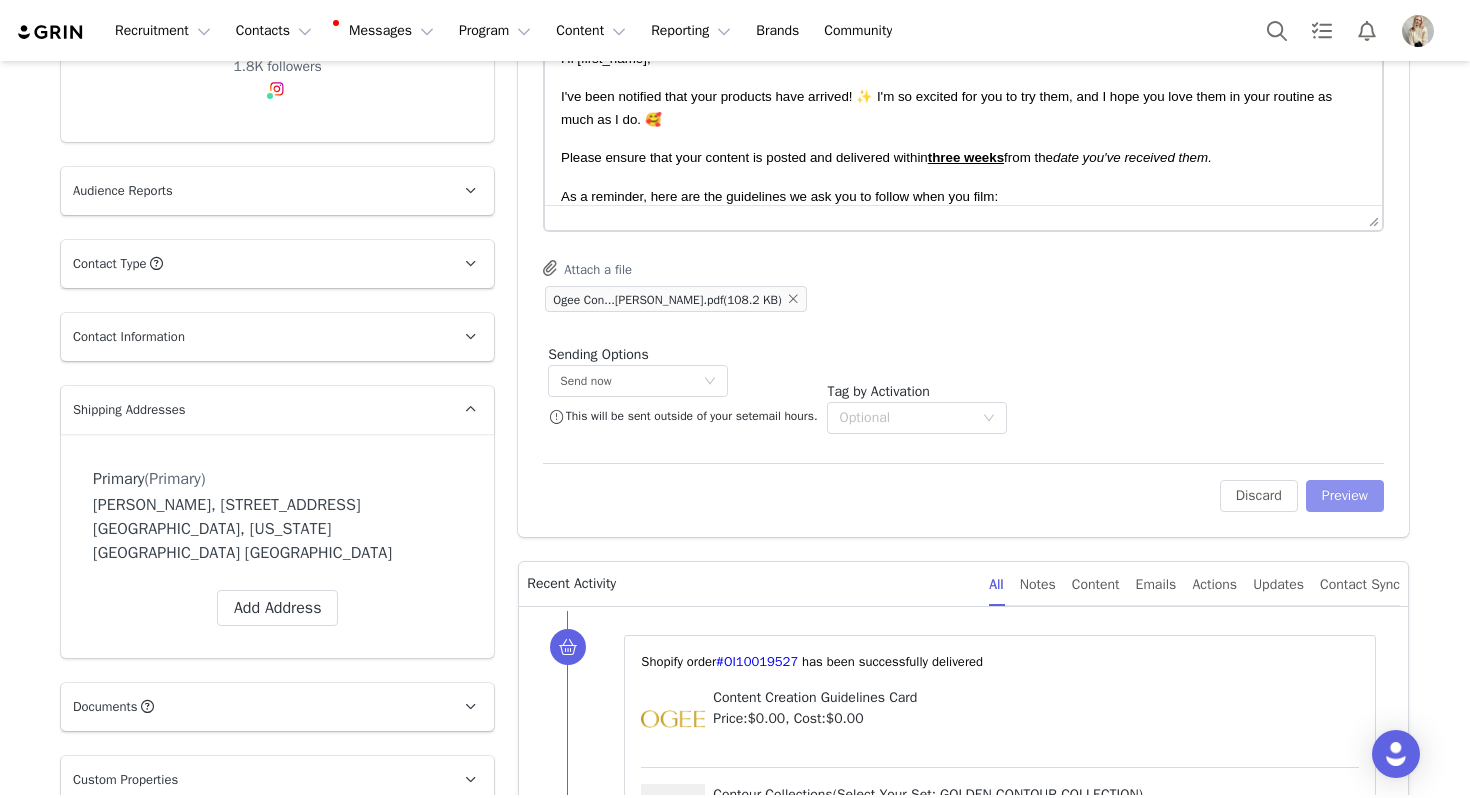 click on "Preview" at bounding box center (1345, 496) 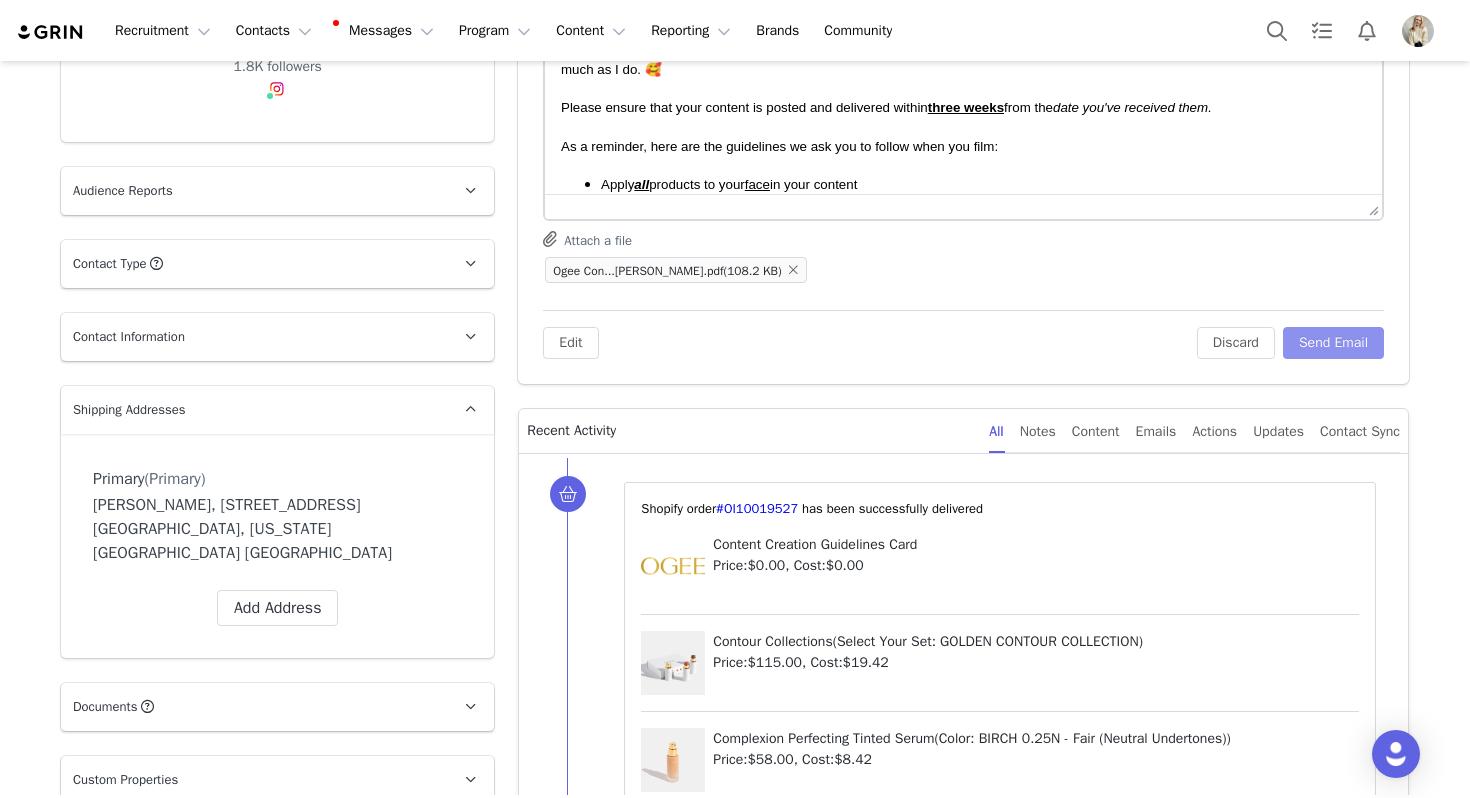 scroll, scrollTop: 0, scrollLeft: 0, axis: both 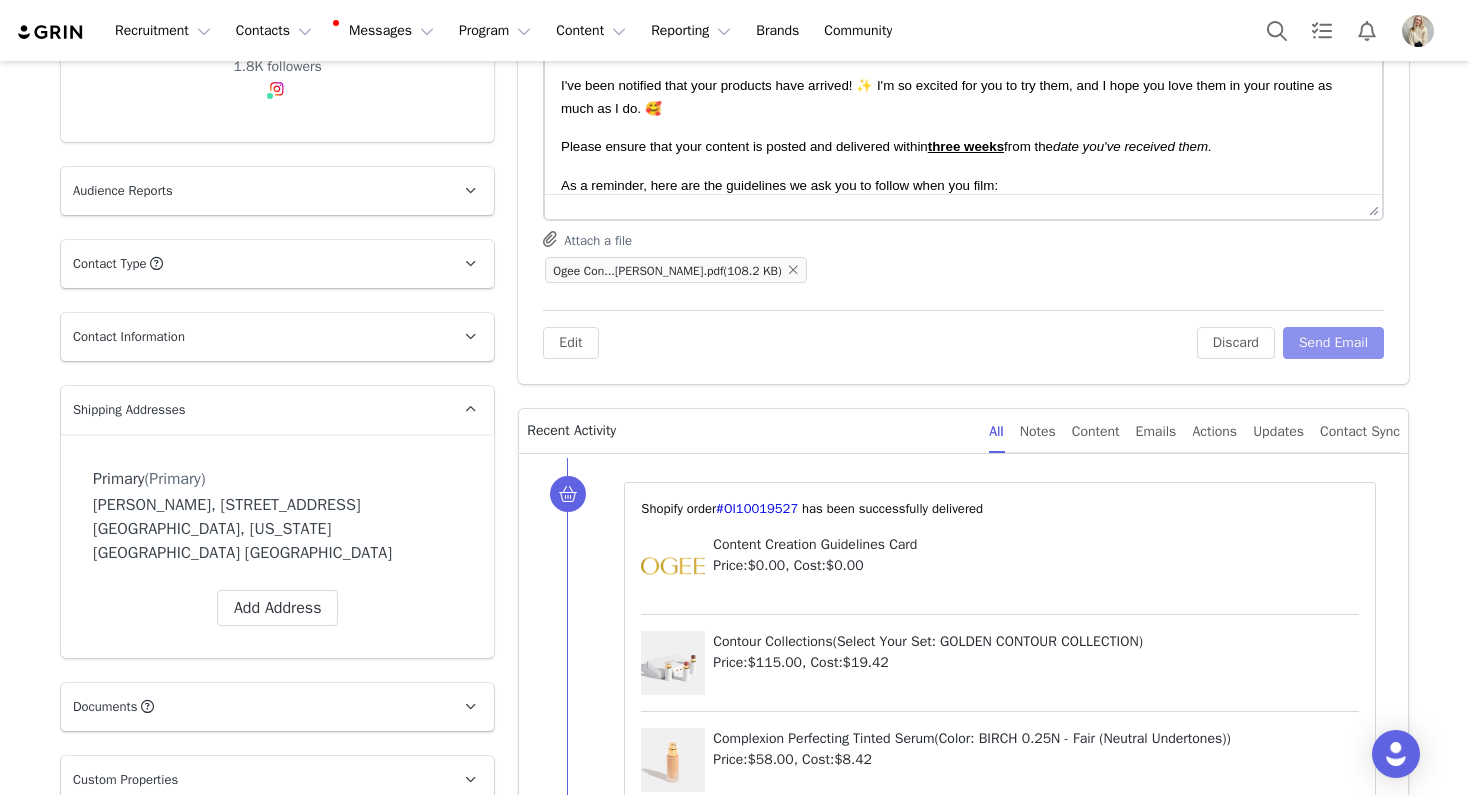 click on "Send Email" at bounding box center (1333, 343) 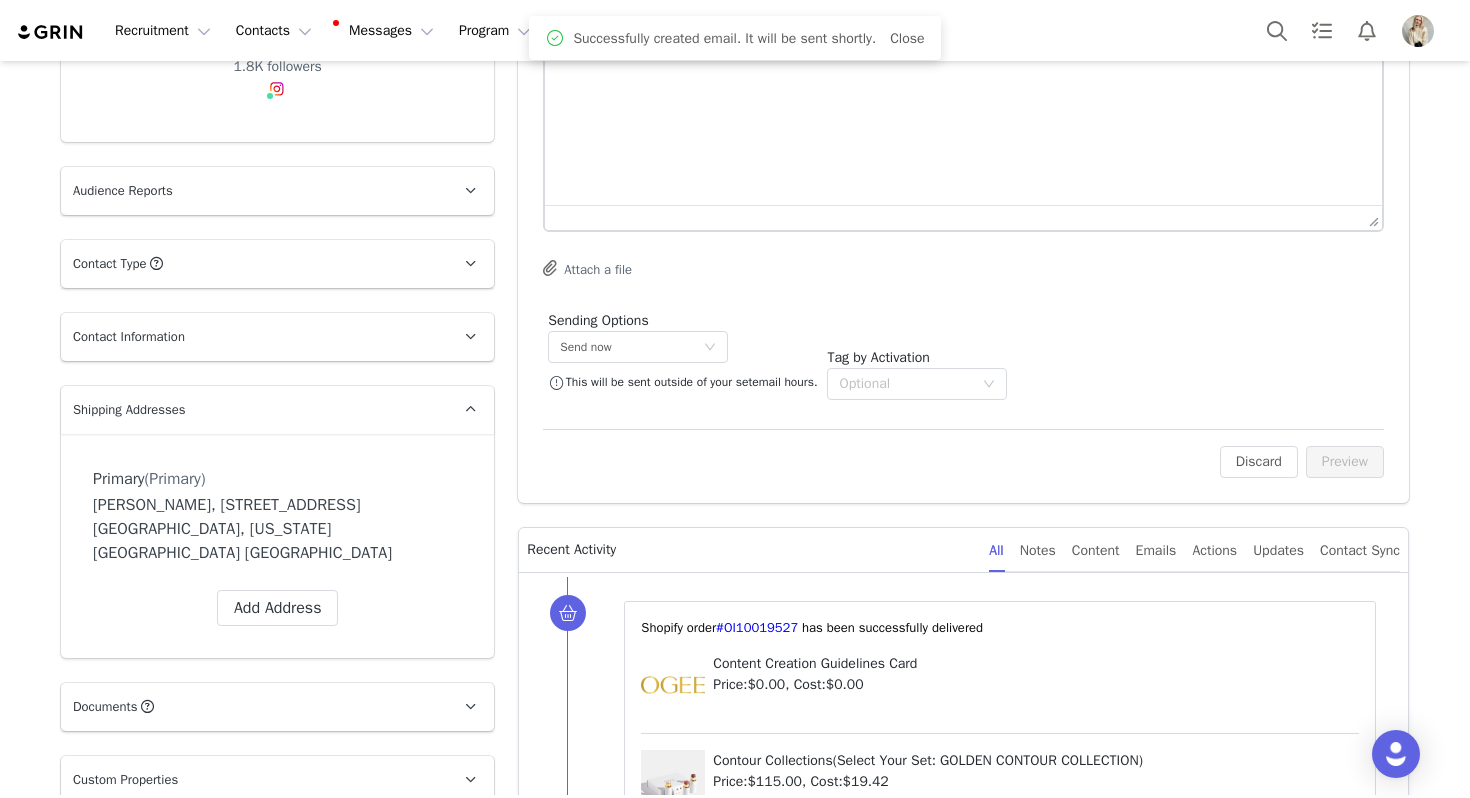 scroll, scrollTop: 0, scrollLeft: 0, axis: both 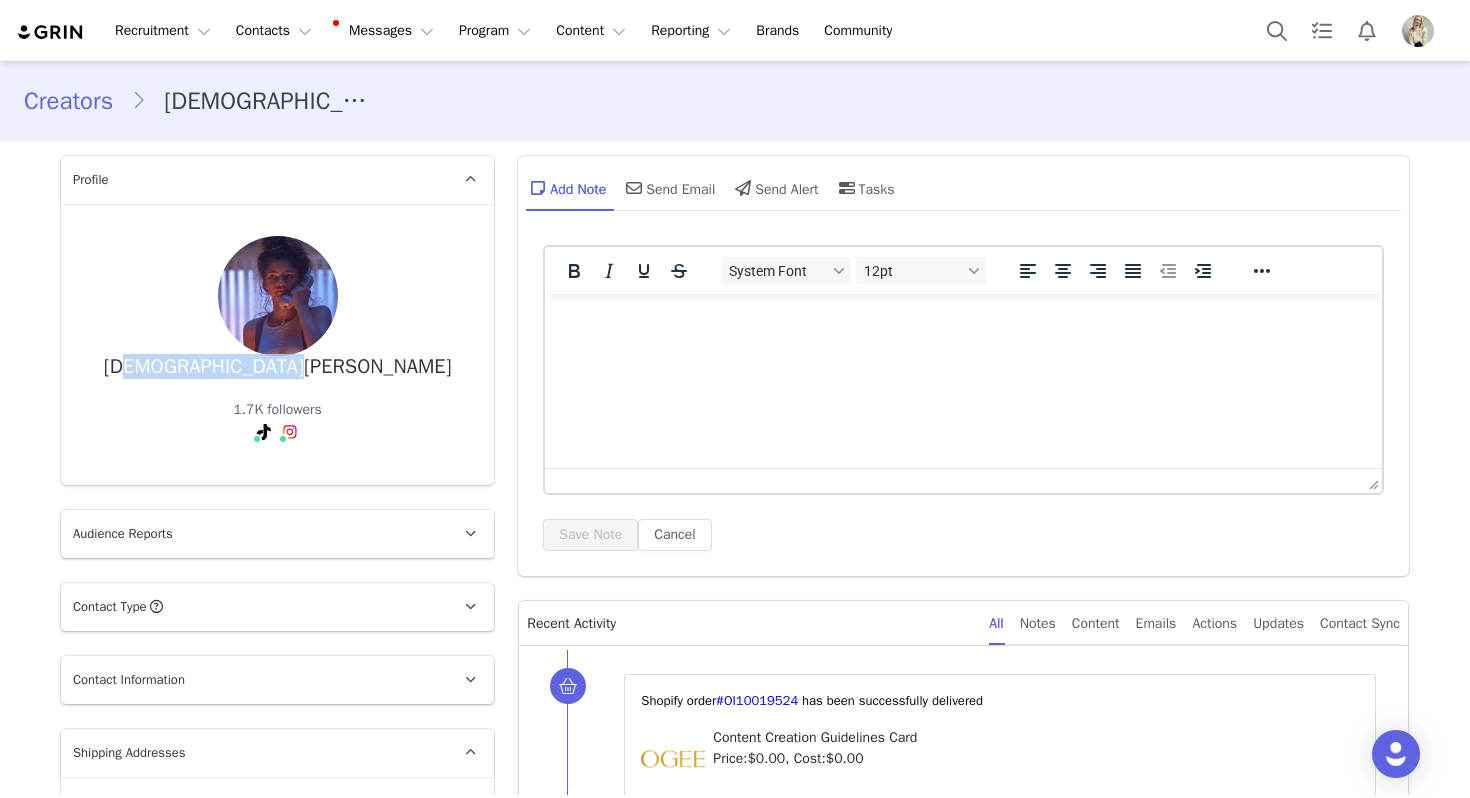 drag, startPoint x: 357, startPoint y: 373, endPoint x: 217, endPoint y: 373, distance: 140 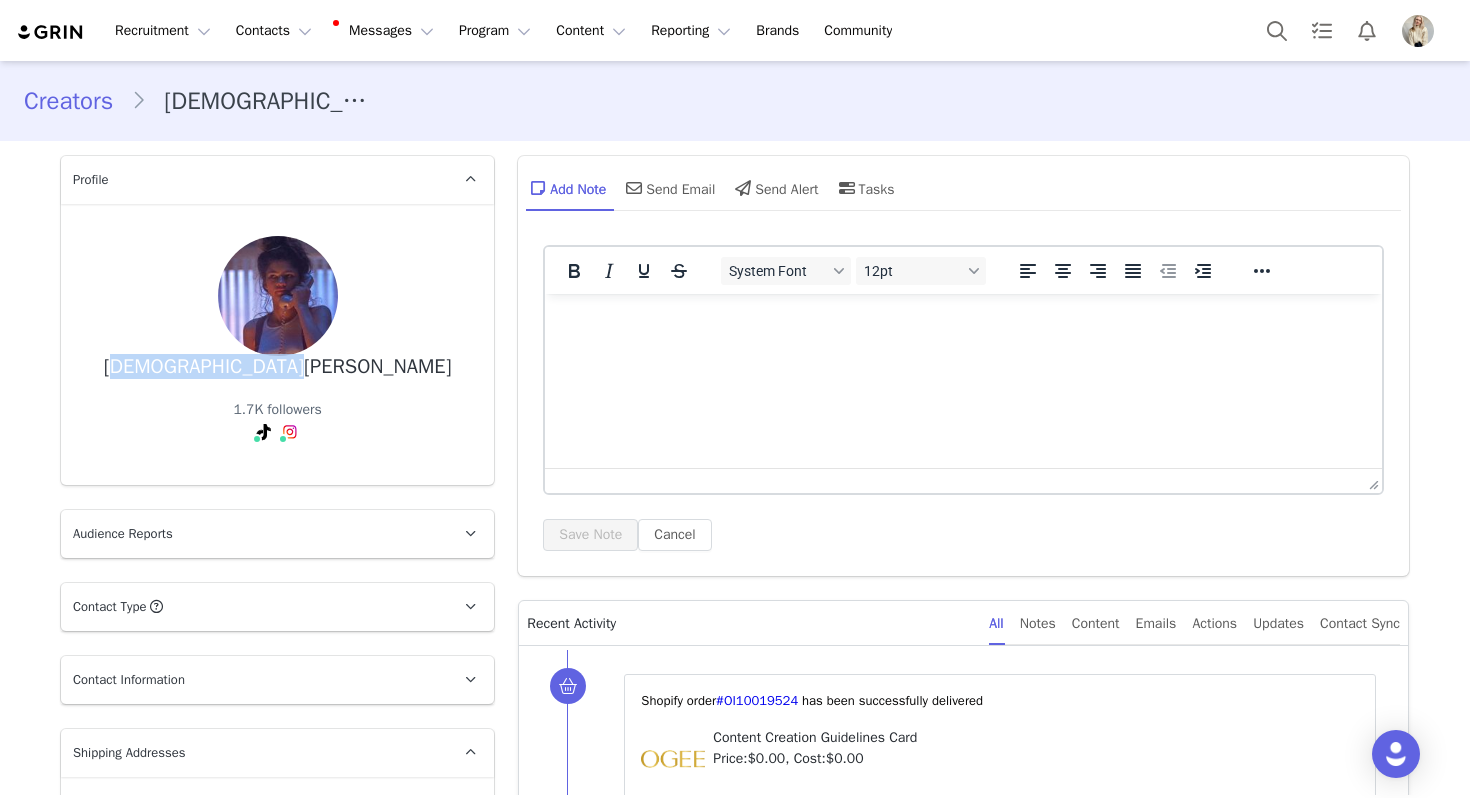 drag, startPoint x: 199, startPoint y: 370, endPoint x: 408, endPoint y: 373, distance: 209.02153 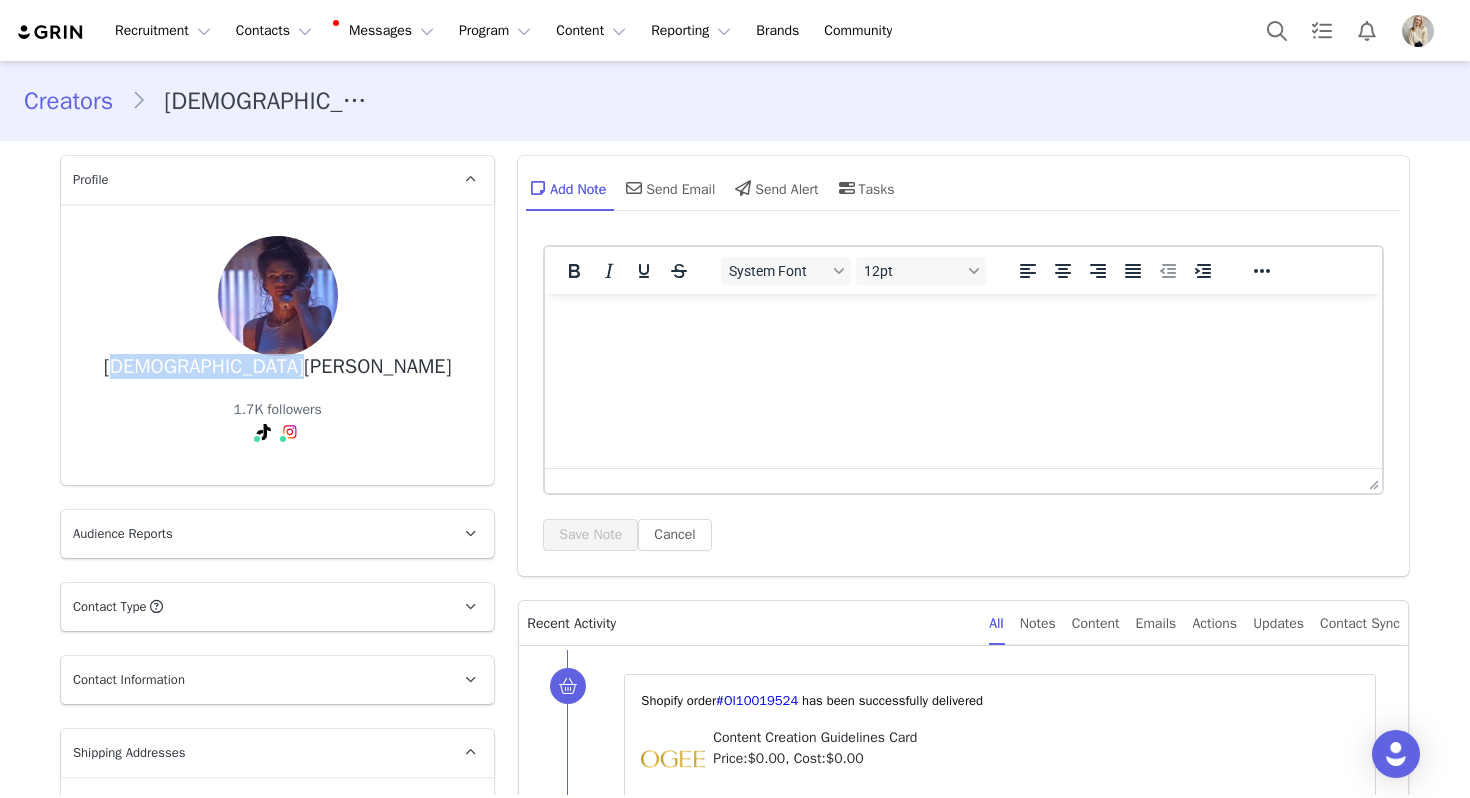 copy on "[DEMOGRAPHIC_DATA][PERSON_NAME]" 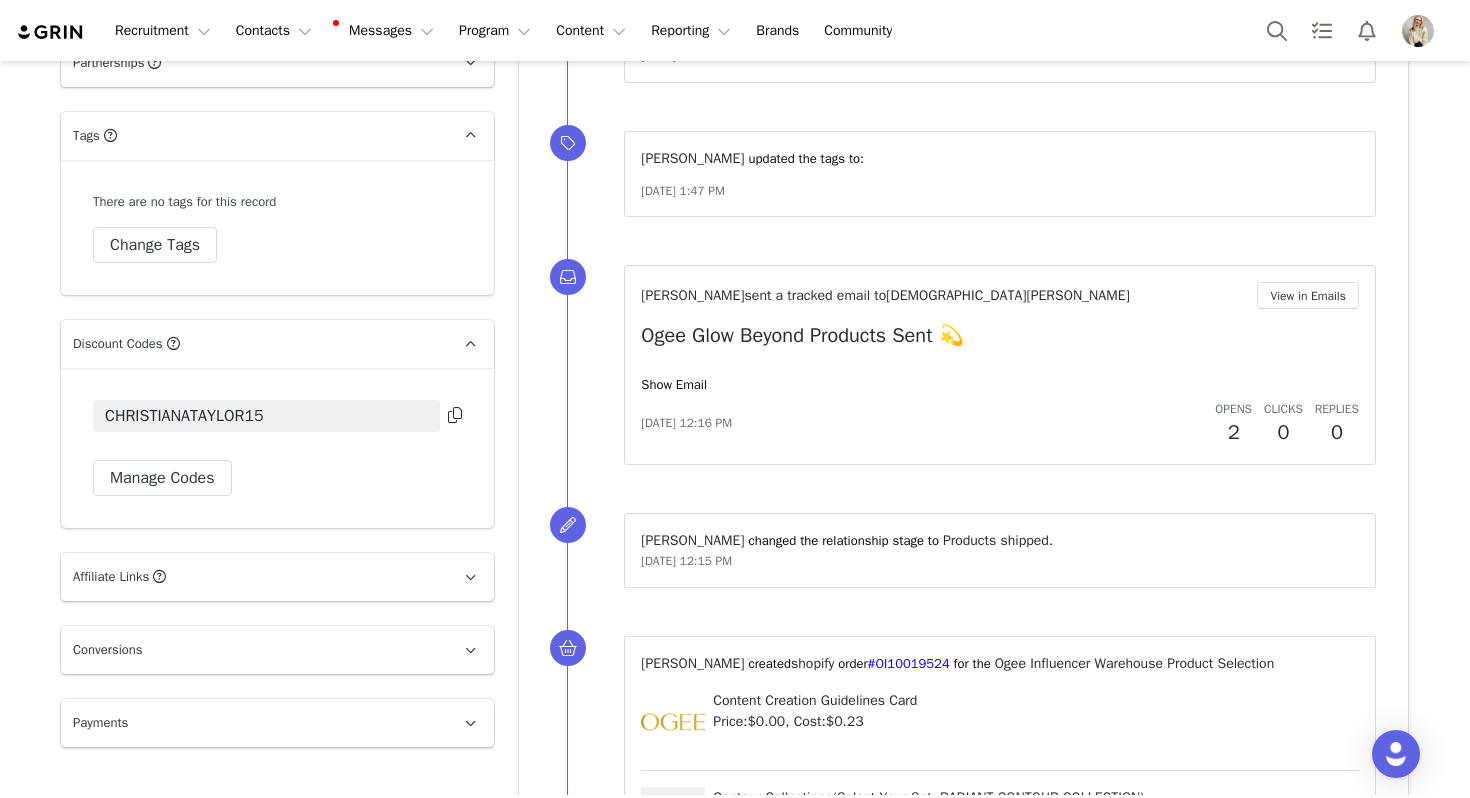 scroll, scrollTop: 2260, scrollLeft: 0, axis: vertical 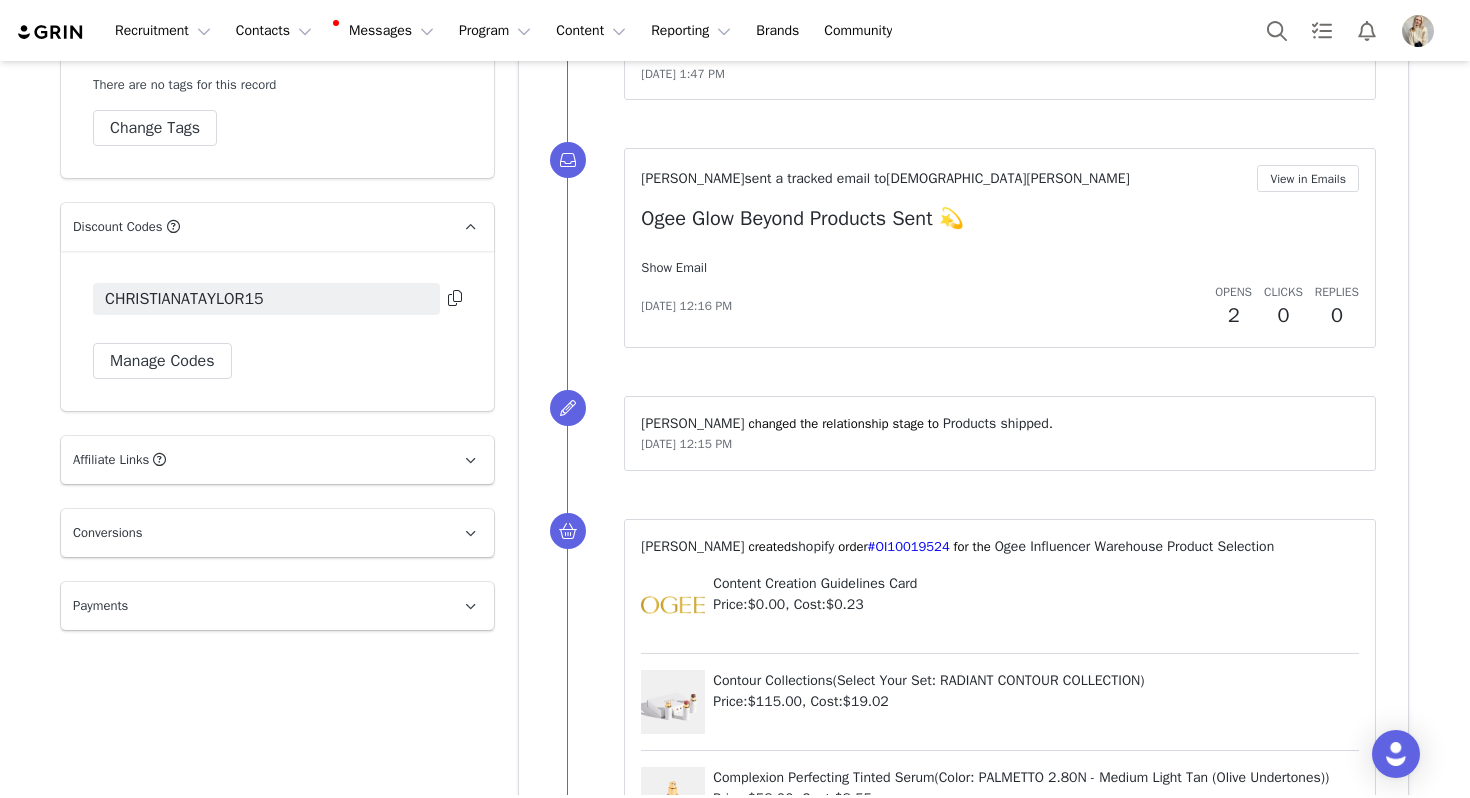 click on "Show Email" at bounding box center [674, 267] 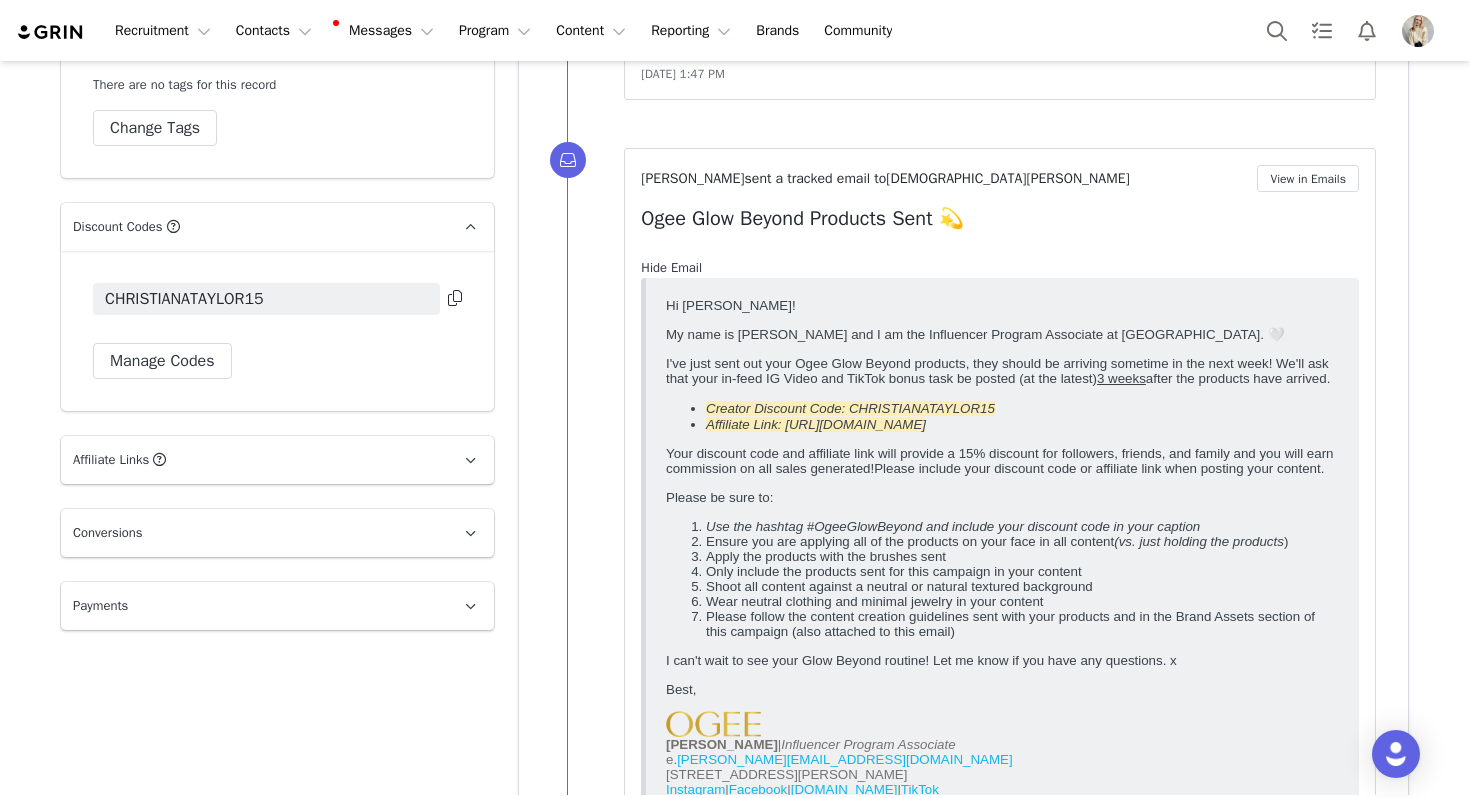 scroll, scrollTop: 0, scrollLeft: 0, axis: both 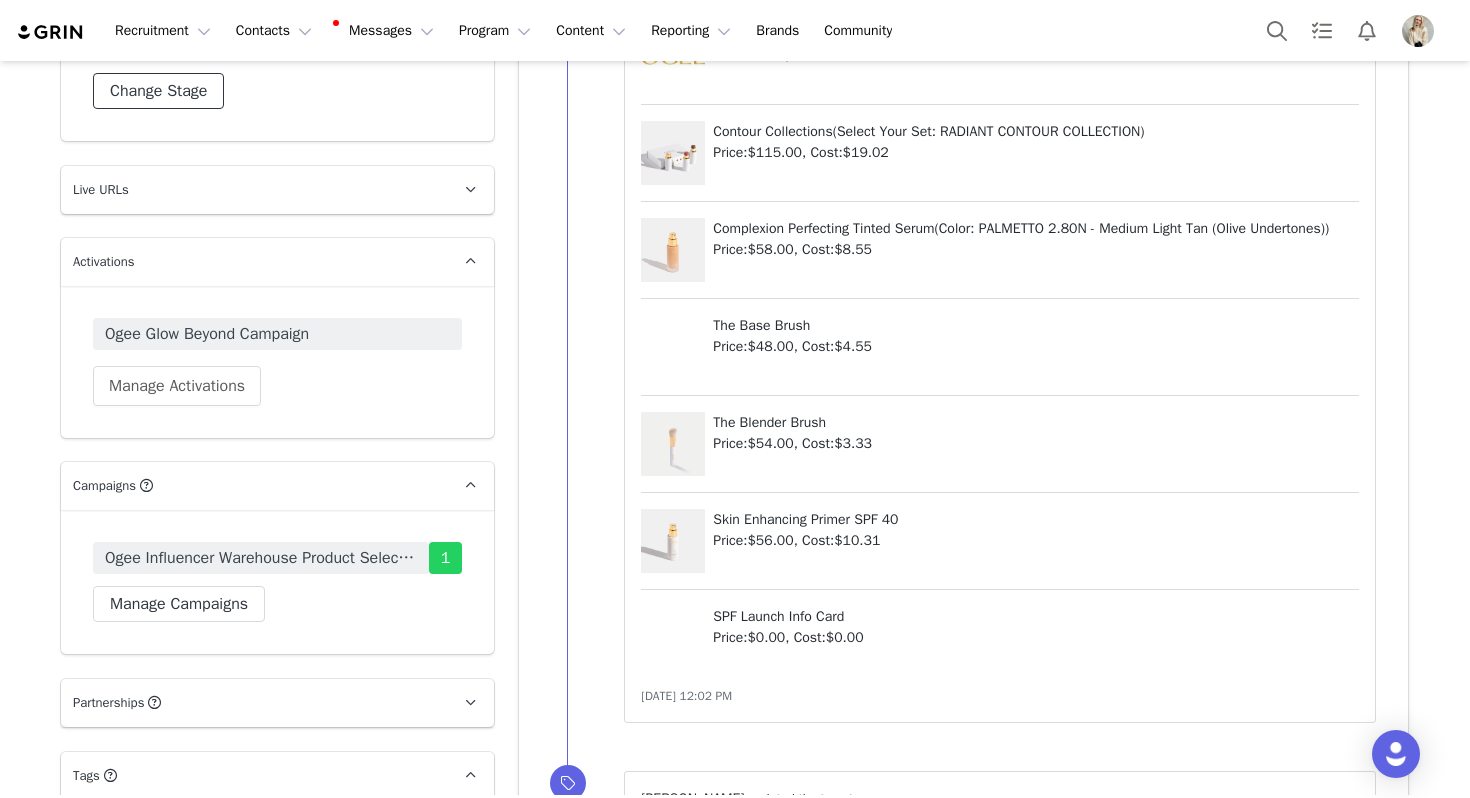 click on "Change Stage" at bounding box center [158, 91] 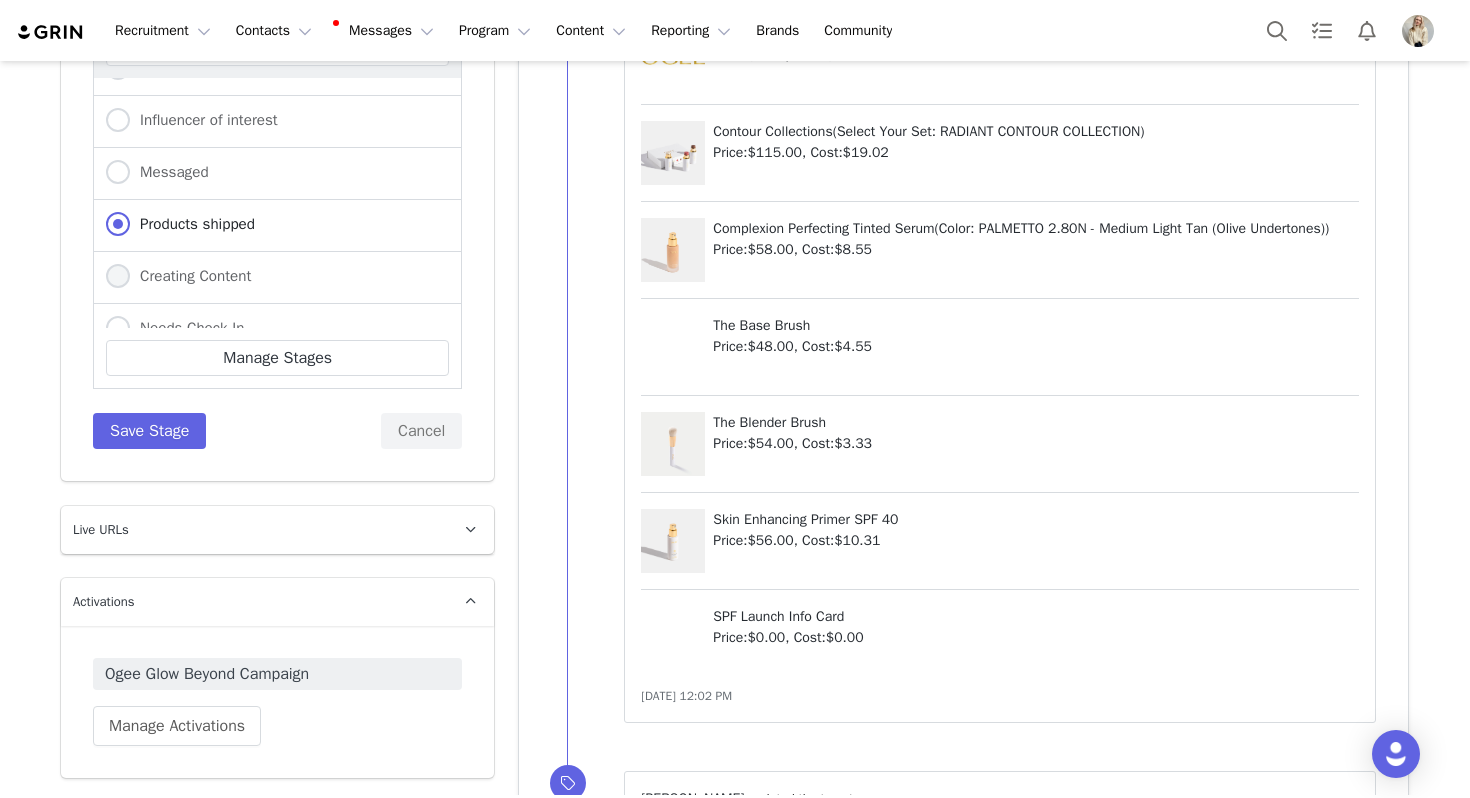 scroll, scrollTop: 42, scrollLeft: 0, axis: vertical 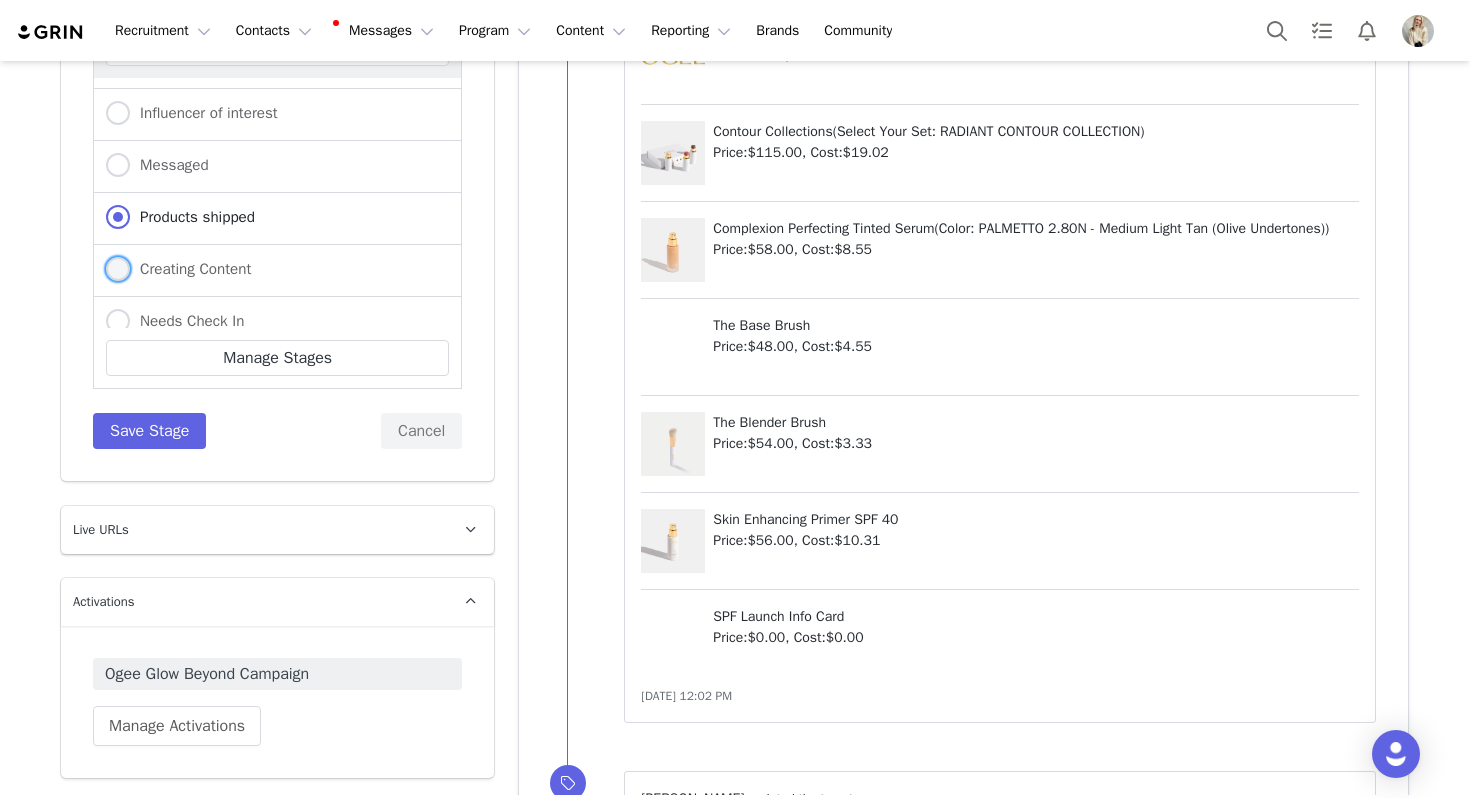 click on "Creating Content" at bounding box center (190, 269) 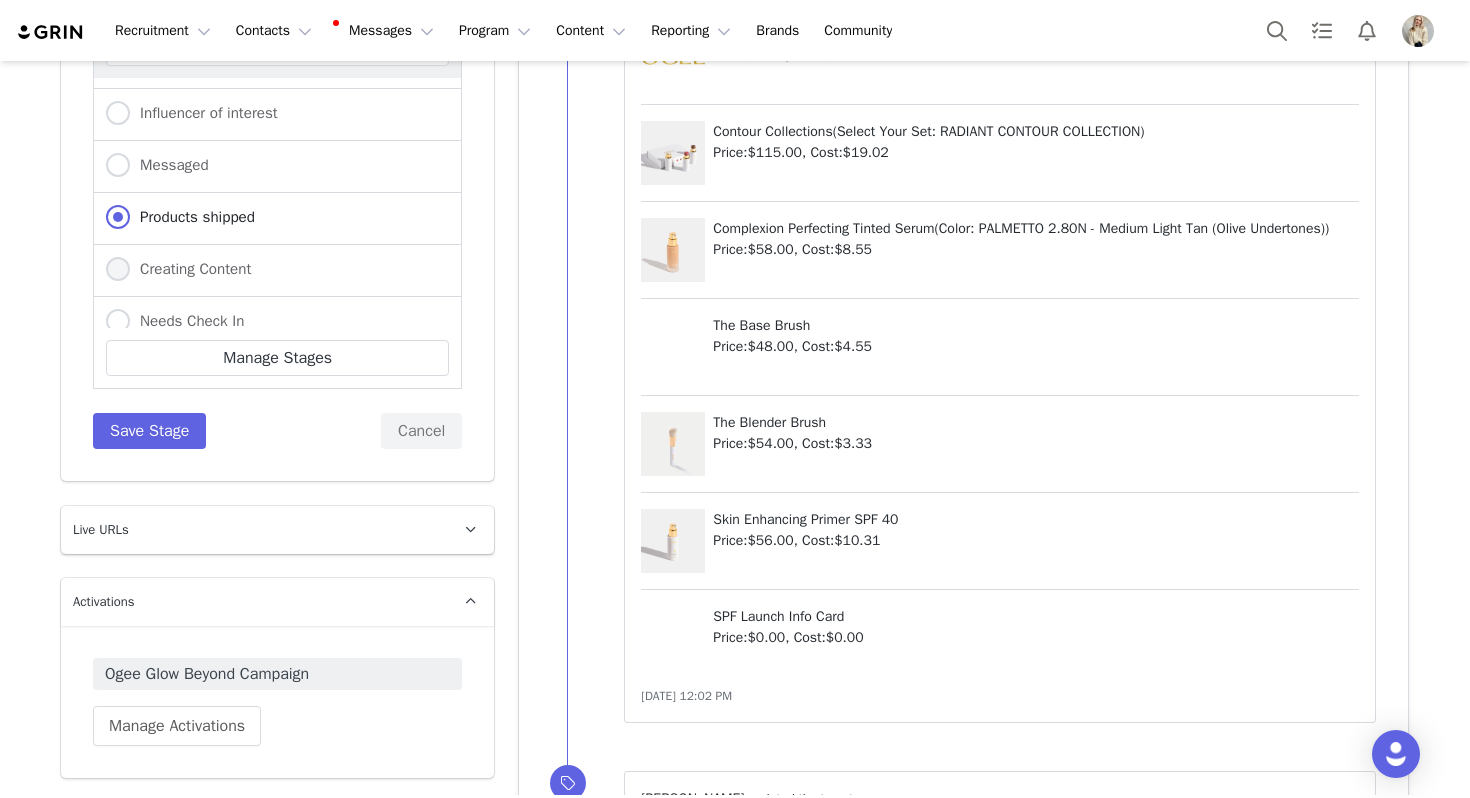 click on "Creating Content" at bounding box center (118, 270) 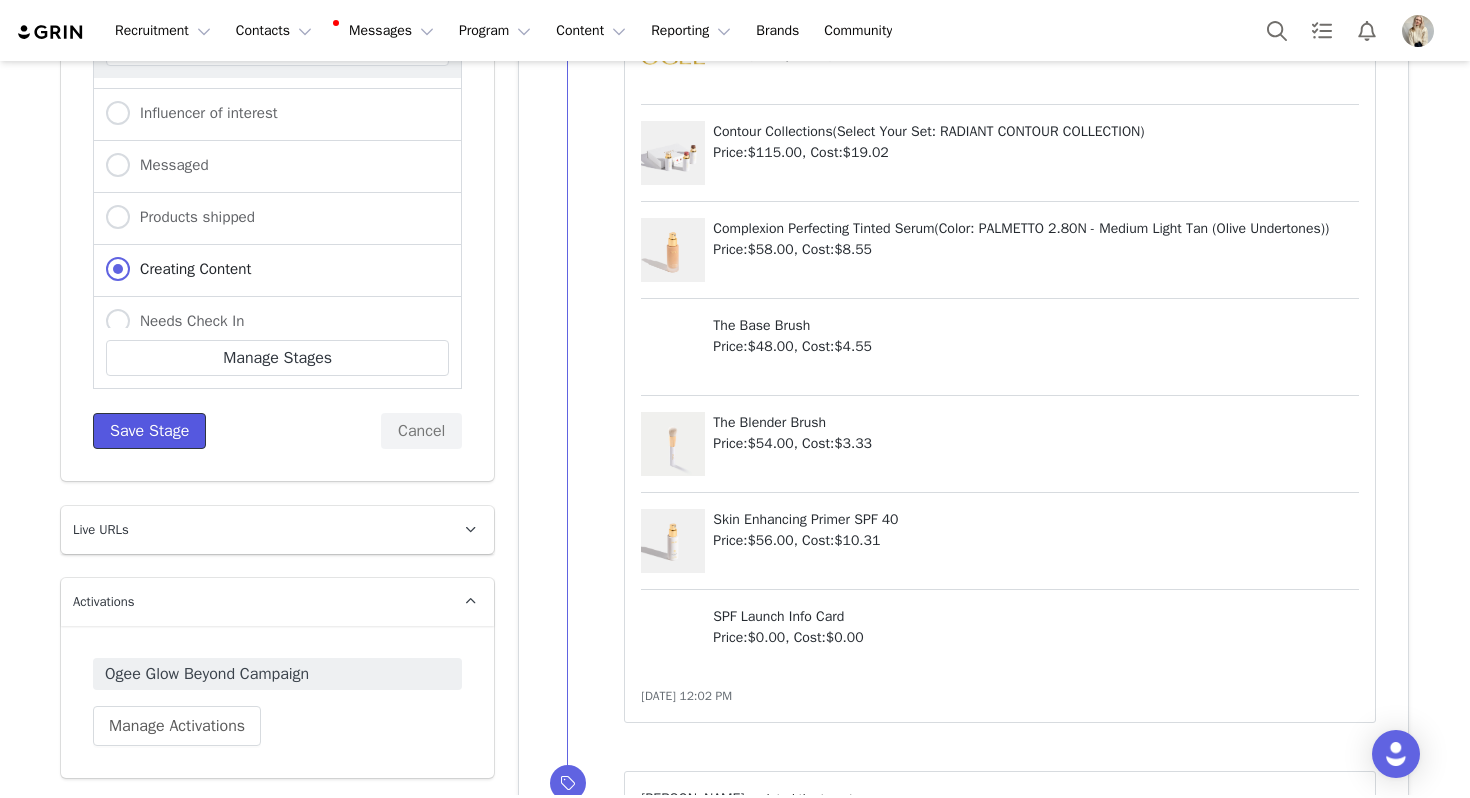 click on "Save Stage" at bounding box center (149, 431) 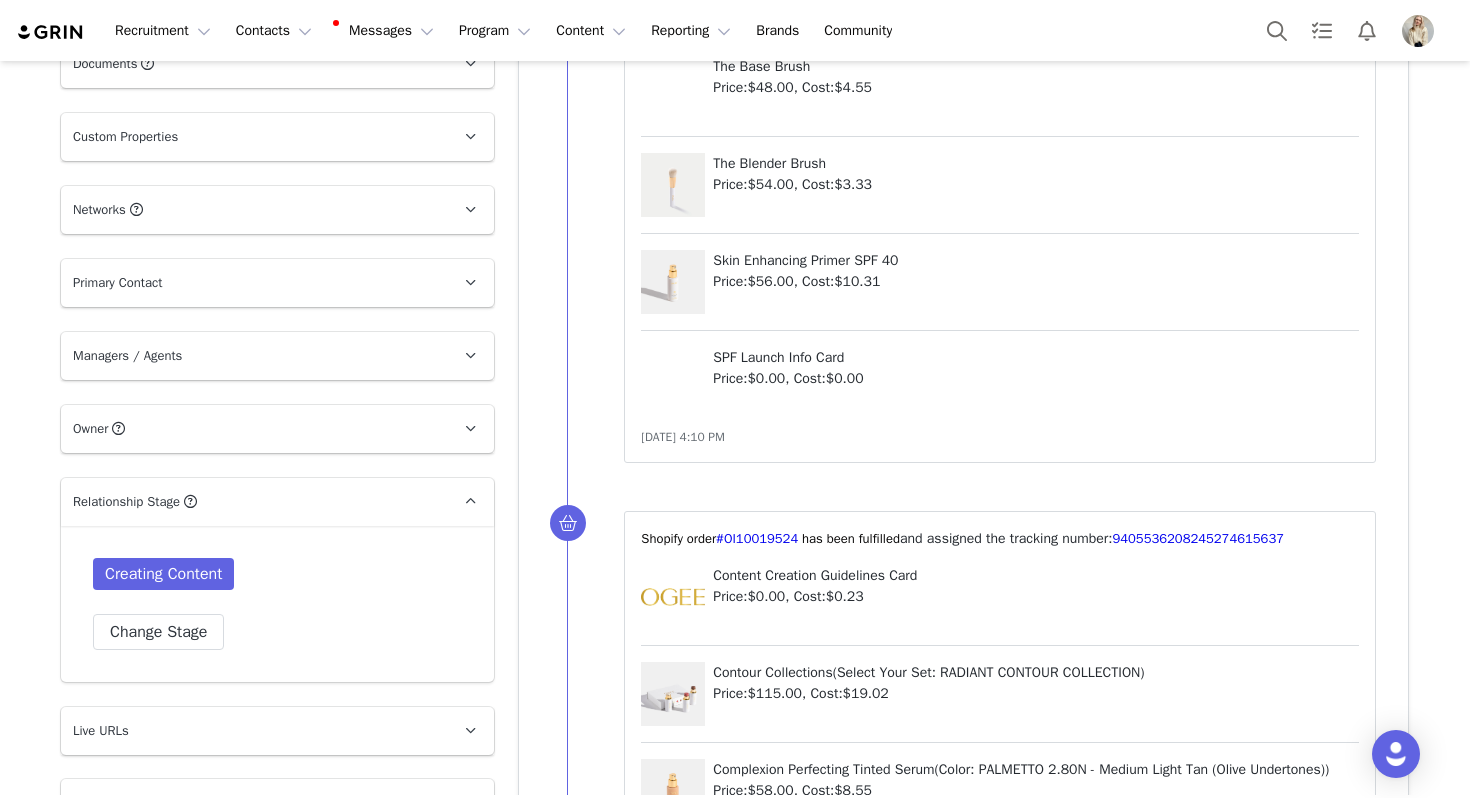 scroll, scrollTop: 0, scrollLeft: 0, axis: both 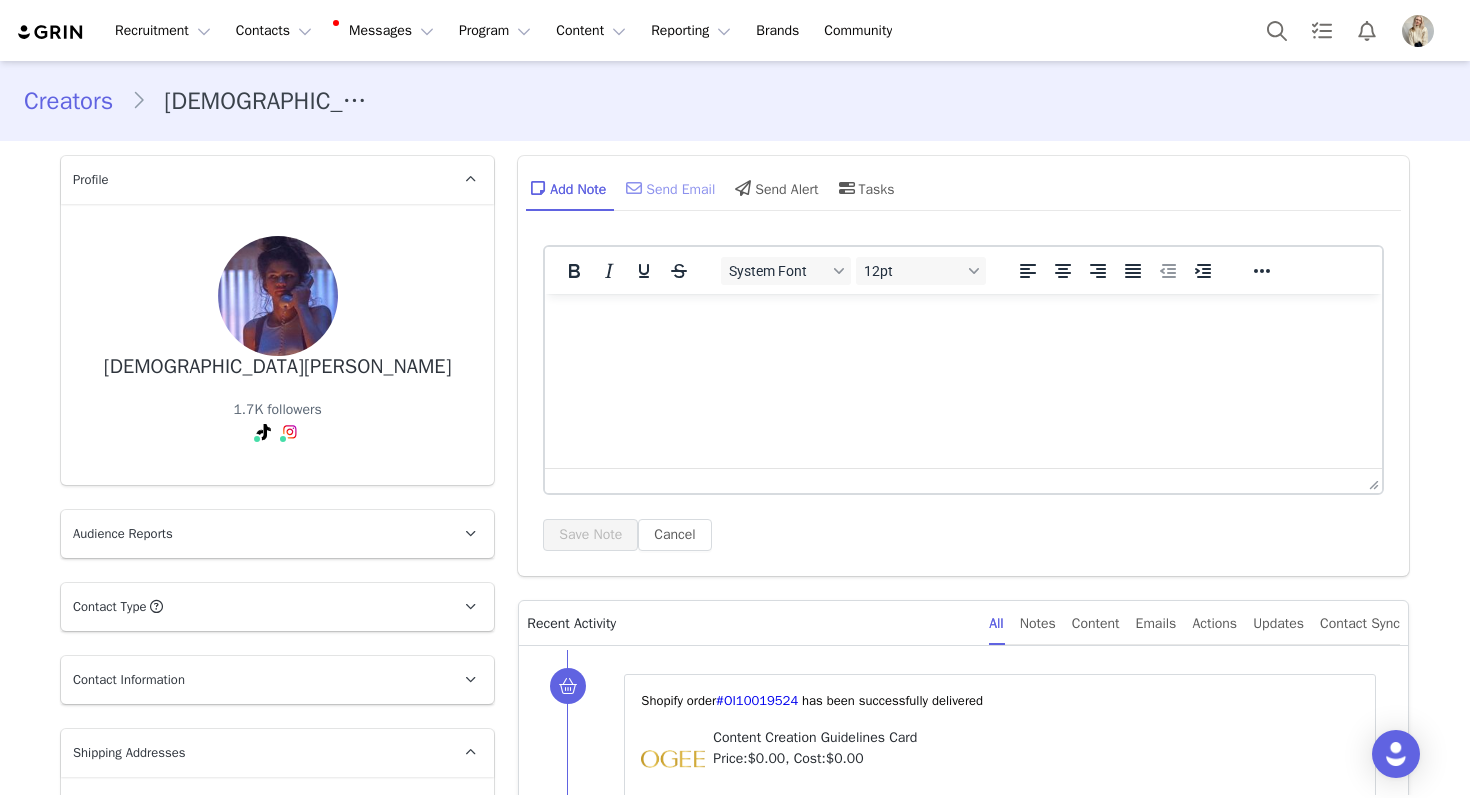 click on "Send Email" at bounding box center (668, 188) 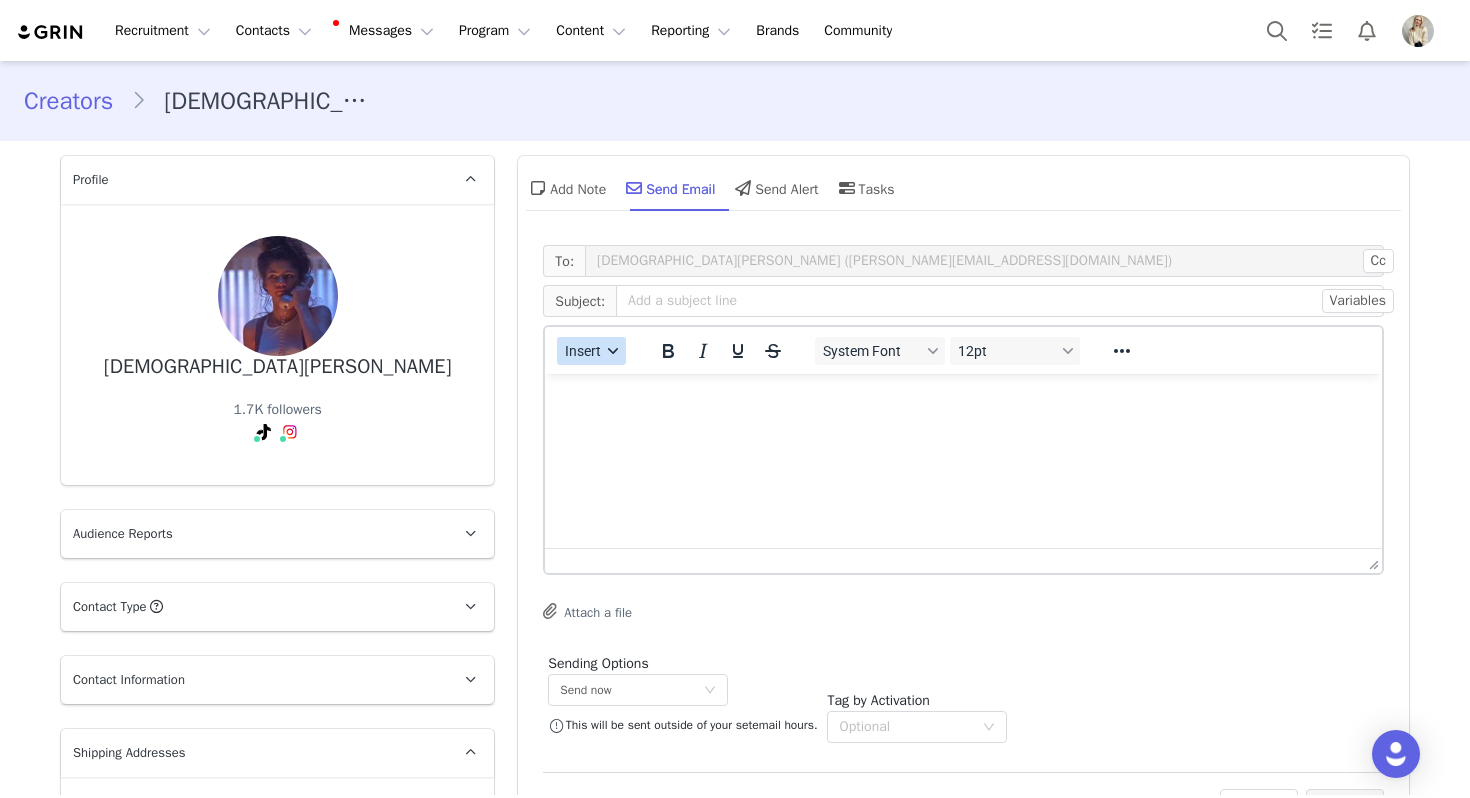 scroll, scrollTop: 0, scrollLeft: 0, axis: both 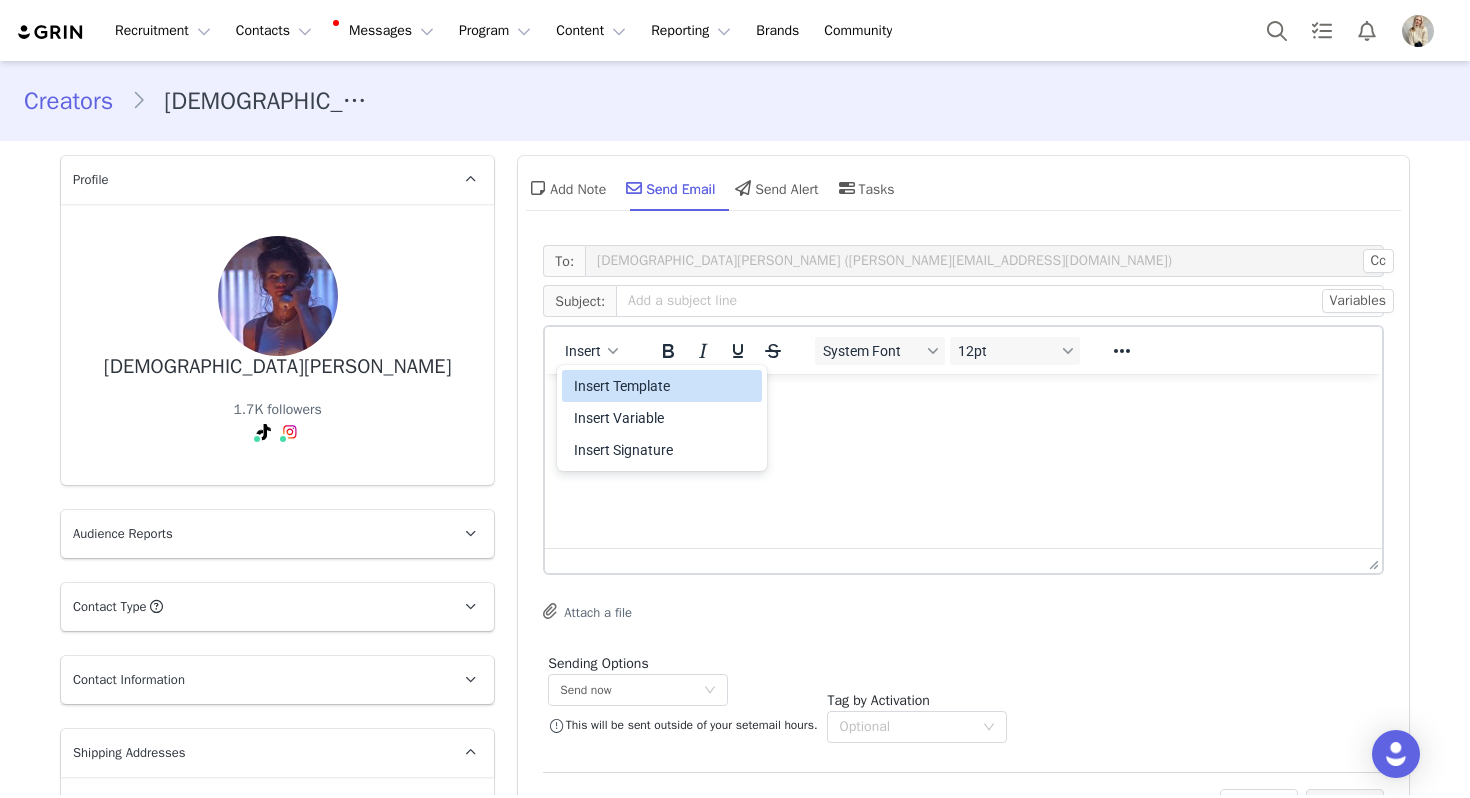 click on "Insert Template" at bounding box center [664, 386] 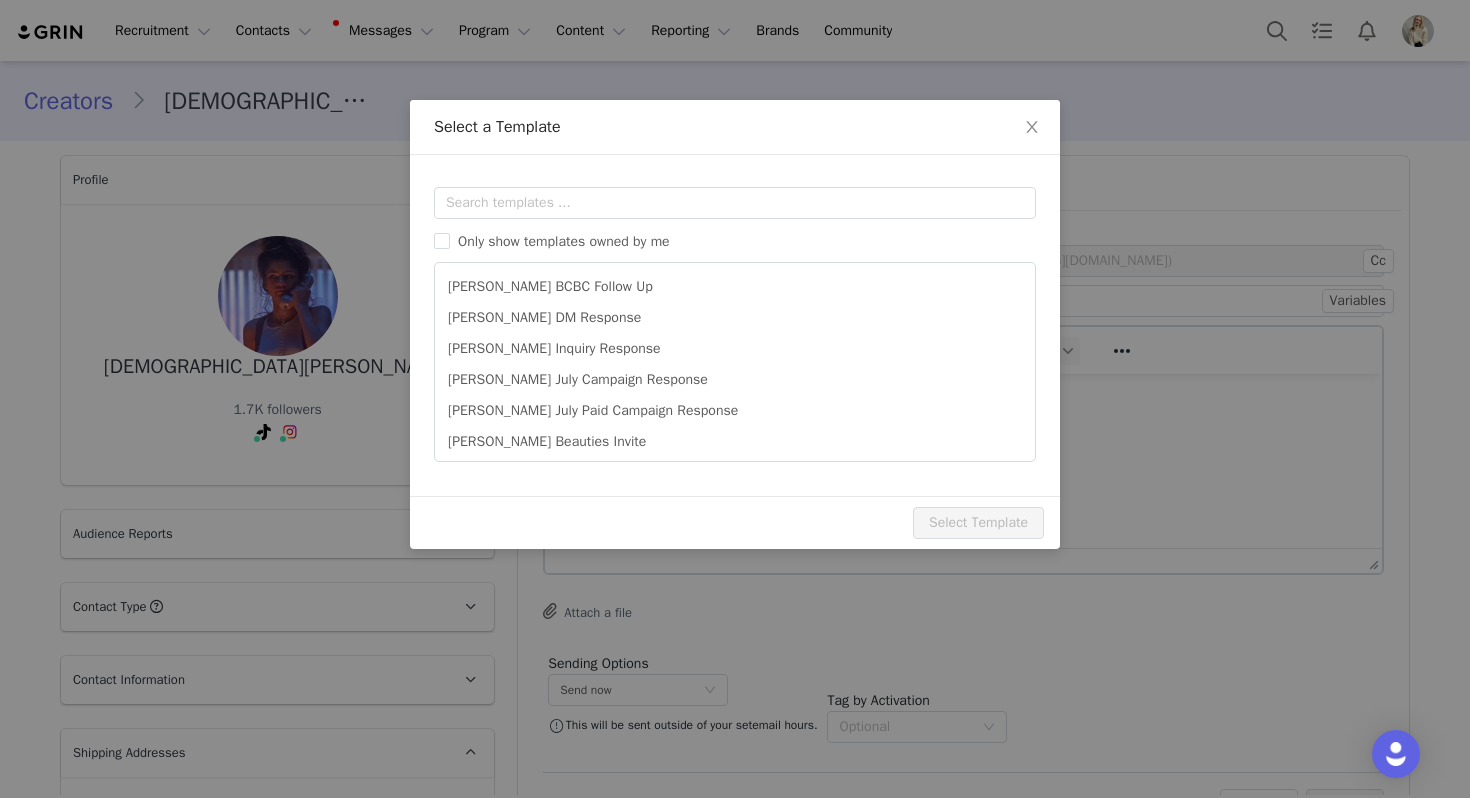scroll, scrollTop: 0, scrollLeft: 0, axis: both 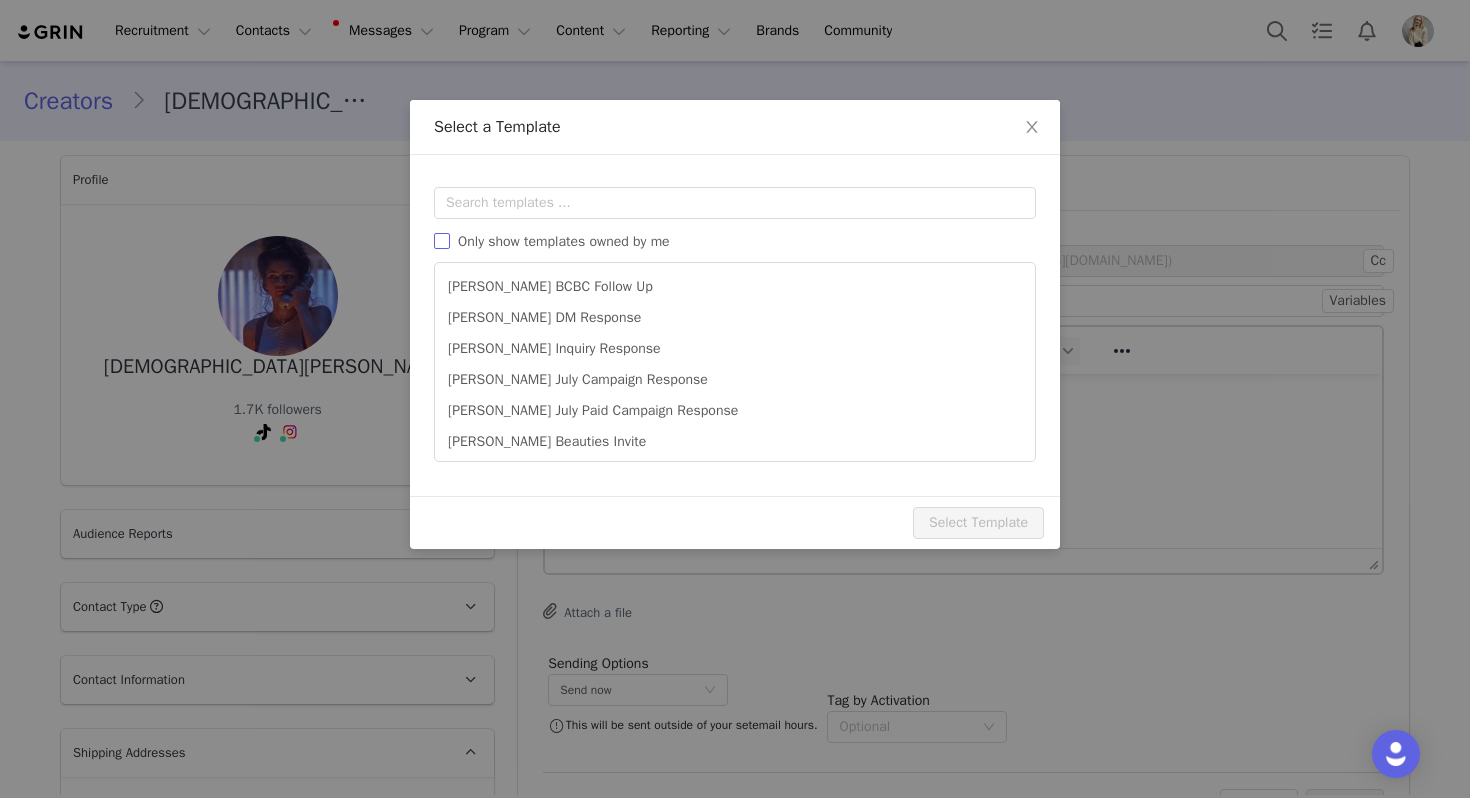 click on "Only show templates owned by me" at bounding box center [564, 241] 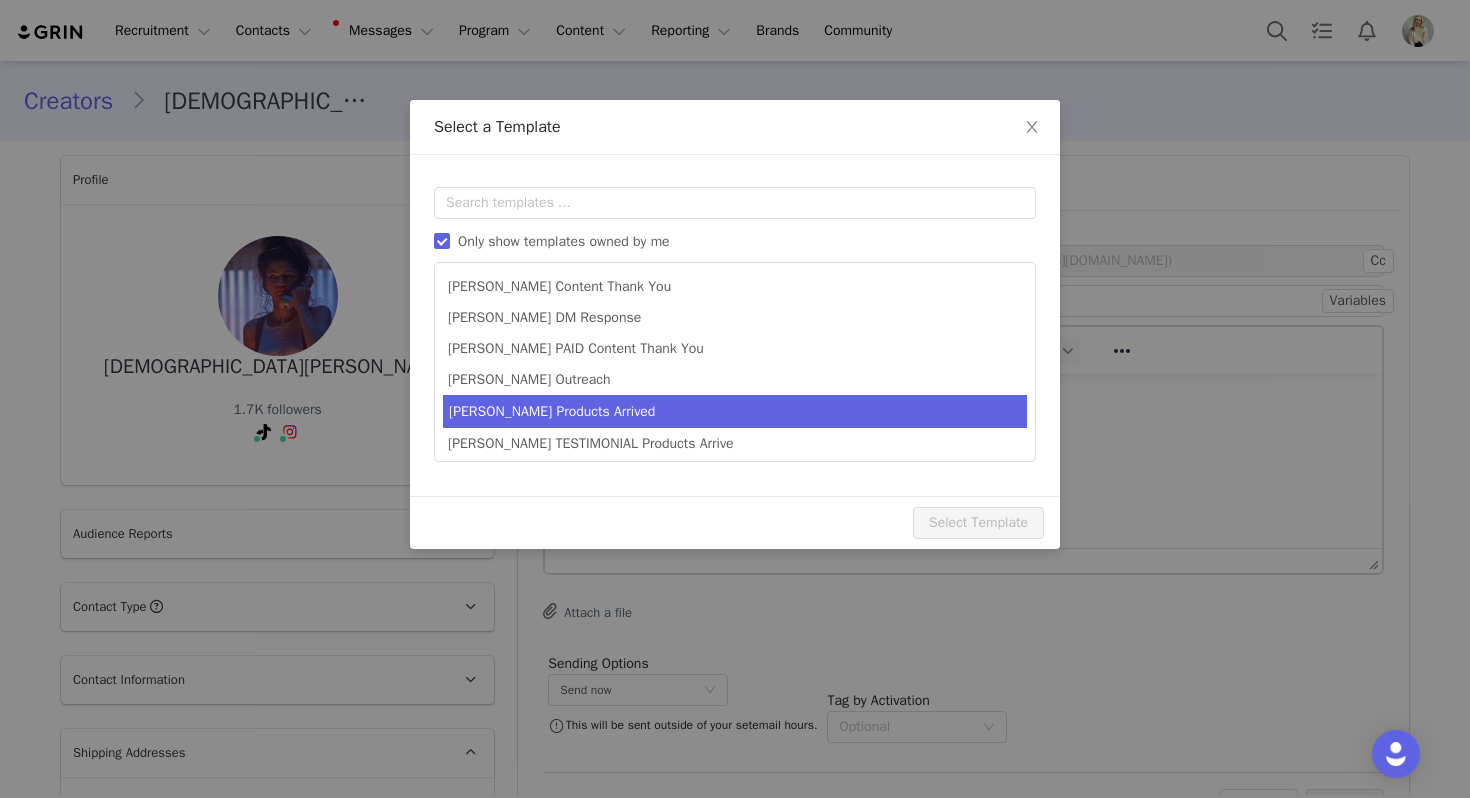 click on "[PERSON_NAME] Products Arrived" at bounding box center (735, 411) 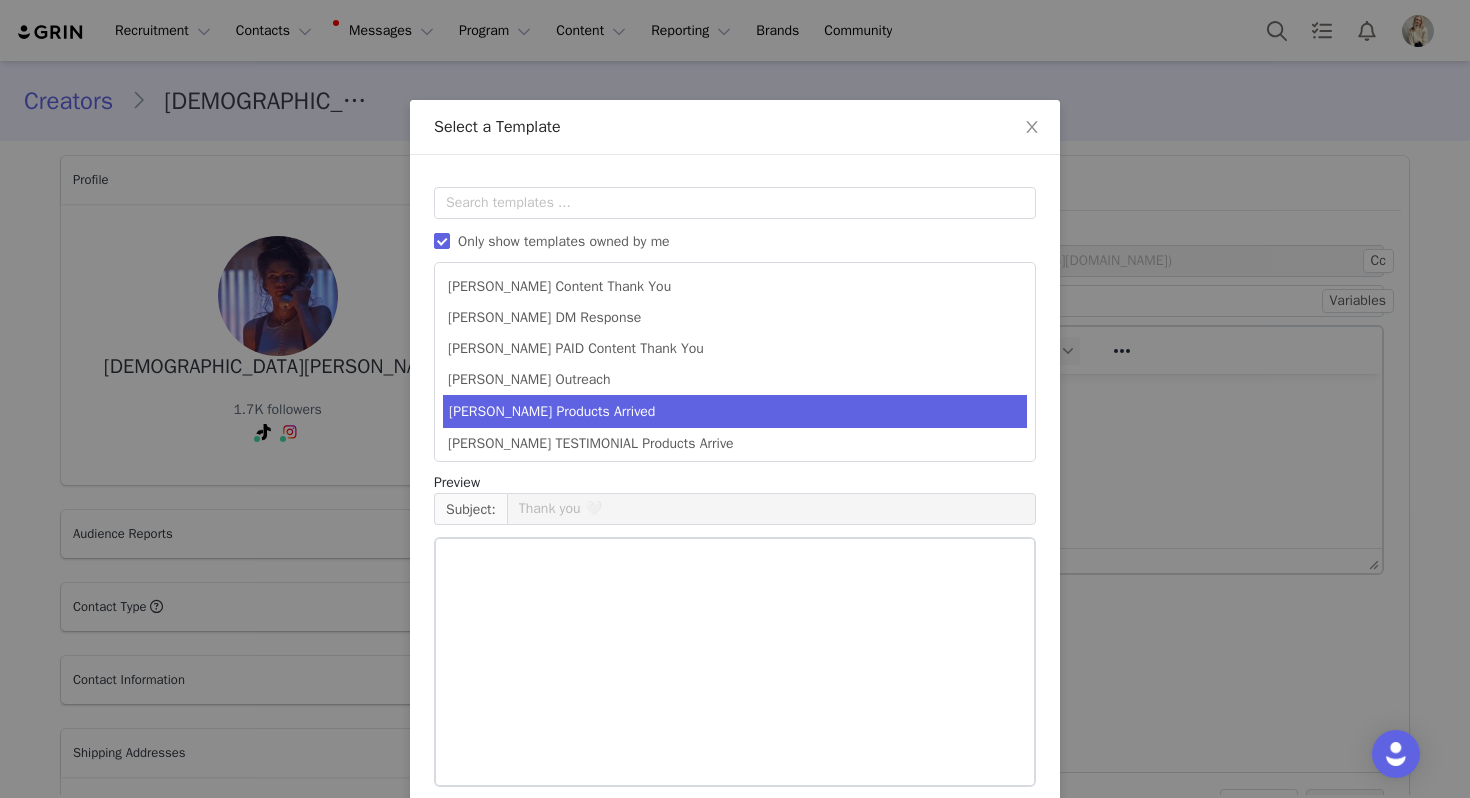 type on "Ogee Products Arrived ✨" 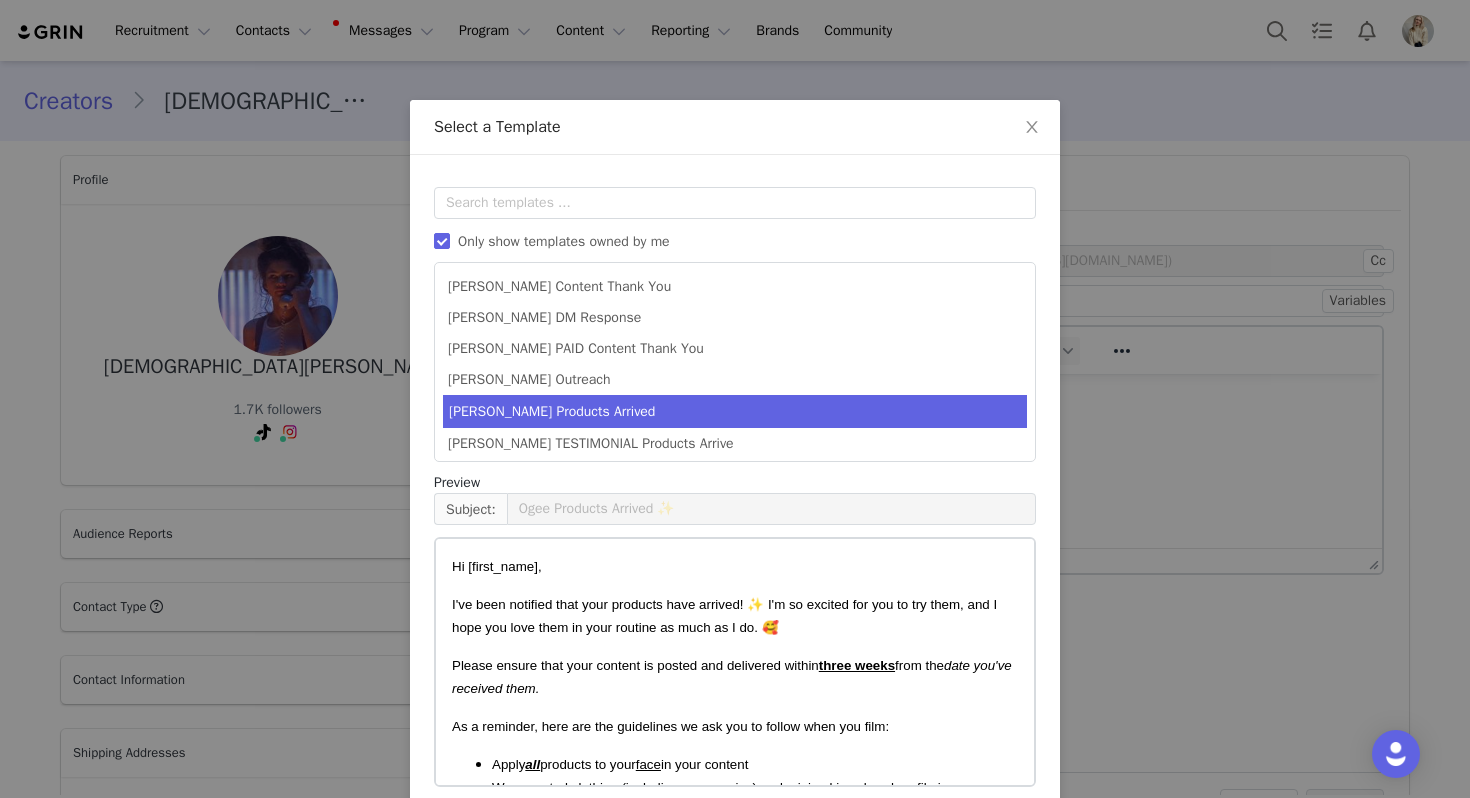 scroll, scrollTop: 90, scrollLeft: 0, axis: vertical 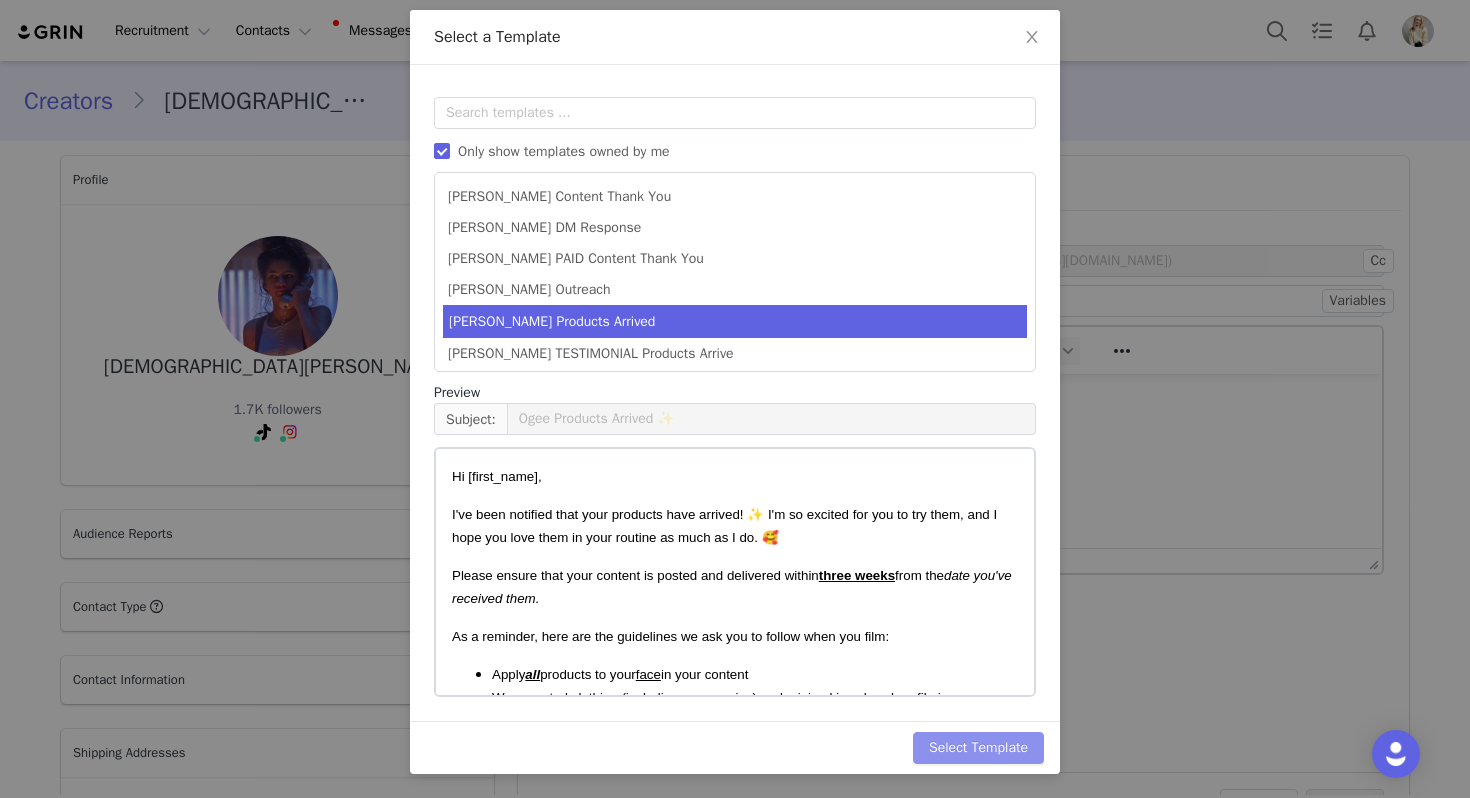 click on "Select Template" at bounding box center [978, 748] 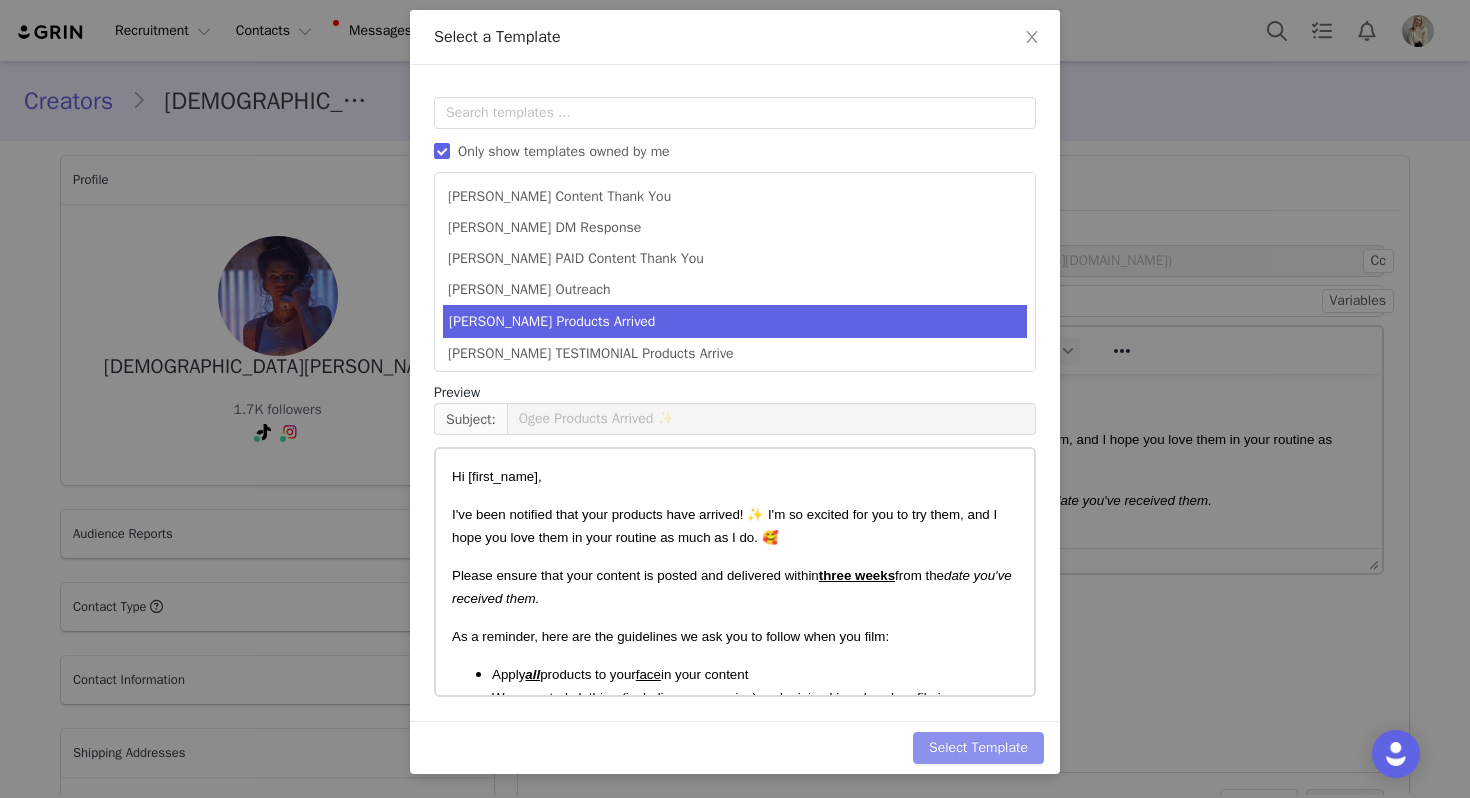 scroll, scrollTop: 0, scrollLeft: 0, axis: both 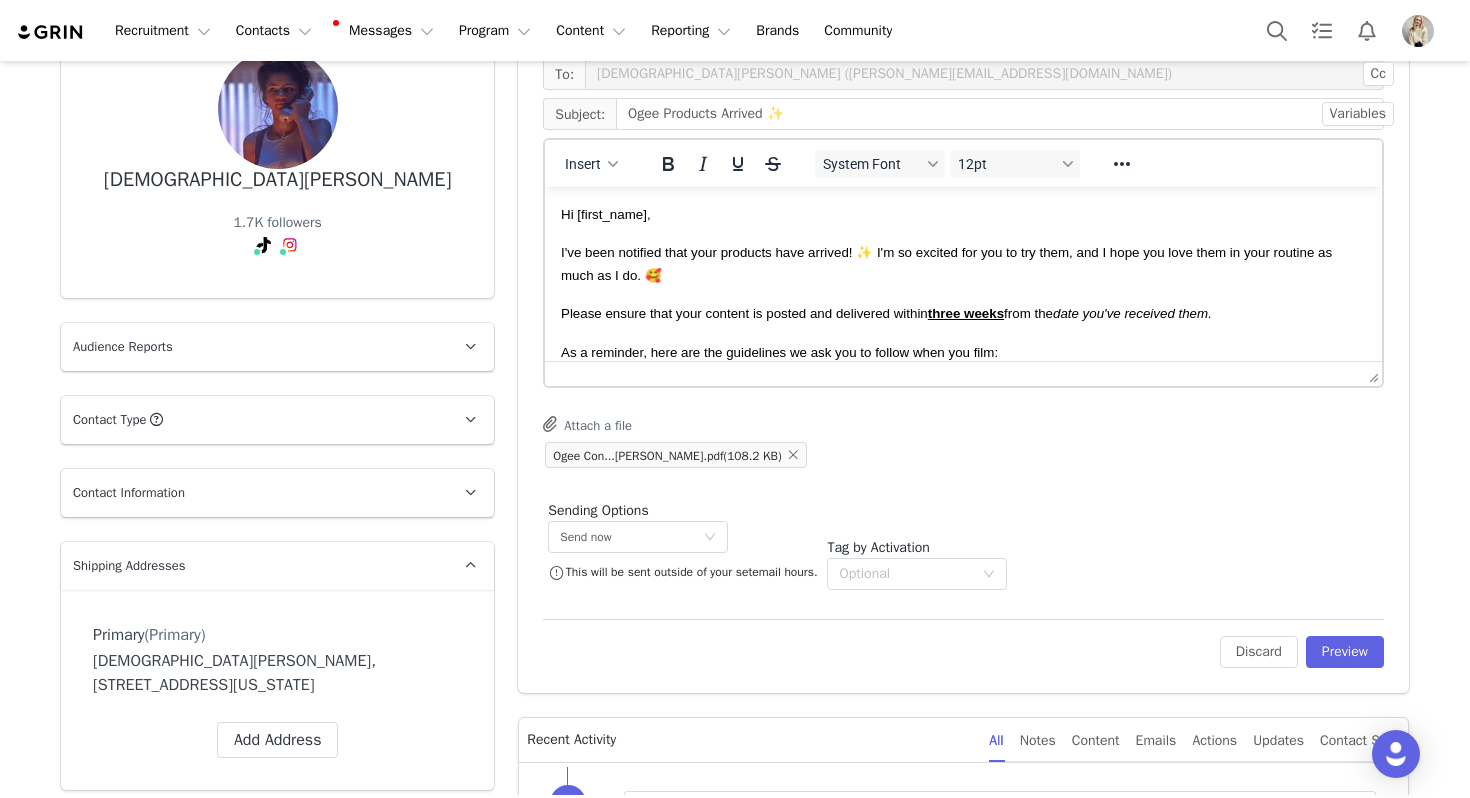 click on "Edit     Discard Preview" at bounding box center [963, 643] 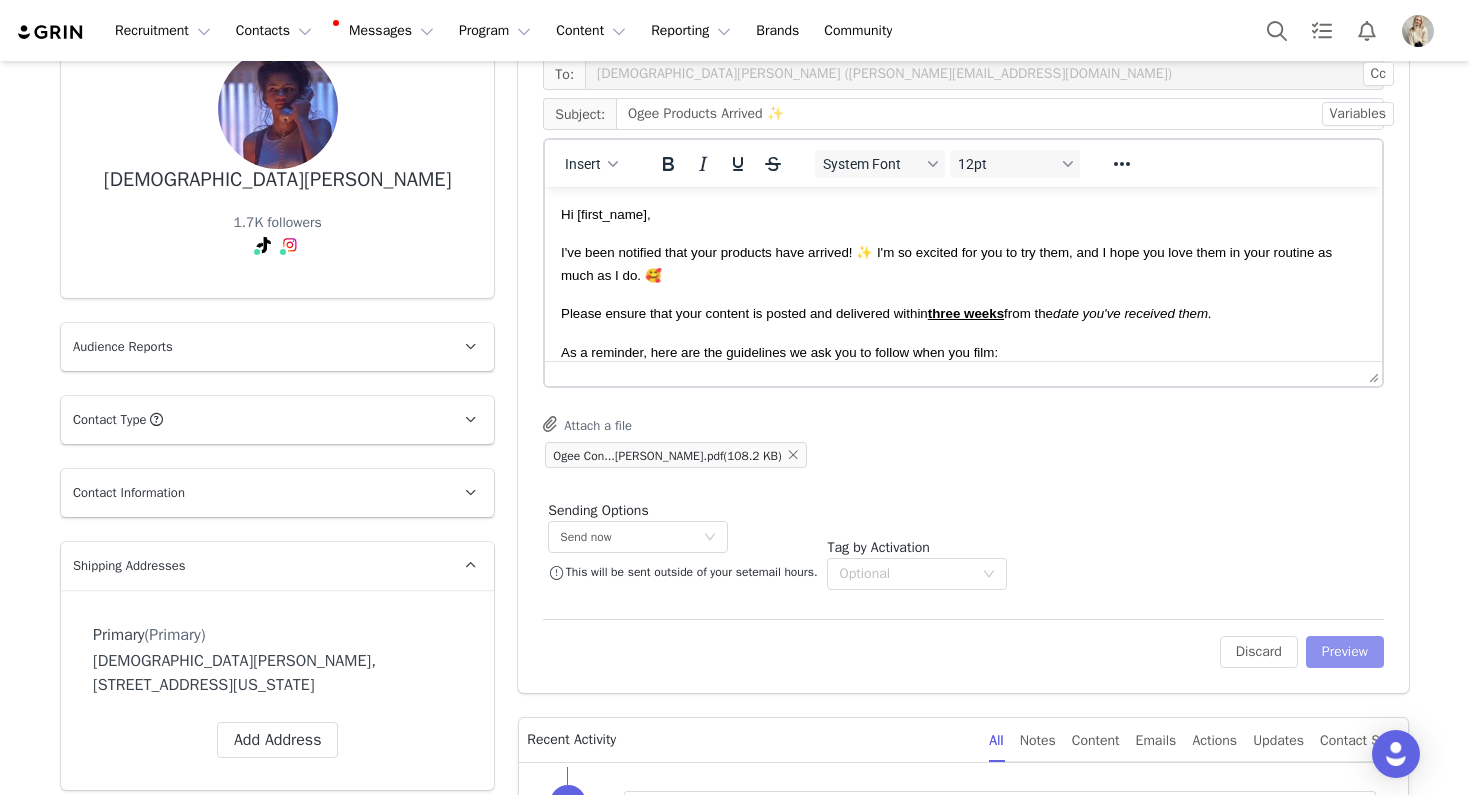 click on "Preview" at bounding box center (1345, 652) 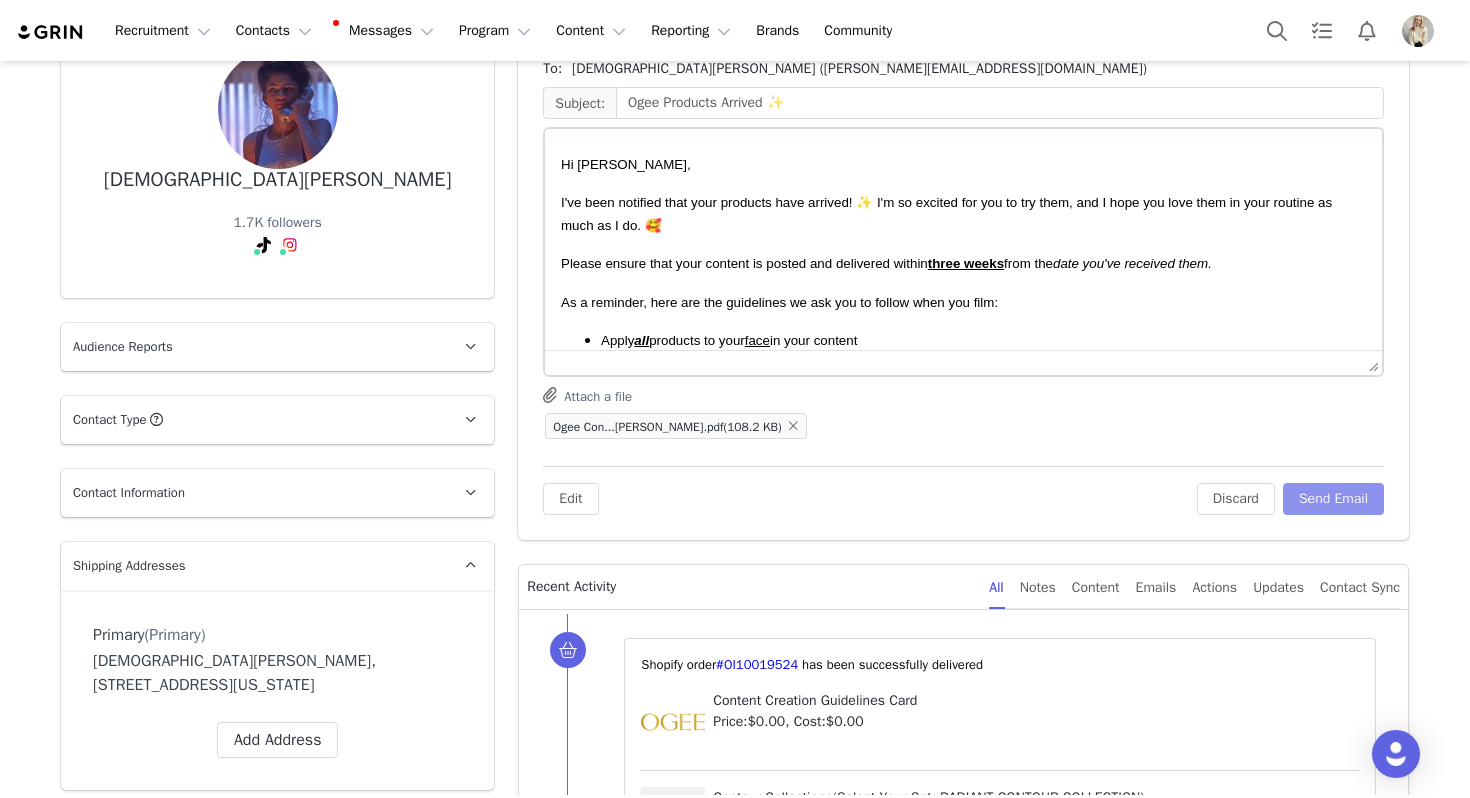 scroll, scrollTop: 0, scrollLeft: 0, axis: both 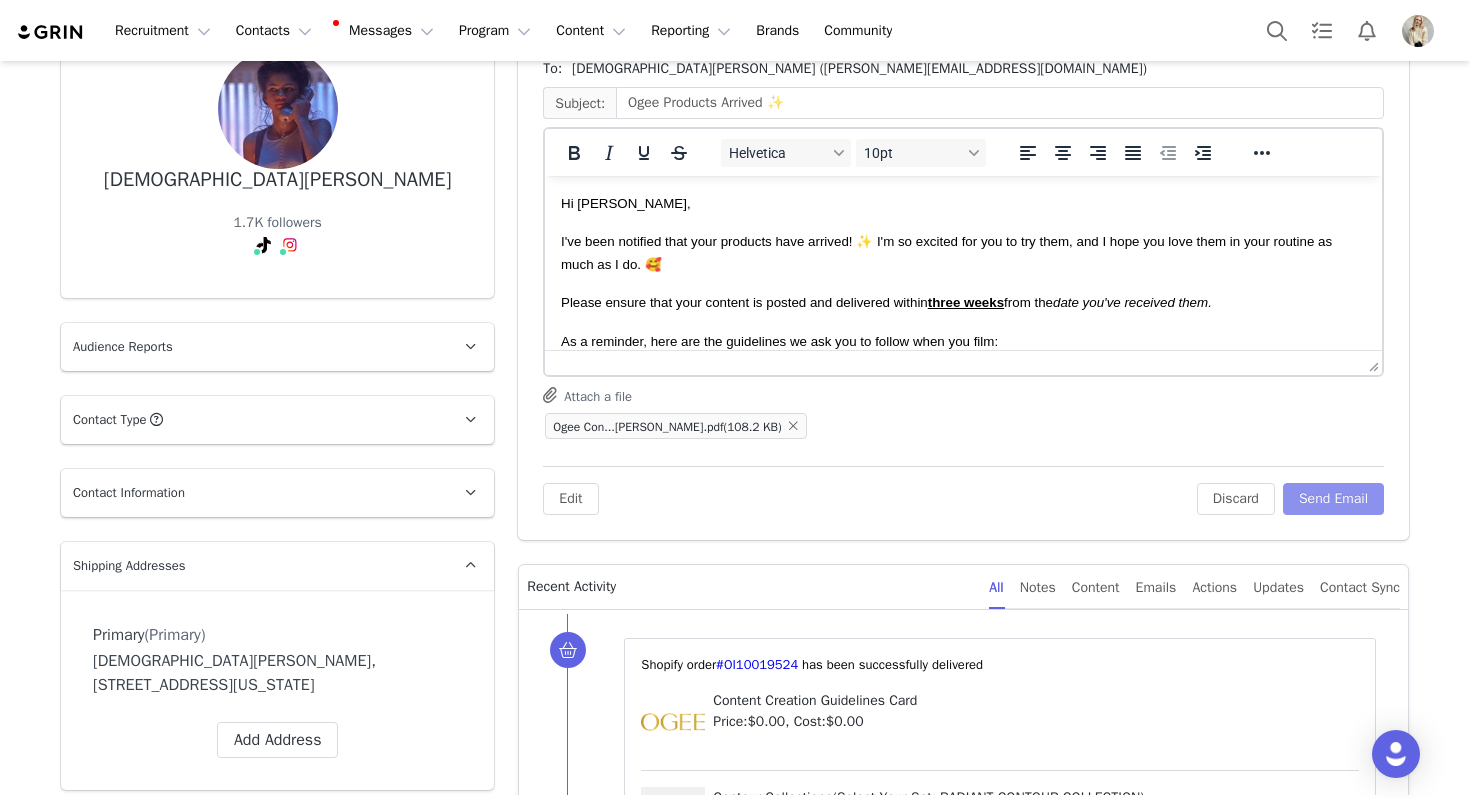 click on "Send Email" at bounding box center (1333, 499) 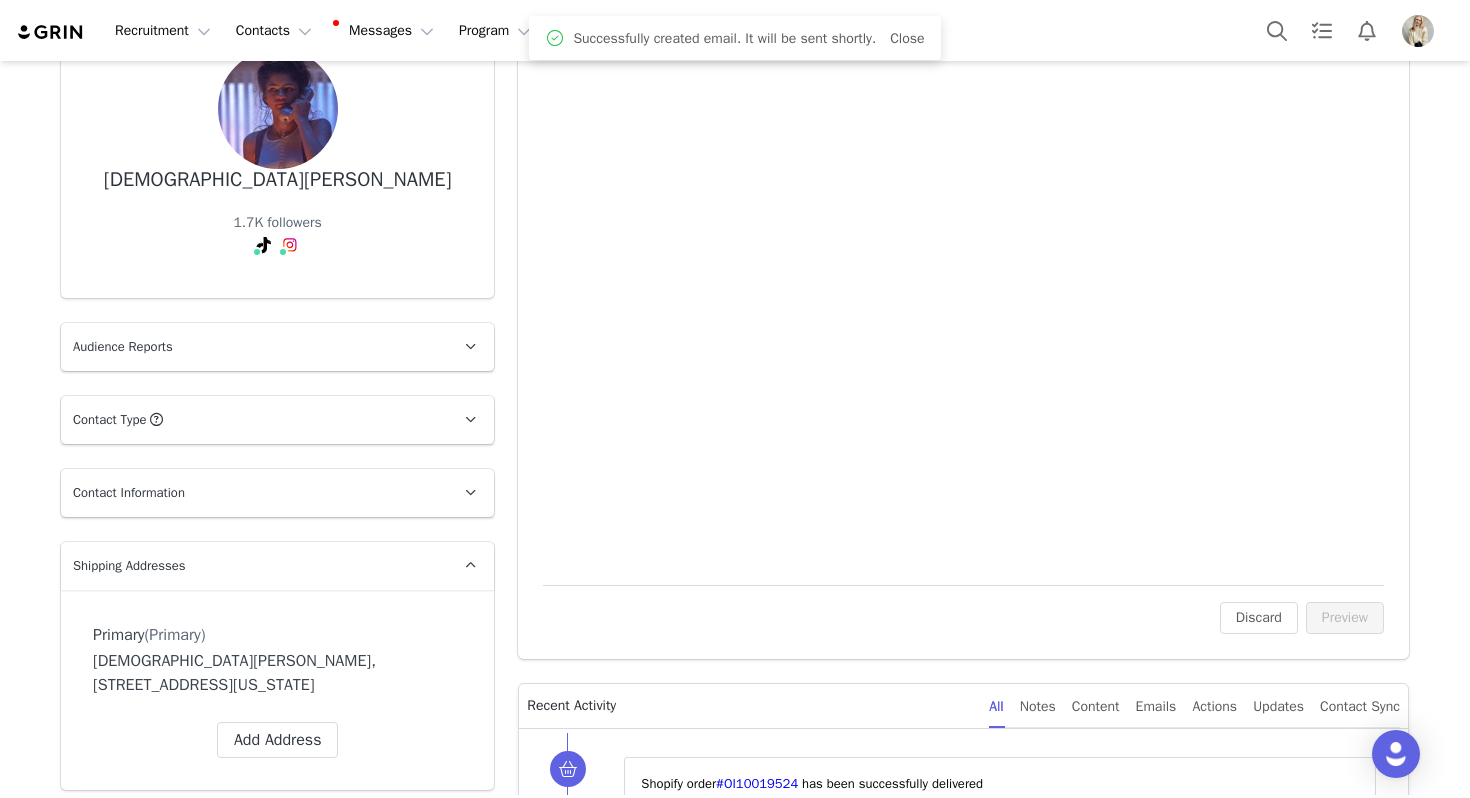 scroll, scrollTop: 0, scrollLeft: 0, axis: both 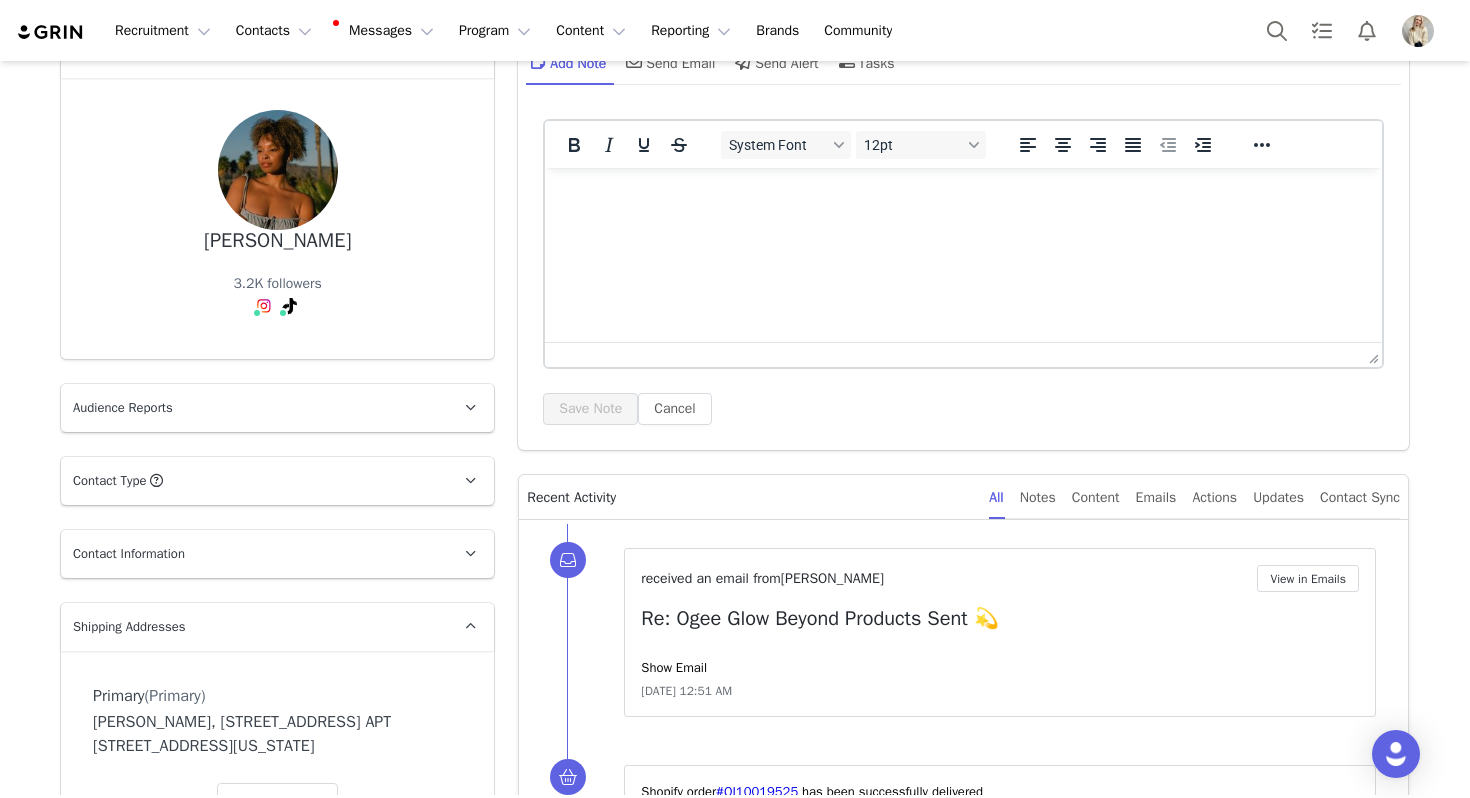 drag, startPoint x: 346, startPoint y: 239, endPoint x: 214, endPoint y: 237, distance: 132.01515 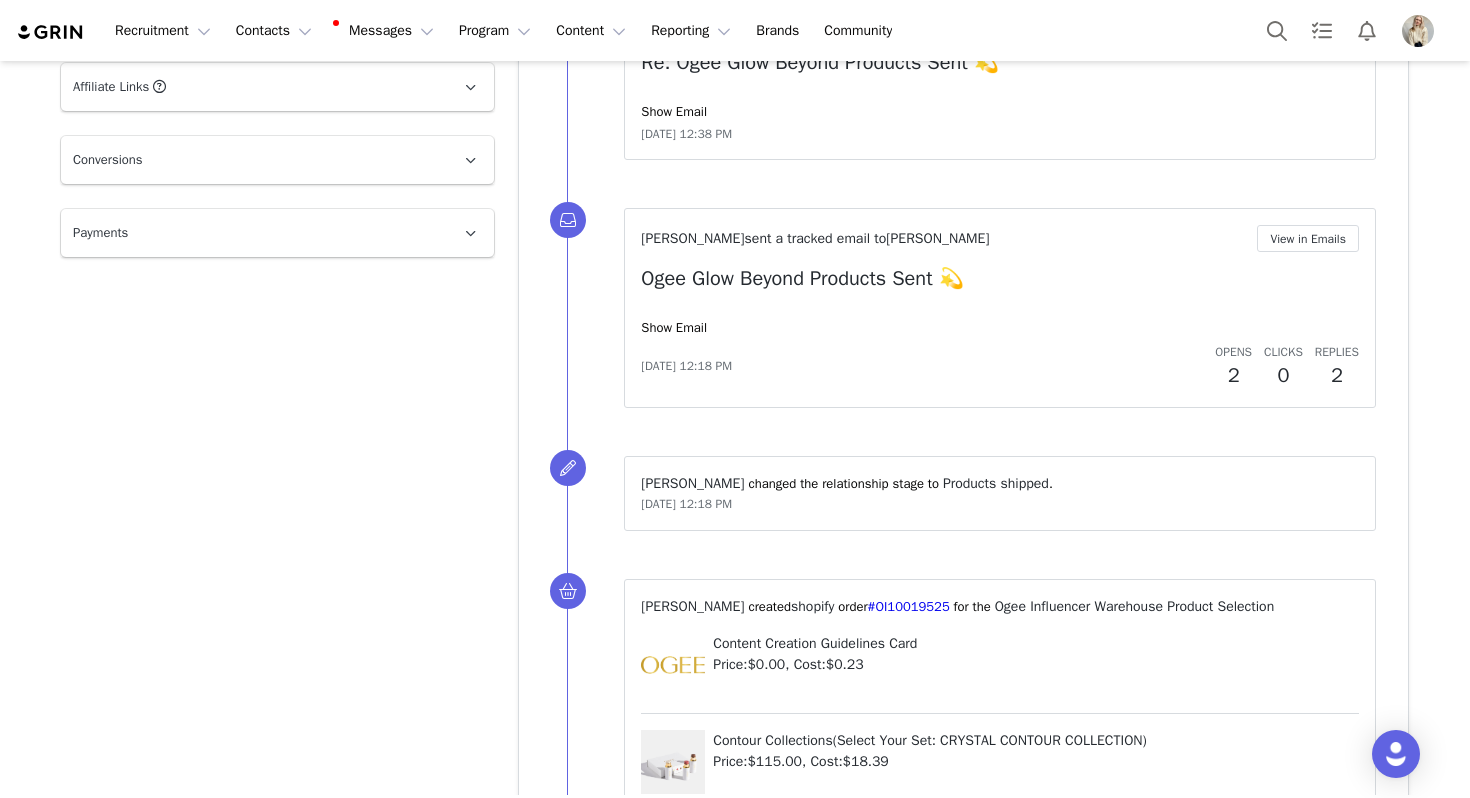 scroll, scrollTop: 2690, scrollLeft: 0, axis: vertical 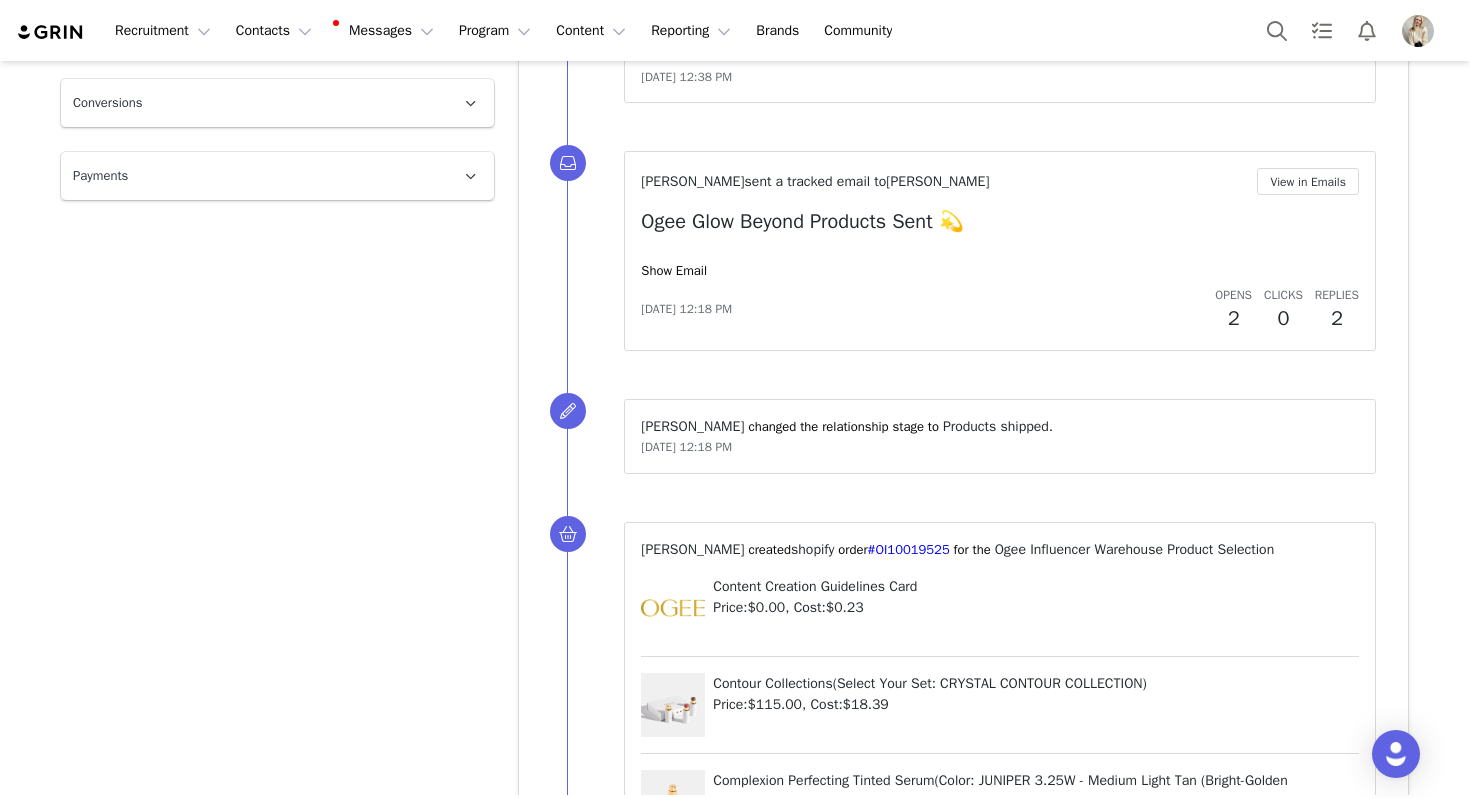 click on "[PERSON_NAME] sent a tracked email to  [PERSON_NAME]      View in Emails   Ogee Glow Beyond Products Sent 💫   Show Email  [DATE] 12:18 PM      Opens  2  Clicks  0  Replies  2" at bounding box center (1000, 251) 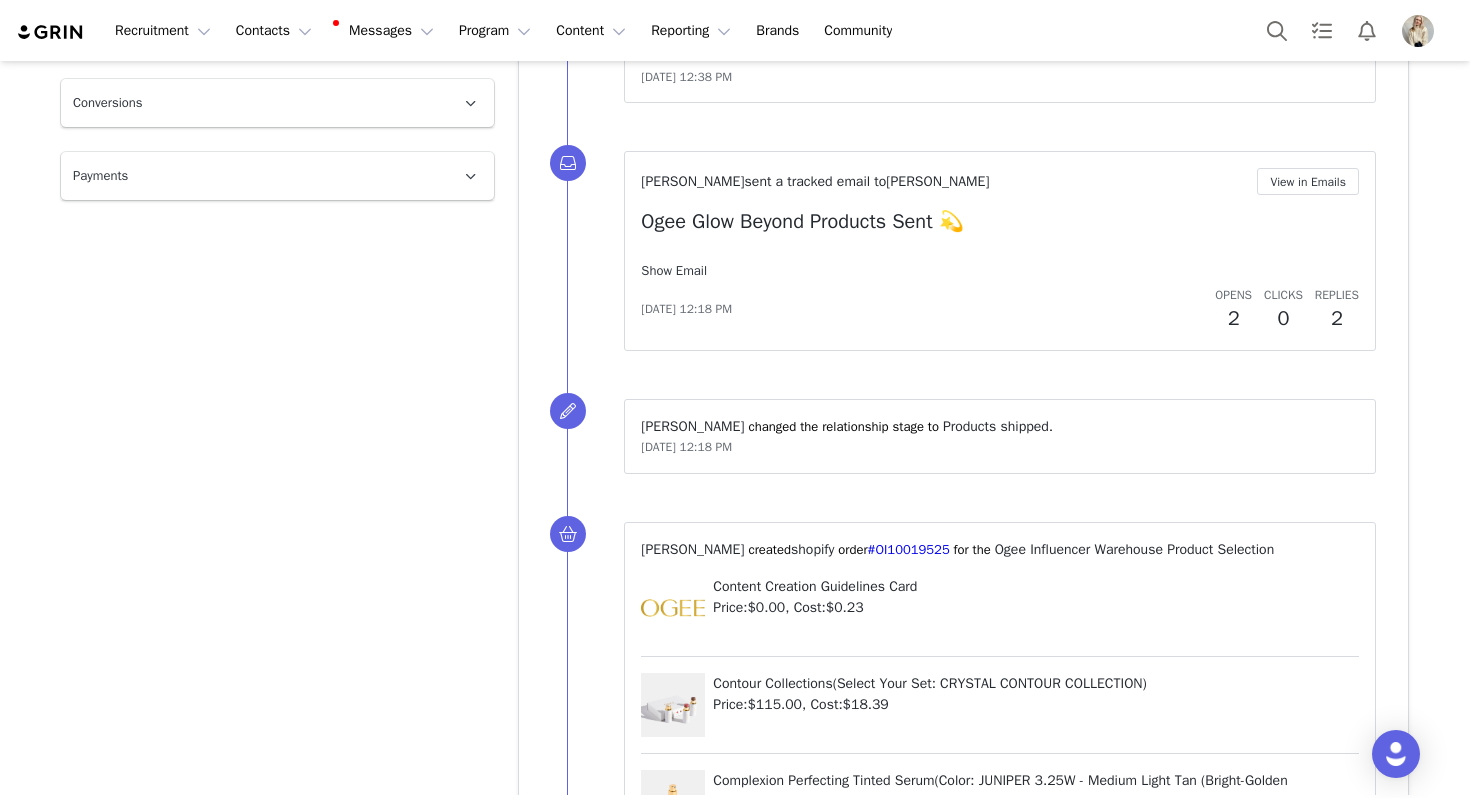 click on "Show Email" at bounding box center (674, 270) 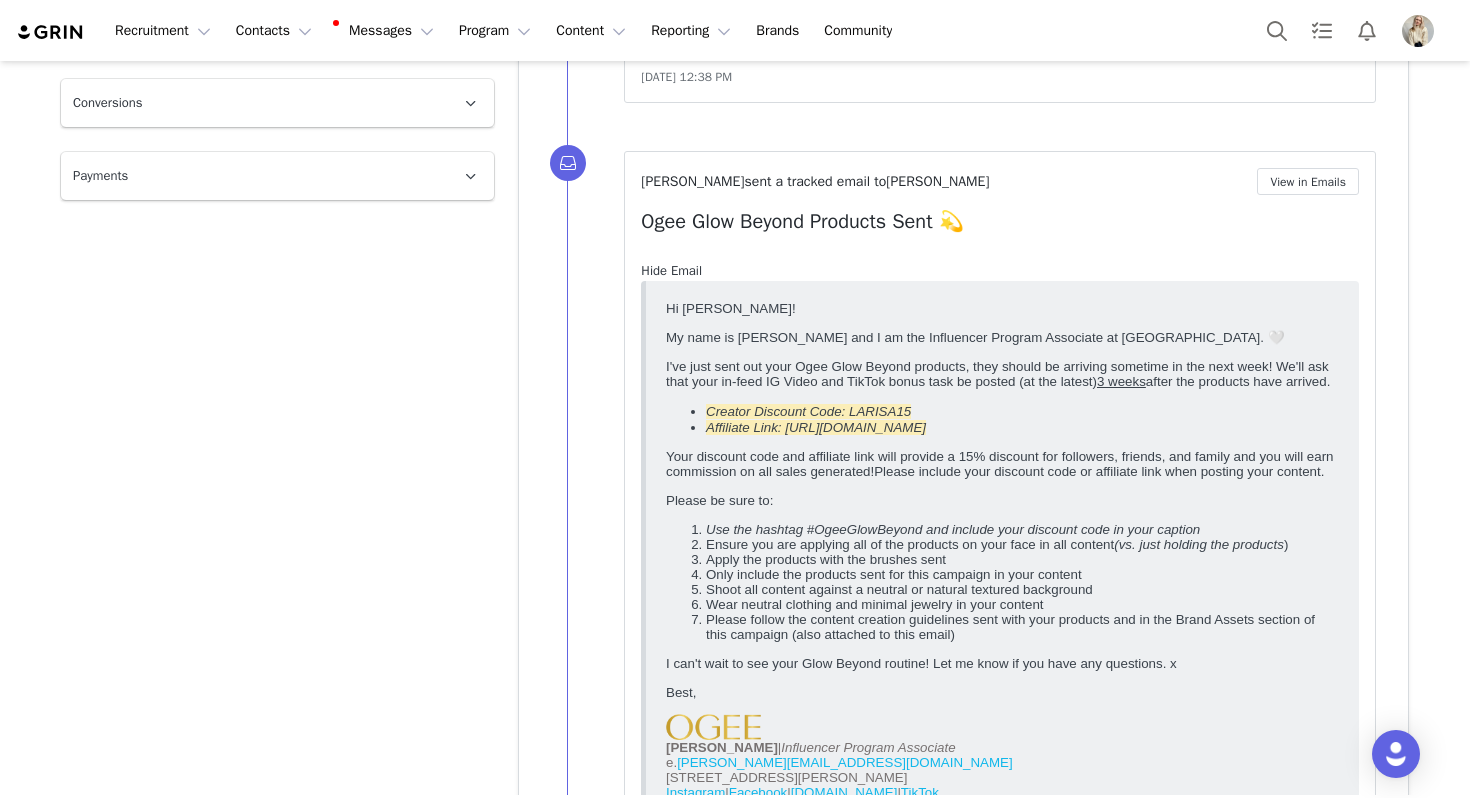 scroll, scrollTop: 0, scrollLeft: 0, axis: both 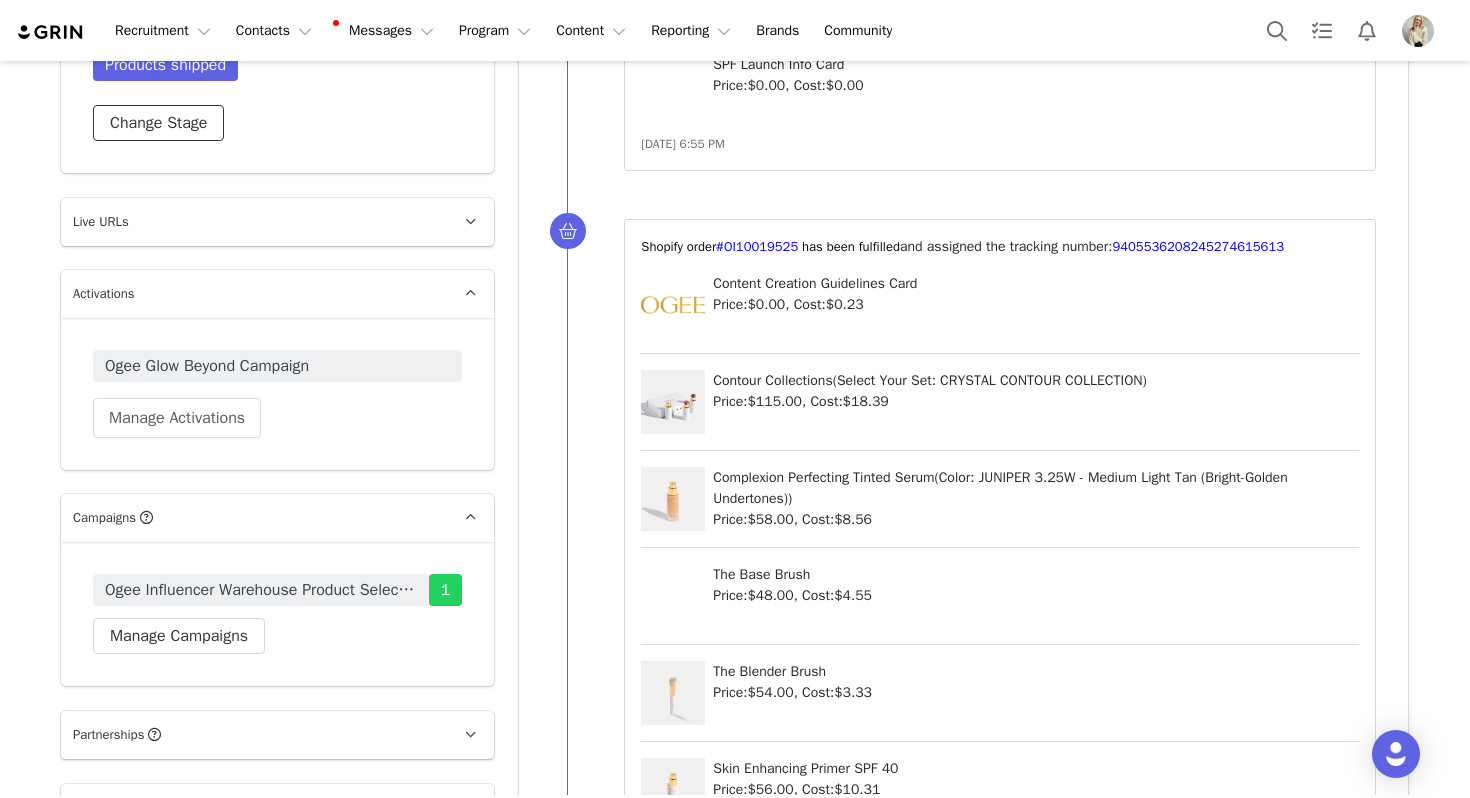 click on "Change Stage" at bounding box center (158, 123) 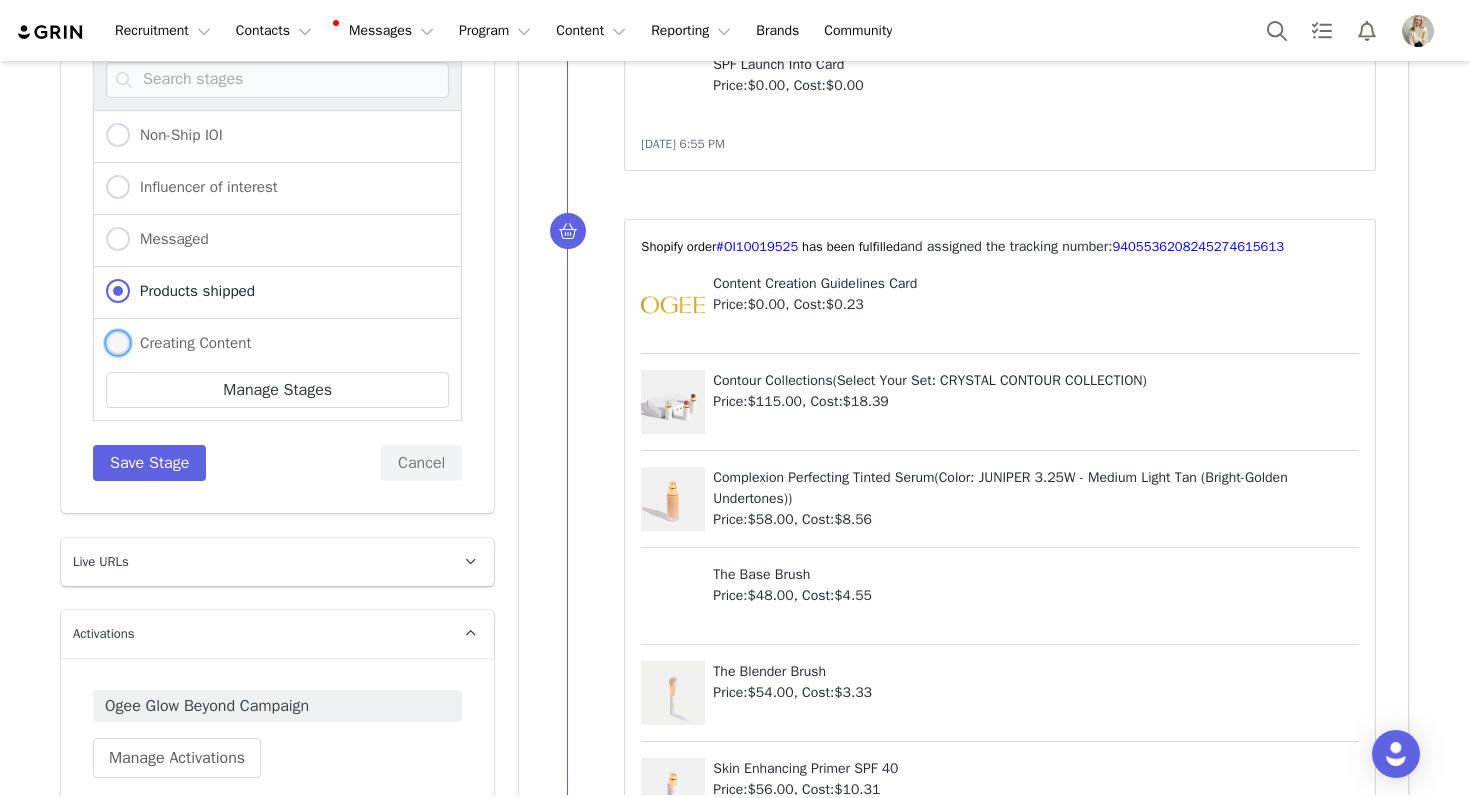 click on "Creating Content" at bounding box center [190, 343] 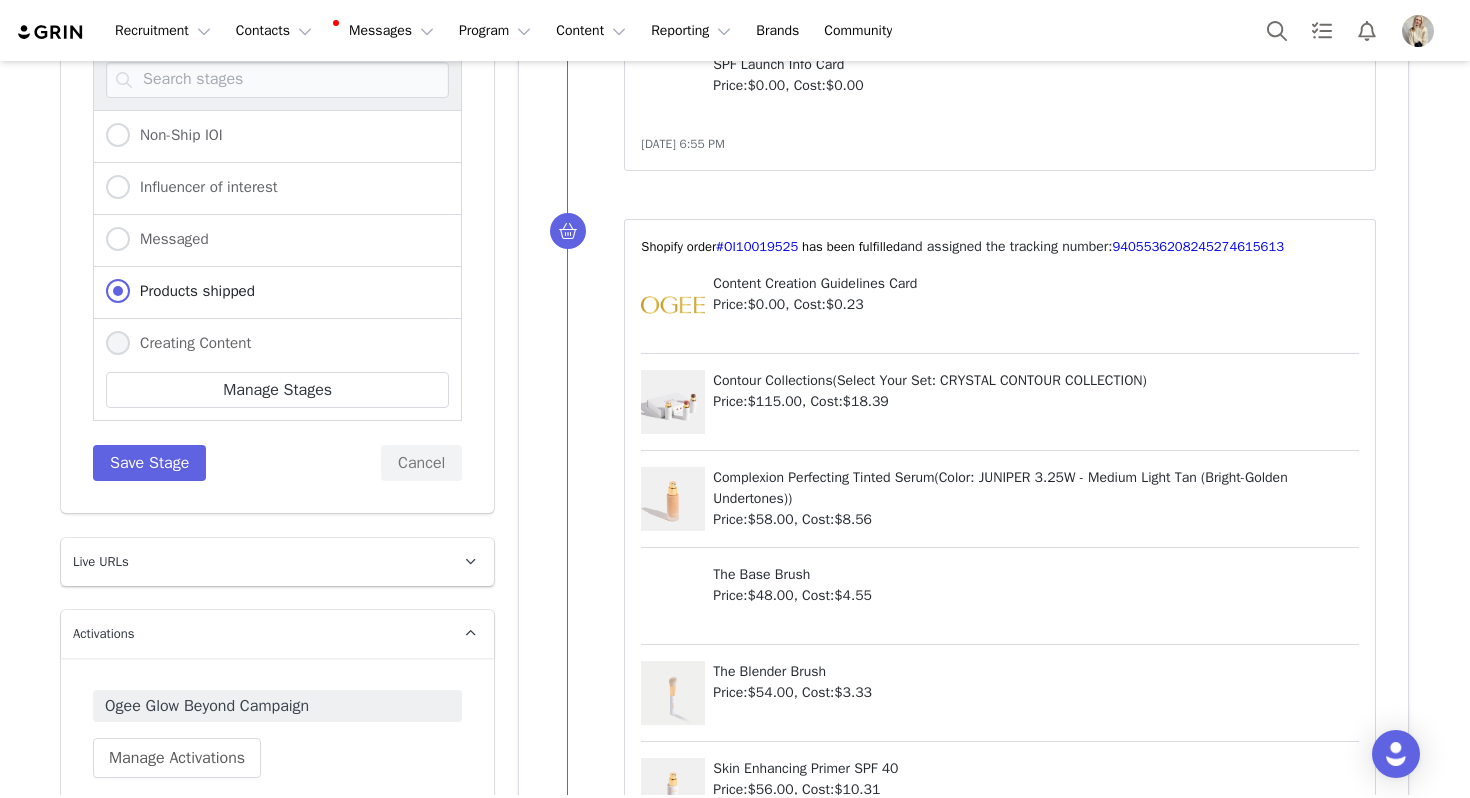 click on "Creating Content" at bounding box center [118, 344] 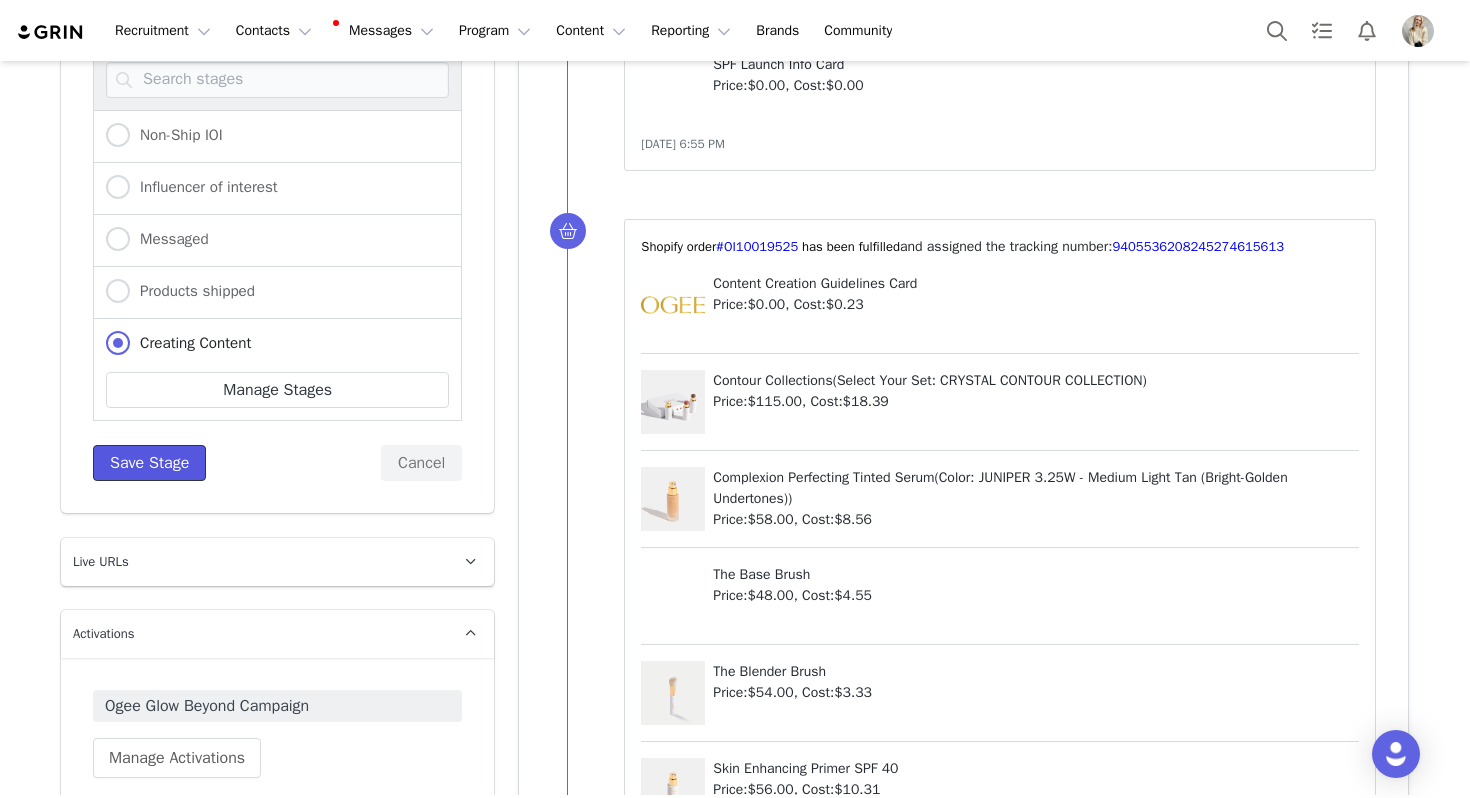 click on "Save Stage" at bounding box center (149, 463) 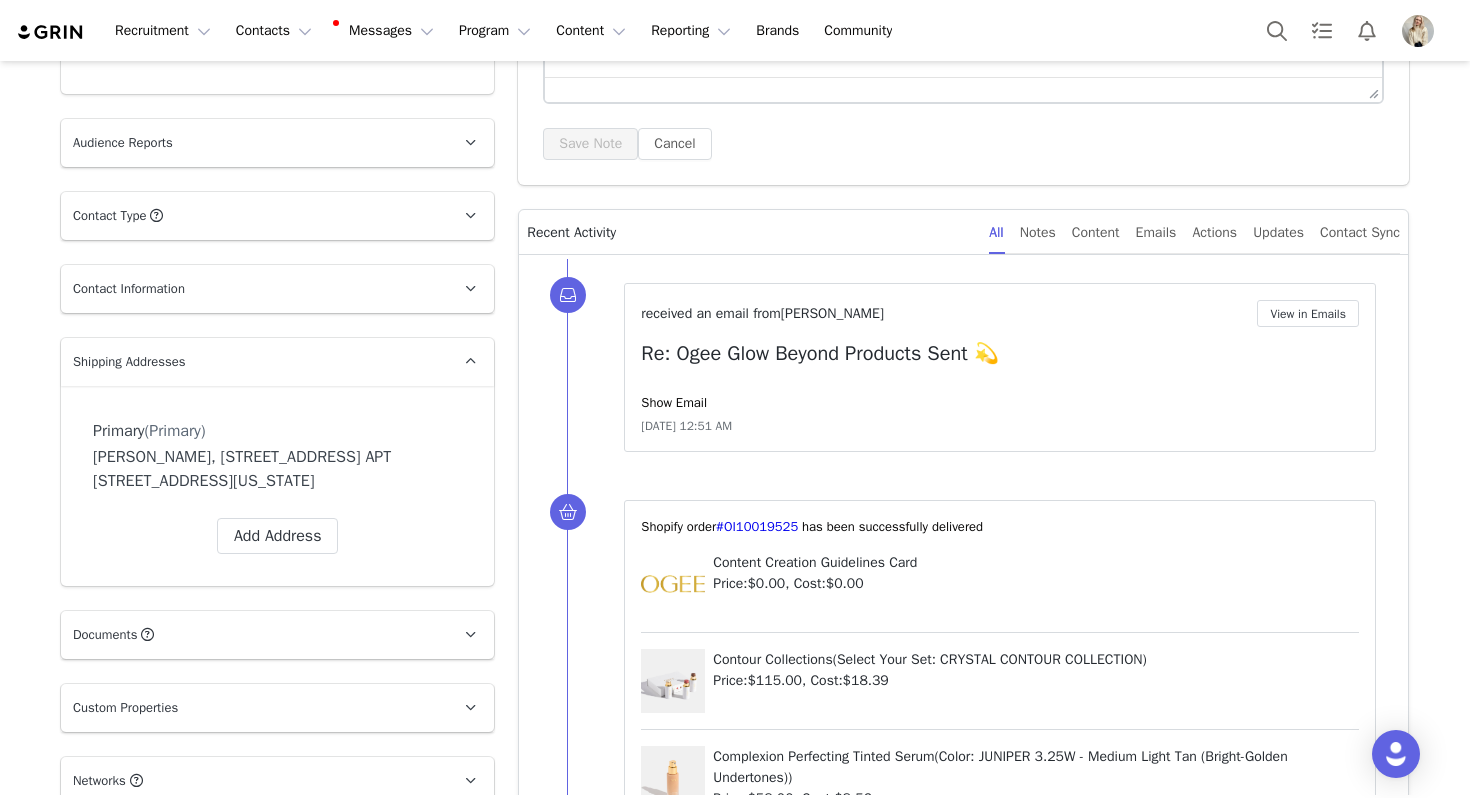 scroll, scrollTop: 0, scrollLeft: 0, axis: both 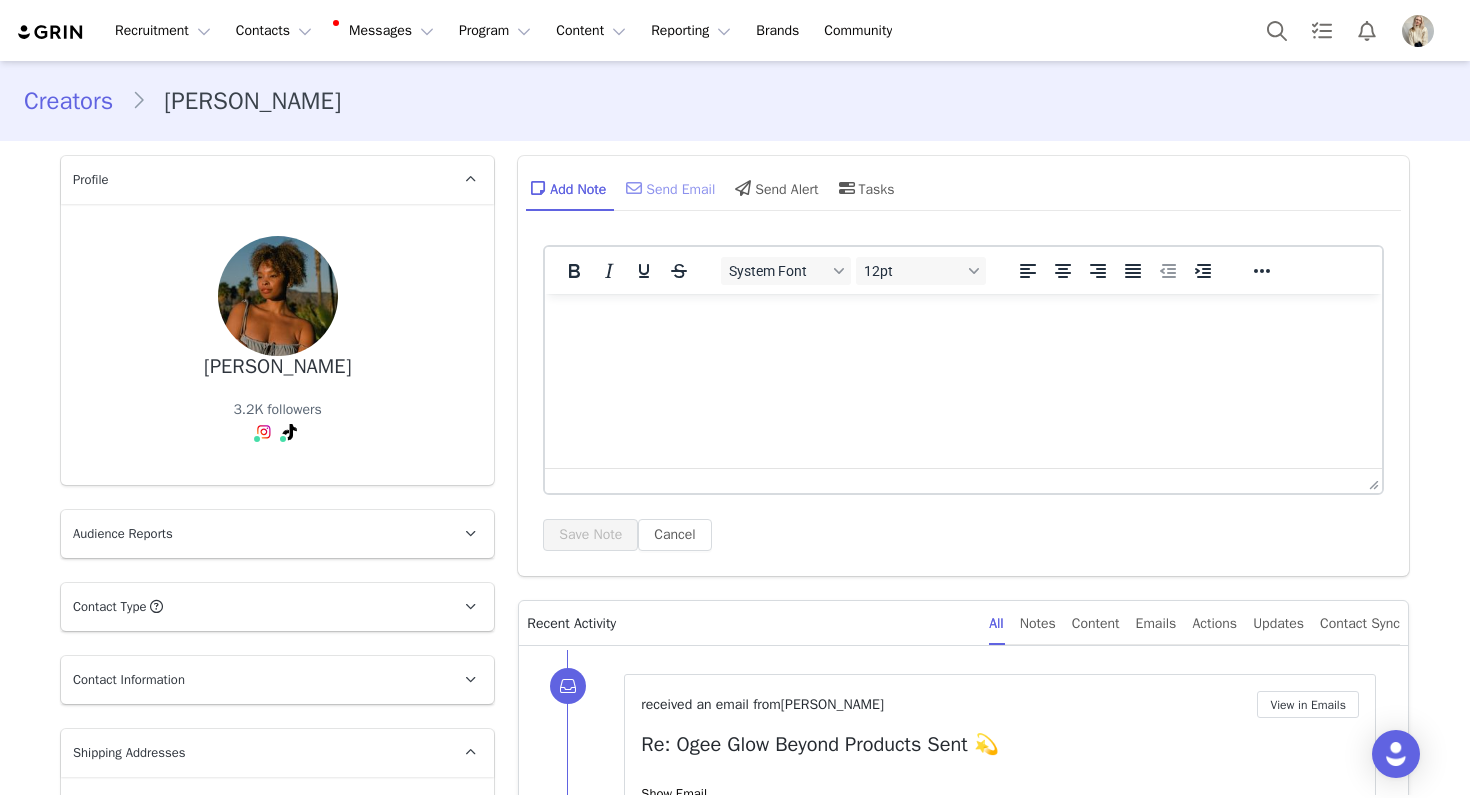 click on "Send Email" at bounding box center (668, 188) 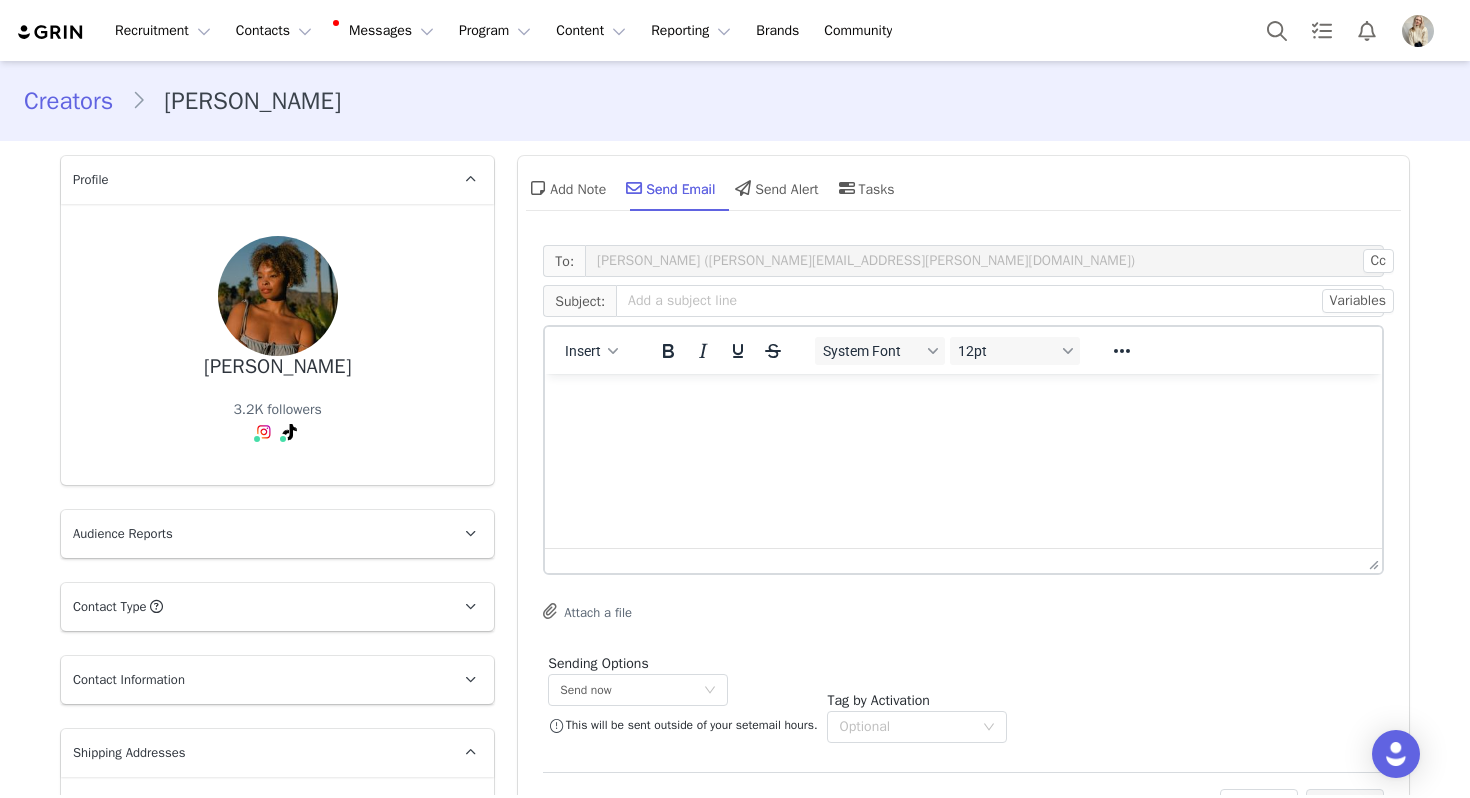 scroll, scrollTop: 0, scrollLeft: 0, axis: both 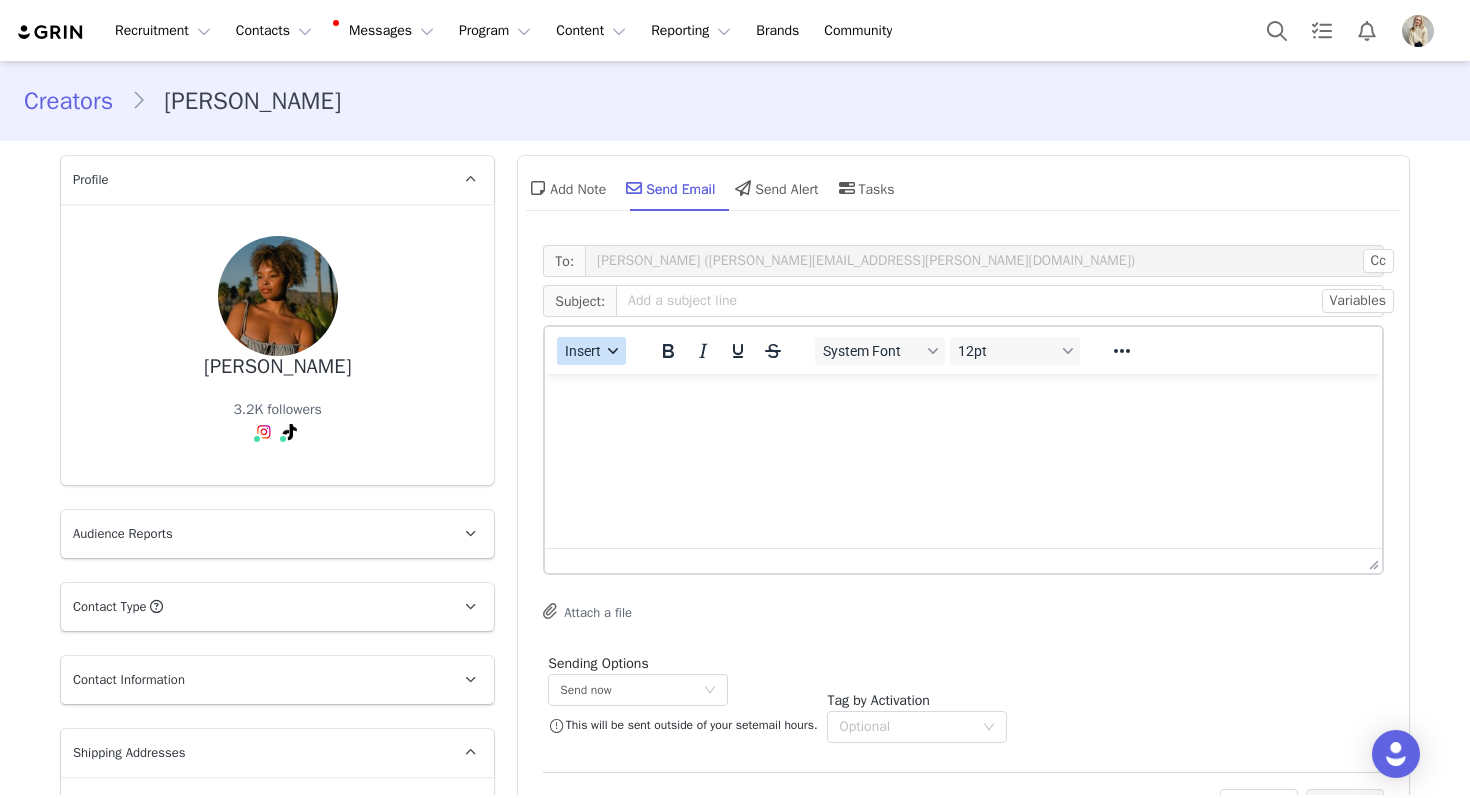click on "Insert" at bounding box center (584, 351) 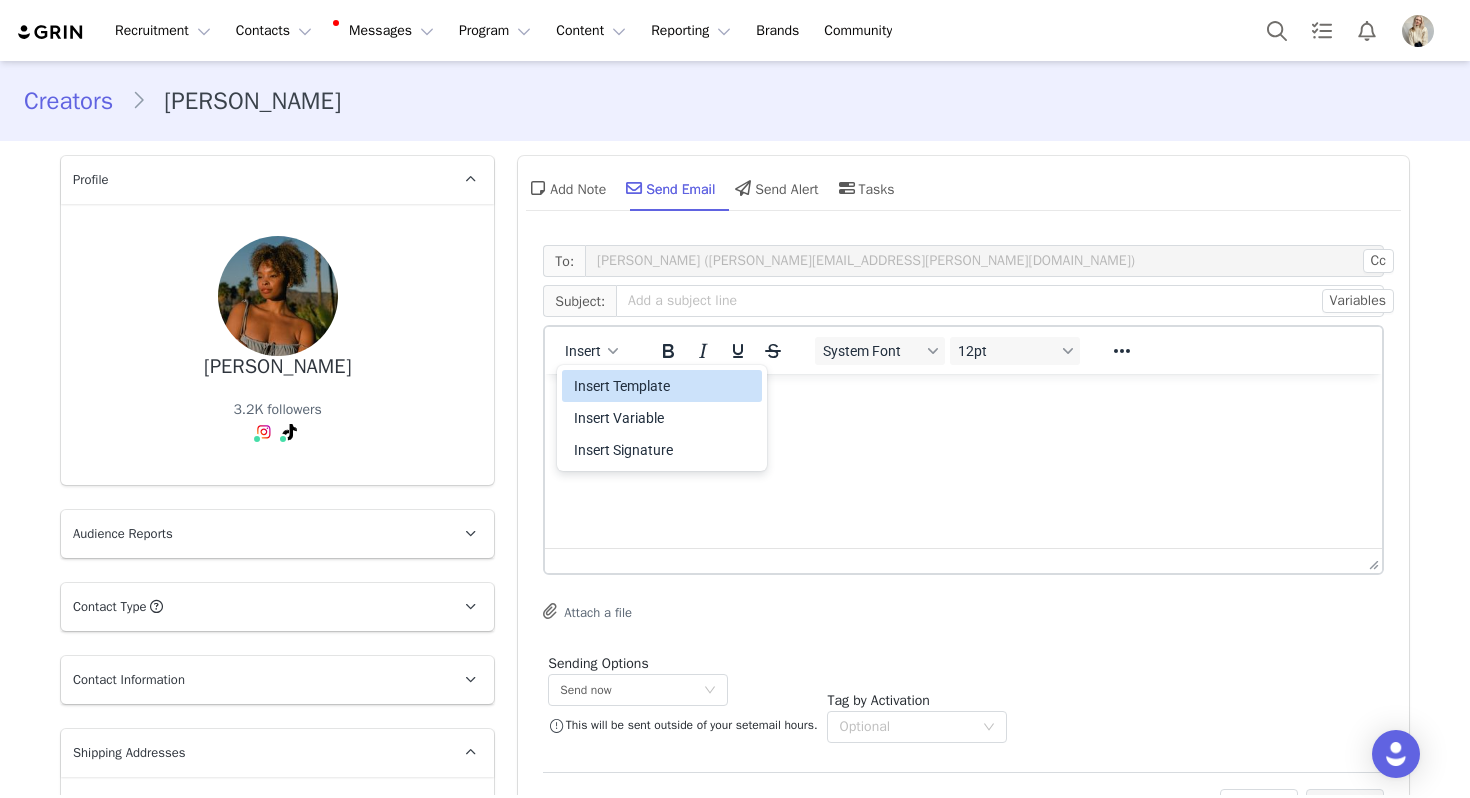 click on "Insert Template" at bounding box center (664, 386) 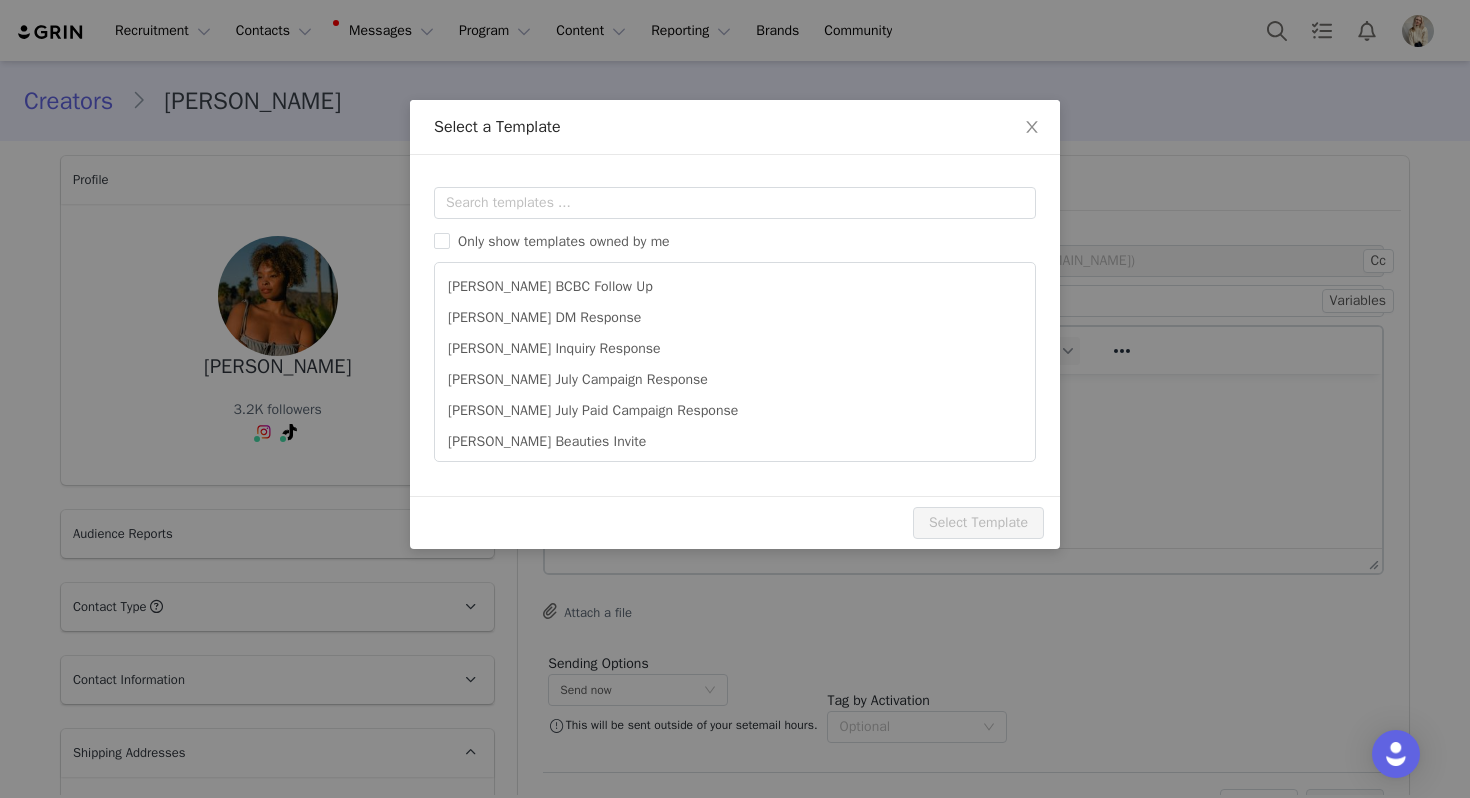 scroll, scrollTop: 0, scrollLeft: 0, axis: both 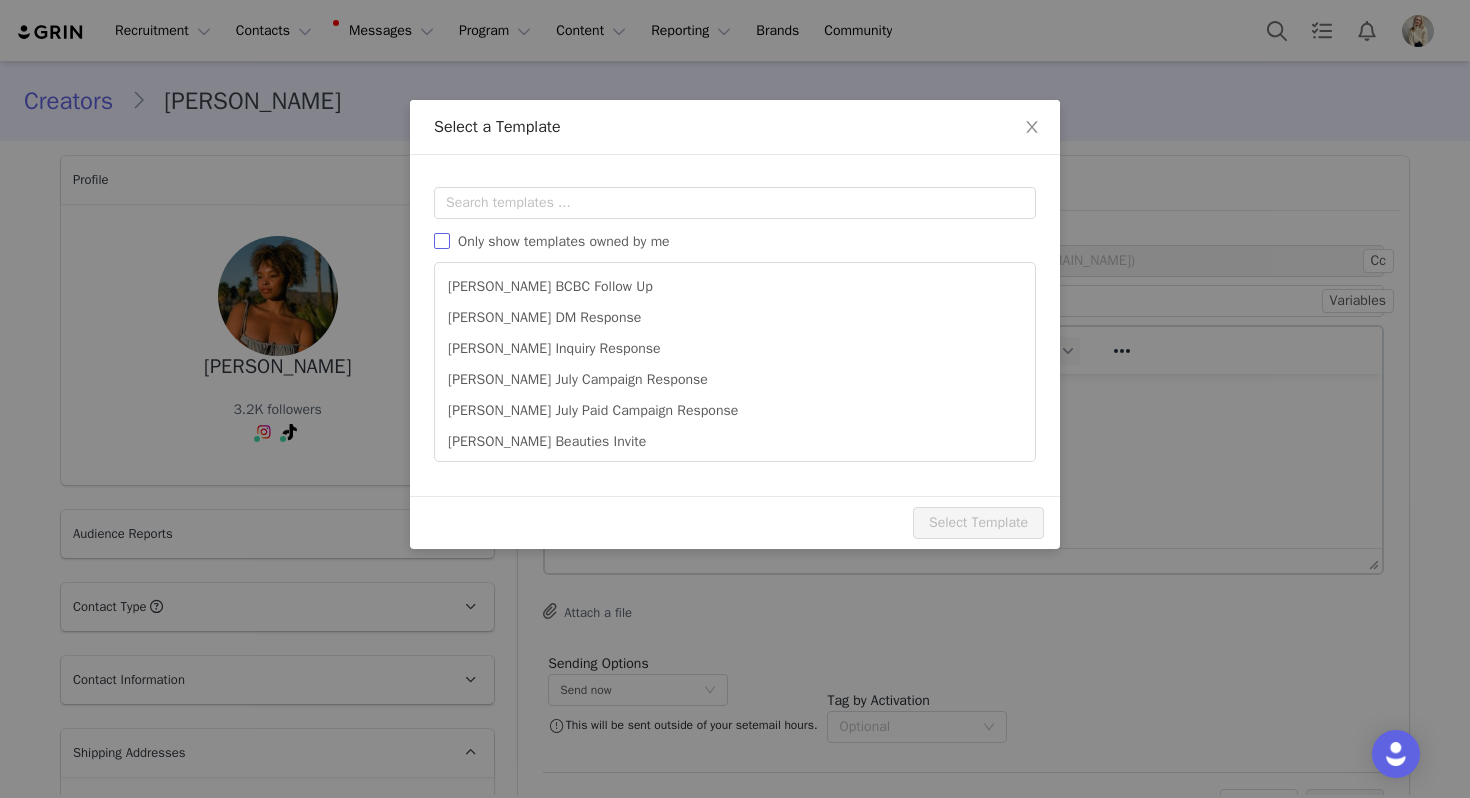 click on "Only show templates owned by me" at bounding box center [564, 241] 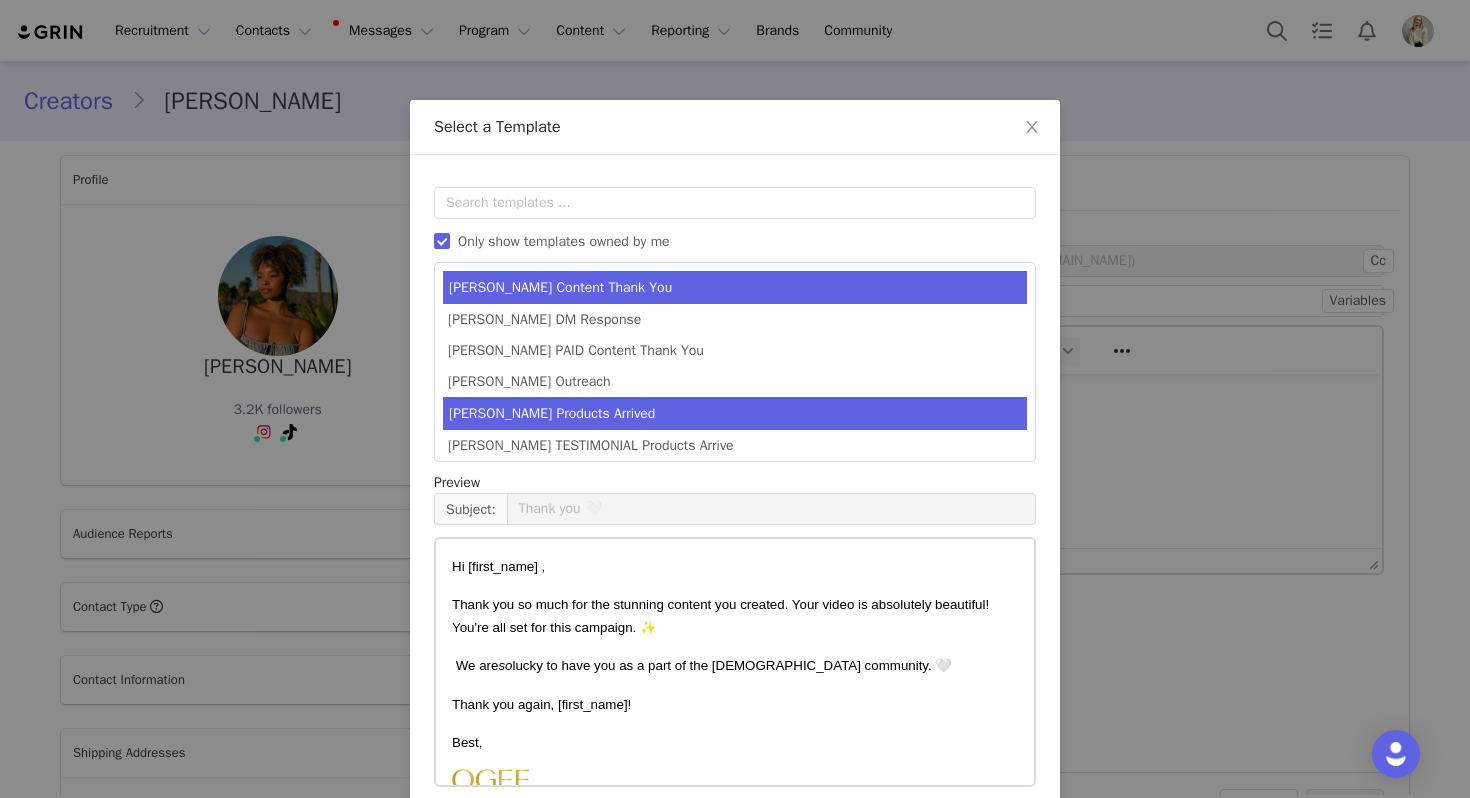 click on "[PERSON_NAME] Products Arrived" at bounding box center [735, 413] 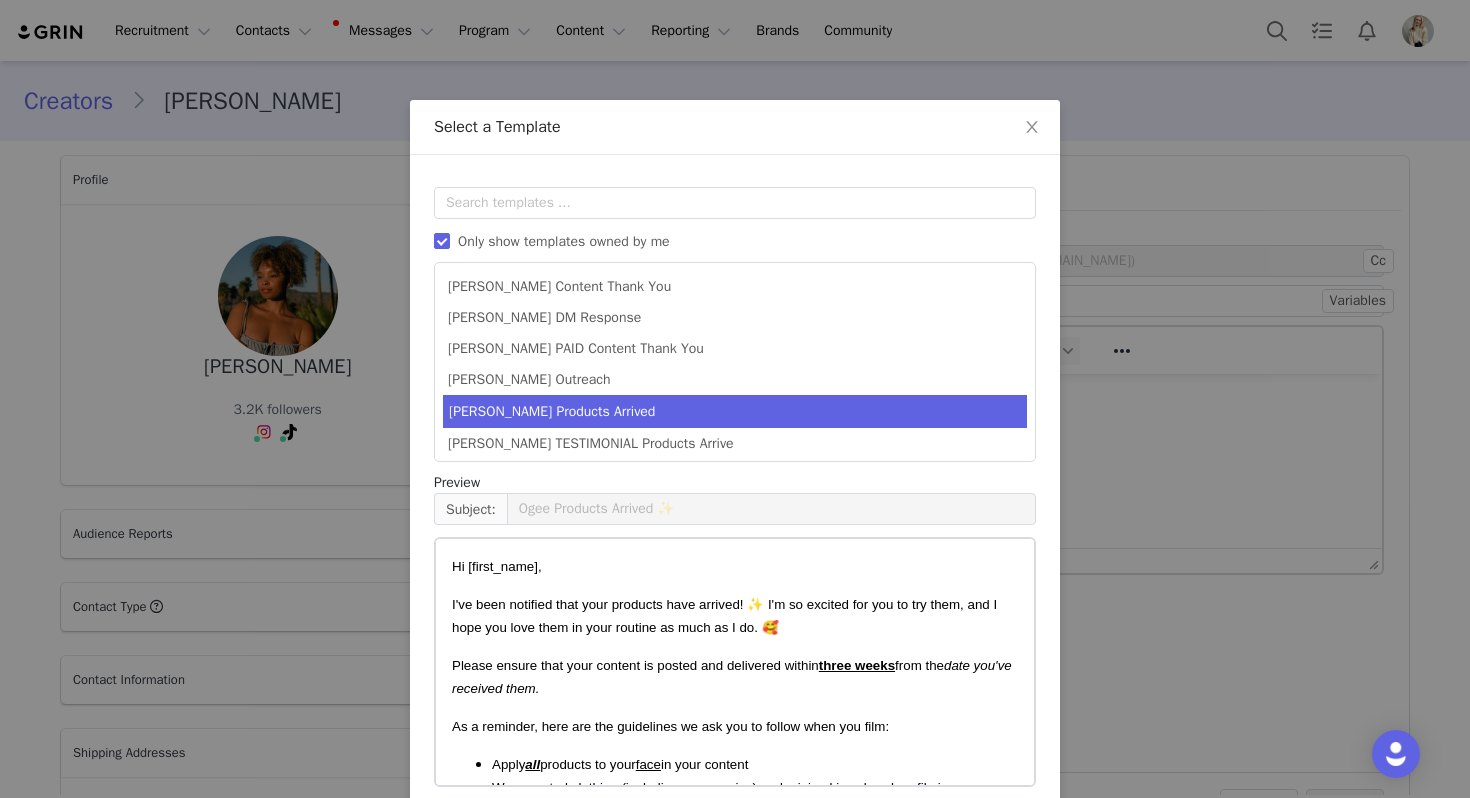 scroll, scrollTop: 90, scrollLeft: 0, axis: vertical 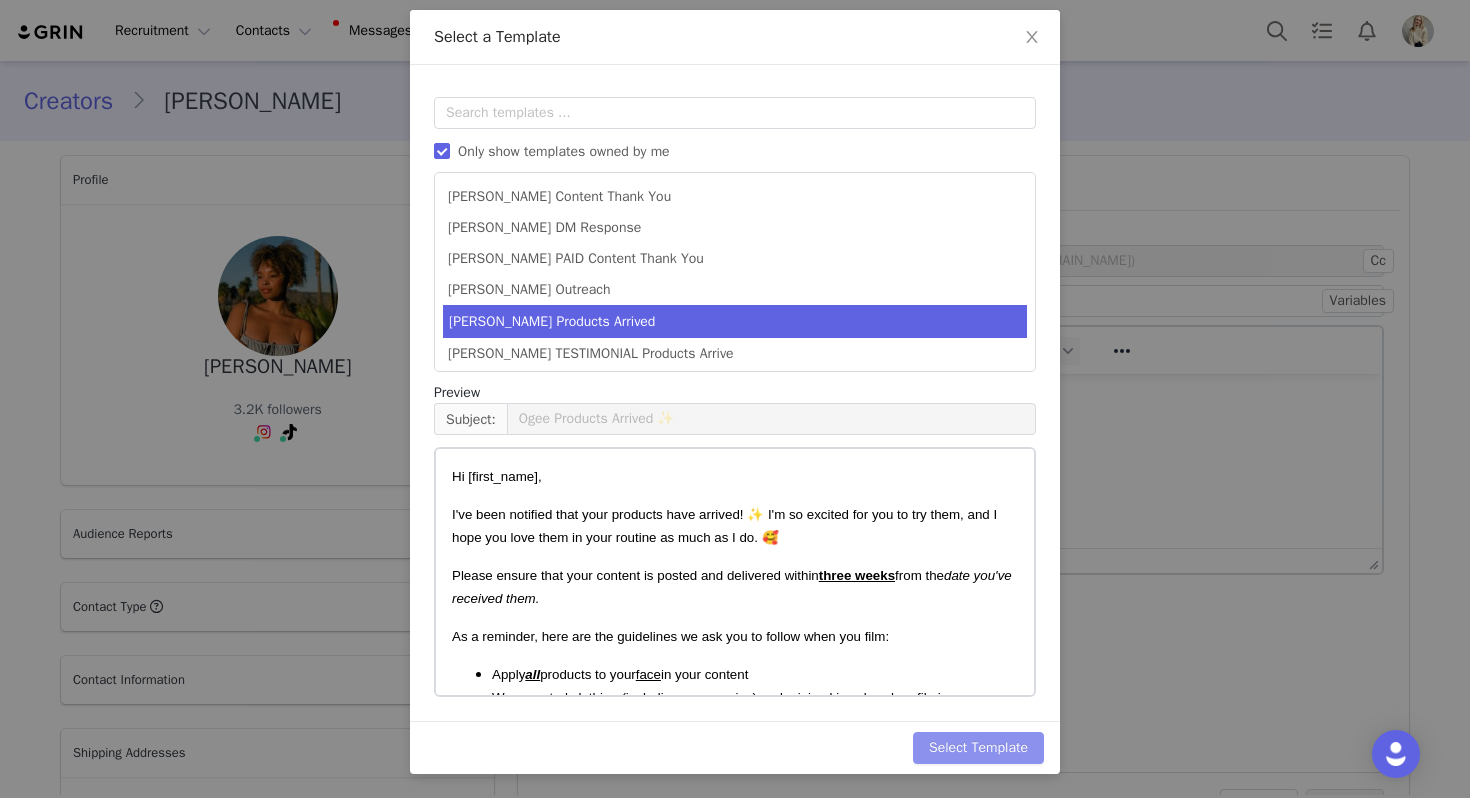 click on "Select Template" at bounding box center [978, 748] 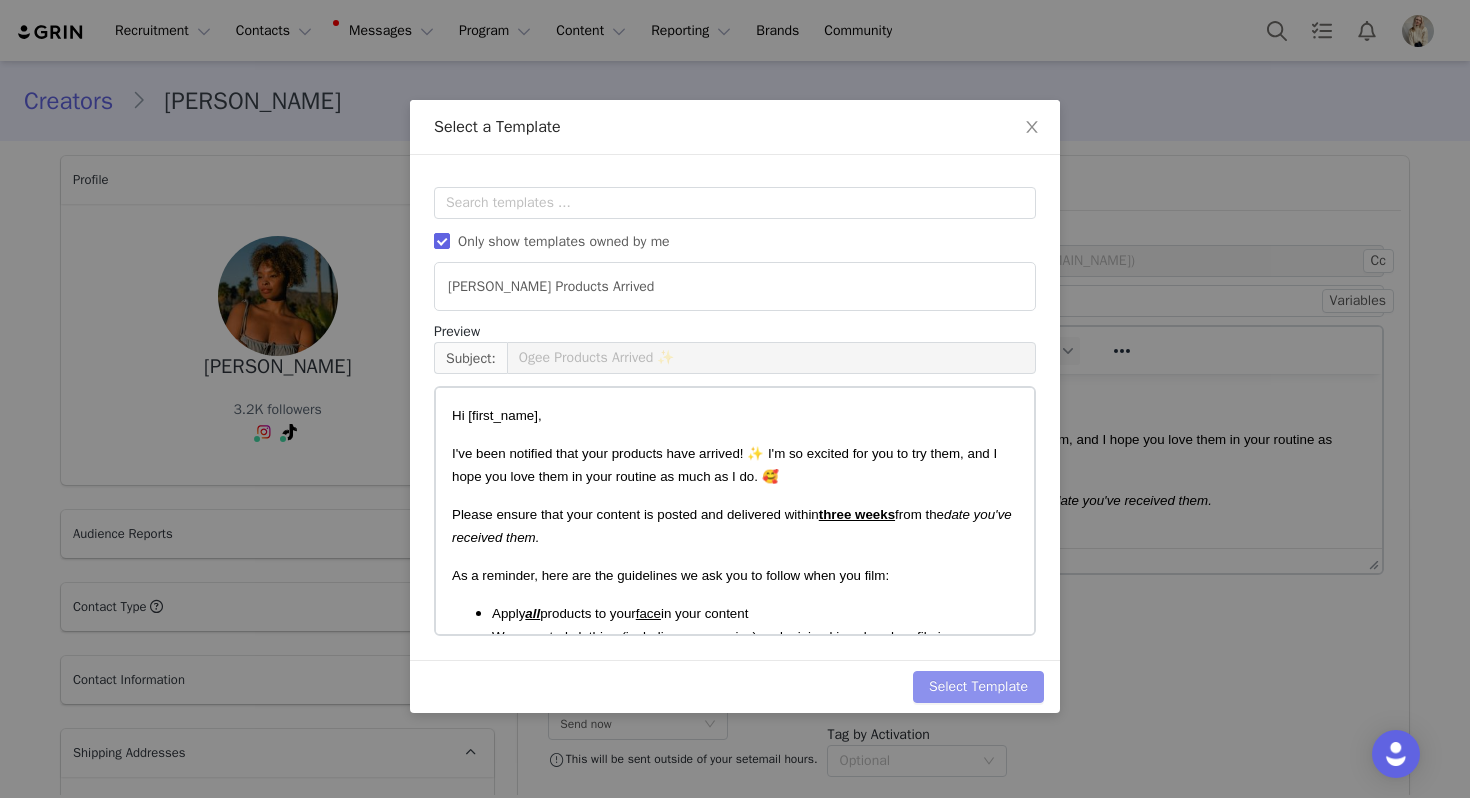 scroll, scrollTop: 0, scrollLeft: 0, axis: both 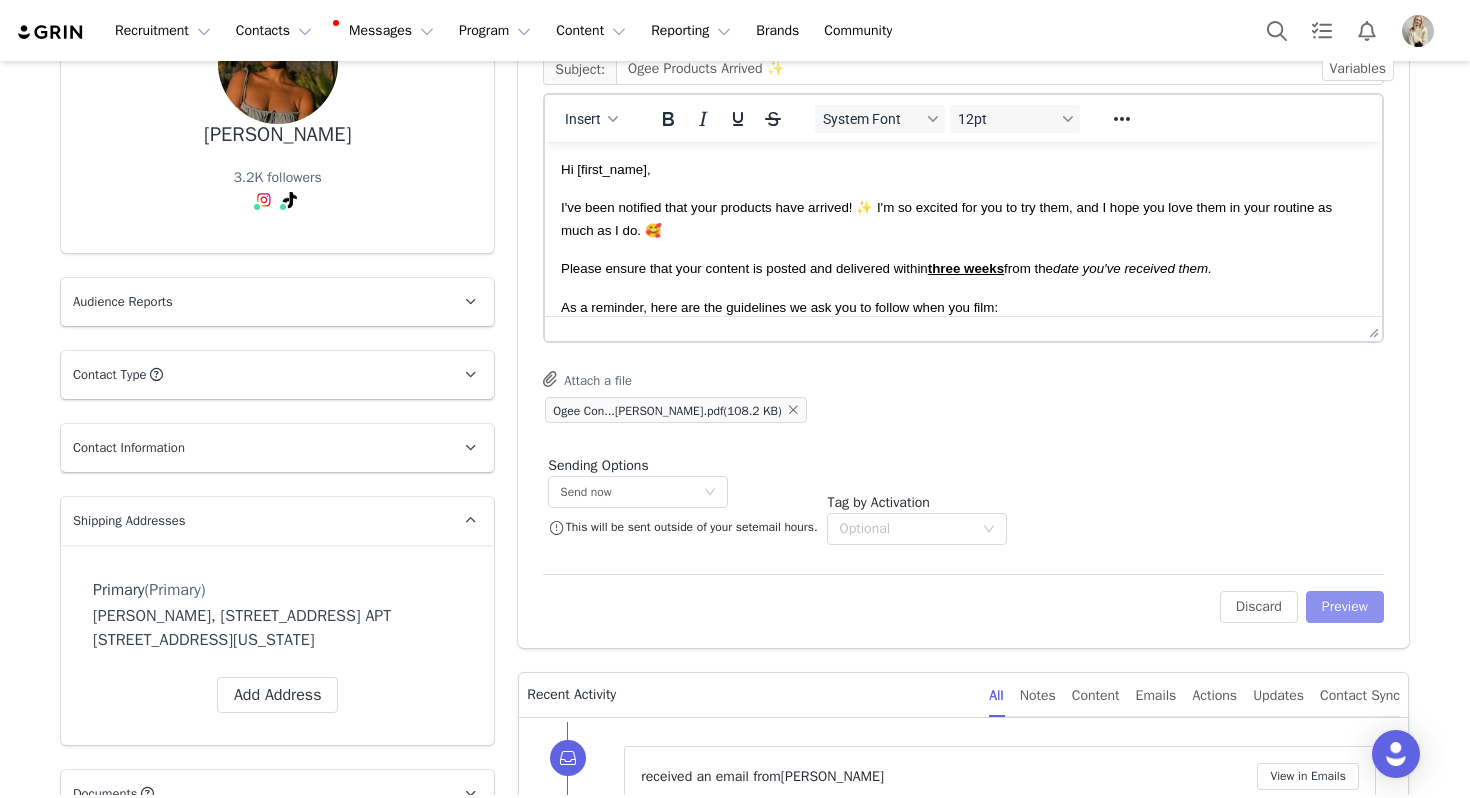 click on "Preview" at bounding box center (1345, 607) 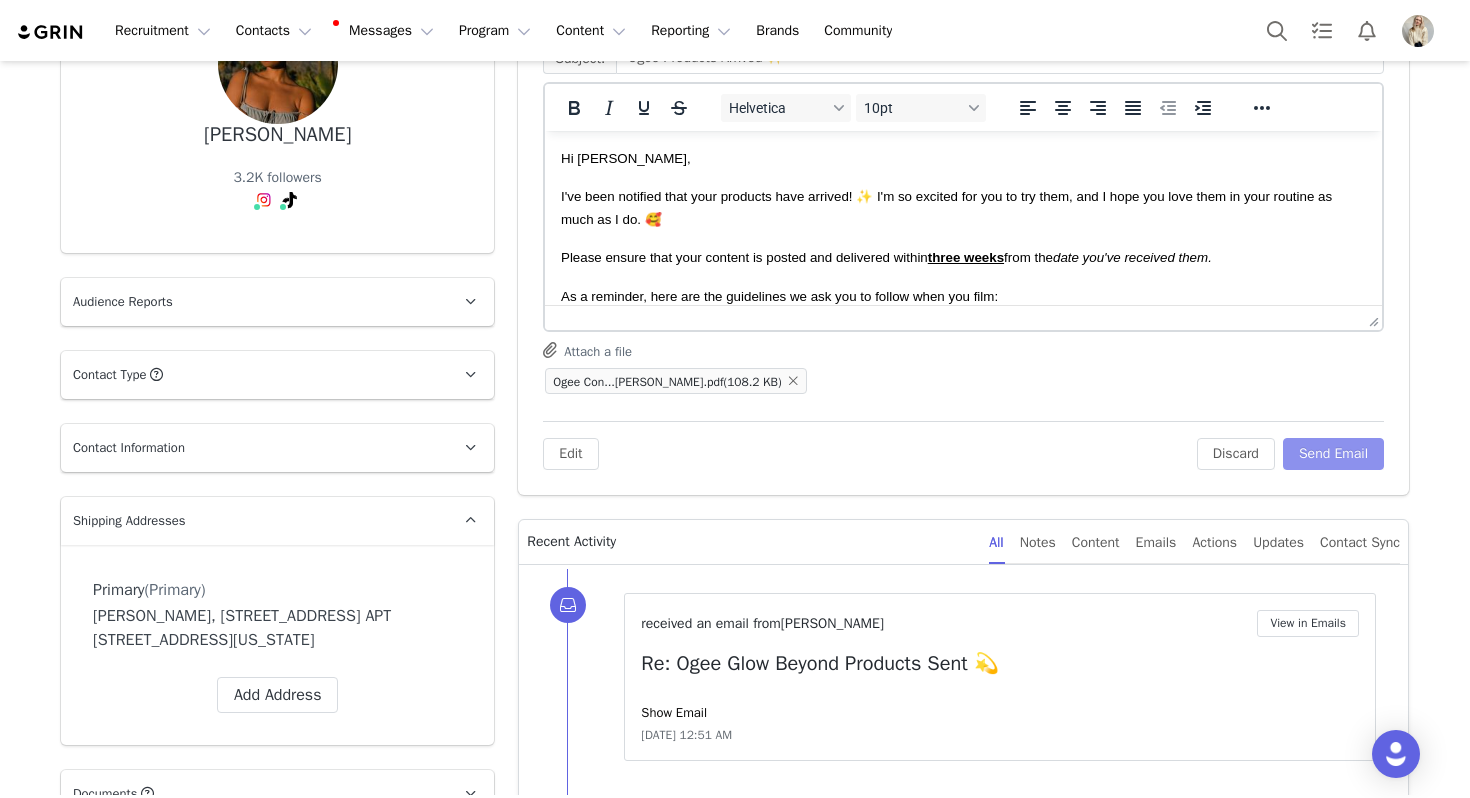 scroll, scrollTop: 0, scrollLeft: 0, axis: both 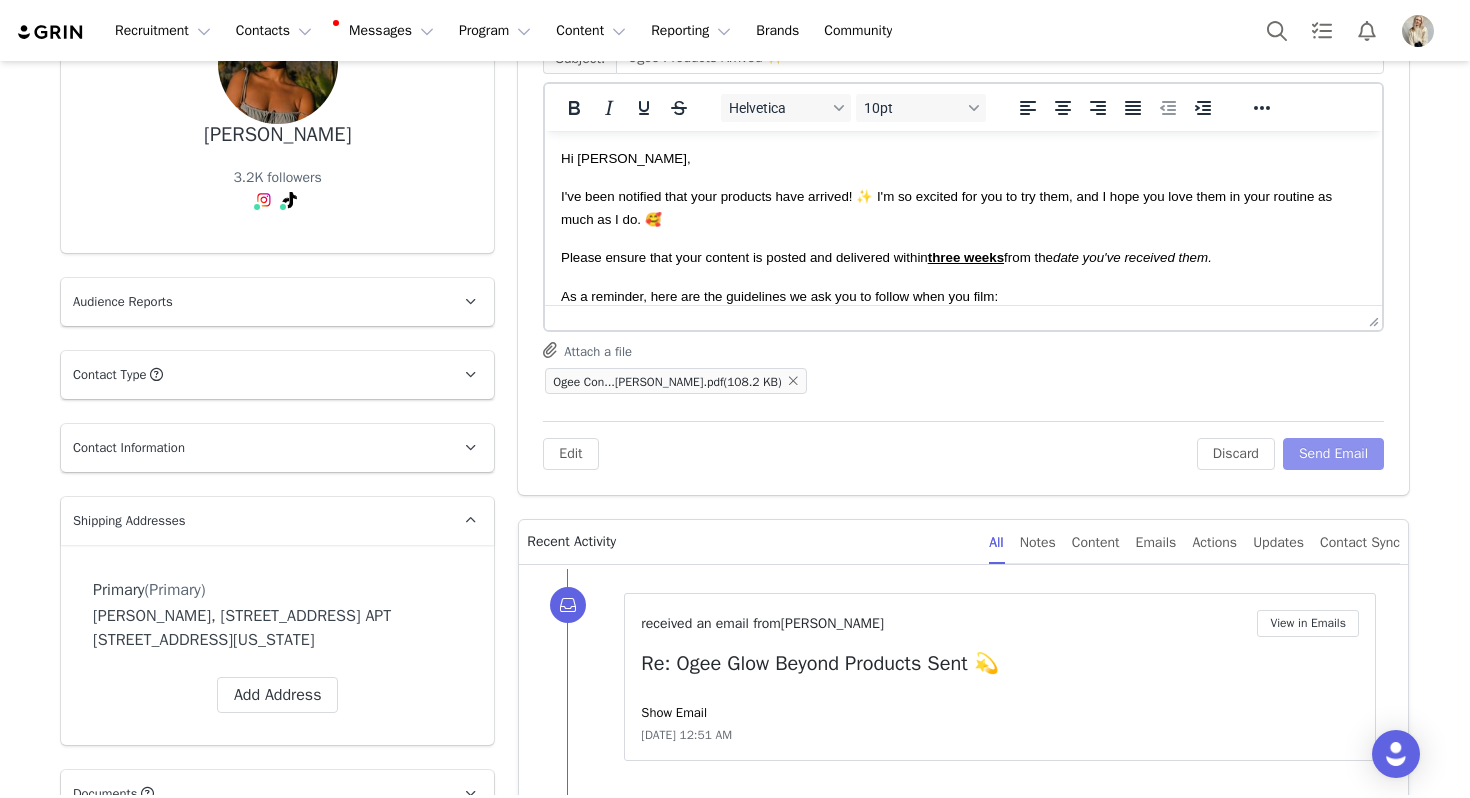 click on "Send Email" at bounding box center [1333, 454] 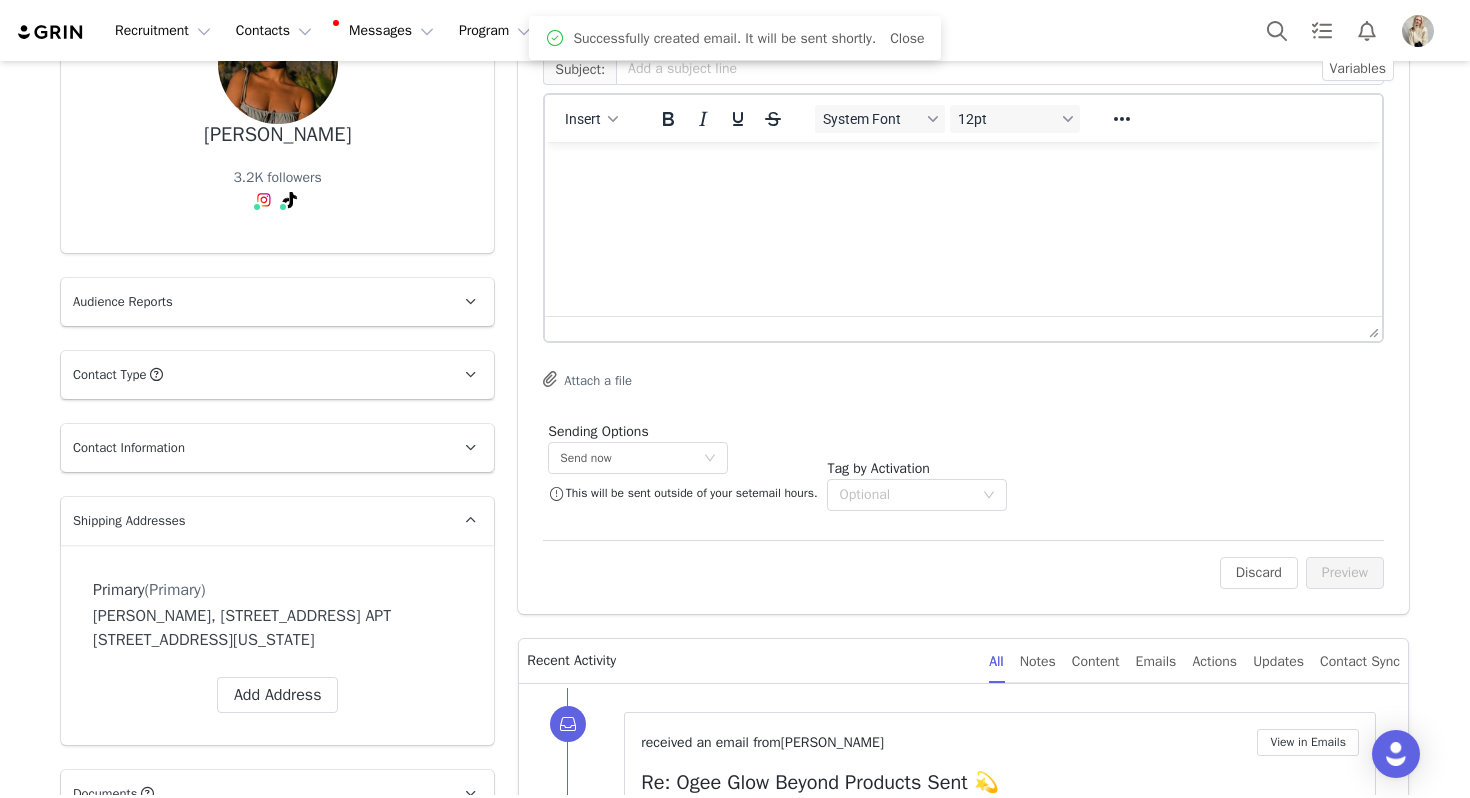scroll, scrollTop: 0, scrollLeft: 0, axis: both 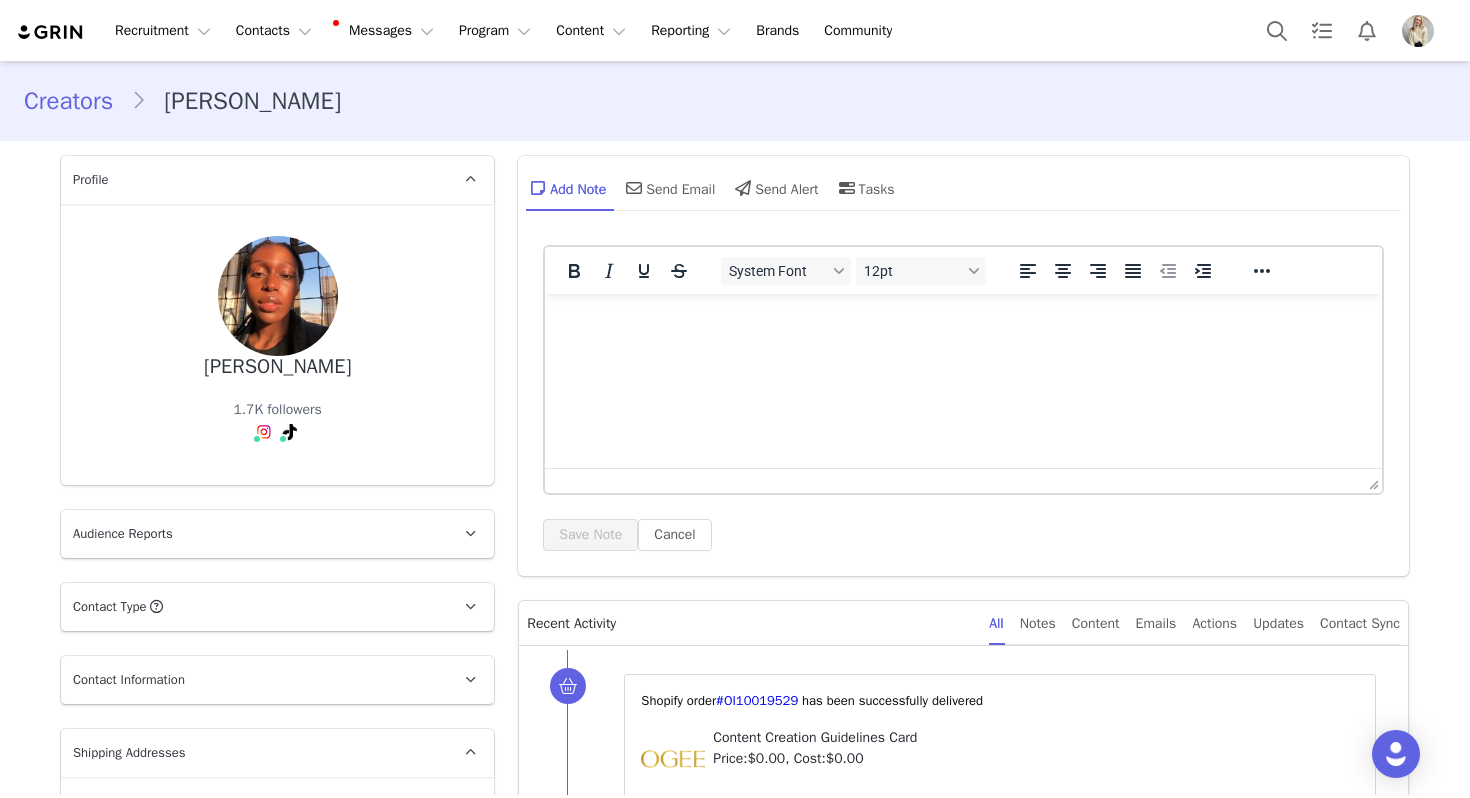 drag, startPoint x: 370, startPoint y: 364, endPoint x: 167, endPoint y: 361, distance: 203.02217 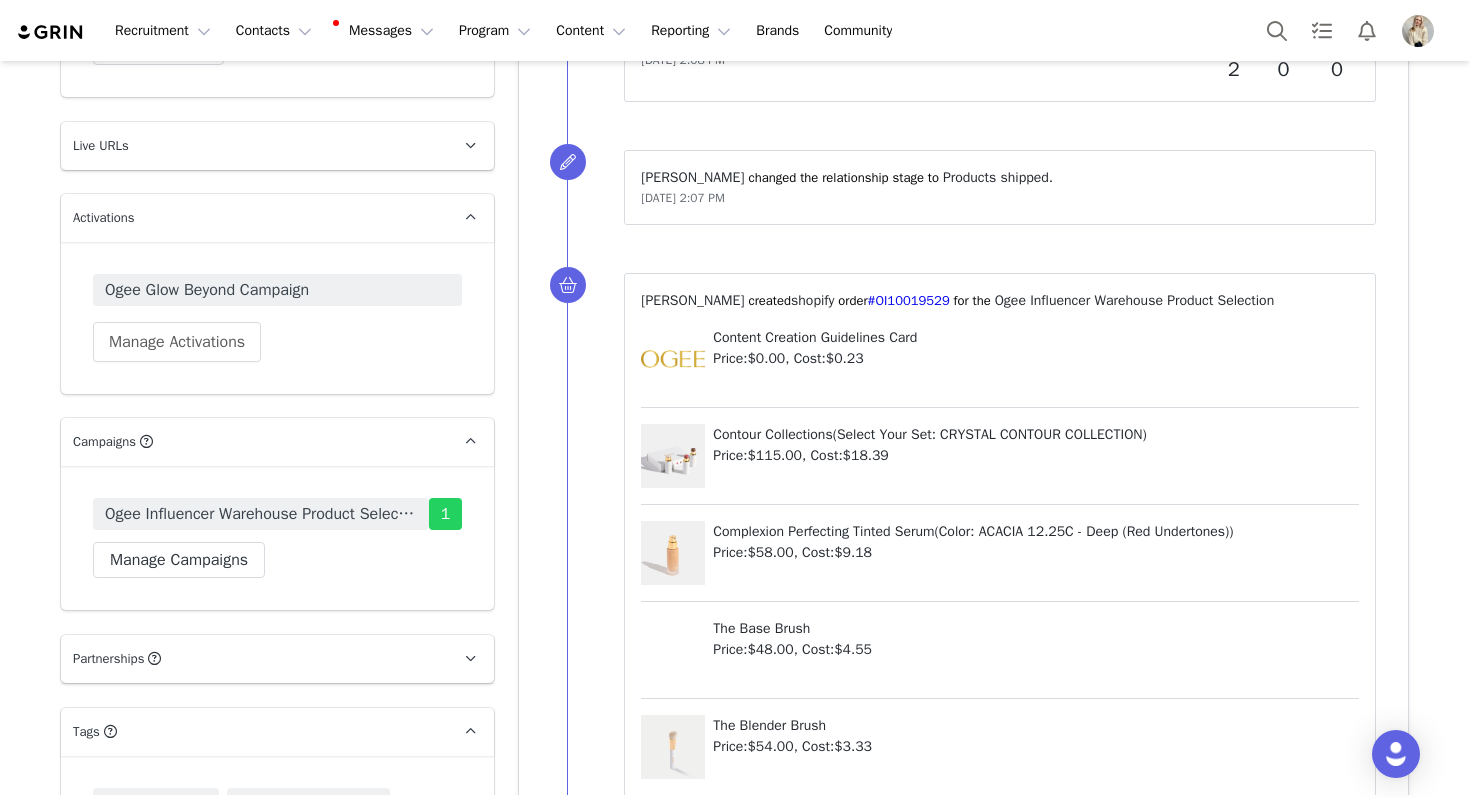 scroll, scrollTop: 1318, scrollLeft: 0, axis: vertical 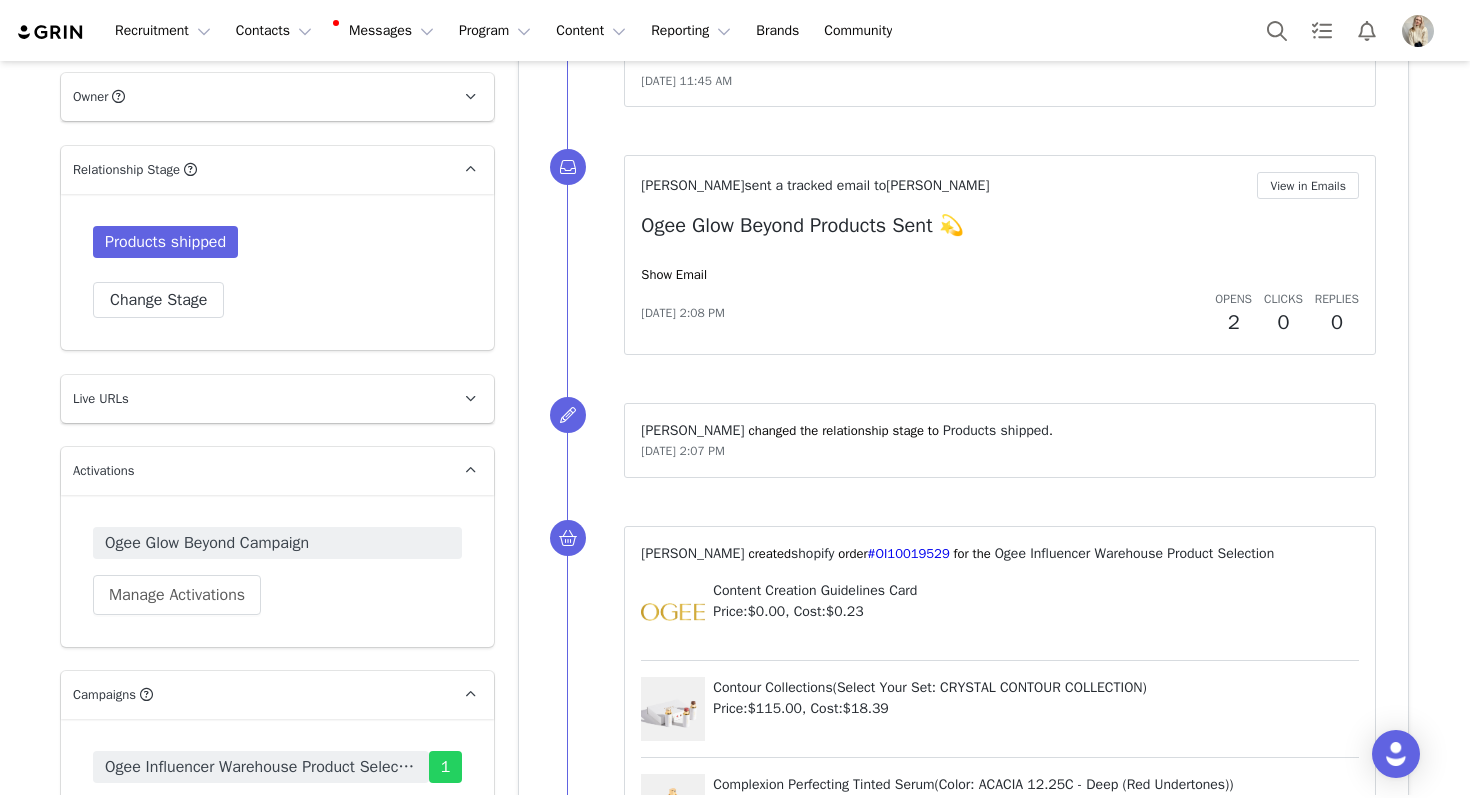 click on "Chloe Brown sent a tracked email to  Francesca Desir      View in Emails   Ogee Glow Beyond Products Sent 💫   Show Email  Jul 3, 2025, 2:08 PM      Opens  2  Clicks  0  Replies  0" at bounding box center [1000, 255] 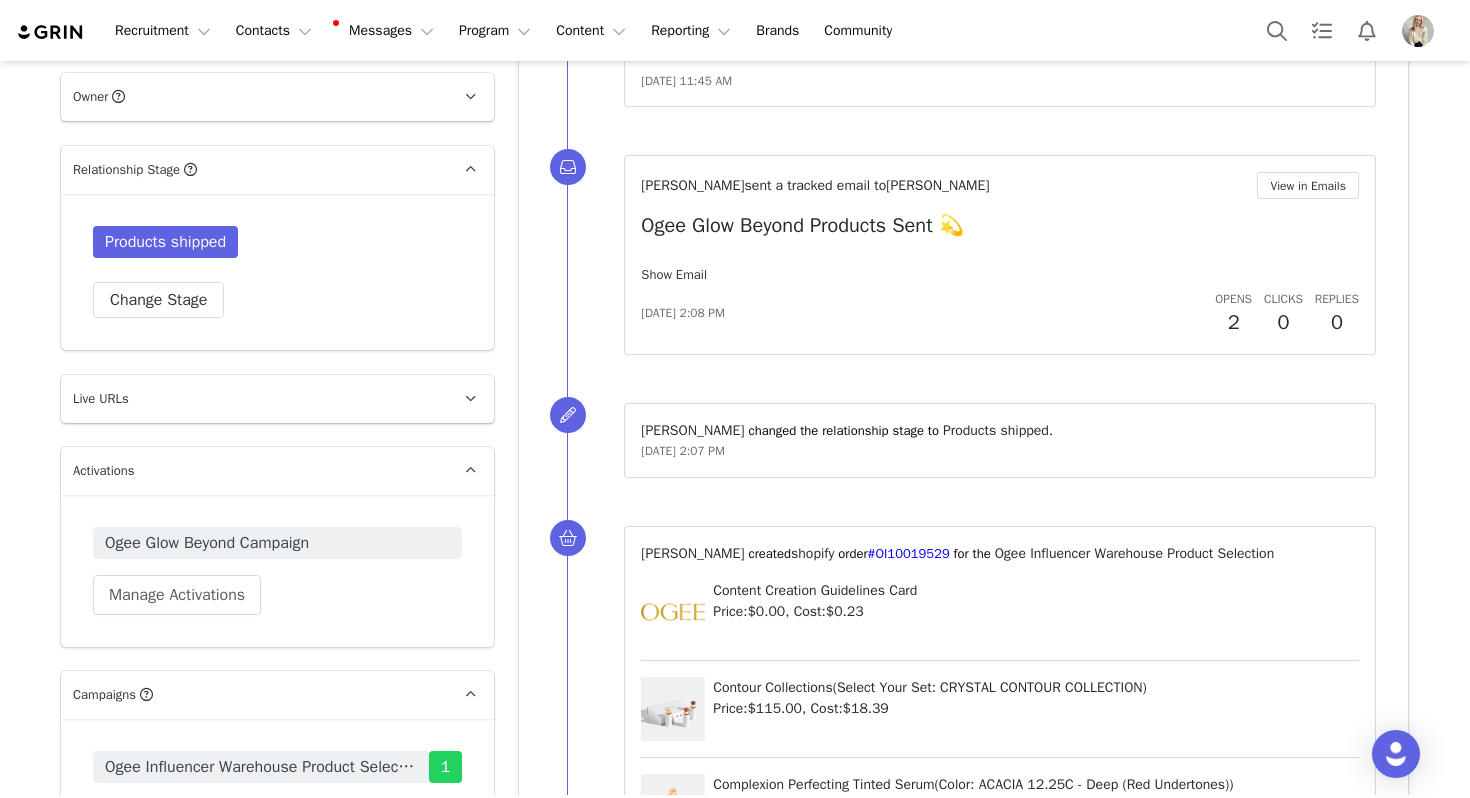 click on "Show Email" at bounding box center [674, 274] 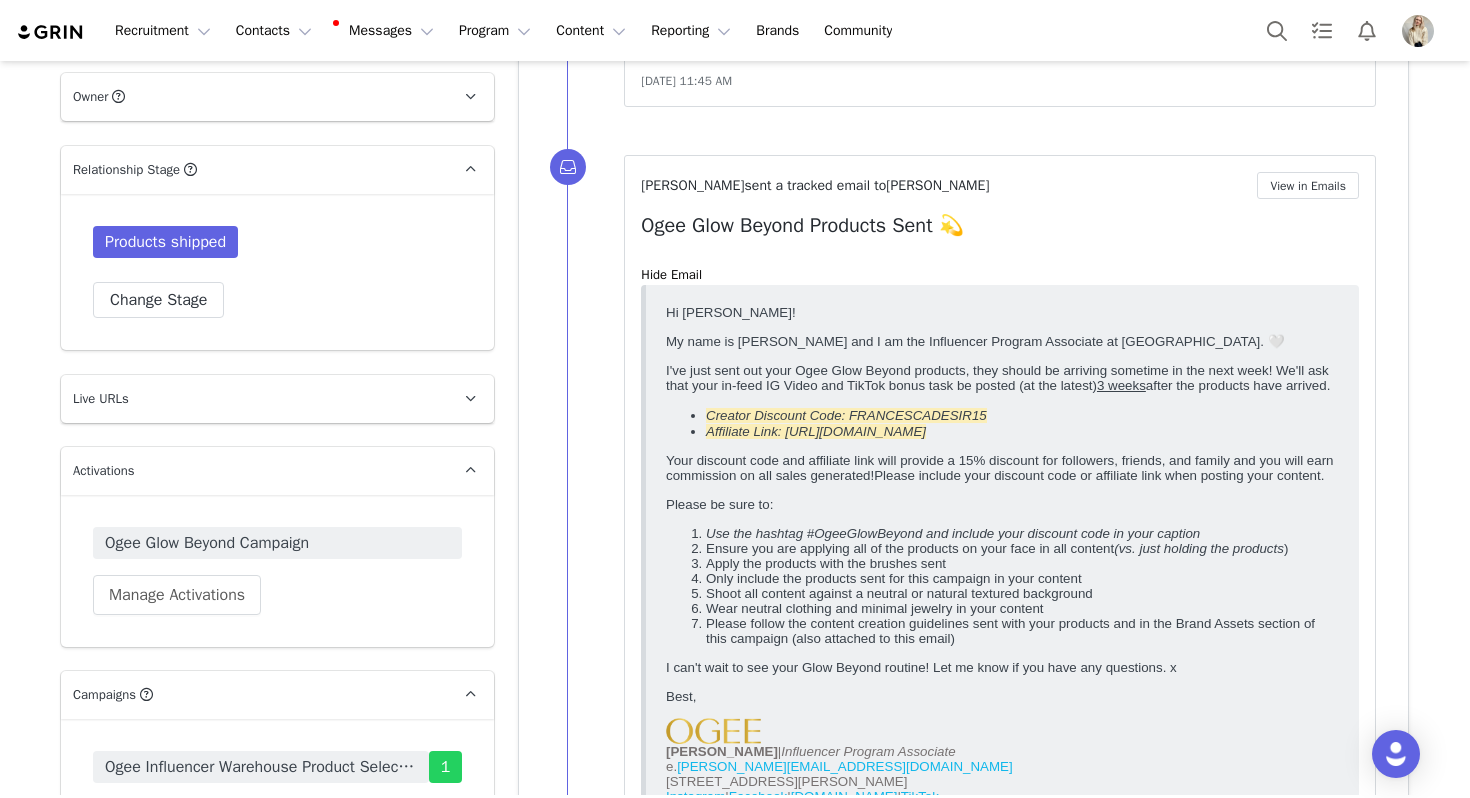 scroll, scrollTop: 0, scrollLeft: 0, axis: both 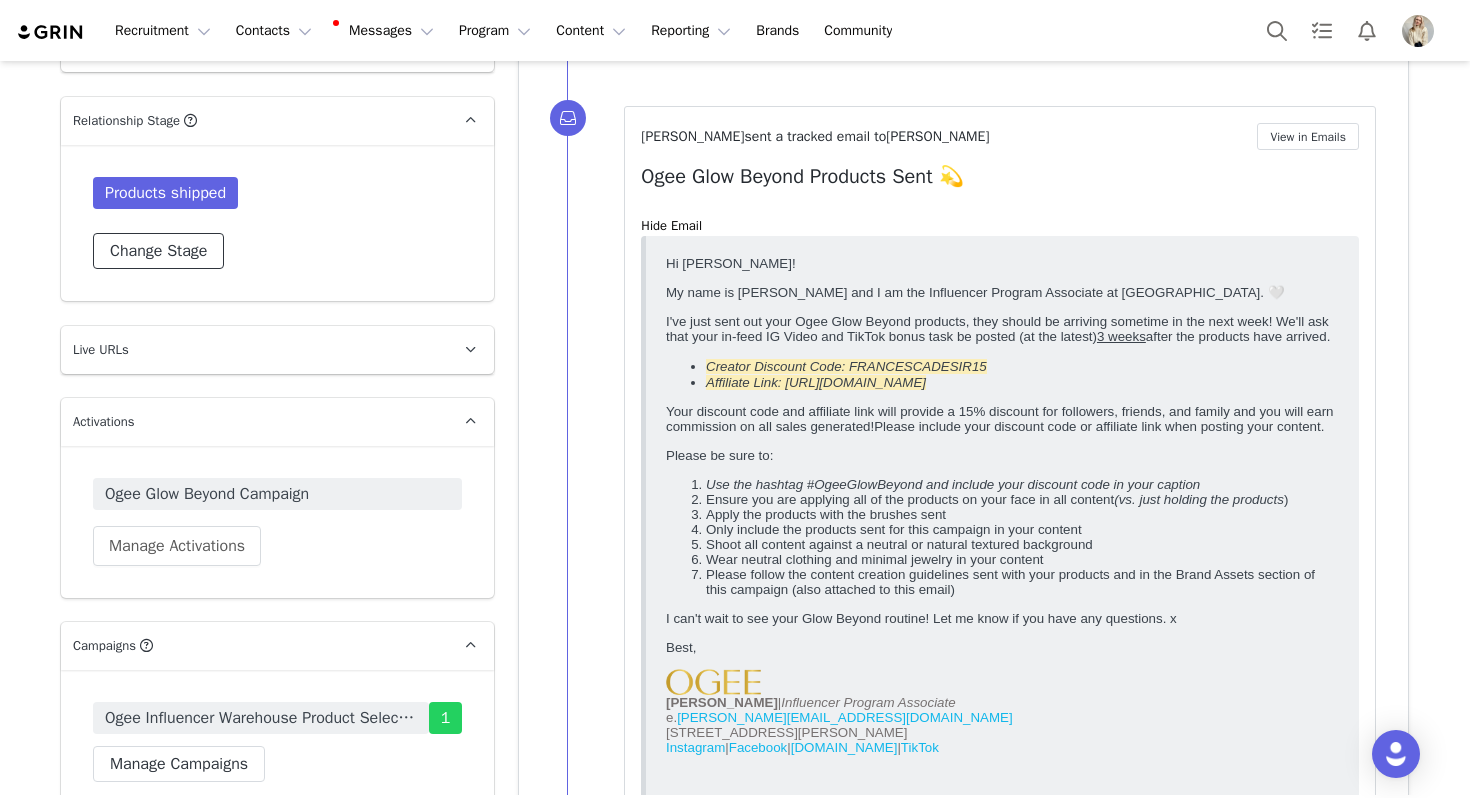 click on "Change Stage" at bounding box center (158, 251) 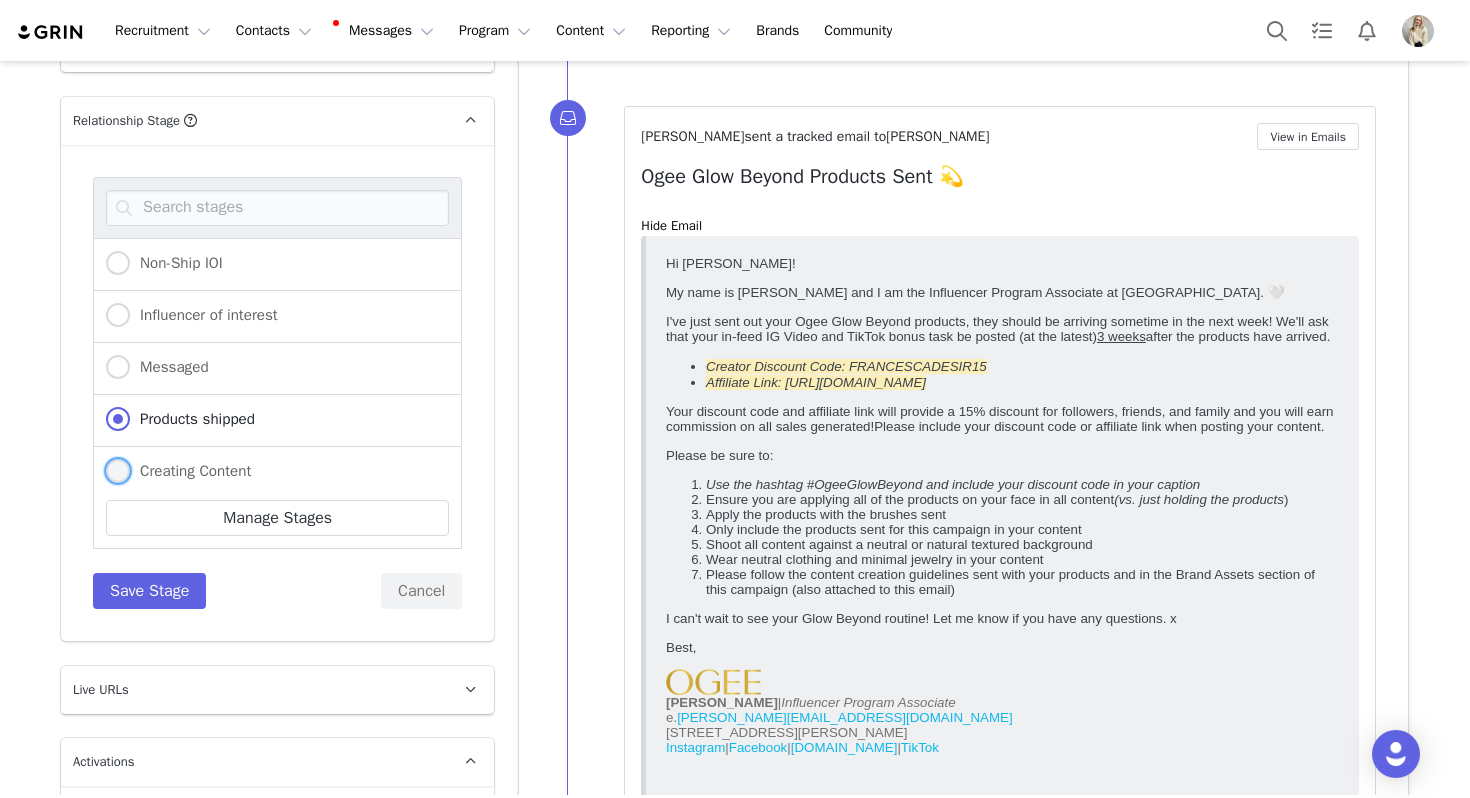 click on "Creating Content" at bounding box center (190, 471) 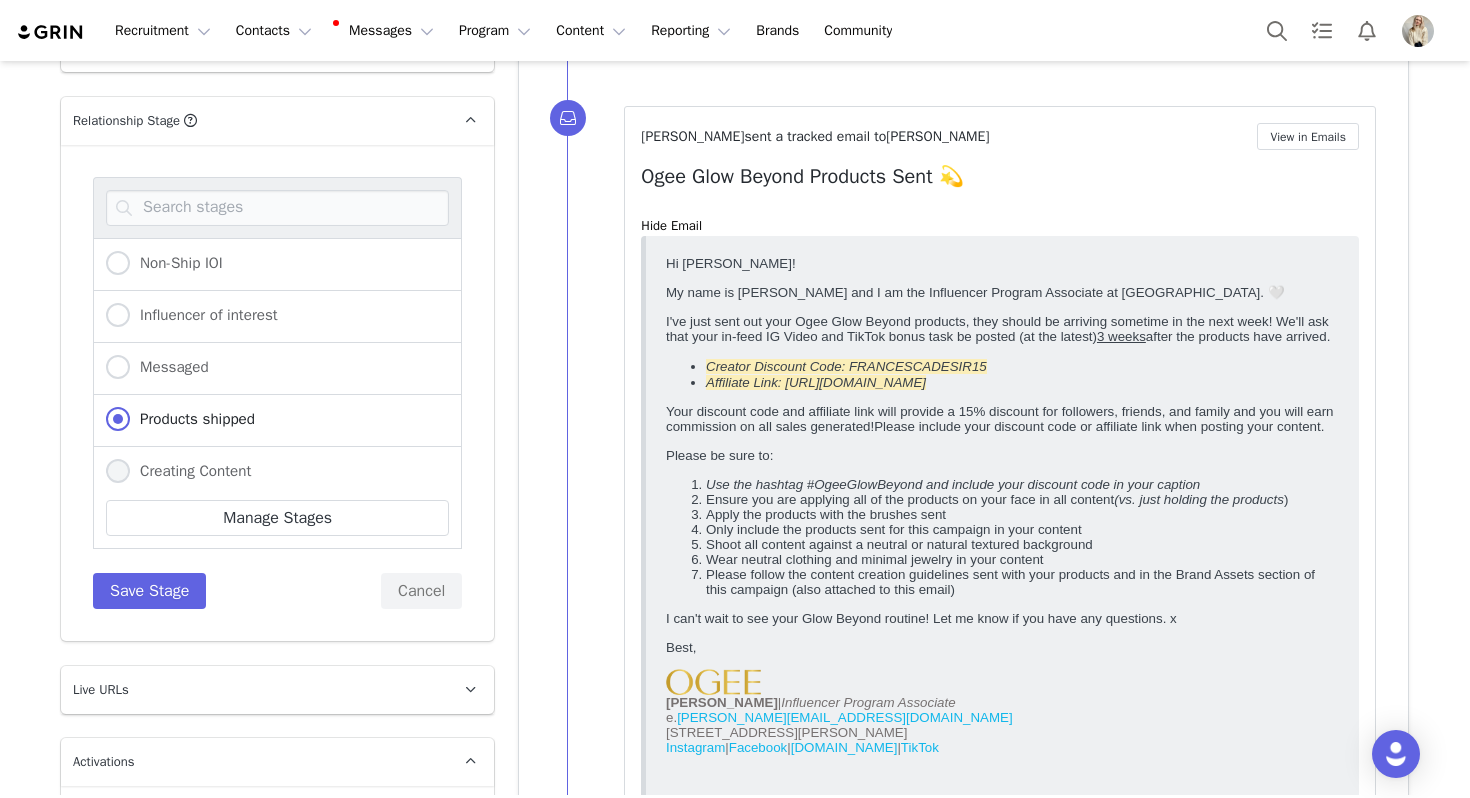 click on "Creating Content" at bounding box center [118, 472] 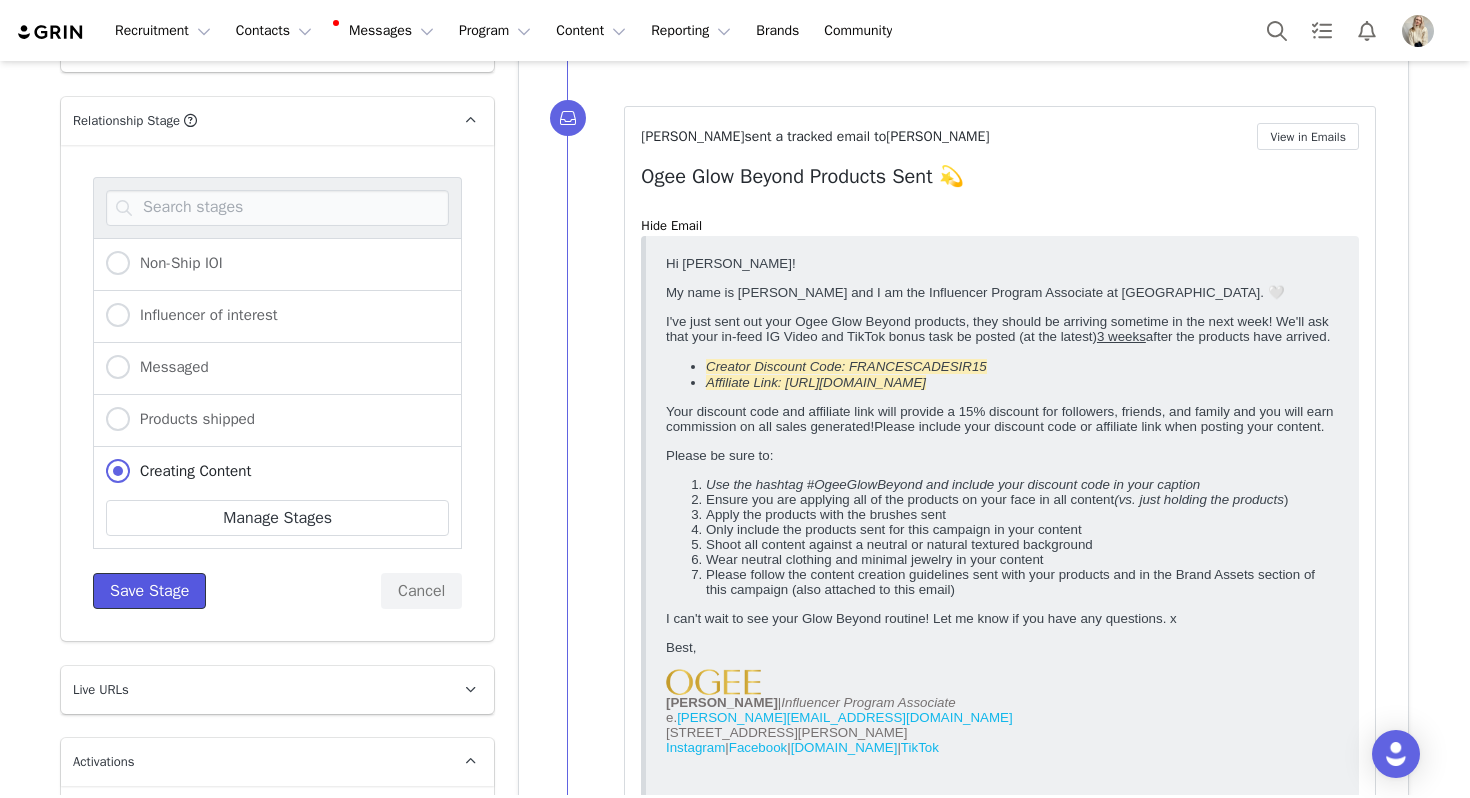 click on "Save Stage" at bounding box center [149, 591] 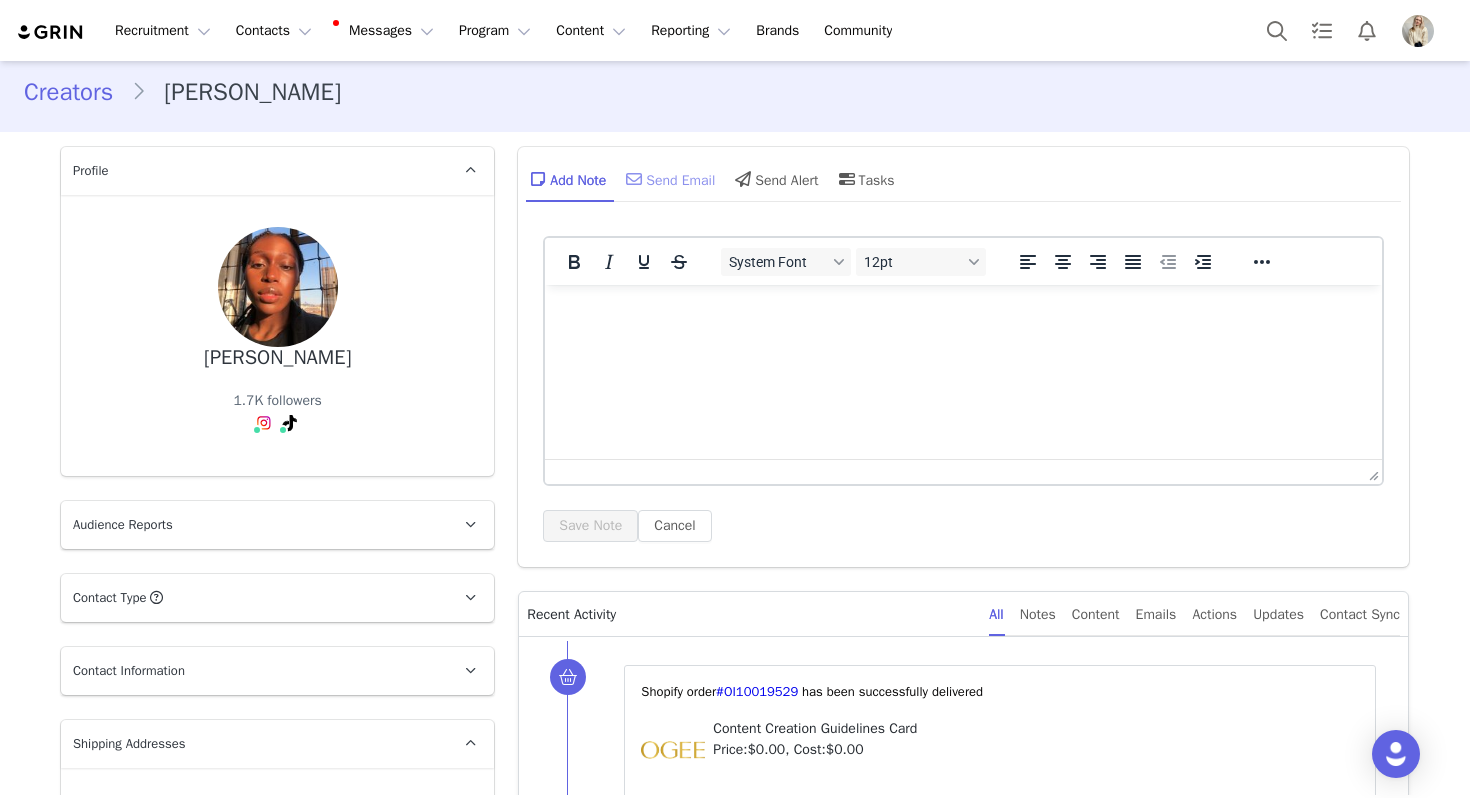scroll, scrollTop: 0, scrollLeft: 0, axis: both 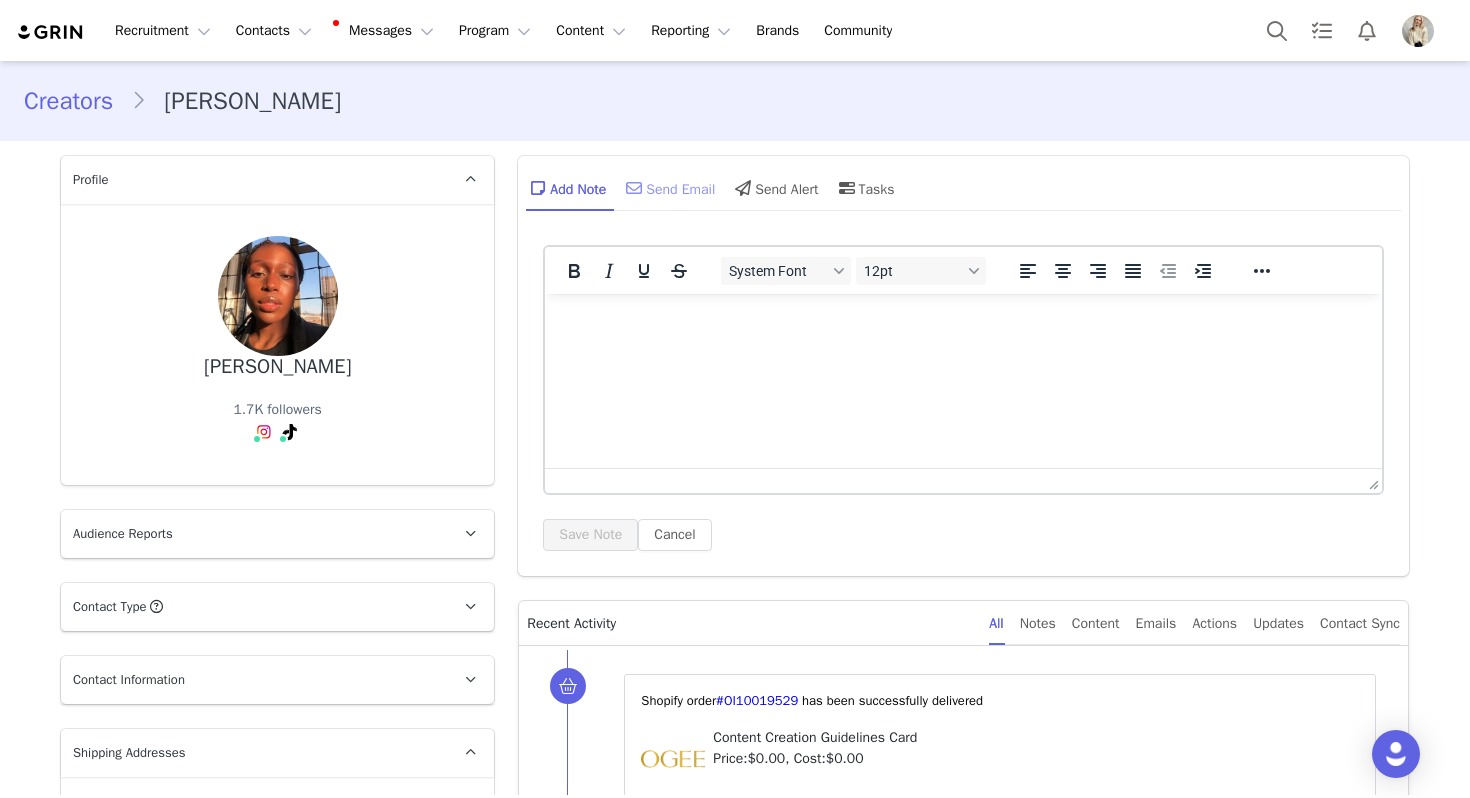 click at bounding box center (634, 188) 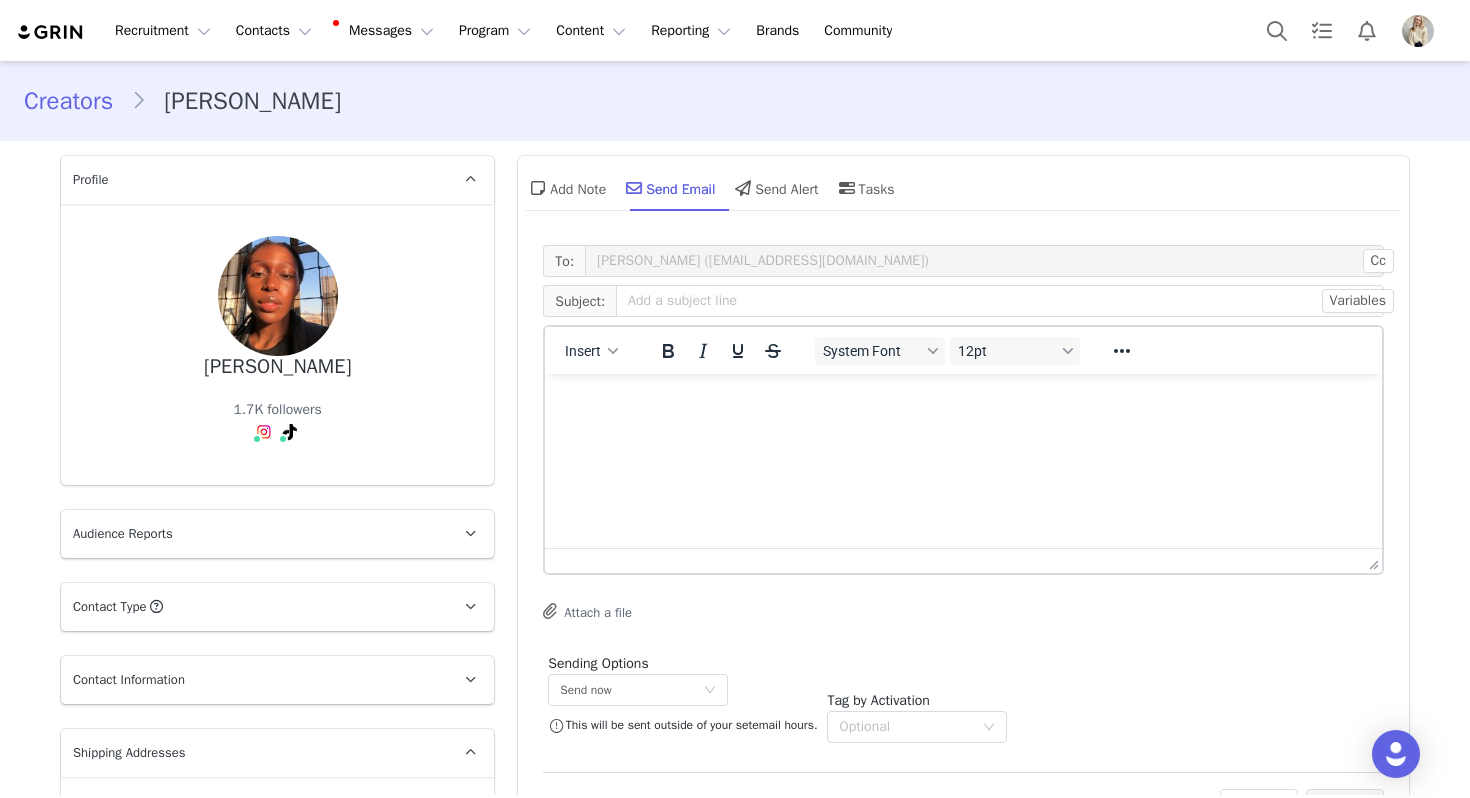 scroll, scrollTop: 0, scrollLeft: 0, axis: both 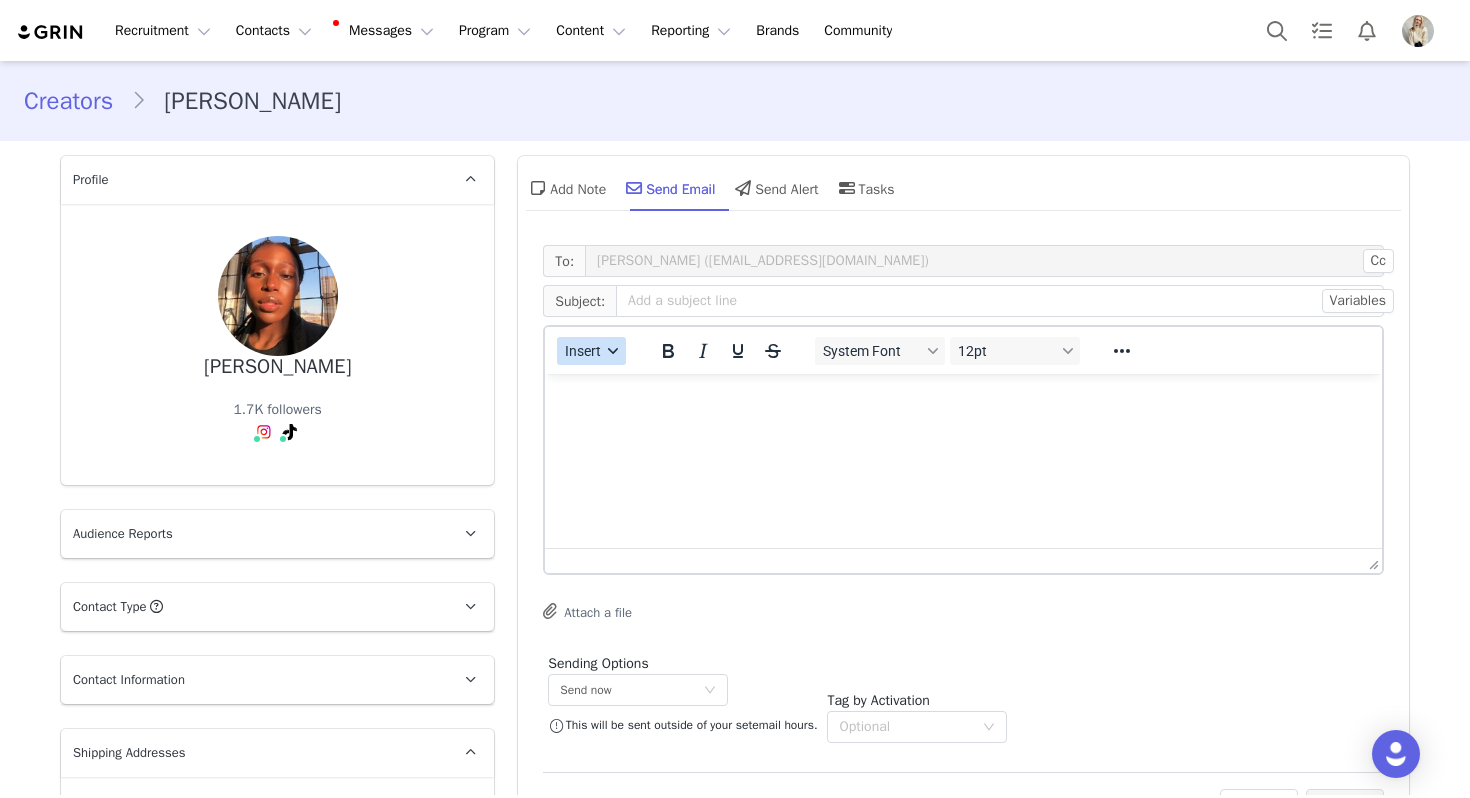 click on "Insert" at bounding box center [591, 351] 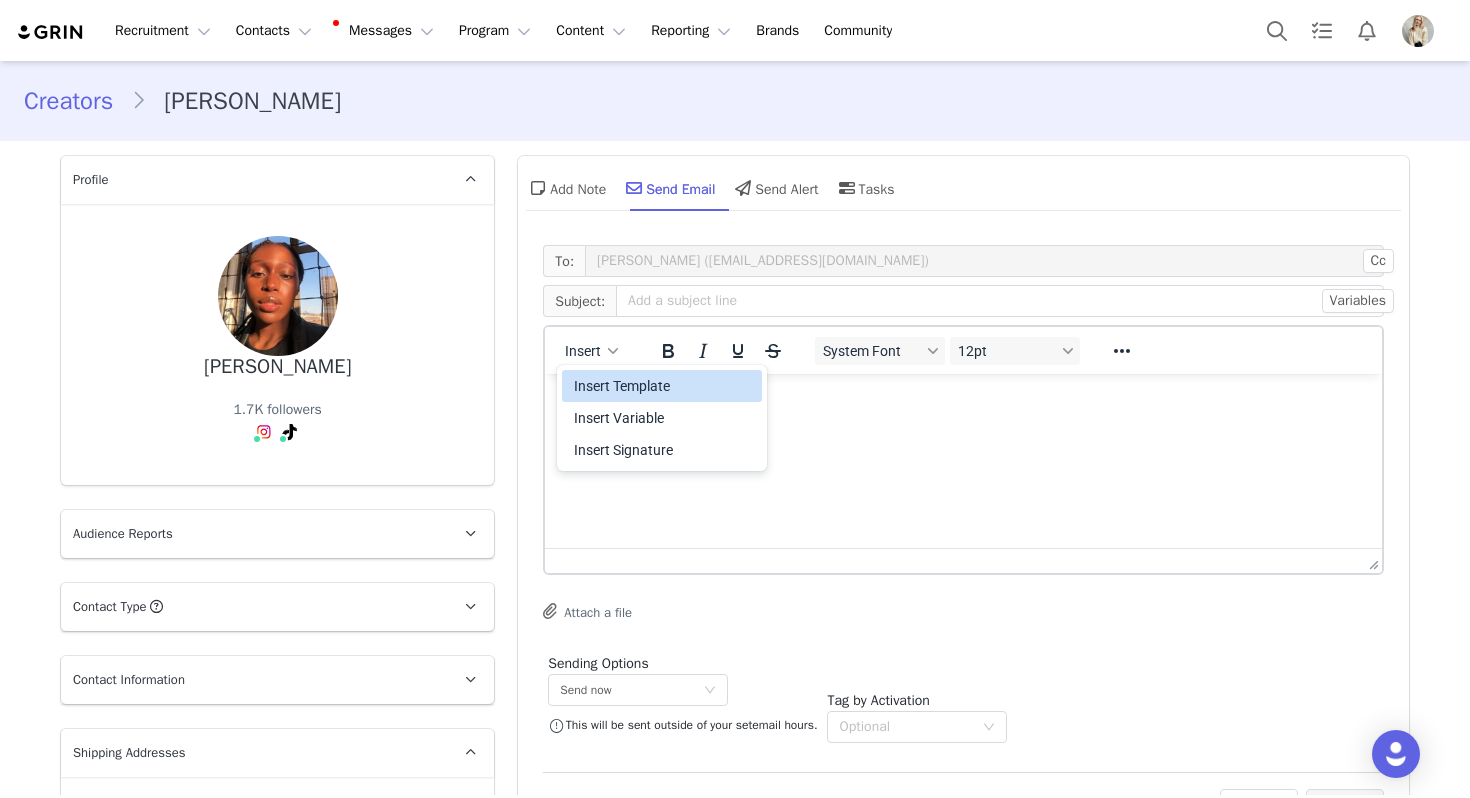click on "Insert Template" at bounding box center (662, 386) 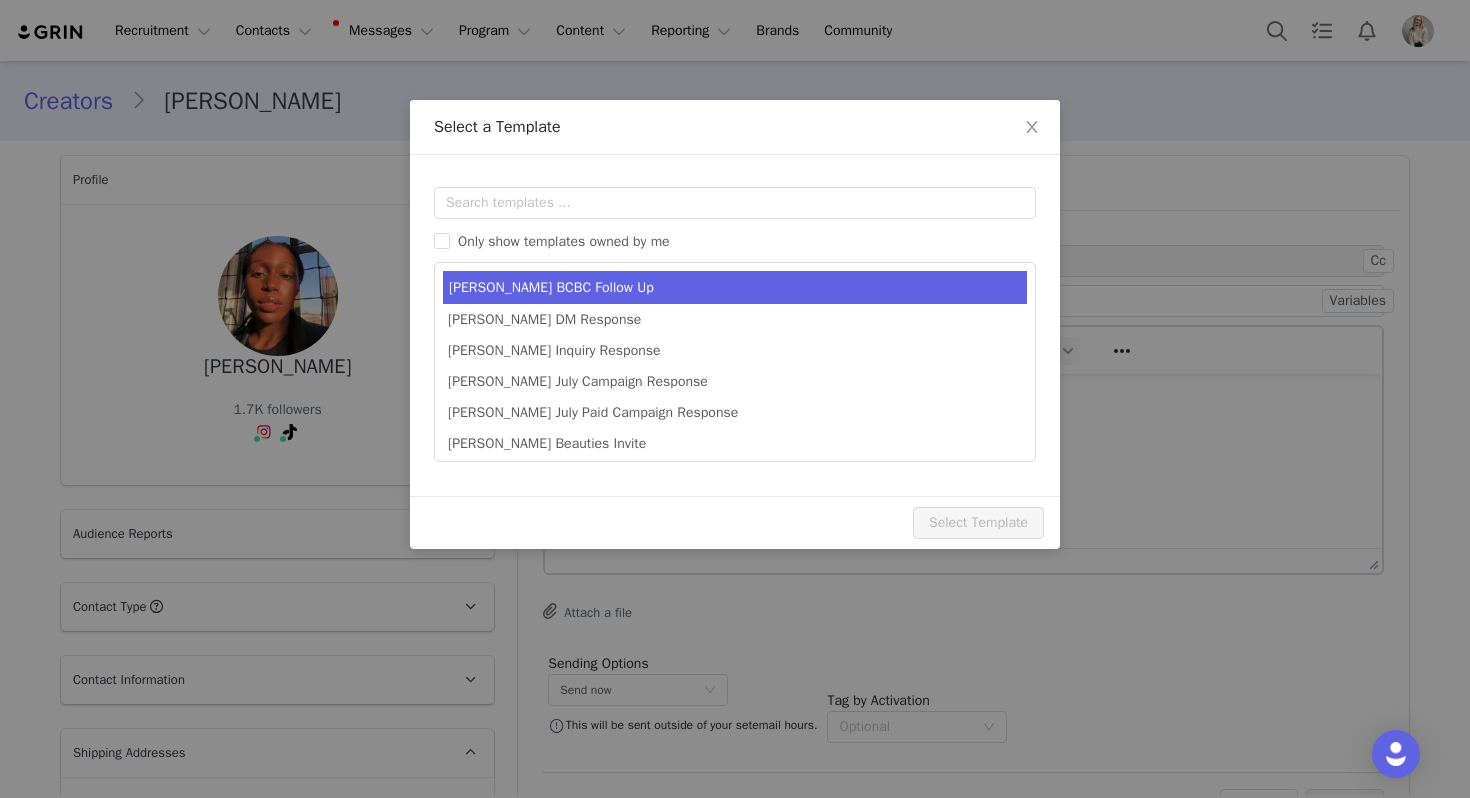 scroll, scrollTop: 0, scrollLeft: 0, axis: both 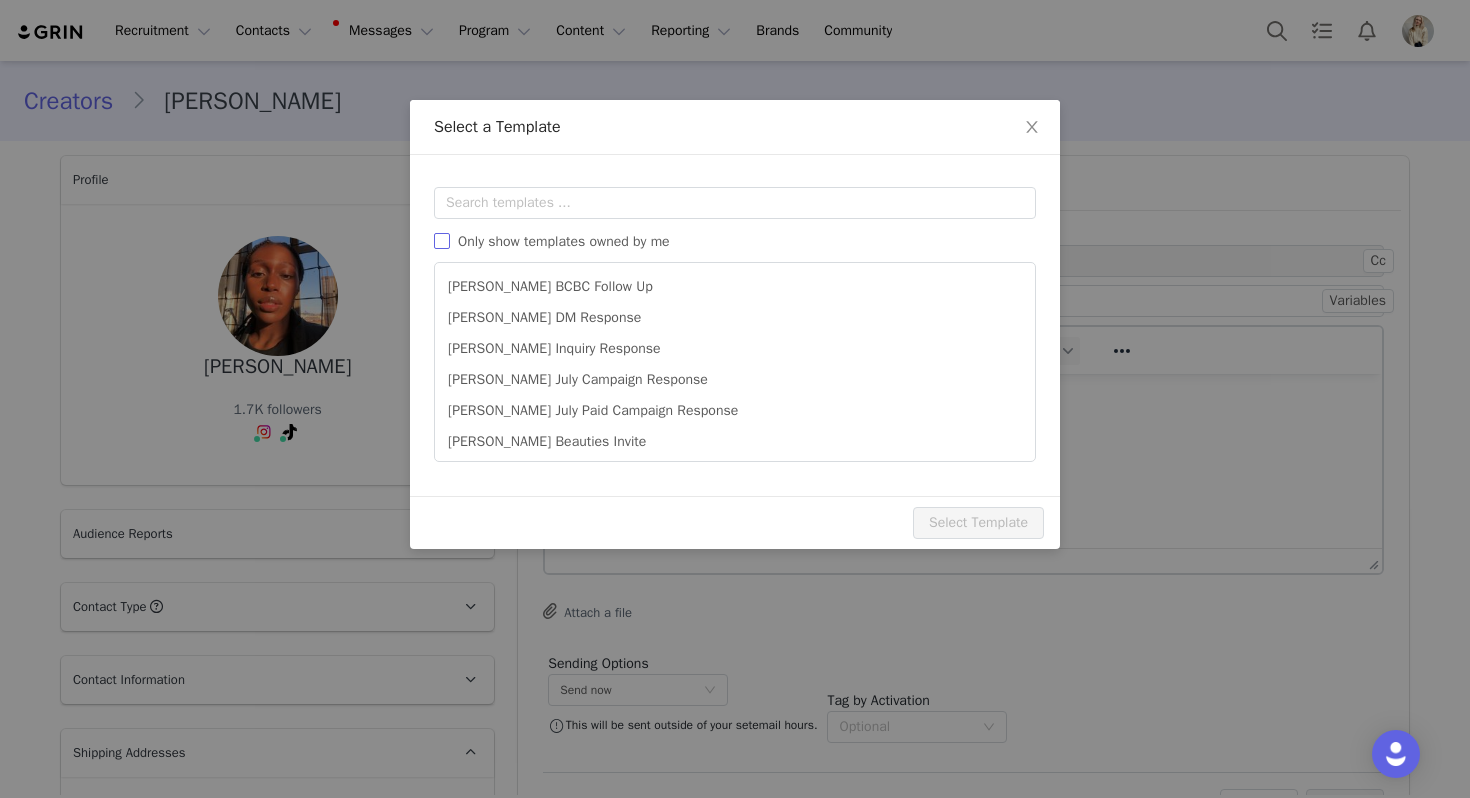 click on "Only show templates owned by me" at bounding box center (556, 241) 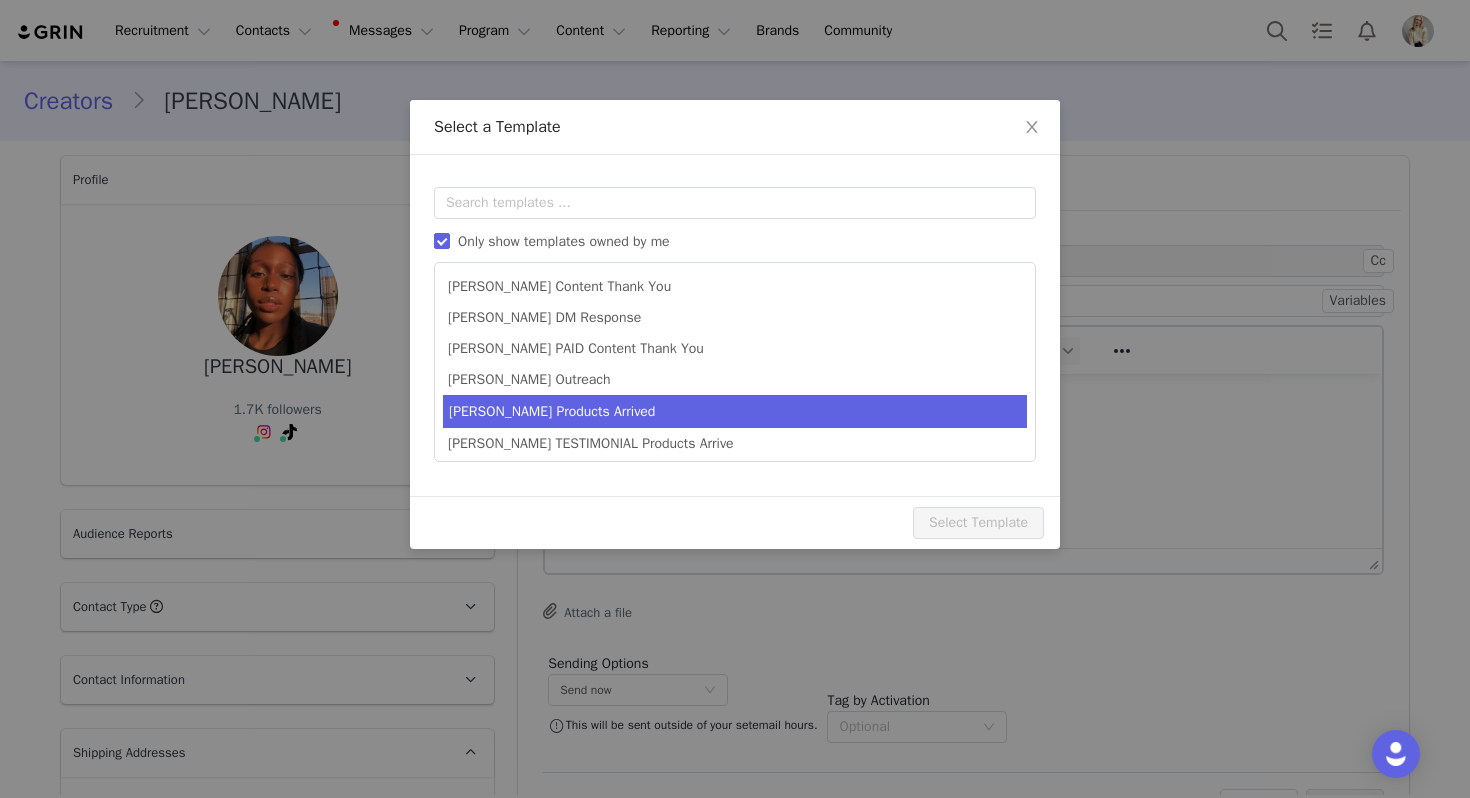 click on "[PERSON_NAME] Products Arrived" at bounding box center (735, 411) 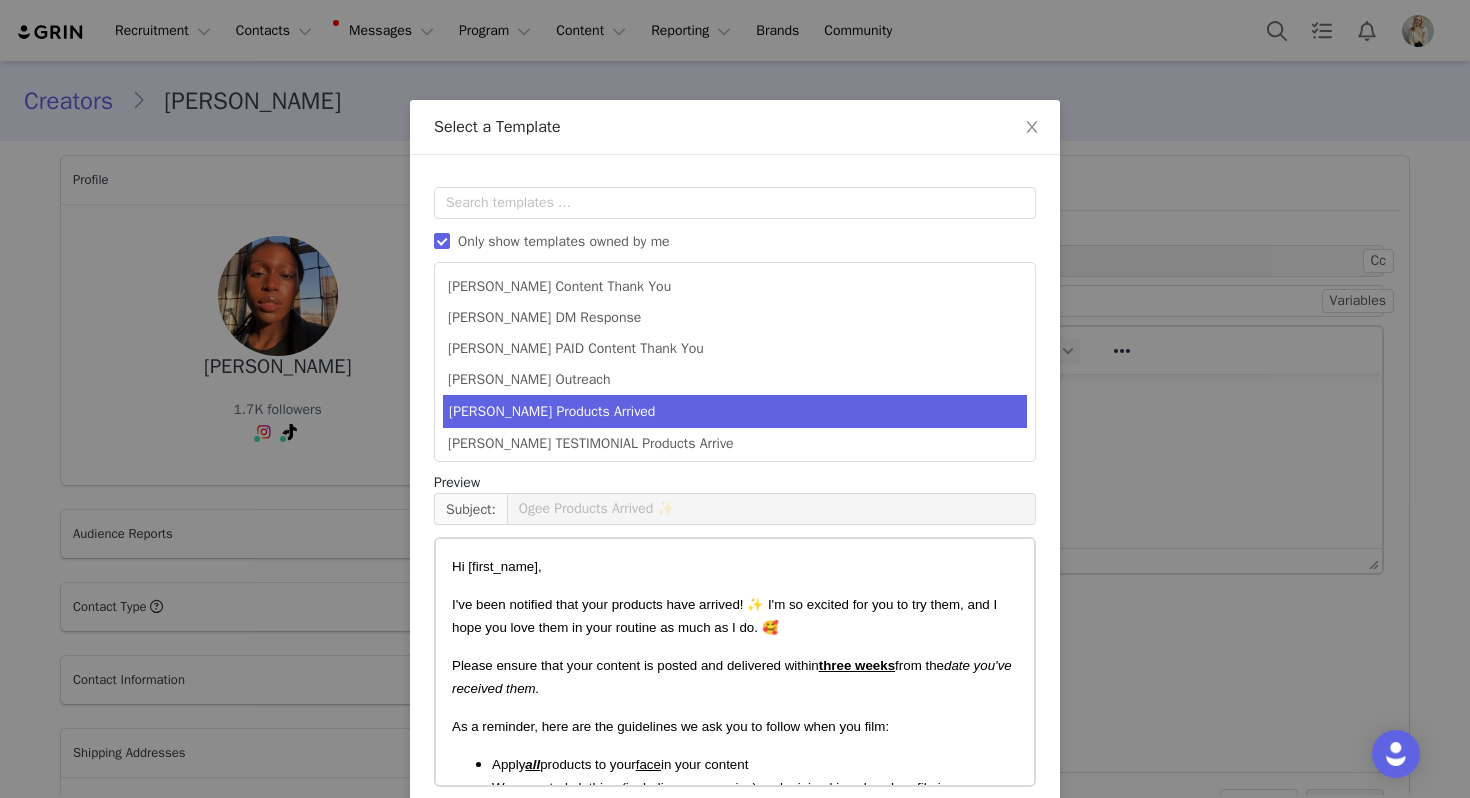 scroll, scrollTop: 90, scrollLeft: 0, axis: vertical 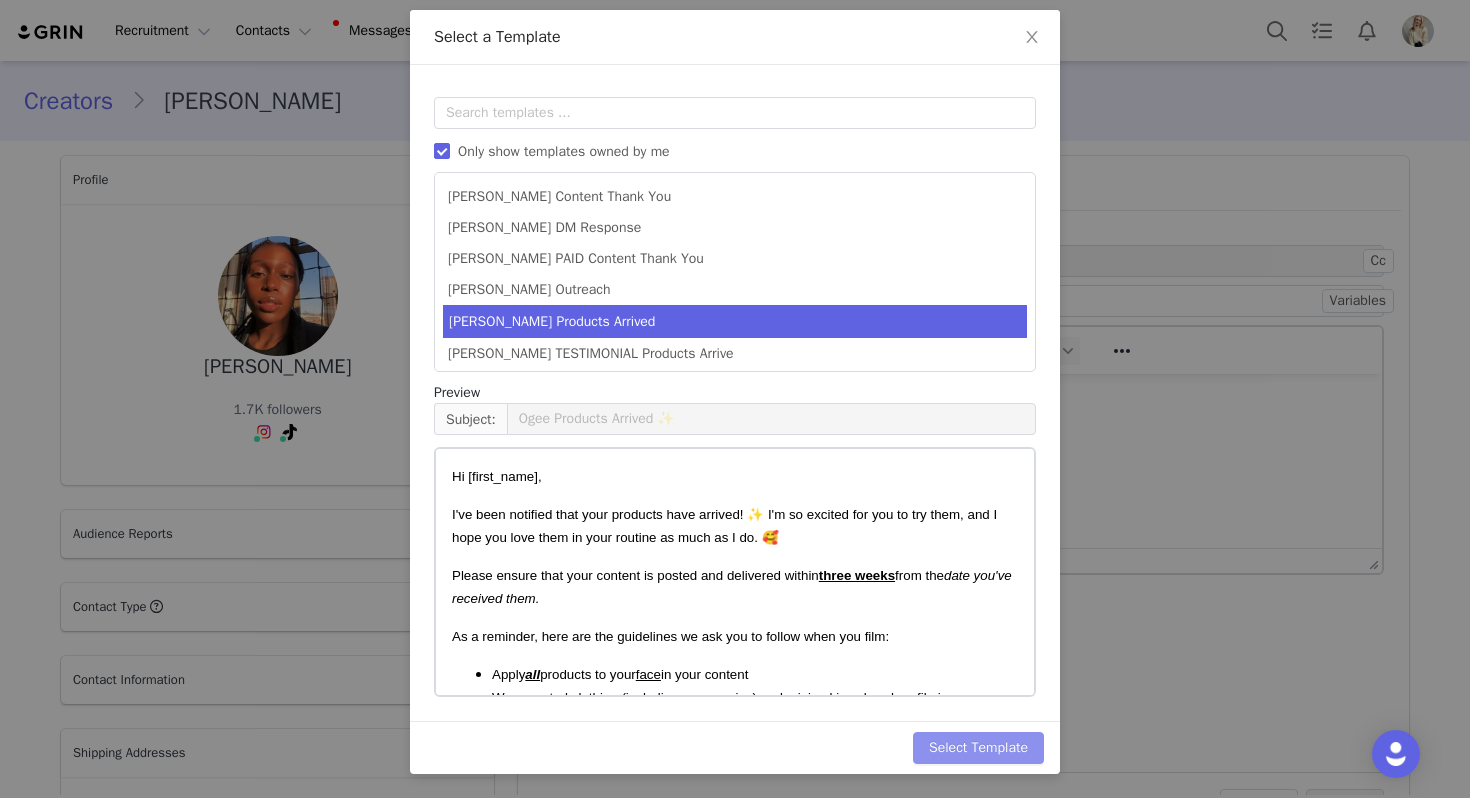 click on "Select Template" at bounding box center [978, 748] 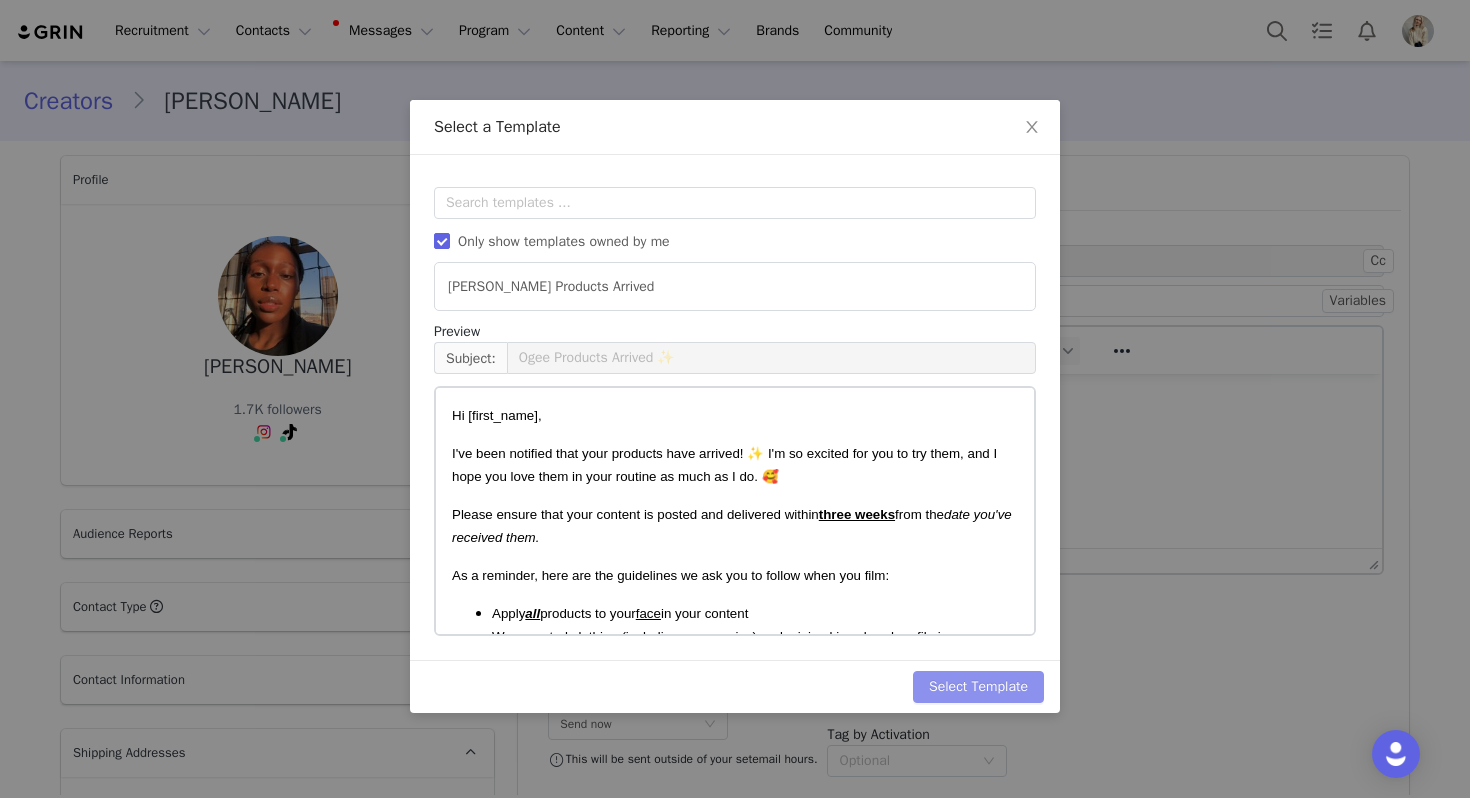 scroll, scrollTop: 0, scrollLeft: 0, axis: both 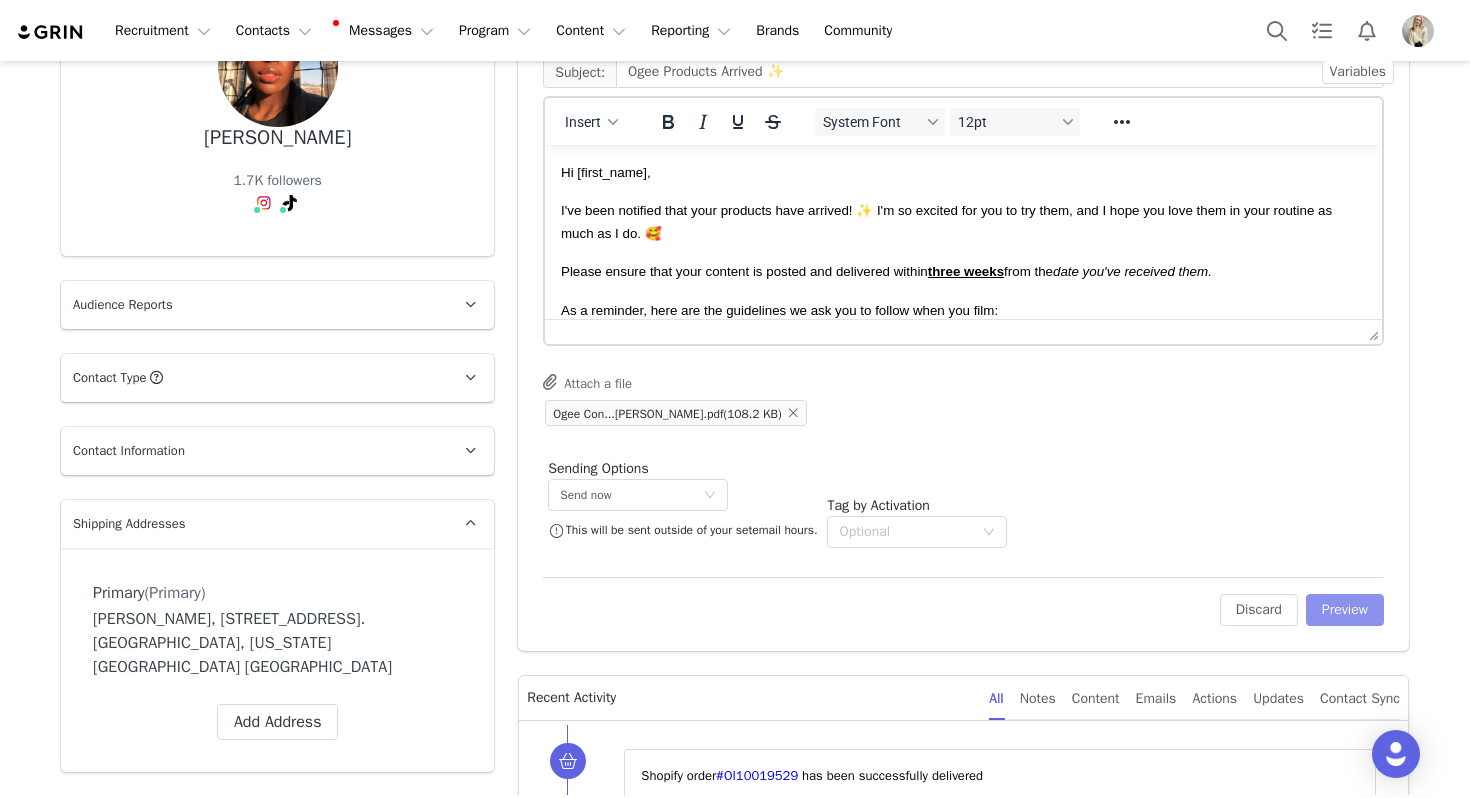 click on "Preview" at bounding box center [1345, 610] 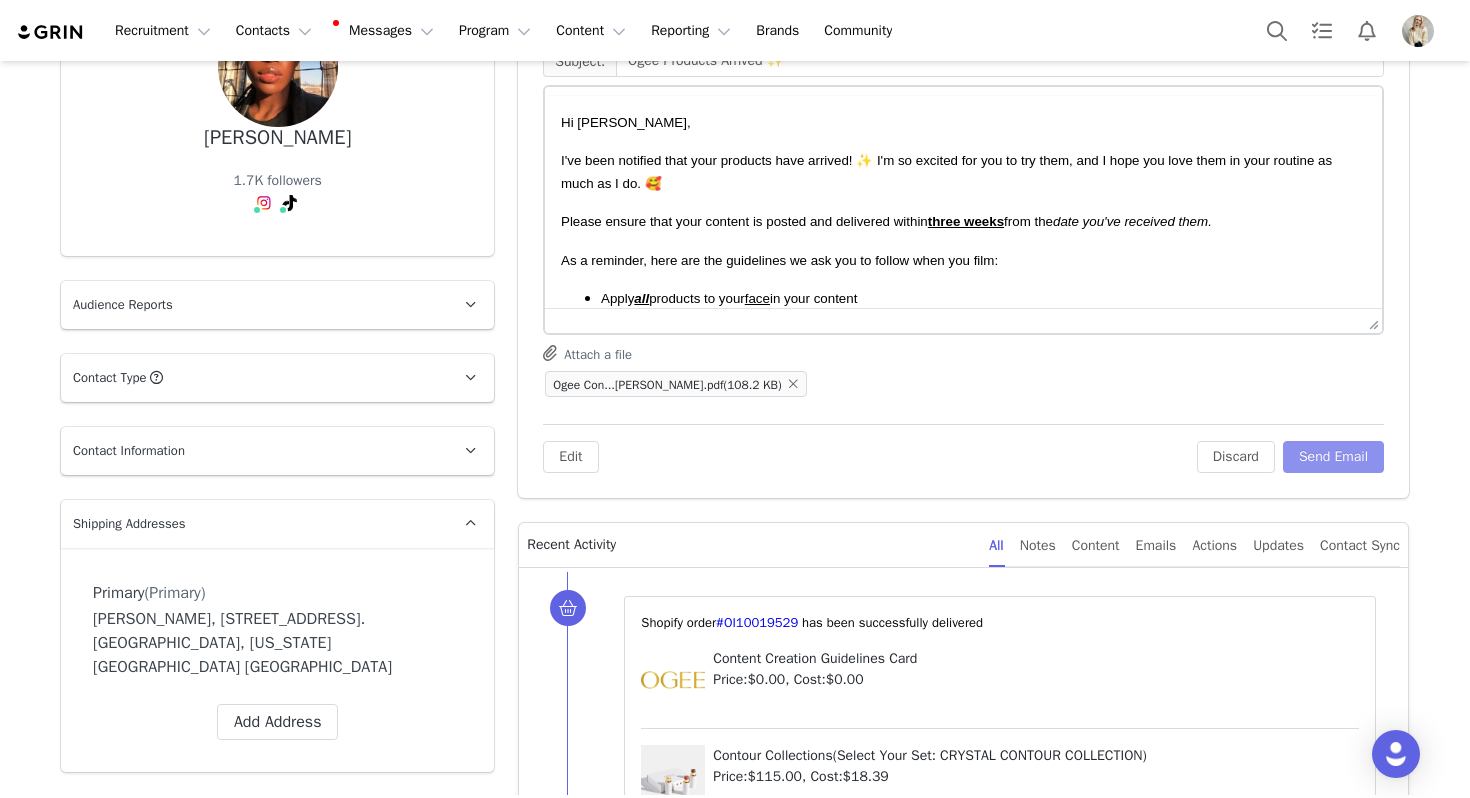 scroll, scrollTop: 0, scrollLeft: 0, axis: both 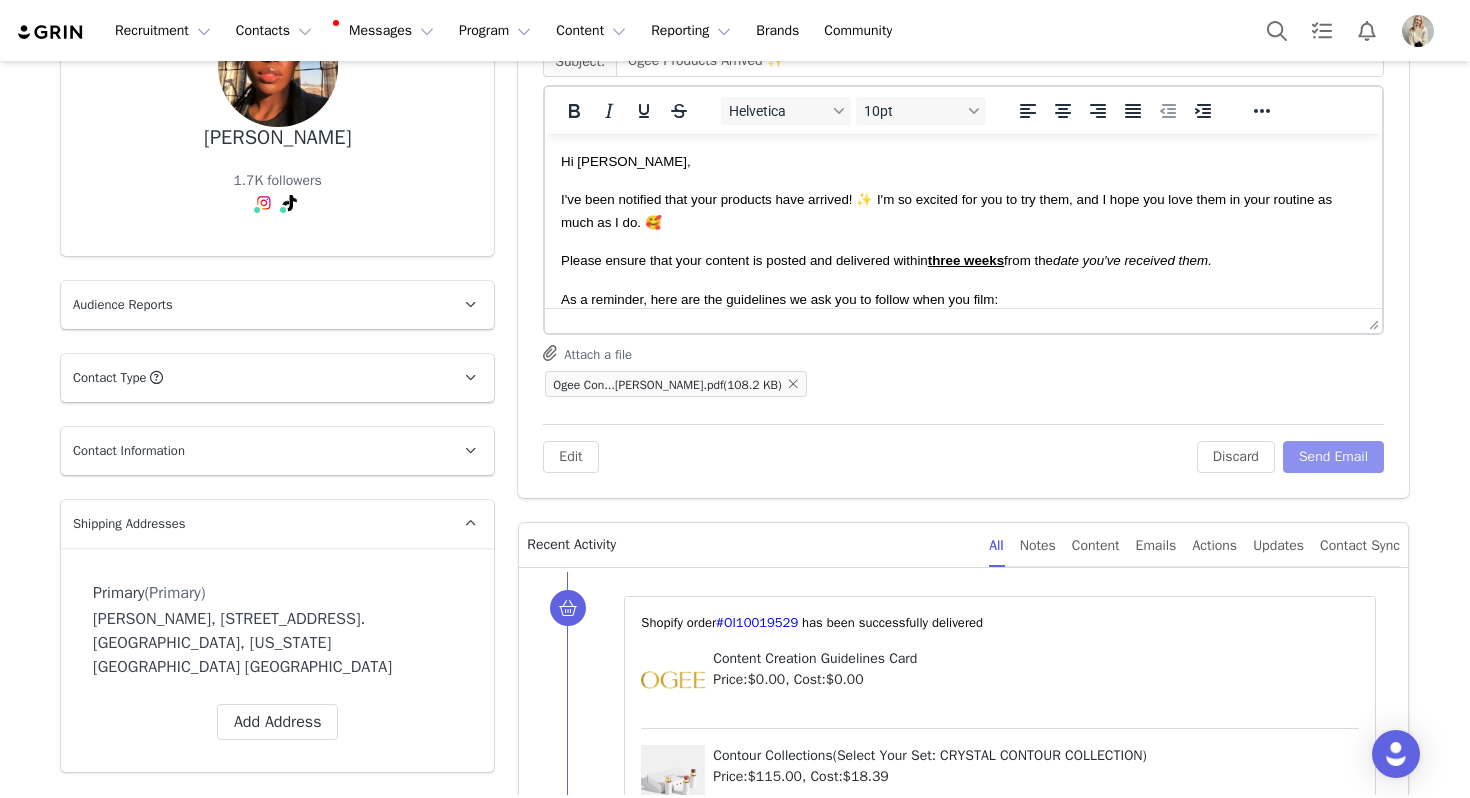 click on "Send Email" at bounding box center [1333, 457] 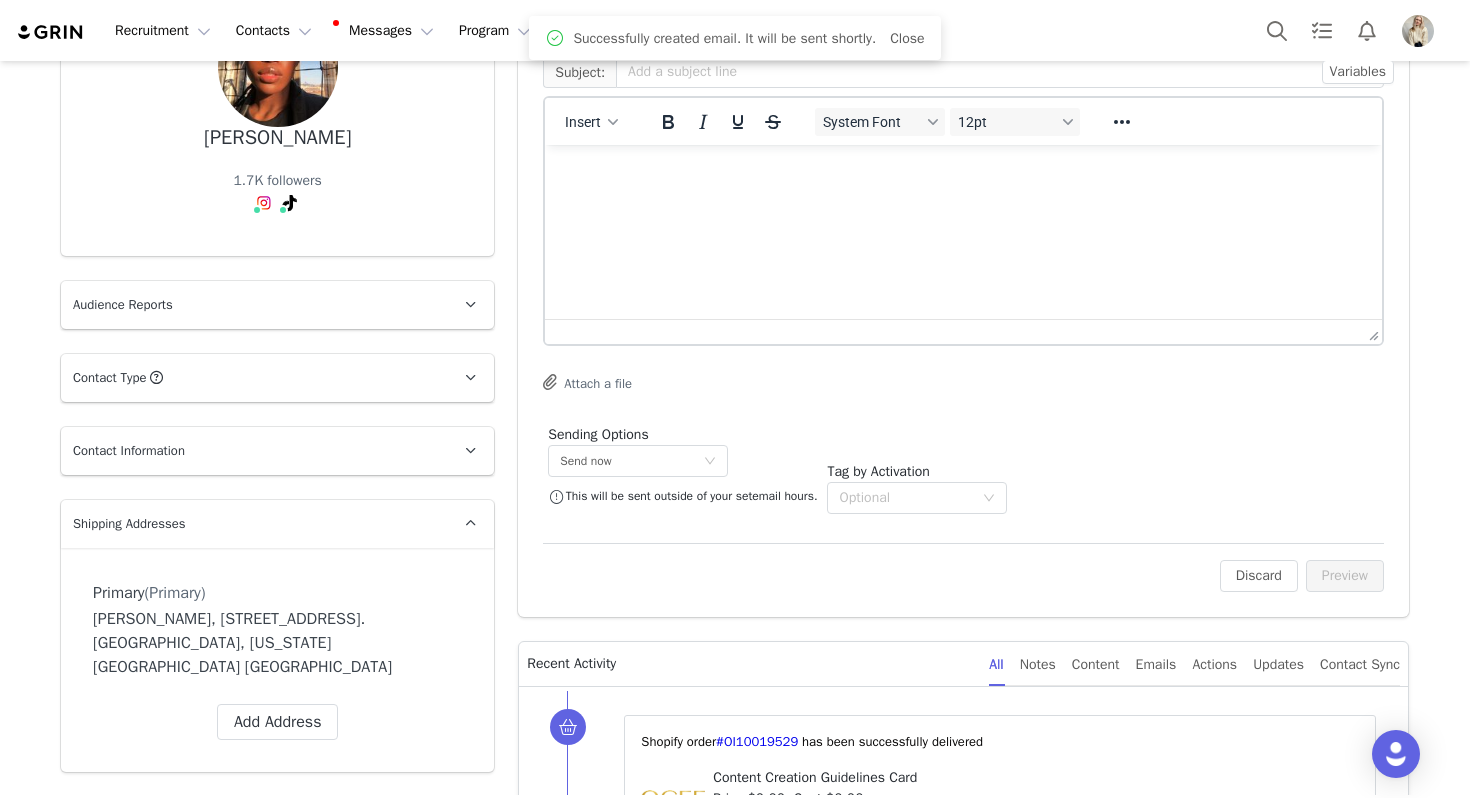 scroll, scrollTop: 0, scrollLeft: 0, axis: both 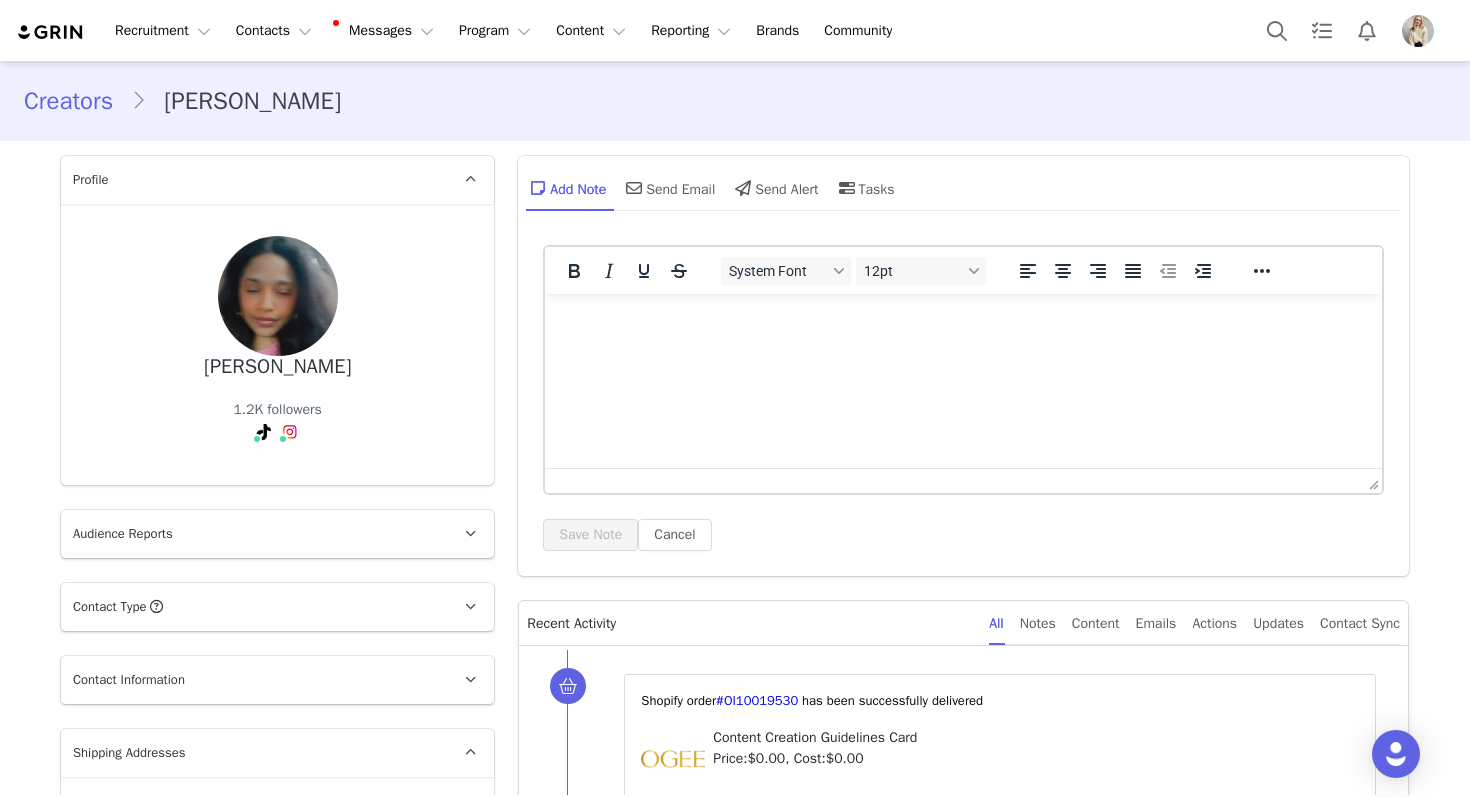 drag, startPoint x: 352, startPoint y: 366, endPoint x: 211, endPoint y: 364, distance: 141.01419 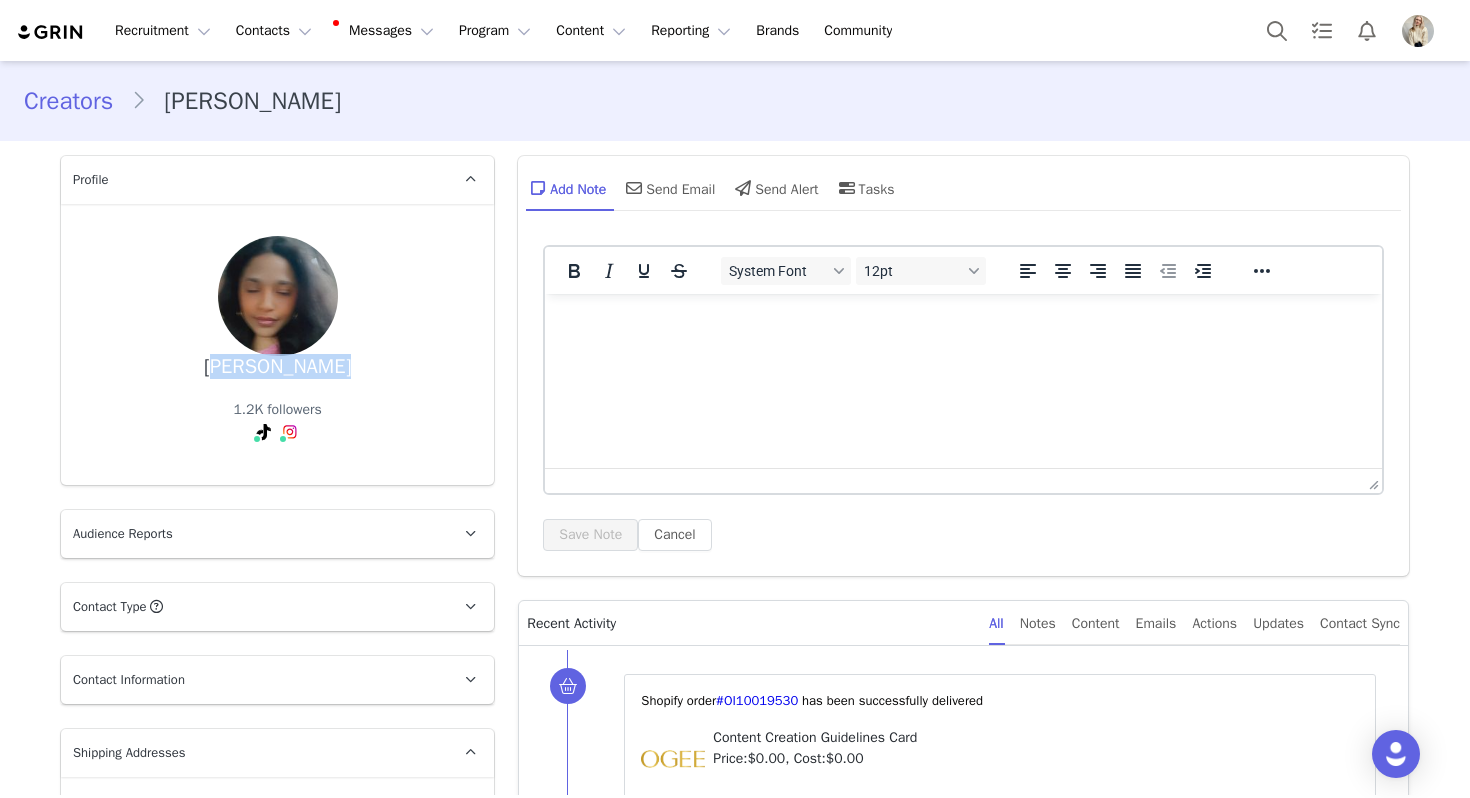 drag, startPoint x: 336, startPoint y: 370, endPoint x: 229, endPoint y: 369, distance: 107.00467 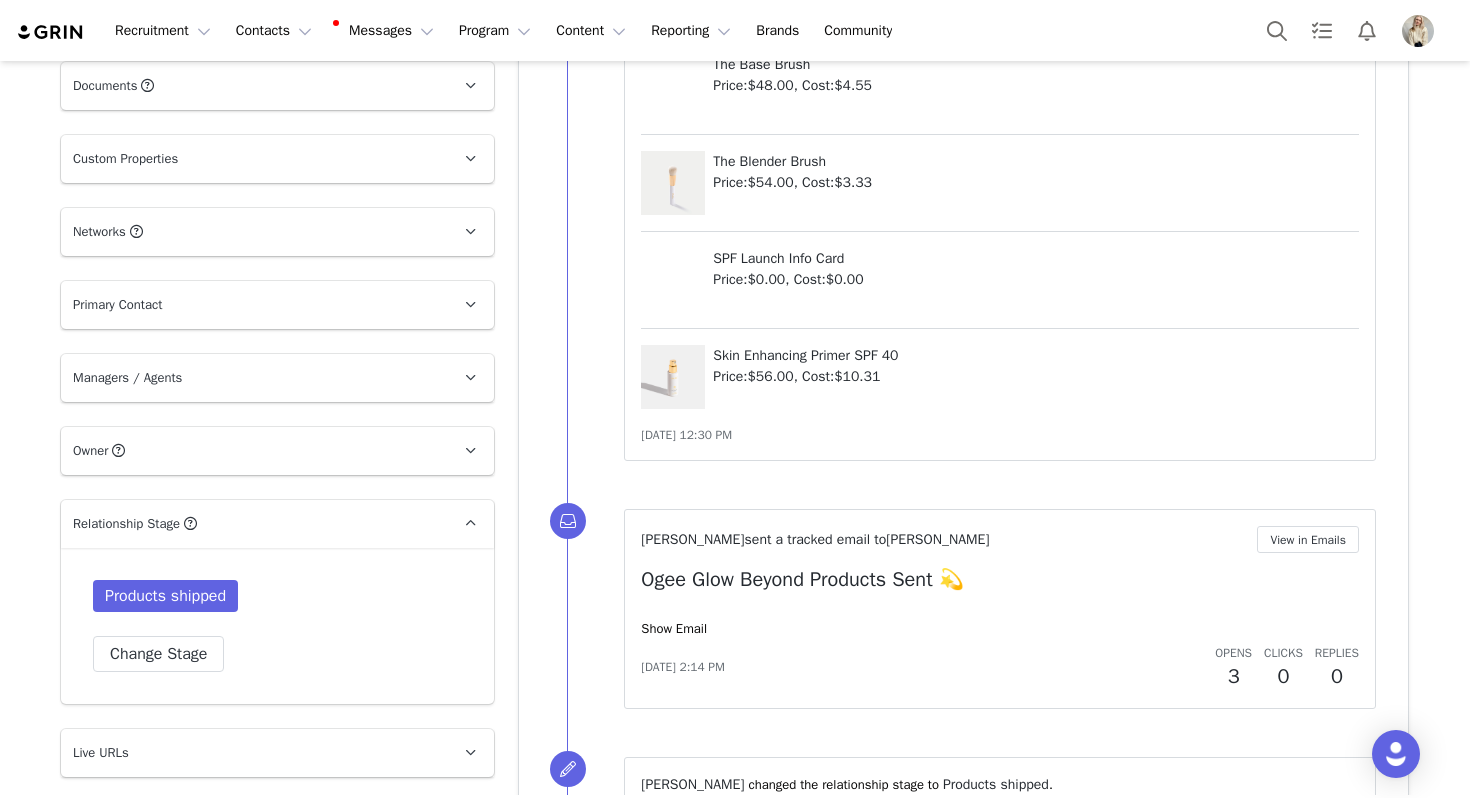 scroll, scrollTop: 965, scrollLeft: 0, axis: vertical 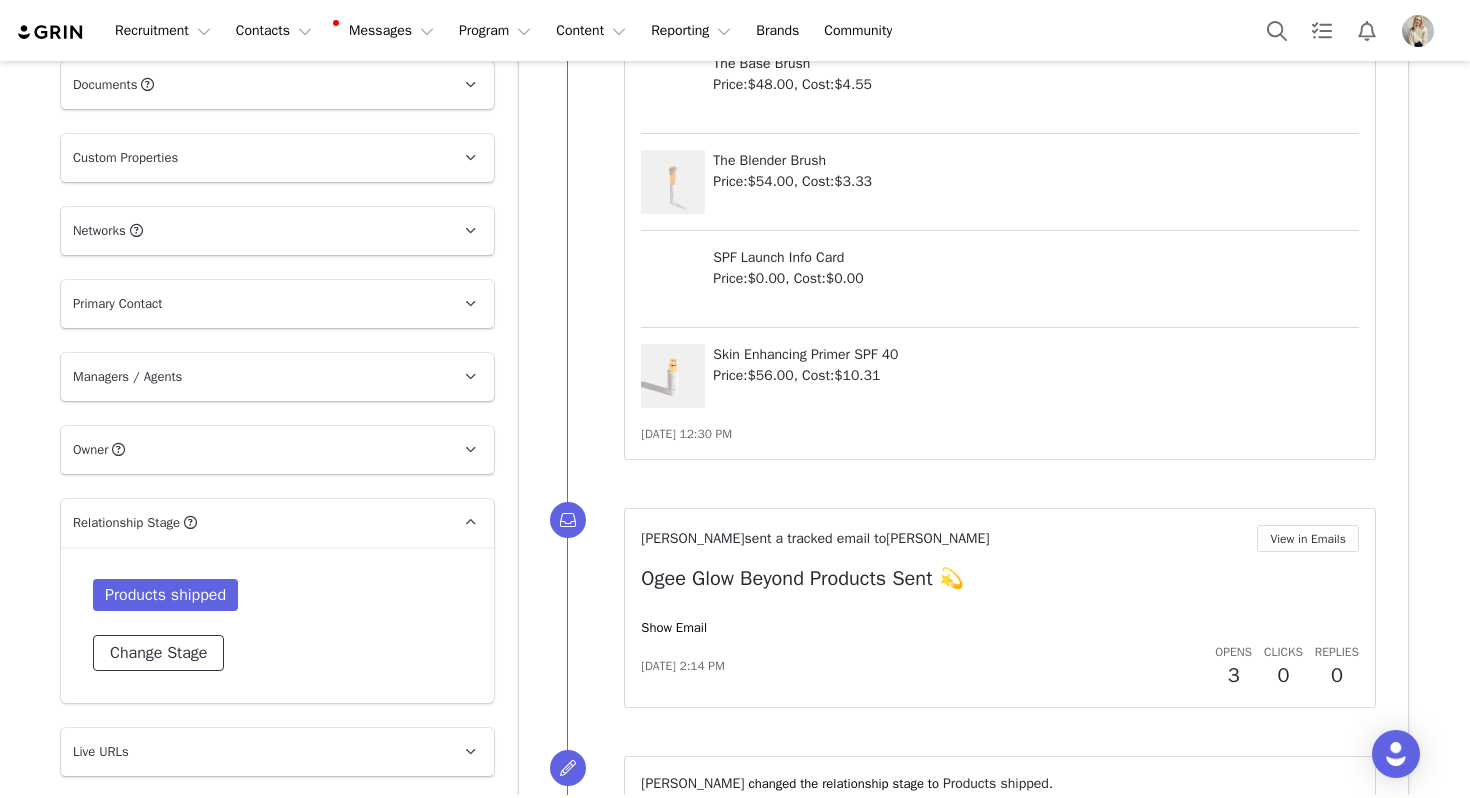 click on "Change Stage" at bounding box center (158, 653) 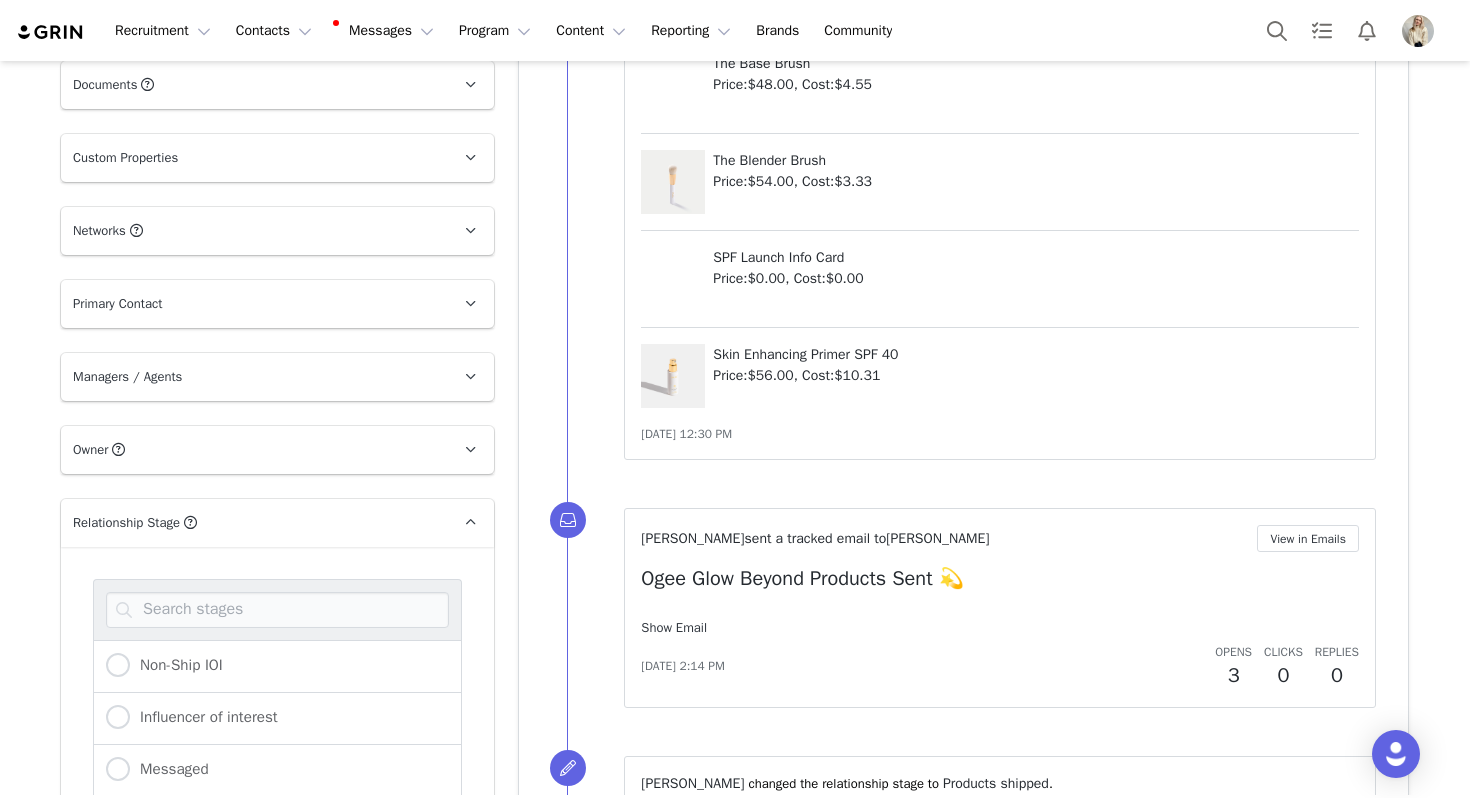 click on "Show Email" 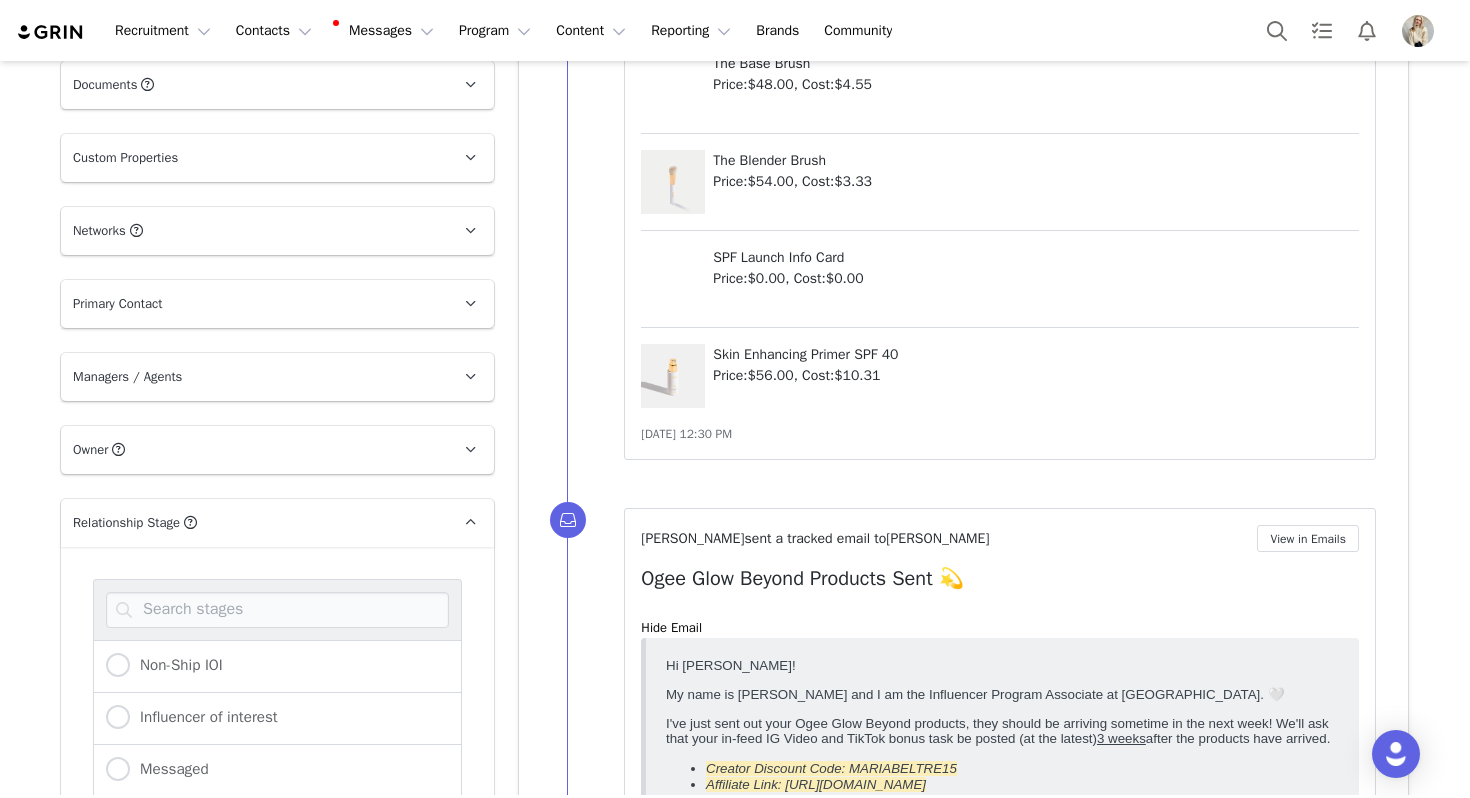 scroll, scrollTop: 0, scrollLeft: 0, axis: both 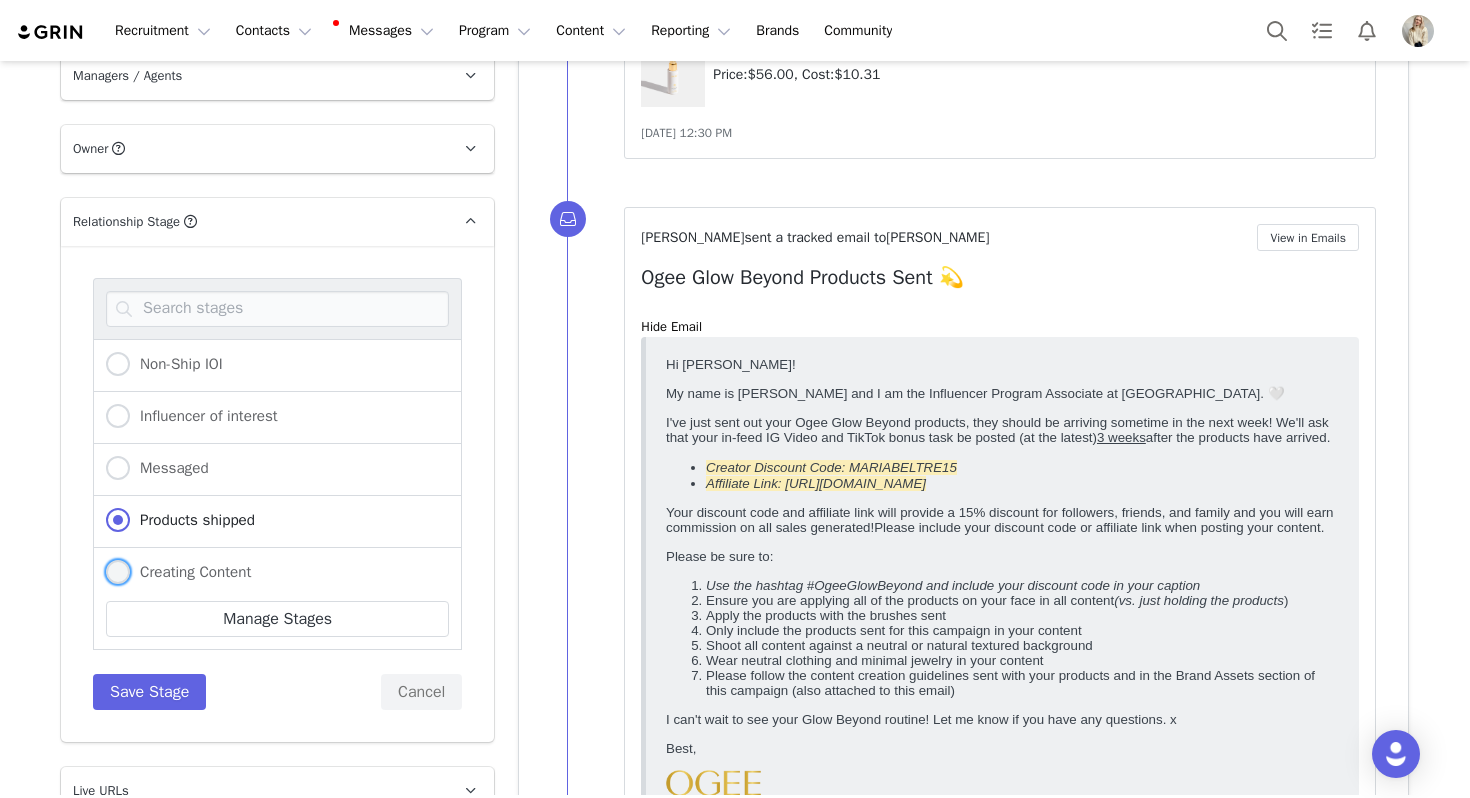 click on "Creating Content" 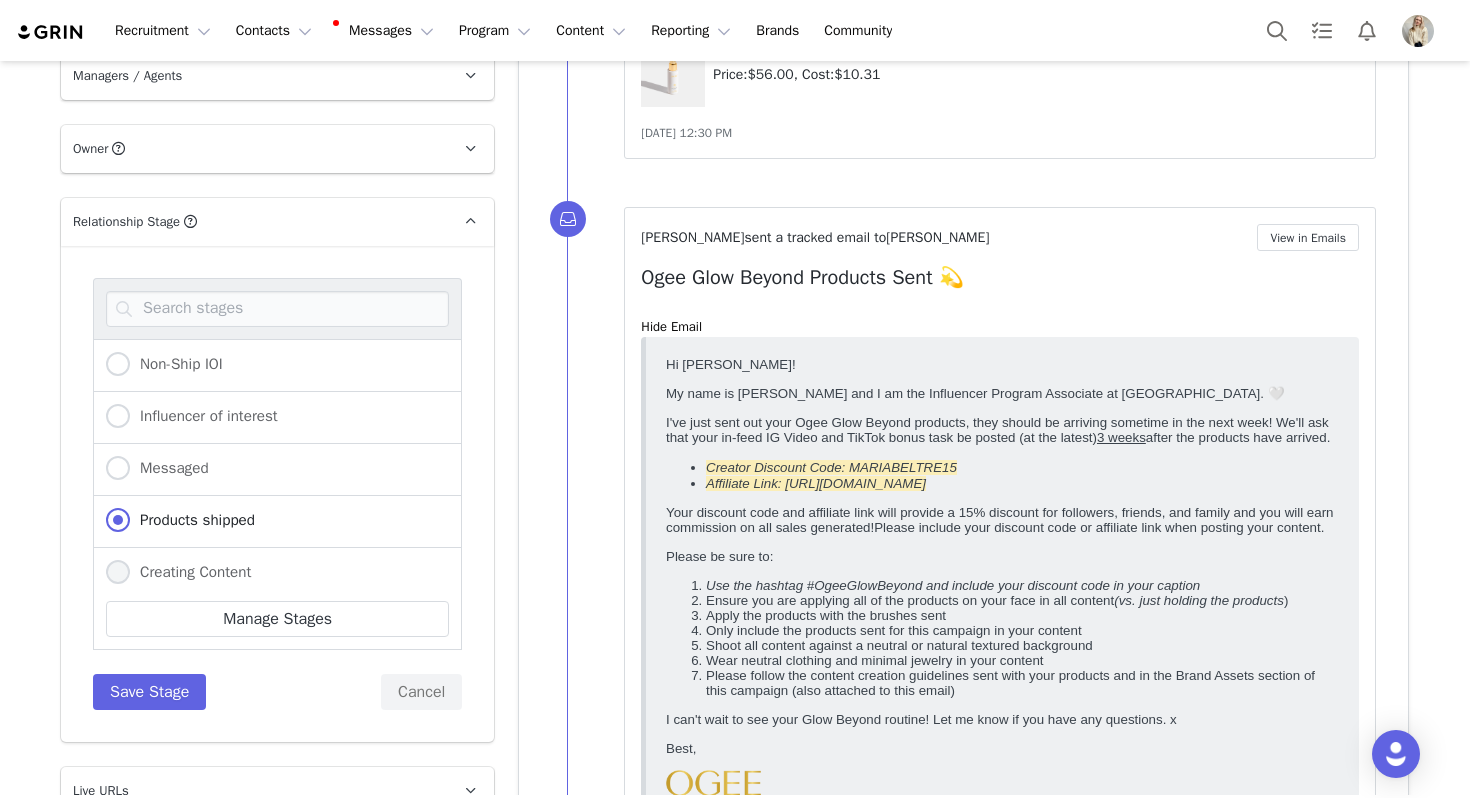 click on "Creating Content" 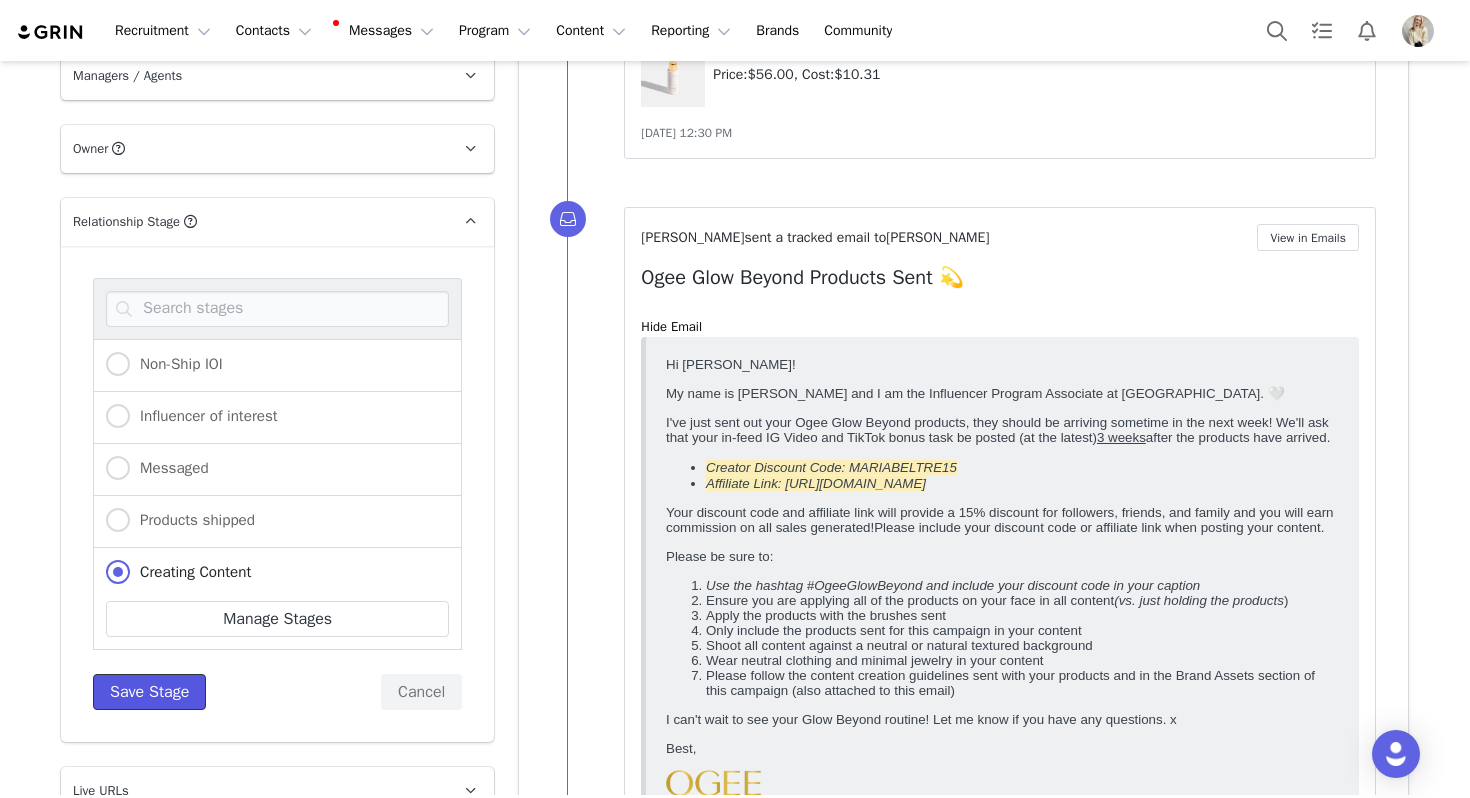 click on "Save Stage" 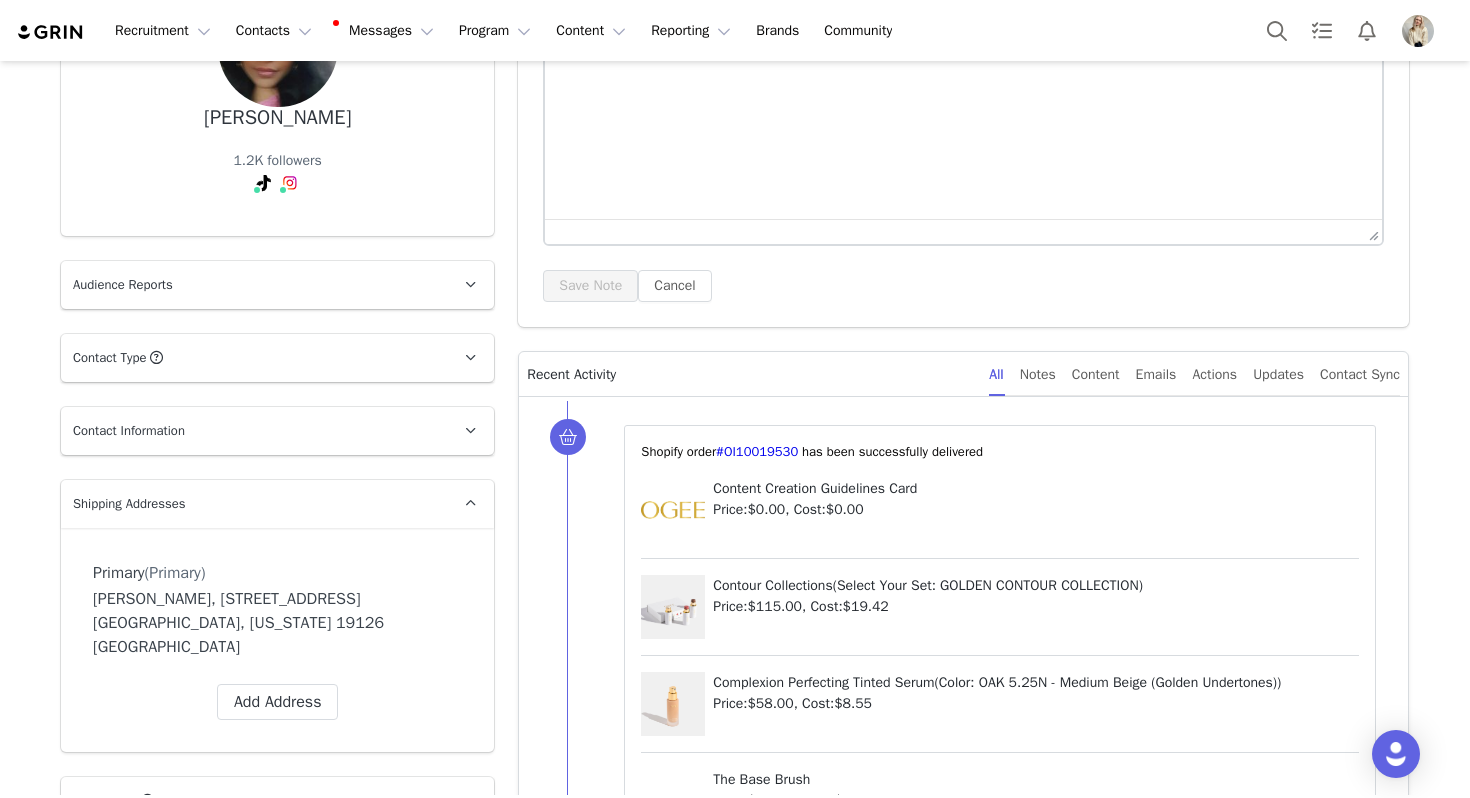 scroll, scrollTop: 0, scrollLeft: 0, axis: both 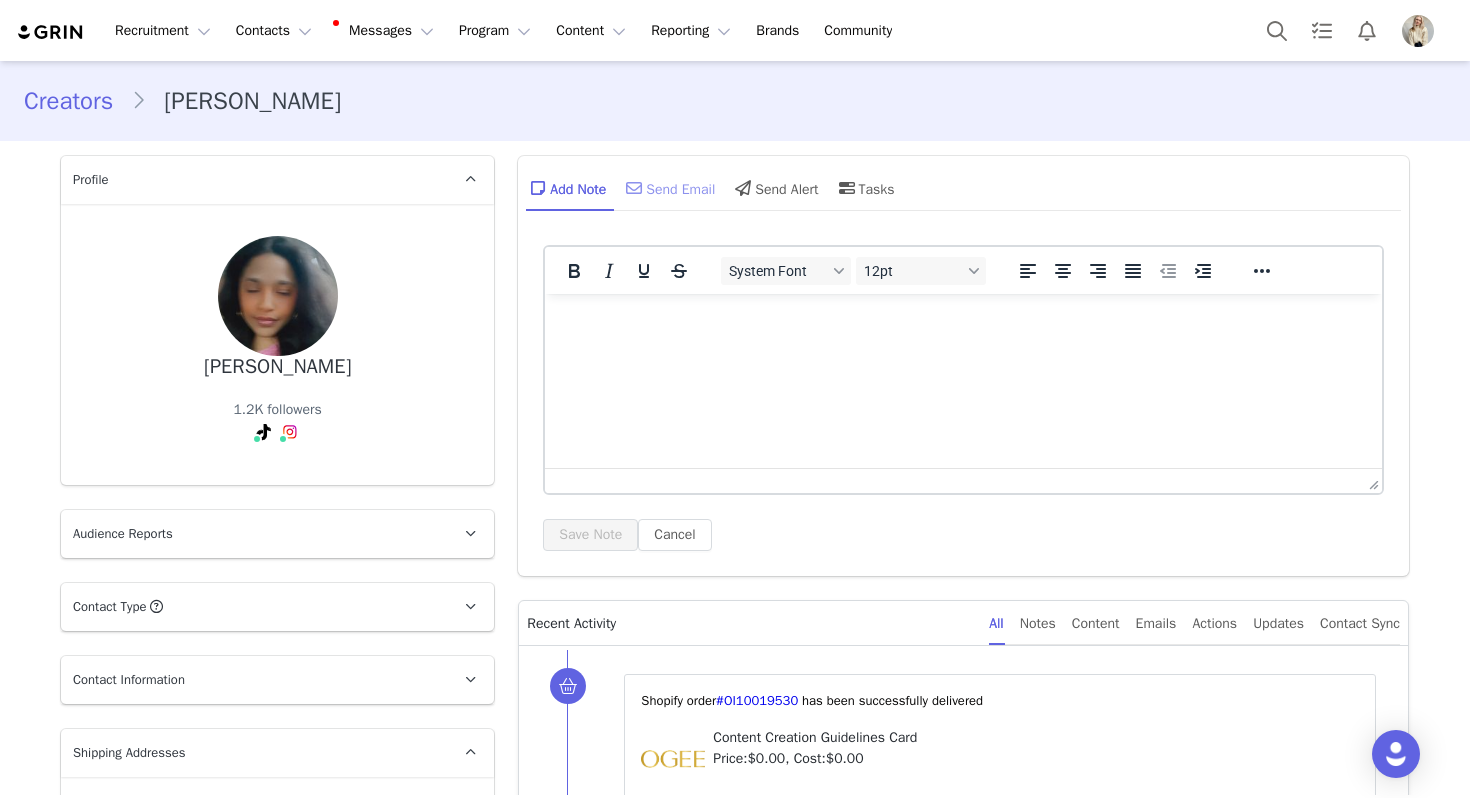 click on "Send Email" 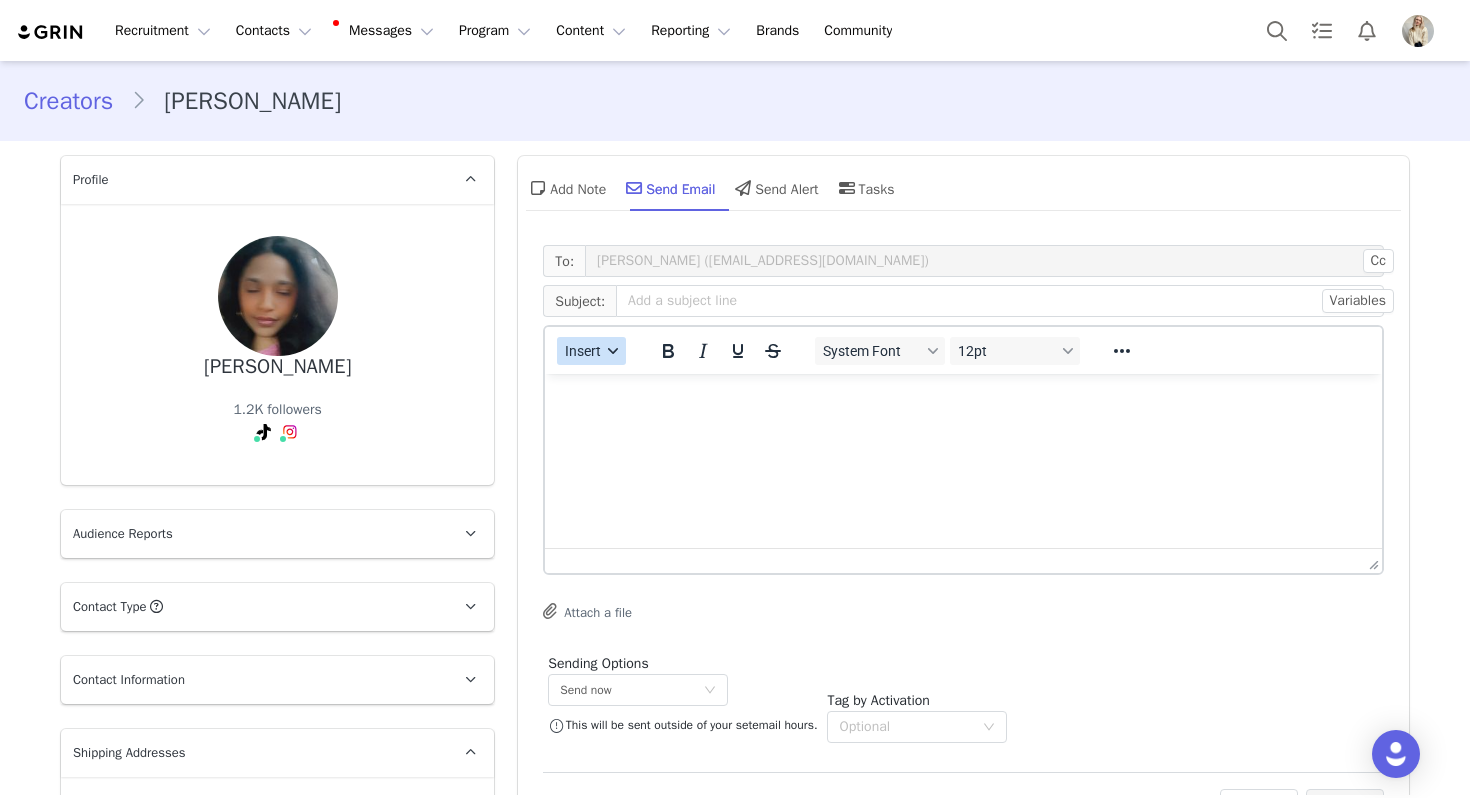 scroll, scrollTop: 0, scrollLeft: 0, axis: both 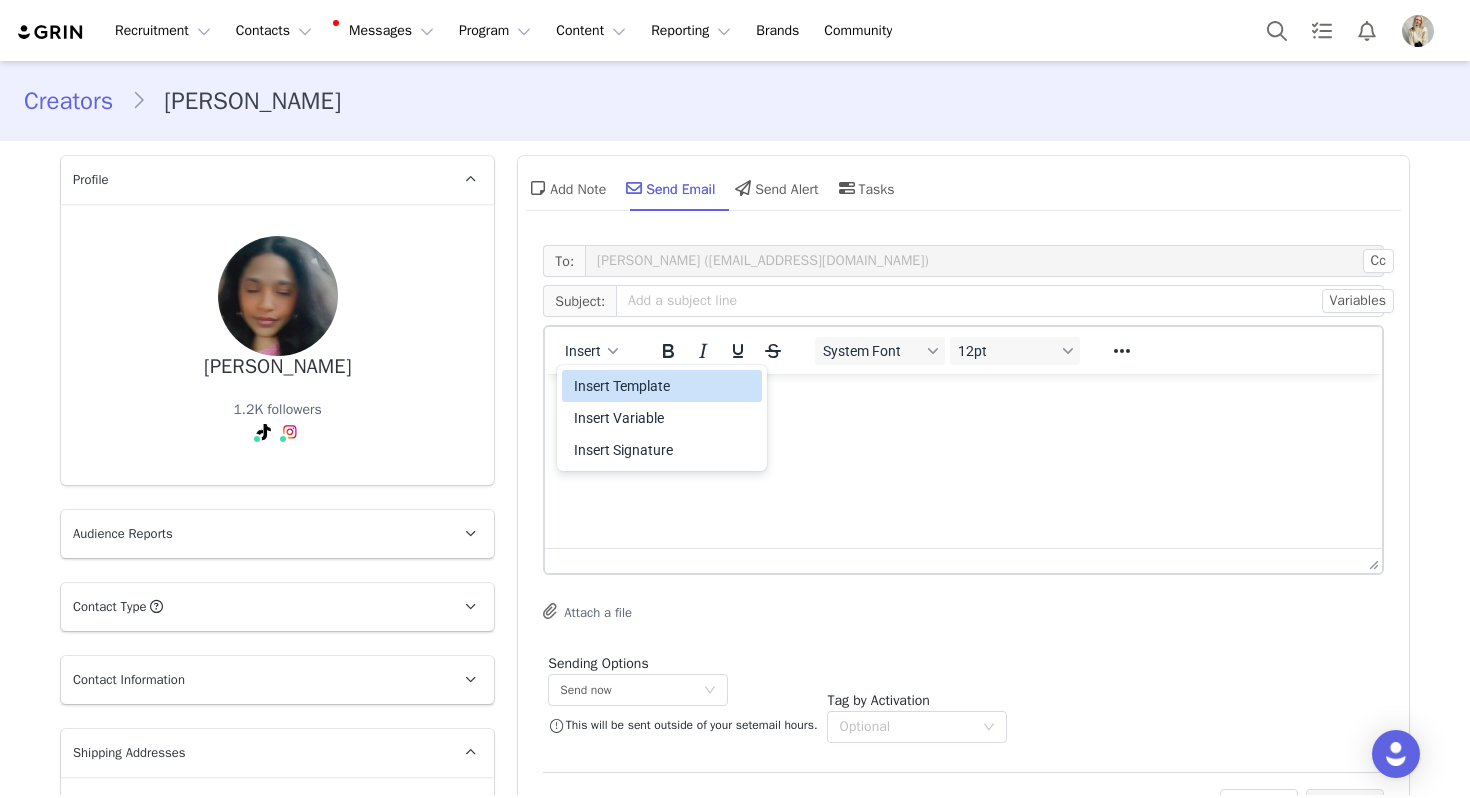 click on "Insert Template Insert Variable Insert Signature" 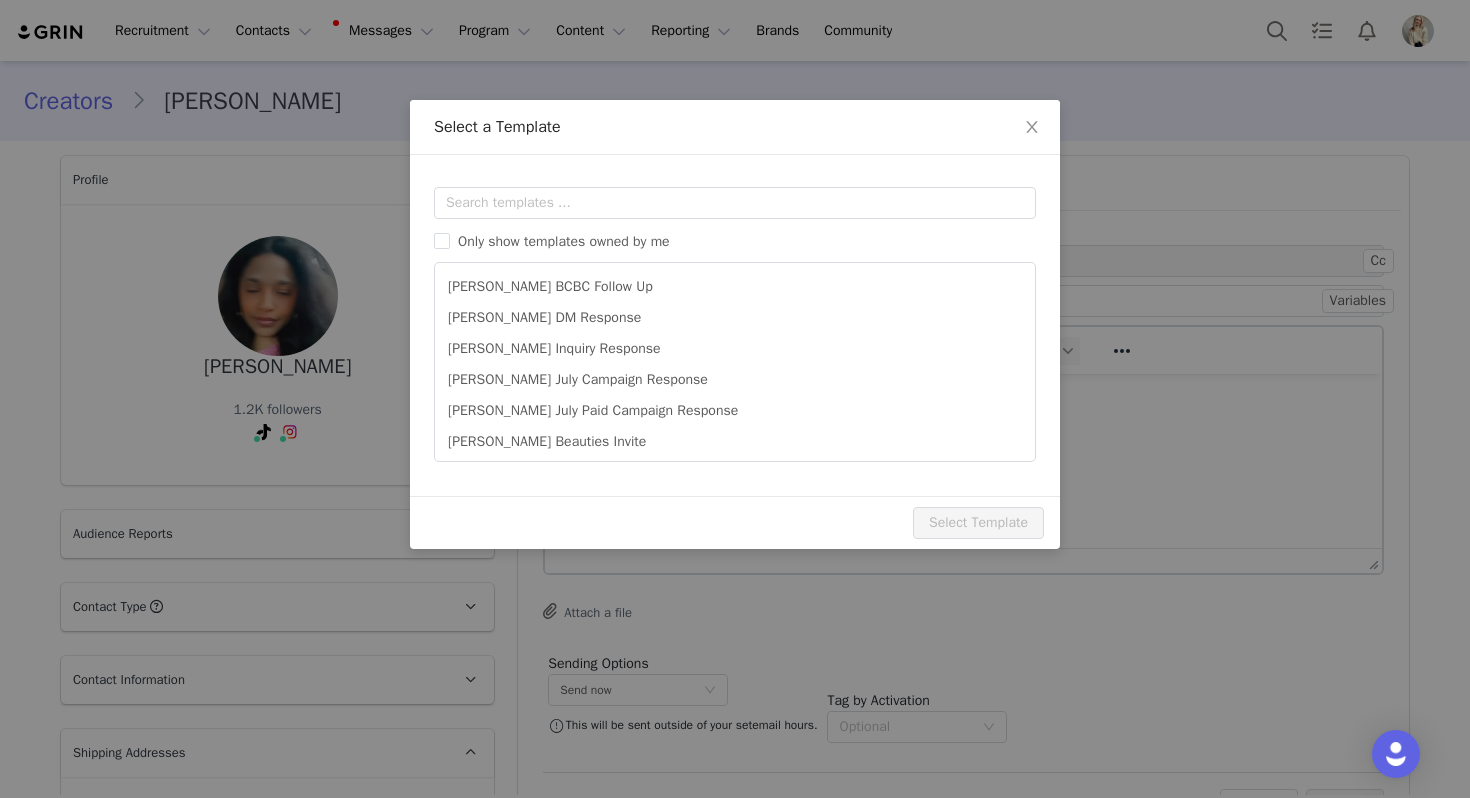 scroll, scrollTop: 0, scrollLeft: 0, axis: both 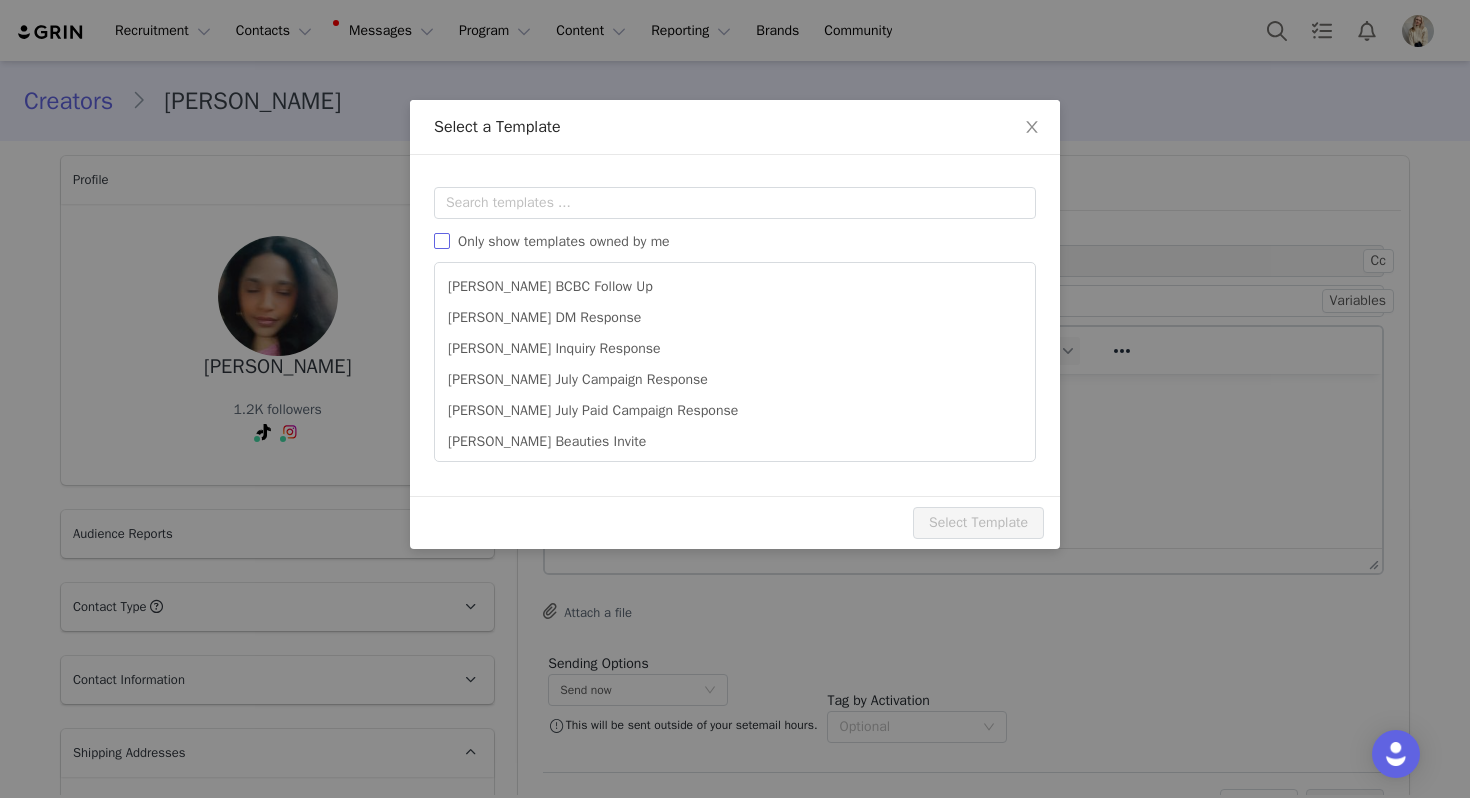 click on "Only show templates owned by me" 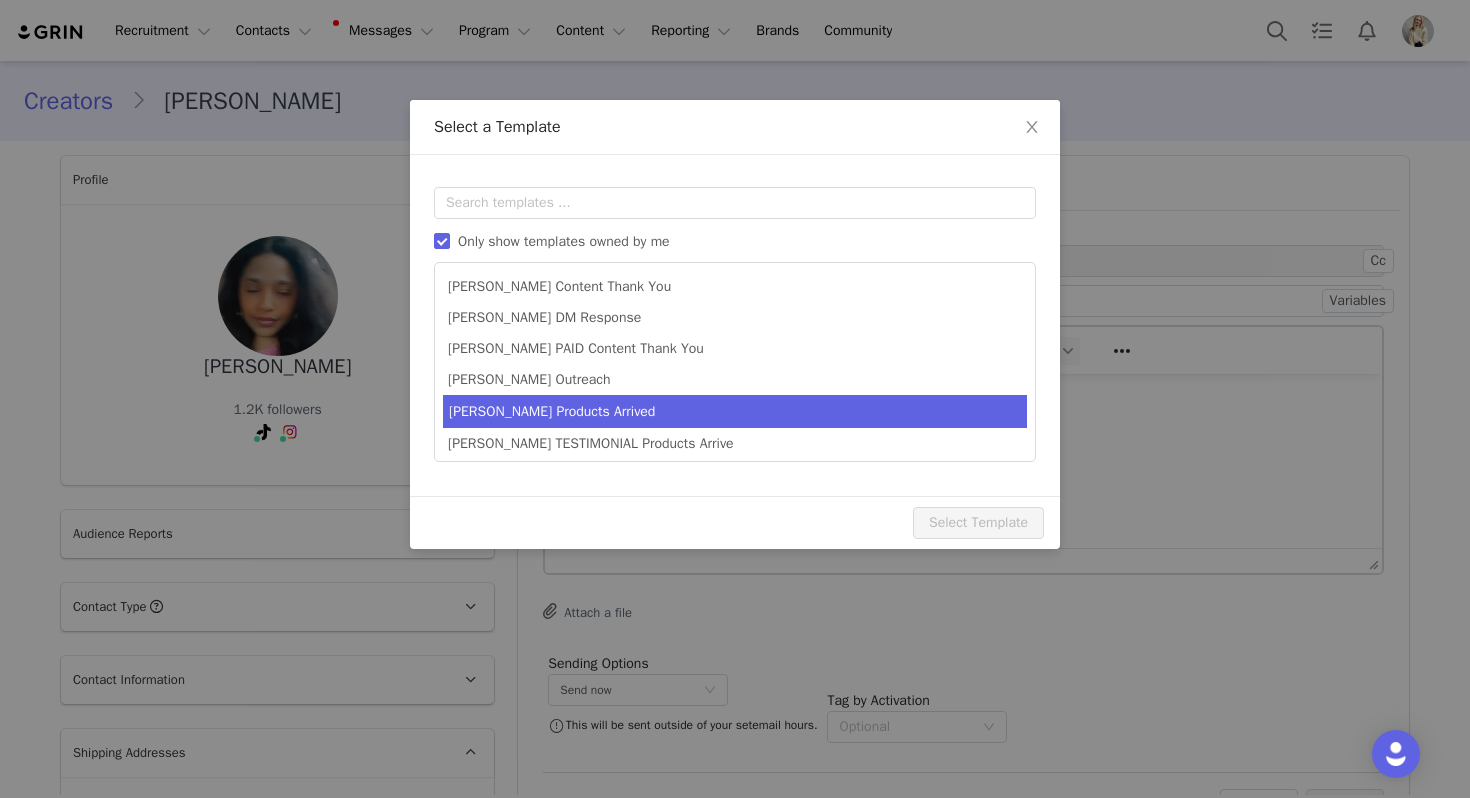 click on "[PERSON_NAME] Products Arrived" 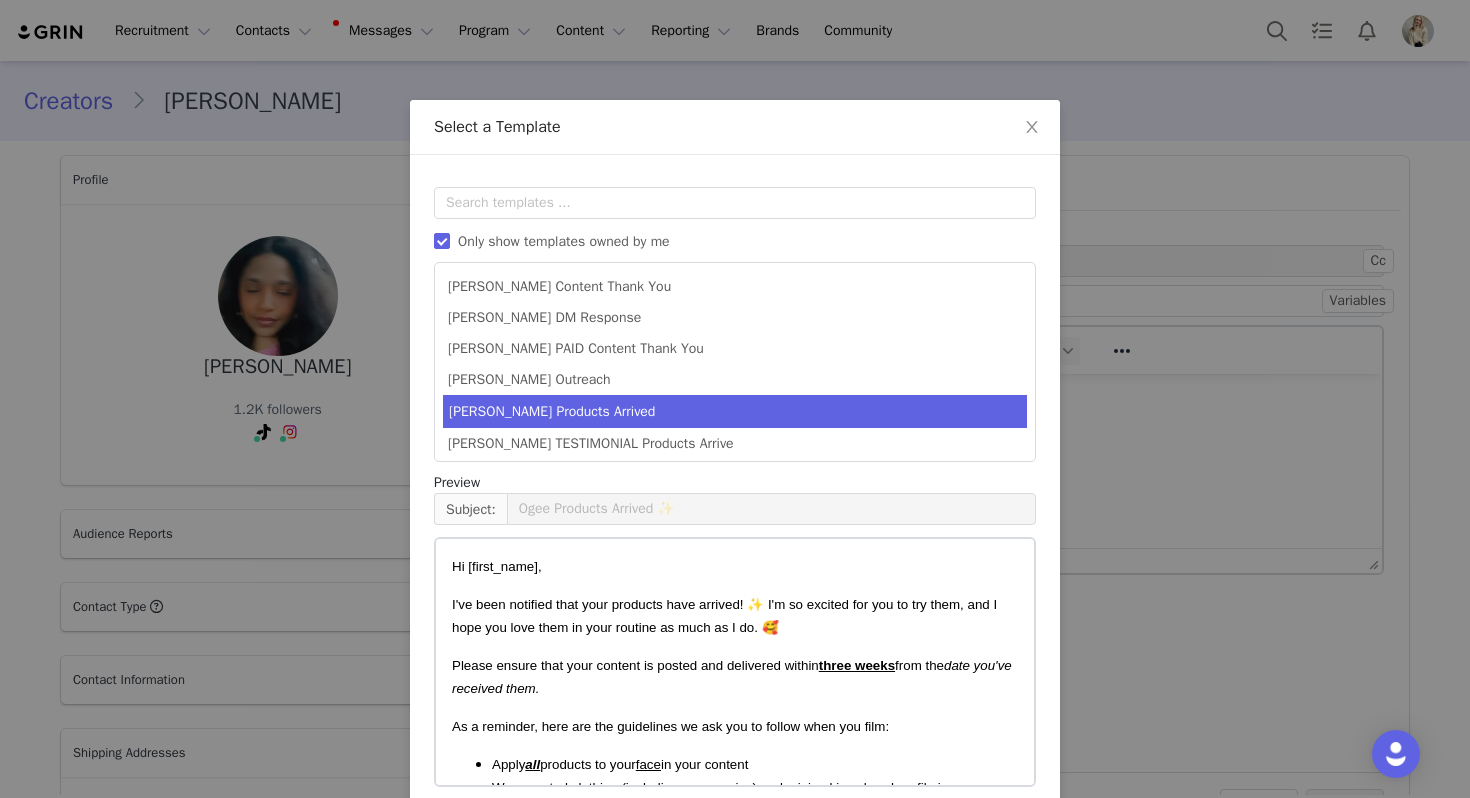 scroll, scrollTop: 90, scrollLeft: 0, axis: vertical 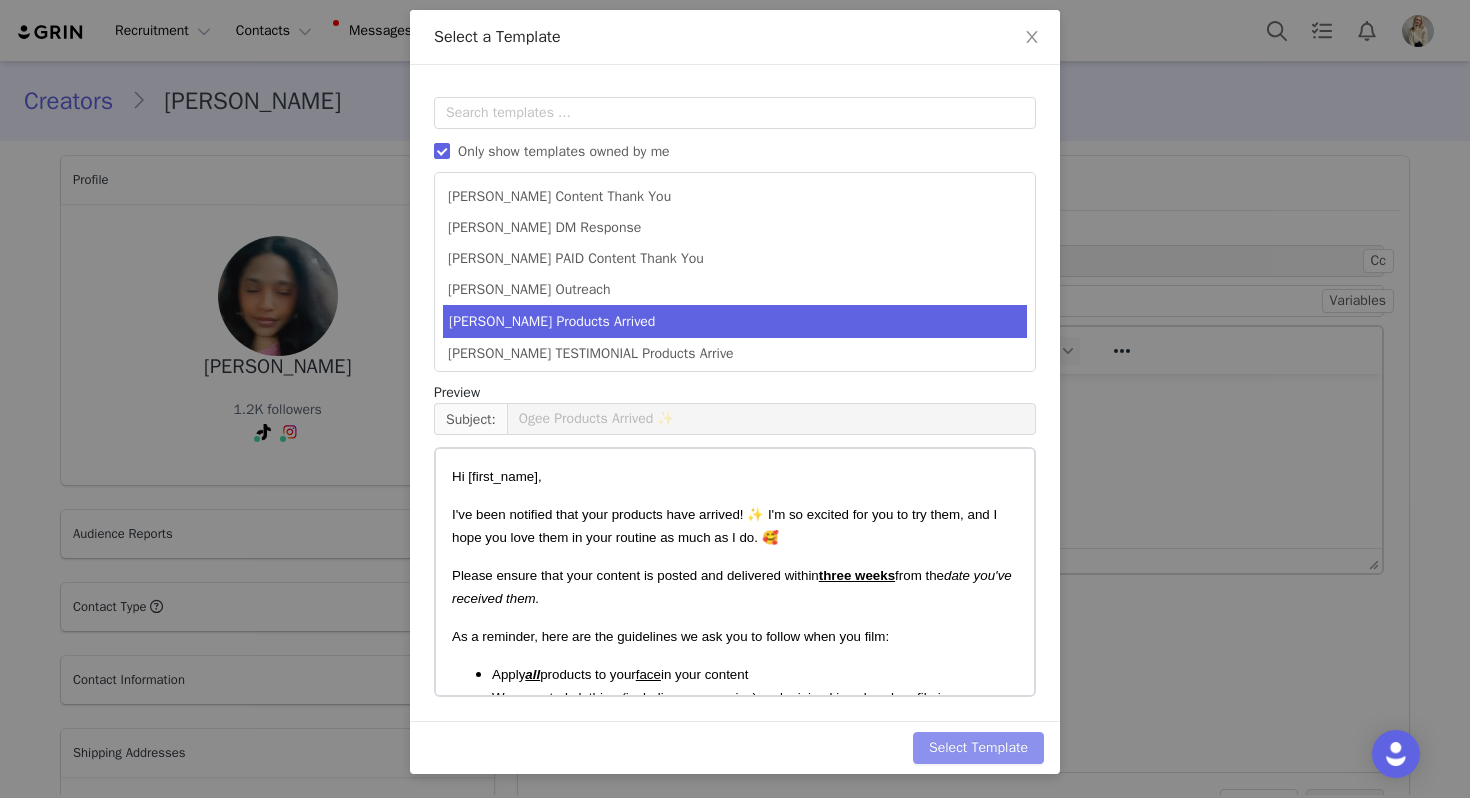 click on "Select Template" 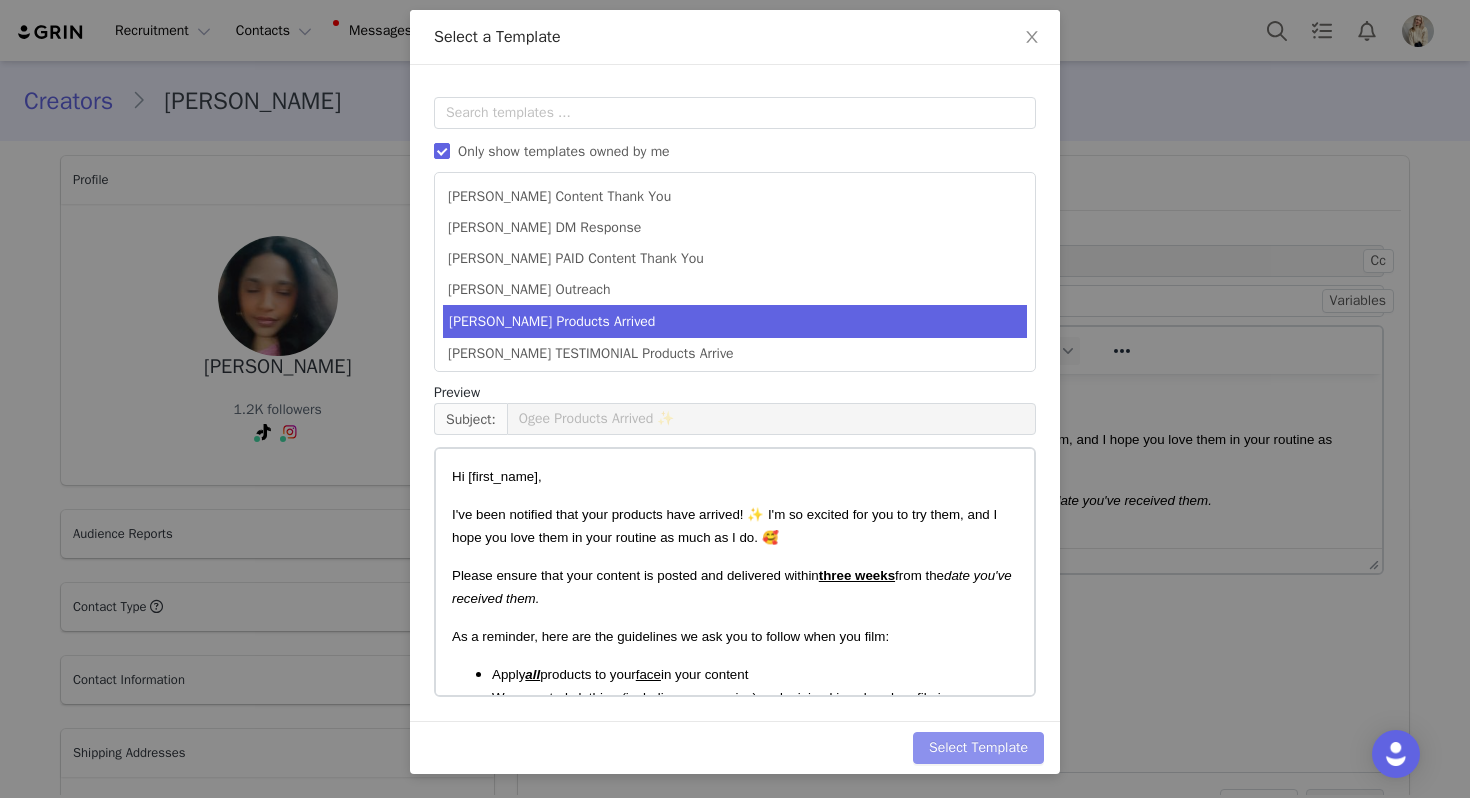 scroll, scrollTop: 0, scrollLeft: 0, axis: both 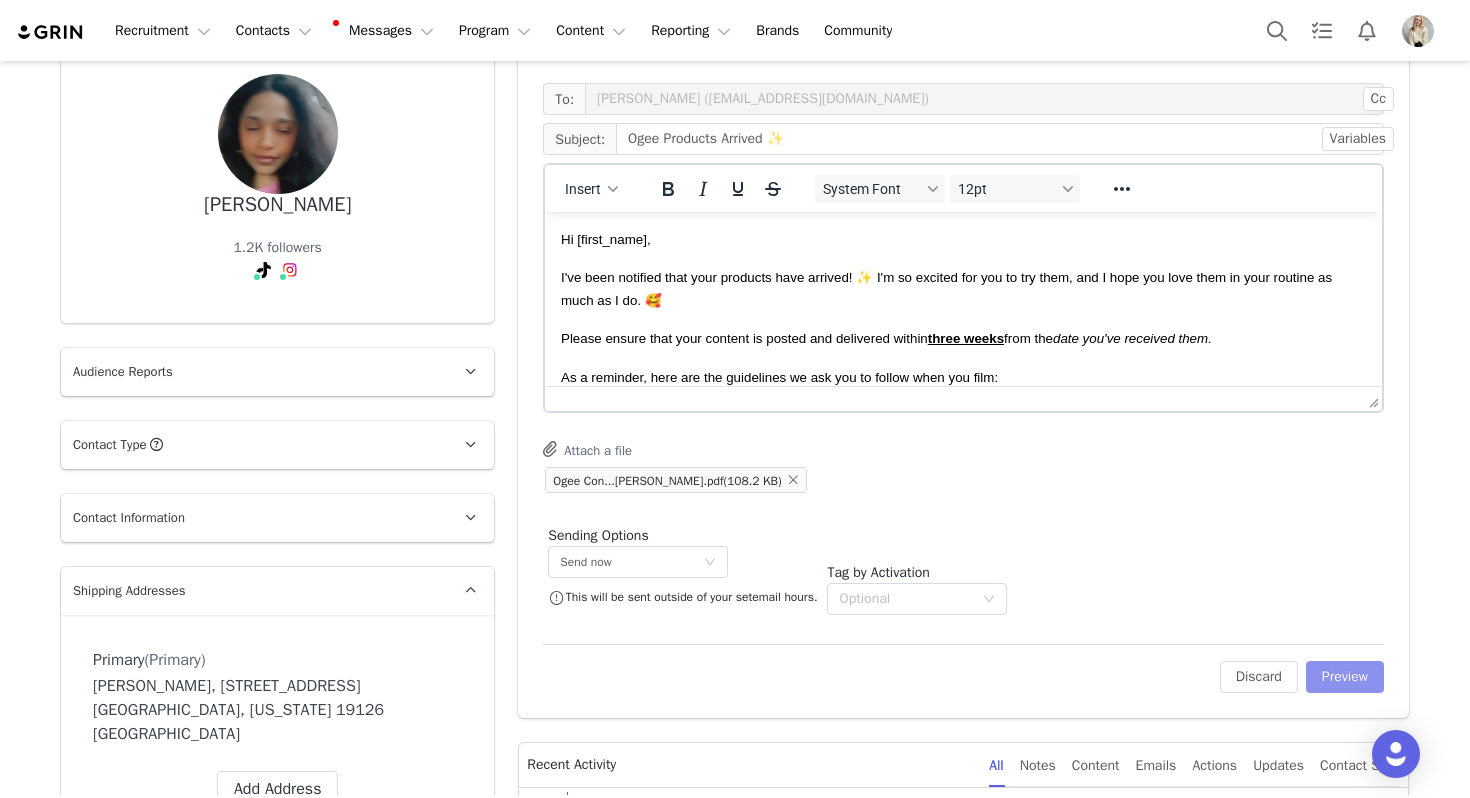 click on "Preview" 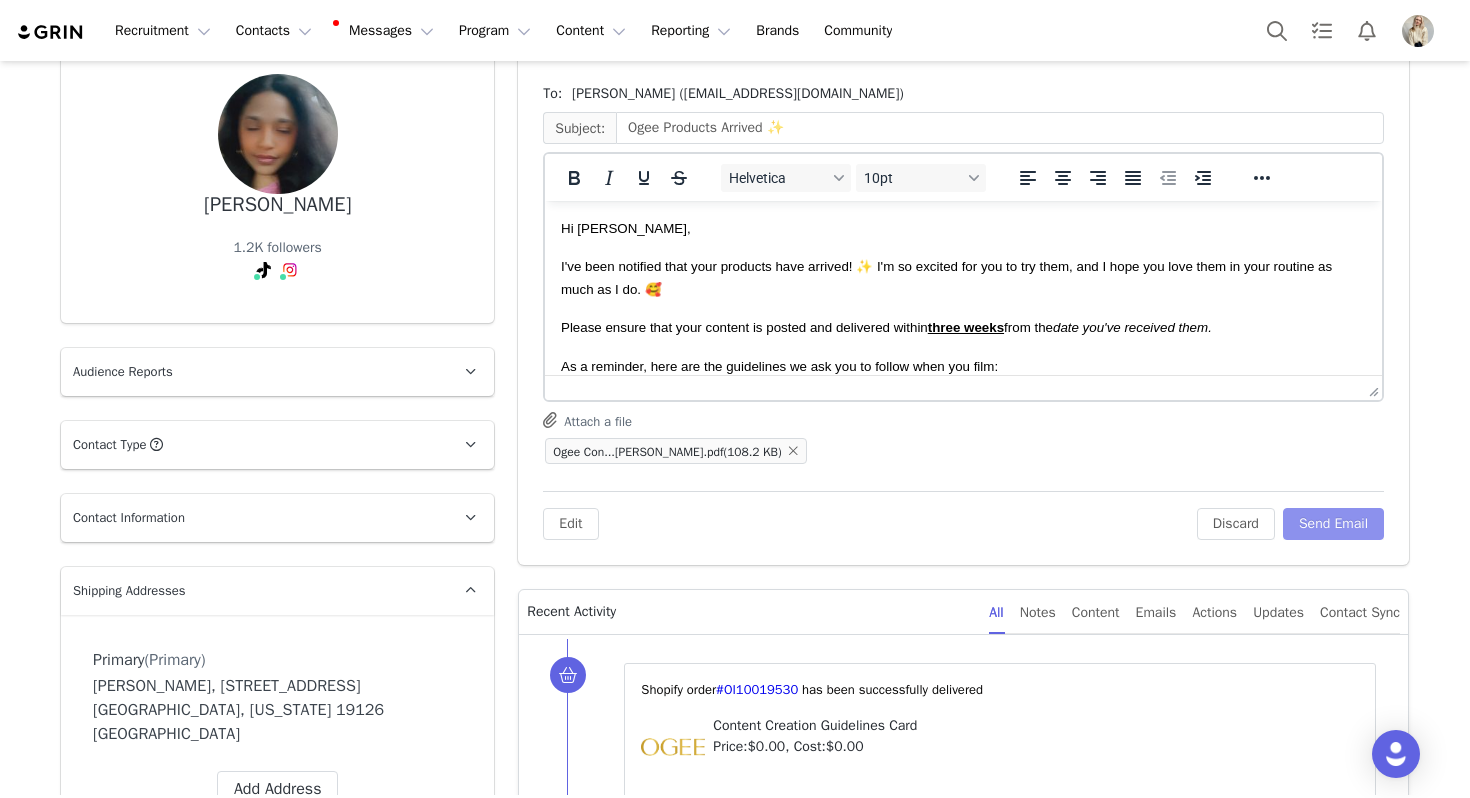 scroll, scrollTop: 0, scrollLeft: 0, axis: both 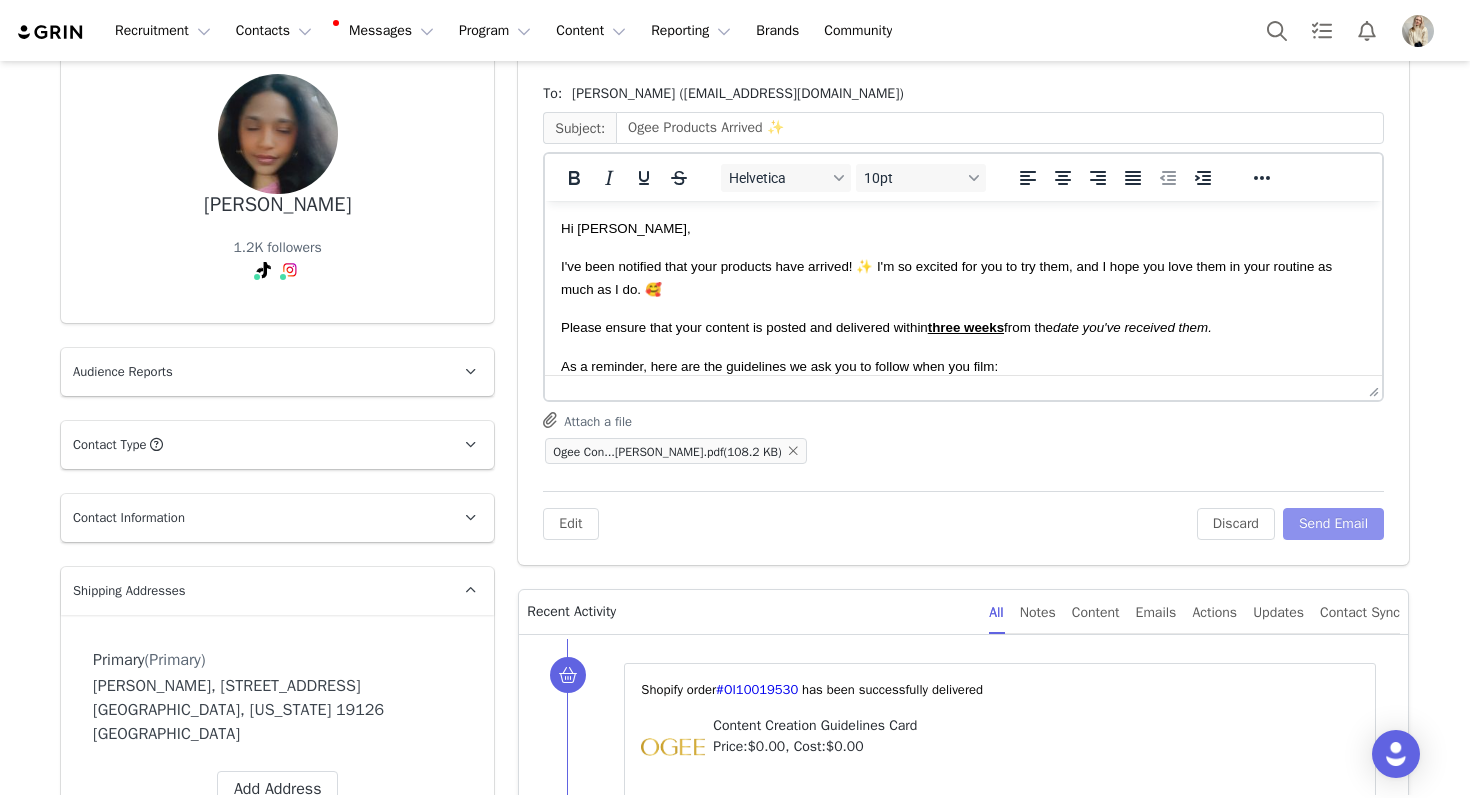 click on "Send Email" 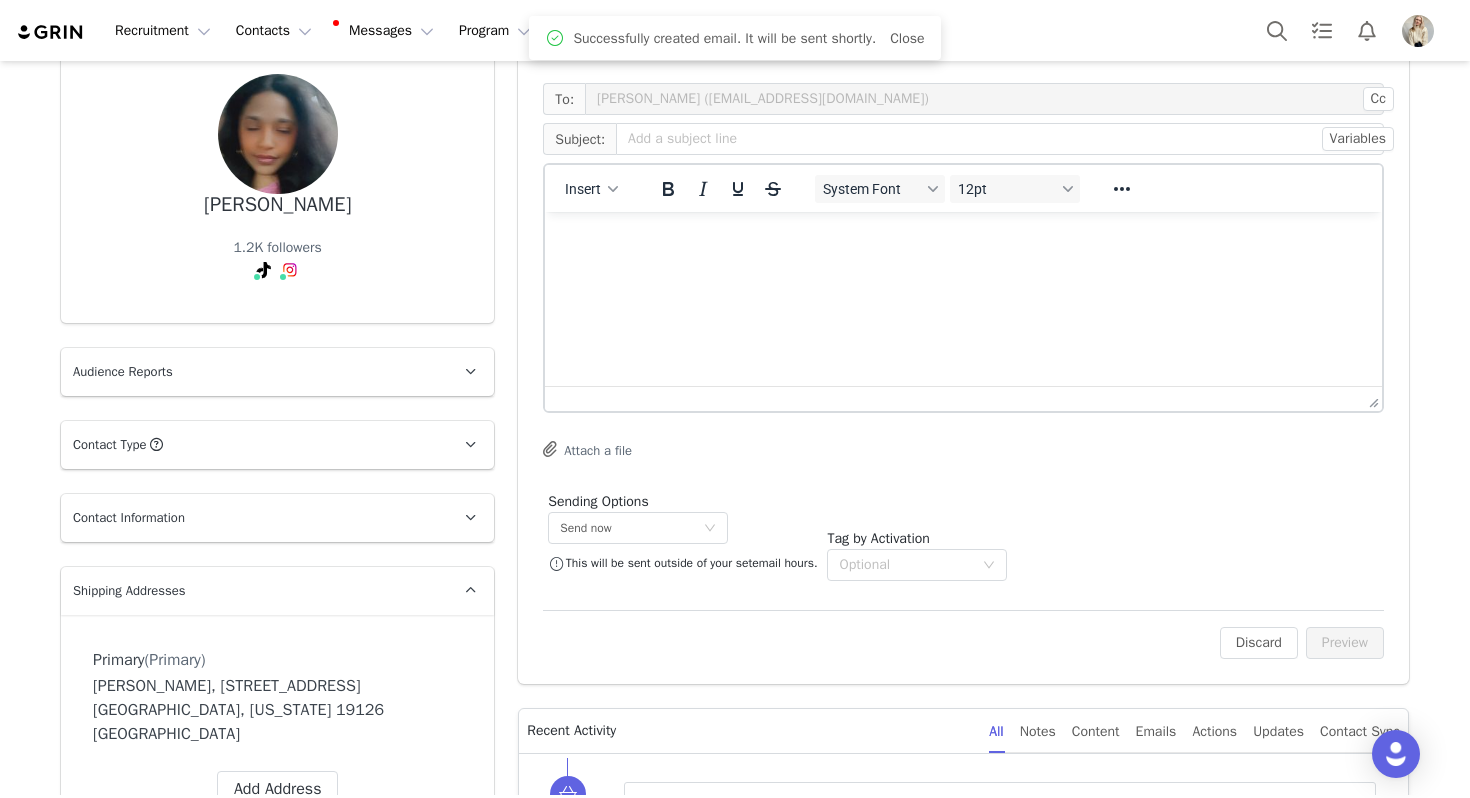 scroll, scrollTop: 0, scrollLeft: 0, axis: both 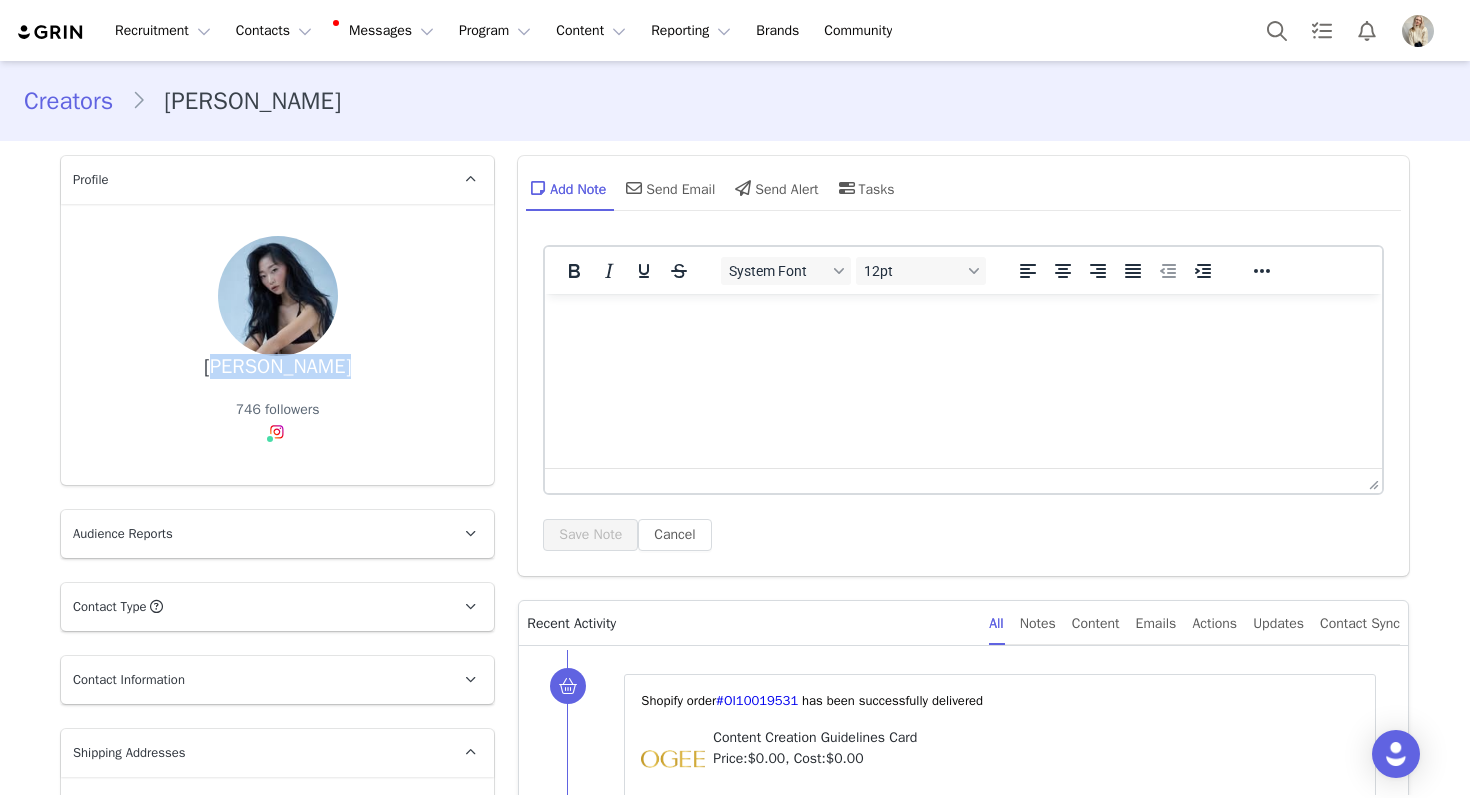 drag, startPoint x: 344, startPoint y: 374, endPoint x: 219, endPoint y: 372, distance: 125.016 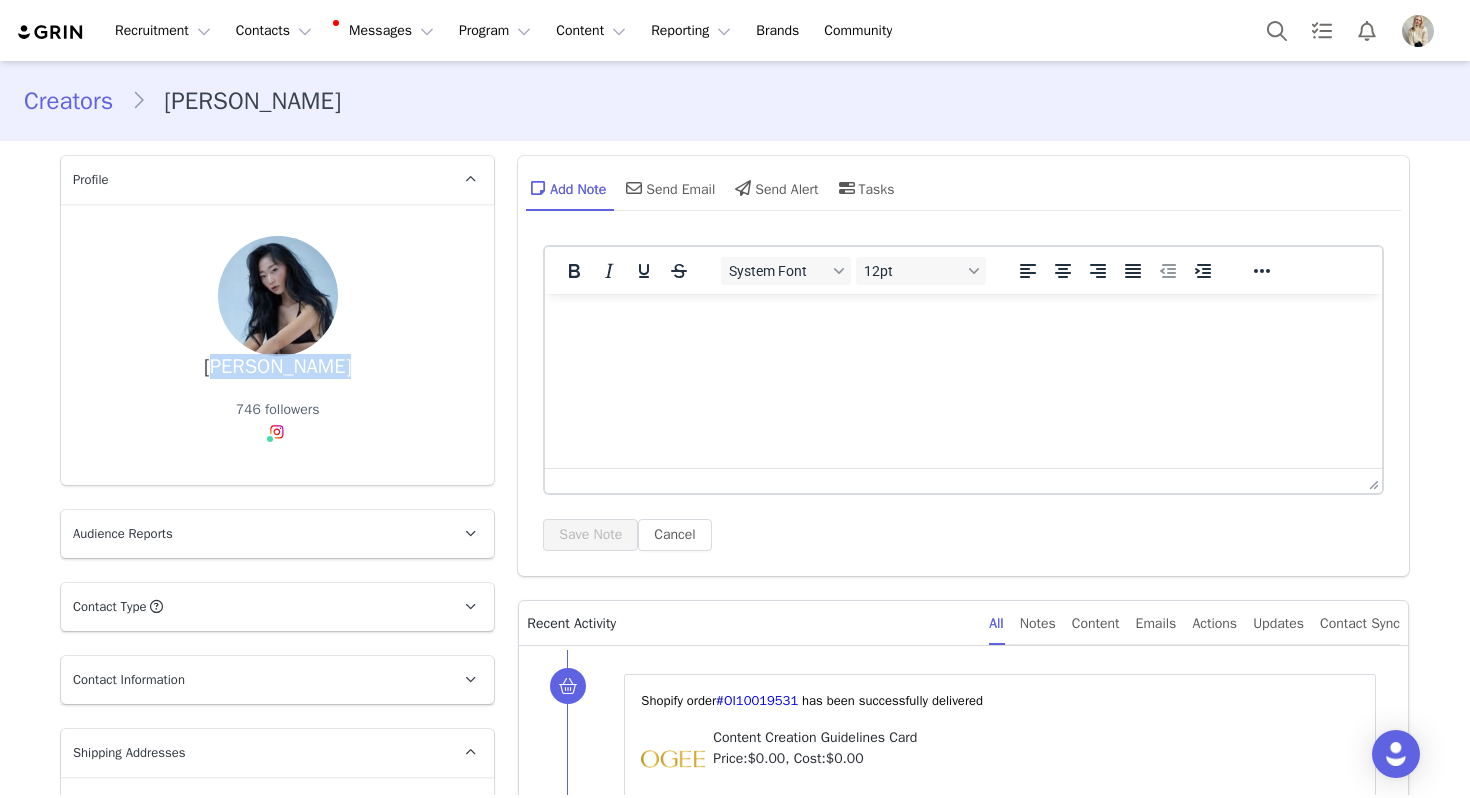 copy on "[PERSON_NAME]" 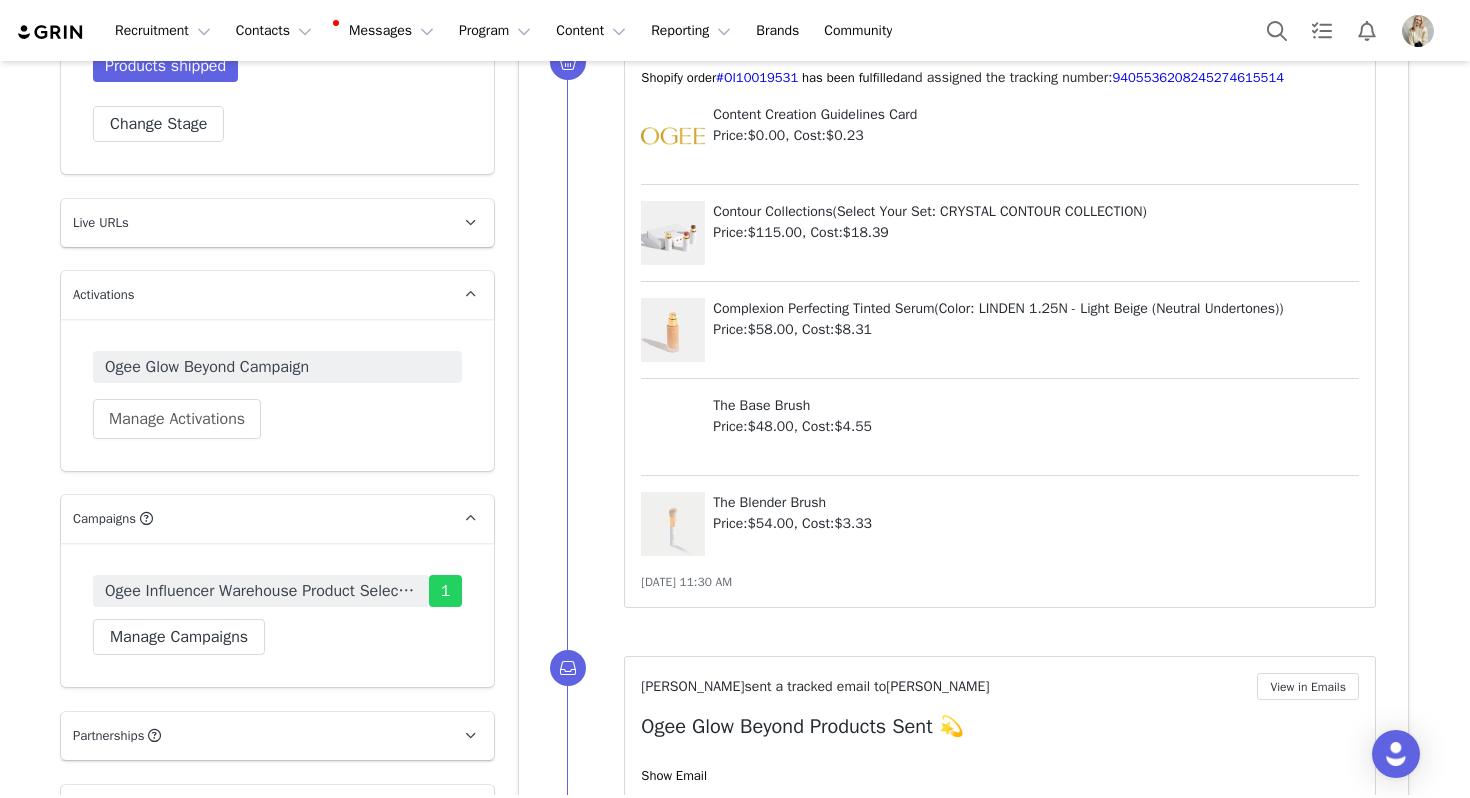 scroll, scrollTop: 1904, scrollLeft: 0, axis: vertical 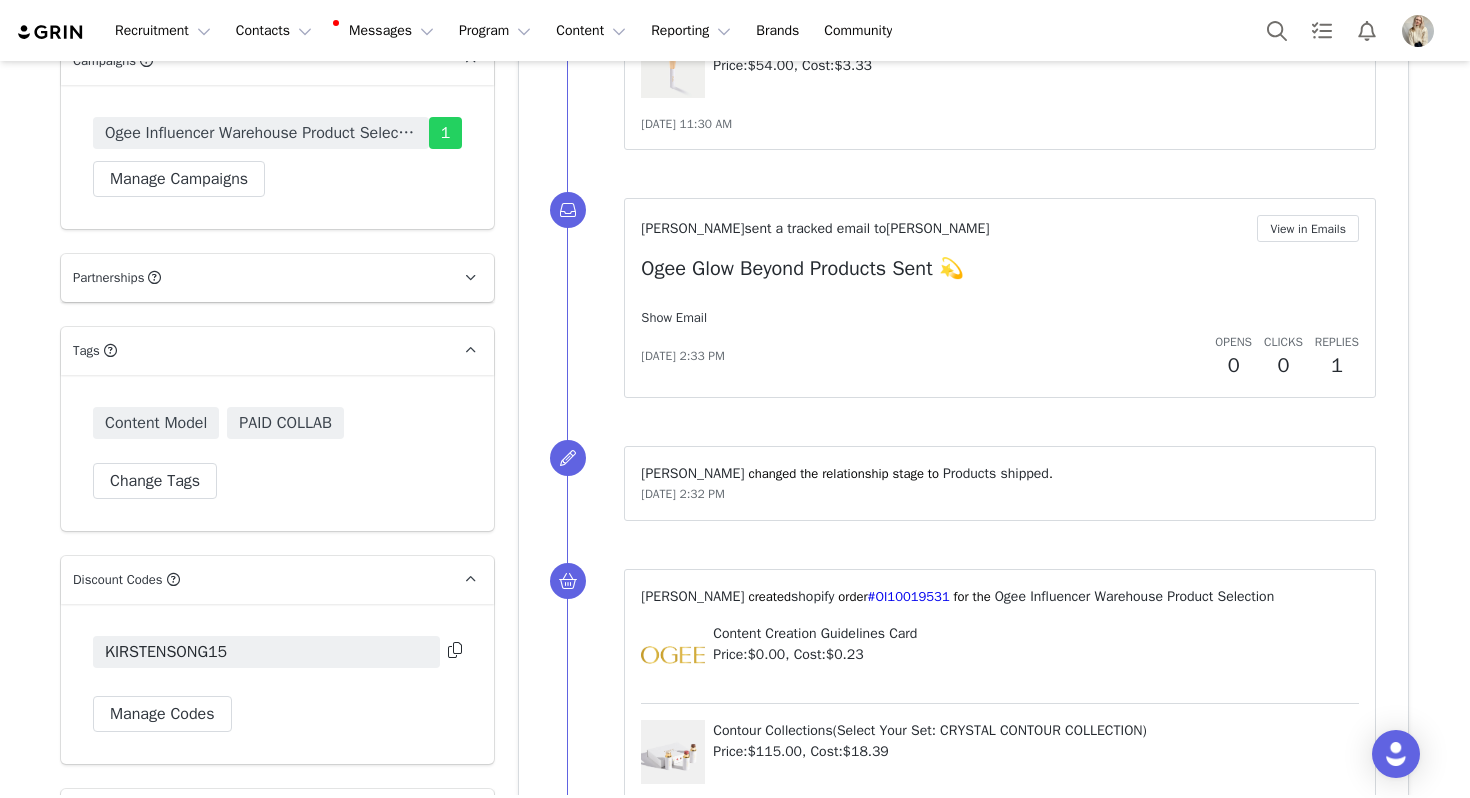 click on "Show Email" at bounding box center [674, 317] 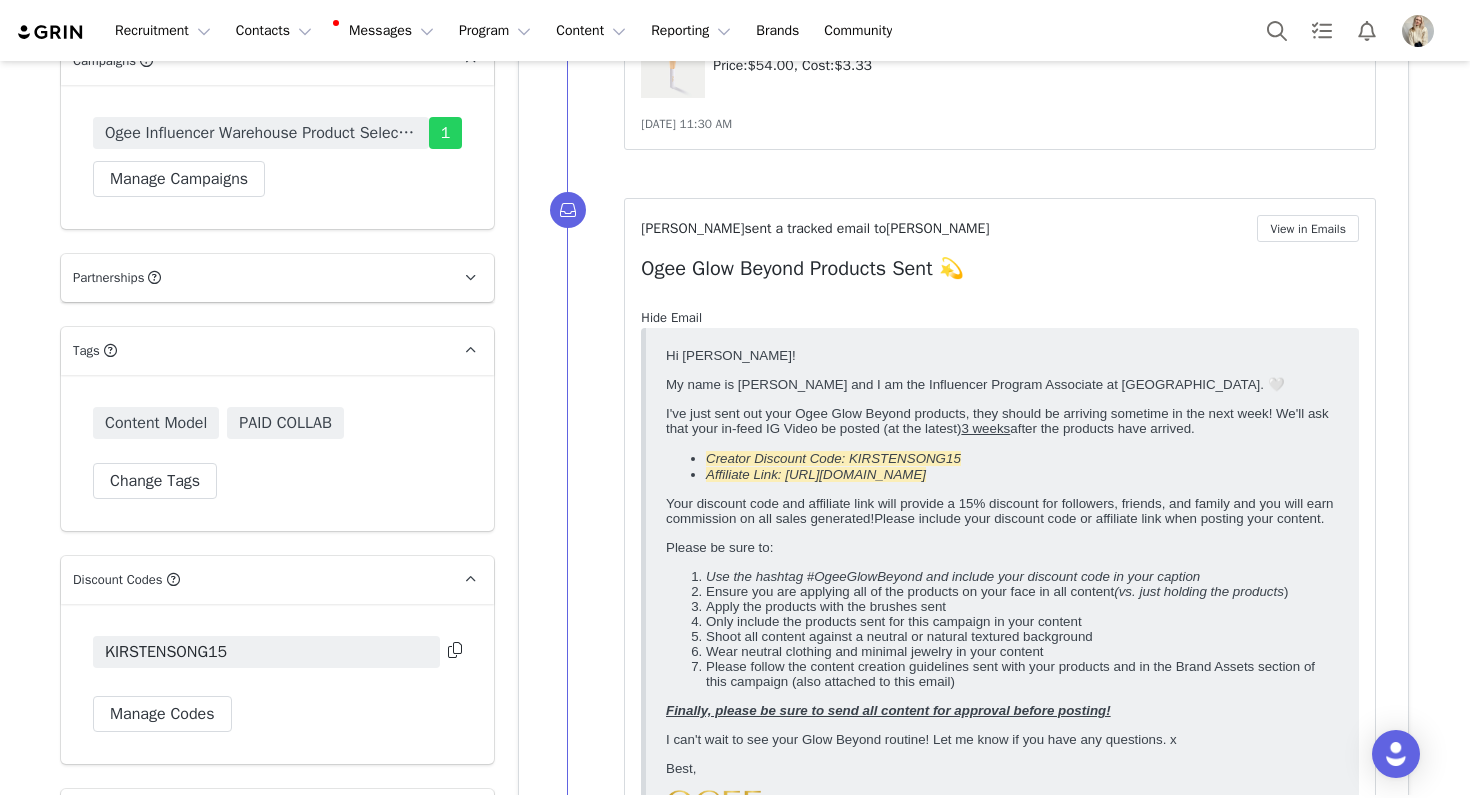 scroll, scrollTop: 0, scrollLeft: 0, axis: both 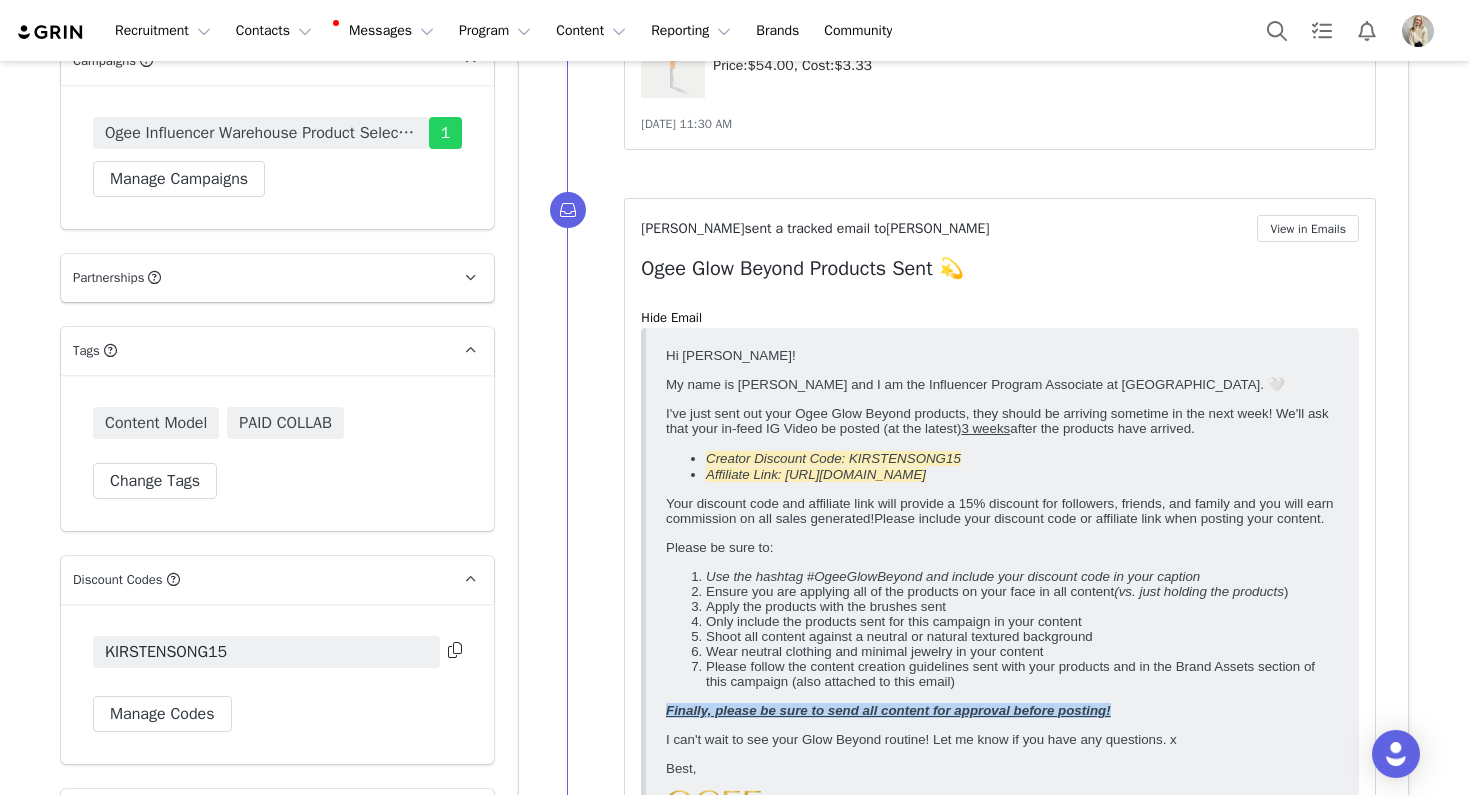 drag, startPoint x: 1128, startPoint y: 726, endPoint x: 654, endPoint y: 702, distance: 474.6072 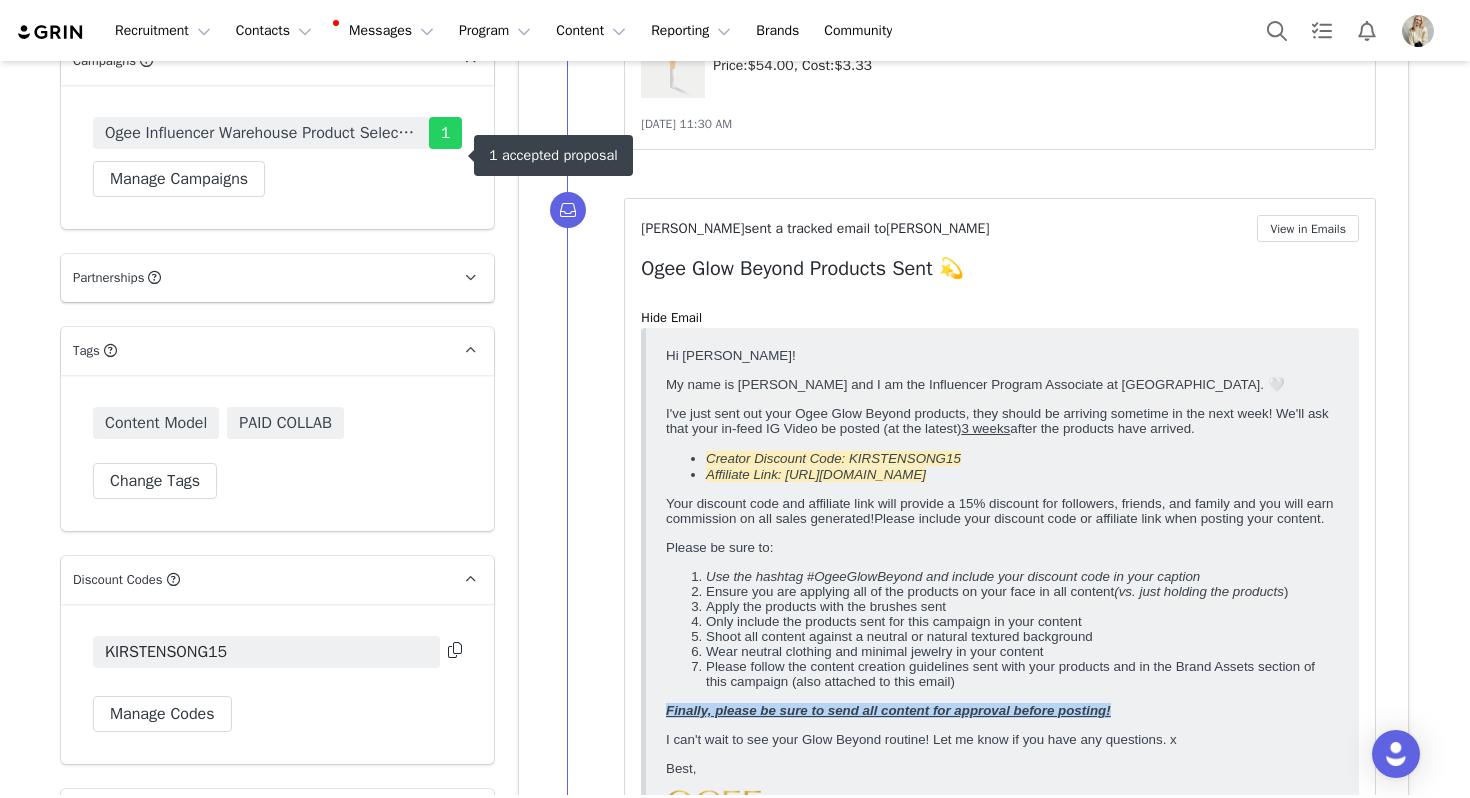 copy on "Finally, please be sure to send all content for approval before posting!" 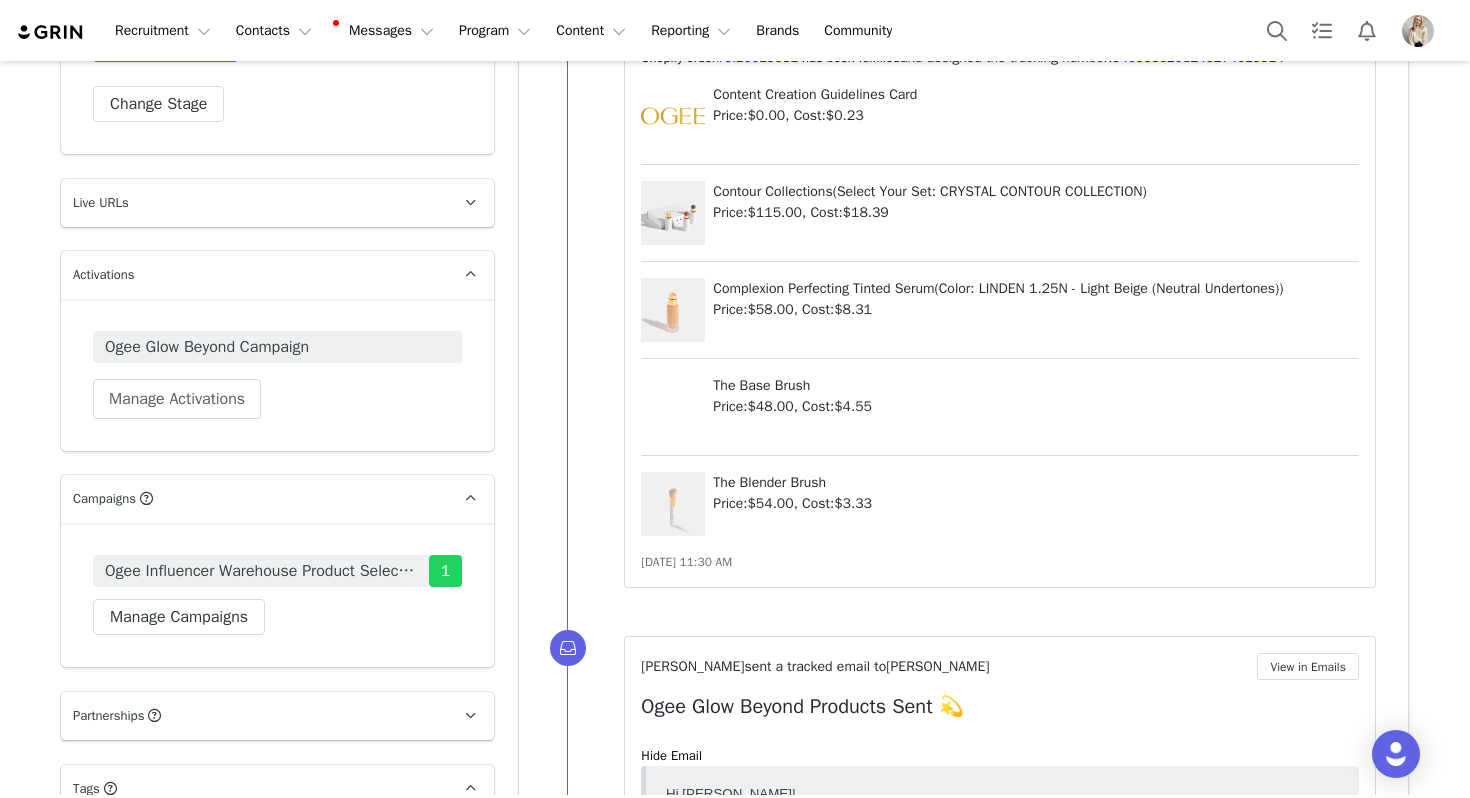 scroll, scrollTop: 1395, scrollLeft: 0, axis: vertical 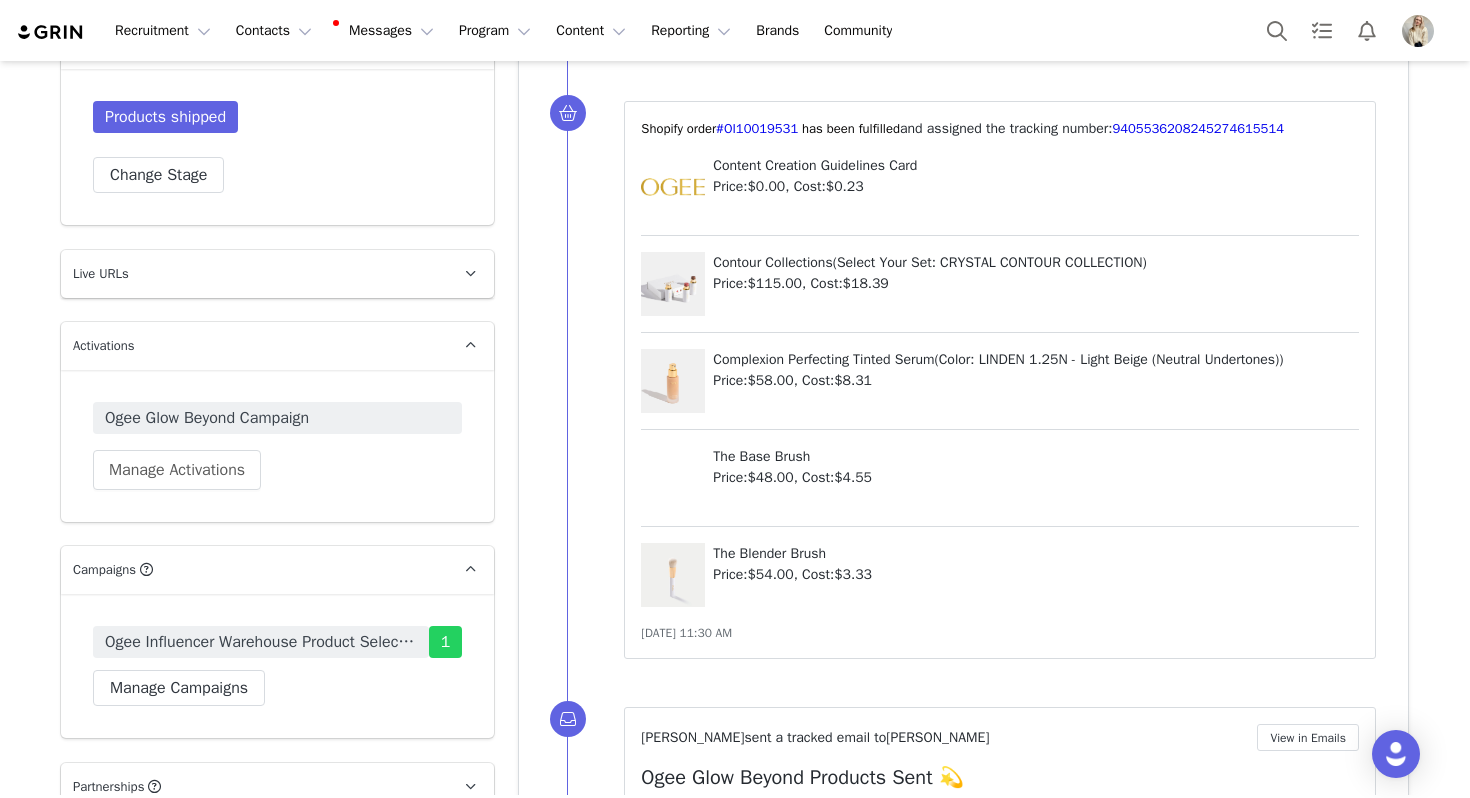 click on "Products shipped  Change Stage" at bounding box center [277, 147] 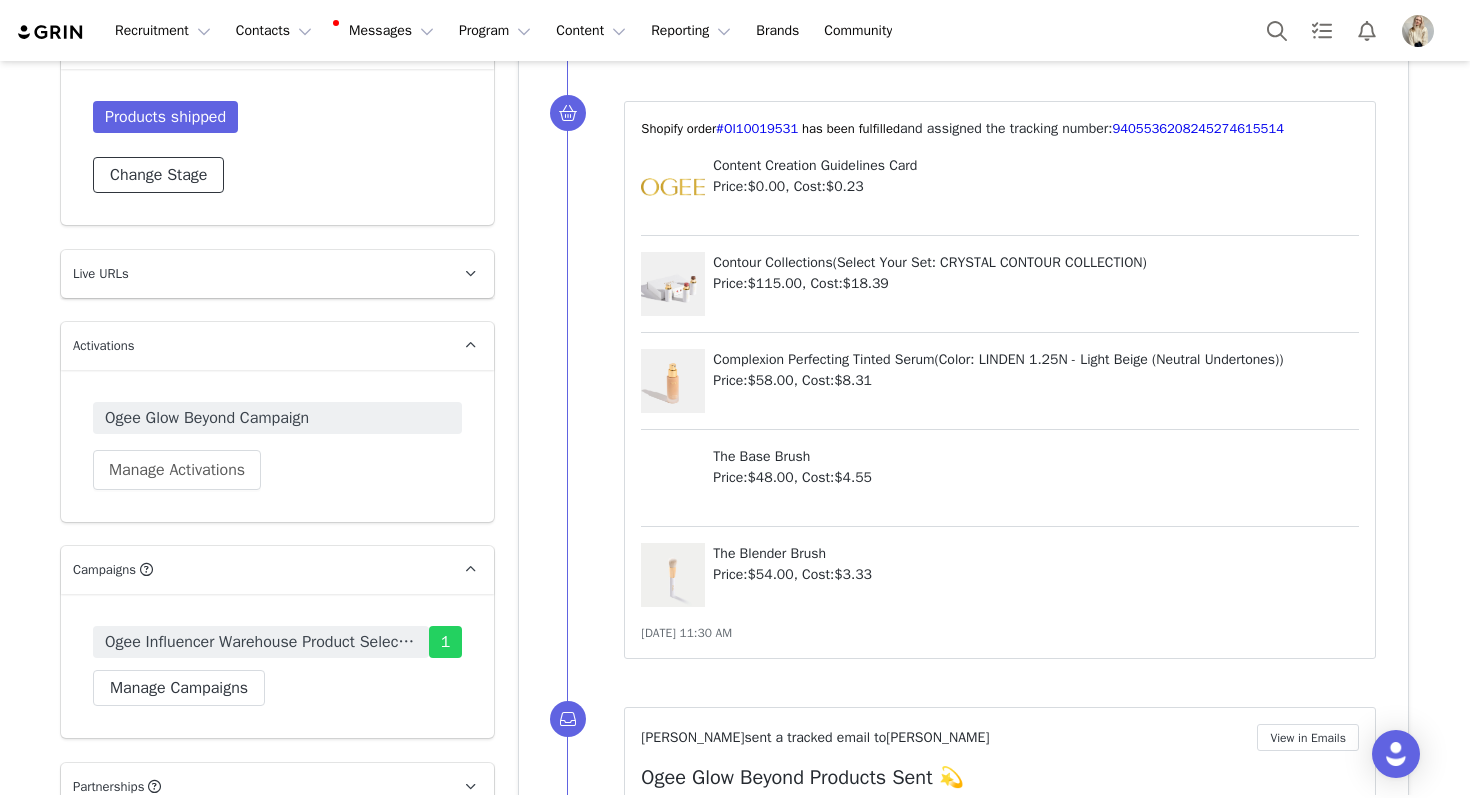 click on "Change Stage" at bounding box center [158, 175] 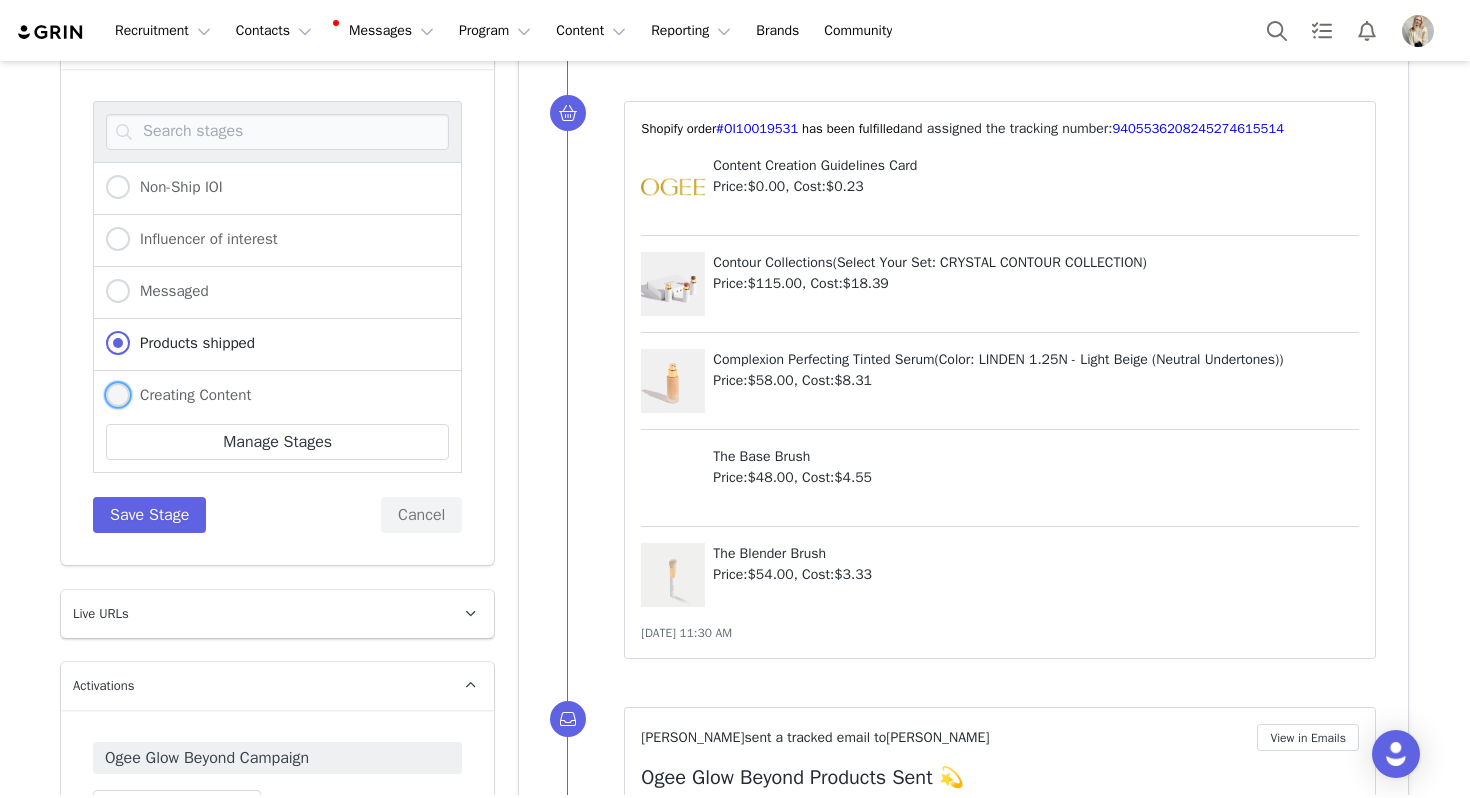 click on "Creating Content" at bounding box center (190, 395) 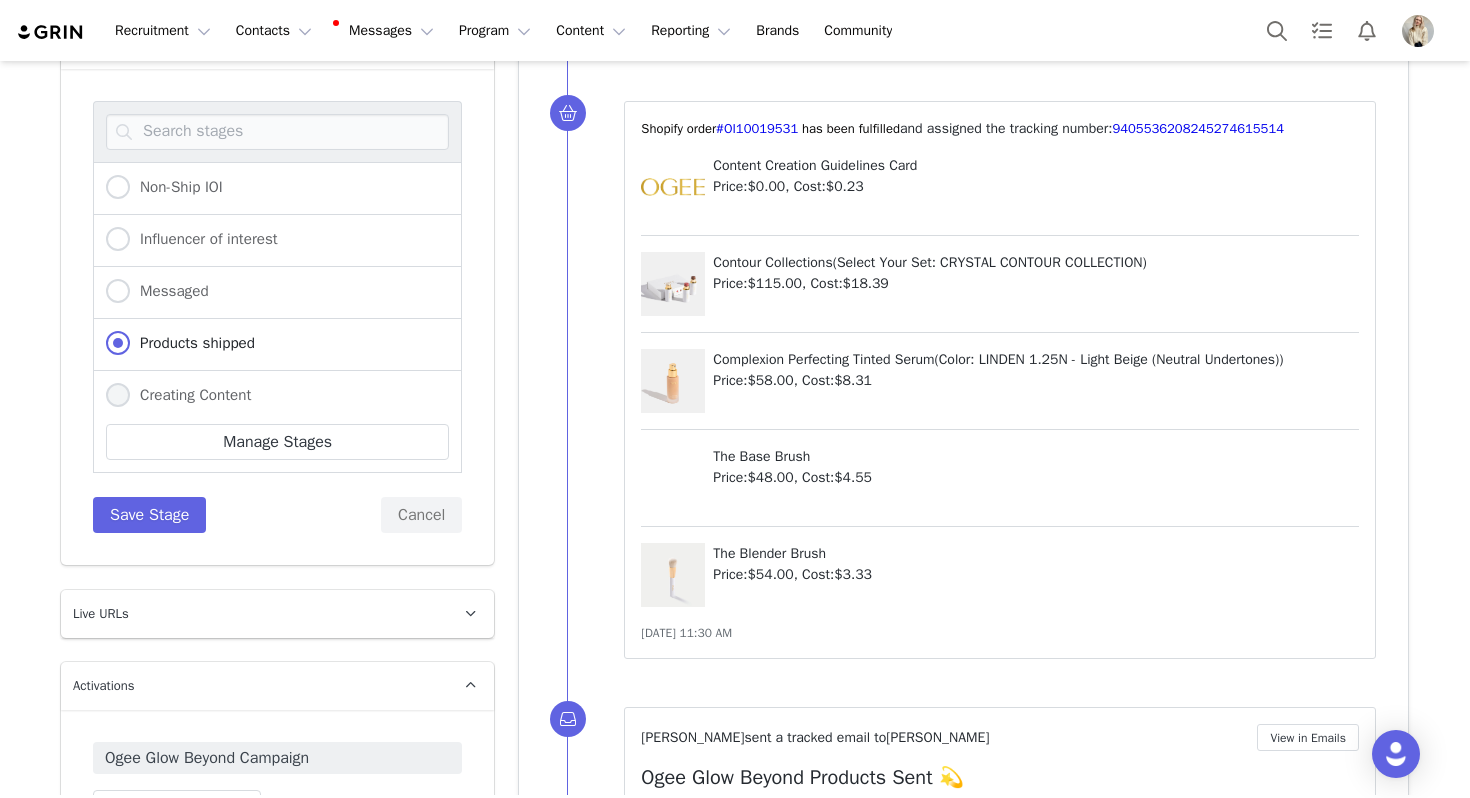 click on "Creating Content" at bounding box center [118, 396] 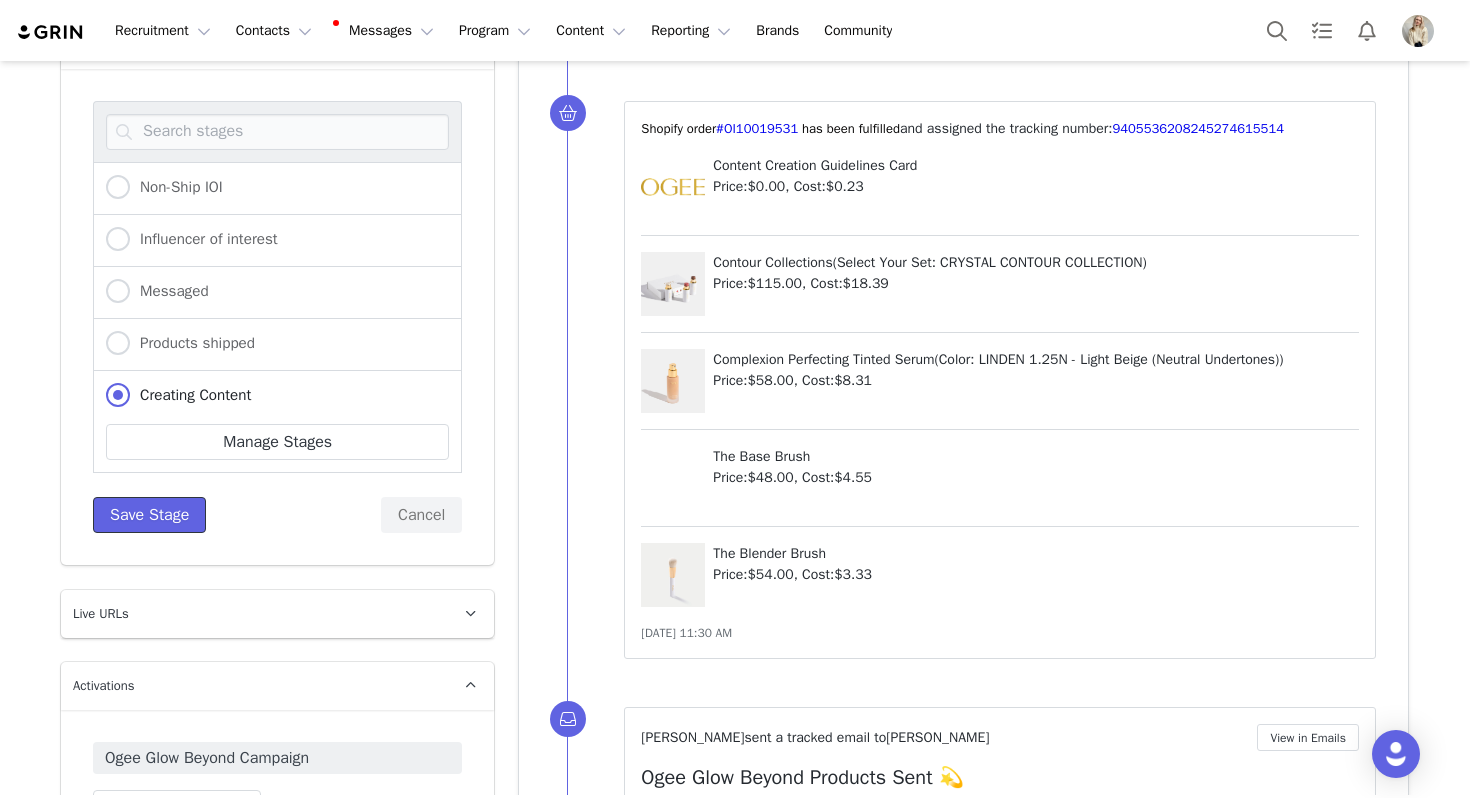 click on "Save Stage" at bounding box center [149, 515] 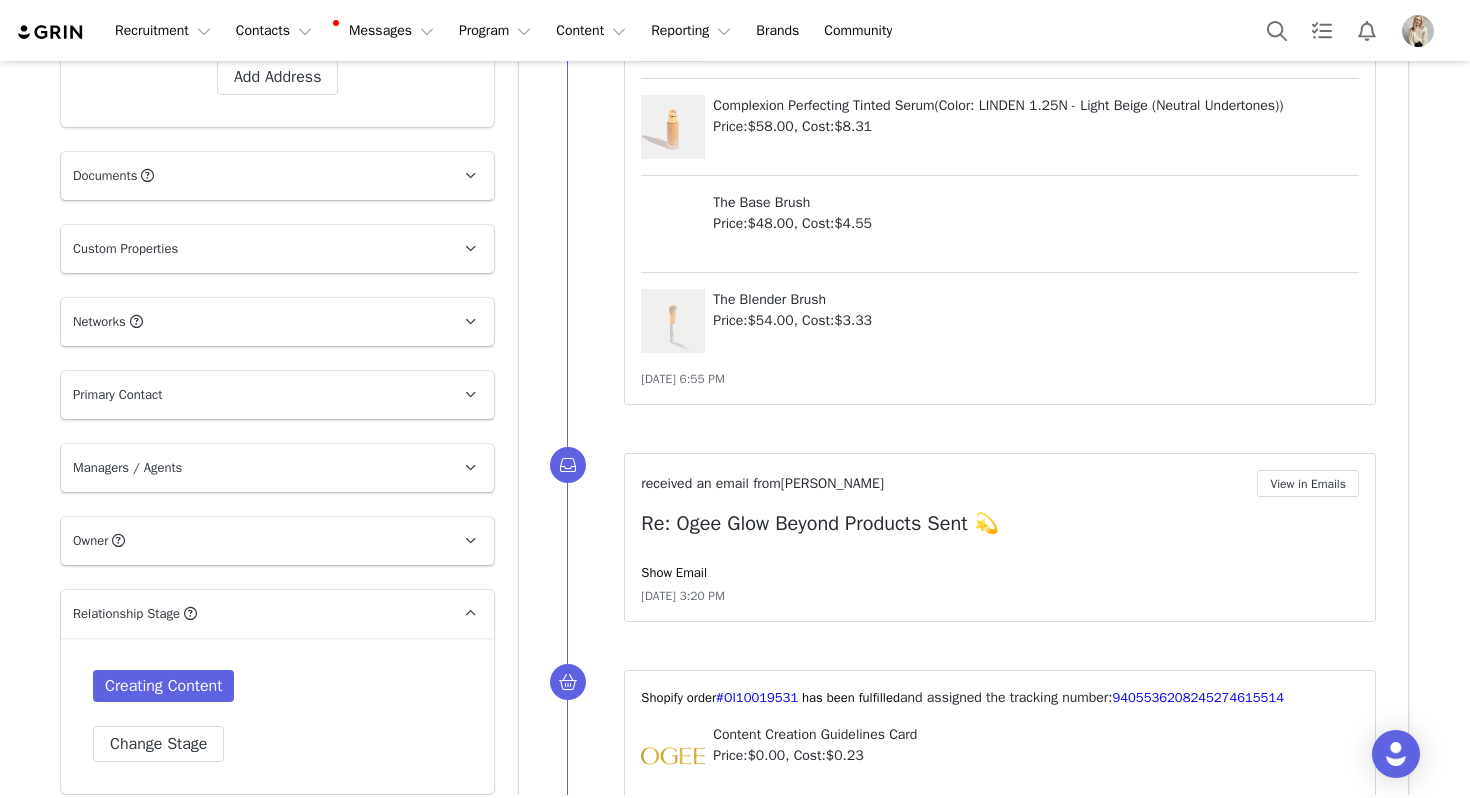 scroll, scrollTop: 843, scrollLeft: 0, axis: vertical 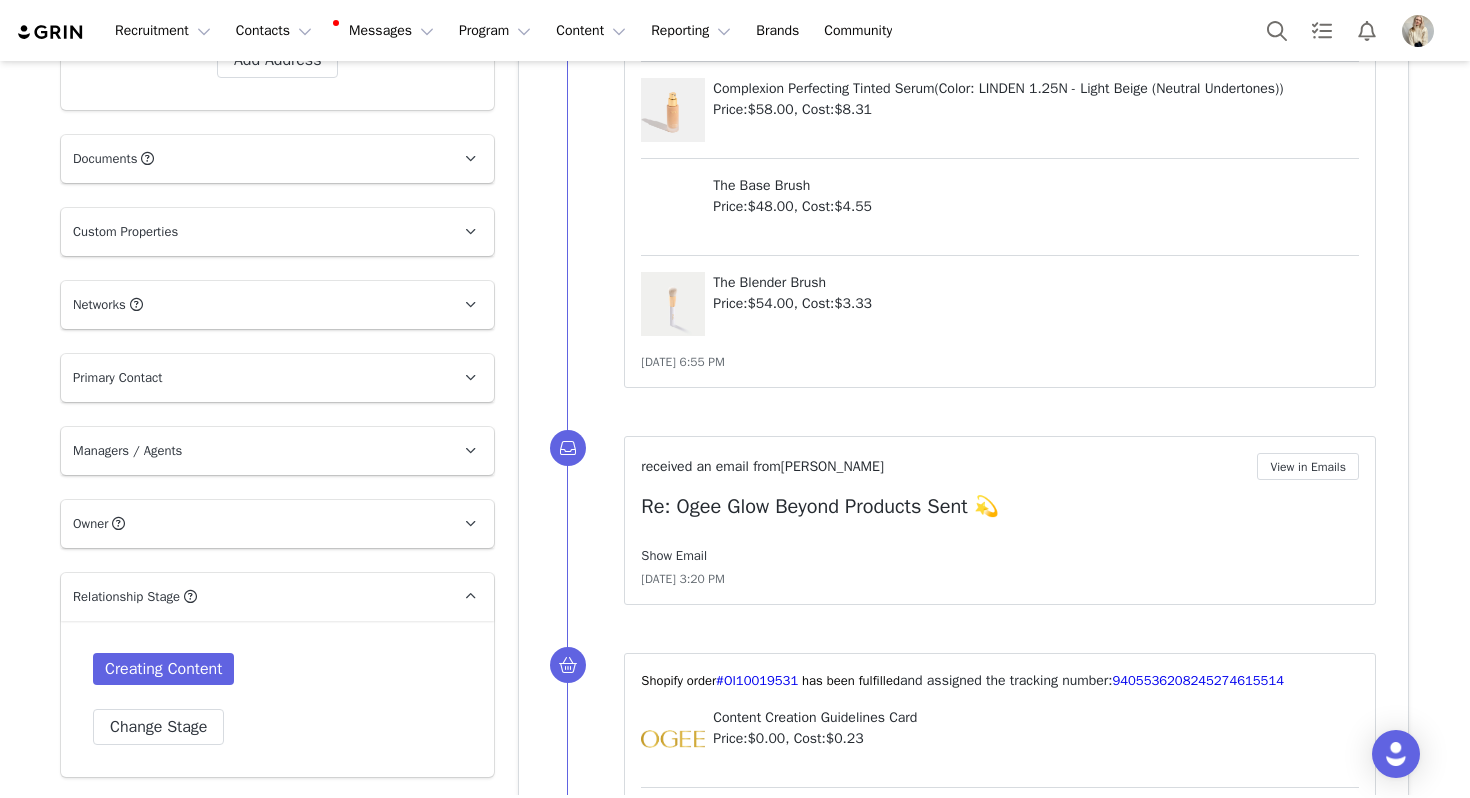 click on "Show Email" at bounding box center [674, 555] 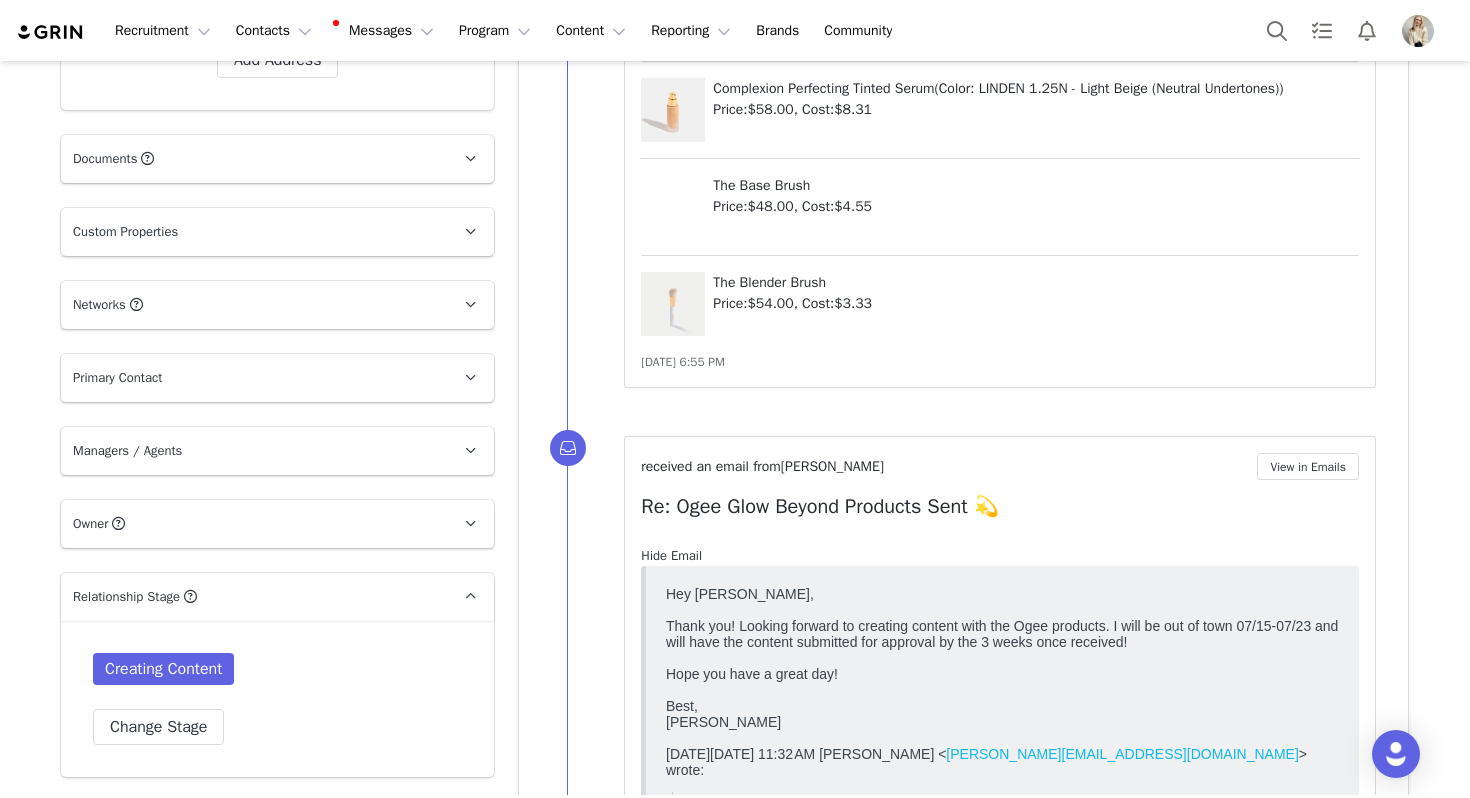 scroll, scrollTop: 0, scrollLeft: 0, axis: both 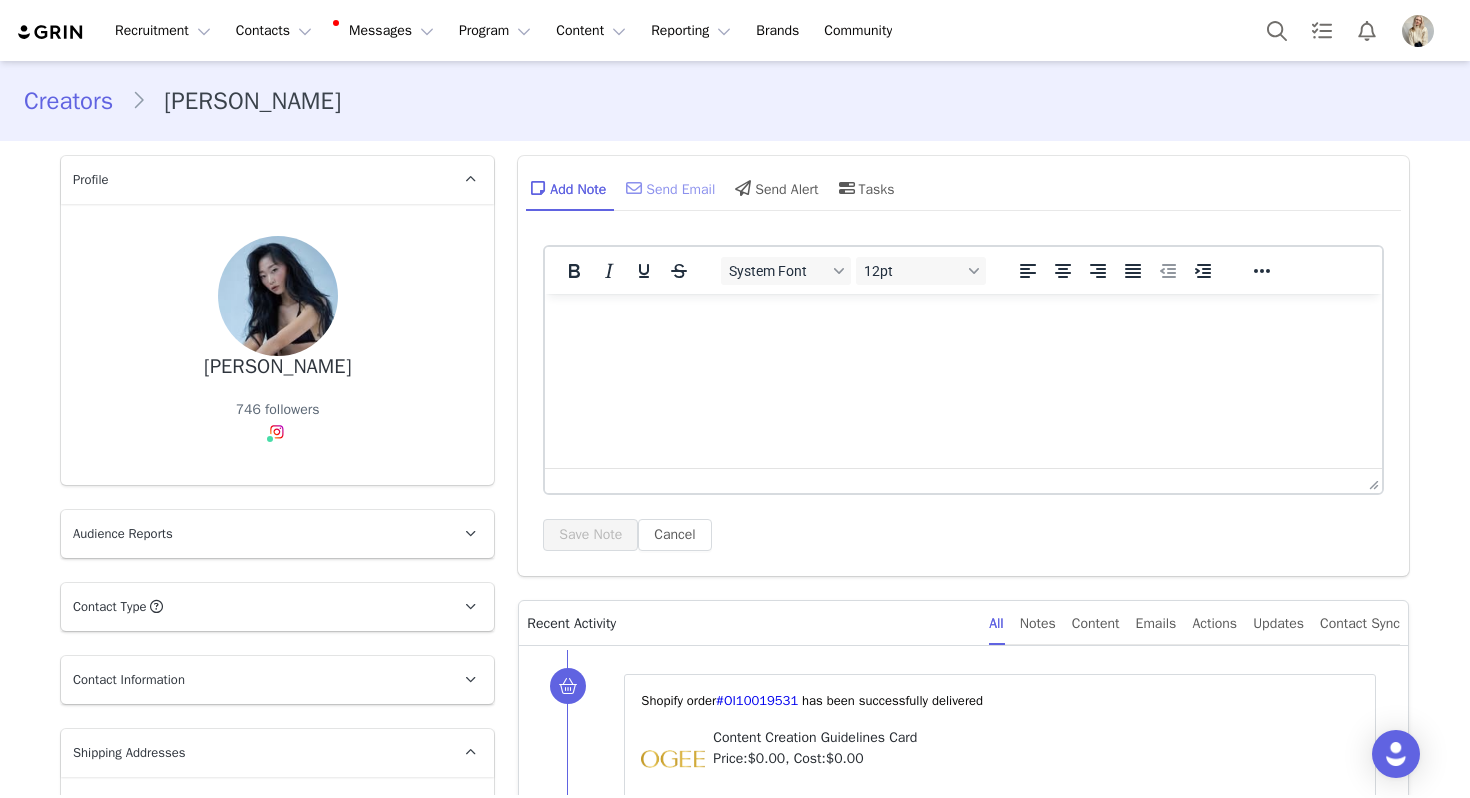 click on "Send Email" at bounding box center (668, 188) 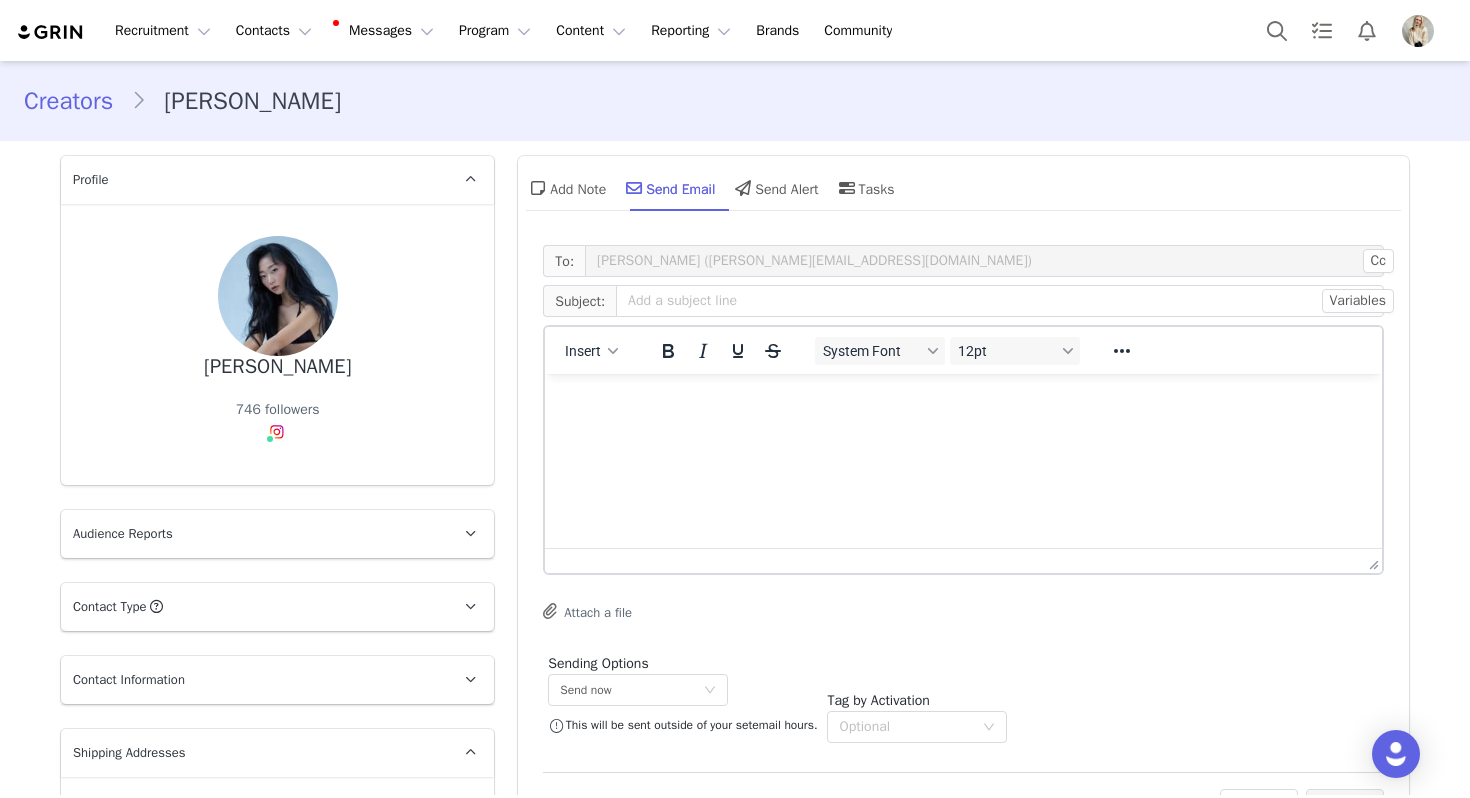 scroll, scrollTop: 0, scrollLeft: 0, axis: both 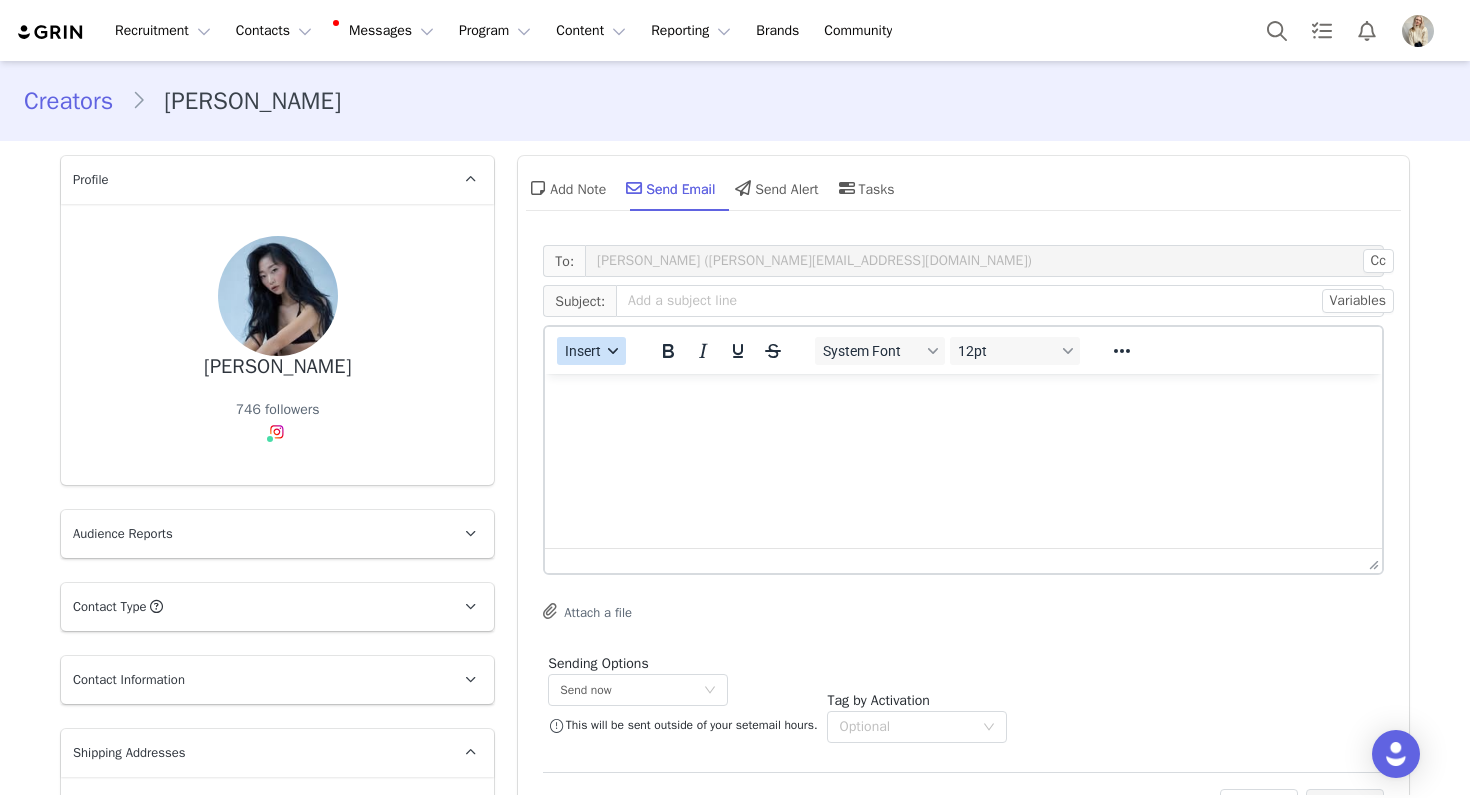 click on "Insert" at bounding box center (591, 351) 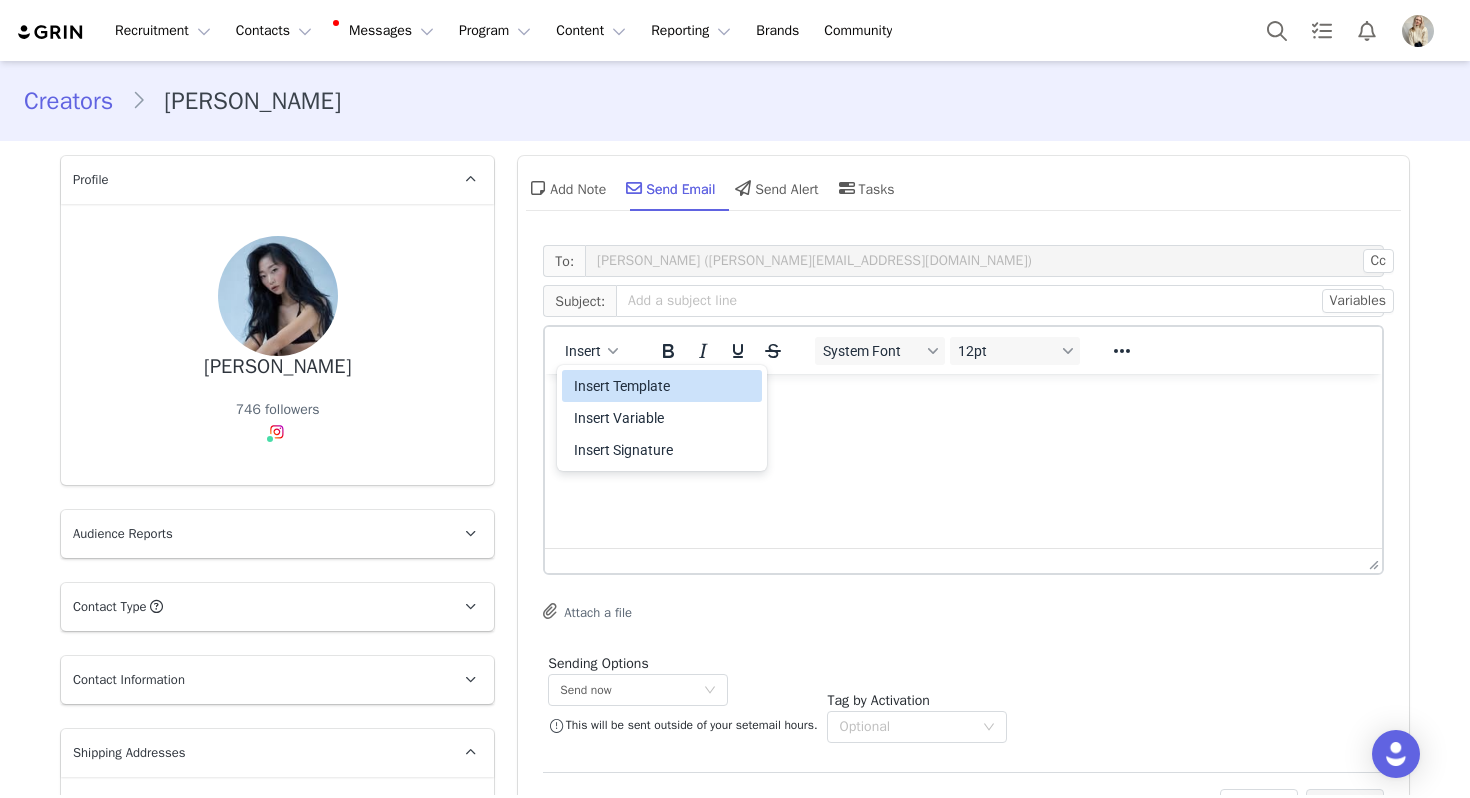 click on "Insert Template" at bounding box center [664, 386] 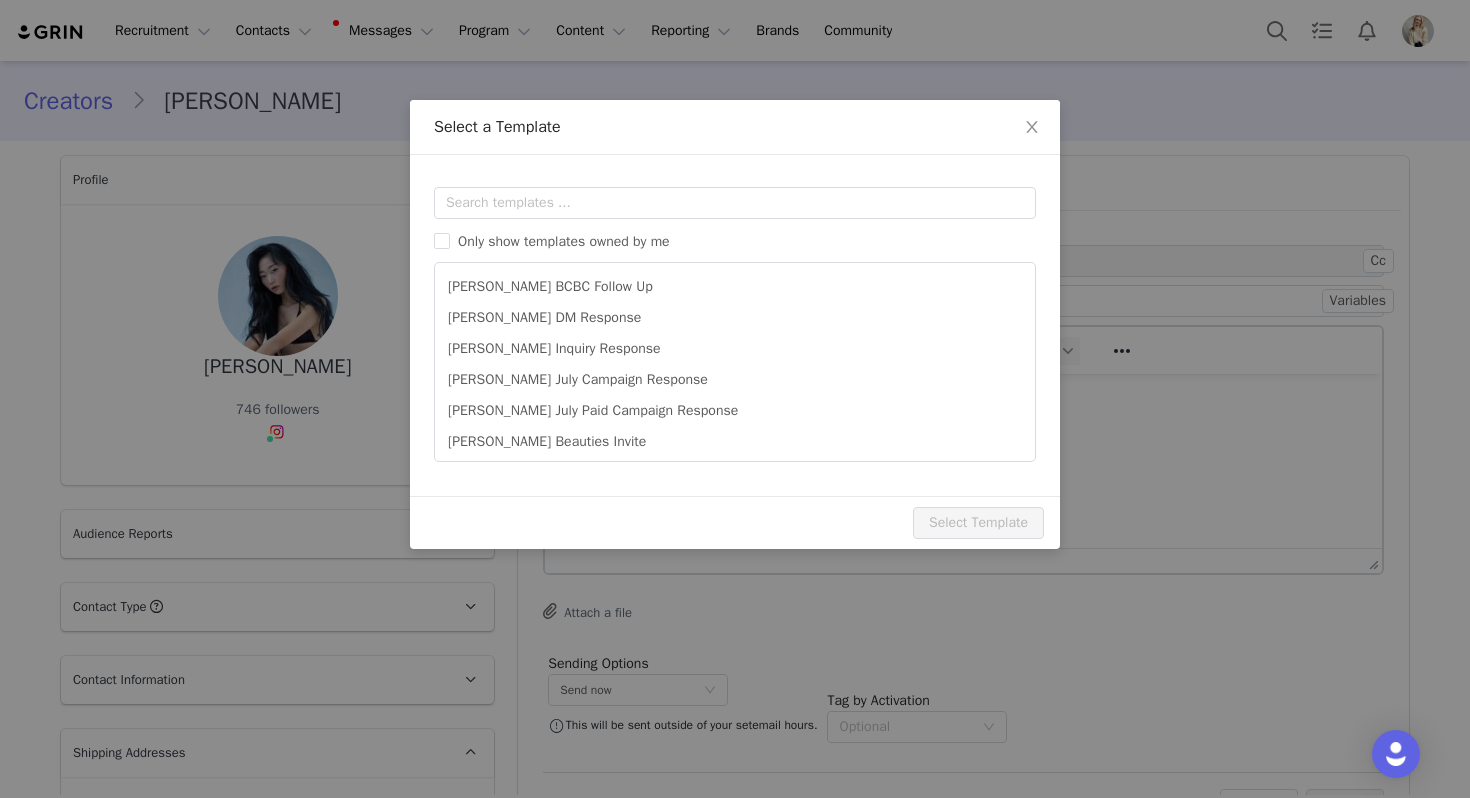scroll, scrollTop: 0, scrollLeft: 0, axis: both 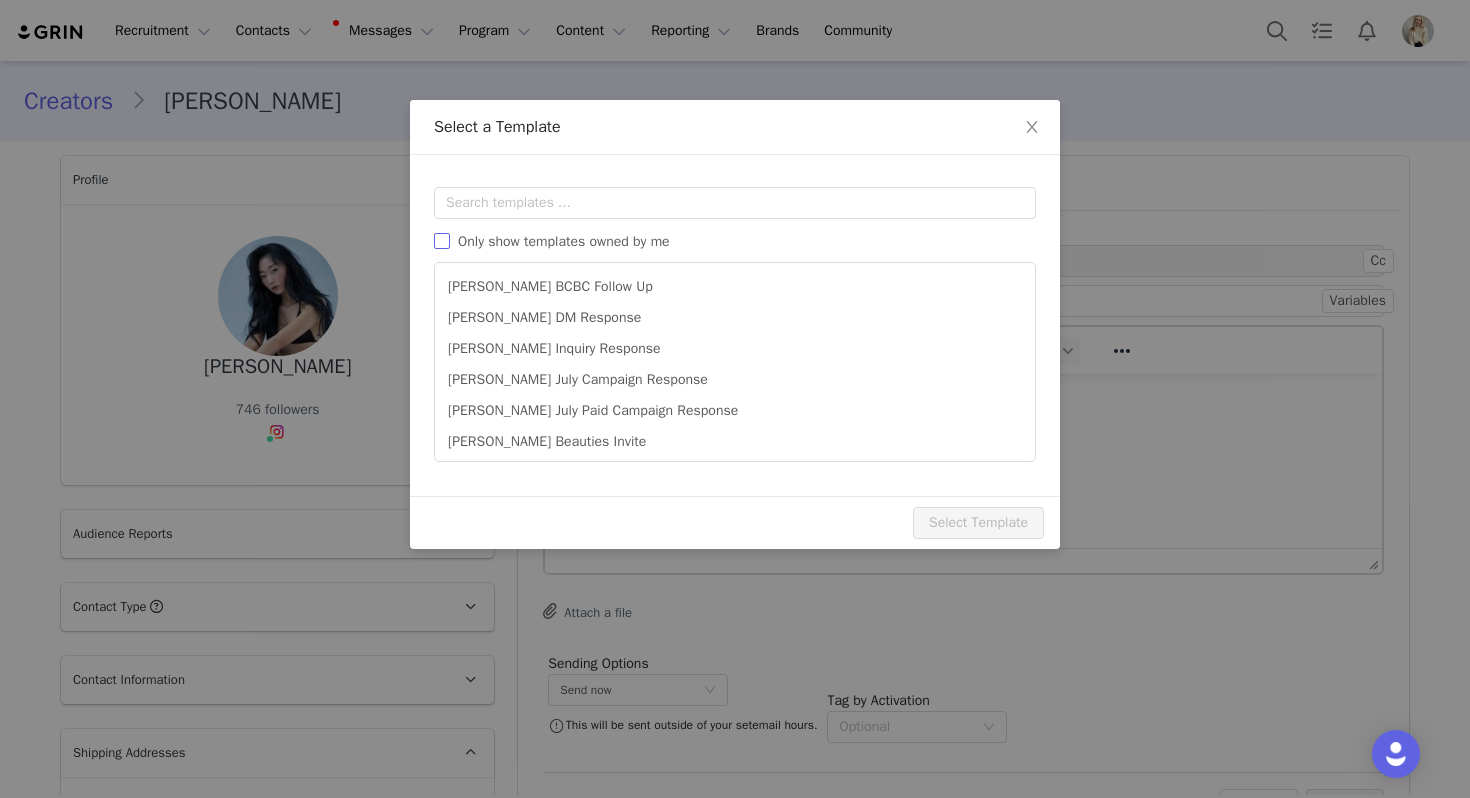 click on "Only show templates owned by me" at bounding box center (564, 241) 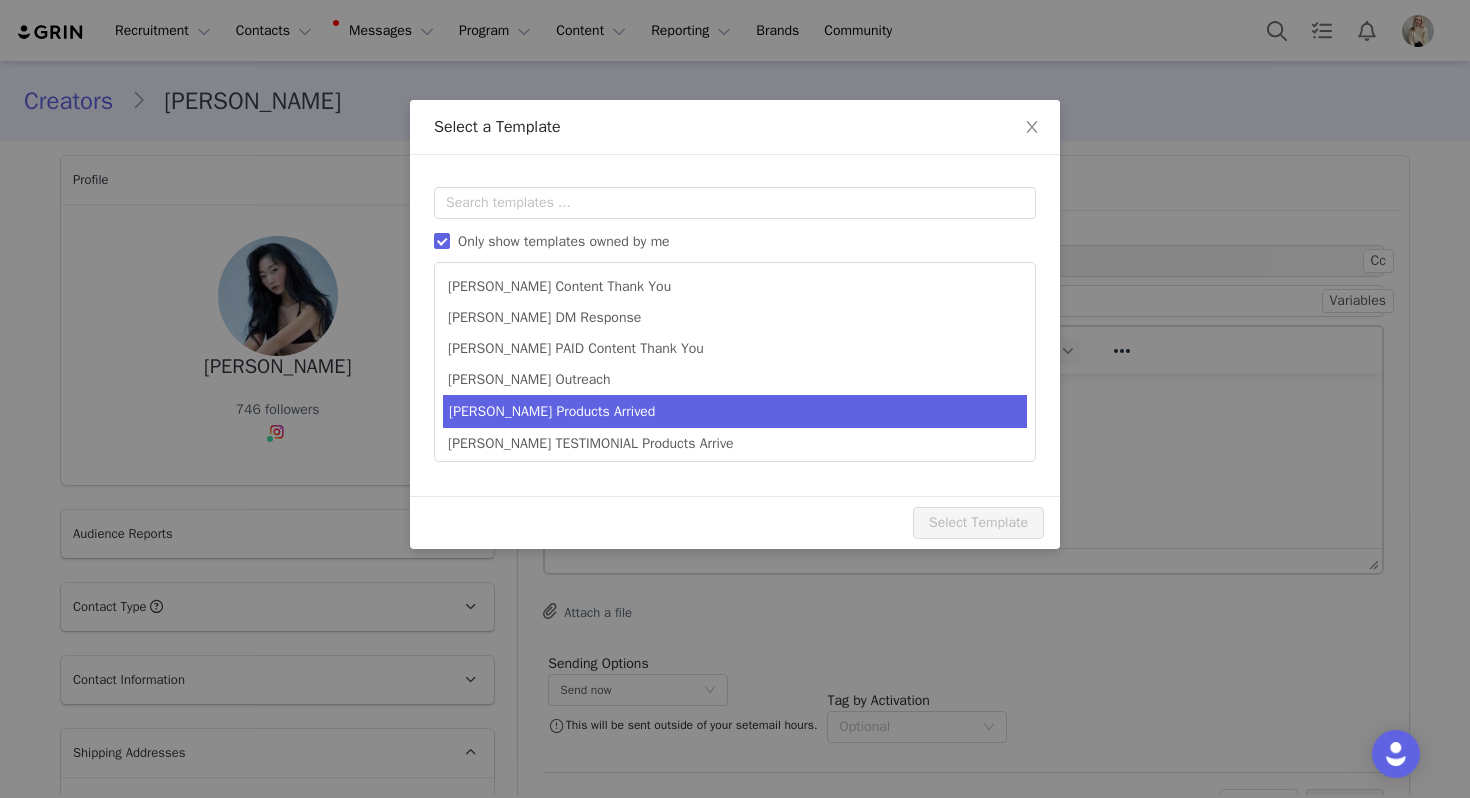 click on "[PERSON_NAME] Products Arrived" at bounding box center [735, 411] 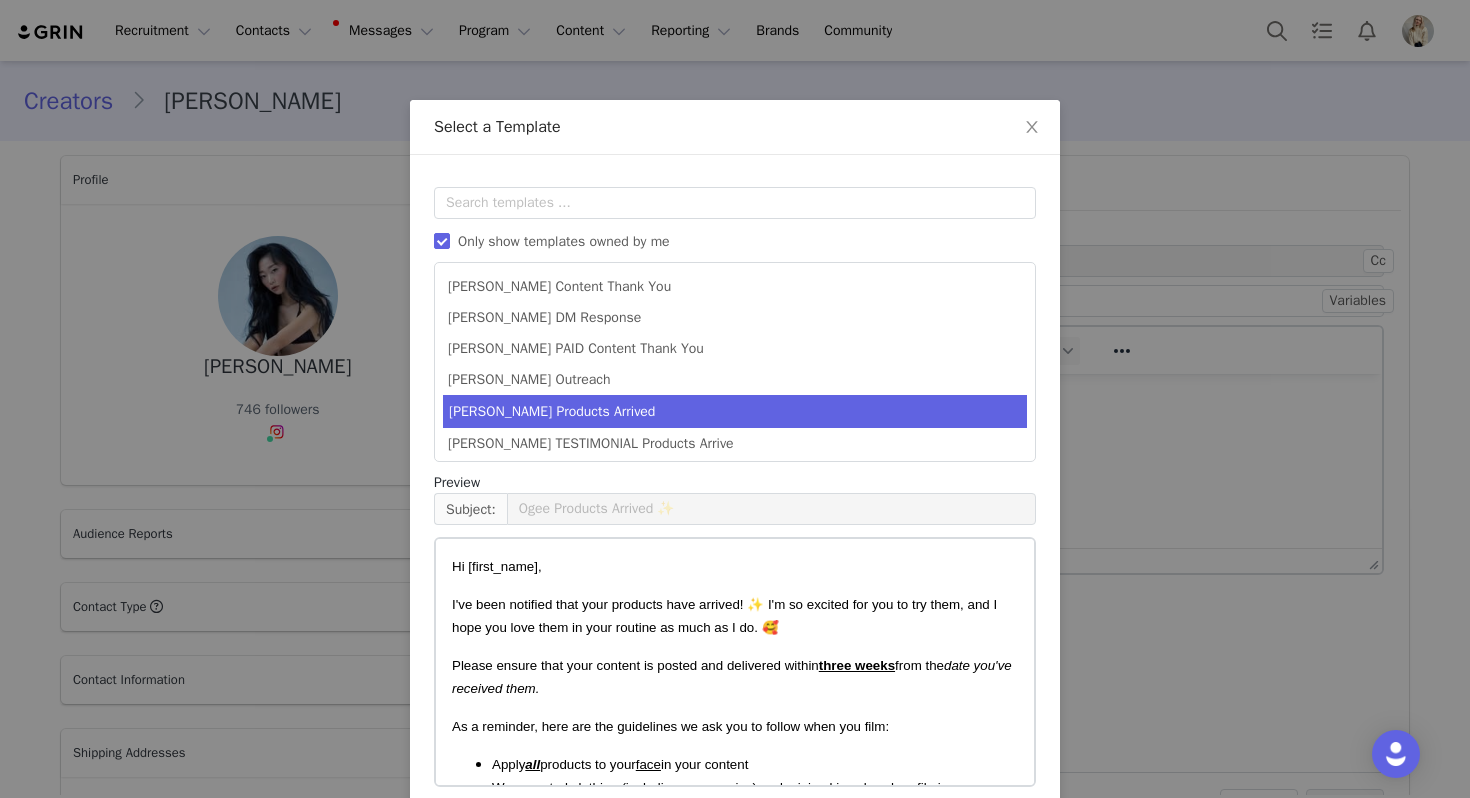 scroll, scrollTop: 90, scrollLeft: 0, axis: vertical 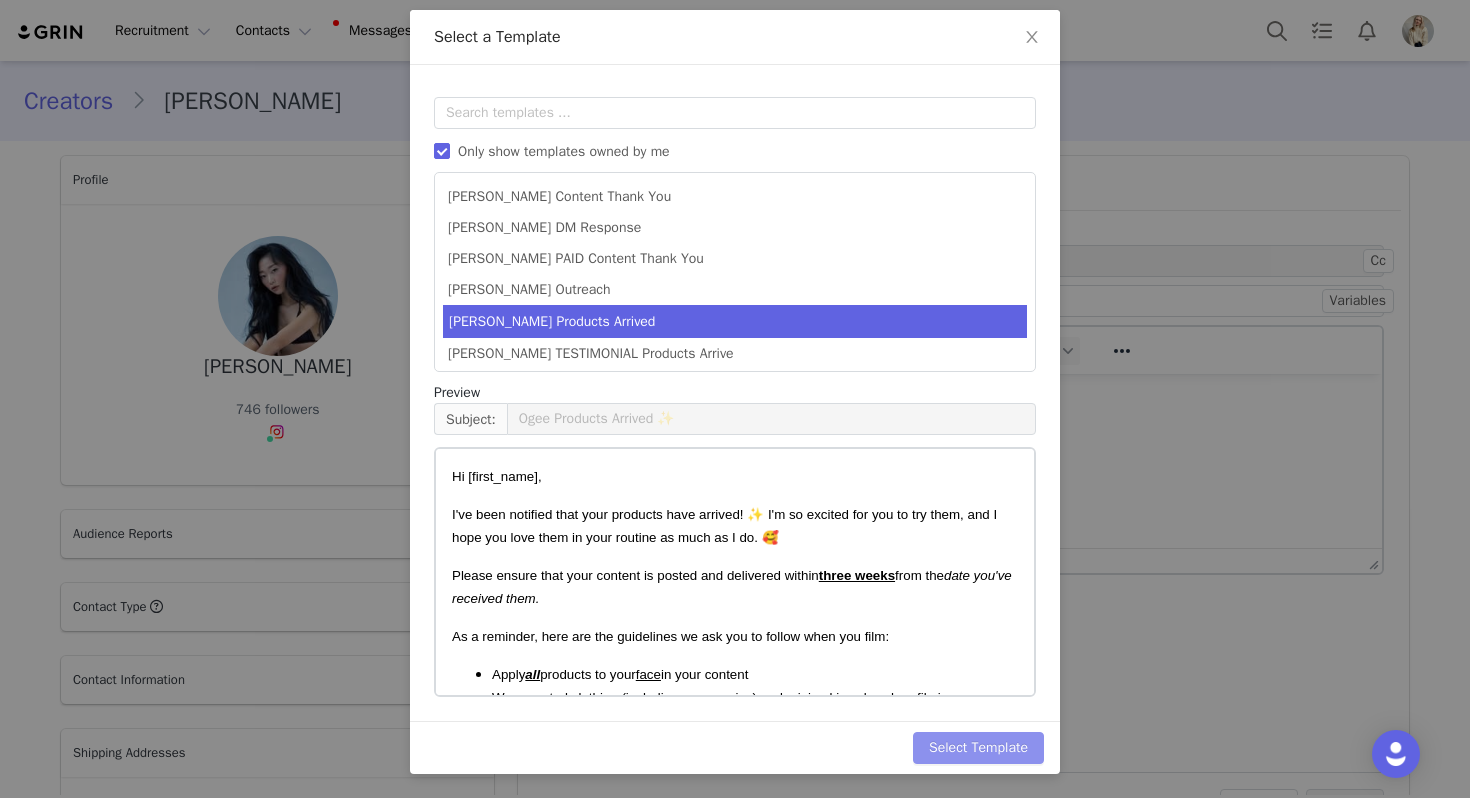 click on "Select Template" at bounding box center (978, 748) 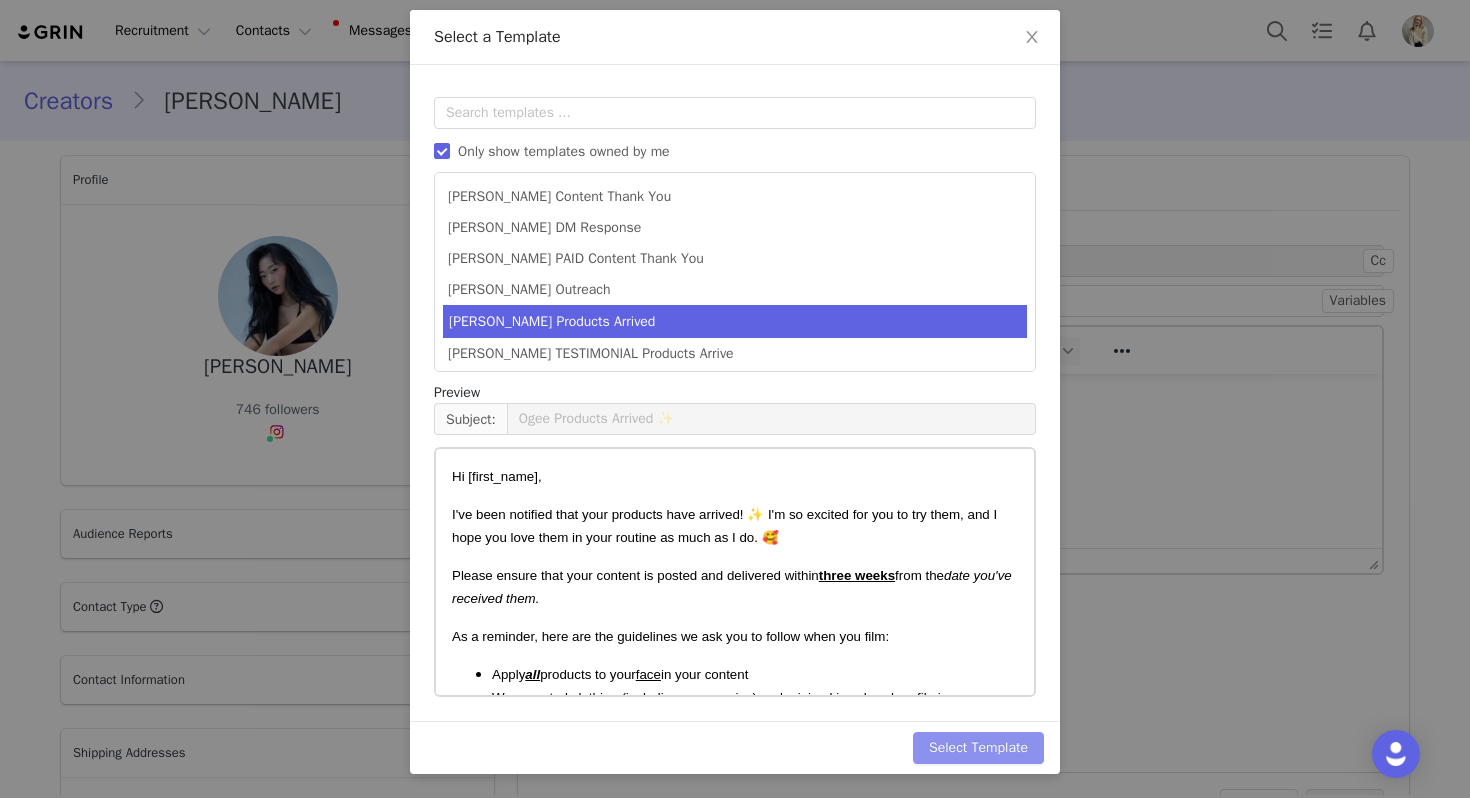 scroll, scrollTop: 0, scrollLeft: 0, axis: both 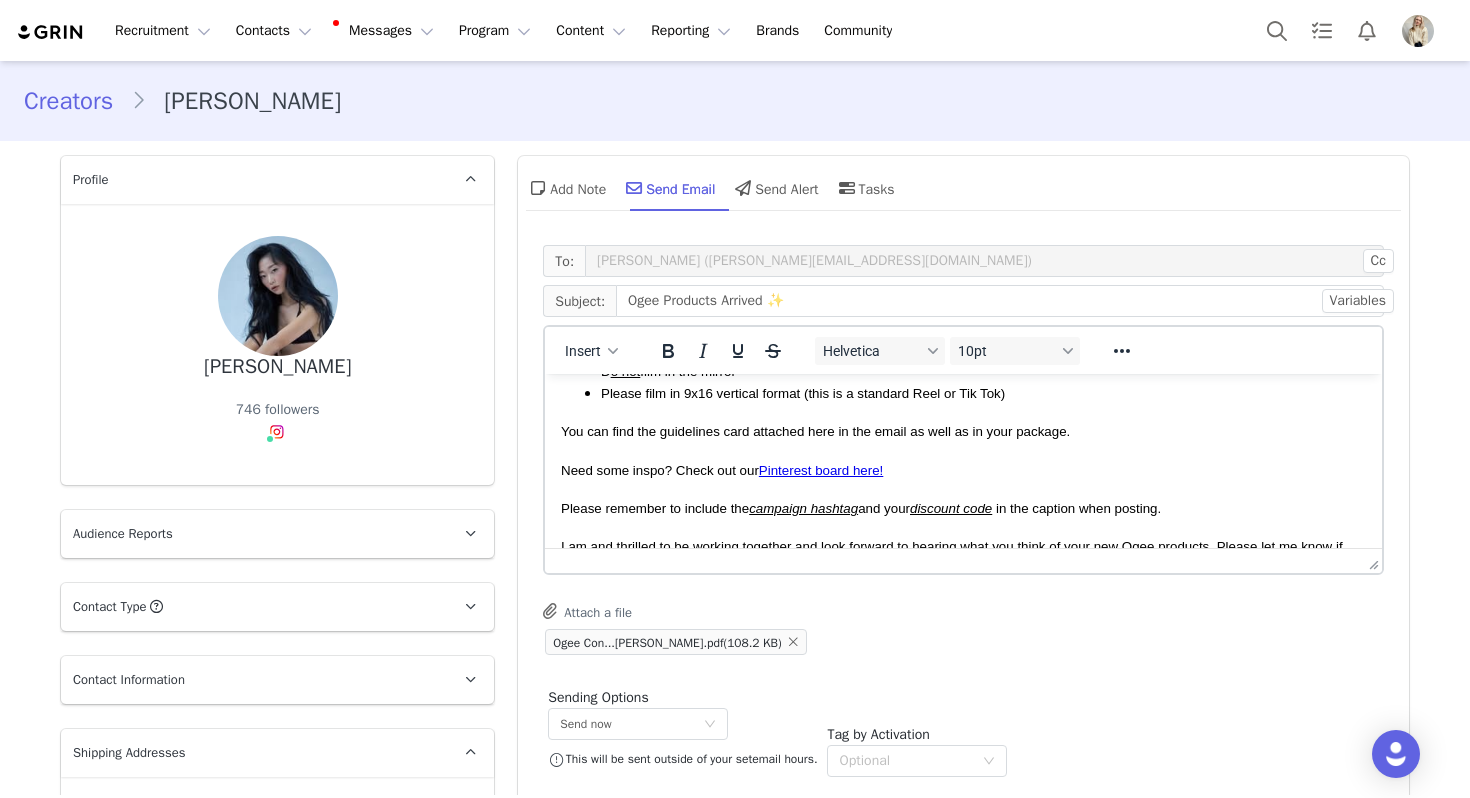 click on "Please remember to include the  campaign hashtag  and your  discount code   in the caption when posting." at bounding box center (963, 508) 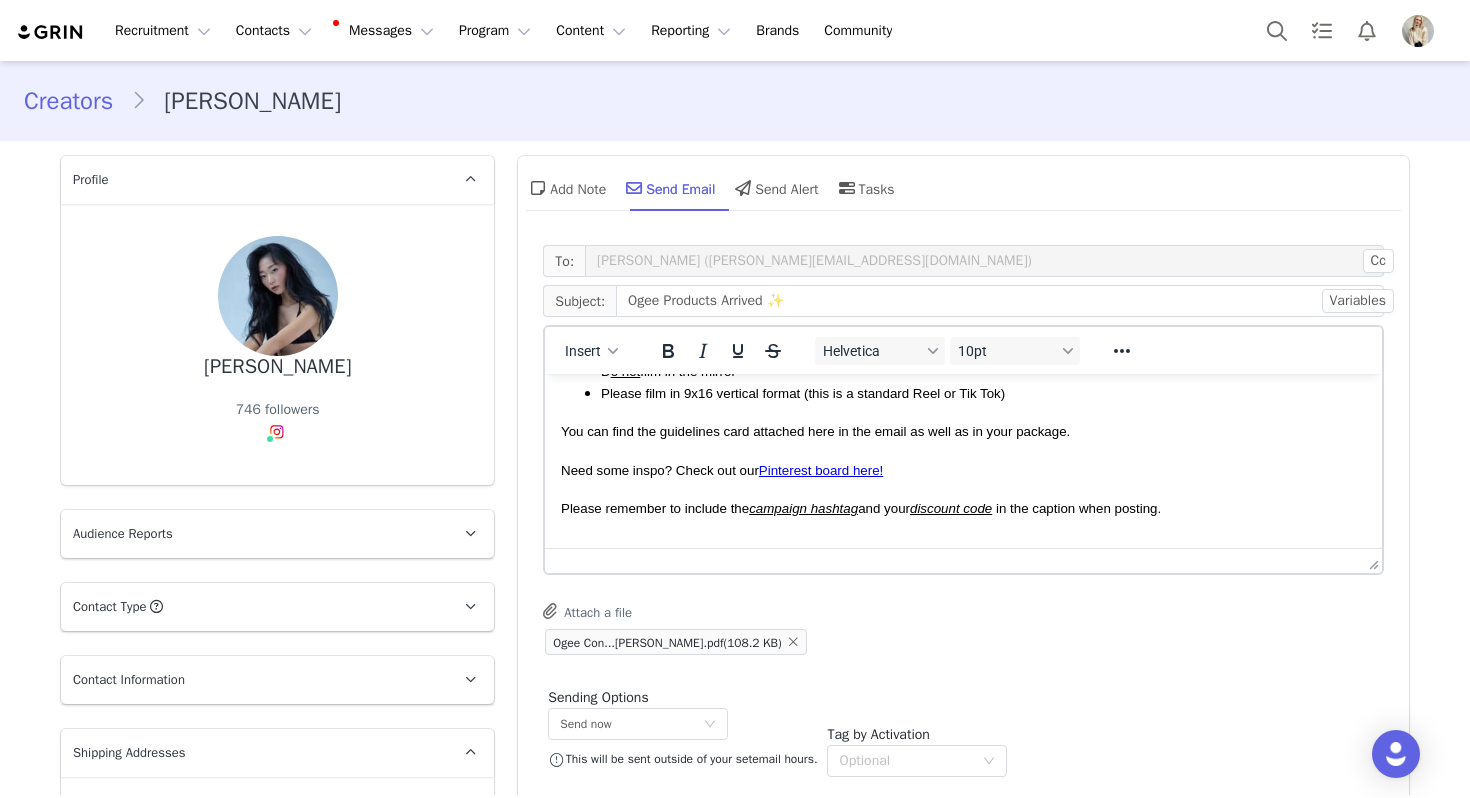 scroll, scrollTop: 305, scrollLeft: 0, axis: vertical 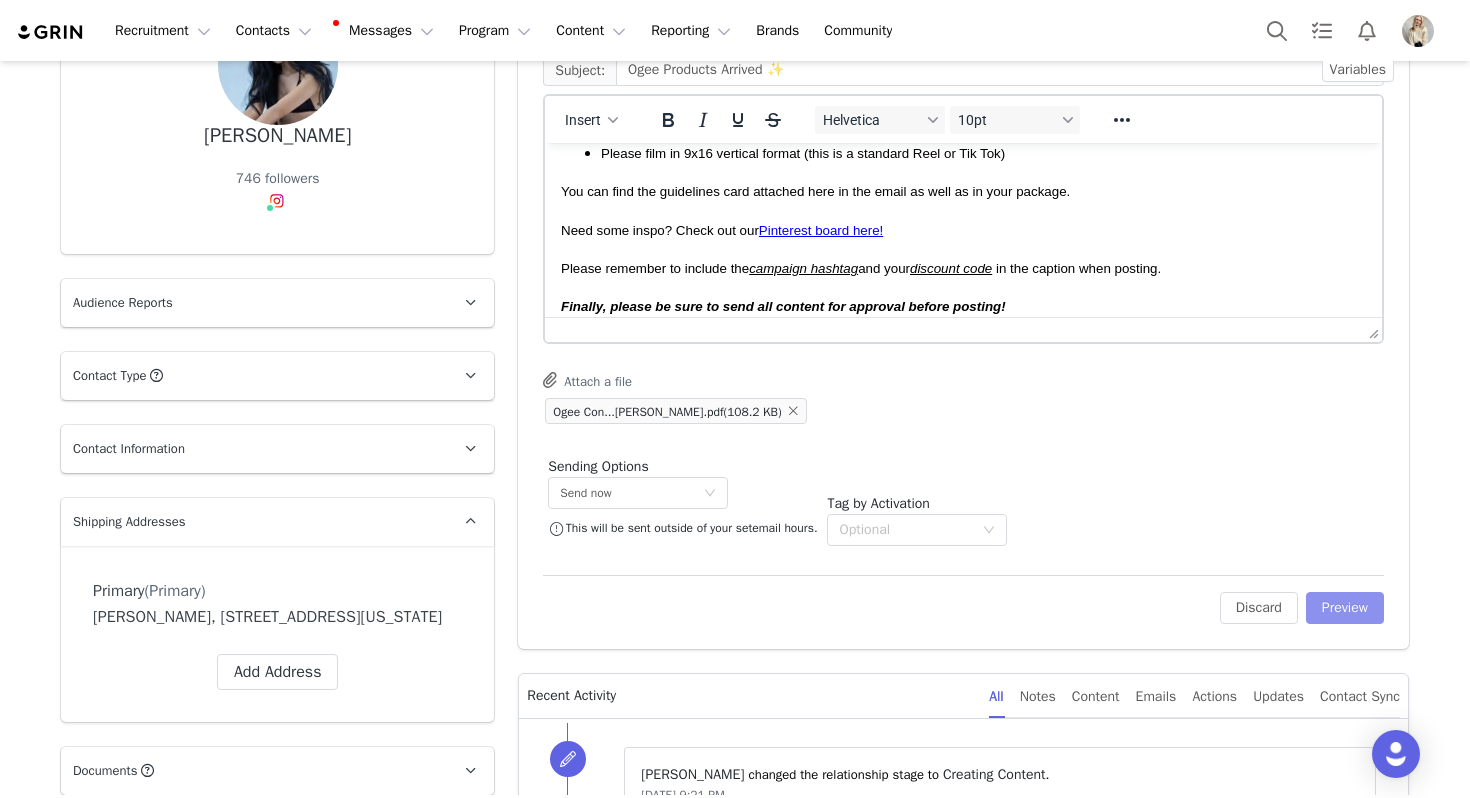 click on "Preview" at bounding box center (1345, 608) 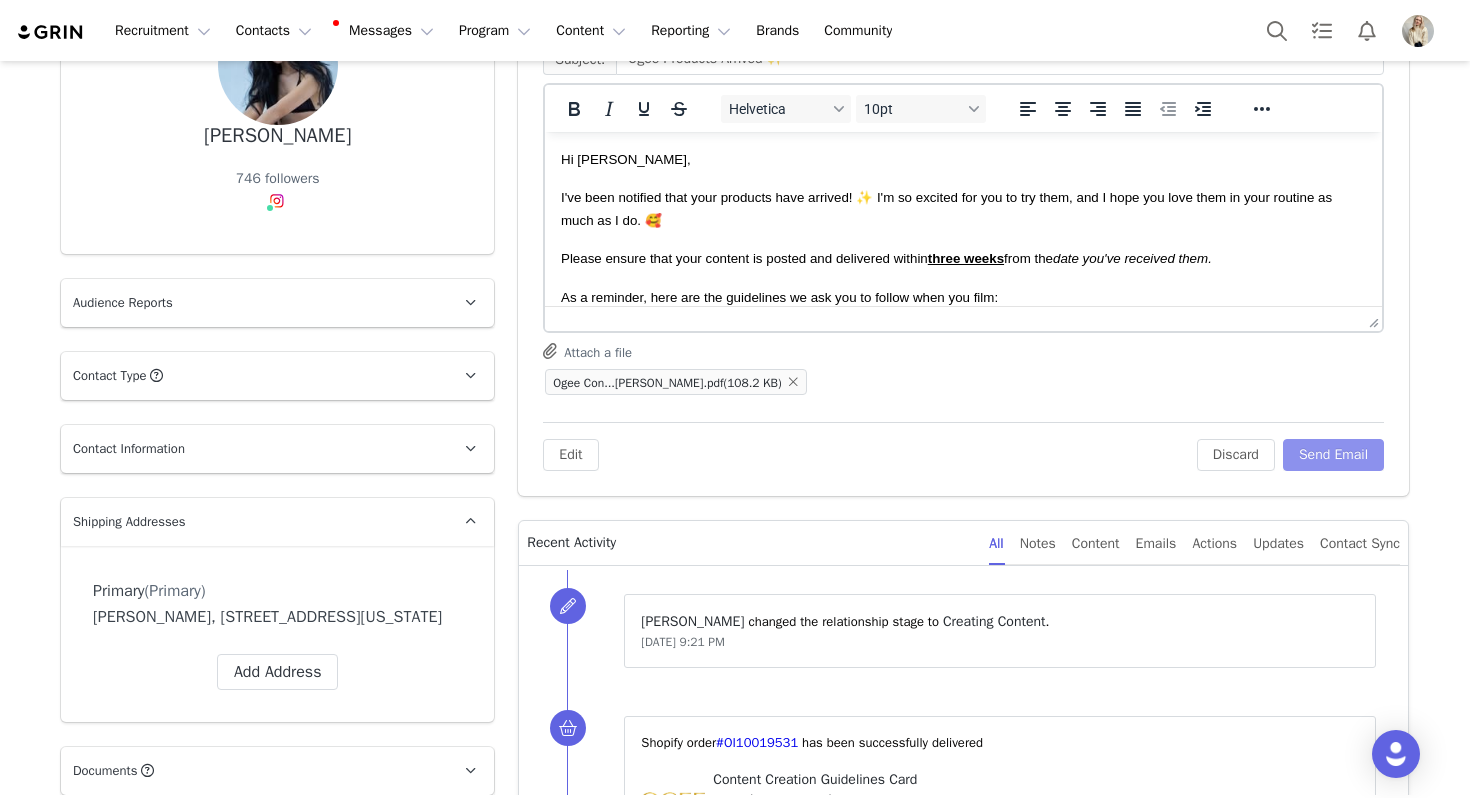 scroll, scrollTop: 0, scrollLeft: 0, axis: both 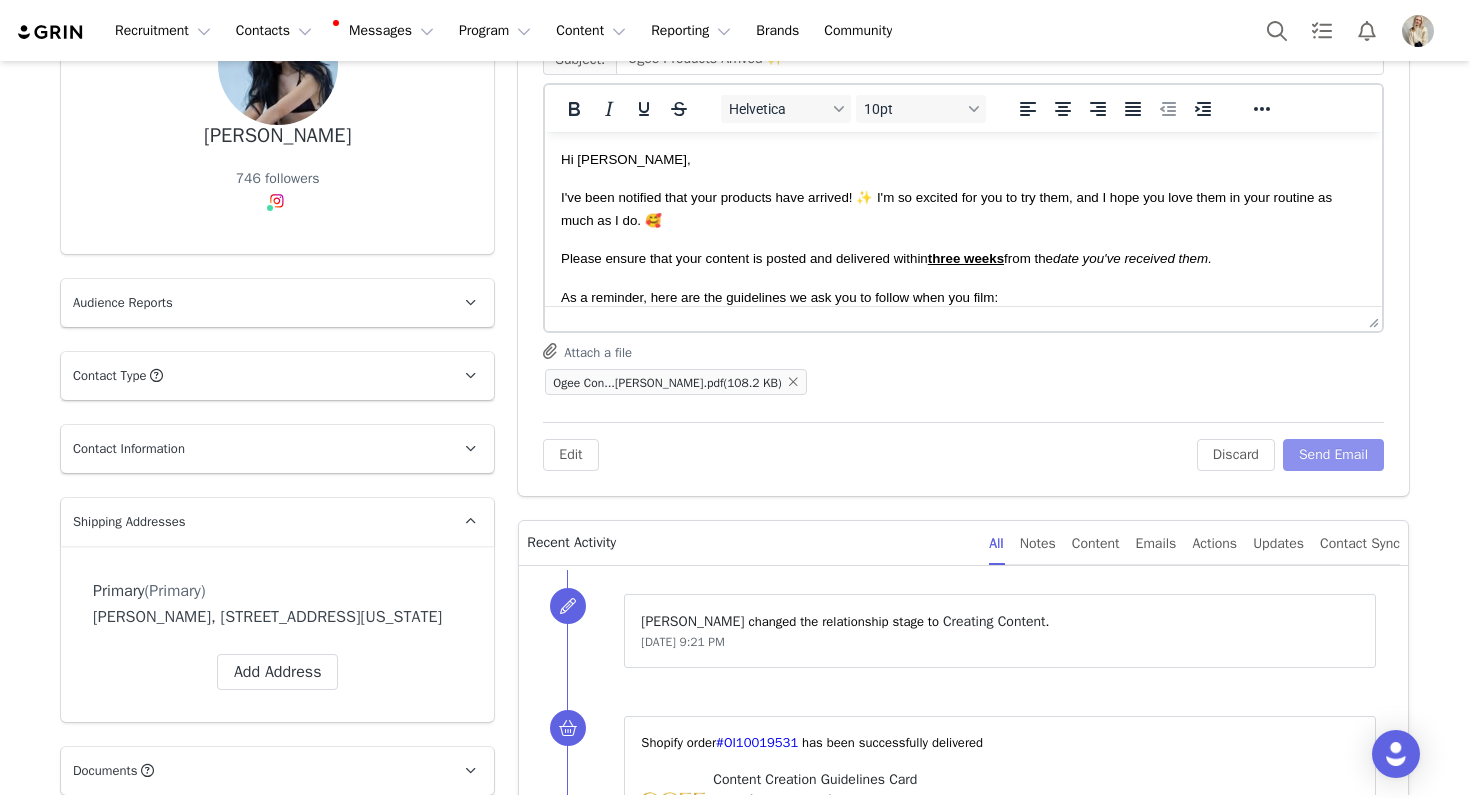 click on "Send Email" at bounding box center [1333, 455] 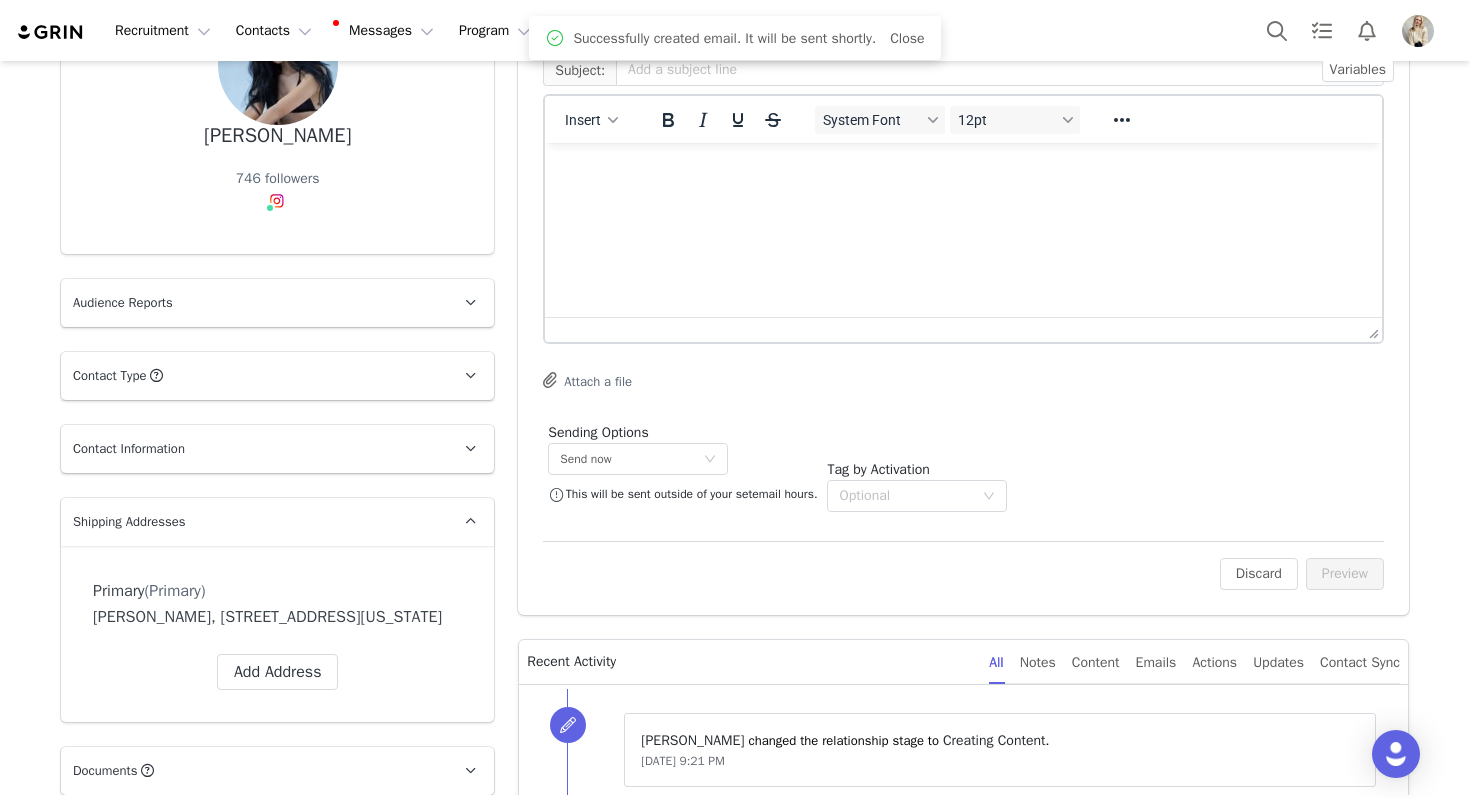 scroll, scrollTop: 0, scrollLeft: 0, axis: both 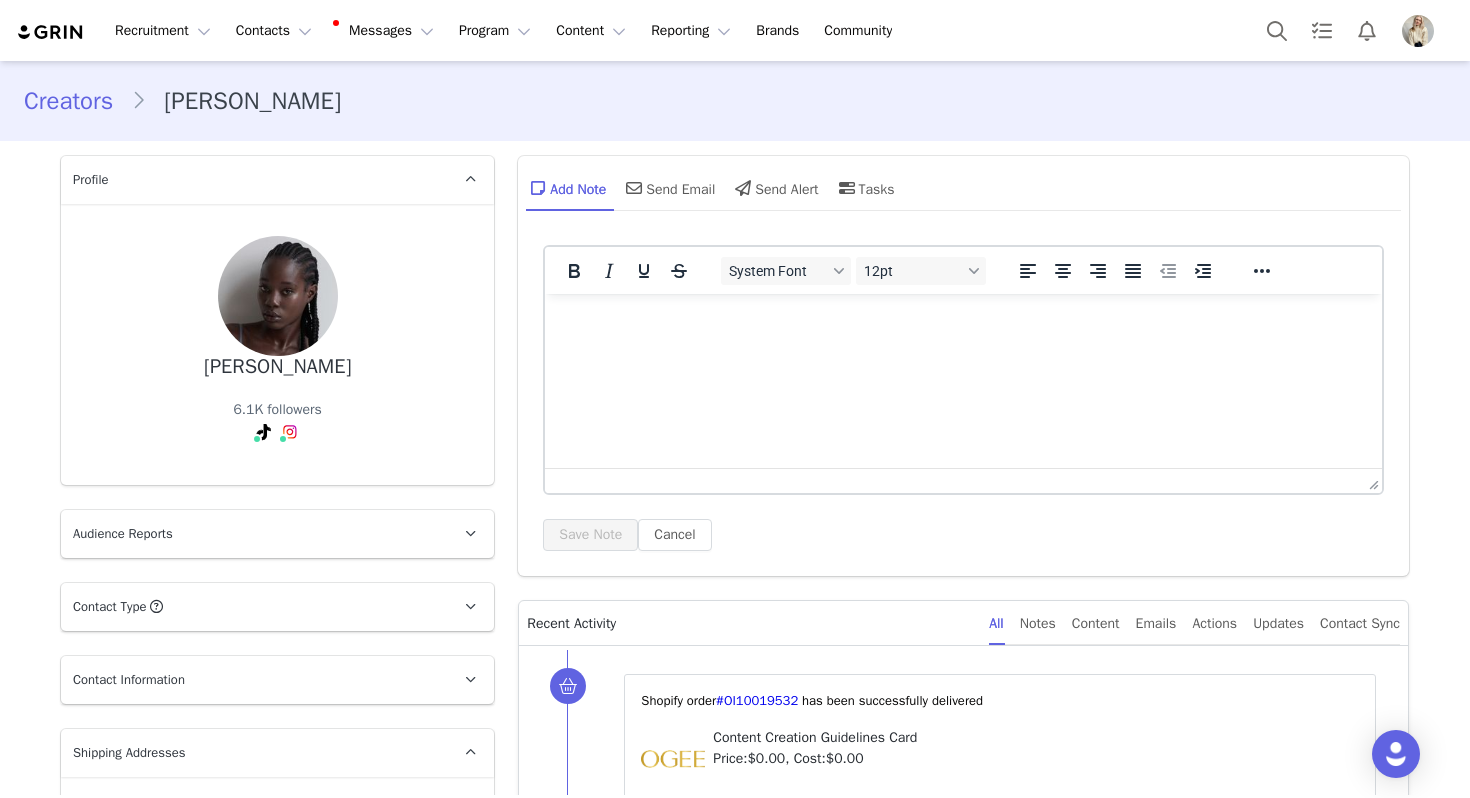 drag, startPoint x: 358, startPoint y: 369, endPoint x: 205, endPoint y: 366, distance: 153.0294 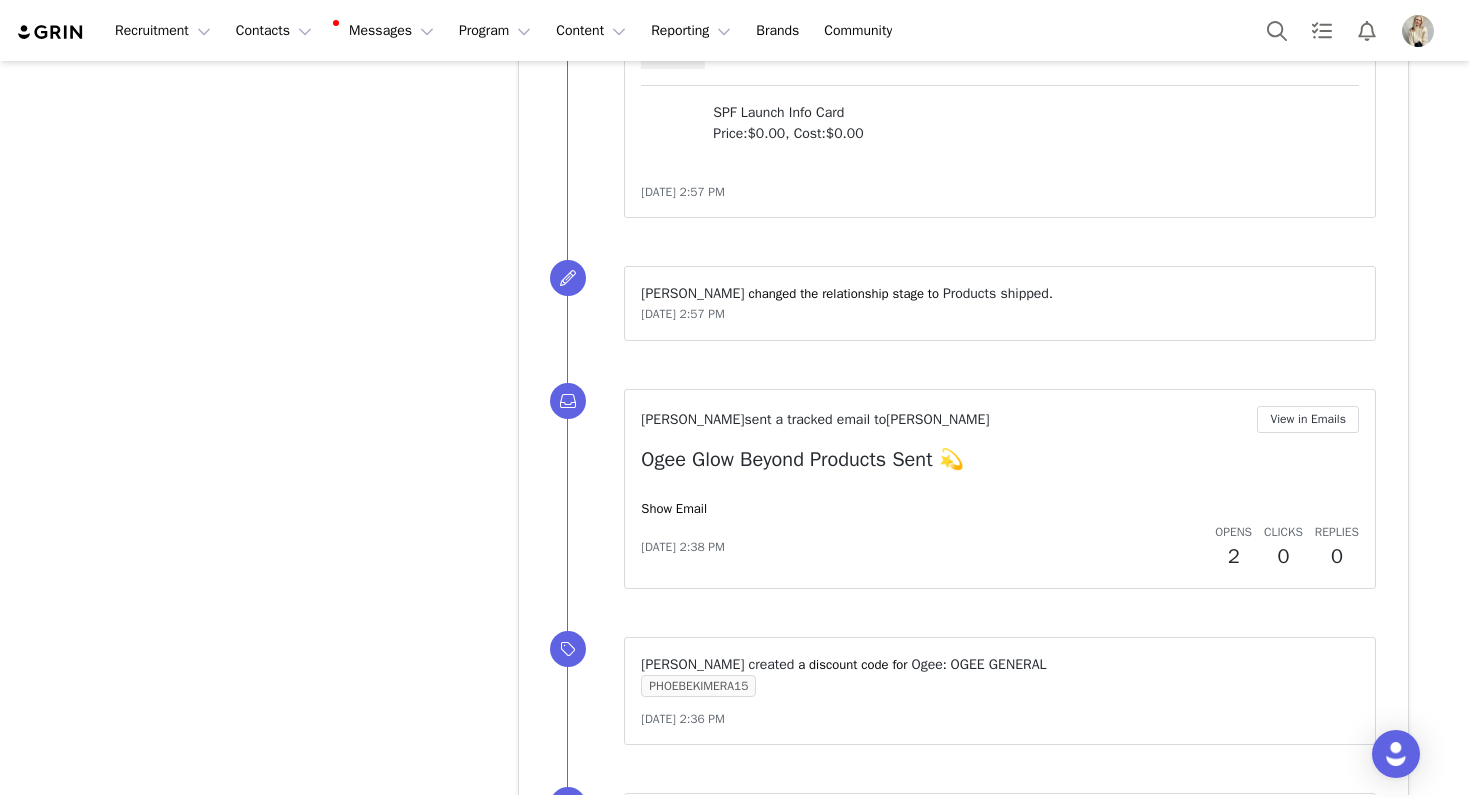 scroll, scrollTop: 3251, scrollLeft: 0, axis: vertical 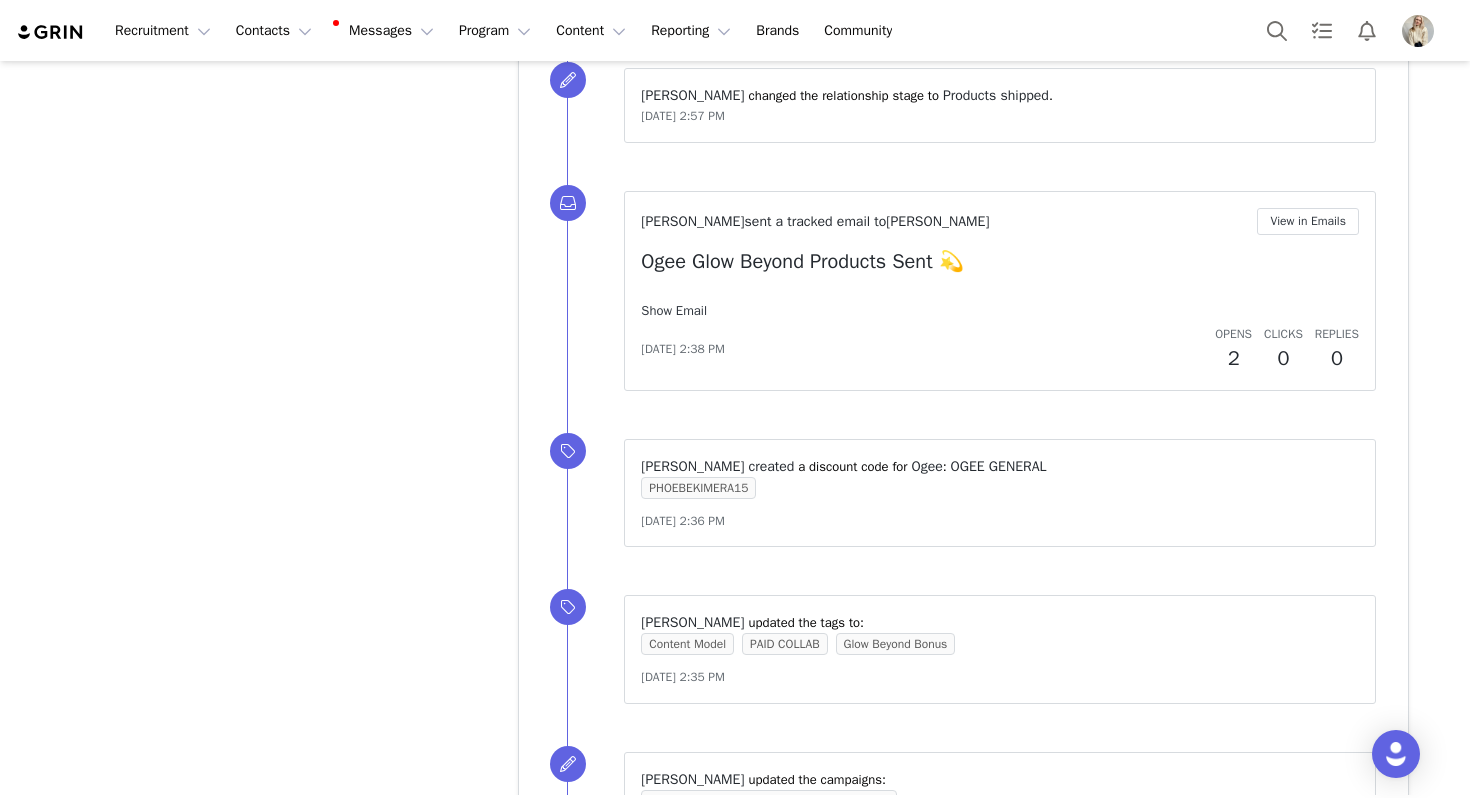 click on "Show Email" at bounding box center [674, 310] 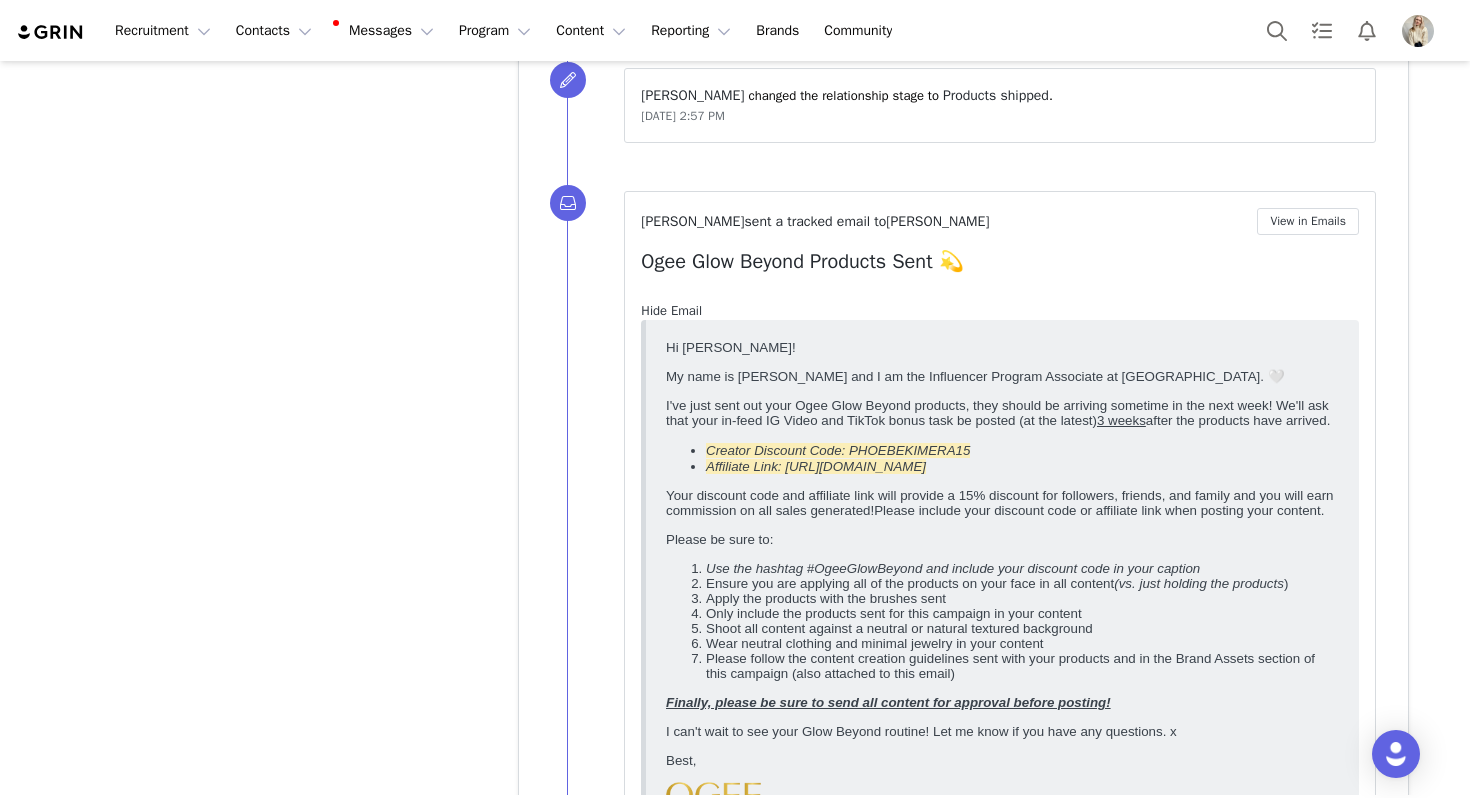 scroll, scrollTop: 0, scrollLeft: 0, axis: both 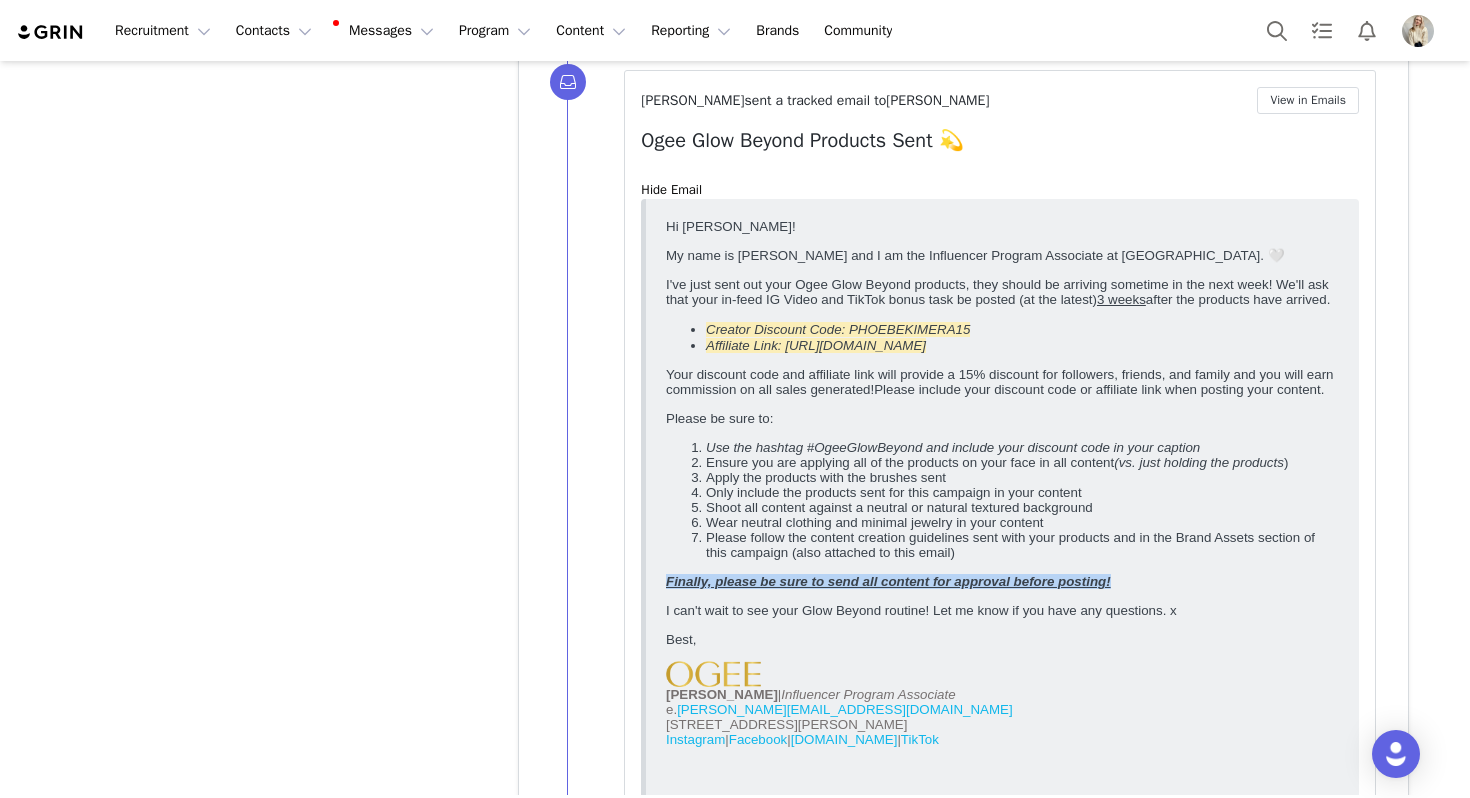 drag, startPoint x: 1113, startPoint y: 603, endPoint x: 570, endPoint y: 595, distance: 543.0589 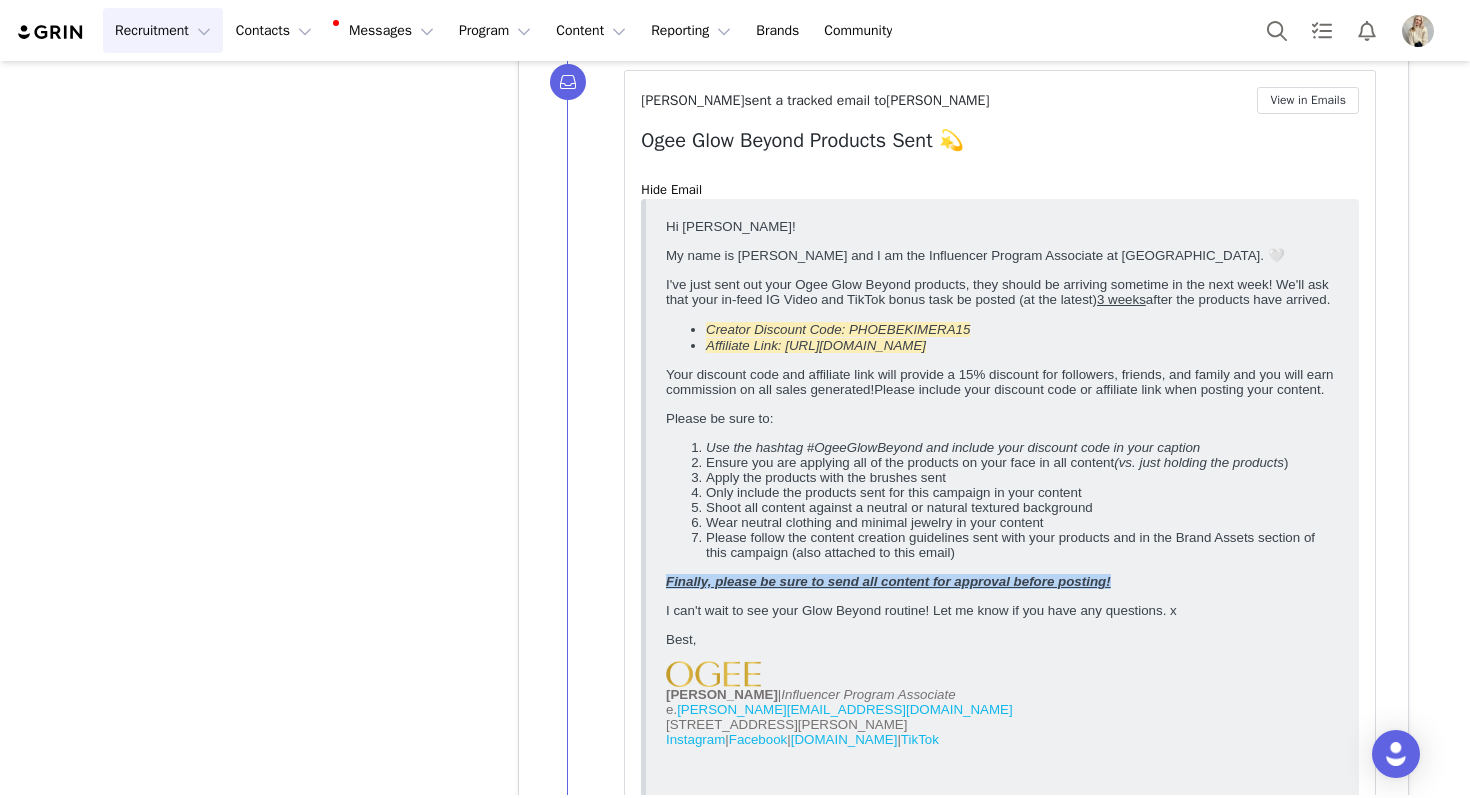 copy on "Finally, please be sure to send all content for approval before posting!" 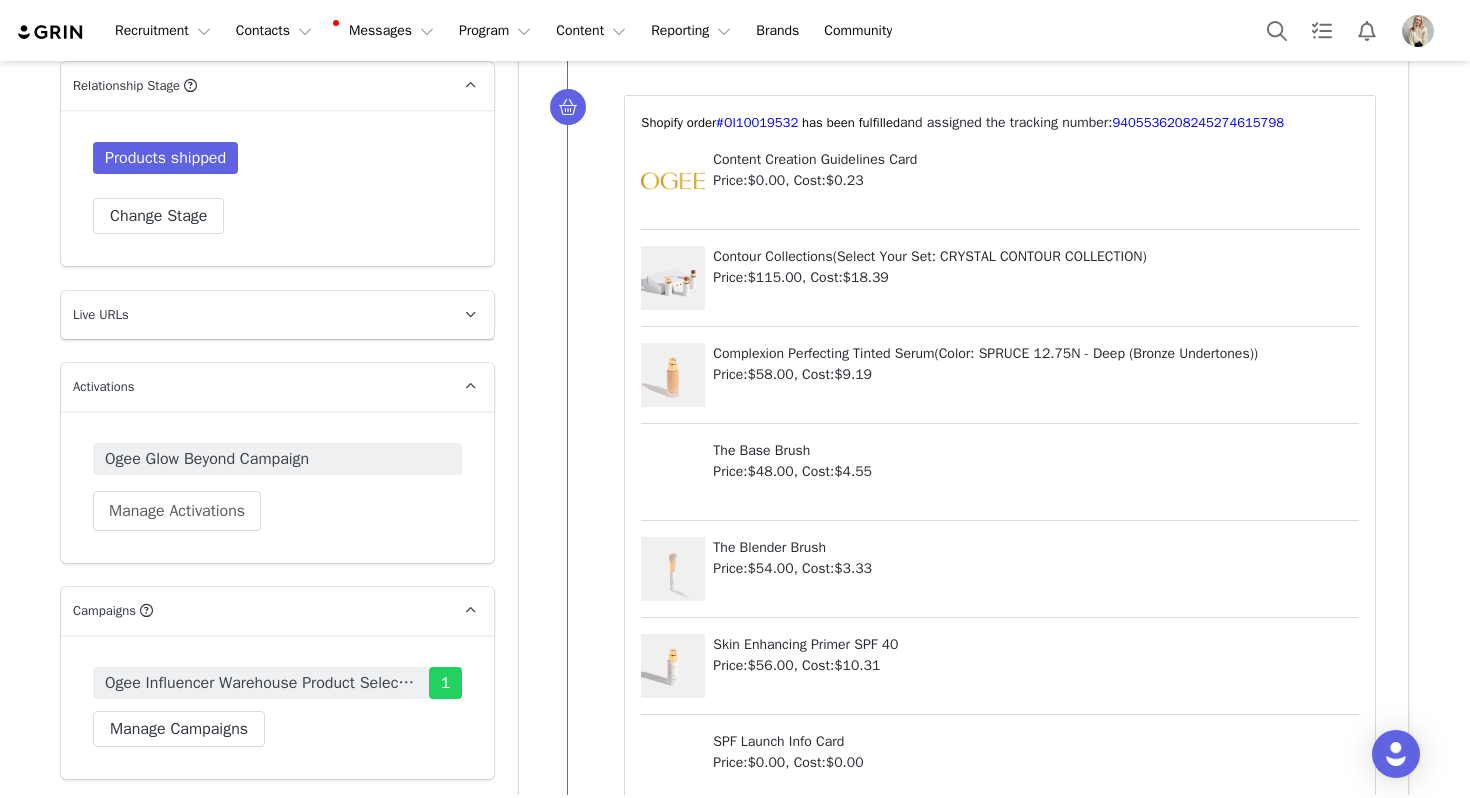 scroll, scrollTop: 1281, scrollLeft: 0, axis: vertical 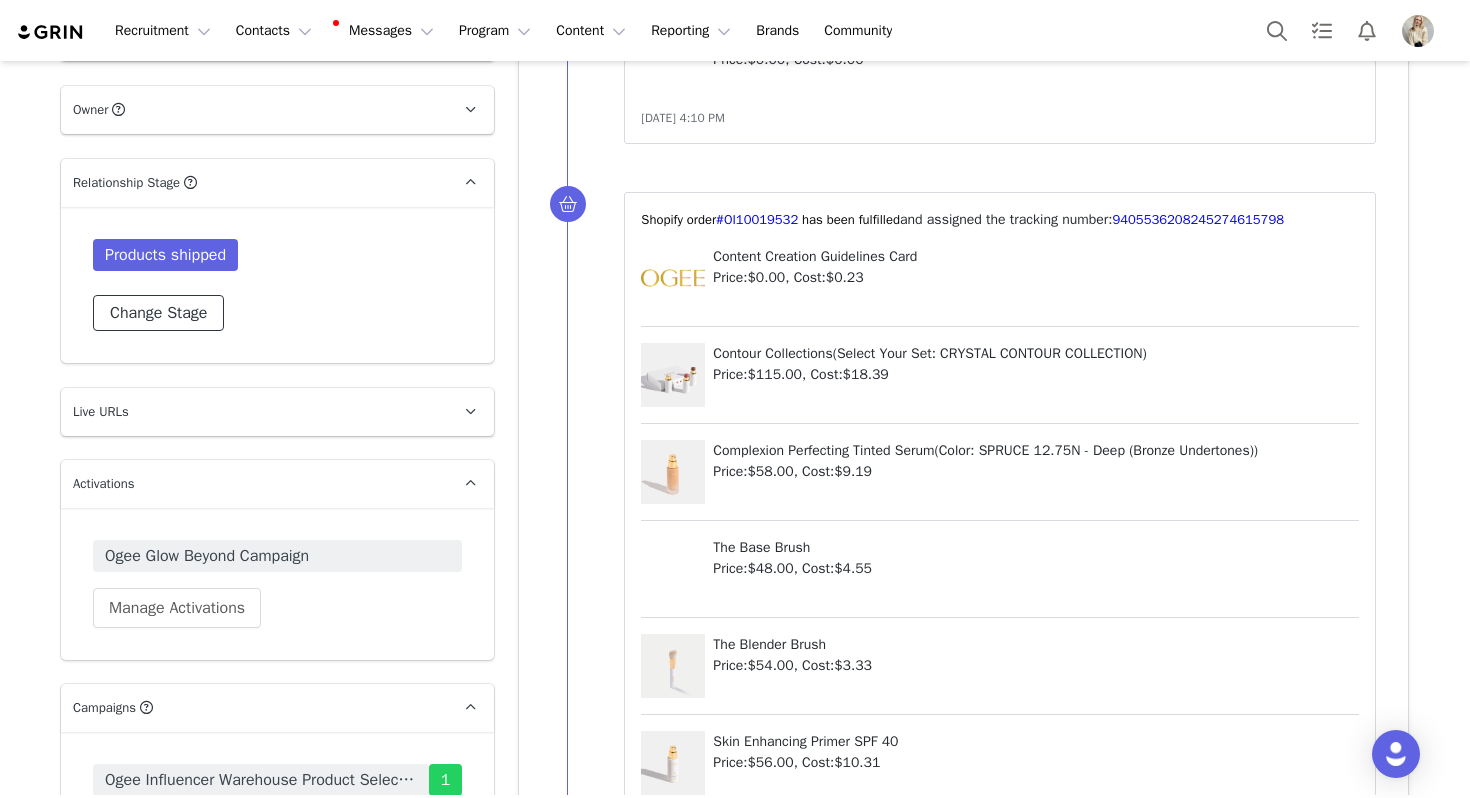 click on "Change Stage" at bounding box center (158, 313) 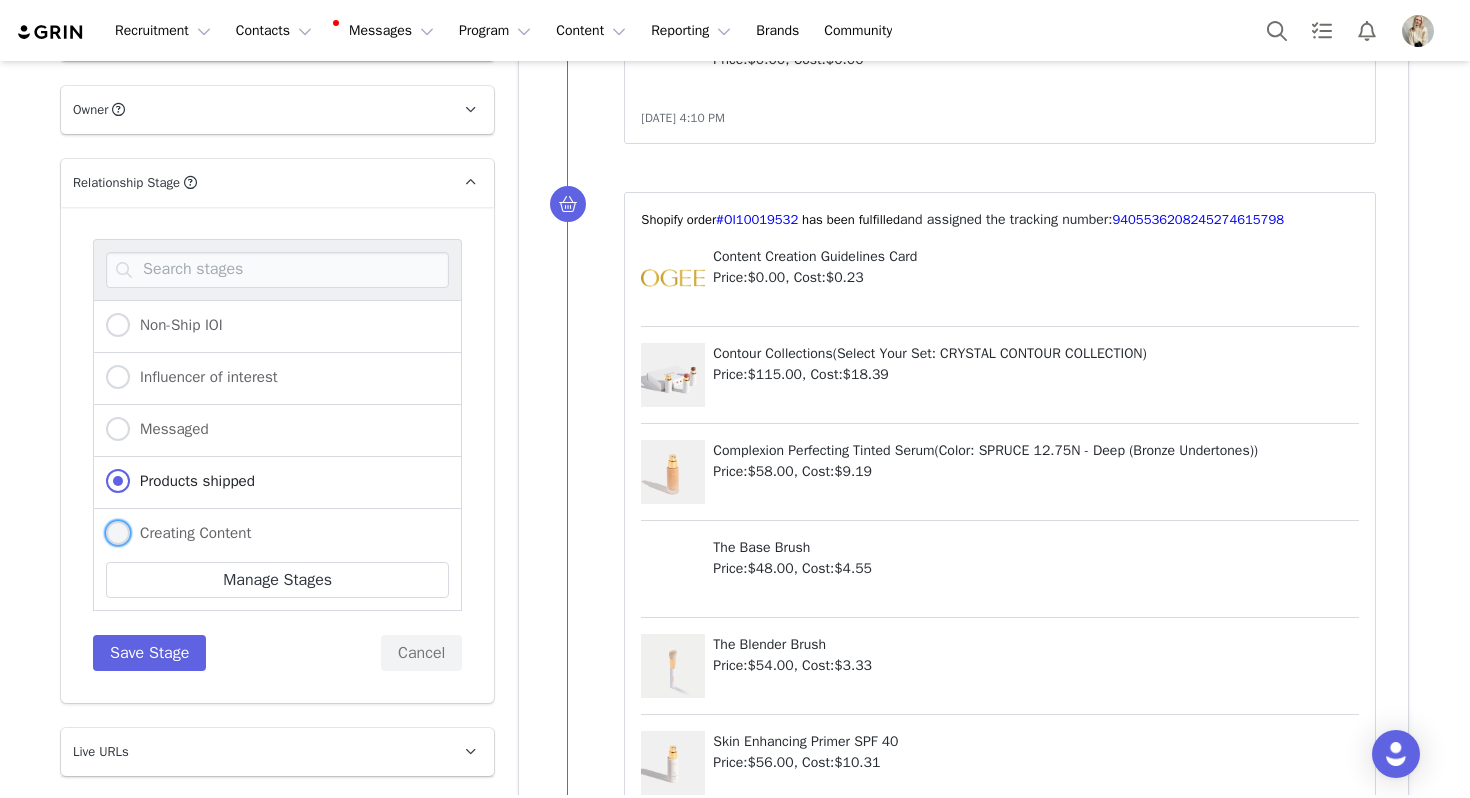 click on "Creating Content" at bounding box center (178, 534) 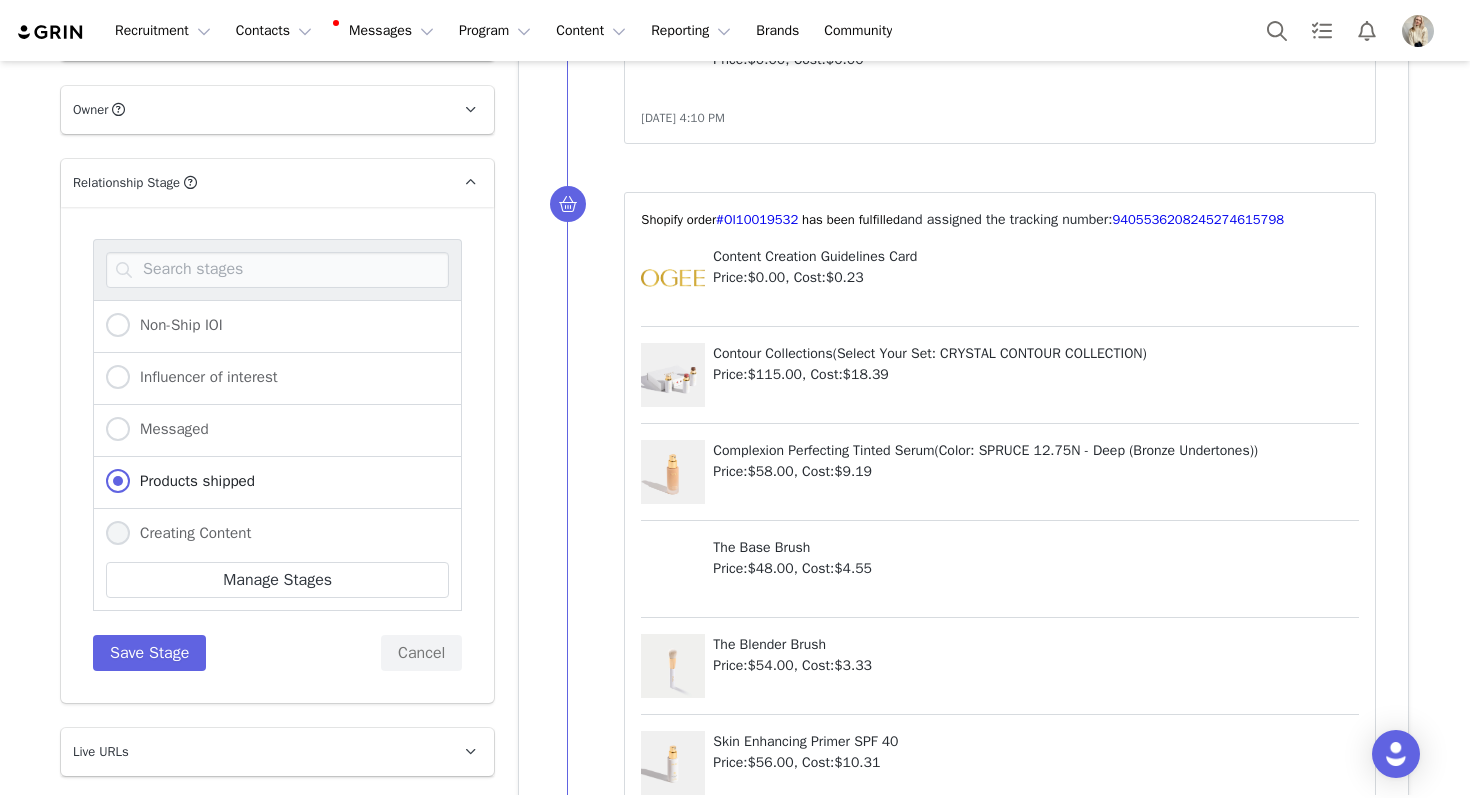 click on "Creating Content" at bounding box center (118, 534) 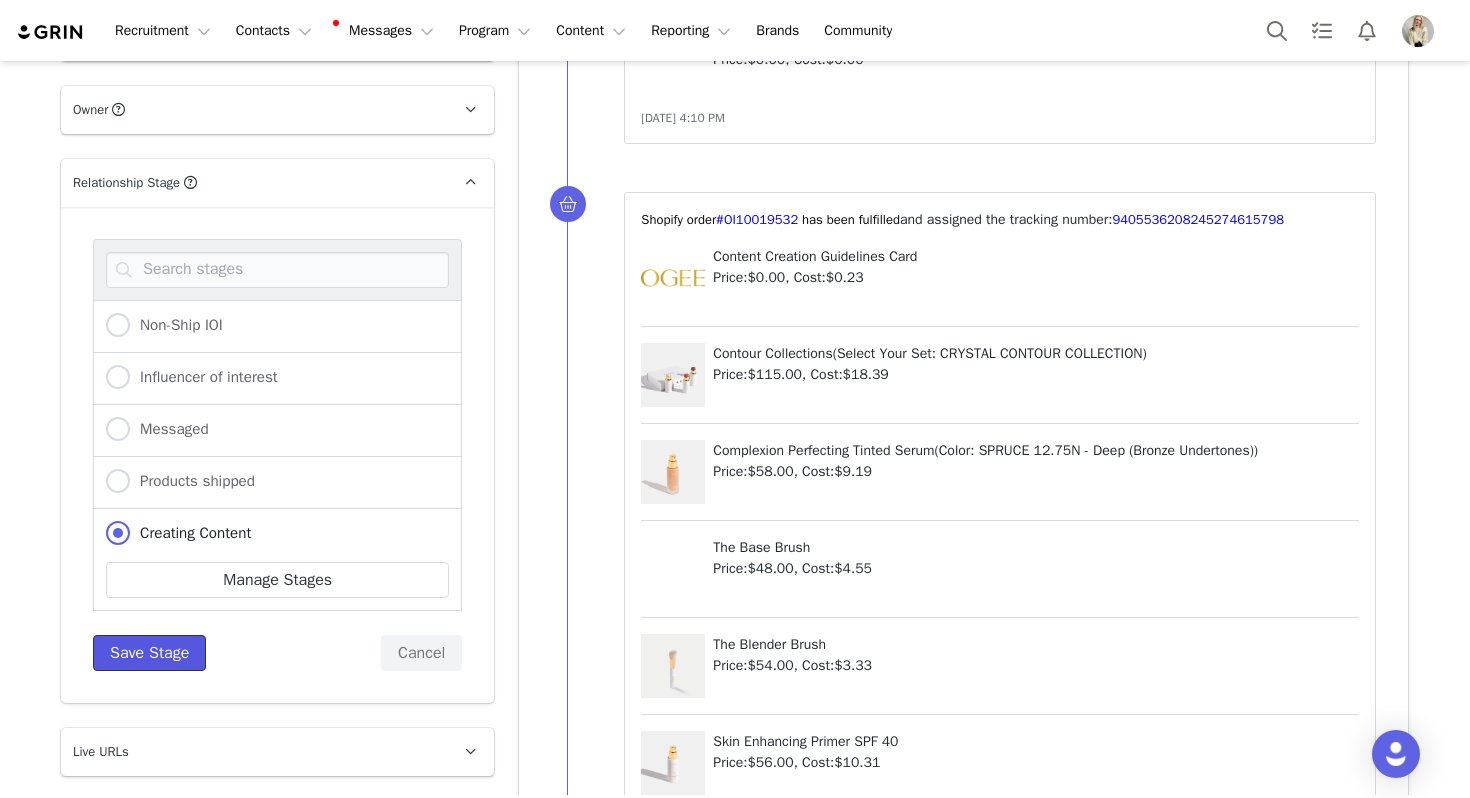 click on "Save Stage" at bounding box center (149, 653) 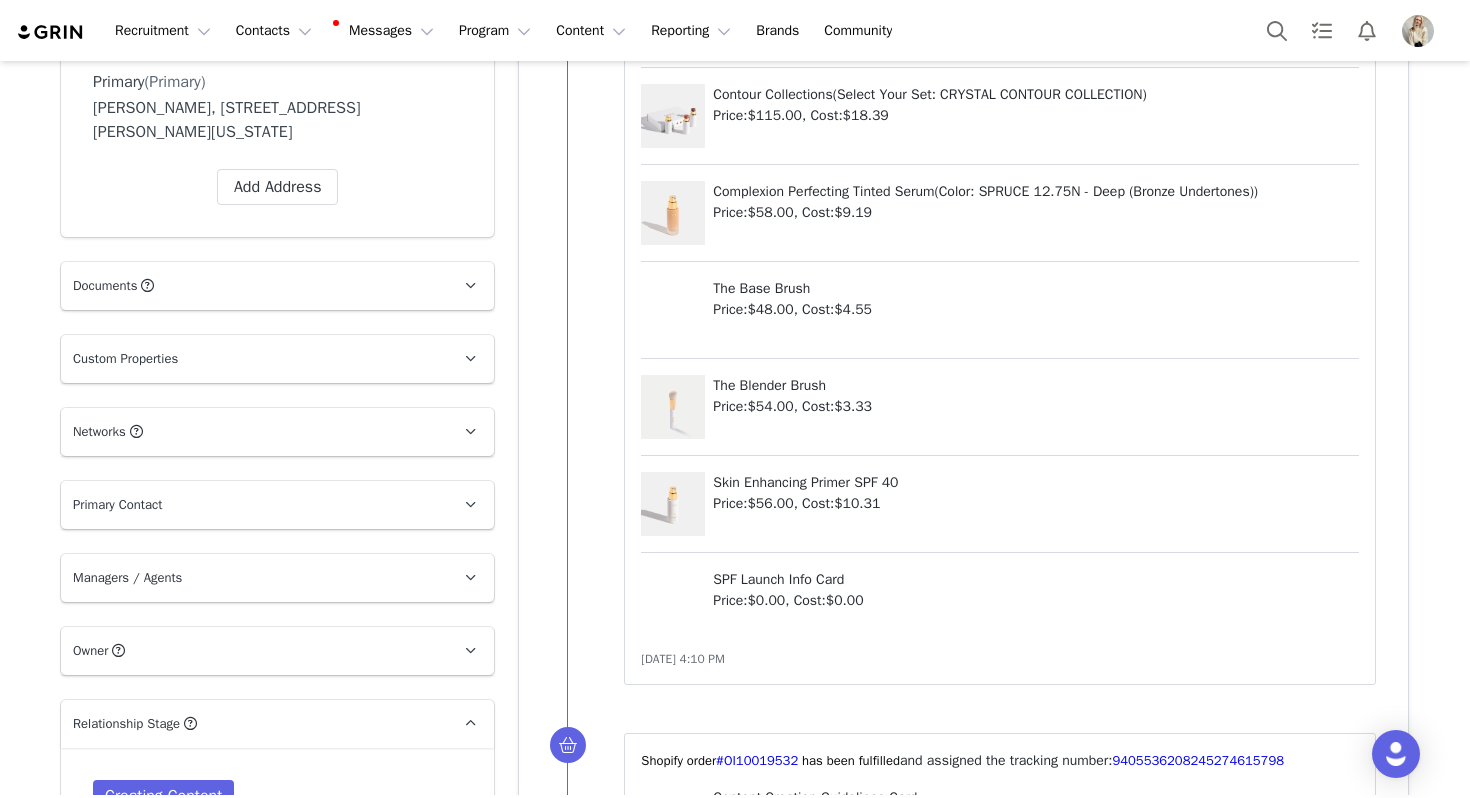 scroll, scrollTop: 0, scrollLeft: 0, axis: both 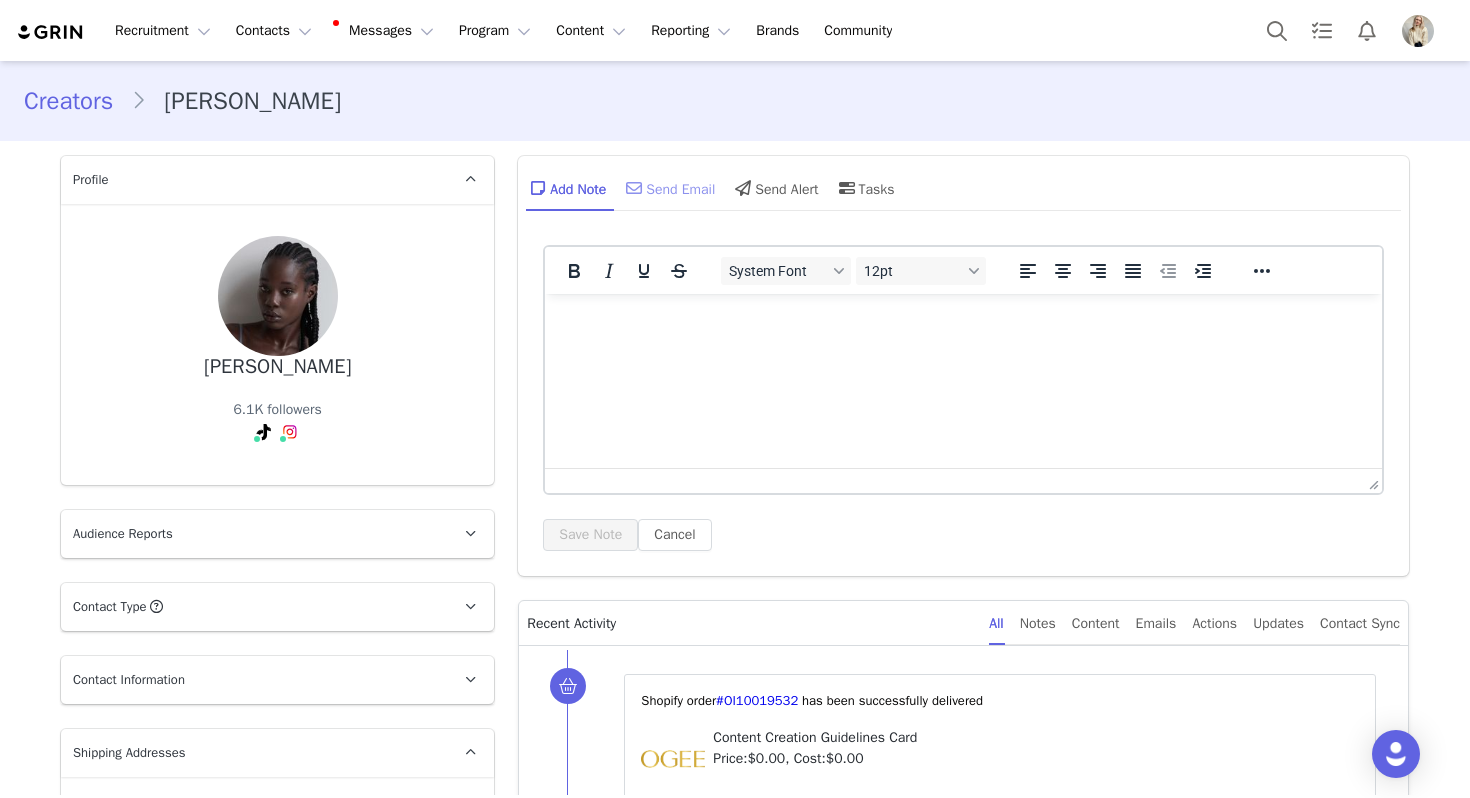 click on "Send Email" at bounding box center [668, 188] 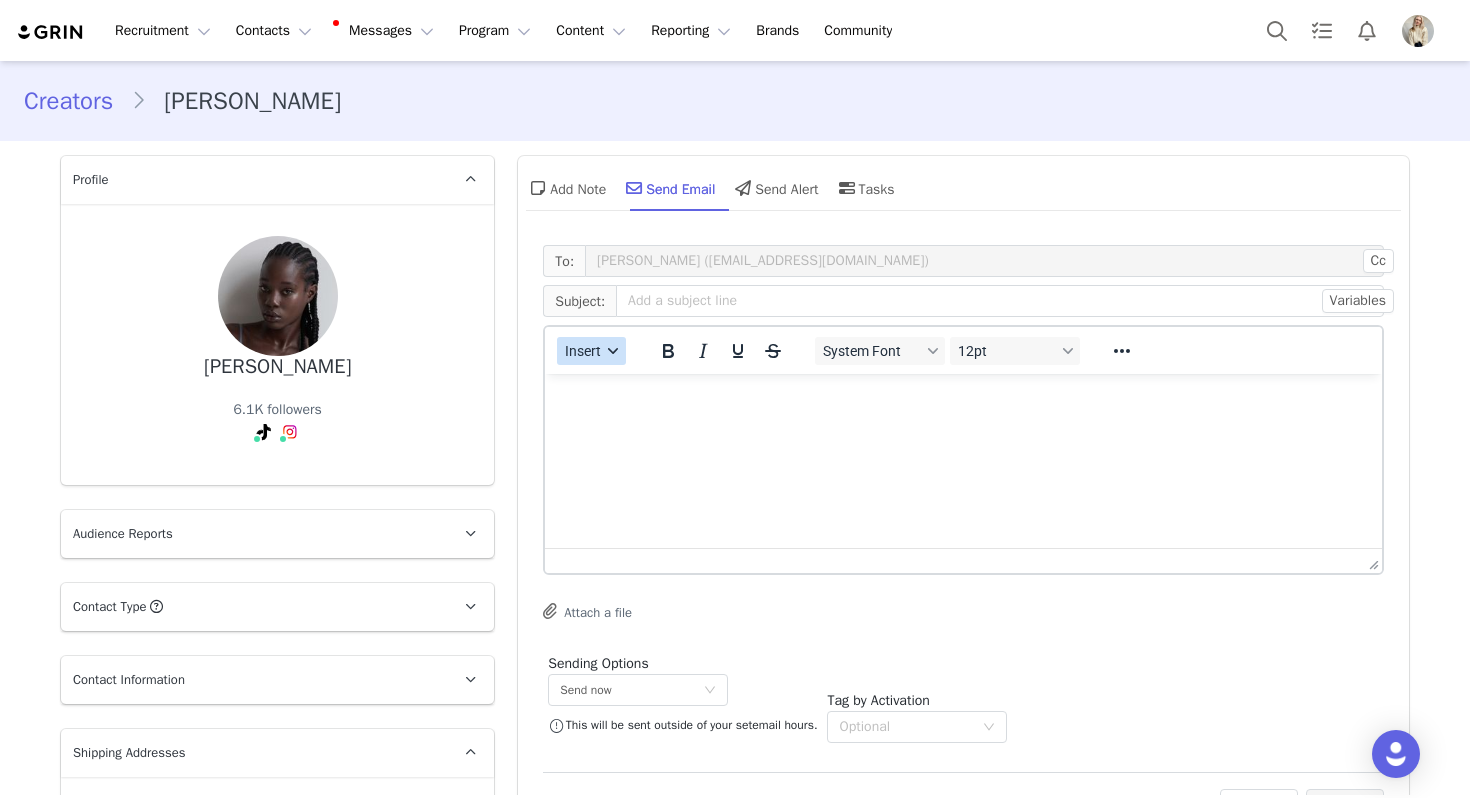 scroll, scrollTop: 0, scrollLeft: 0, axis: both 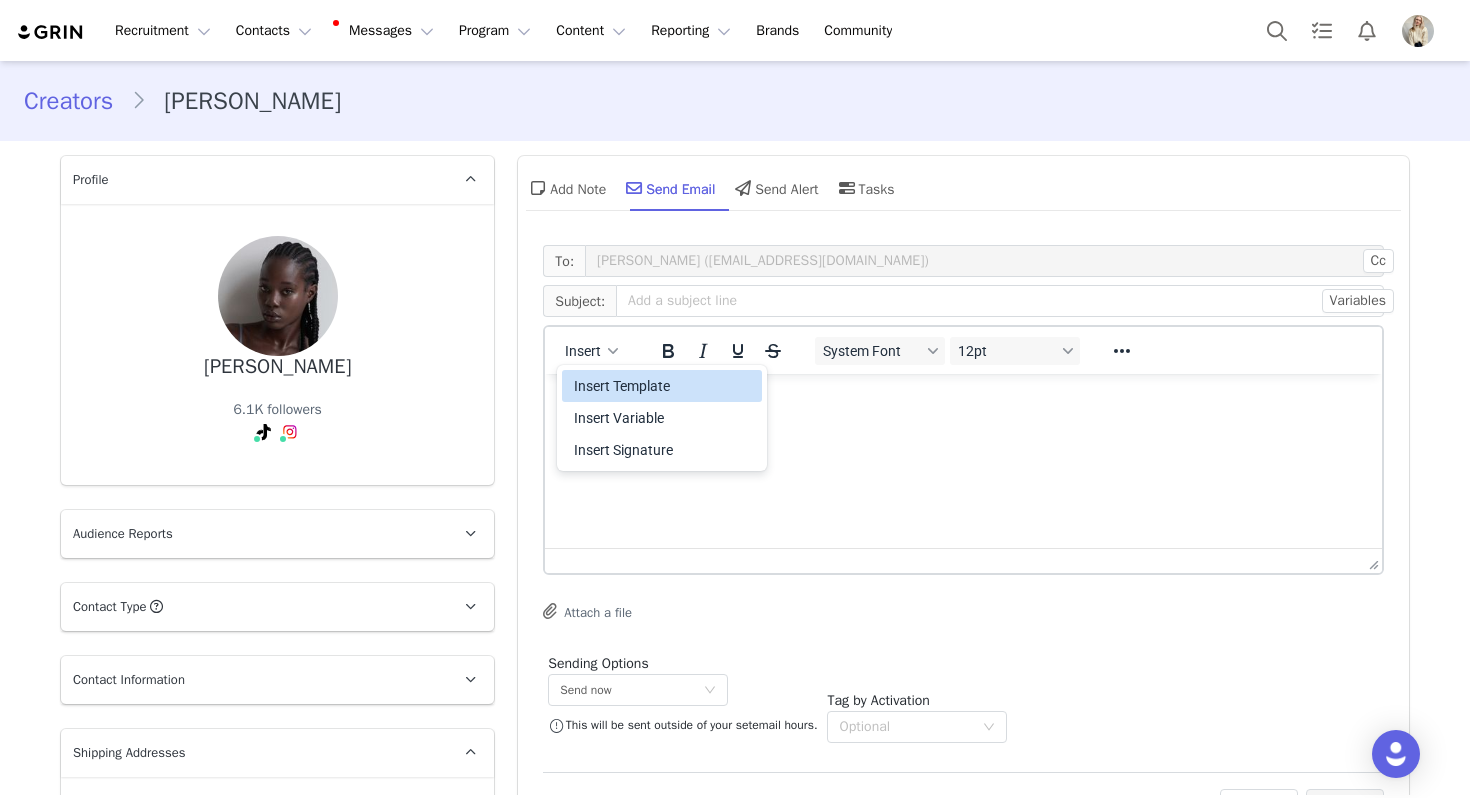 click on "Insert Template" at bounding box center (664, 386) 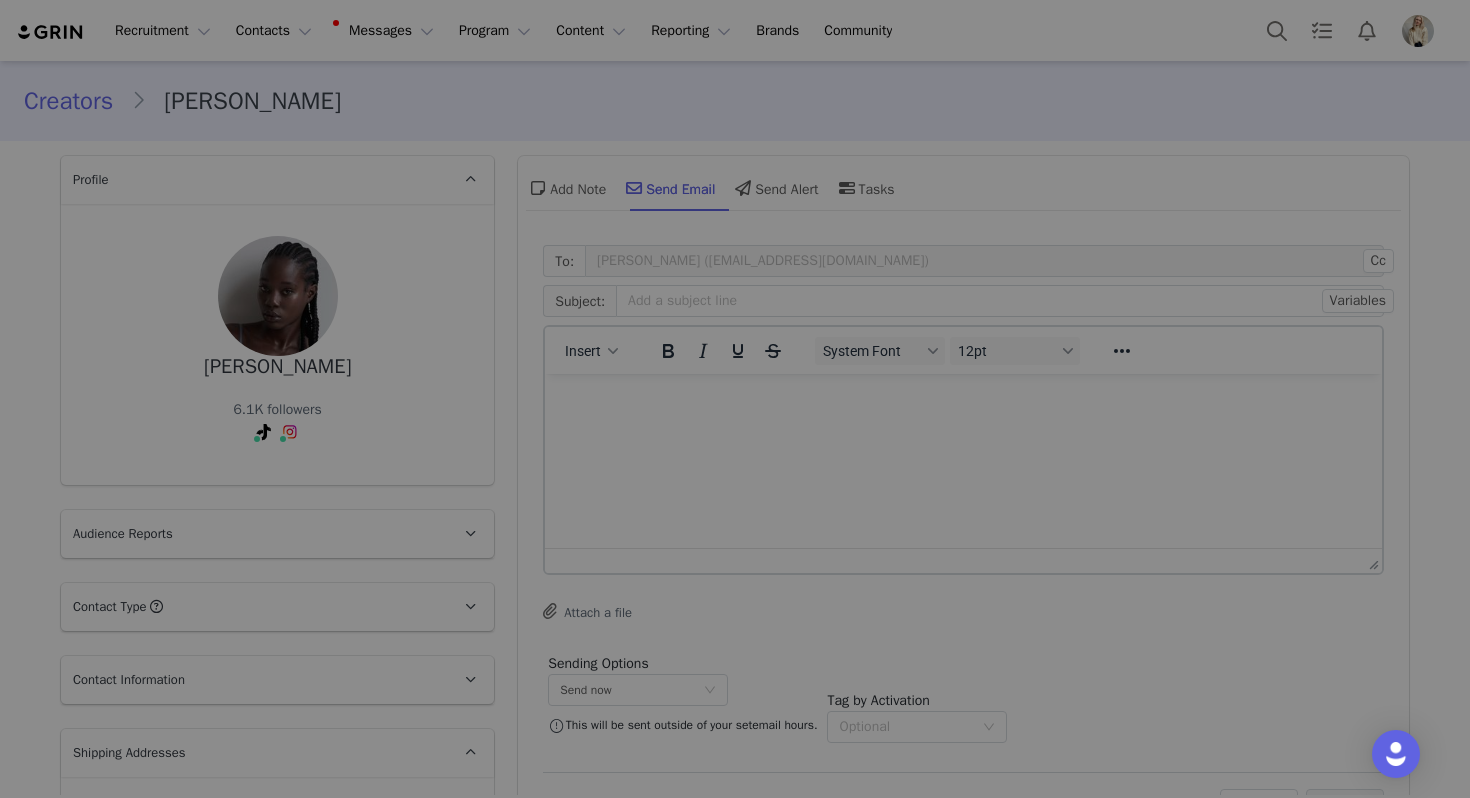 scroll, scrollTop: 0, scrollLeft: 0, axis: both 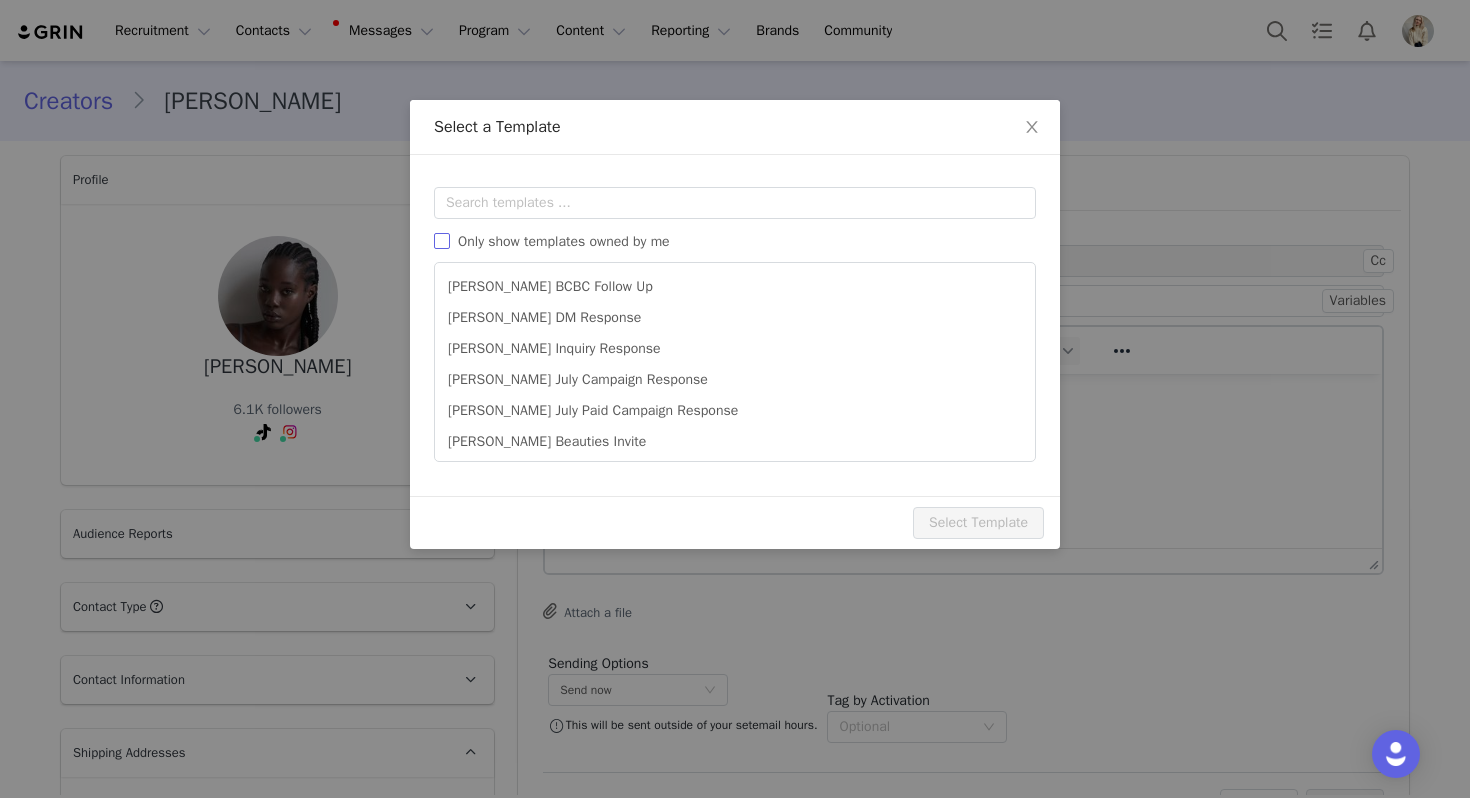 click on "Only show templates owned by me" at bounding box center [564, 241] 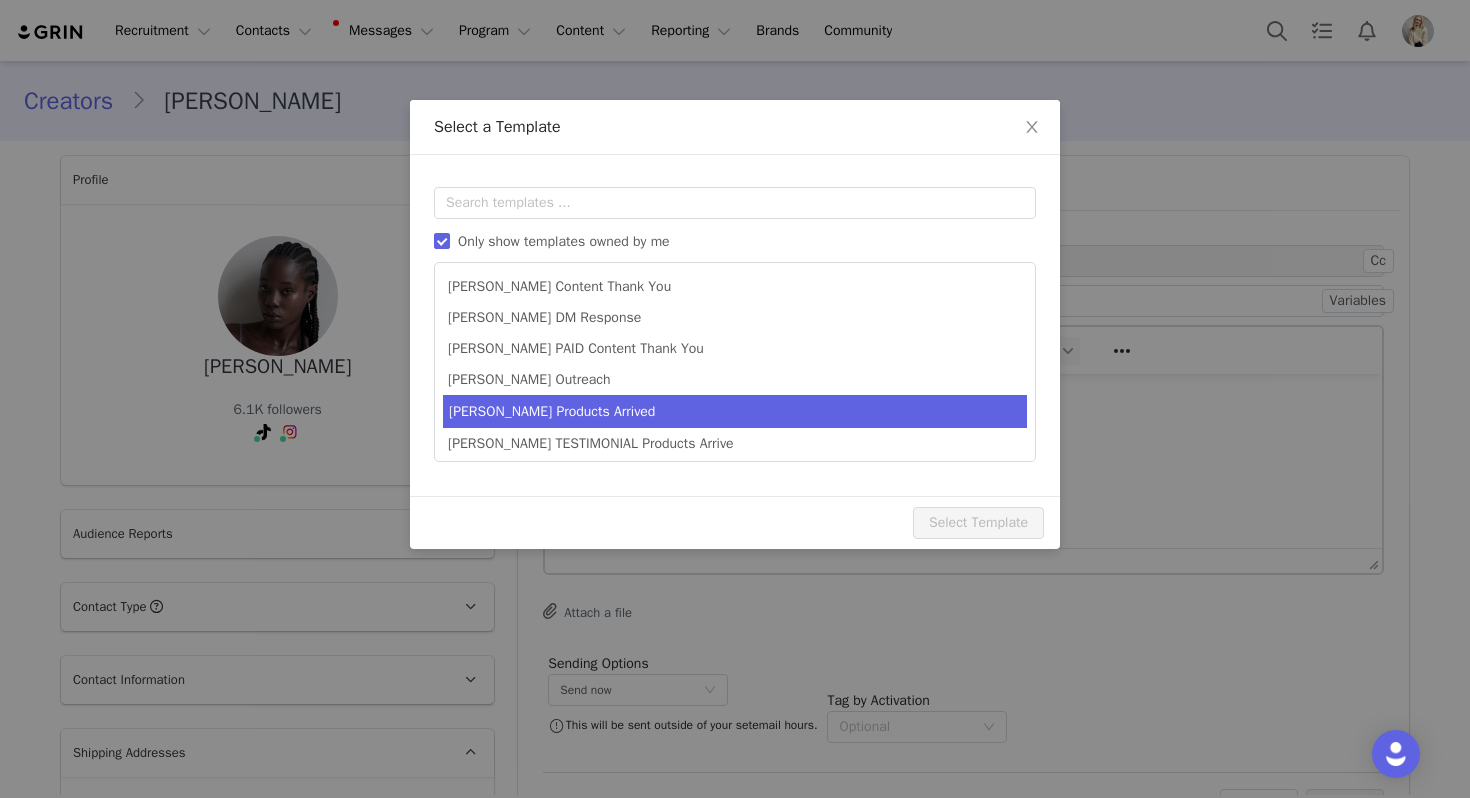 click on "Julia Products Arrived" at bounding box center (735, 411) 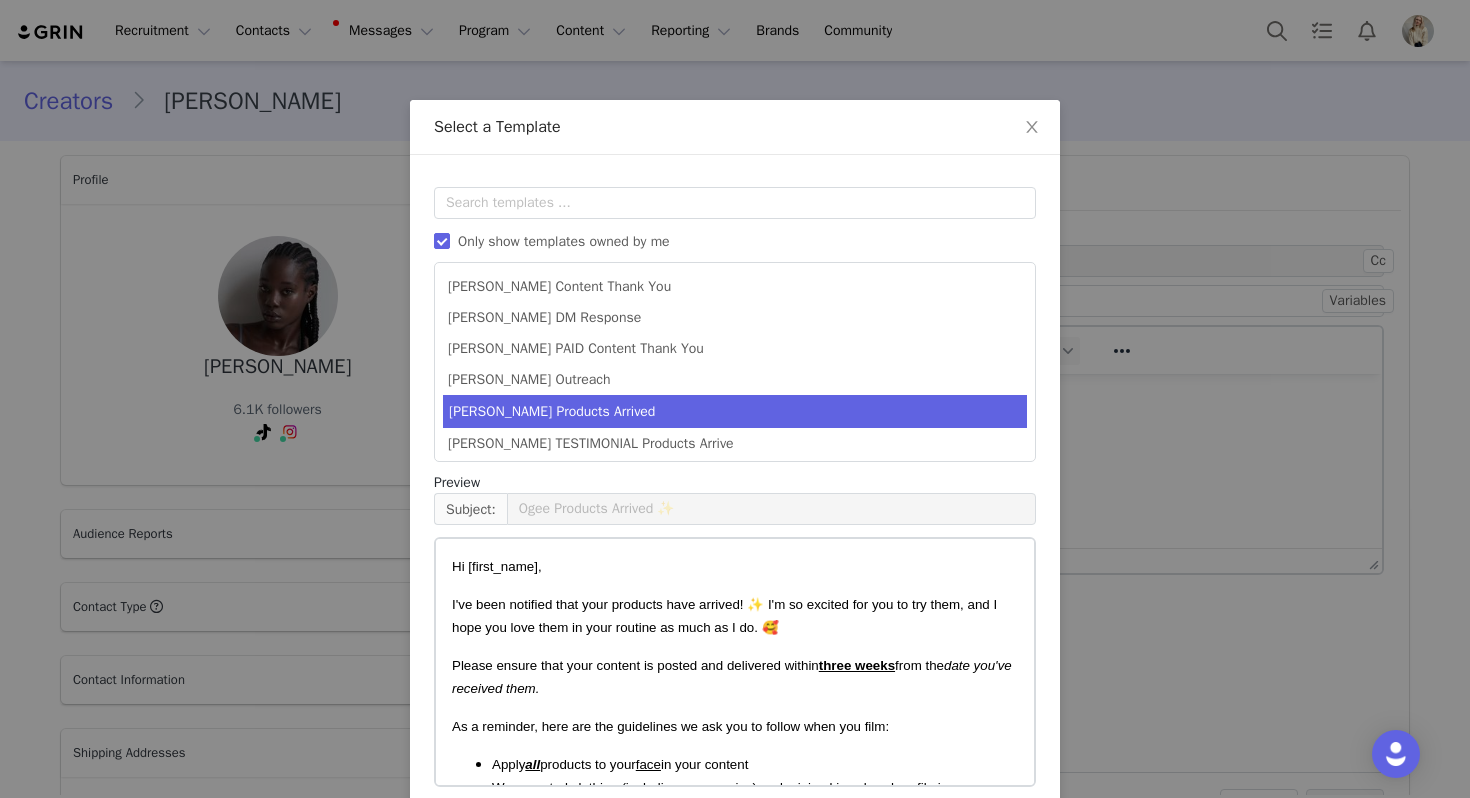 scroll, scrollTop: 90, scrollLeft: 0, axis: vertical 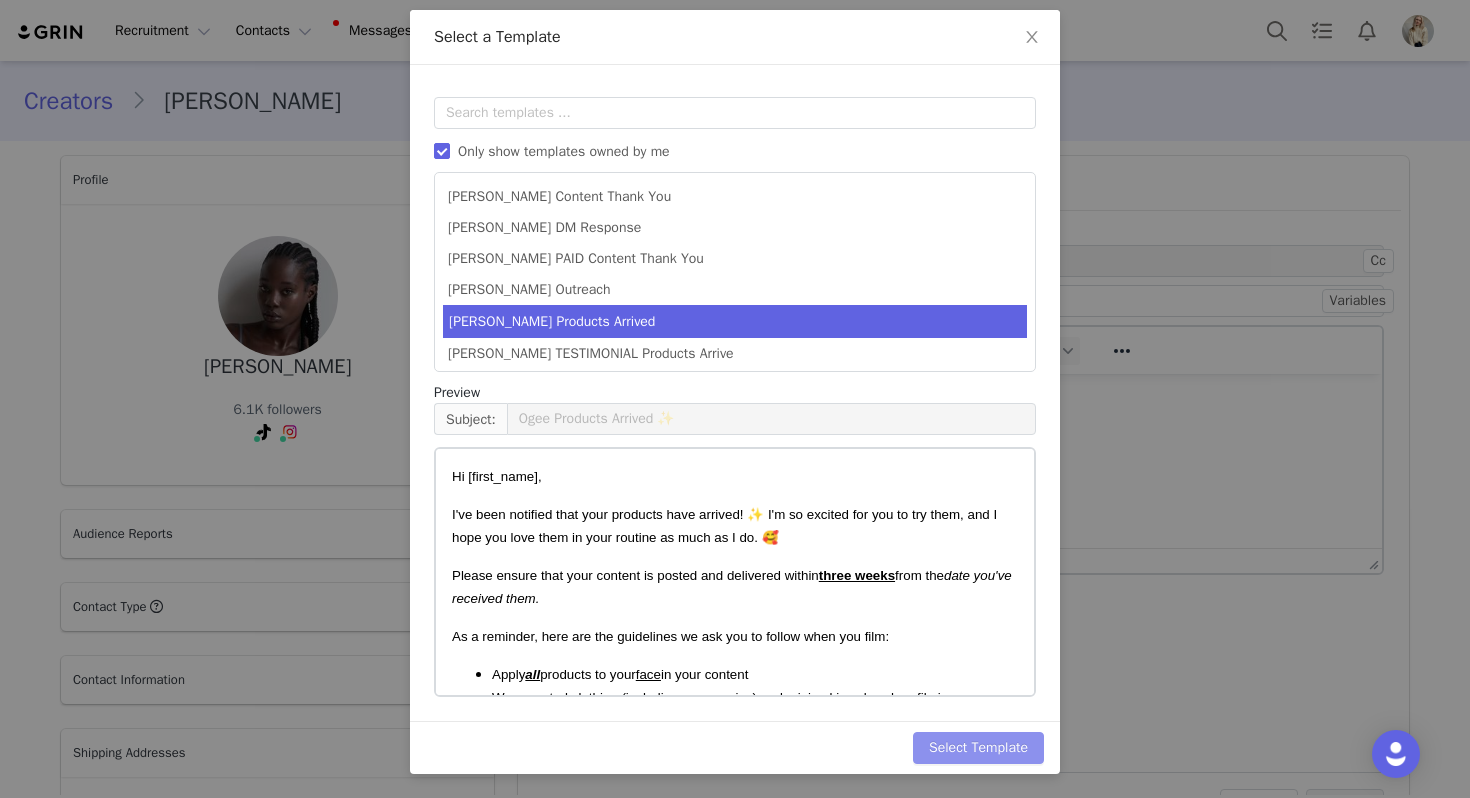 click on "Select Template" at bounding box center [978, 748] 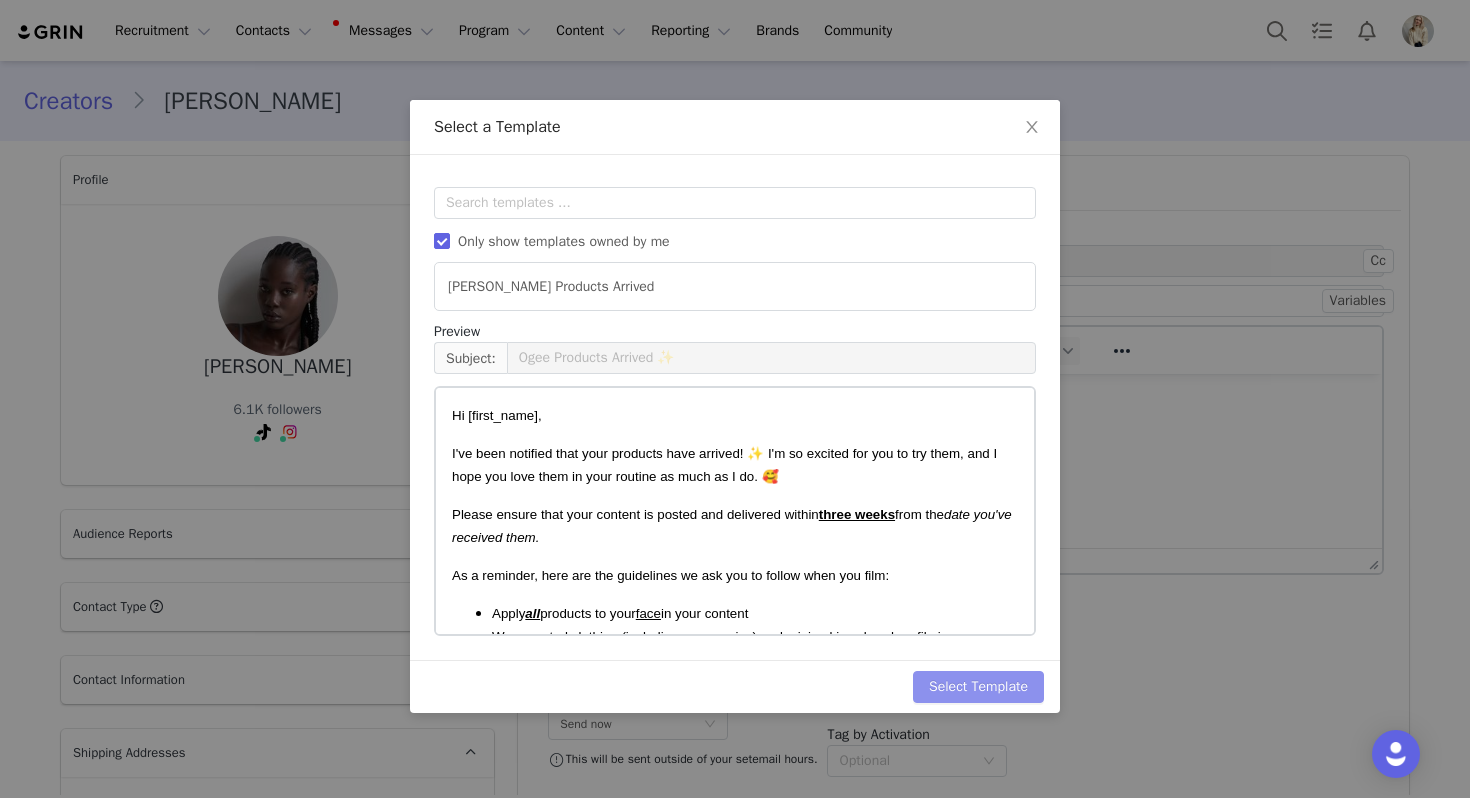 scroll, scrollTop: 0, scrollLeft: 0, axis: both 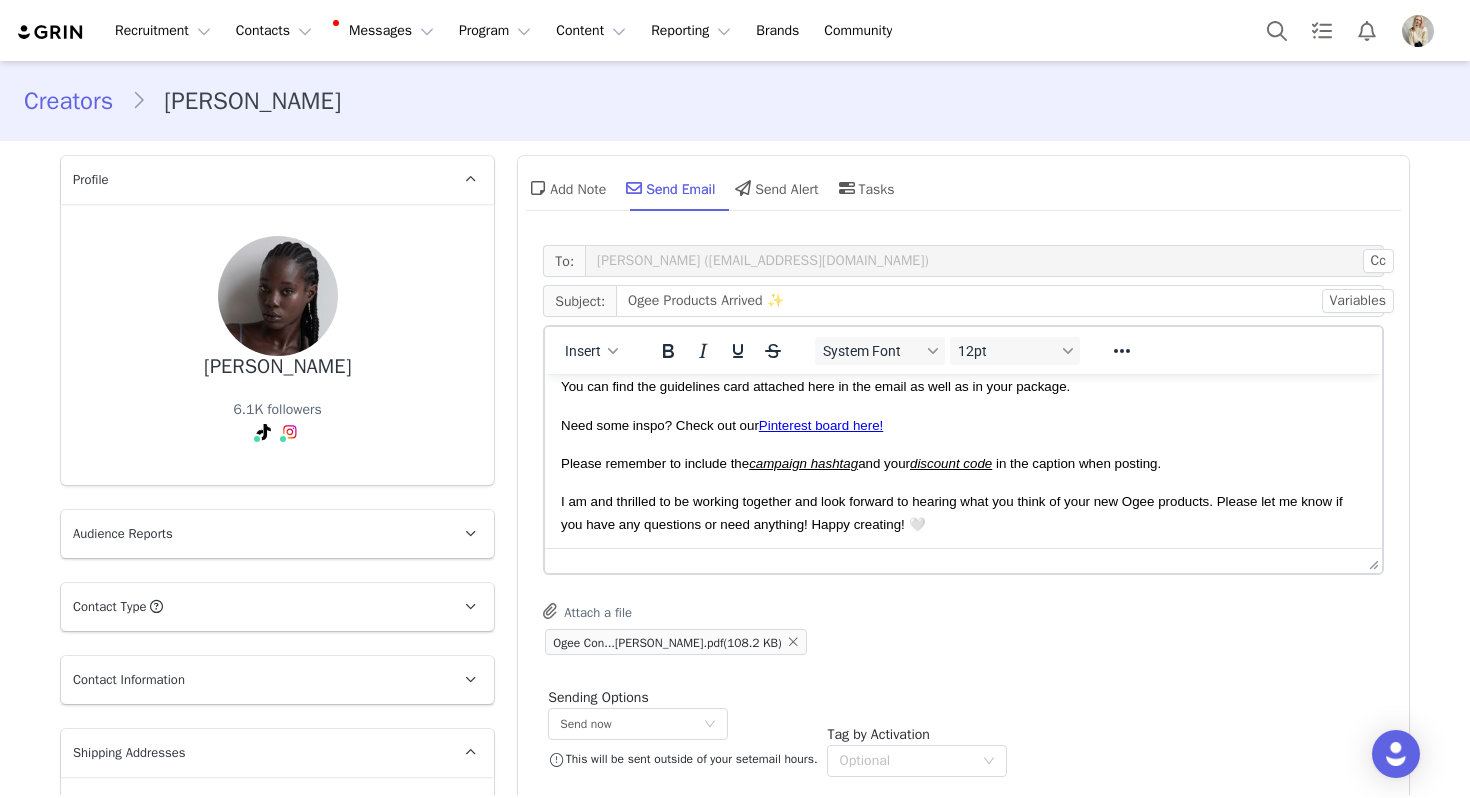 click on "Please remember to include the  campaign hashtag  and your  discount code   in the caption when posting." at bounding box center (963, 463) 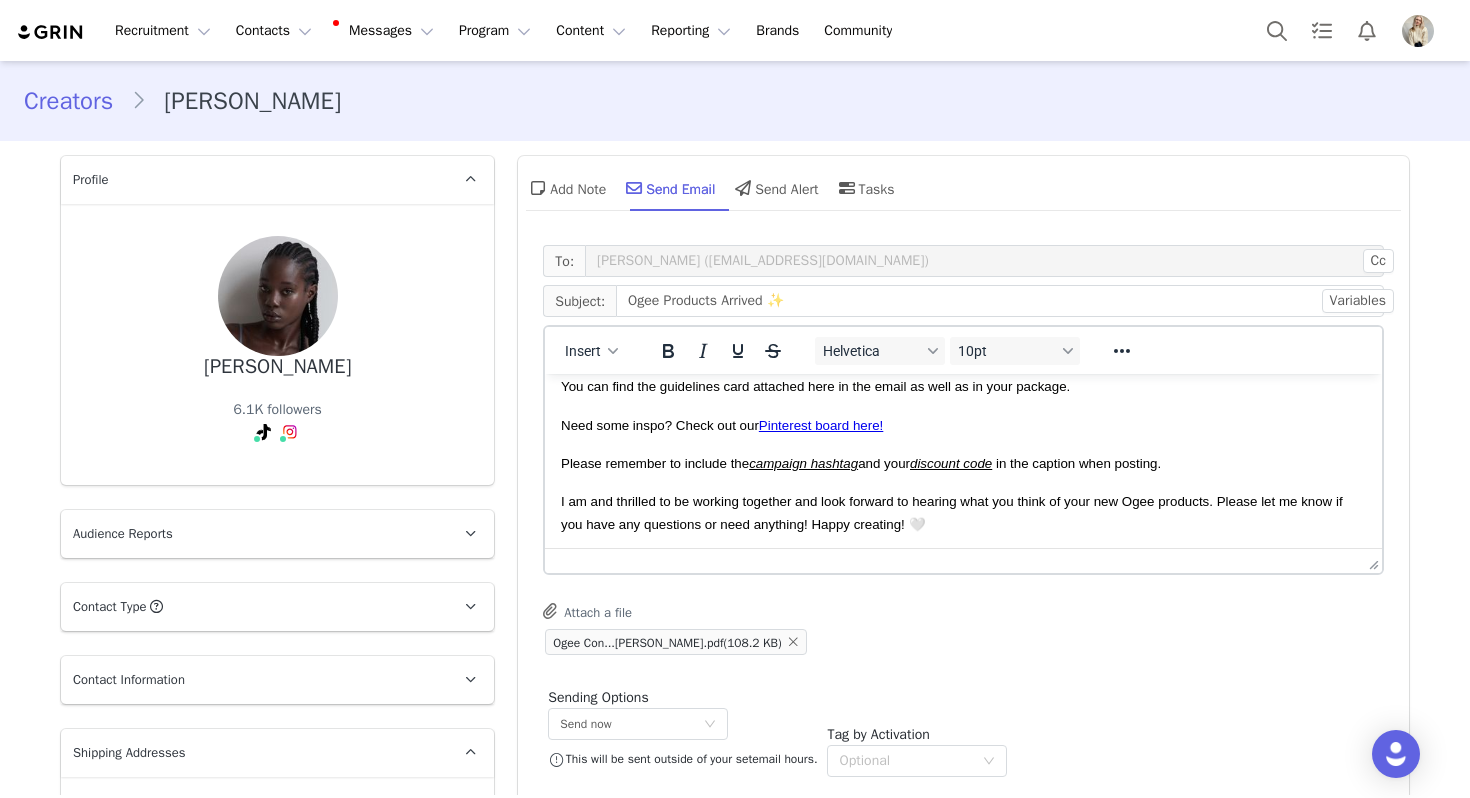click on "Please remember to include the  campaign hashtag  and your  discount code   in the caption when posting." at bounding box center (963, 463) 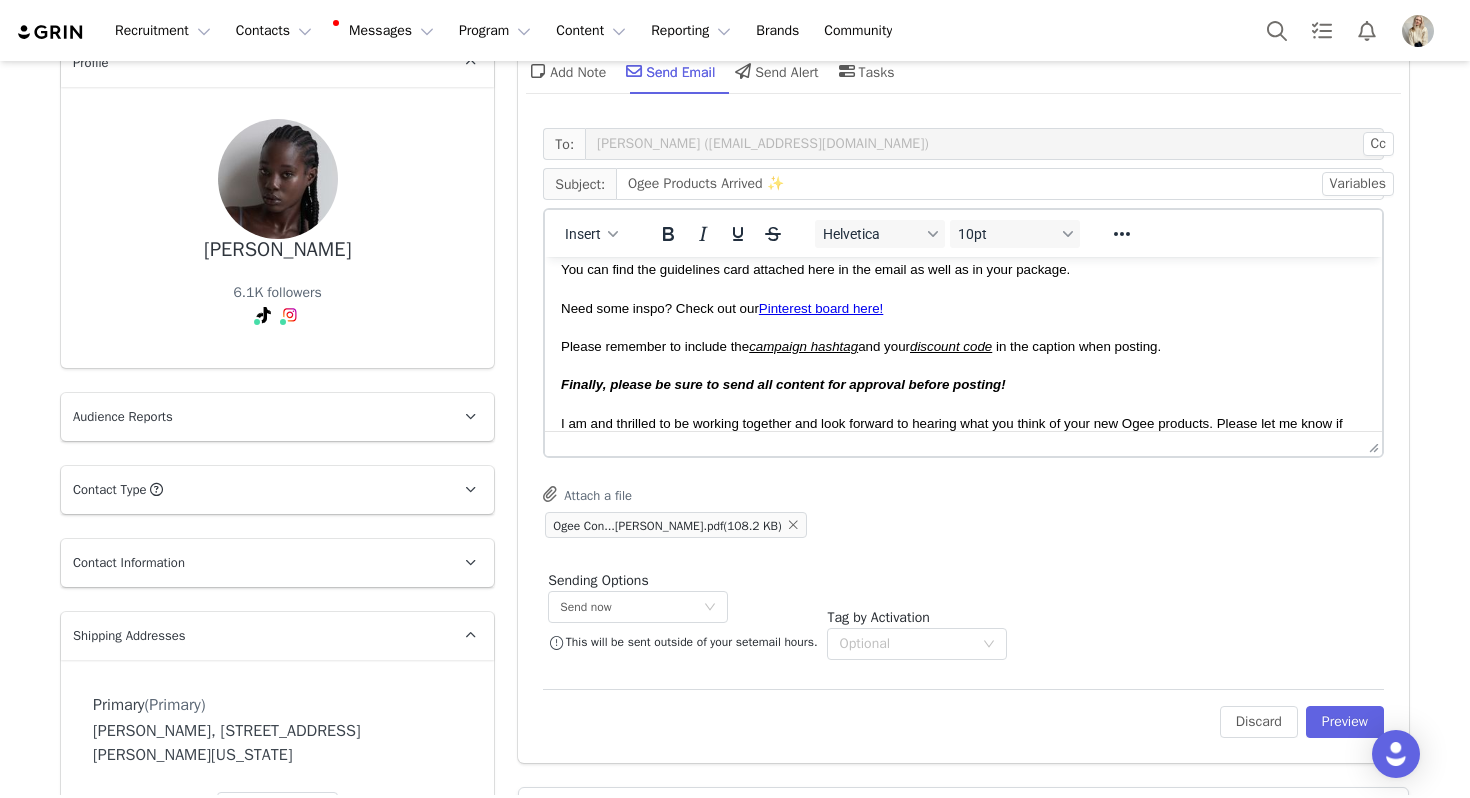 scroll, scrollTop: 204, scrollLeft: 0, axis: vertical 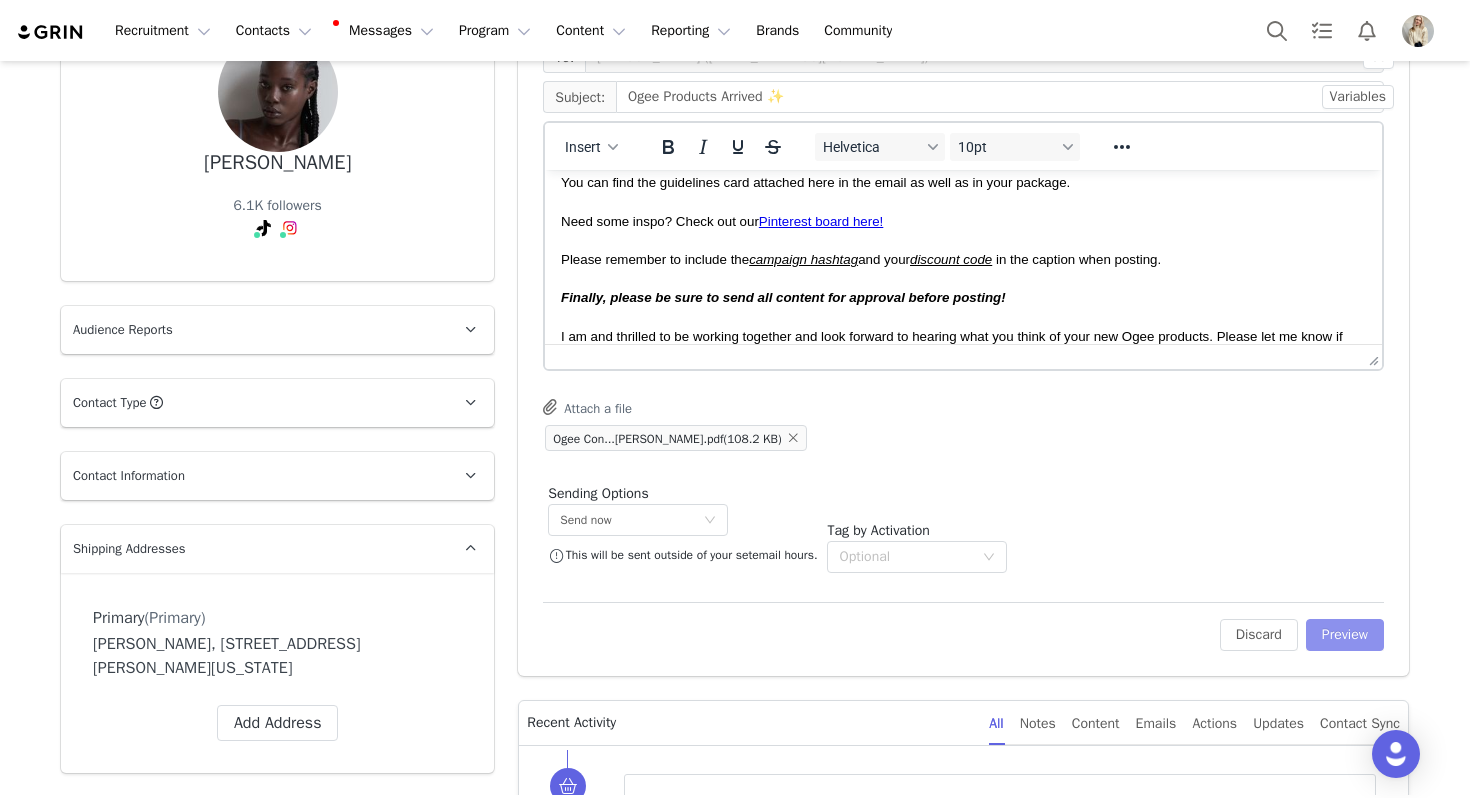 click on "Preview" at bounding box center (1345, 635) 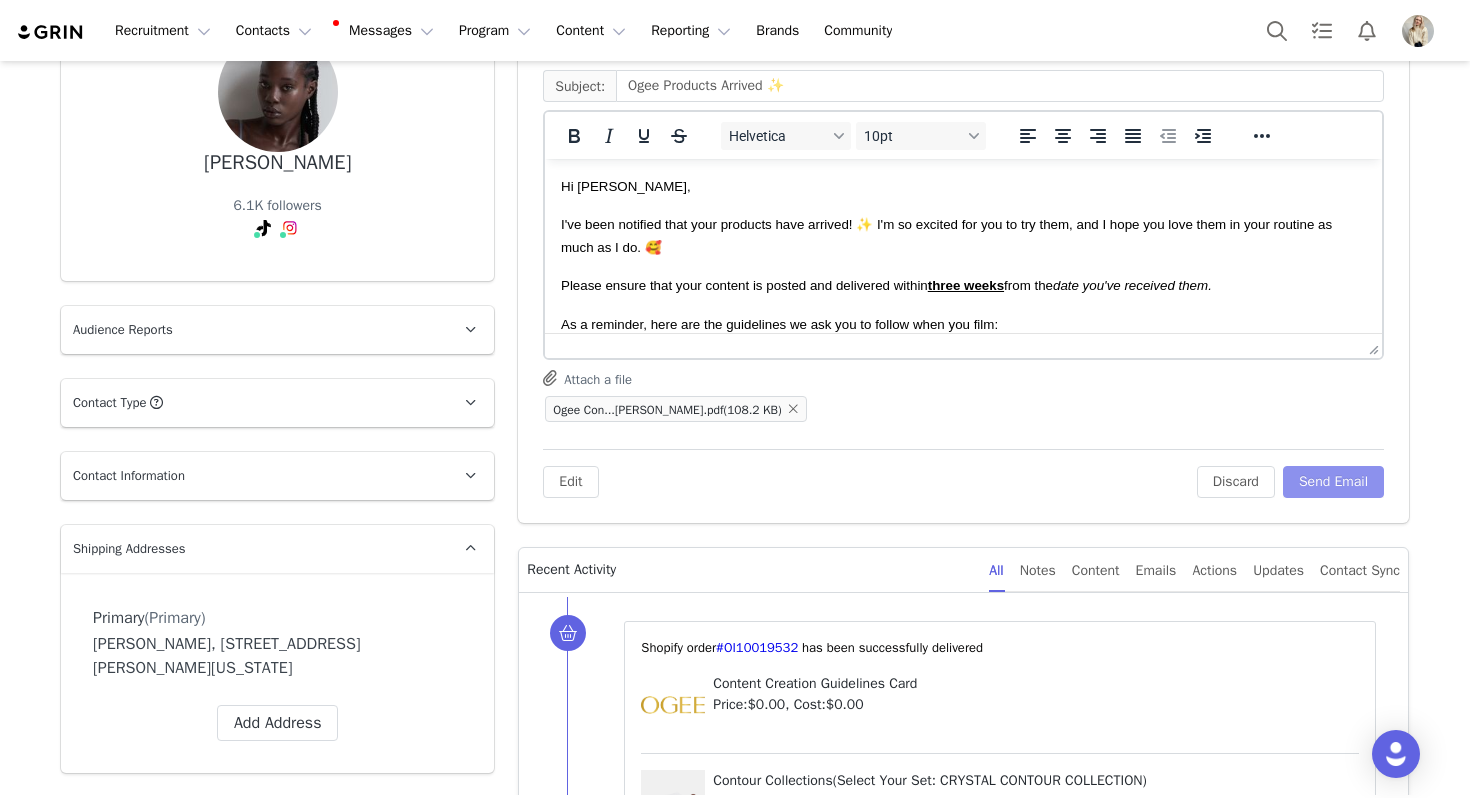 scroll, scrollTop: 0, scrollLeft: 0, axis: both 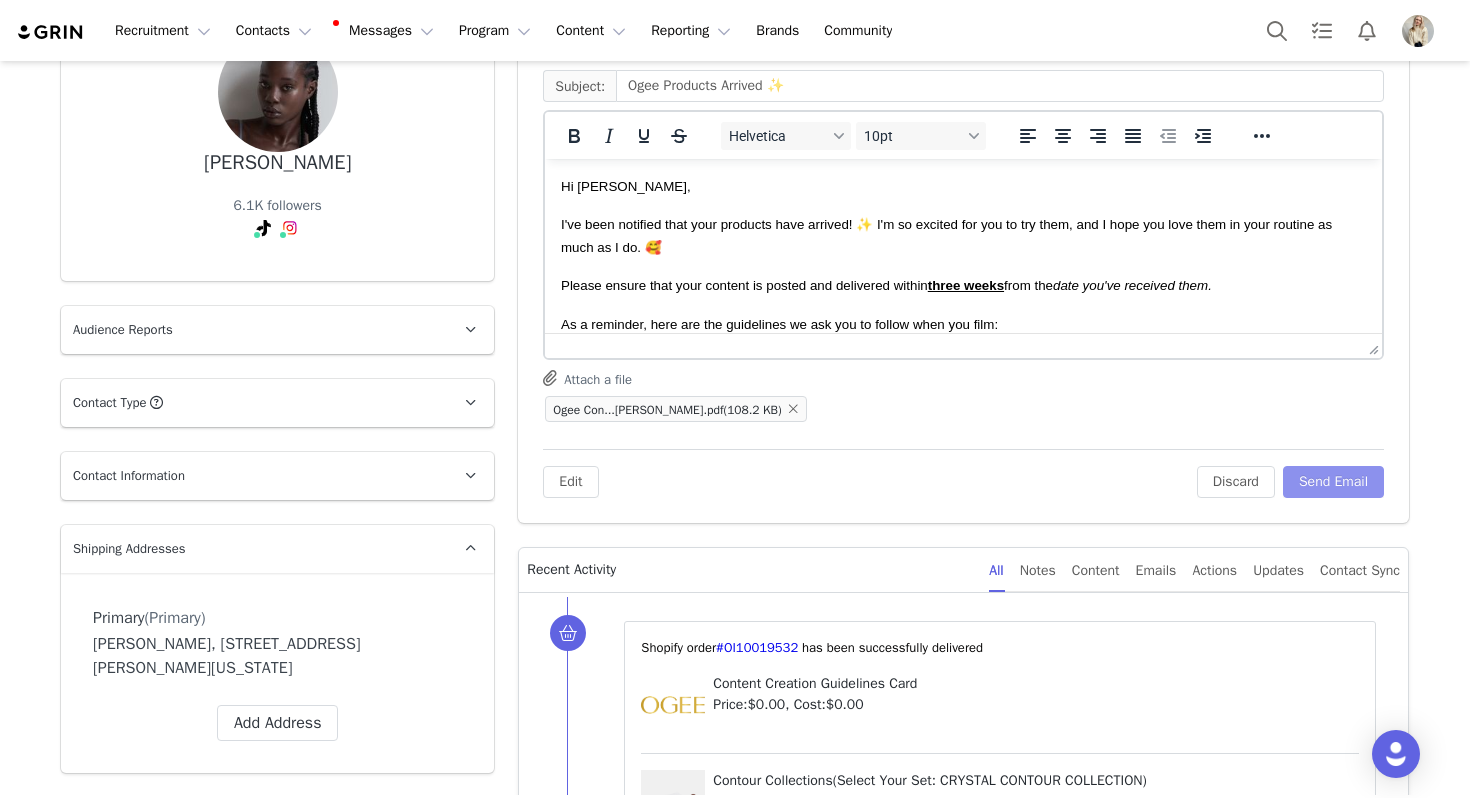 click on "Send Email" at bounding box center (1333, 482) 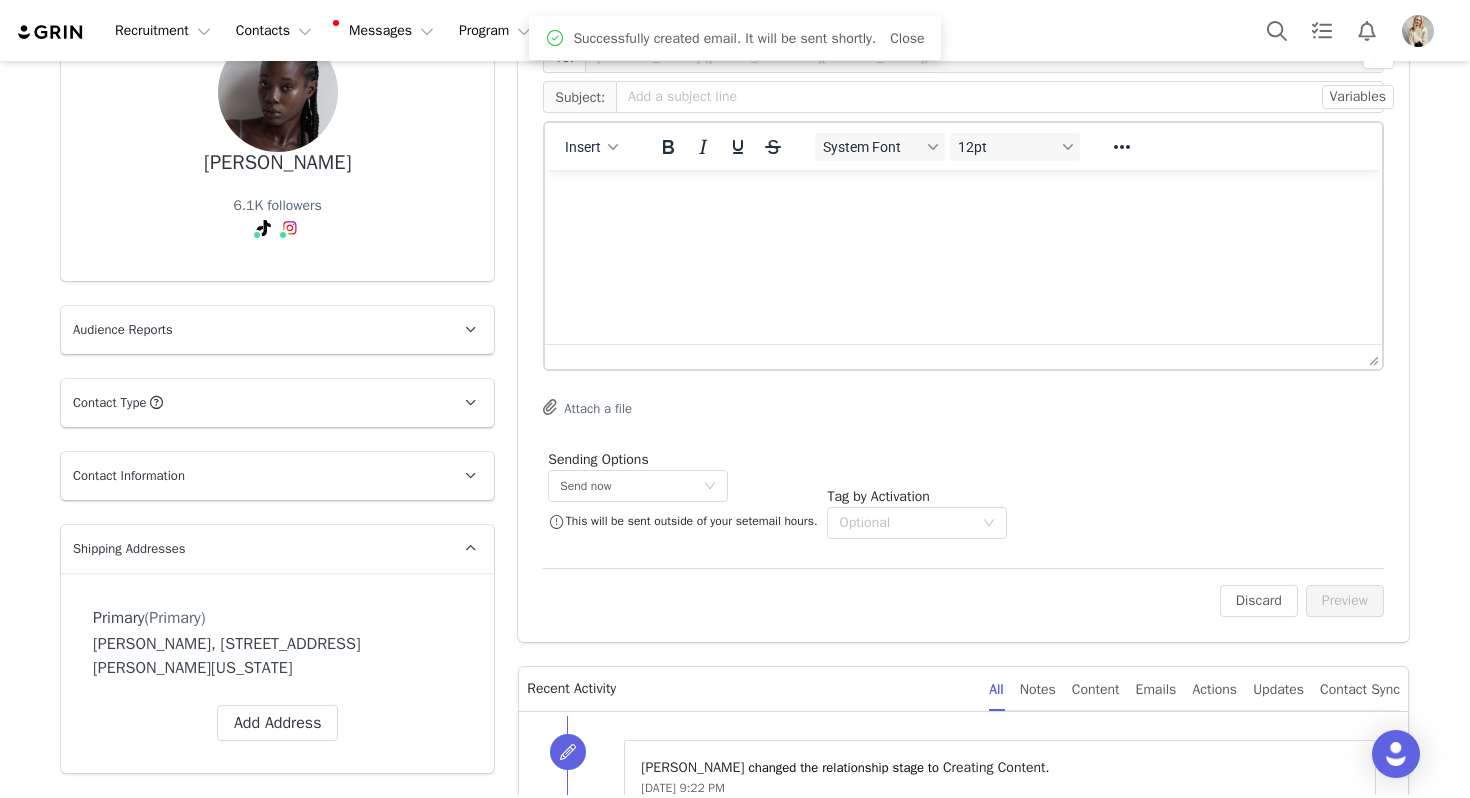 scroll, scrollTop: 0, scrollLeft: 0, axis: both 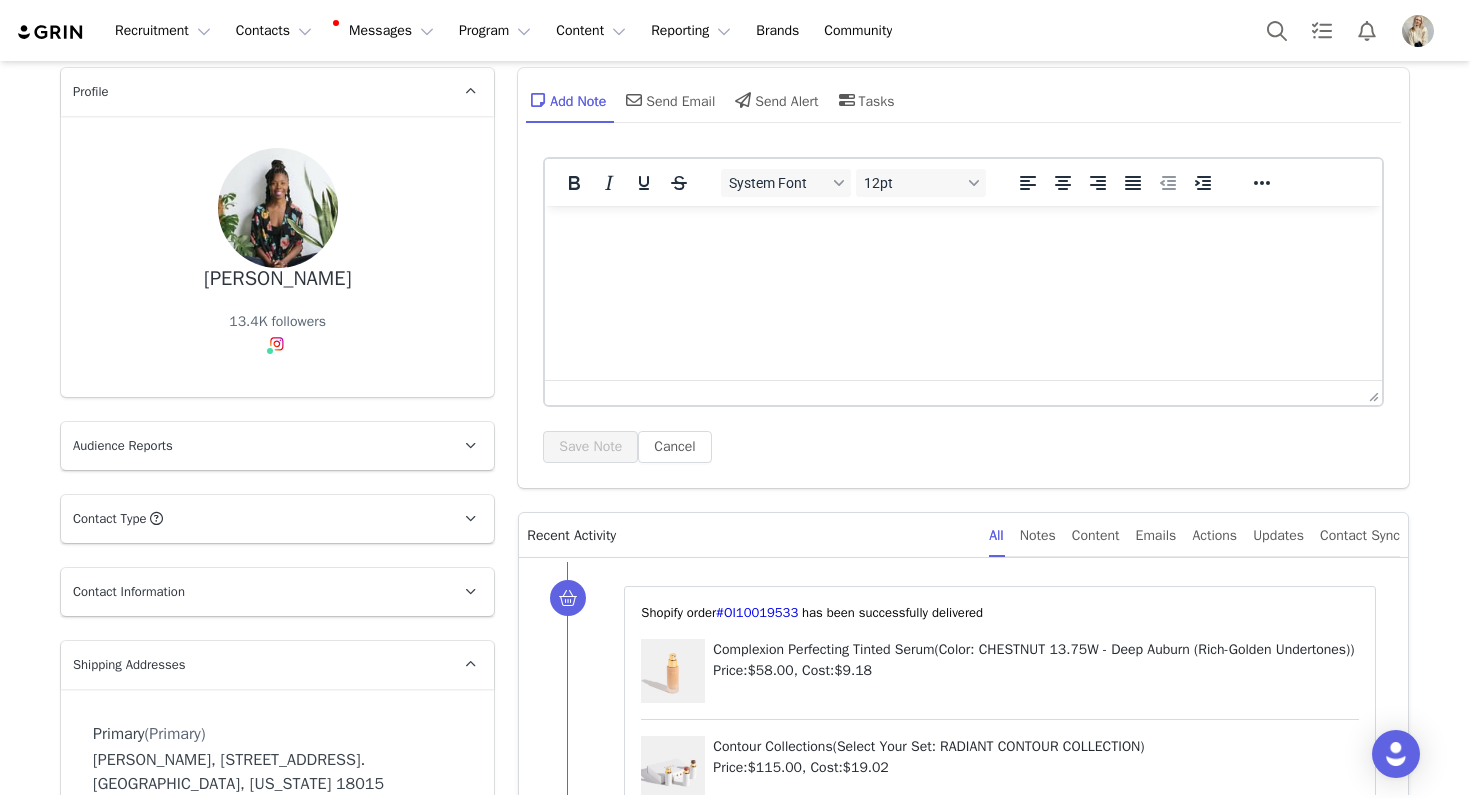 drag, startPoint x: 359, startPoint y: 289, endPoint x: 178, endPoint y: 287, distance: 181.01105 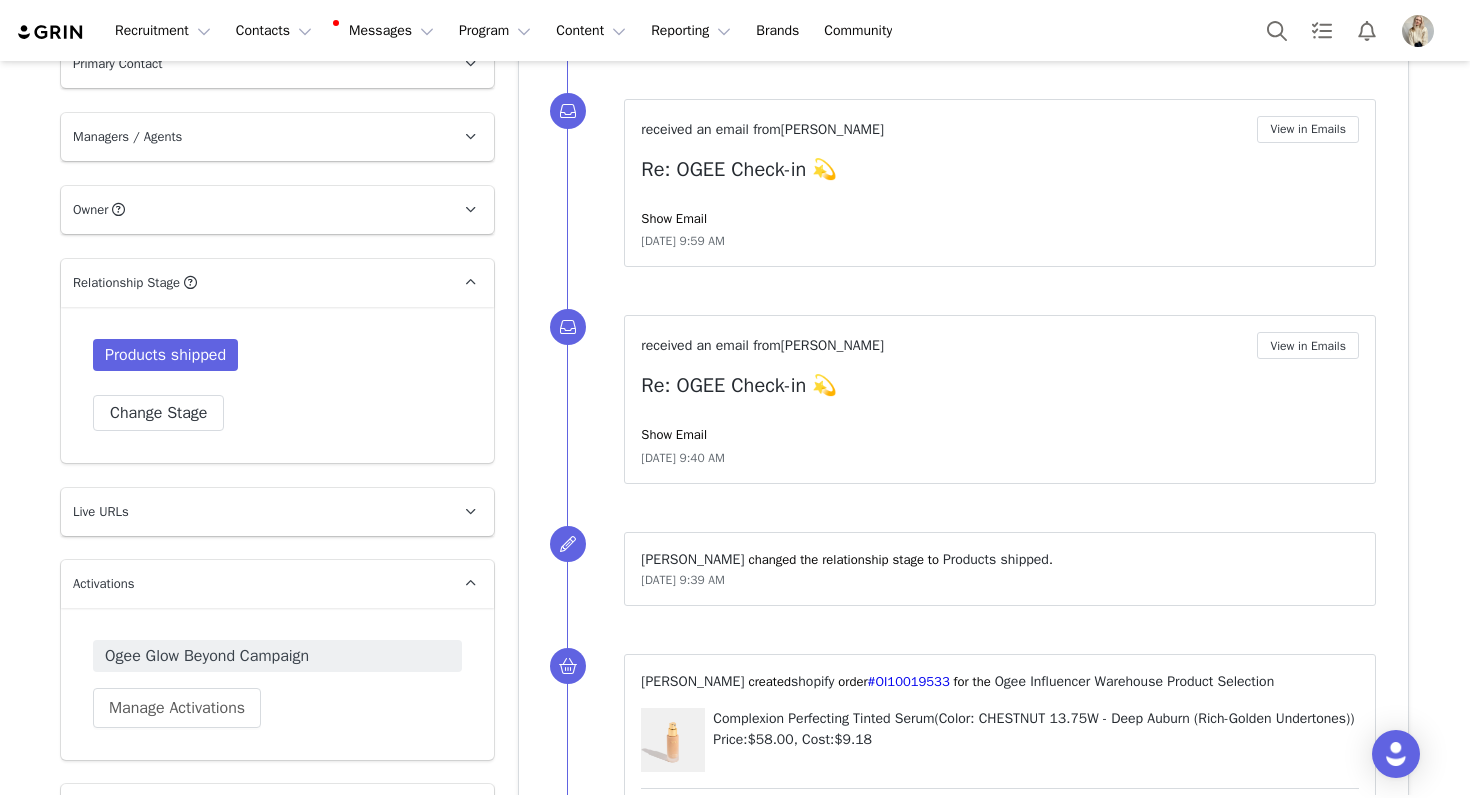 scroll, scrollTop: 1325, scrollLeft: 0, axis: vertical 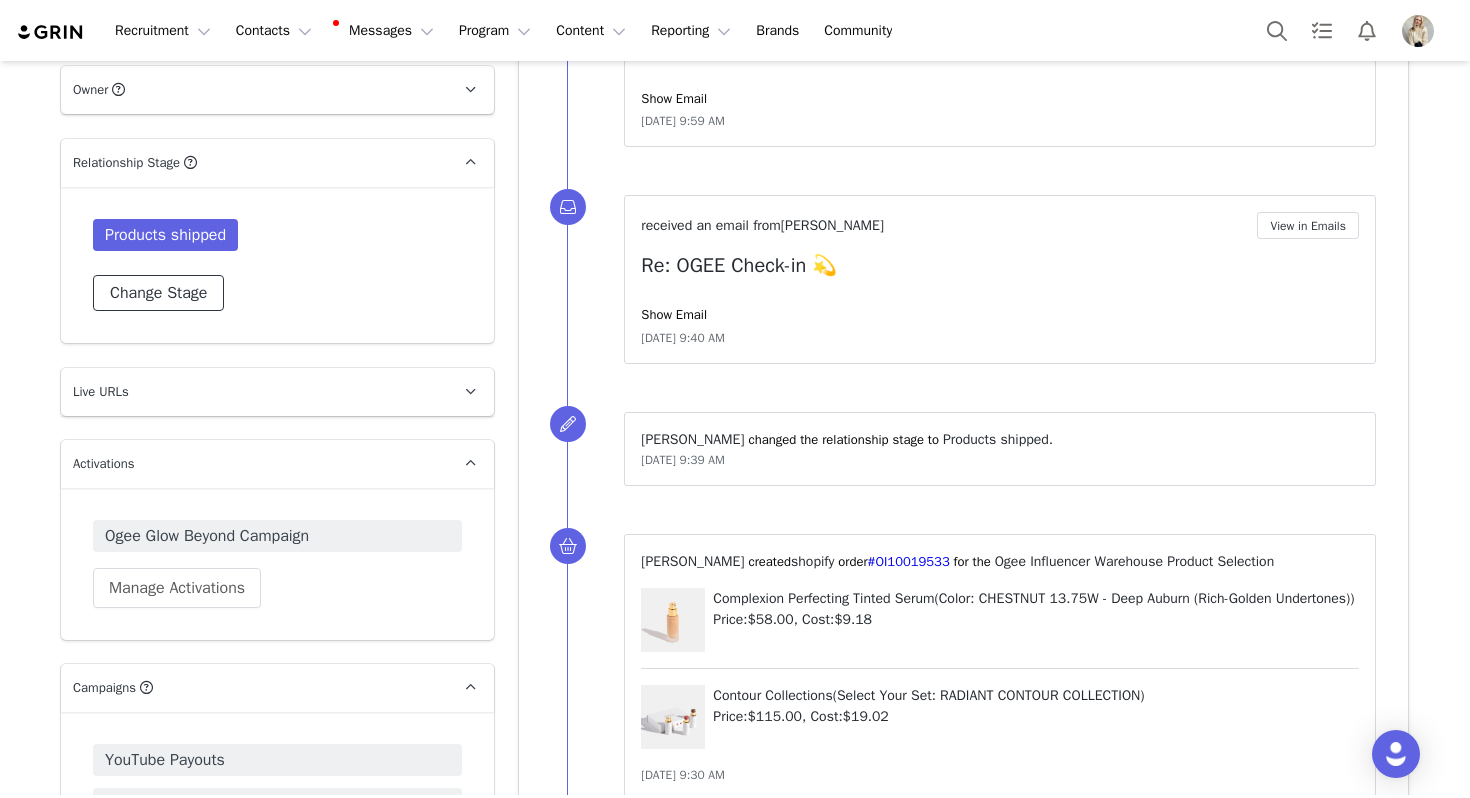 click on "Change Stage" at bounding box center [158, 293] 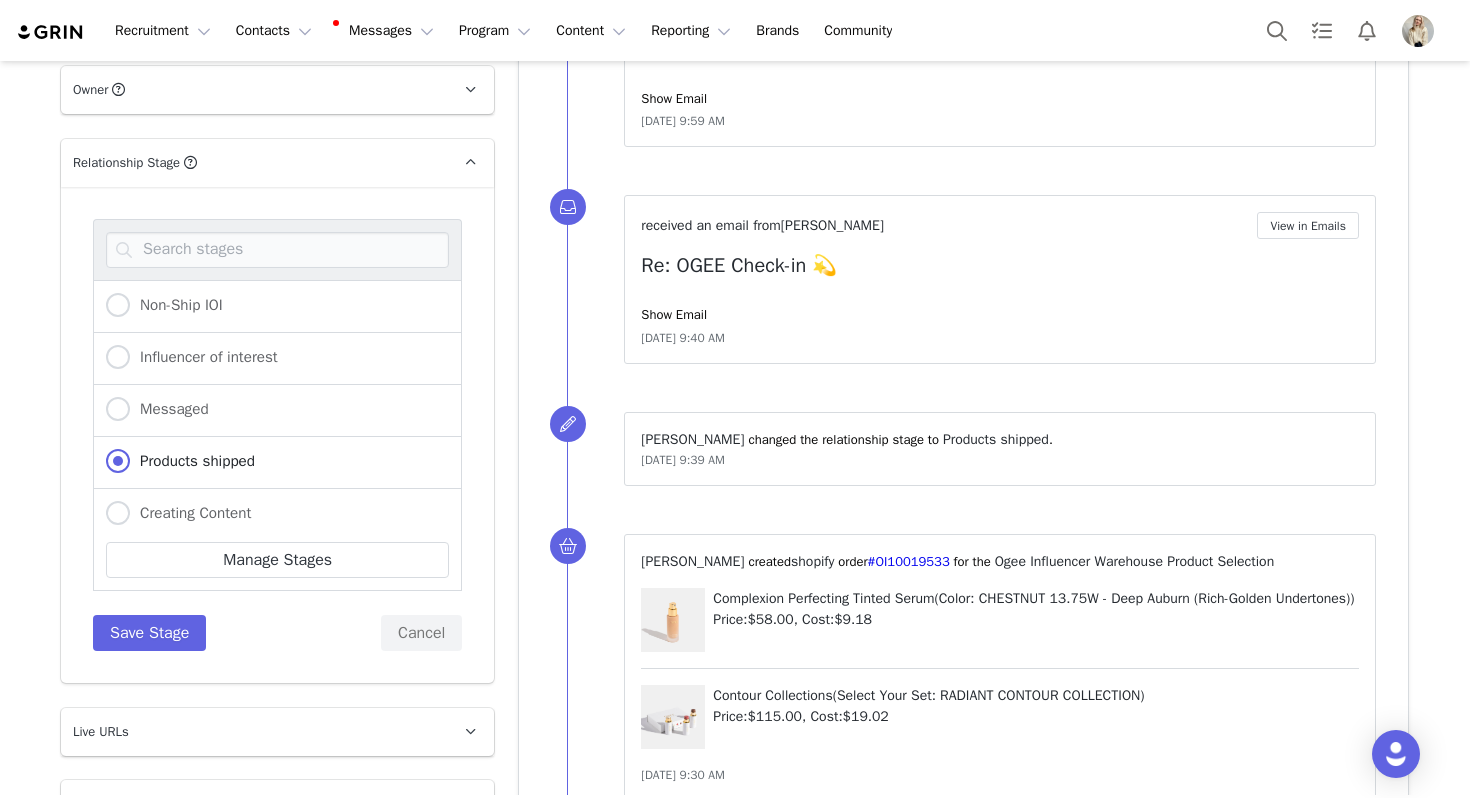 scroll, scrollTop: 36, scrollLeft: 0, axis: vertical 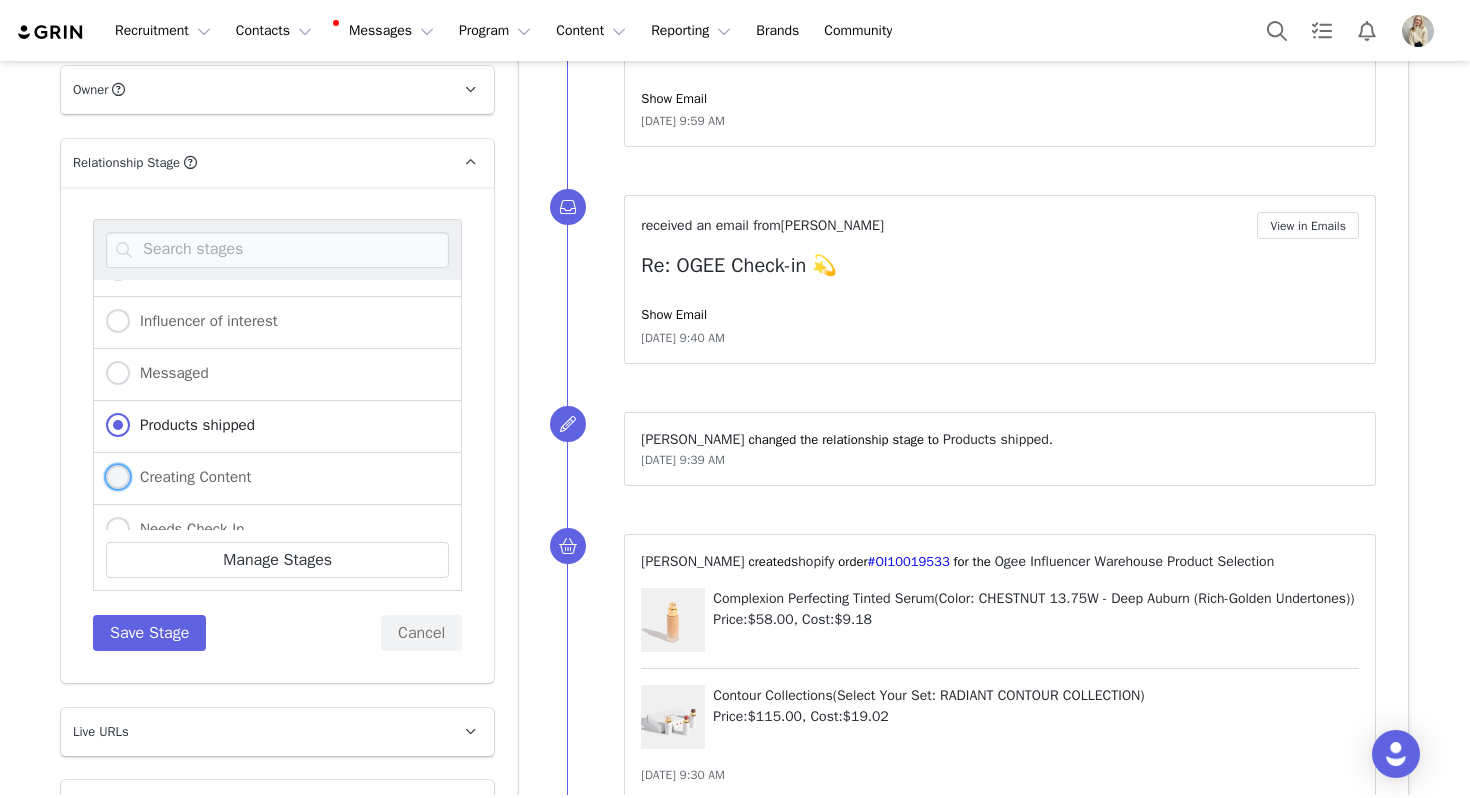 click on "Creating Content" at bounding box center [190, 477] 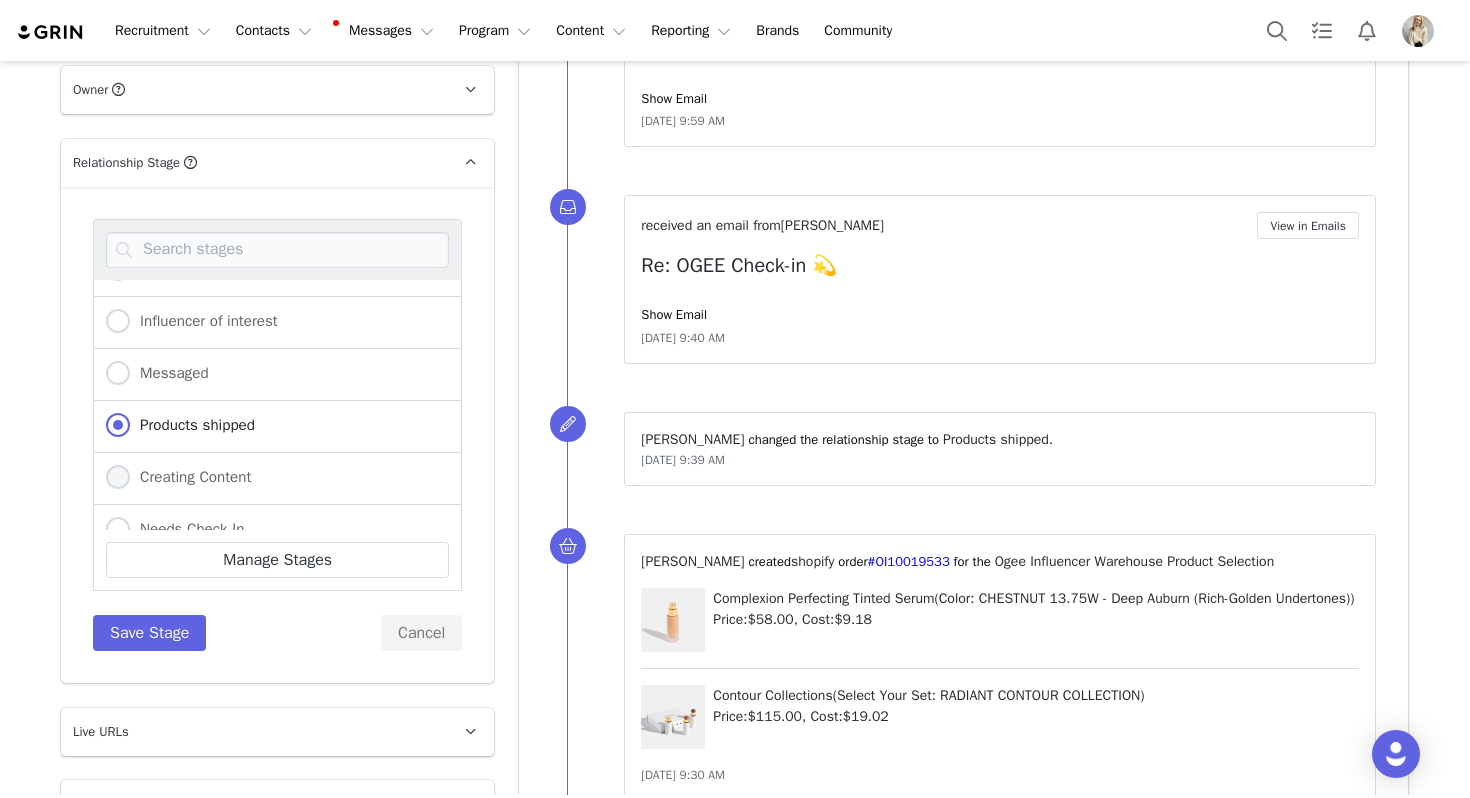click on "Creating Content" at bounding box center [118, 478] 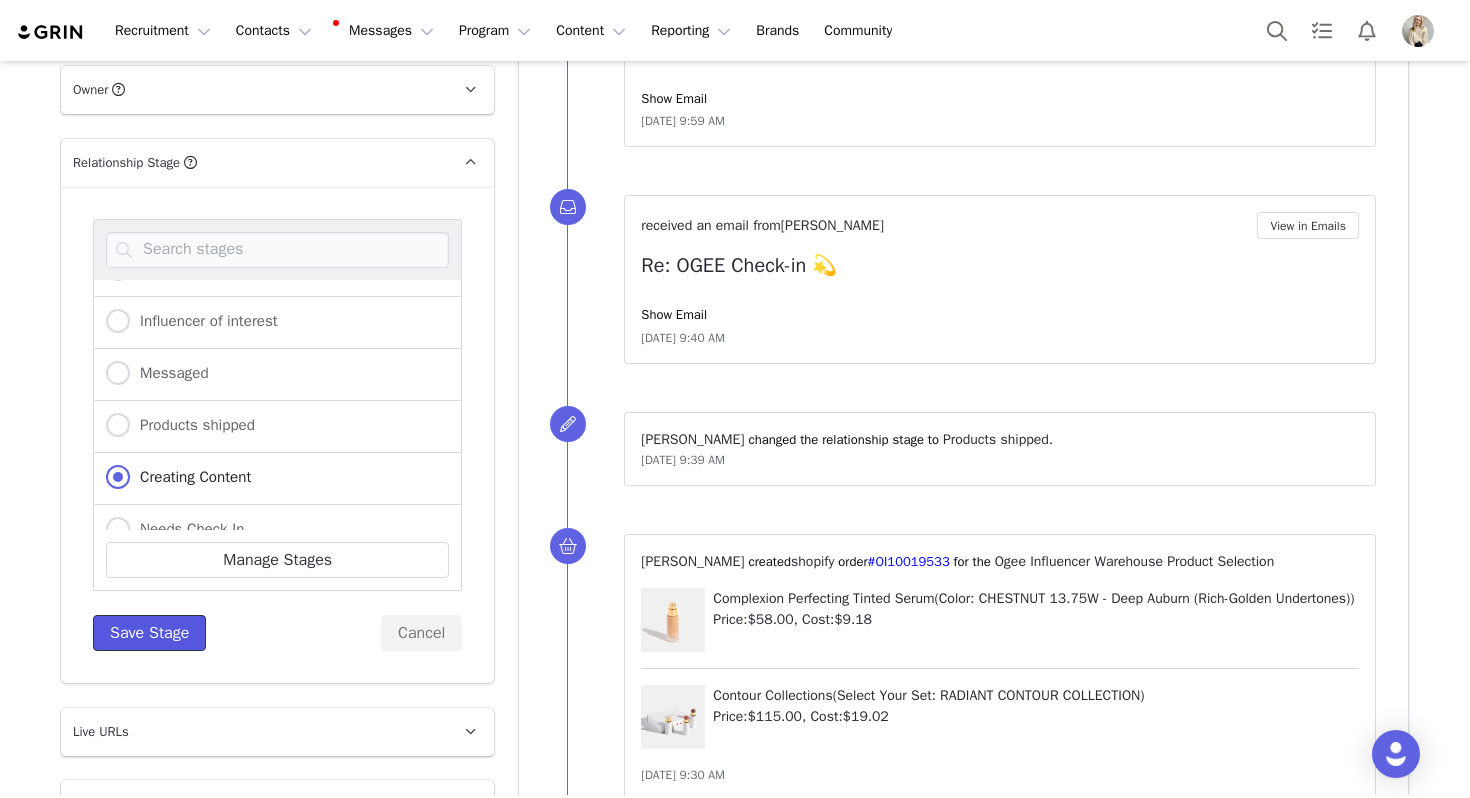 click on "Save Stage" at bounding box center (149, 633) 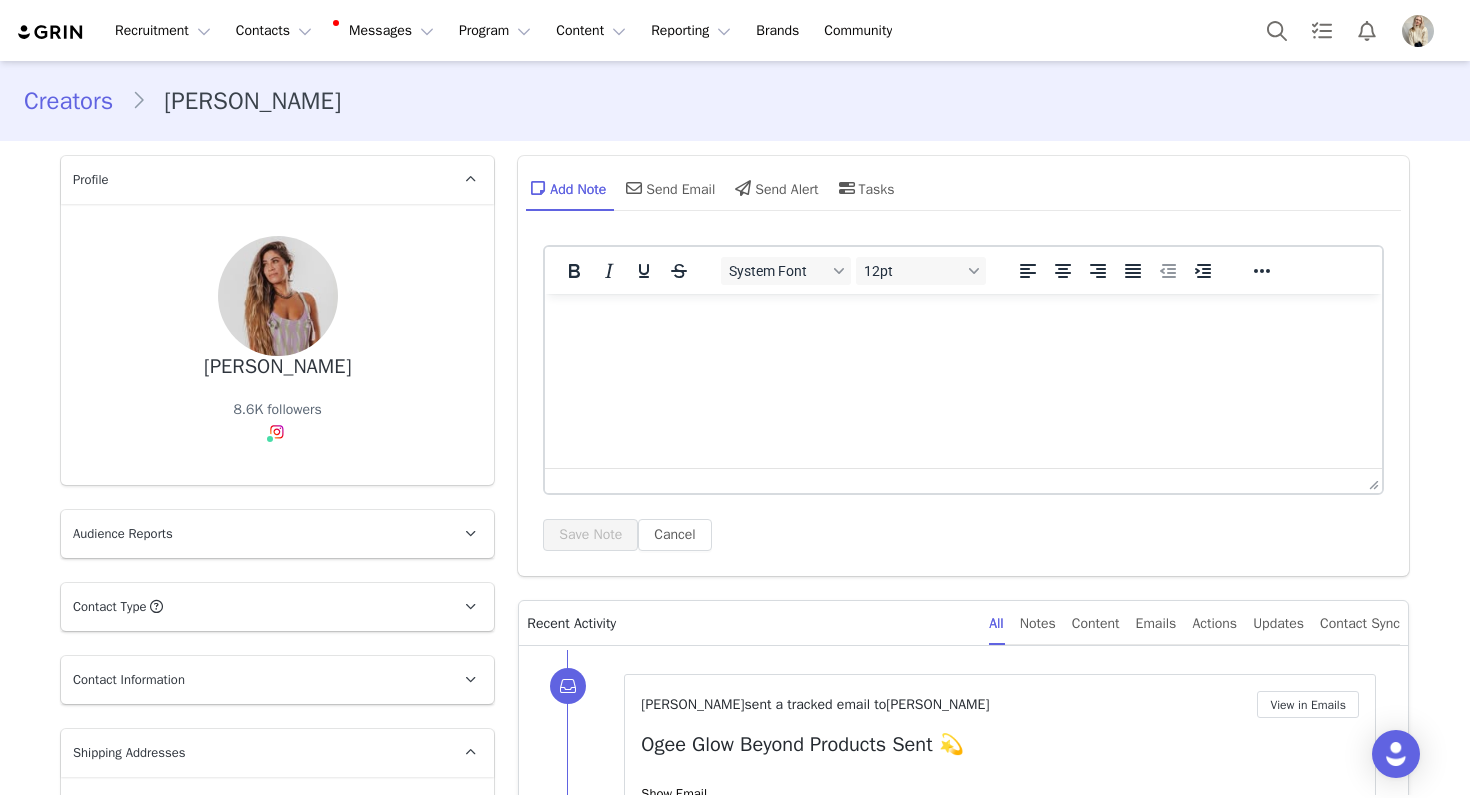 scroll, scrollTop: 0, scrollLeft: 0, axis: both 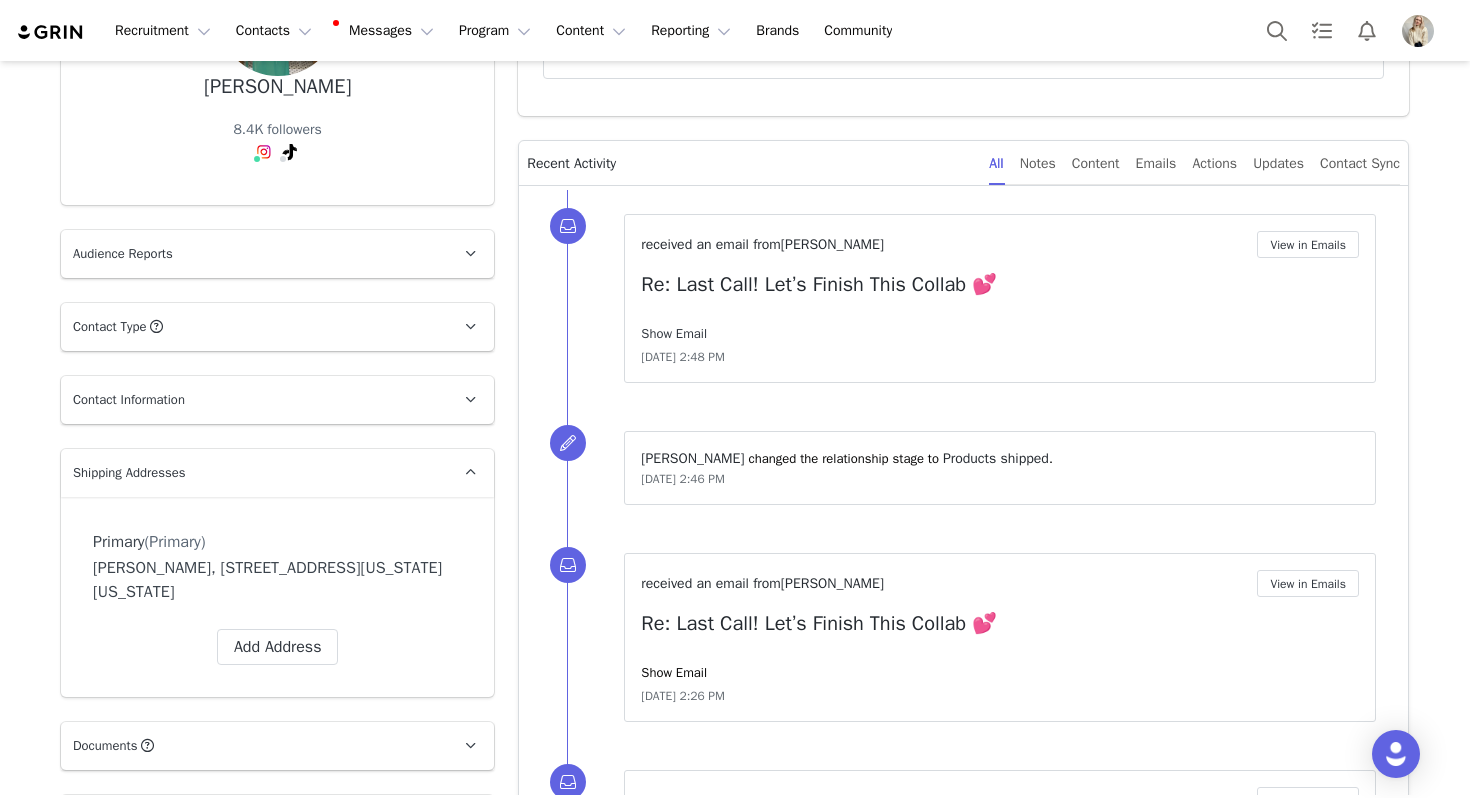 click on "Show Email" at bounding box center (674, 333) 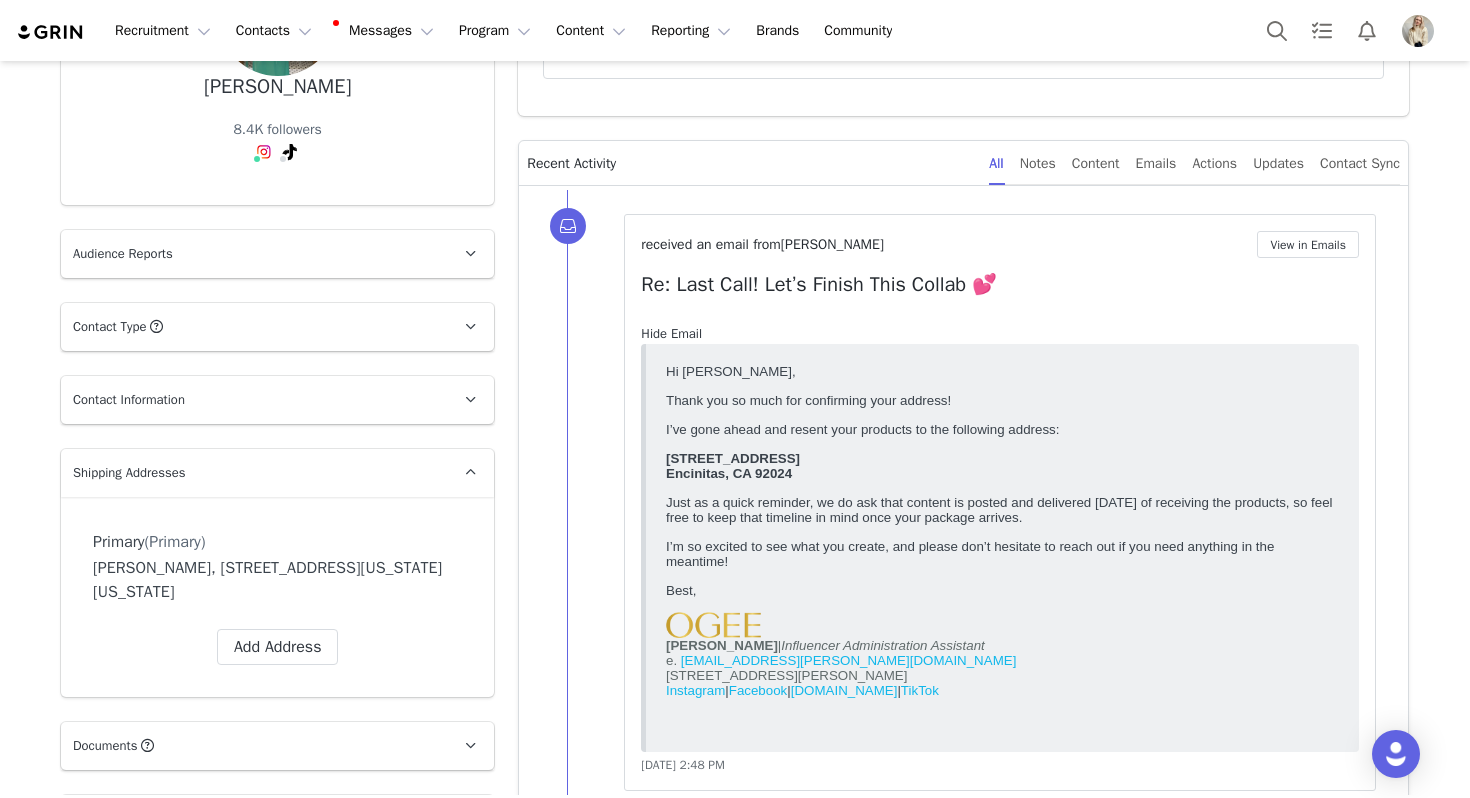 scroll, scrollTop: 0, scrollLeft: 0, axis: both 